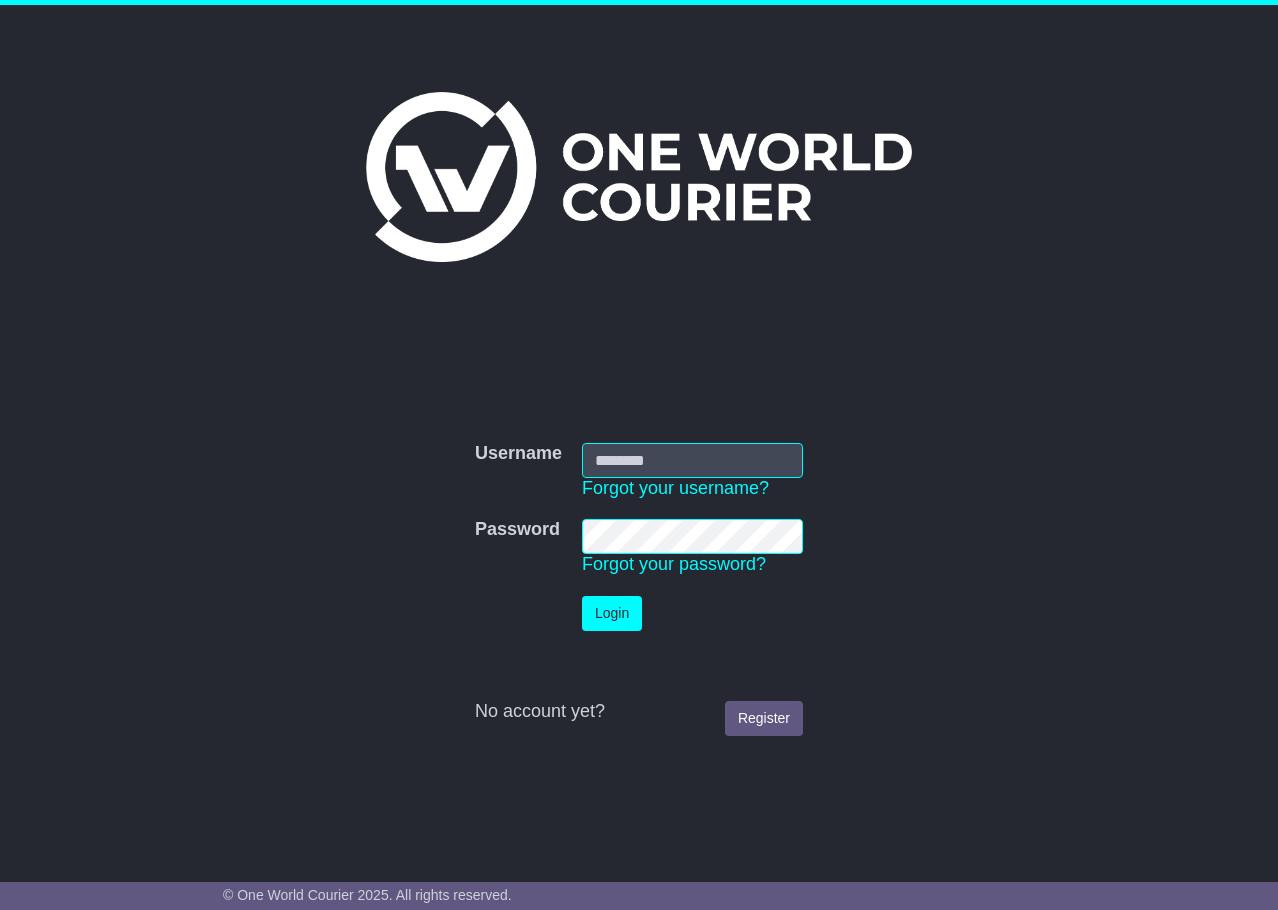 scroll, scrollTop: 0, scrollLeft: 0, axis: both 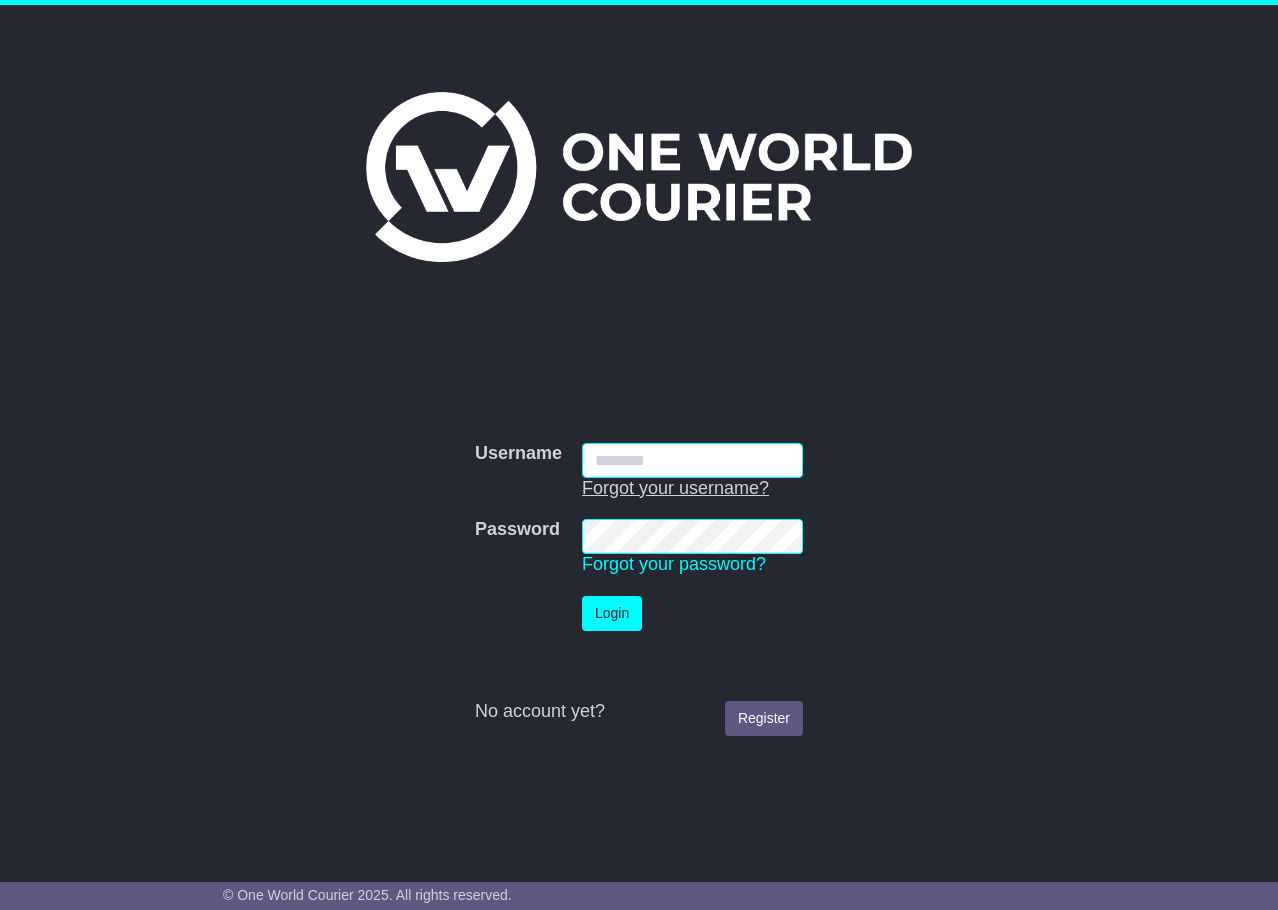 type on "********" 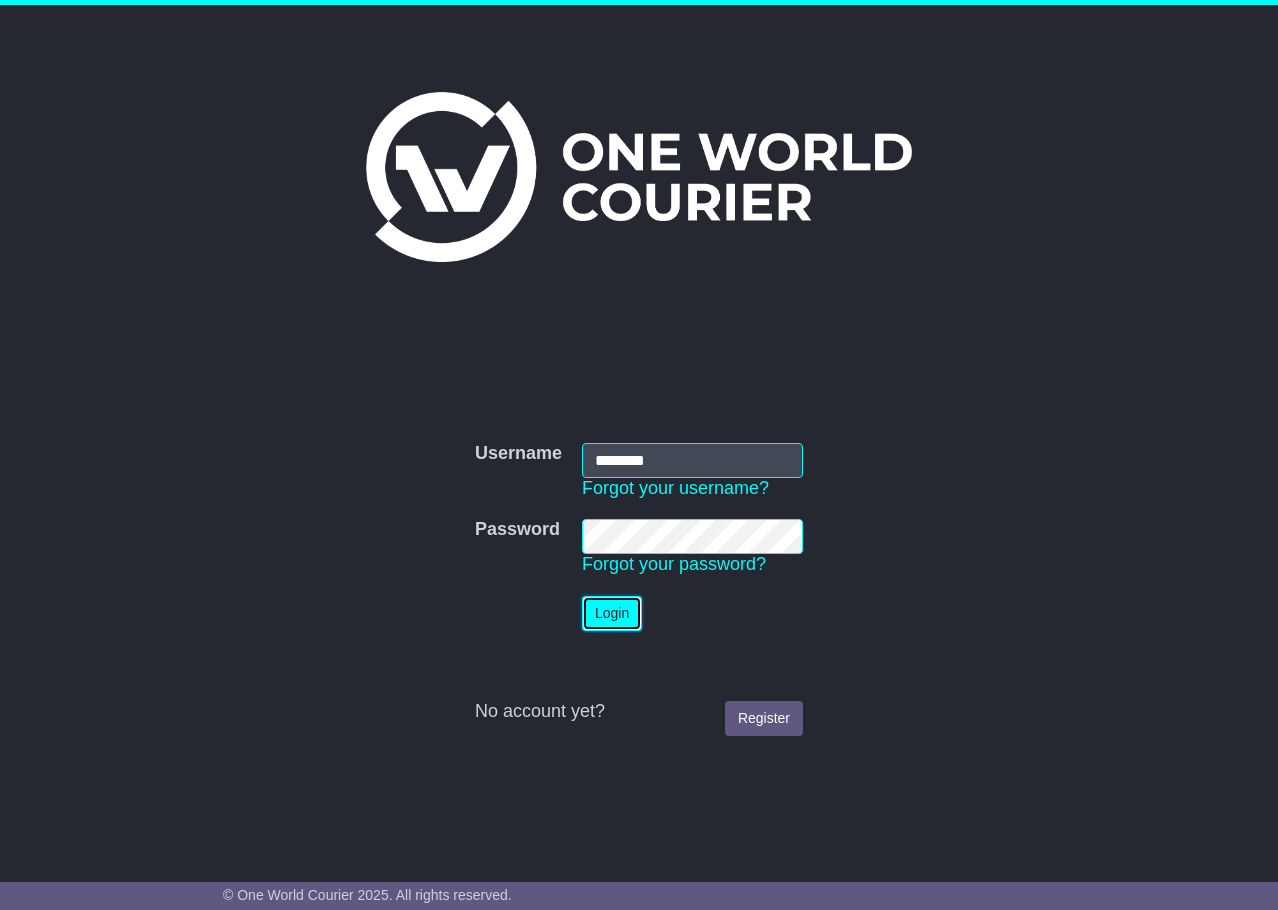 click on "Login" at bounding box center (612, 613) 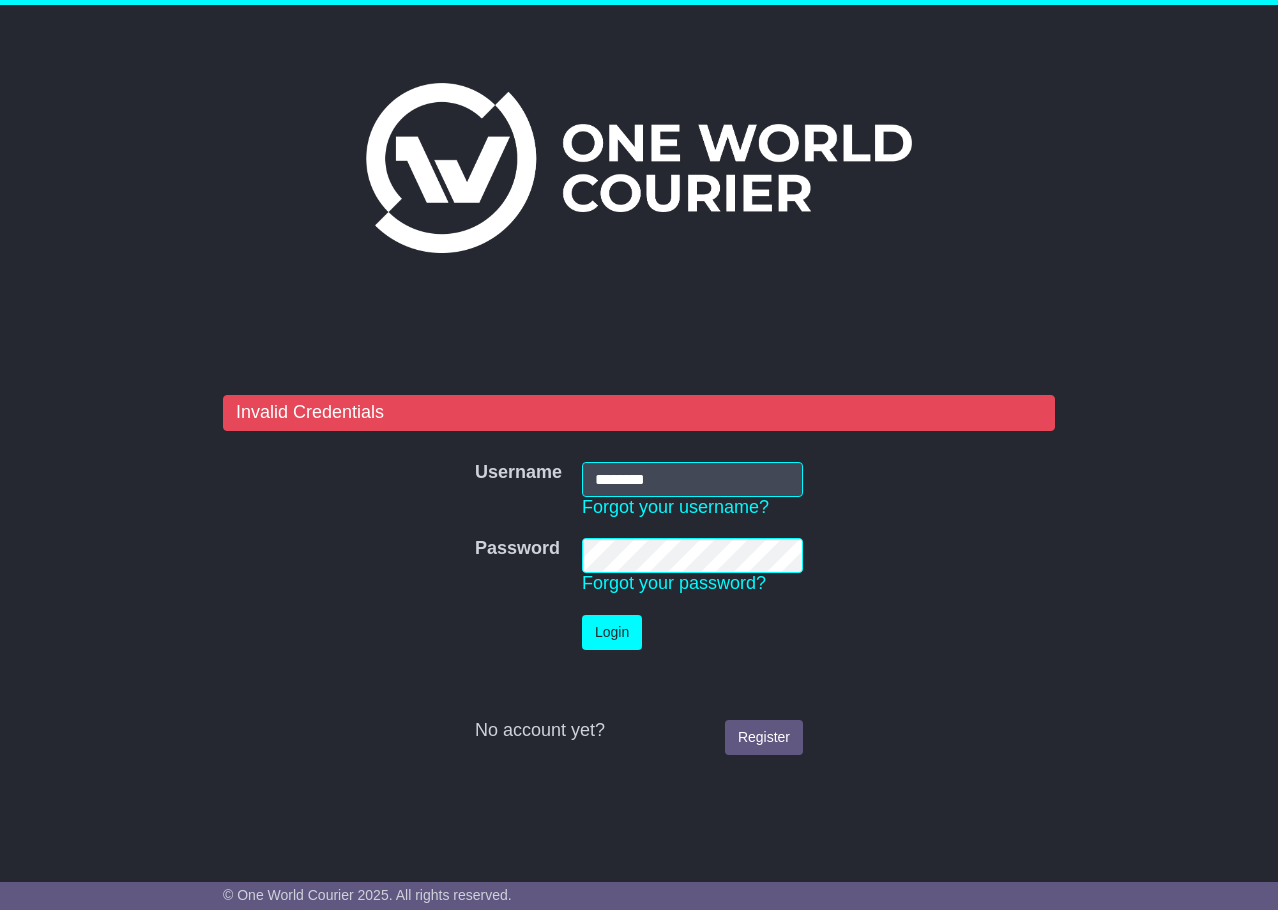 click on "Login" at bounding box center (612, 632) 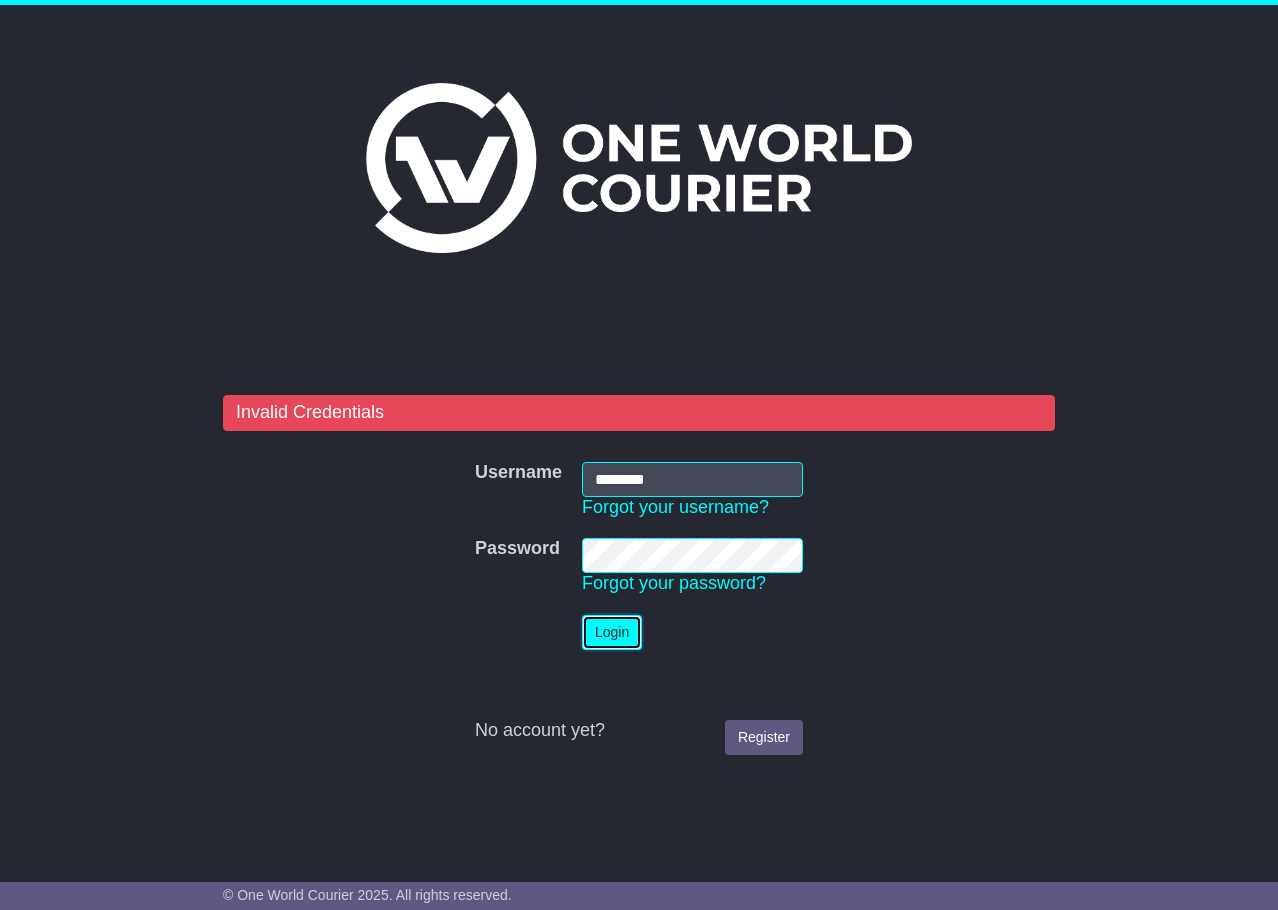 click on "Login" at bounding box center [612, 632] 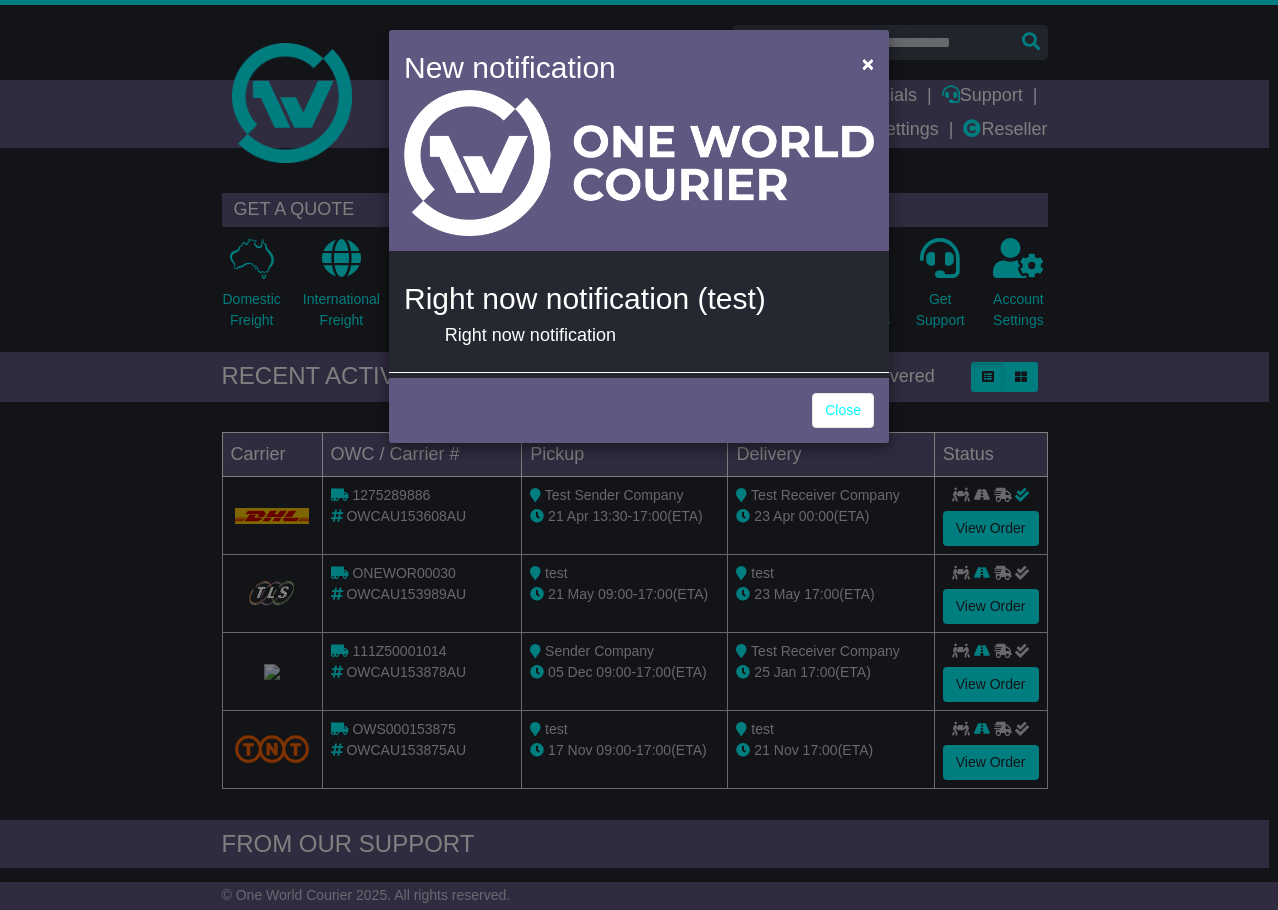 scroll, scrollTop: 0, scrollLeft: 0, axis: both 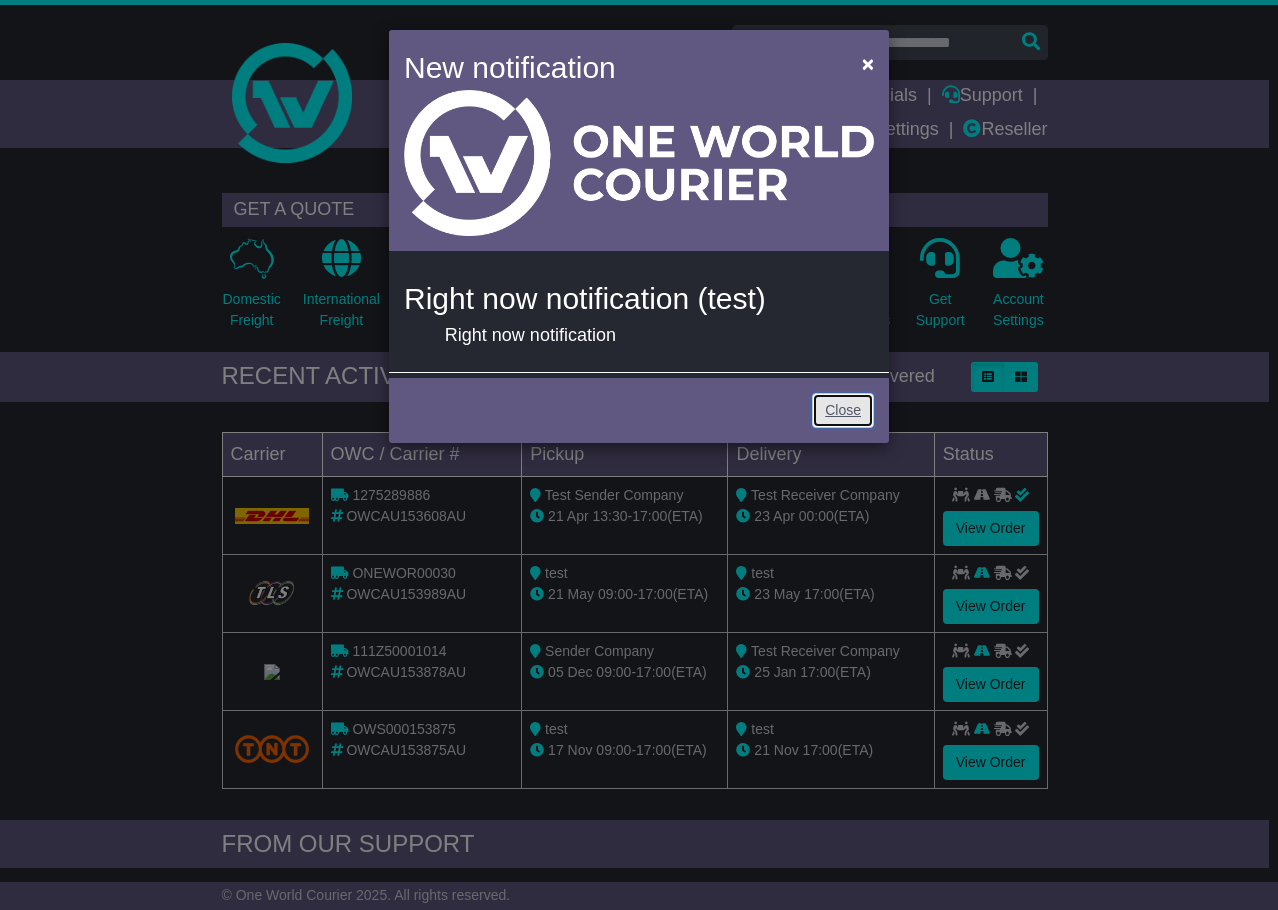 click on "Close" at bounding box center [843, 410] 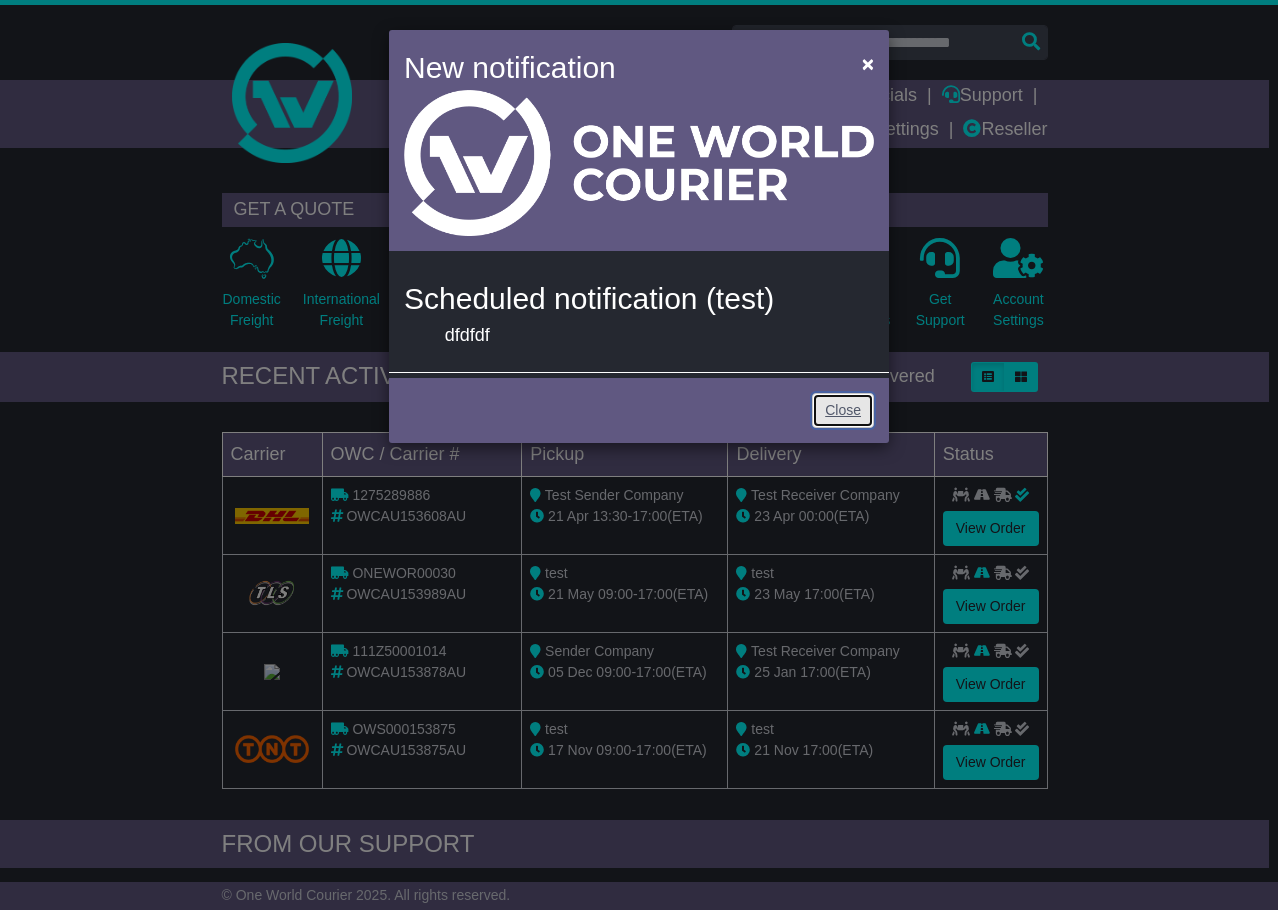 click on "Close" at bounding box center [843, 410] 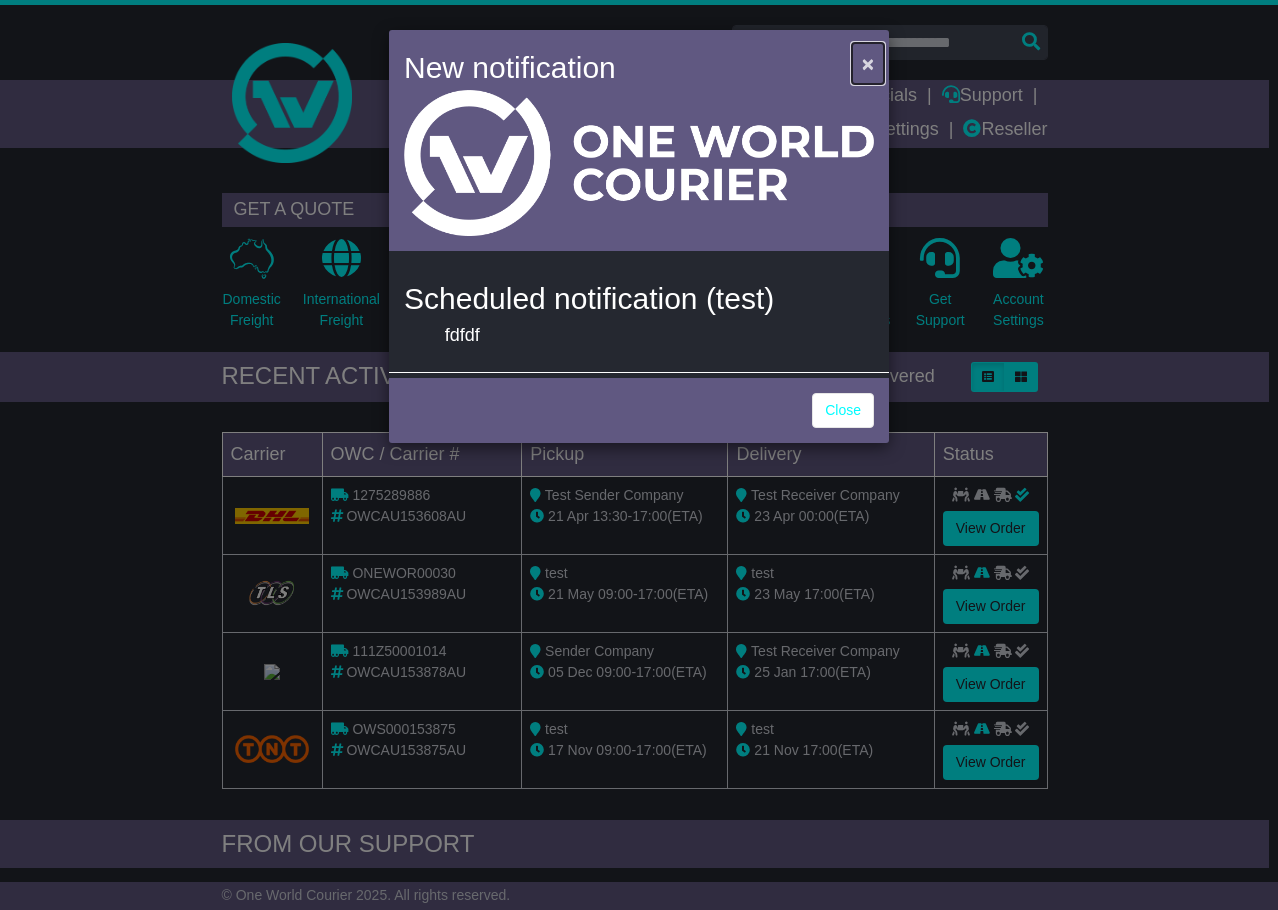 click on "×" at bounding box center (868, 63) 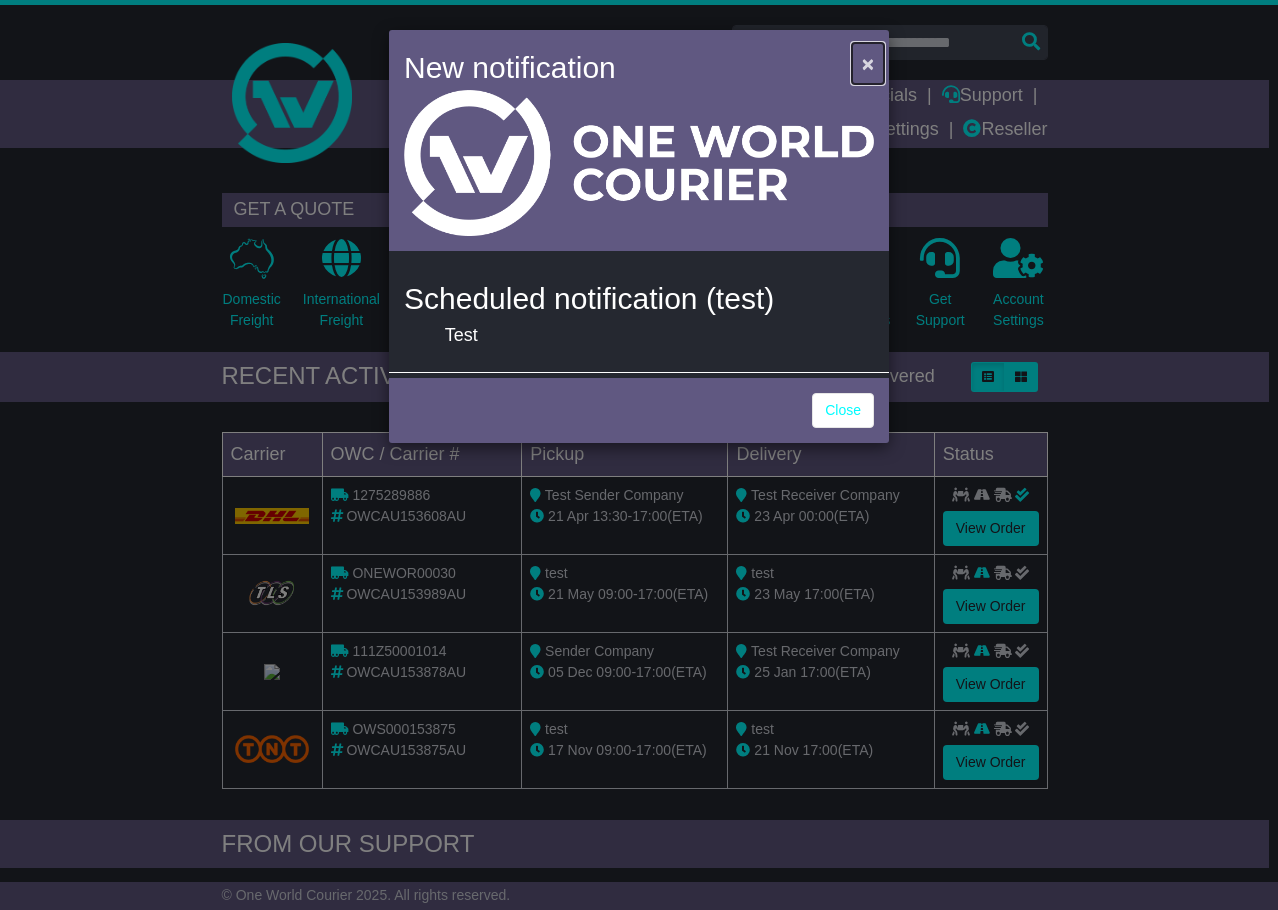 click on "×" at bounding box center (868, 63) 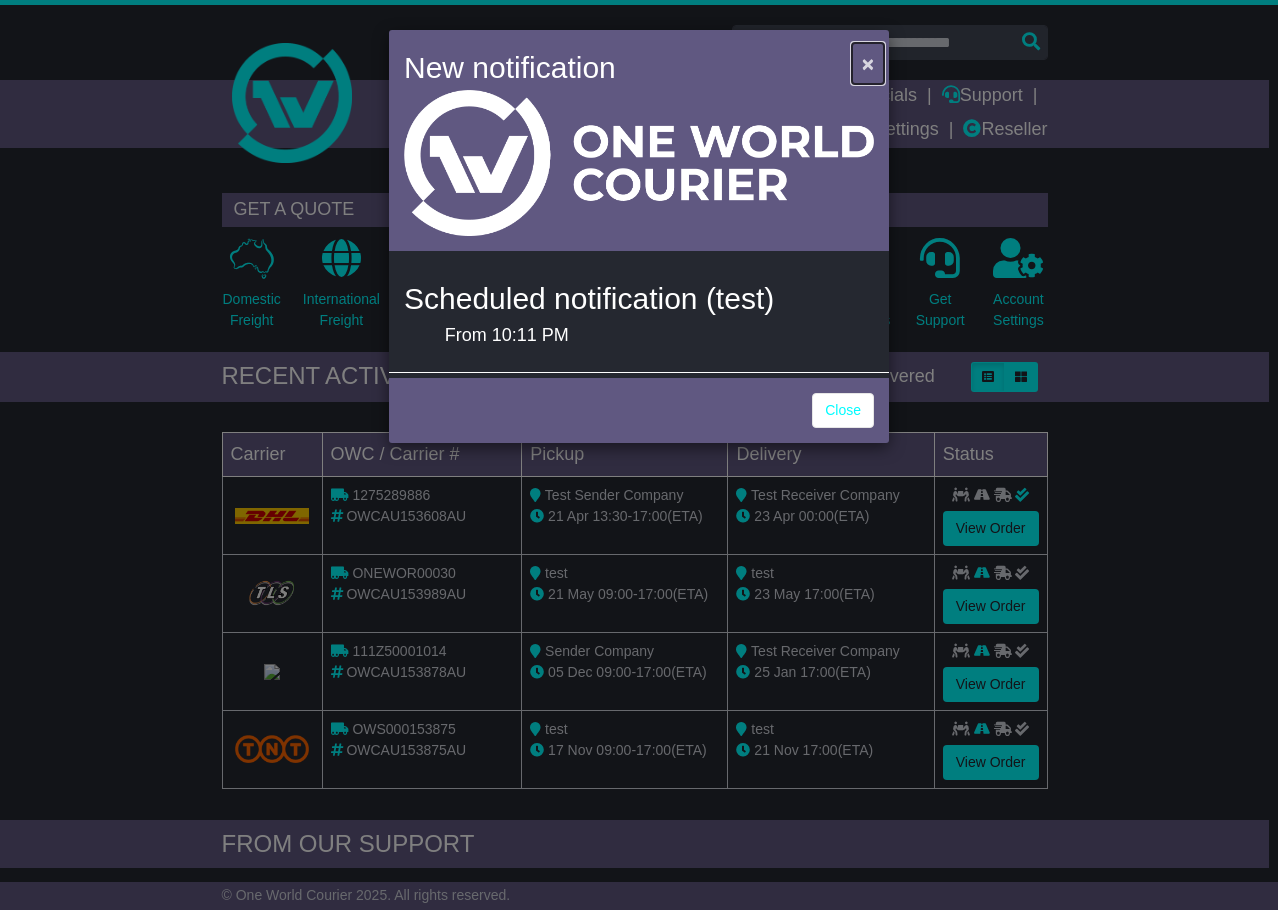 click on "×" at bounding box center [868, 63] 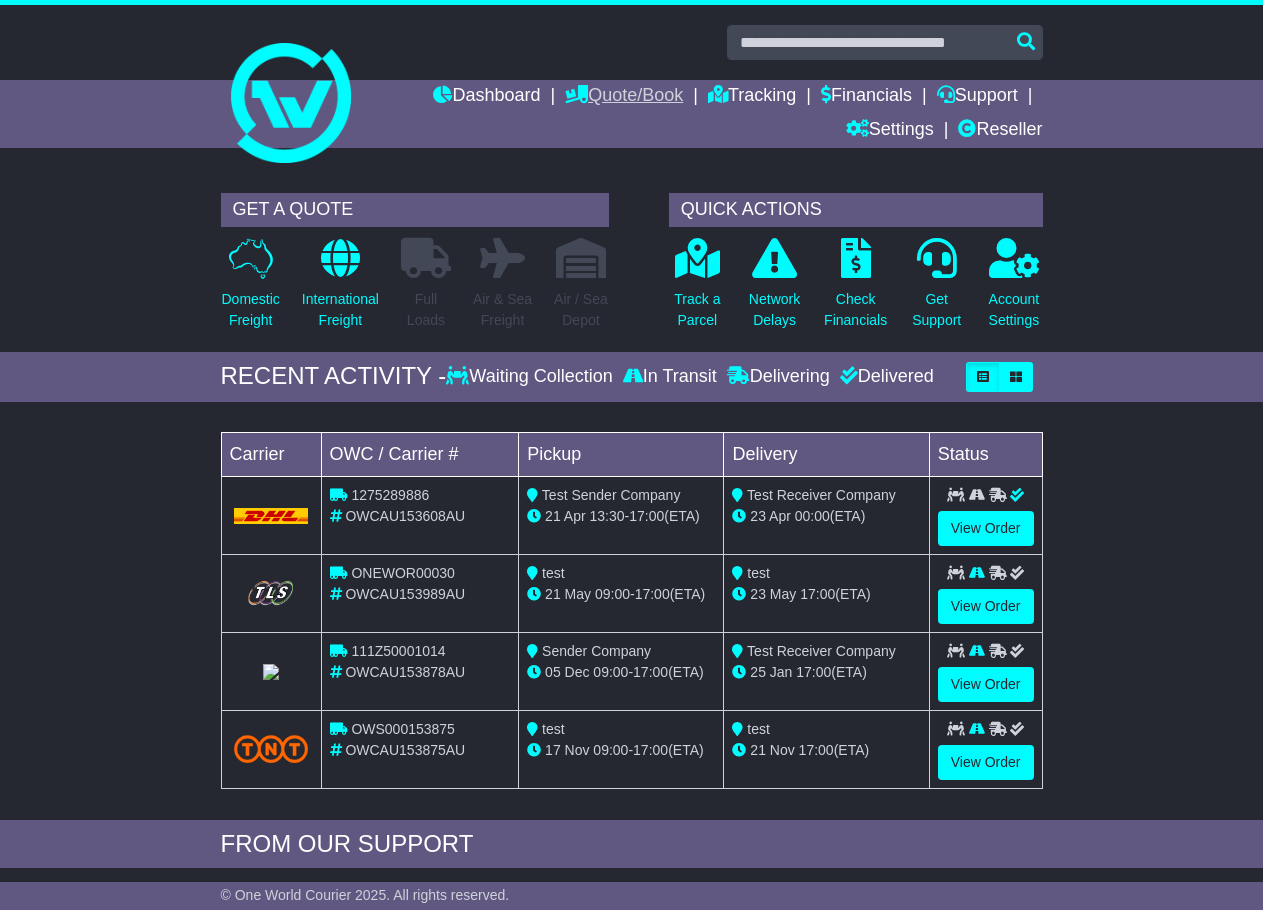 click on "Quote/Book" at bounding box center [624, 97] 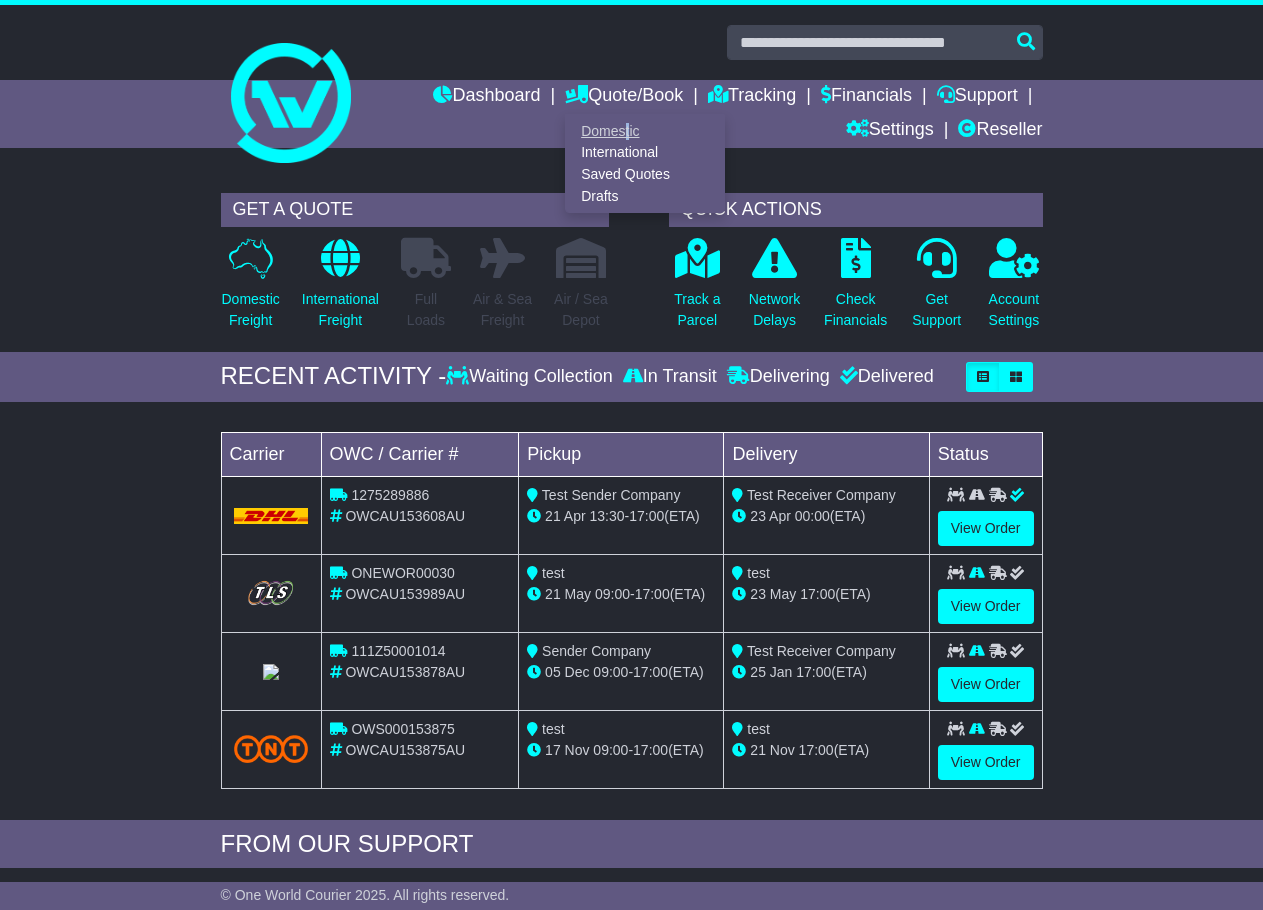 click on "Domestic
International
Saved Quotes
Drafts" at bounding box center [645, 163] 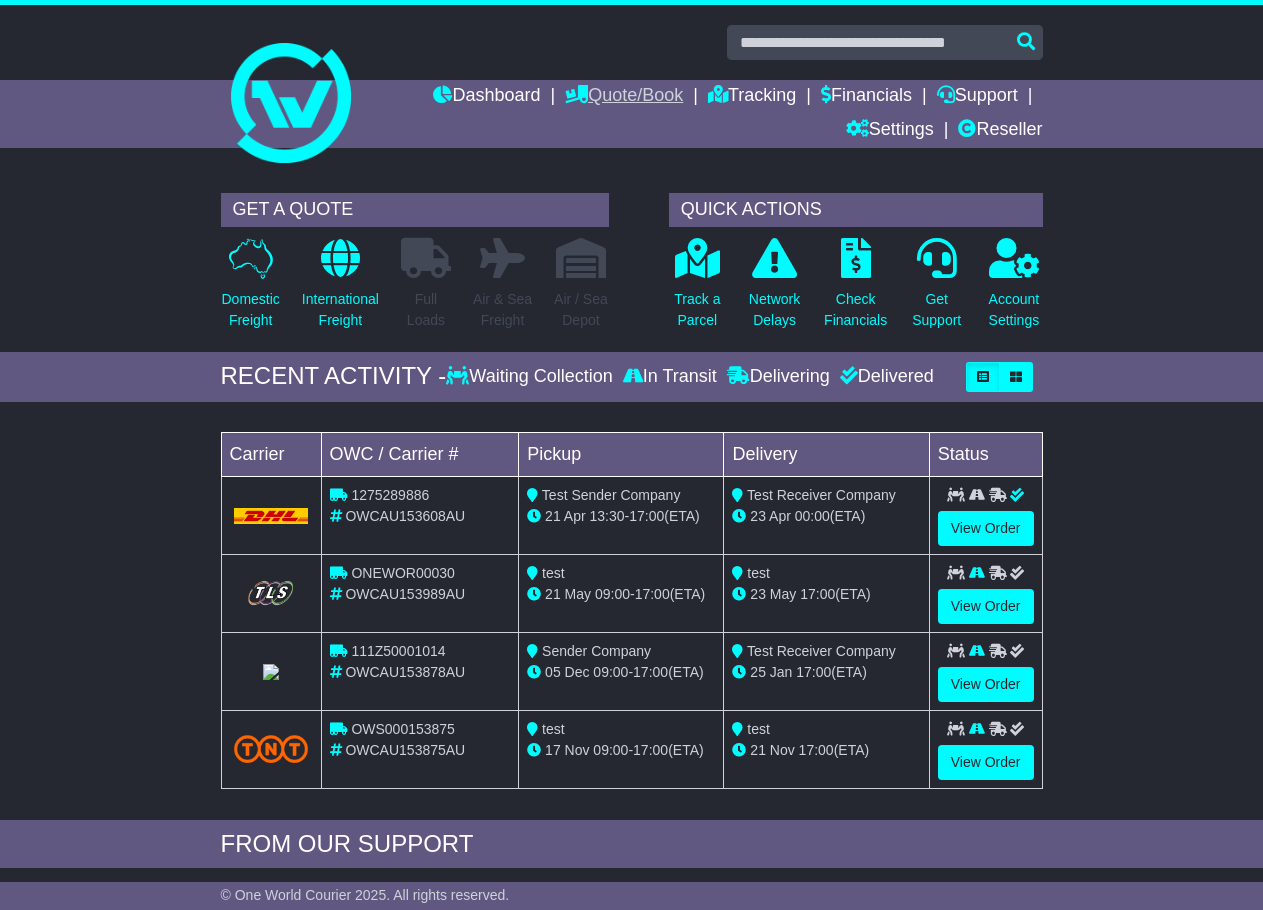 click on "Quote/Book" at bounding box center [624, 97] 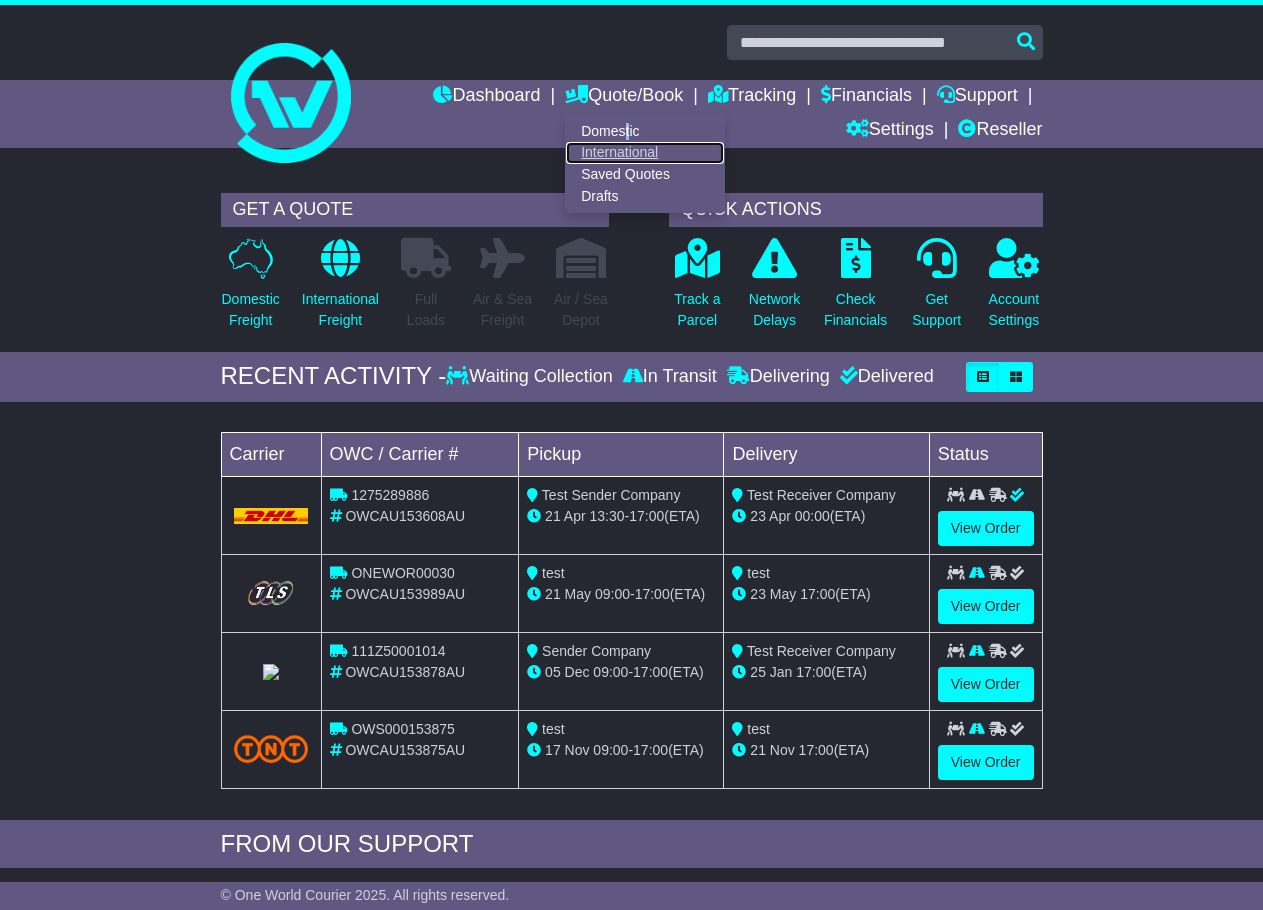 click on "International" at bounding box center (645, 153) 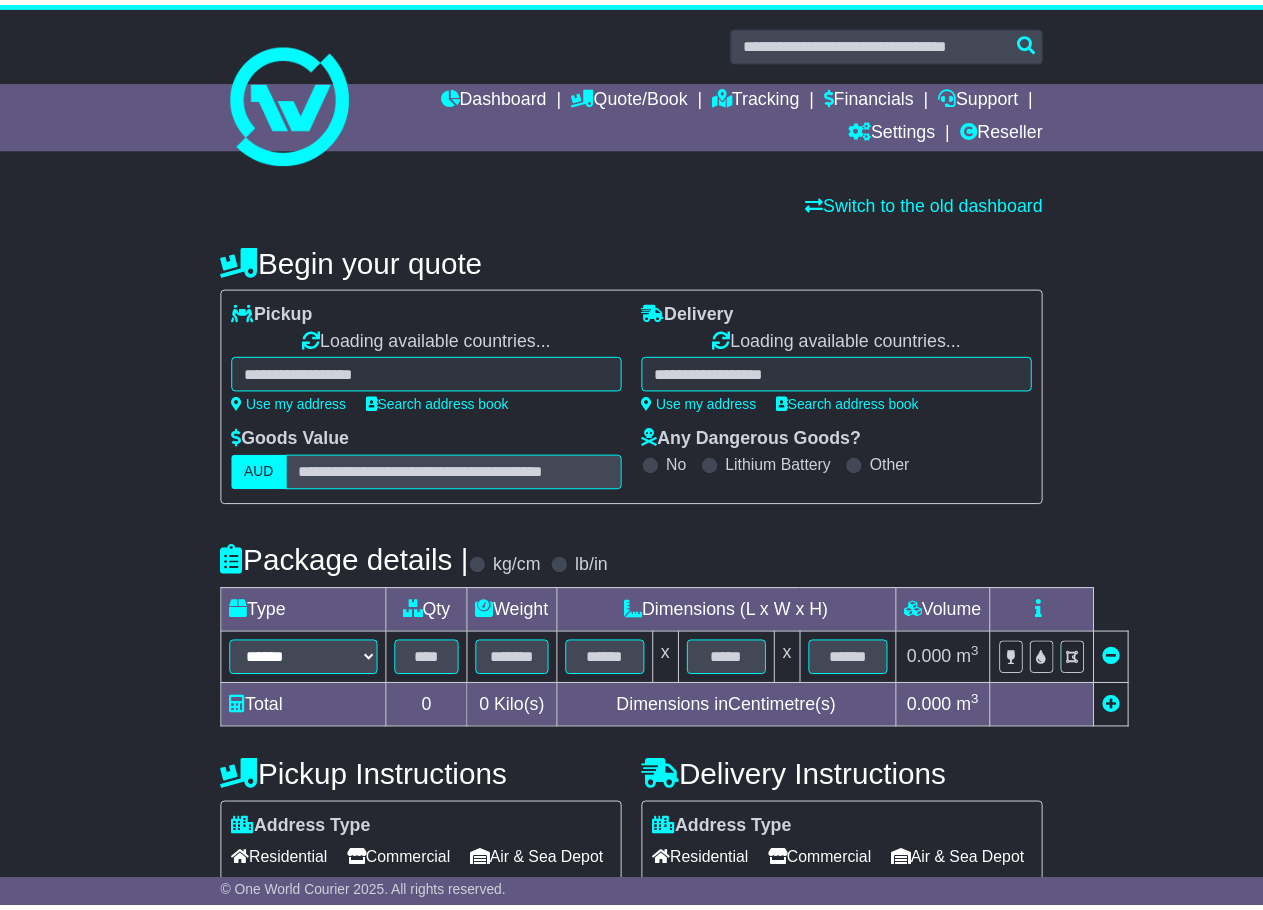 scroll, scrollTop: 0, scrollLeft: 0, axis: both 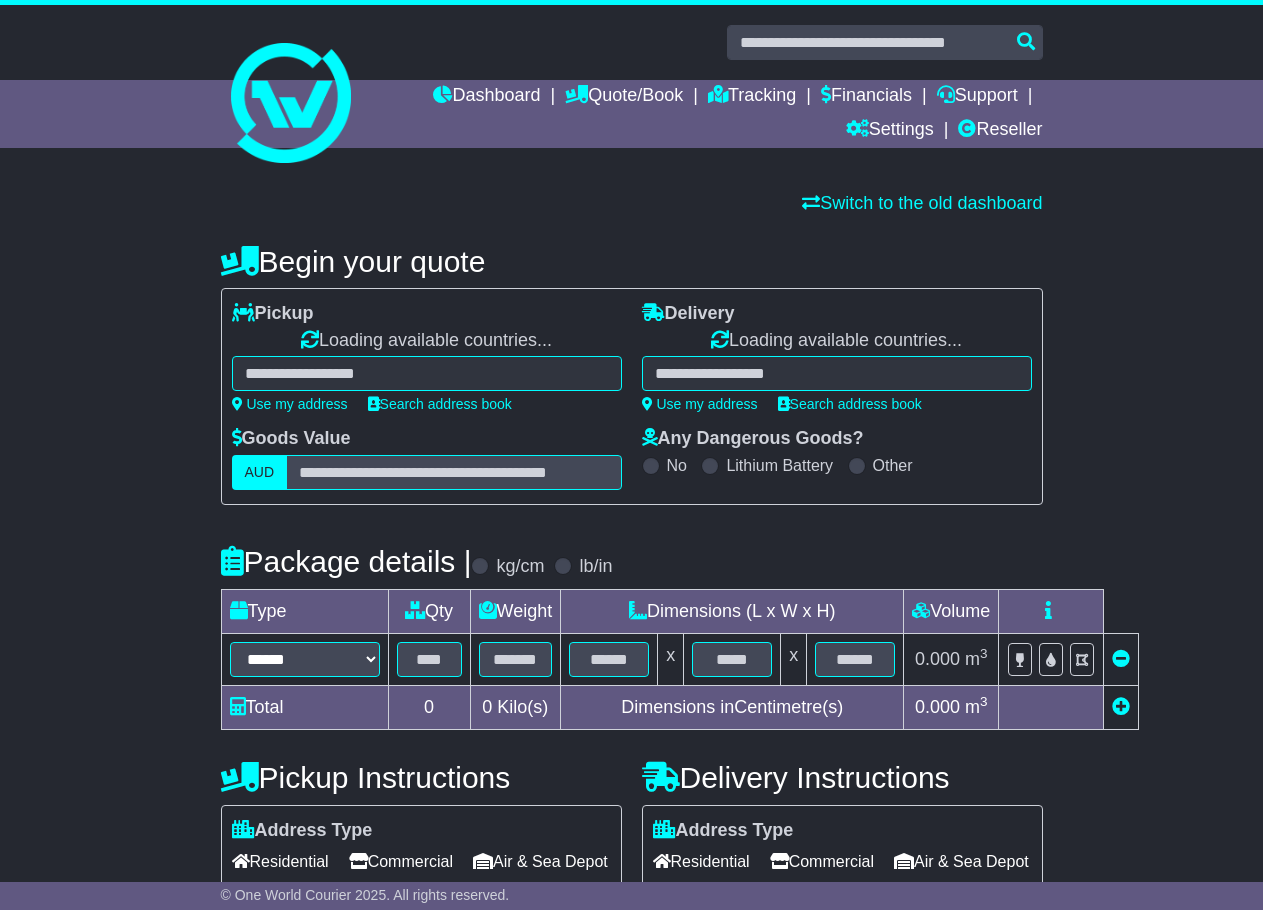 select on "**" 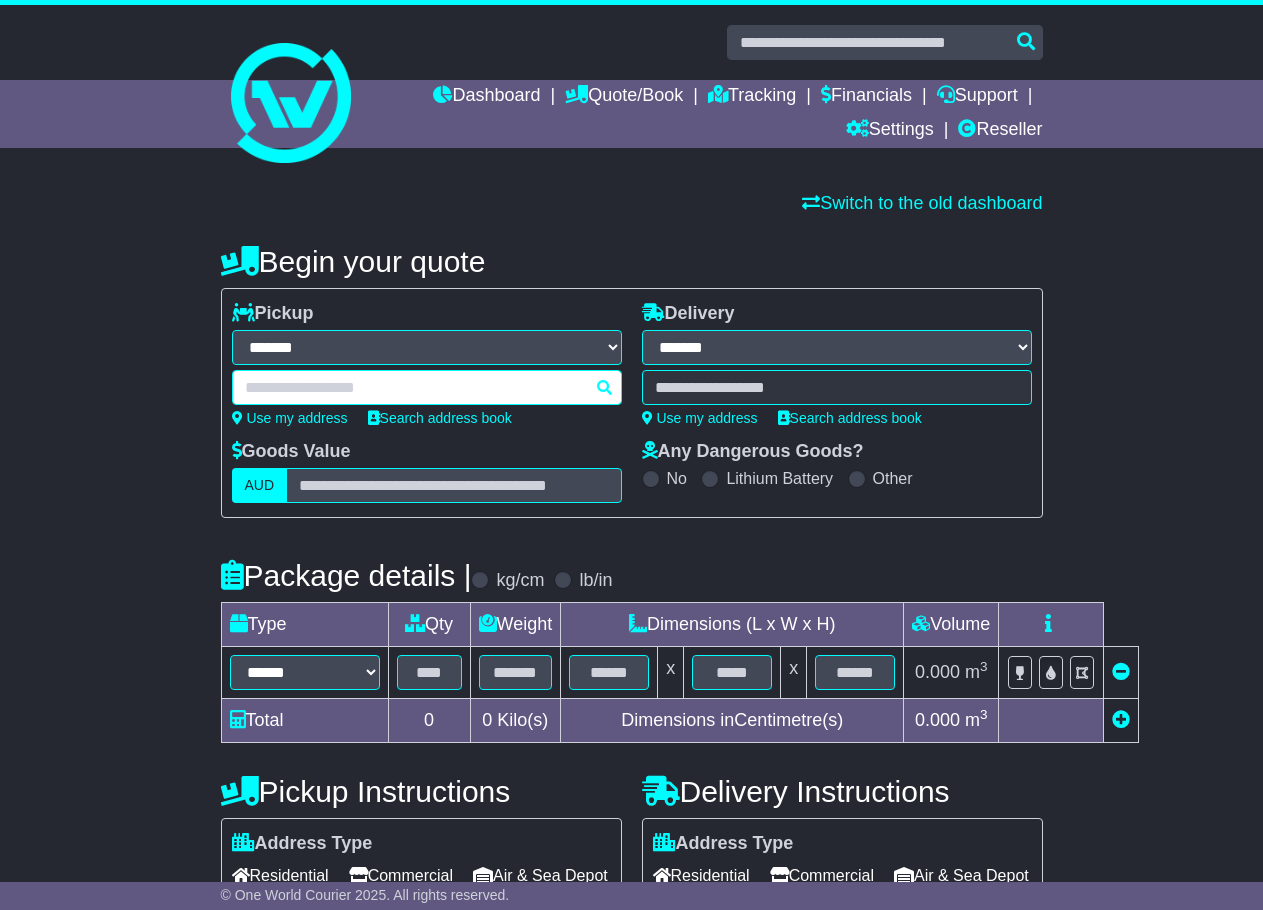 click at bounding box center [427, 387] 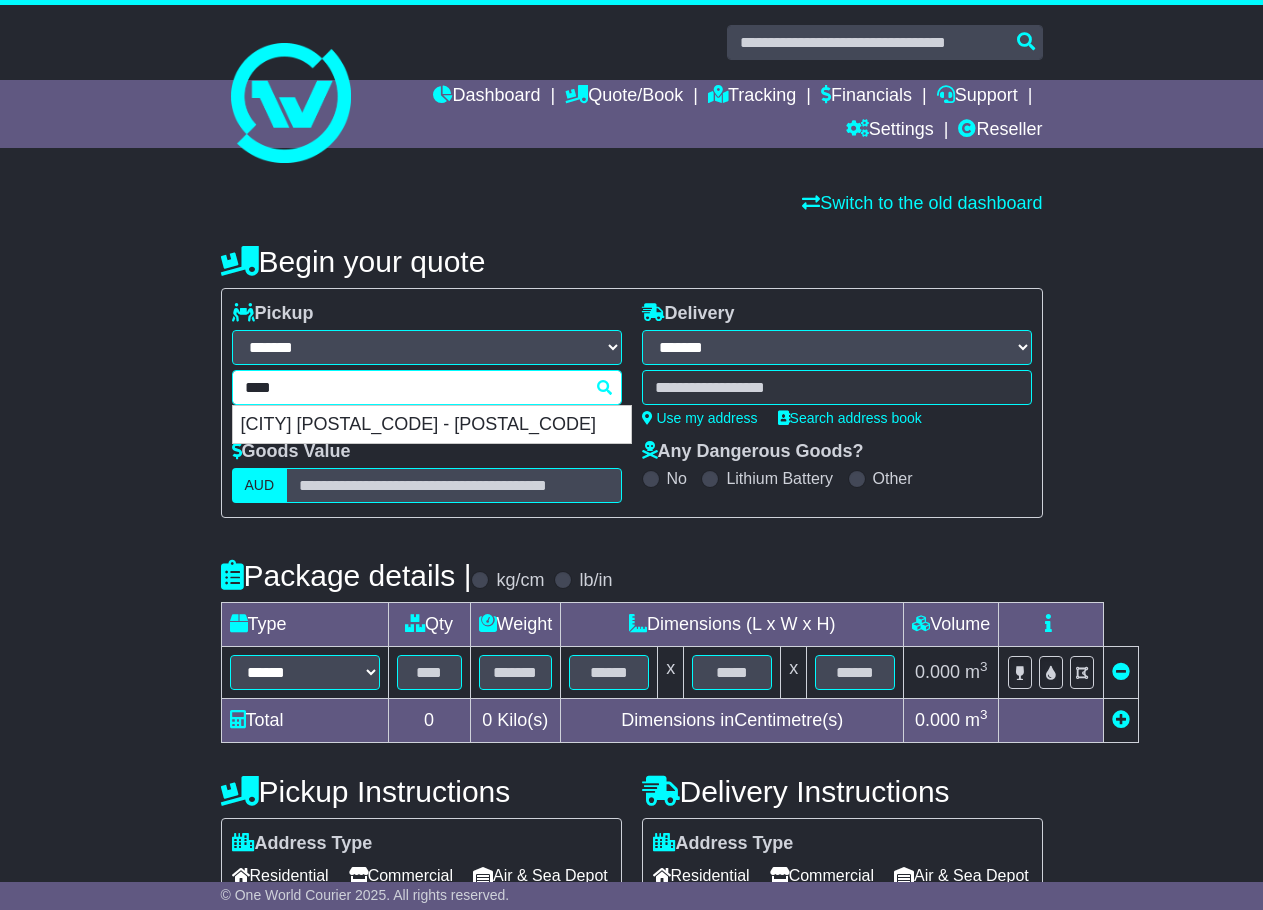 type on "****" 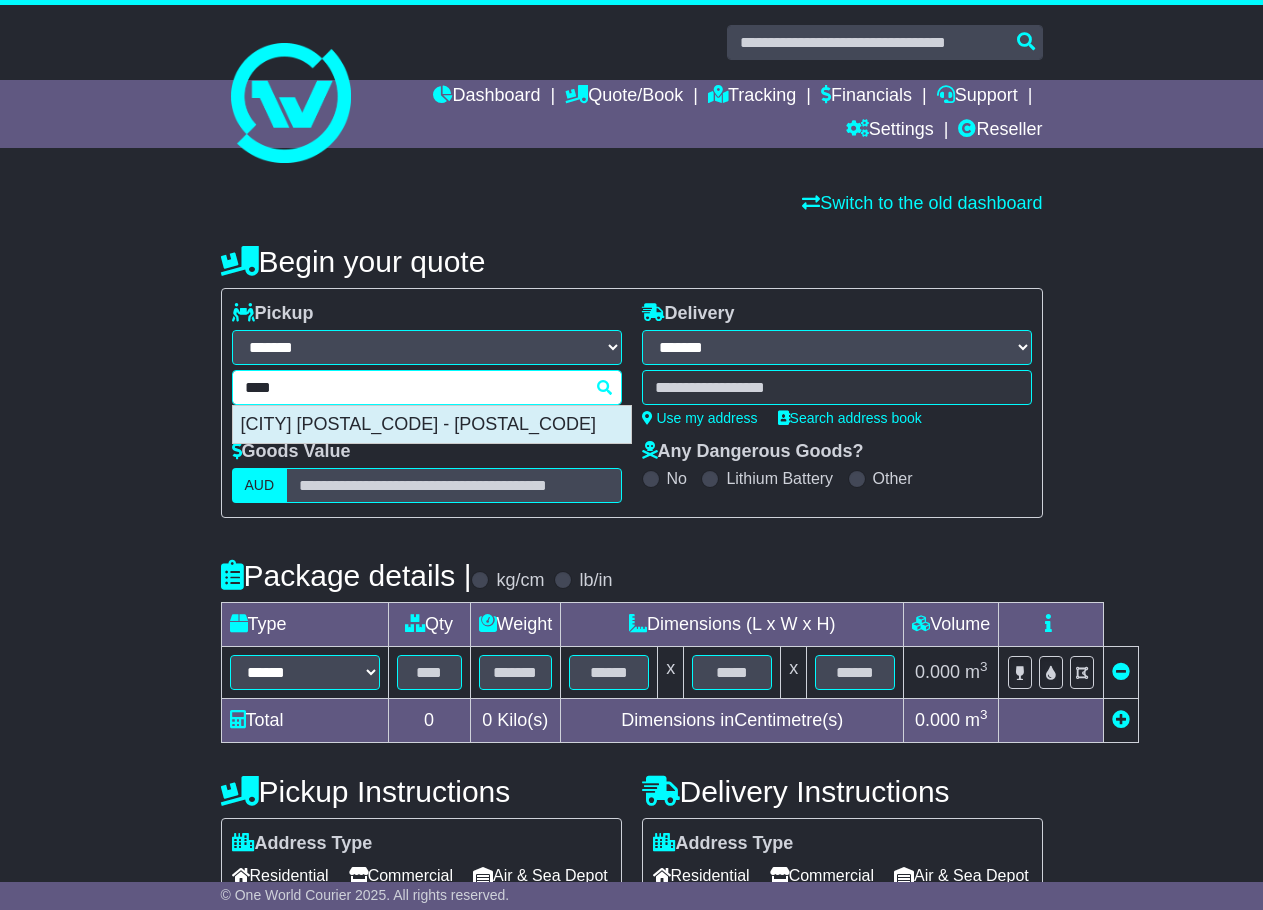 click on "MELBOURNE 3000 - 3001" at bounding box center [432, 425] 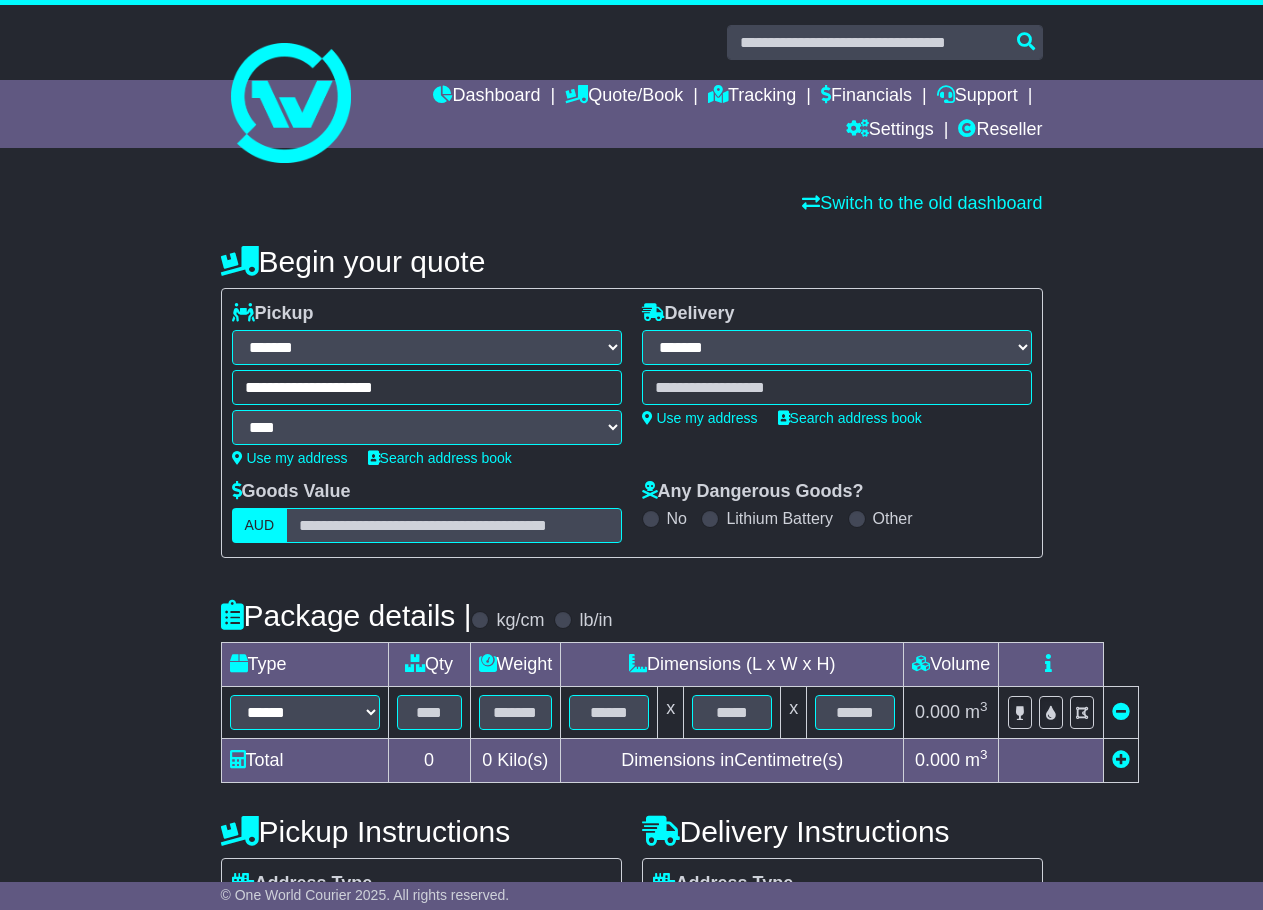 type on "**********" 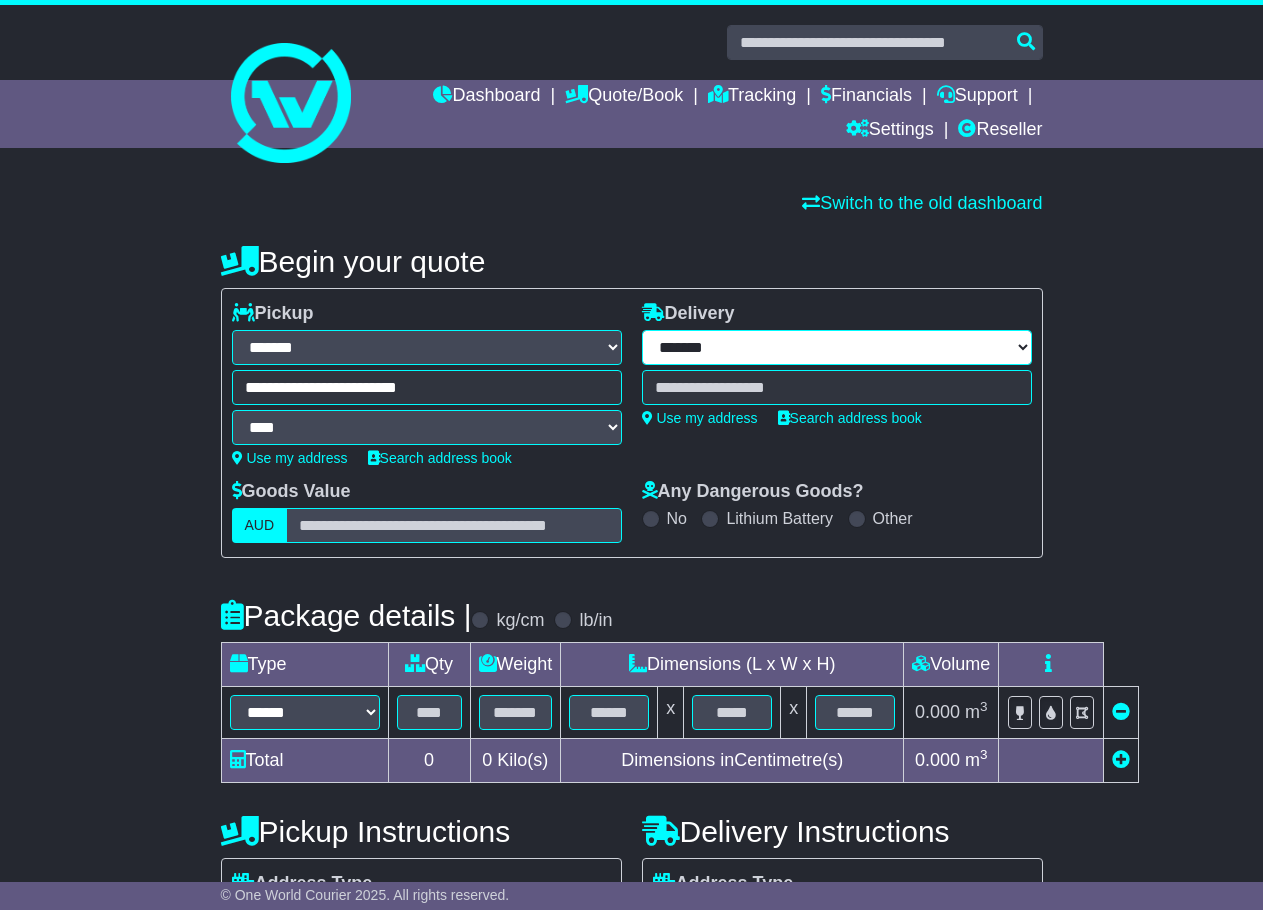 click on "**********" at bounding box center [837, 347] 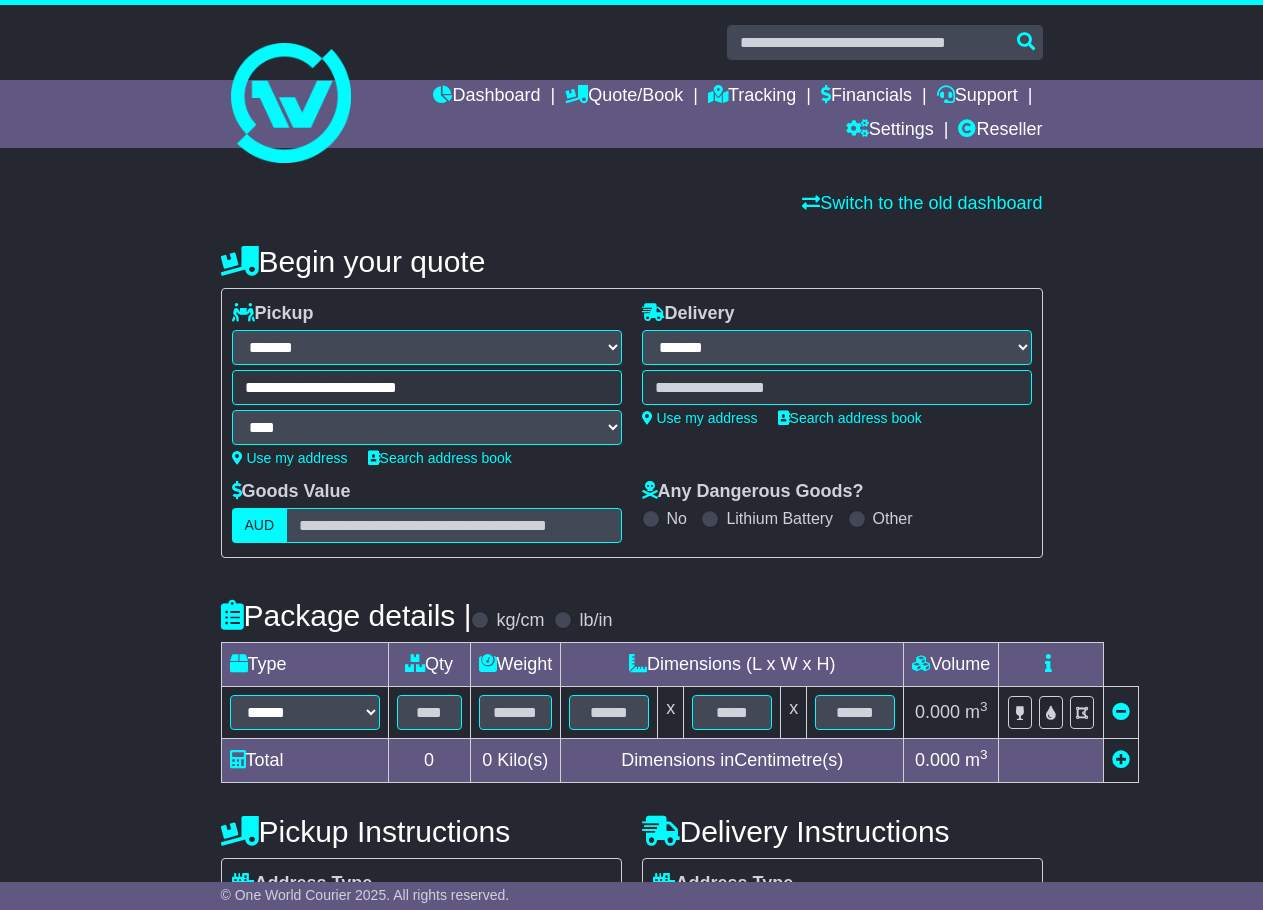 click on "**********" at bounding box center (837, 347) 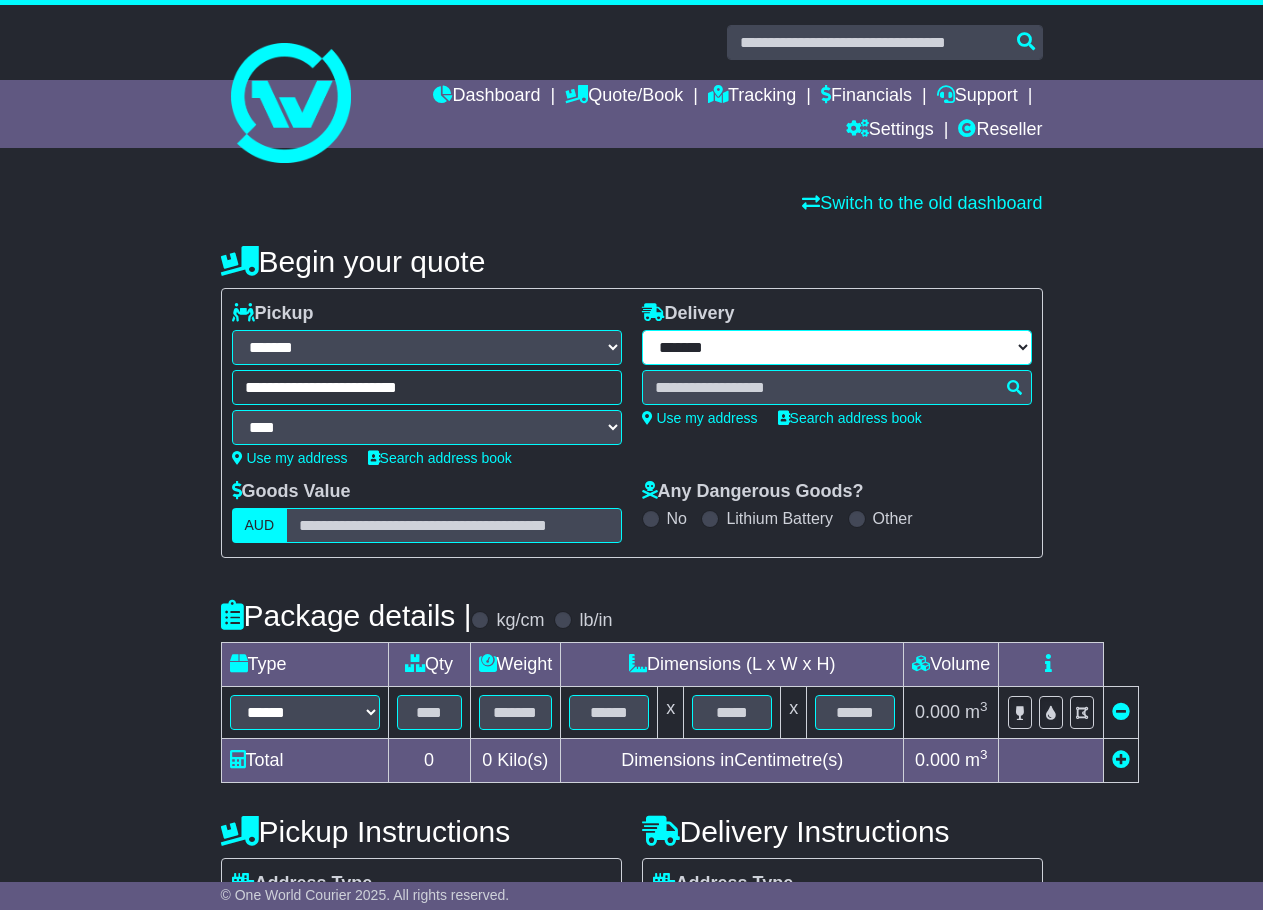 click on "**********" at bounding box center [837, 347] 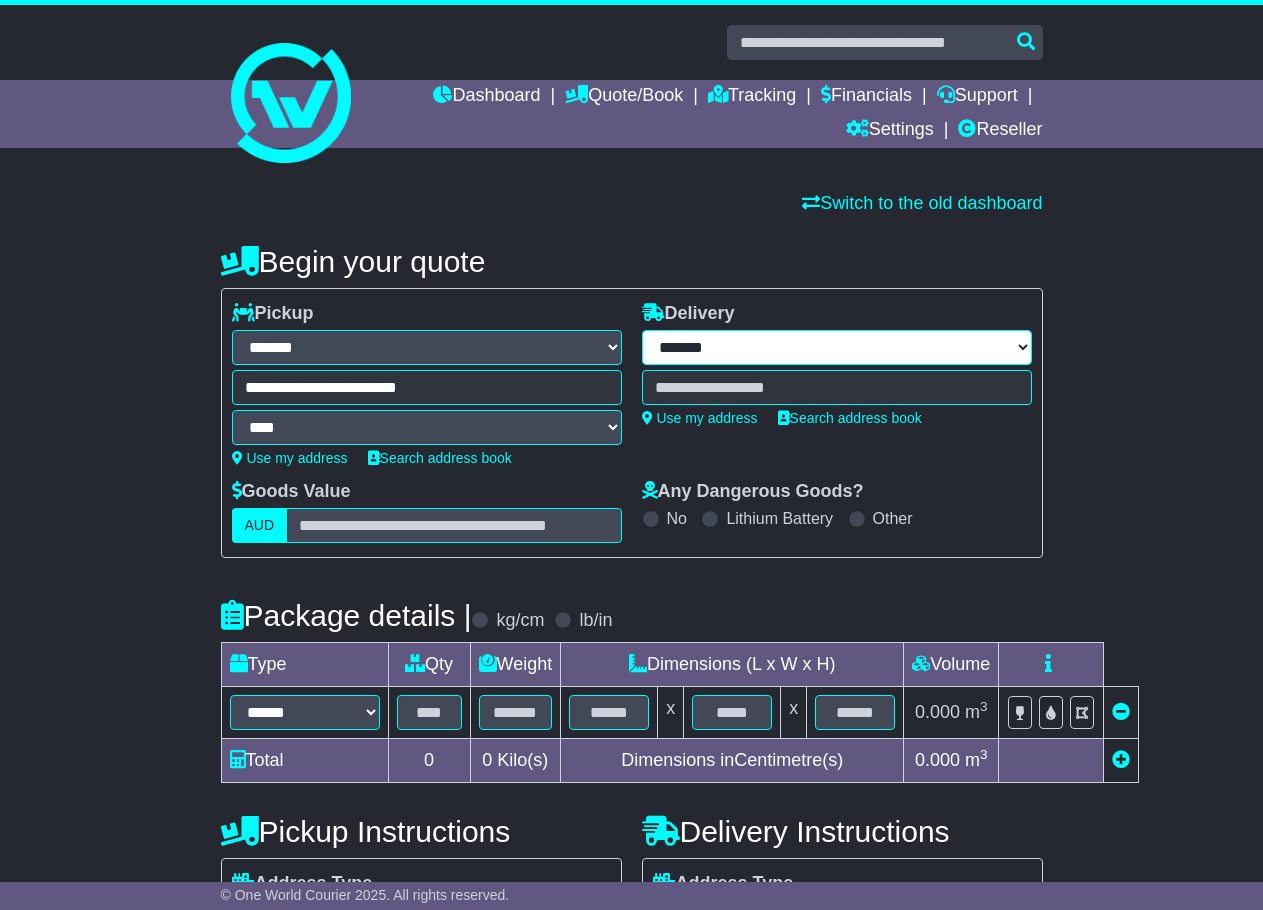 select on "***" 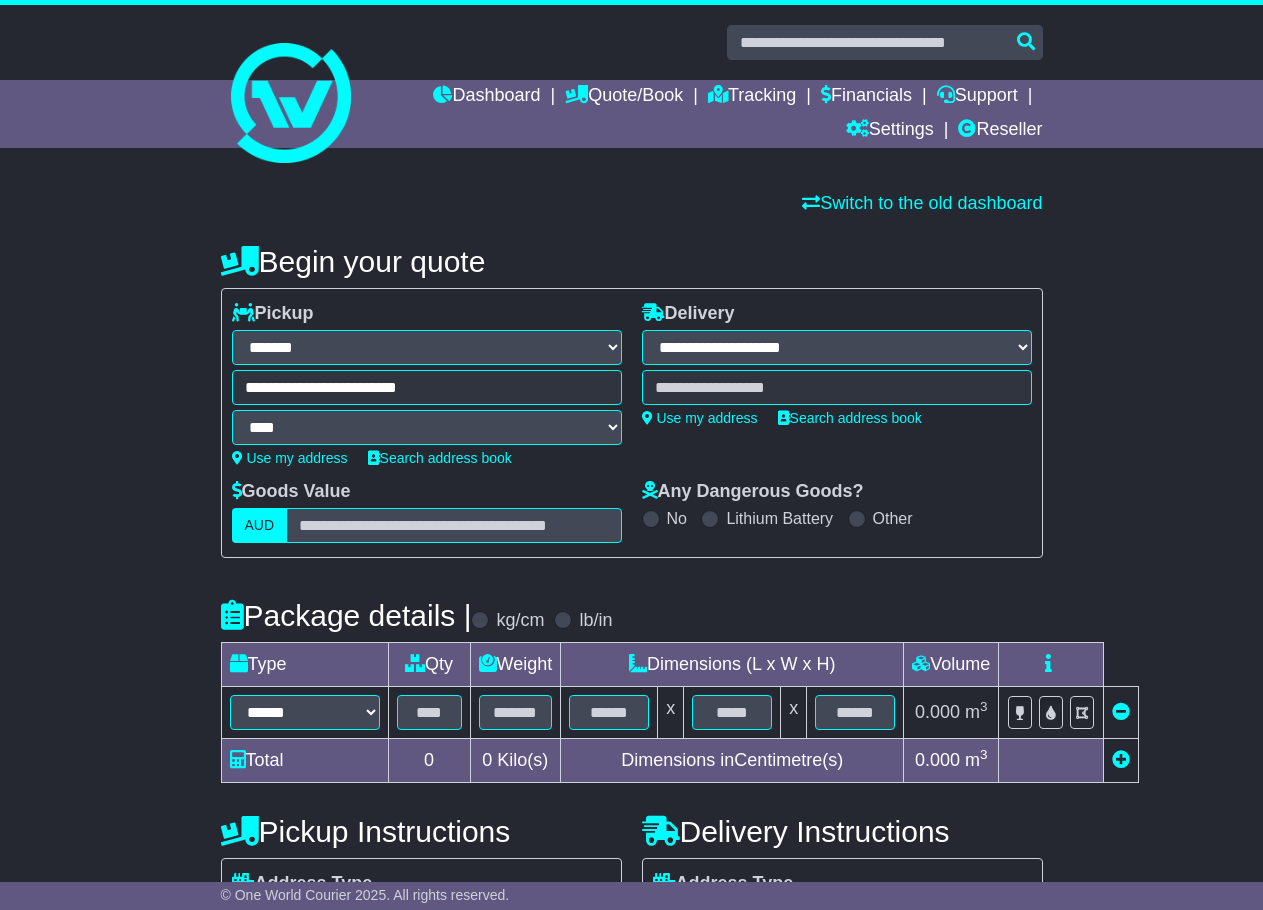 click on "**********" at bounding box center [837, 347] 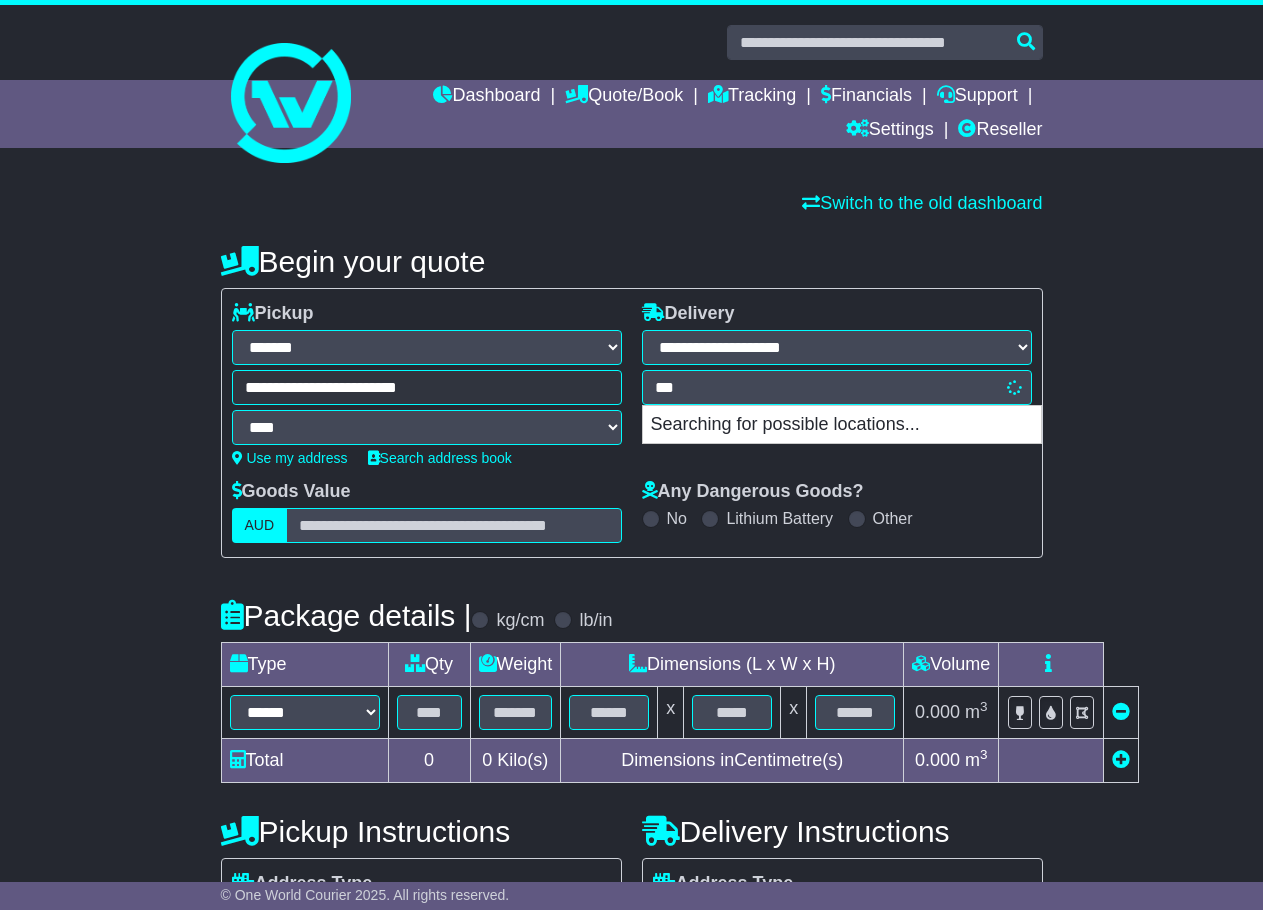 type on "****" 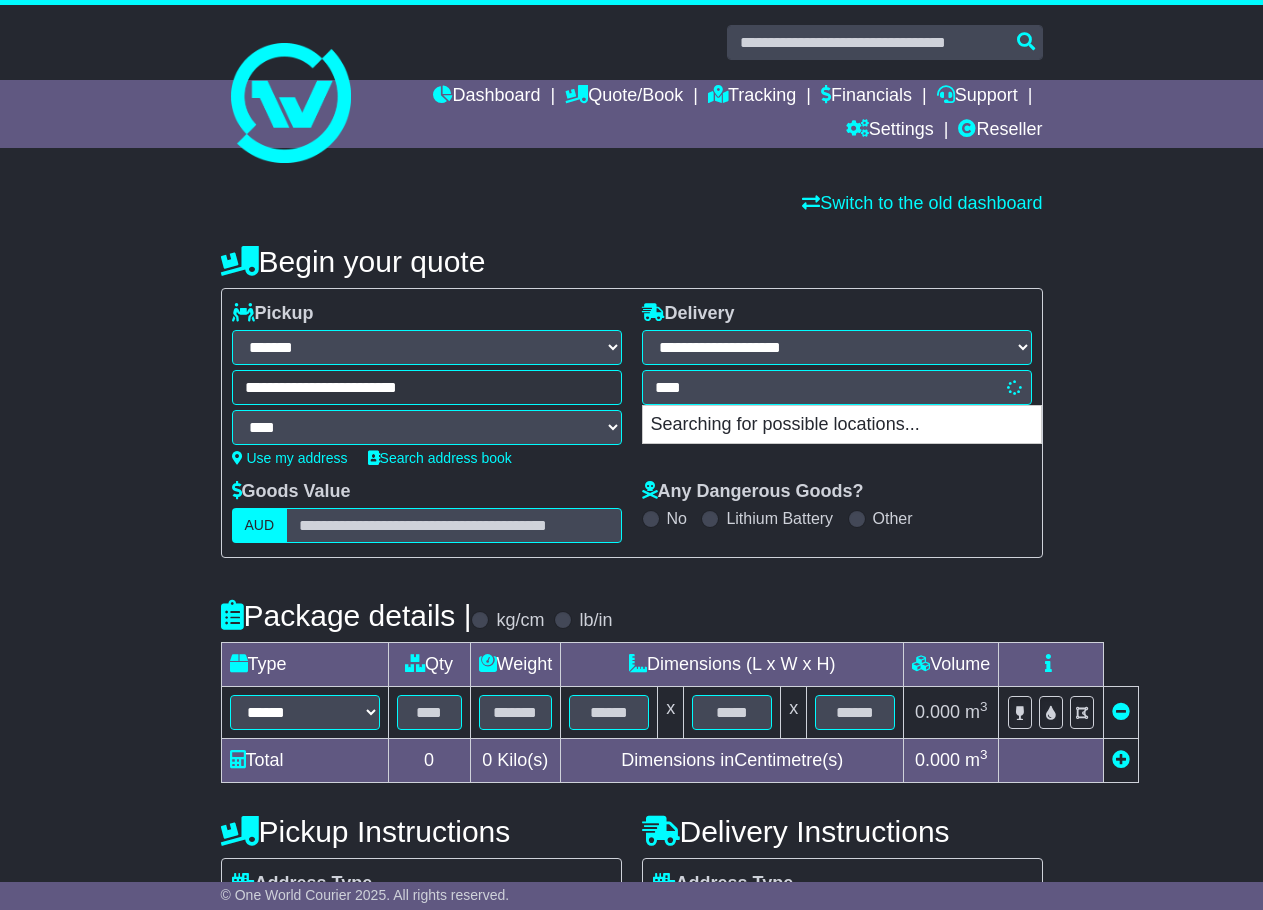 type 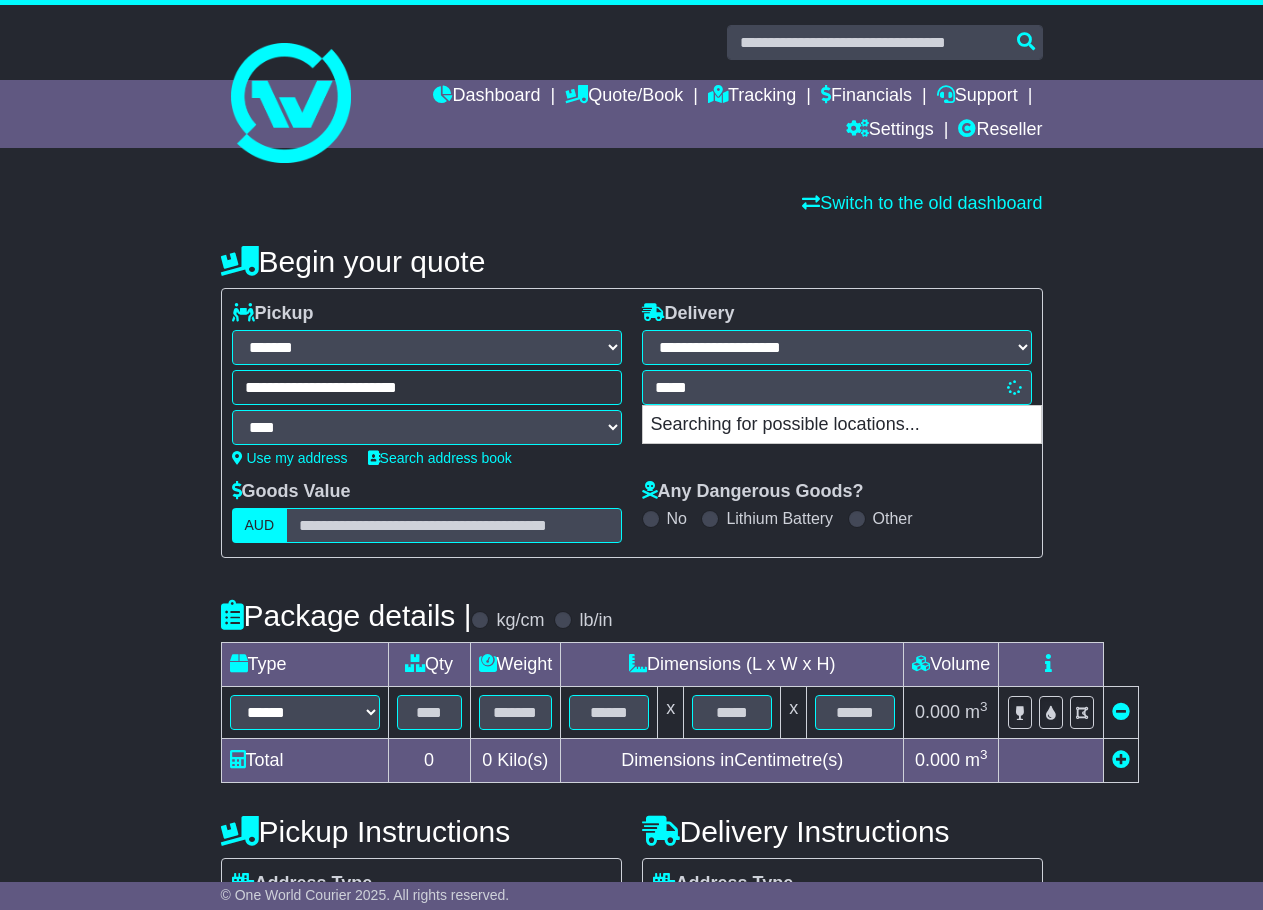 type on "*******" 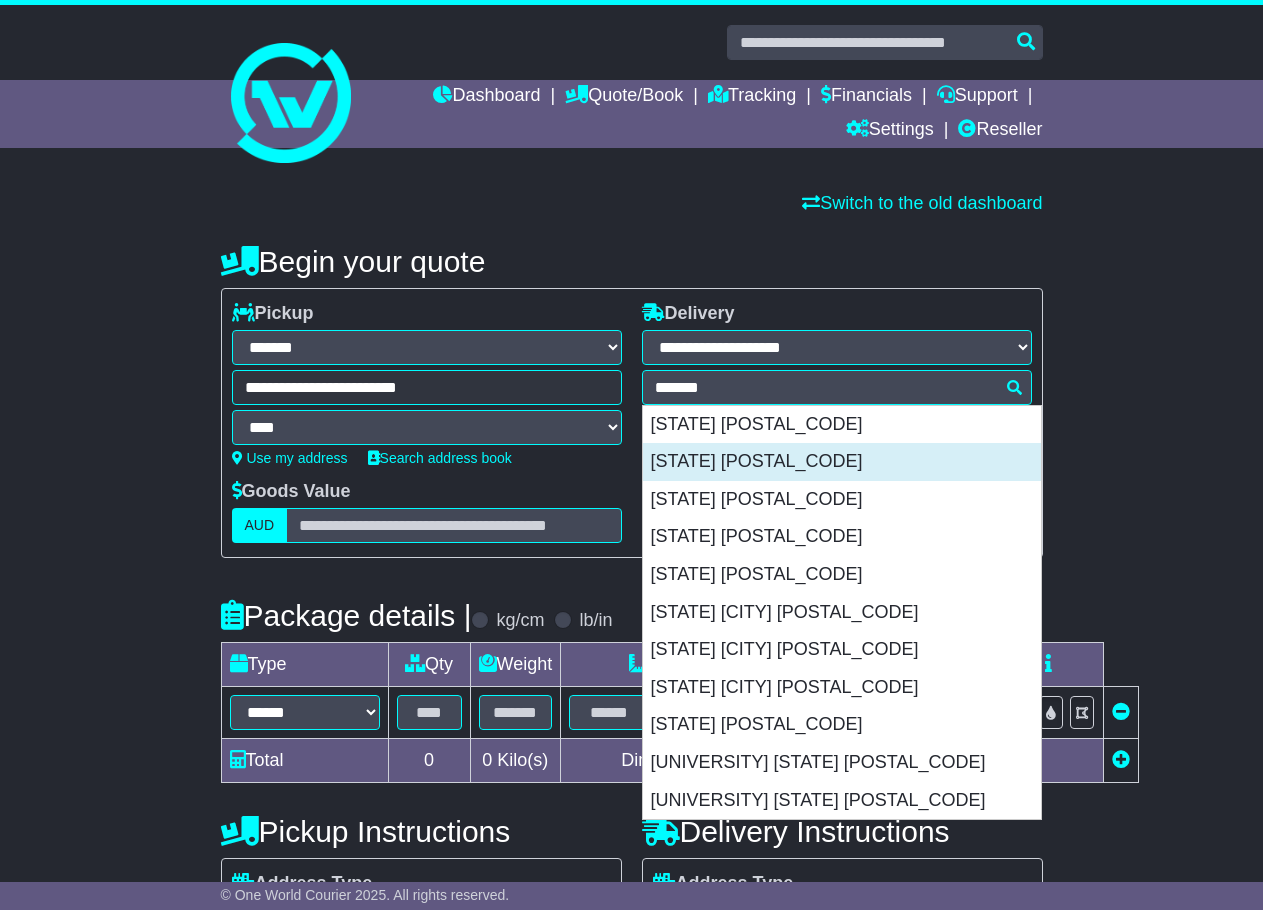 click on "CALIFORNIA 15419" at bounding box center [842, 462] 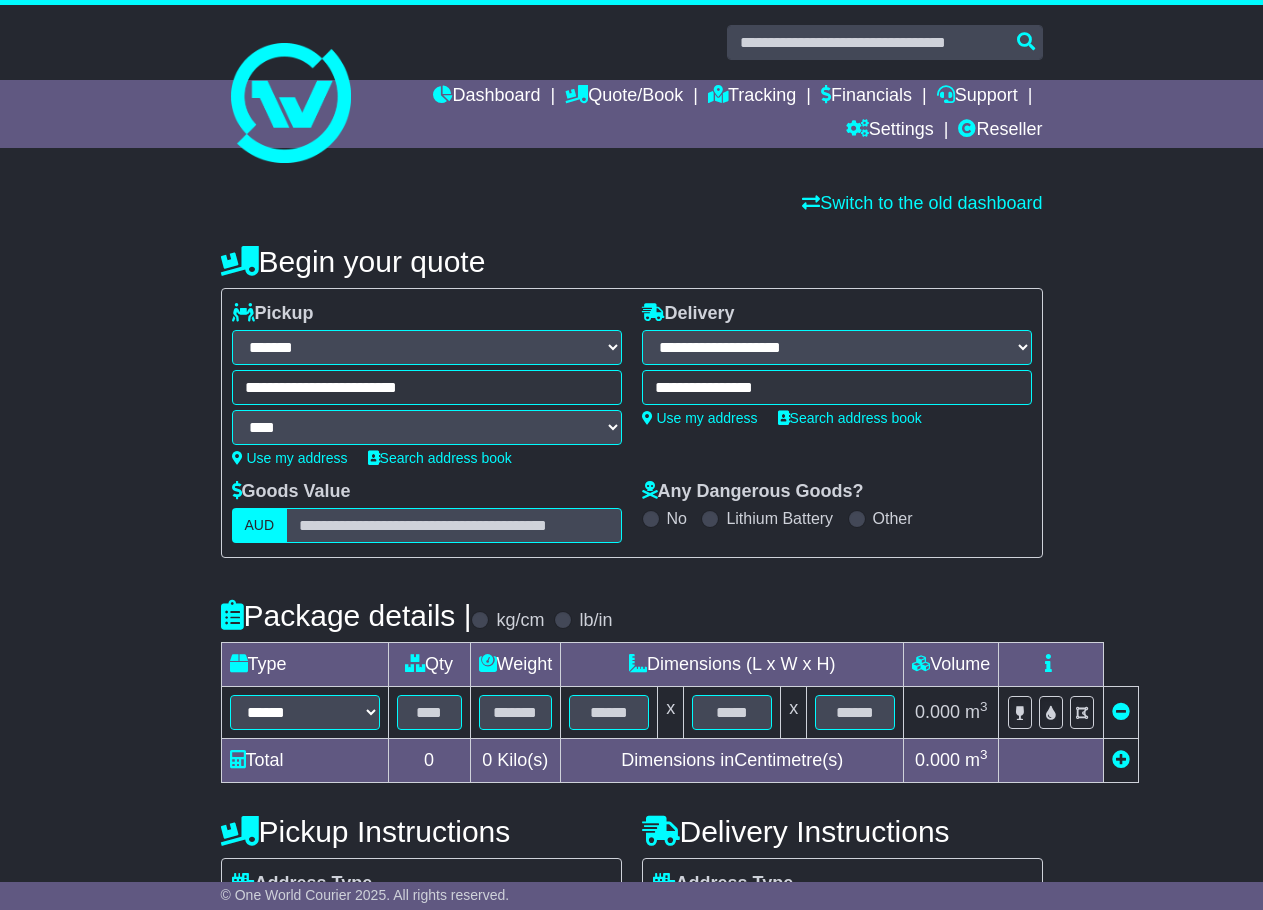 type on "**********" 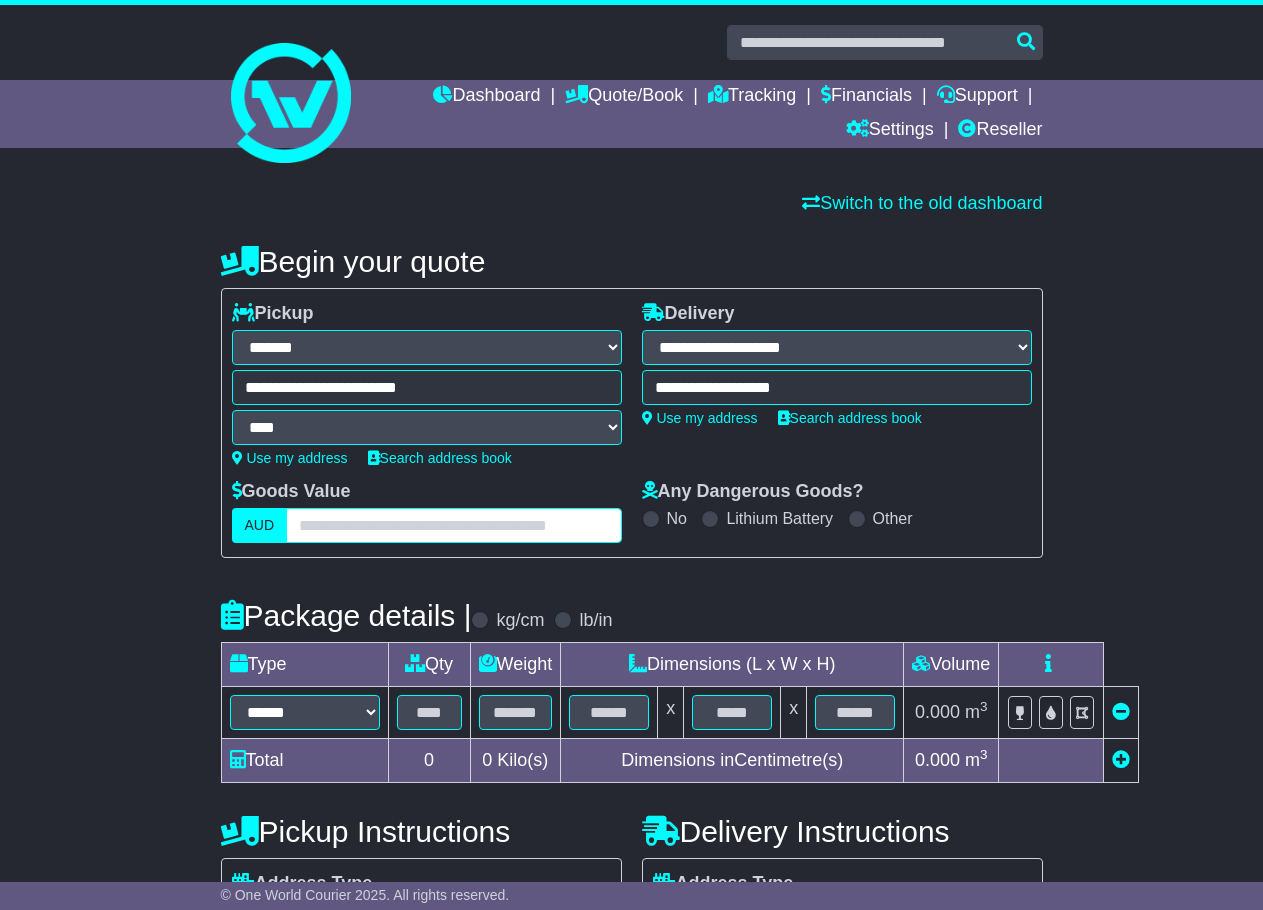 click at bounding box center (453, 525) 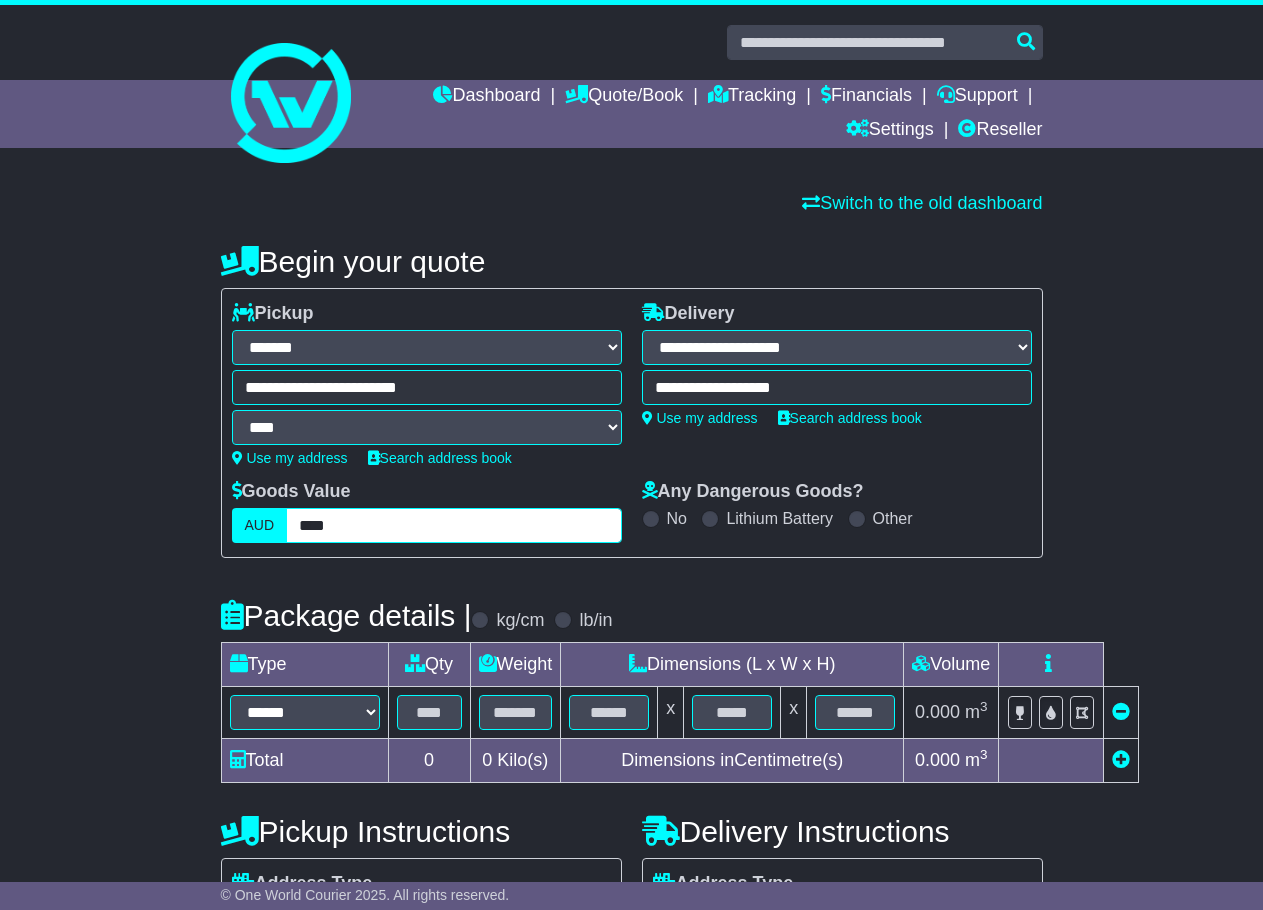 type on "****" 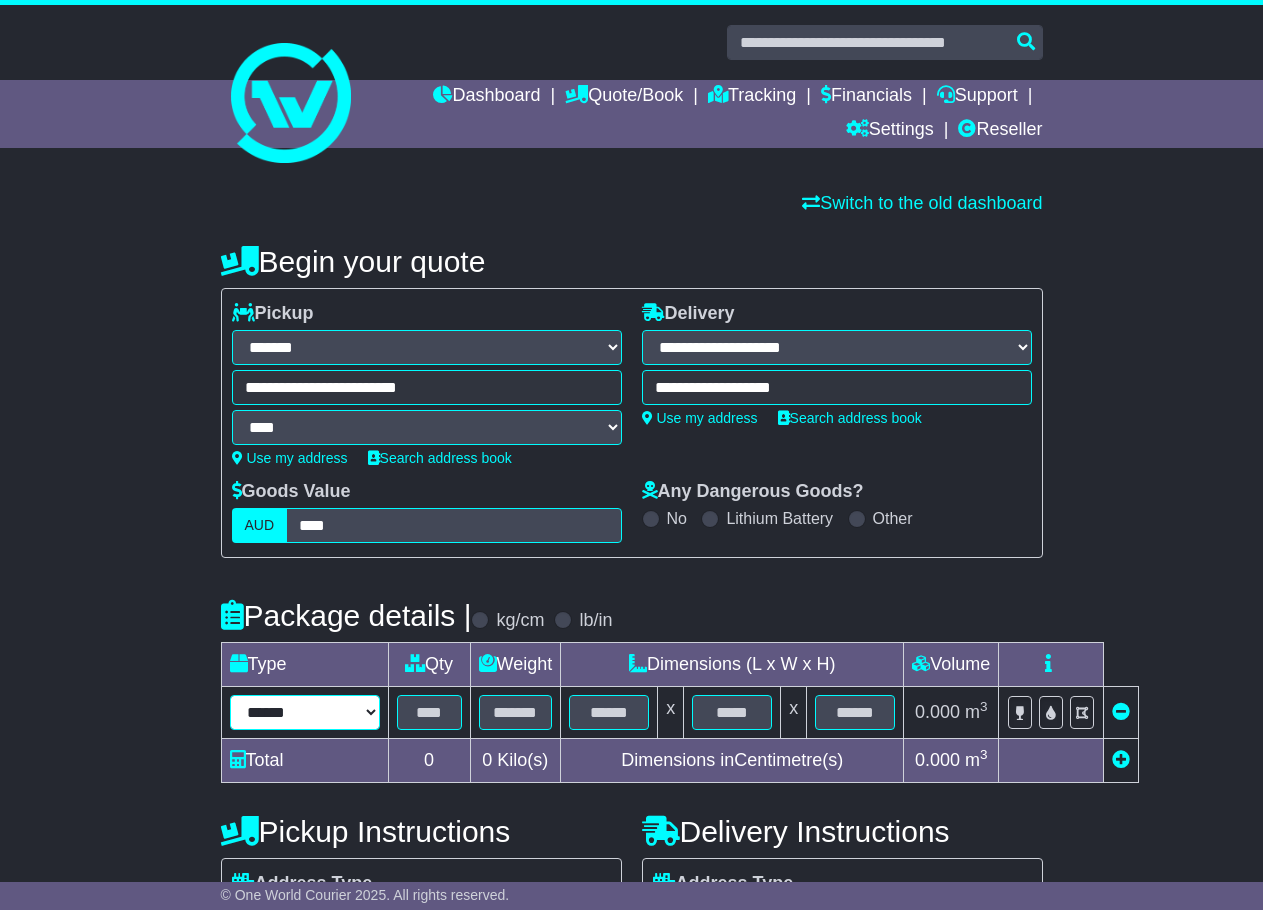 click on "**********" at bounding box center (305, 712) 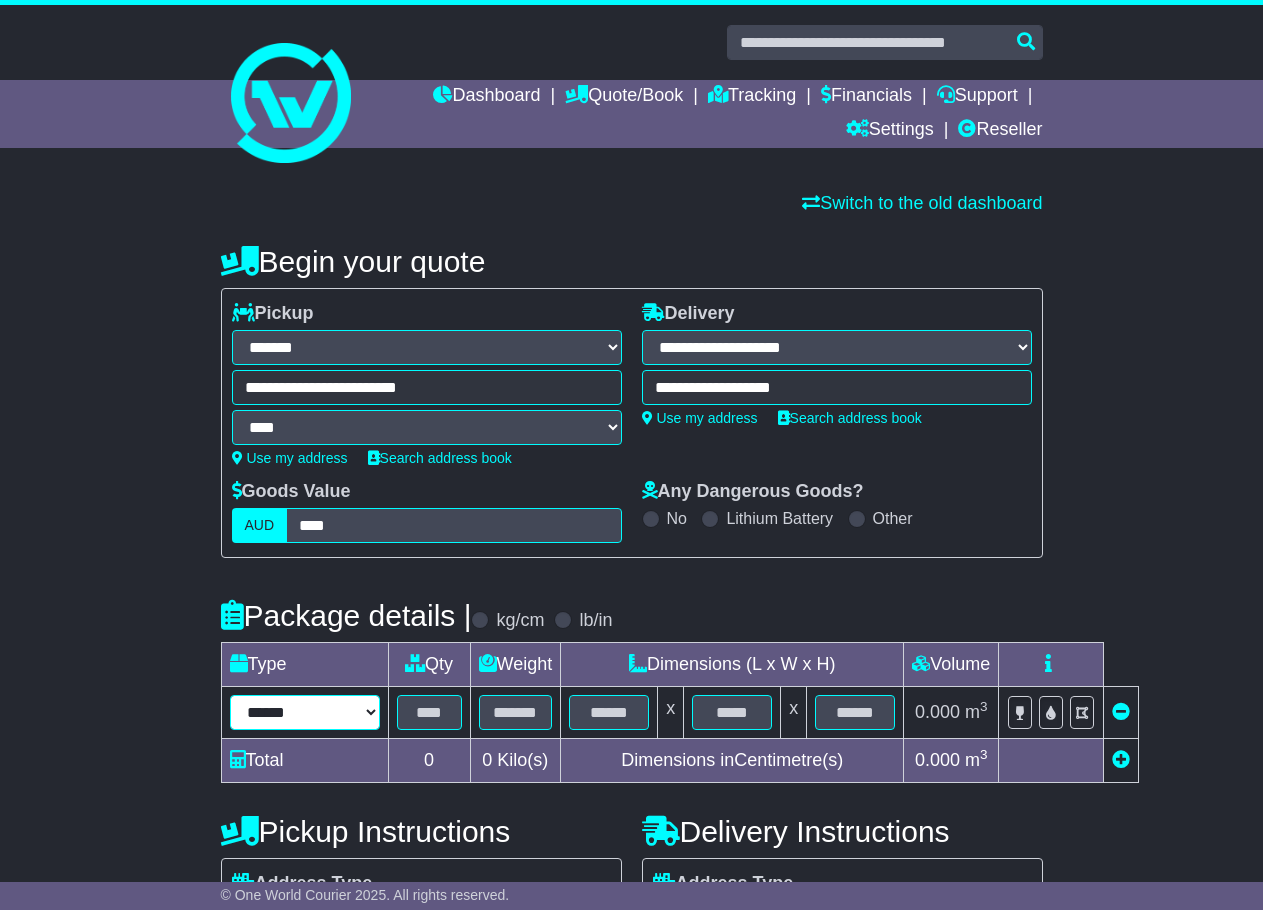 select on "***" 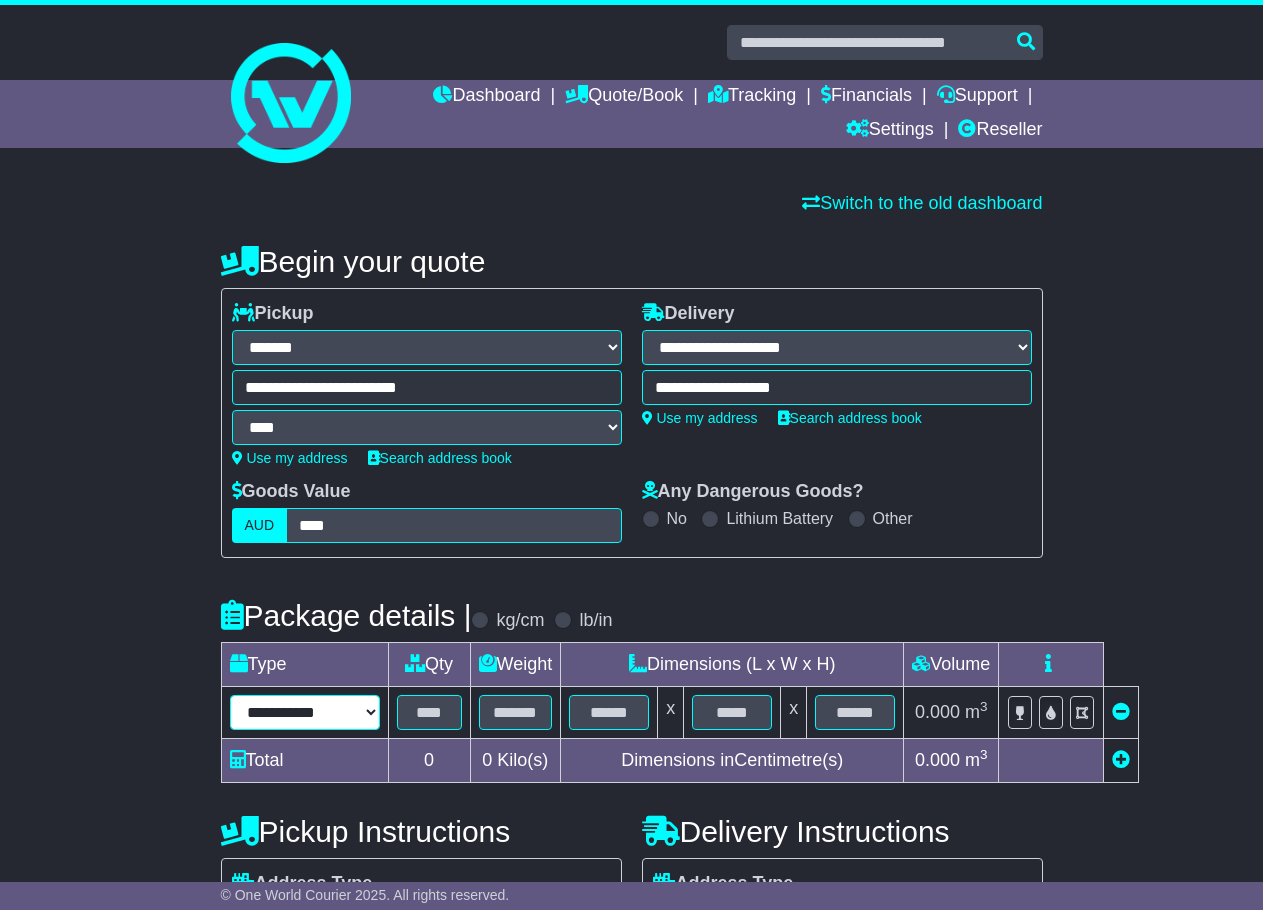 click on "**********" at bounding box center [305, 712] 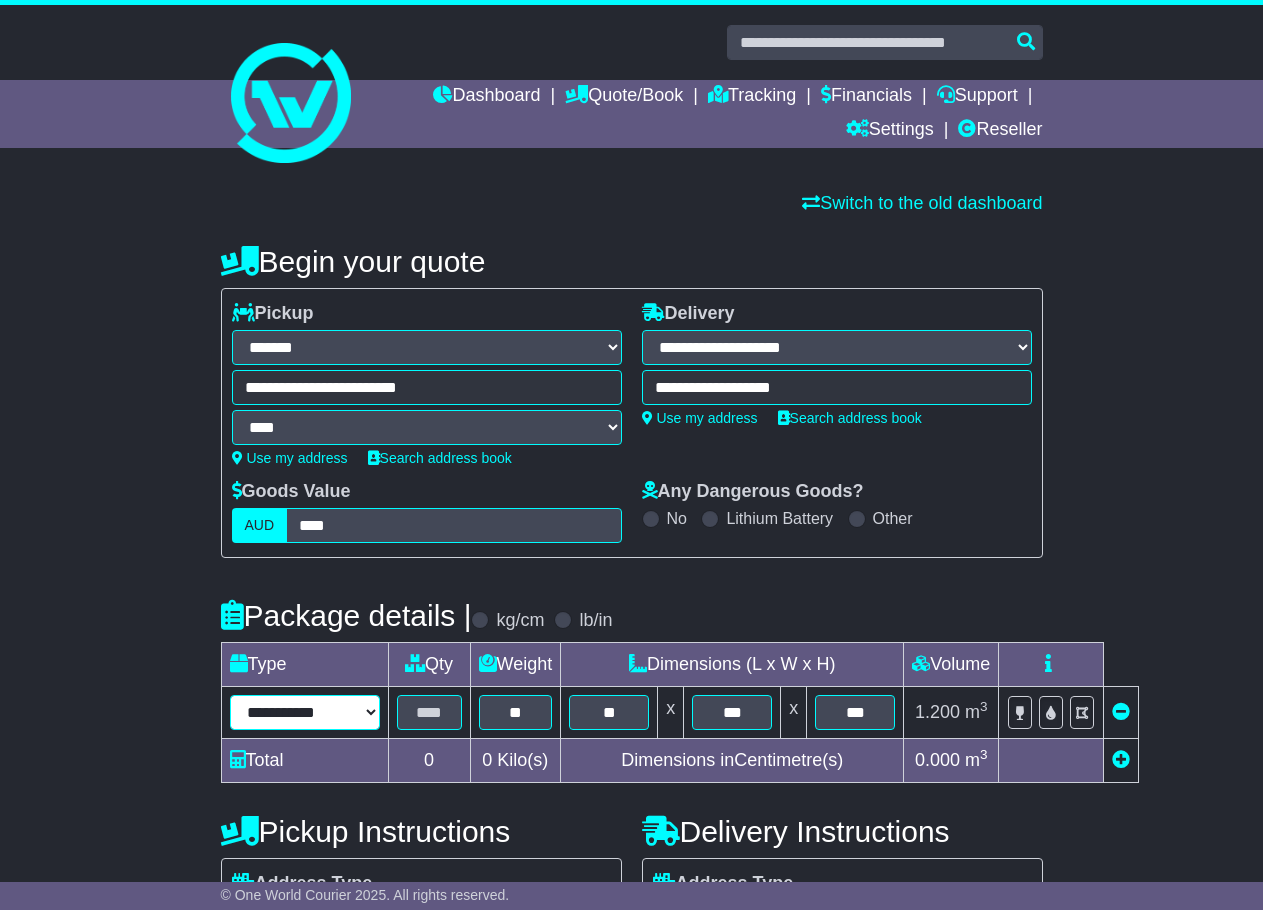 click on "**********" at bounding box center (305, 712) 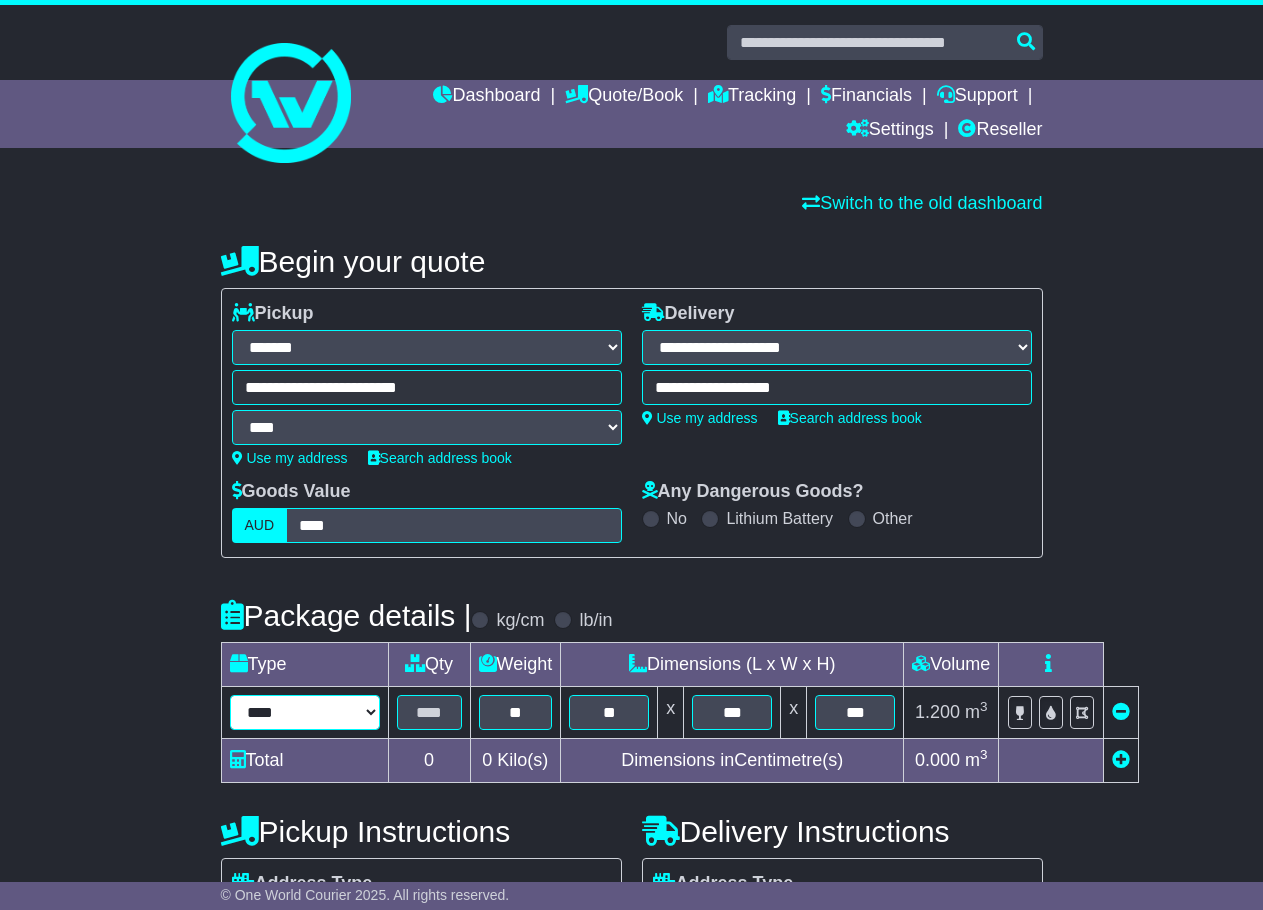 click on "**********" at bounding box center [305, 712] 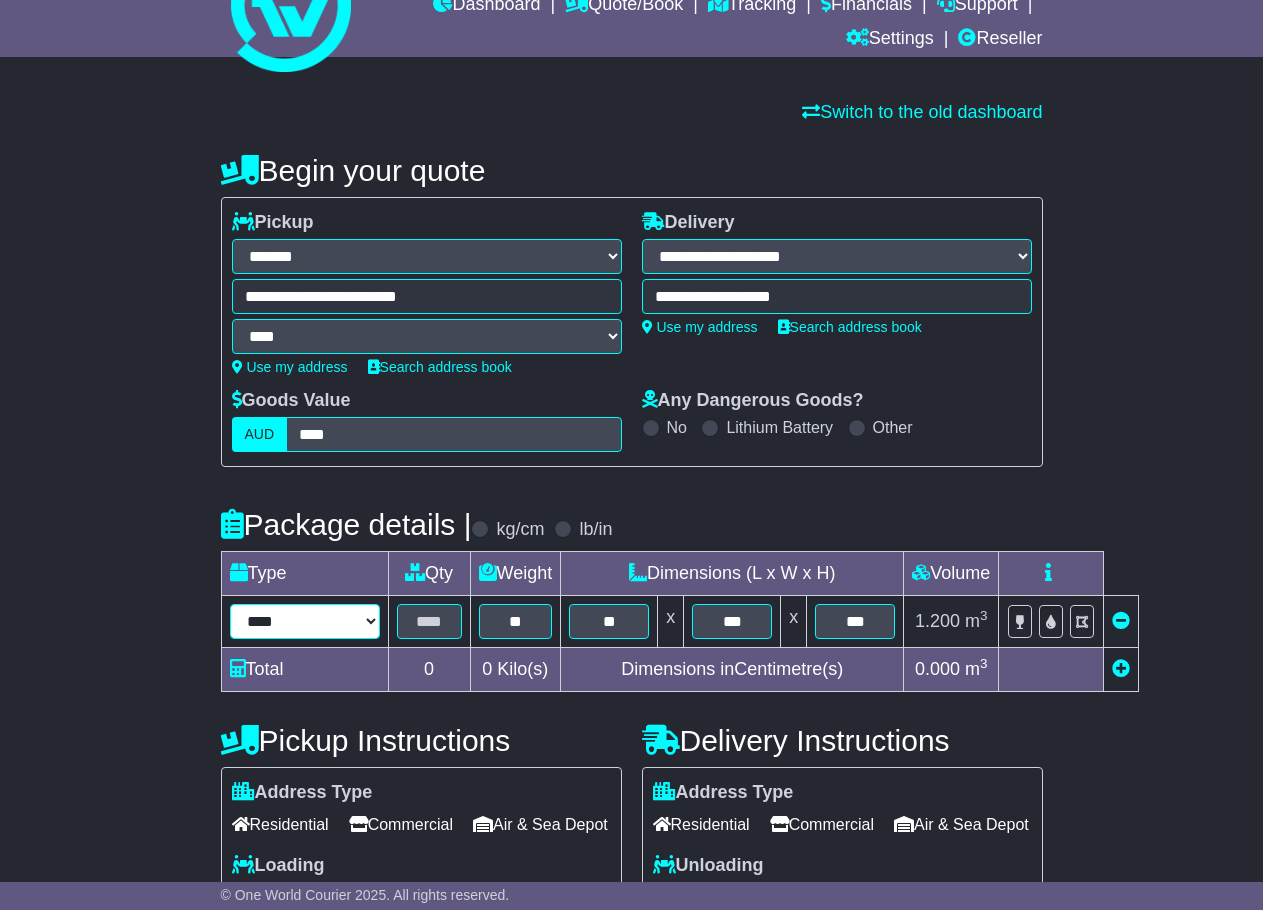 scroll, scrollTop: 100, scrollLeft: 0, axis: vertical 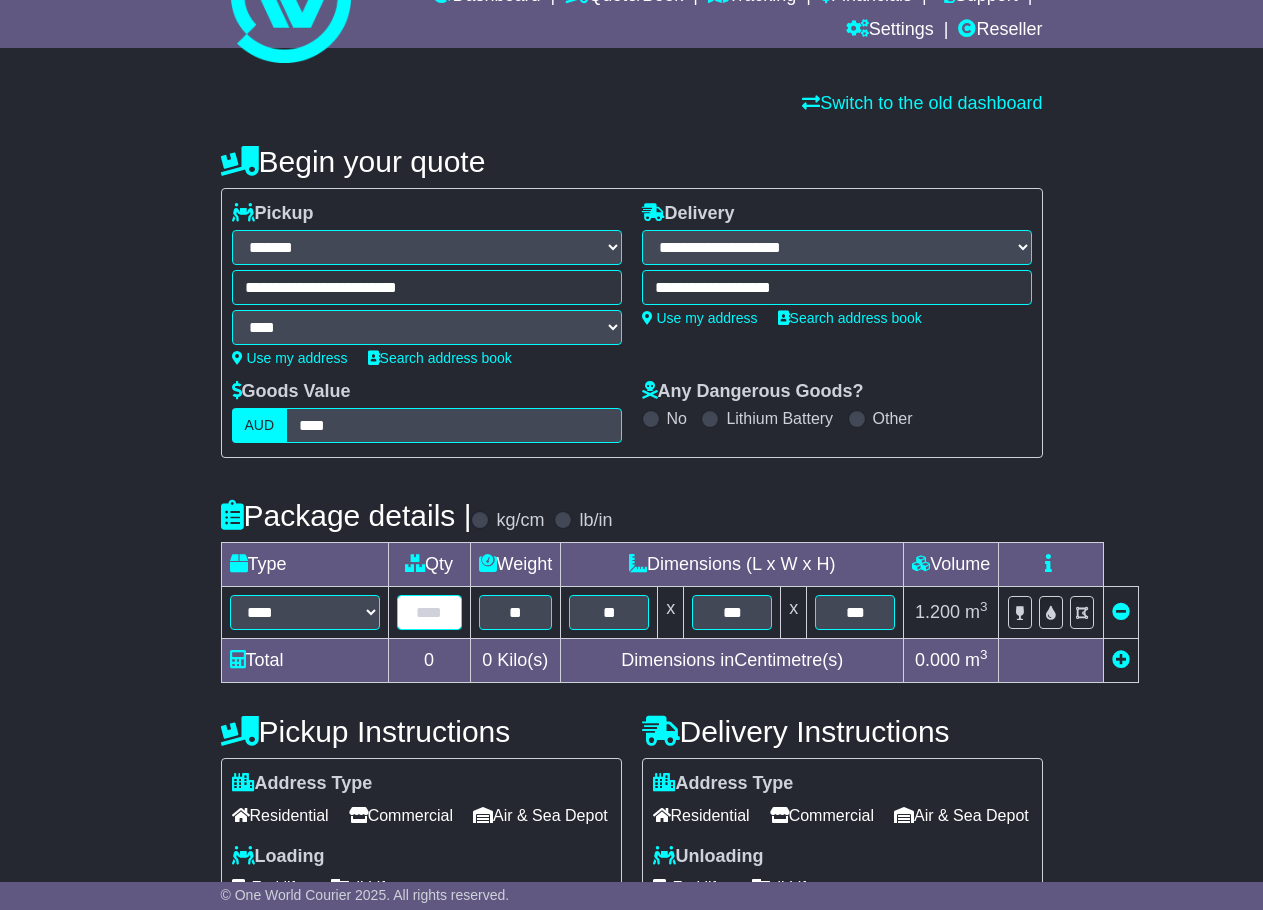 click at bounding box center [429, 612] 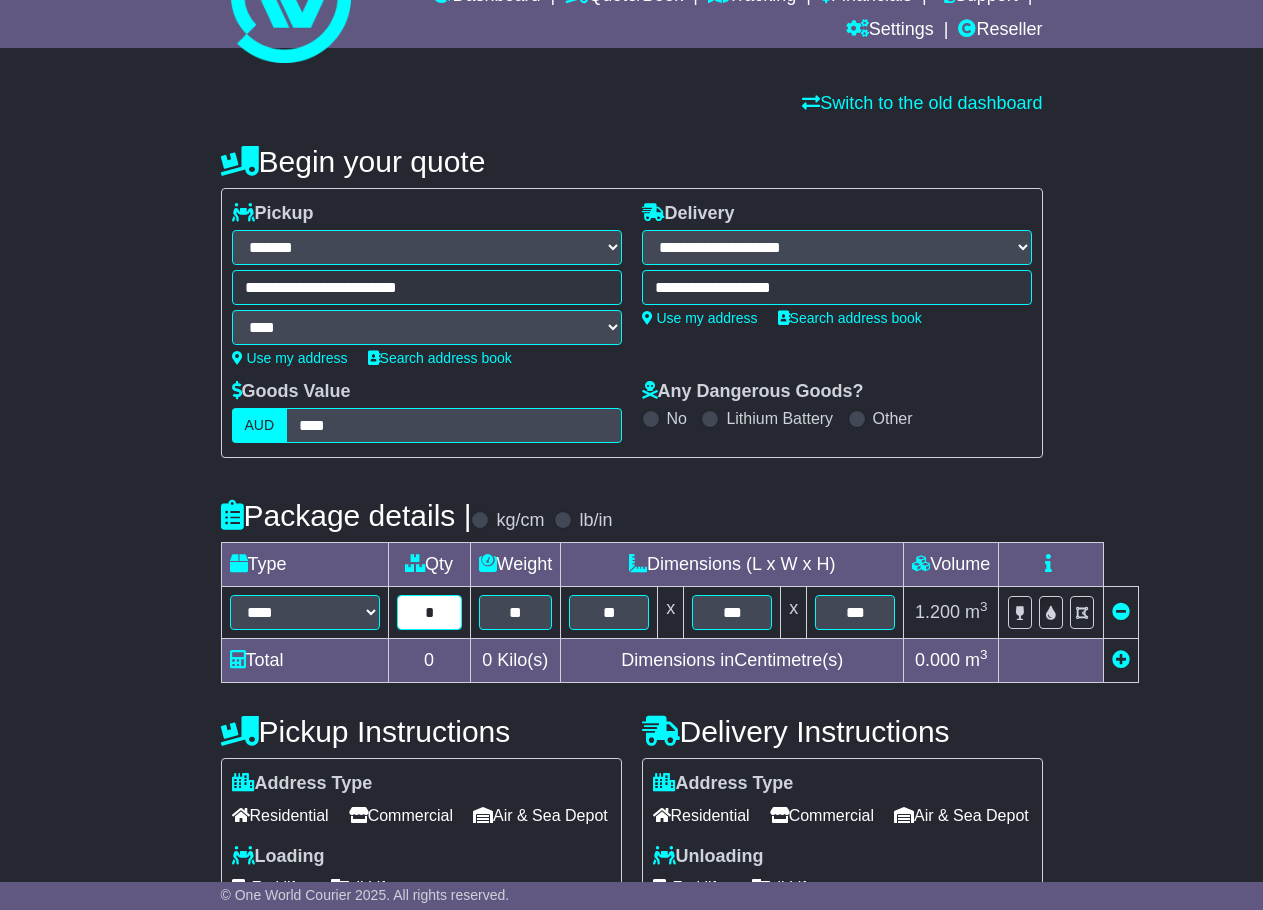 type on "*" 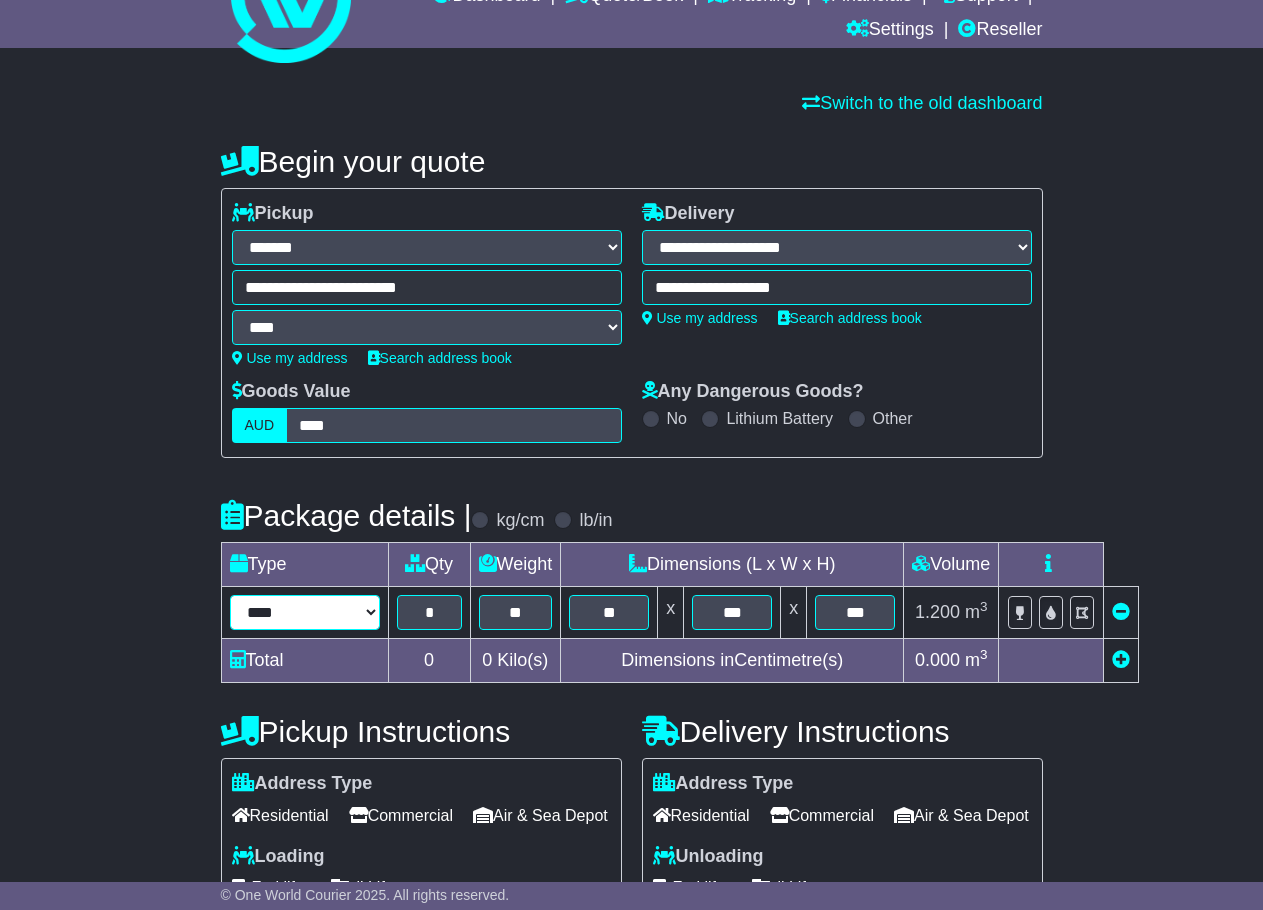 click on "**********" at bounding box center (305, 612) 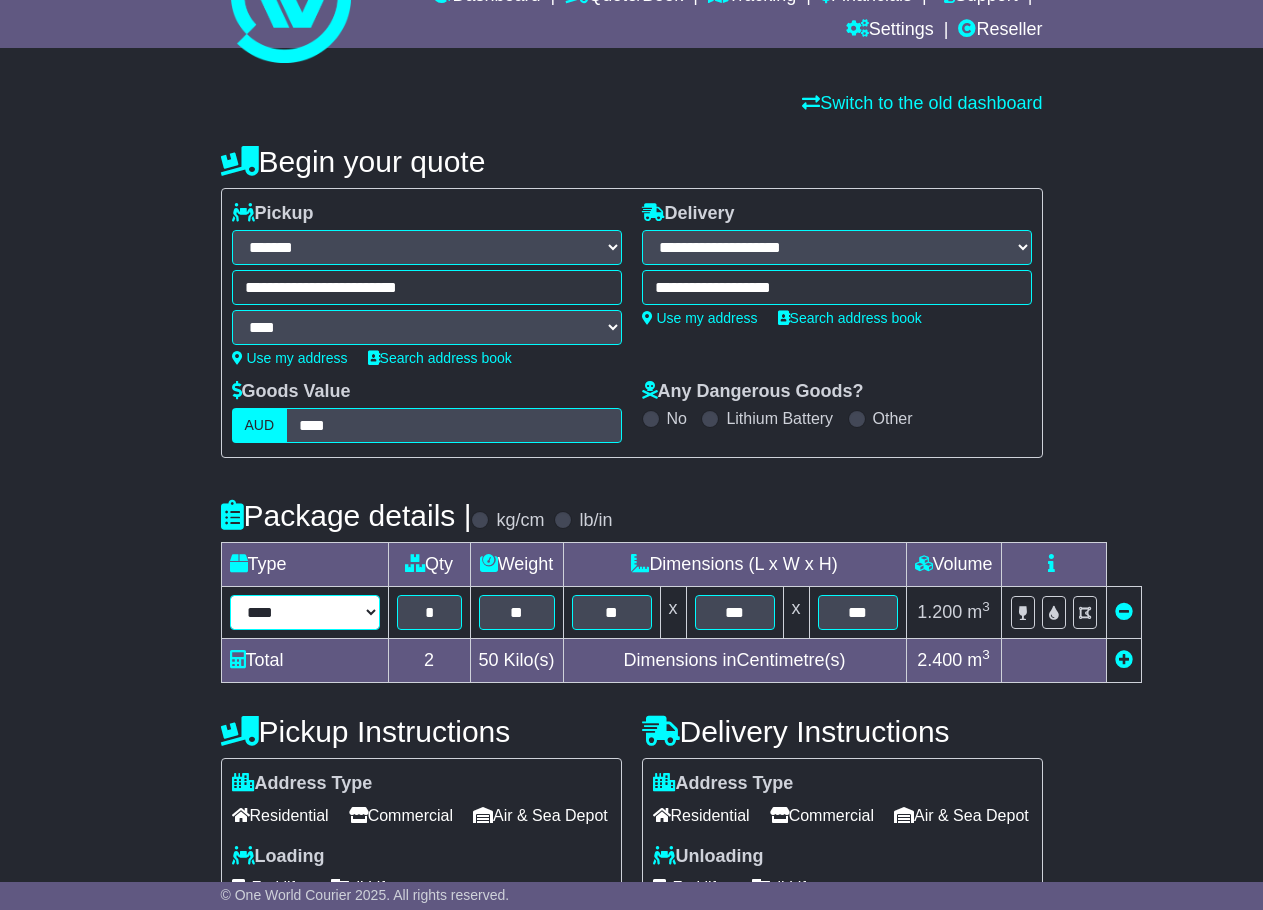 select on "***" 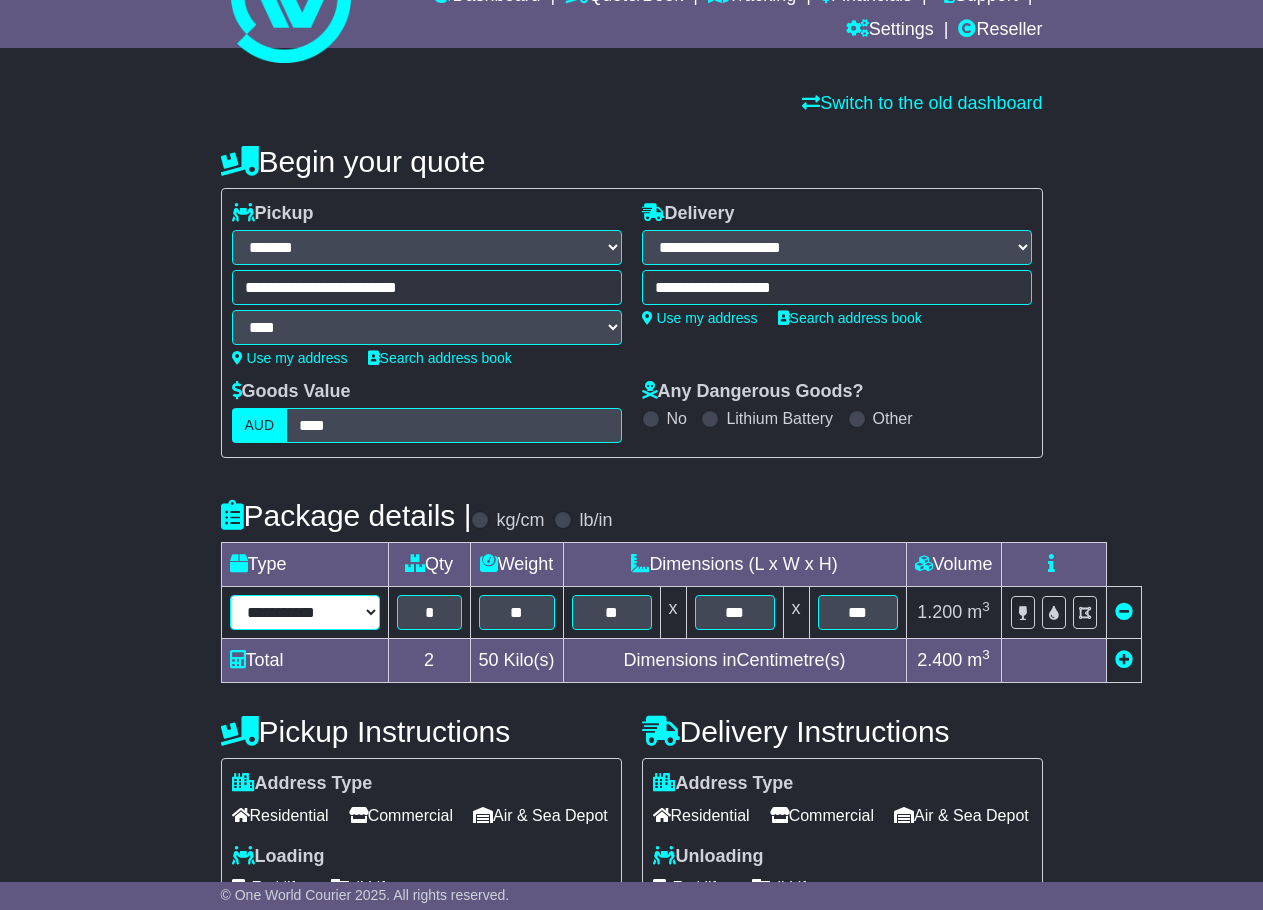 click on "**********" at bounding box center (305, 612) 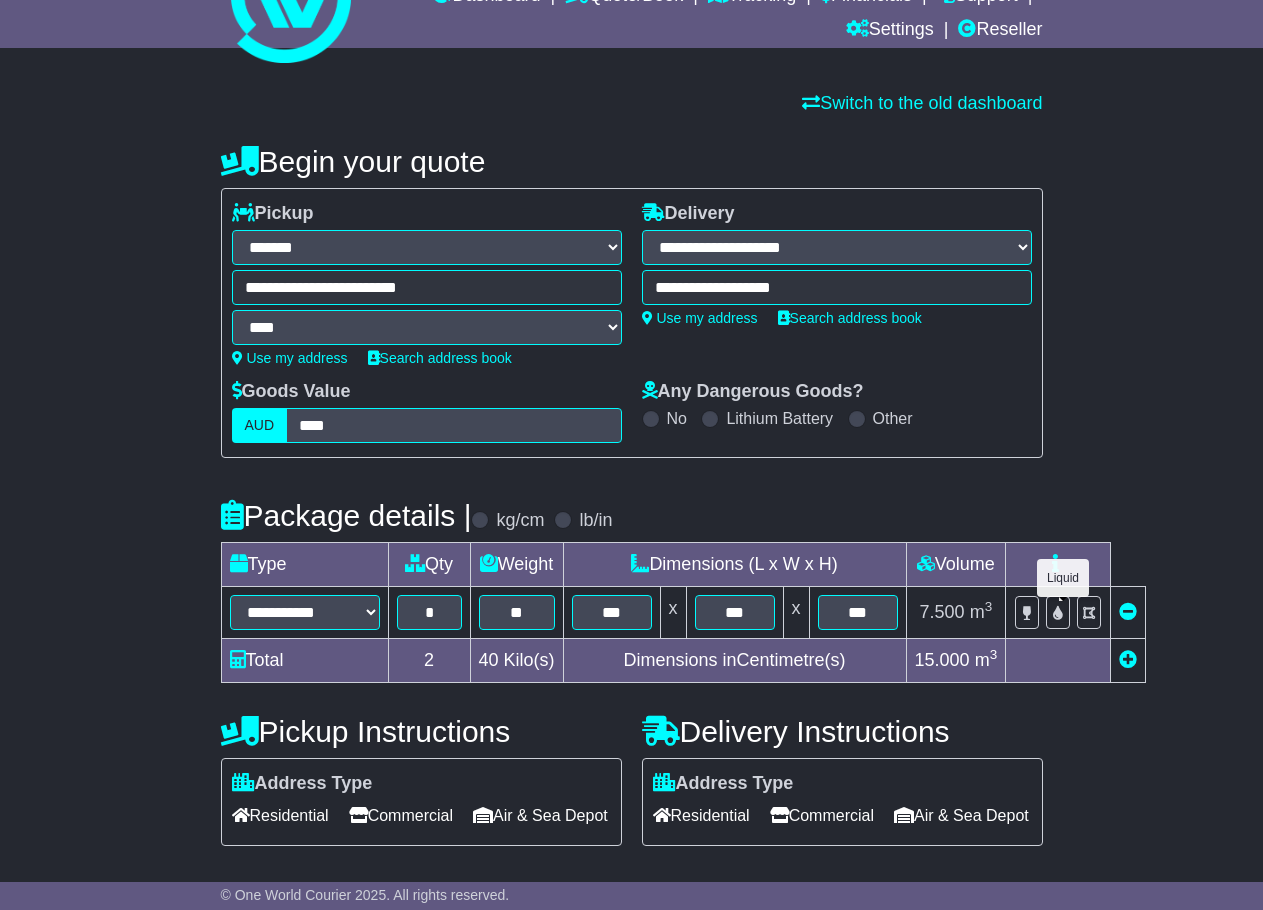 click at bounding box center [1058, 612] 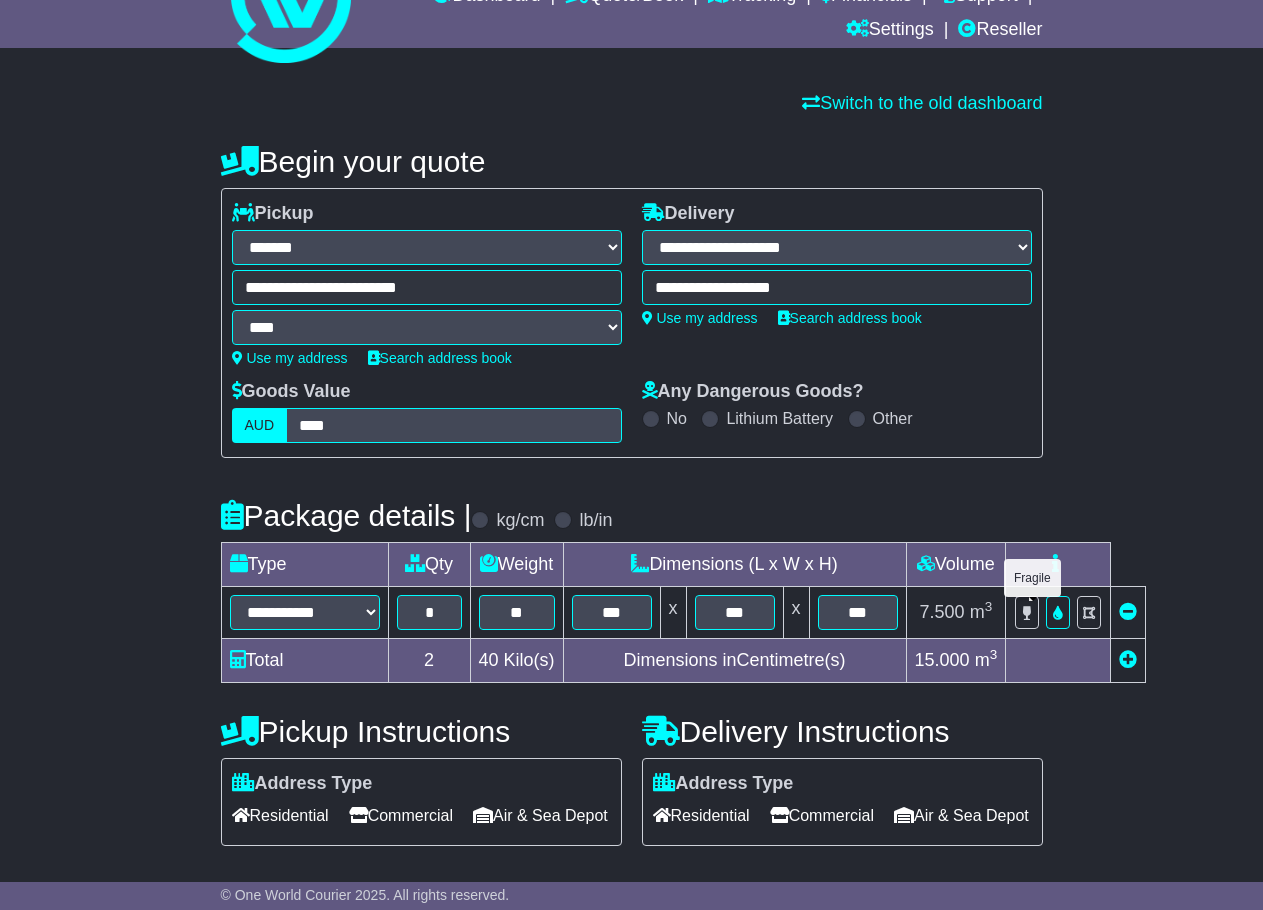 click at bounding box center [1027, 613] 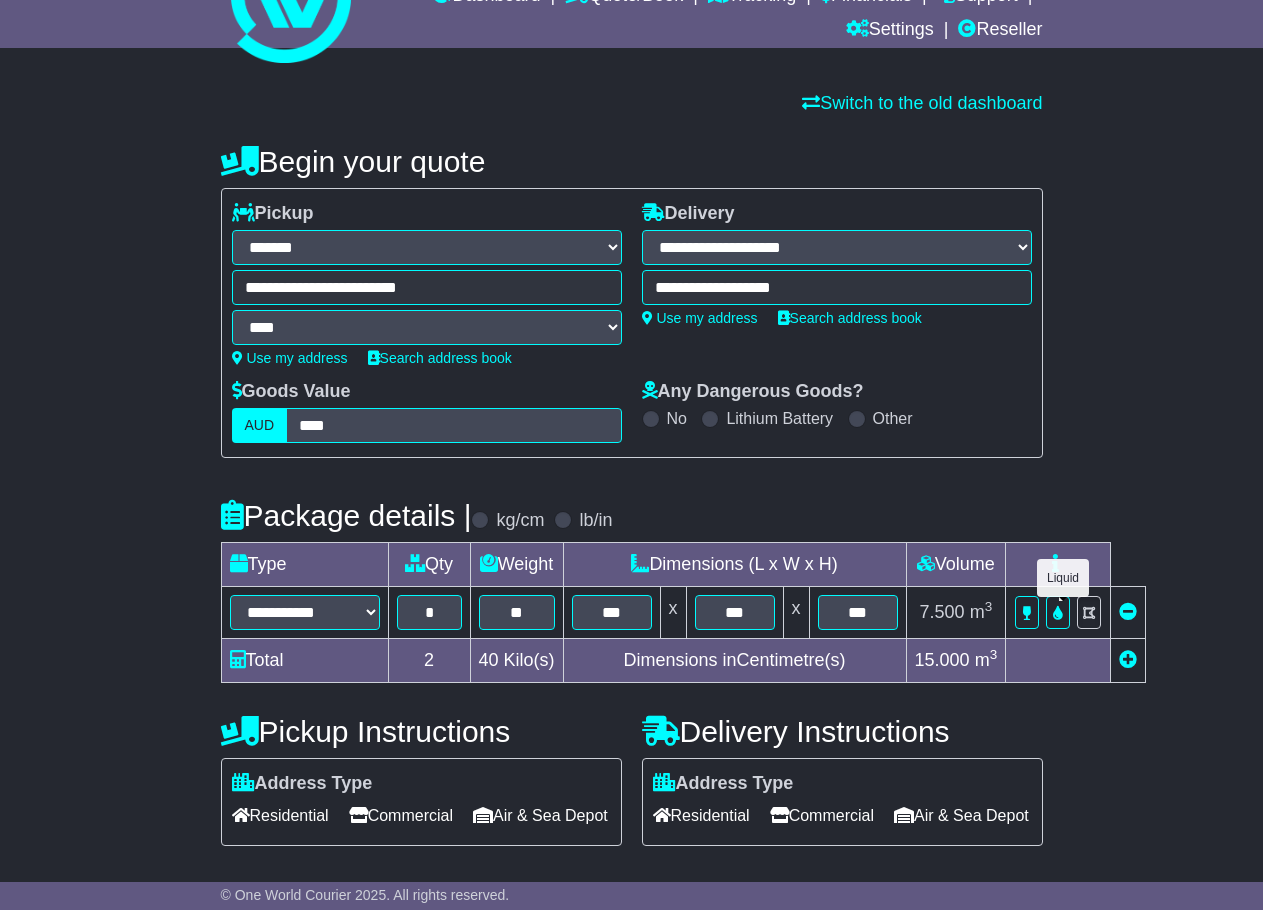 click at bounding box center [1058, 613] 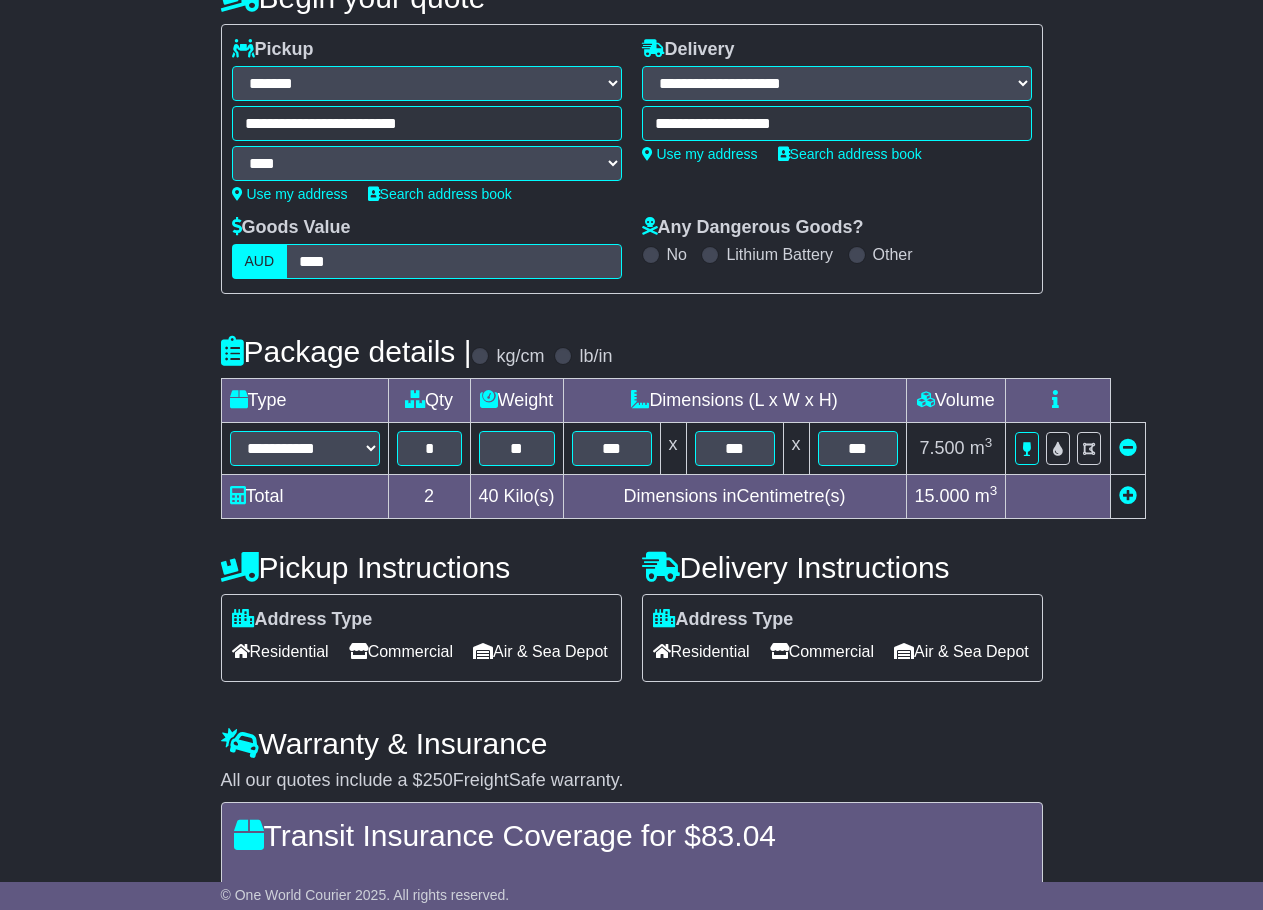 scroll, scrollTop: 300, scrollLeft: 0, axis: vertical 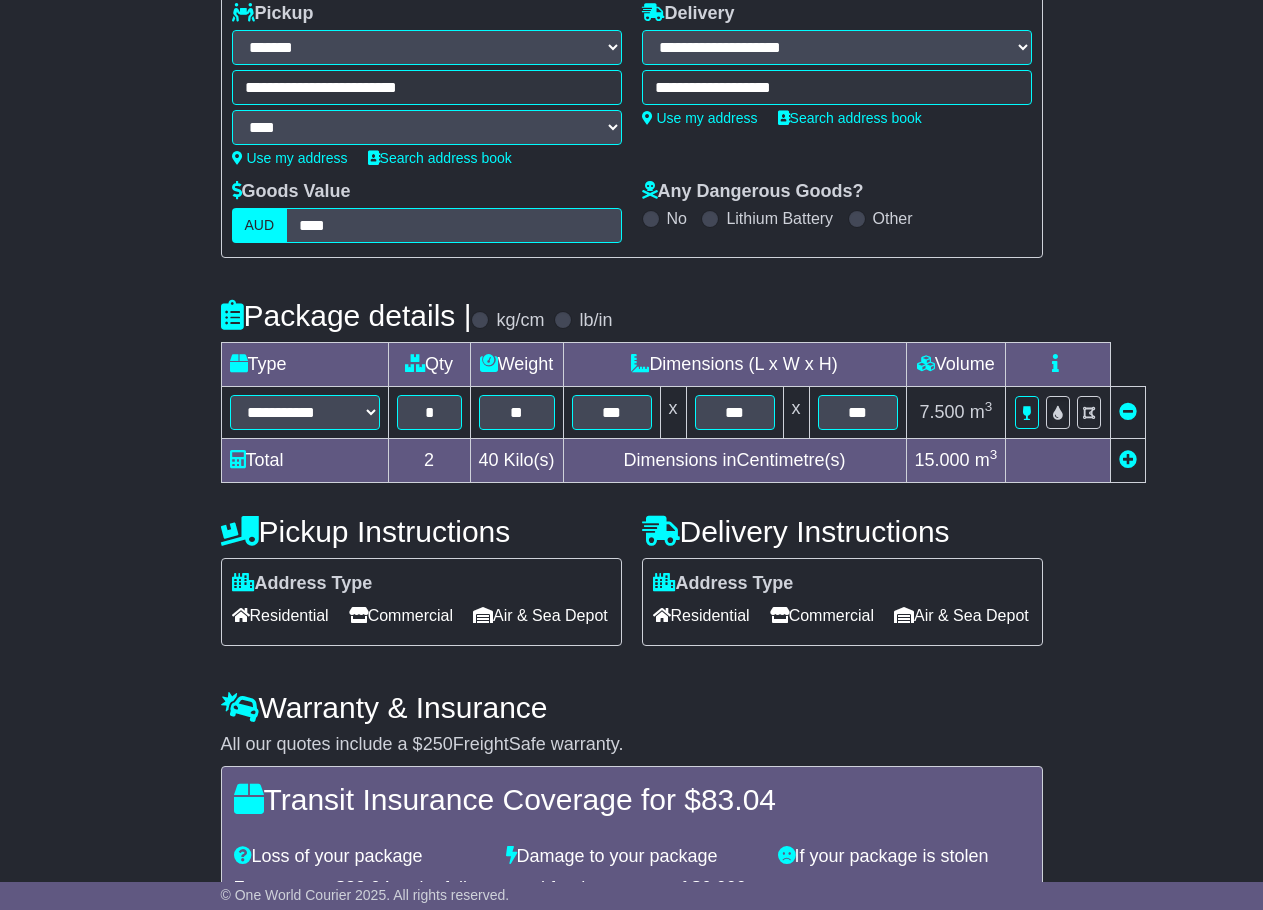 click on "Commercial" at bounding box center (401, 615) 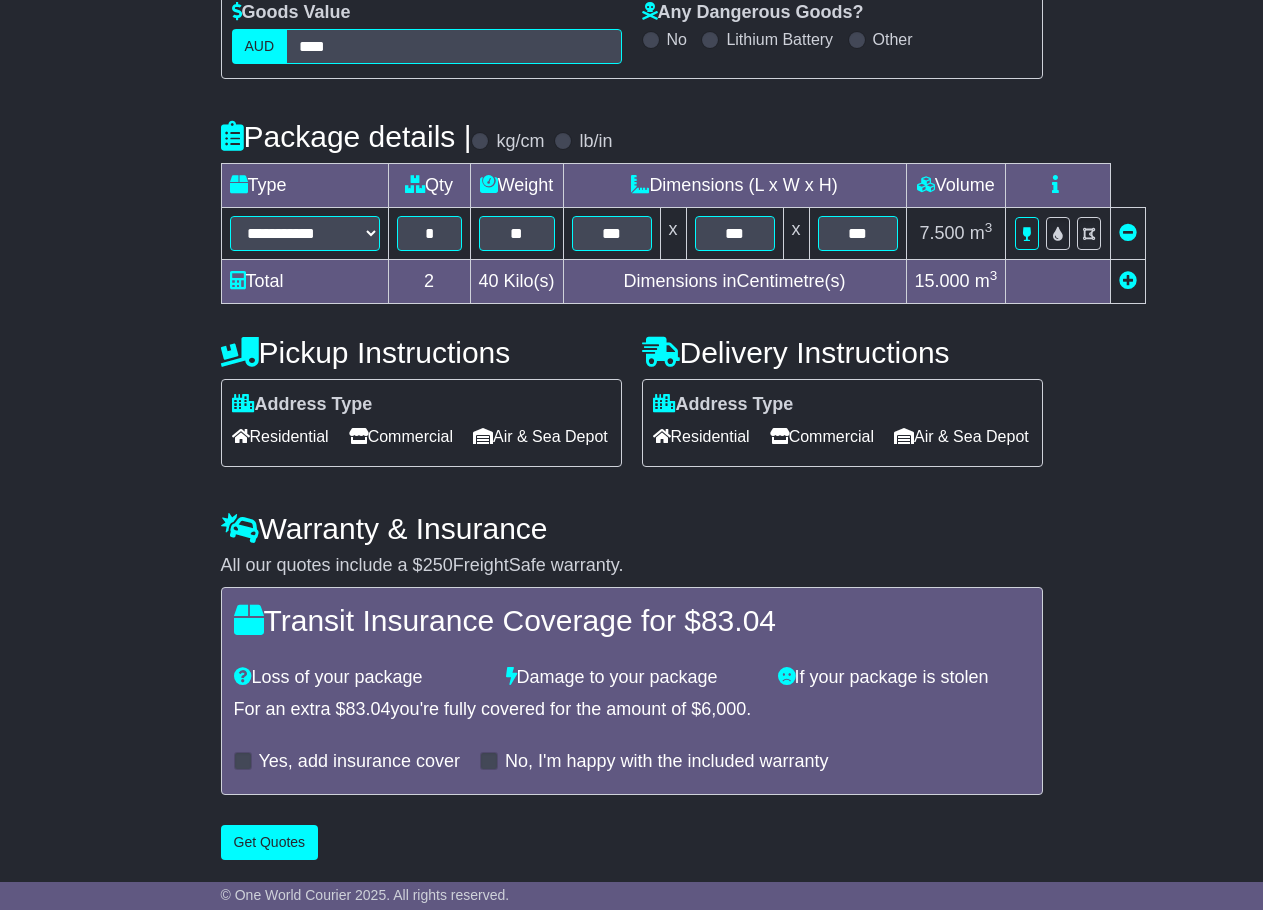 scroll, scrollTop: 512, scrollLeft: 0, axis: vertical 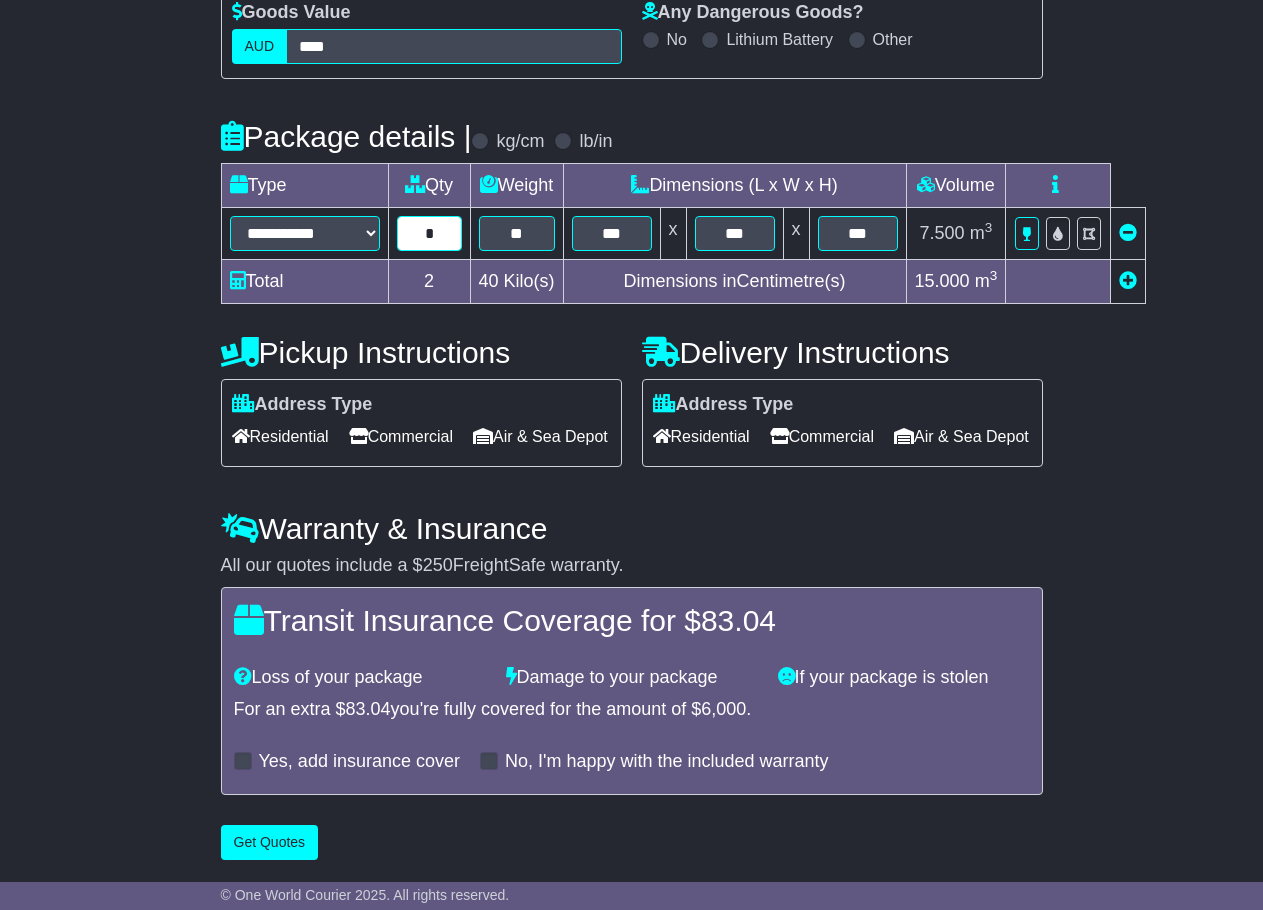 click on "*" at bounding box center [429, 233] 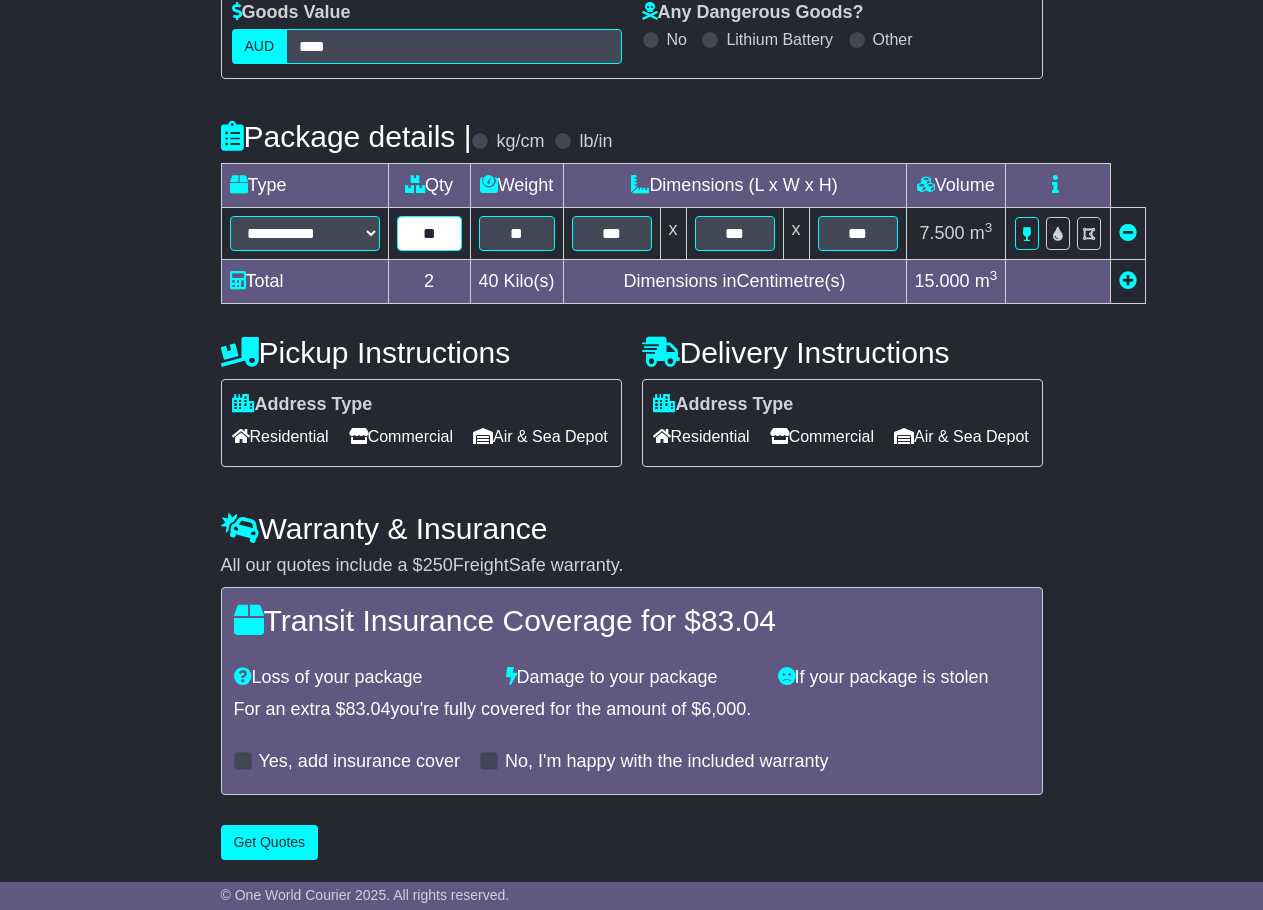 type on "**" 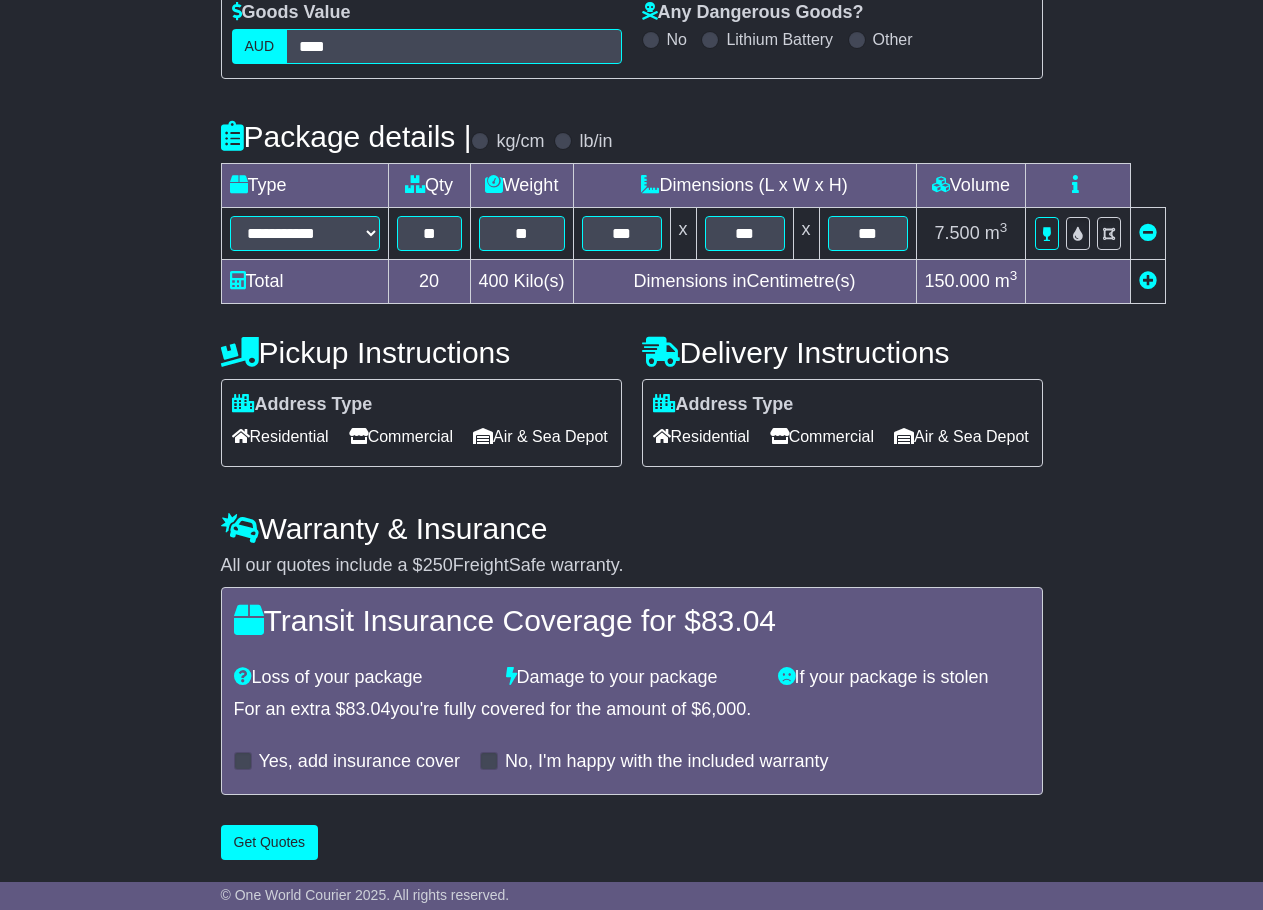 click on "**********" at bounding box center [631, 308] 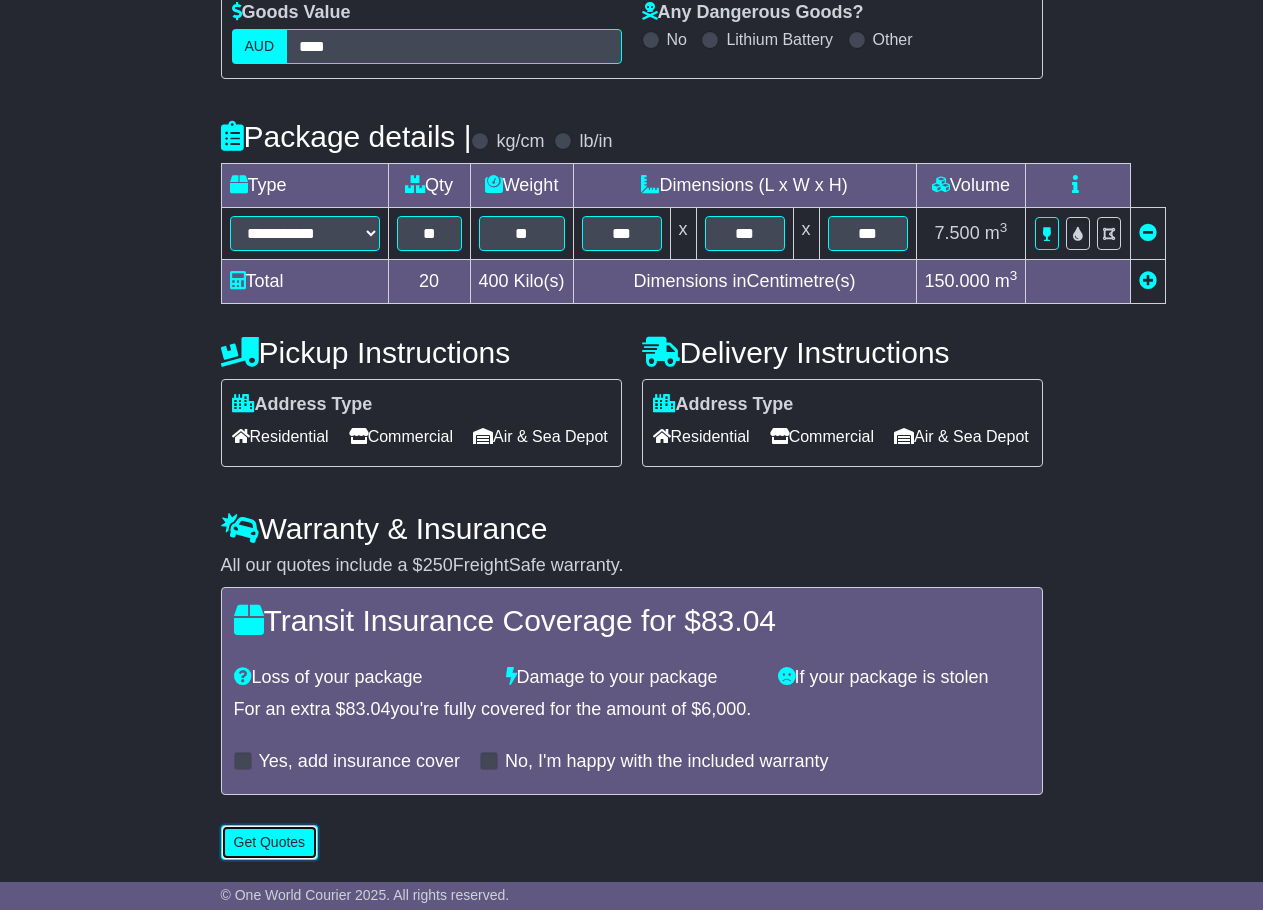 click on "Get Quotes" at bounding box center (270, 842) 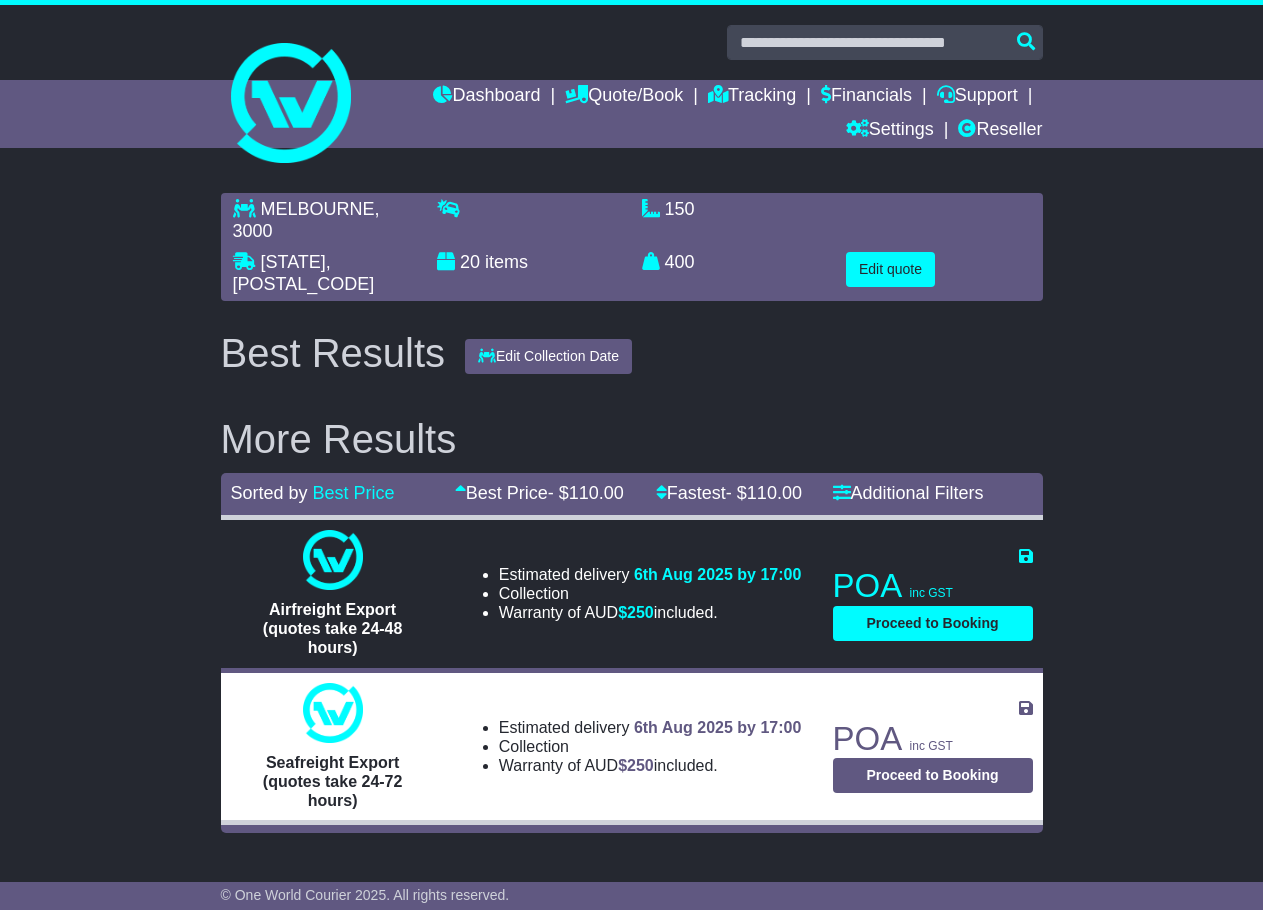 scroll, scrollTop: 0, scrollLeft: 0, axis: both 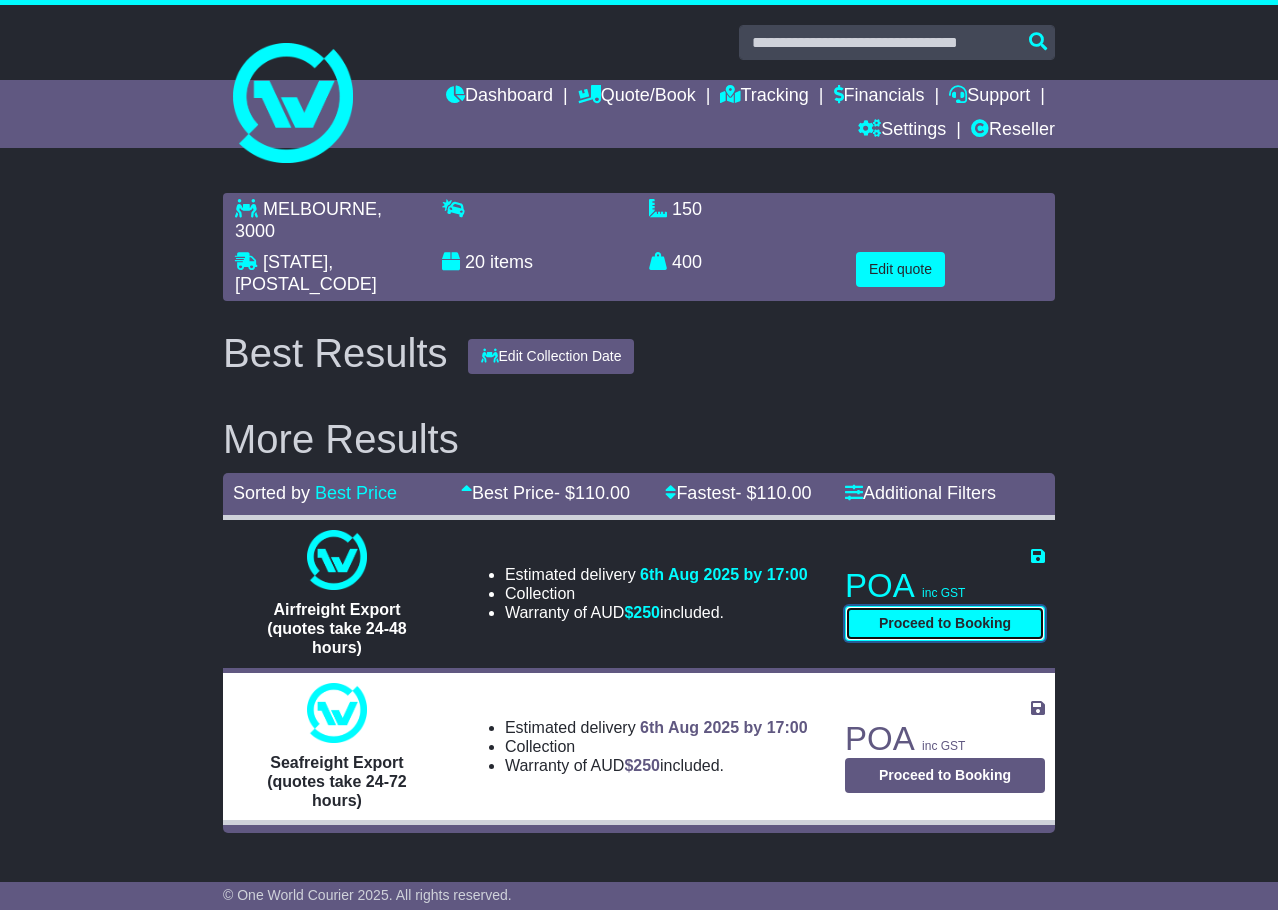click on "Proceed to Booking" at bounding box center (945, 623) 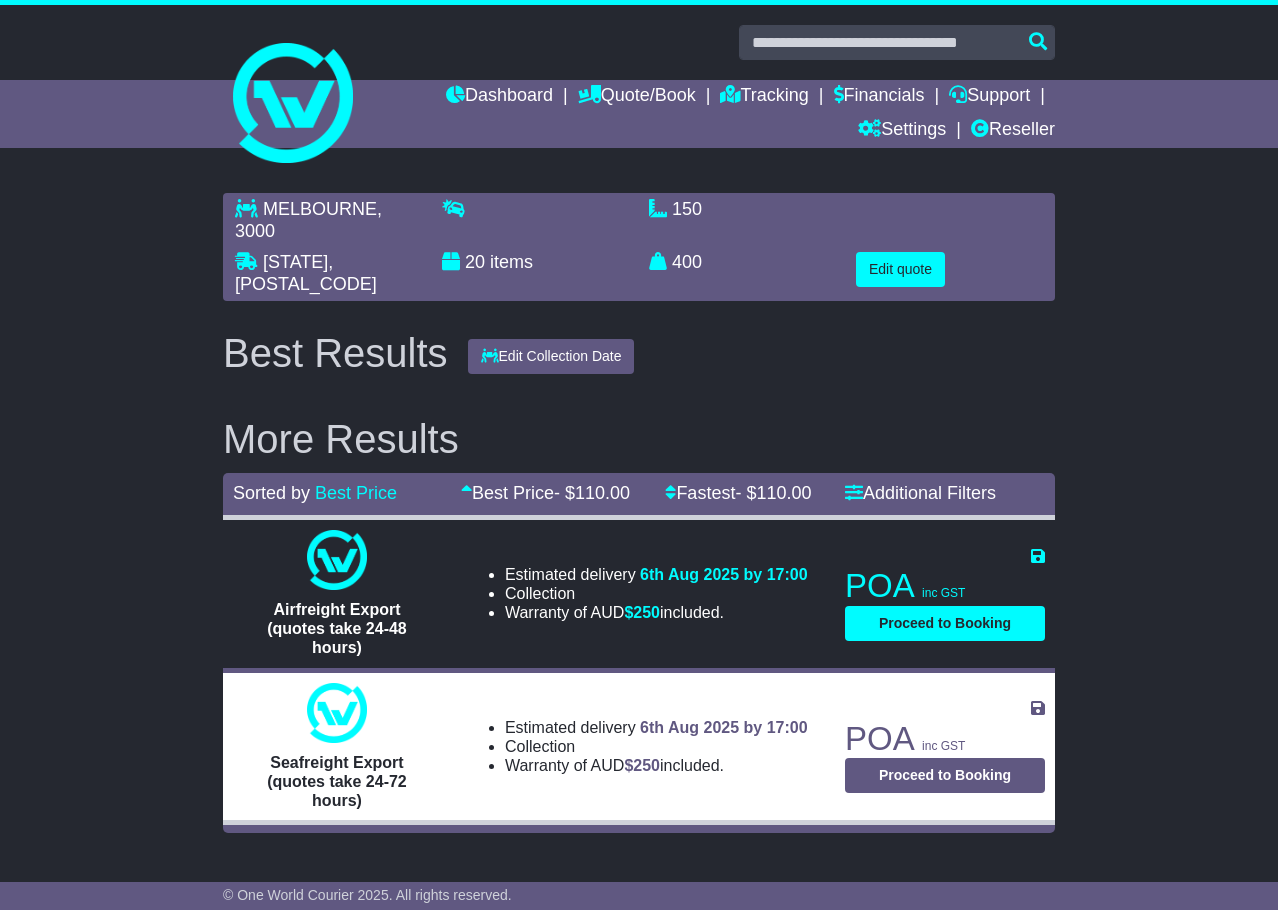 select on "**********" 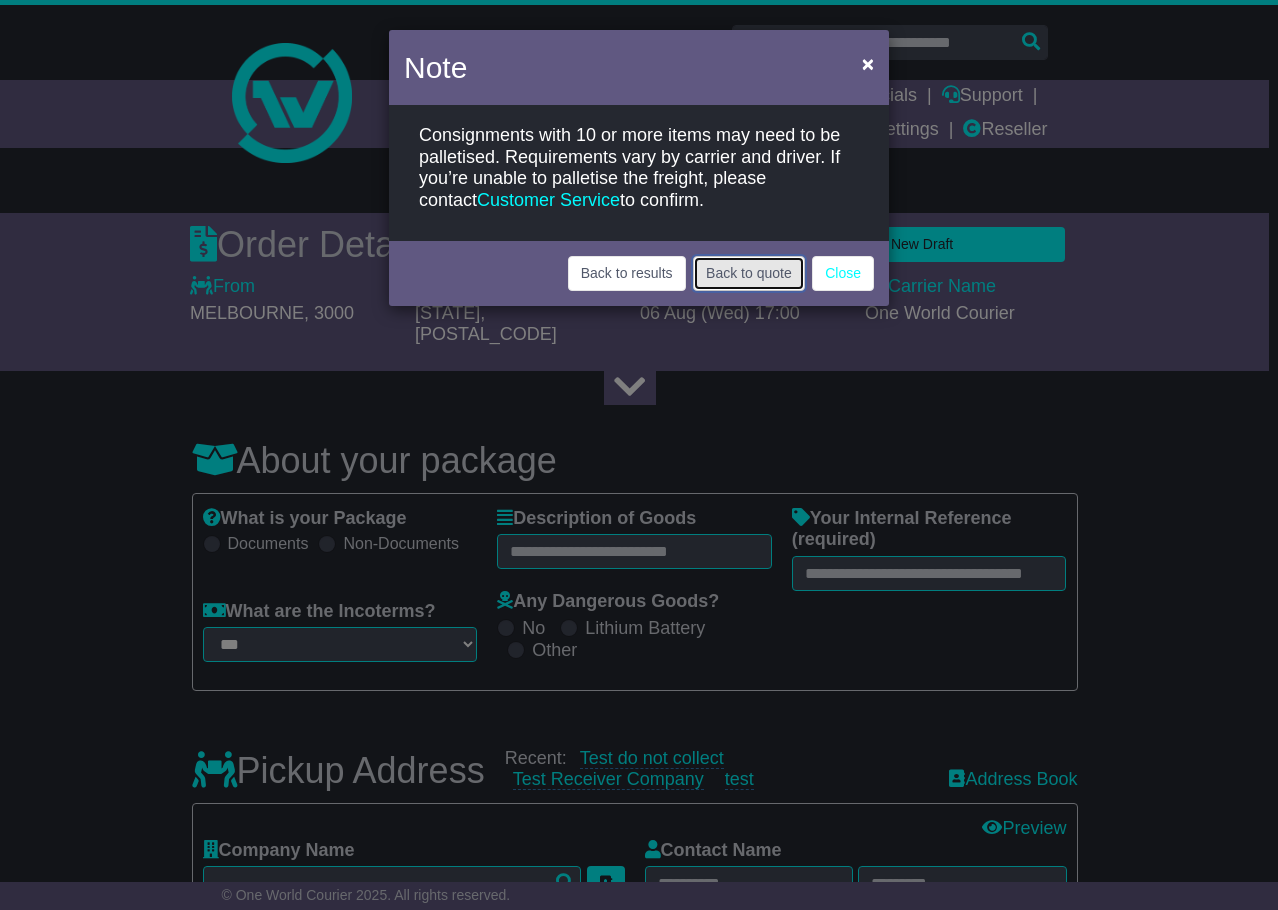 click on "Back to quote" at bounding box center [749, 273] 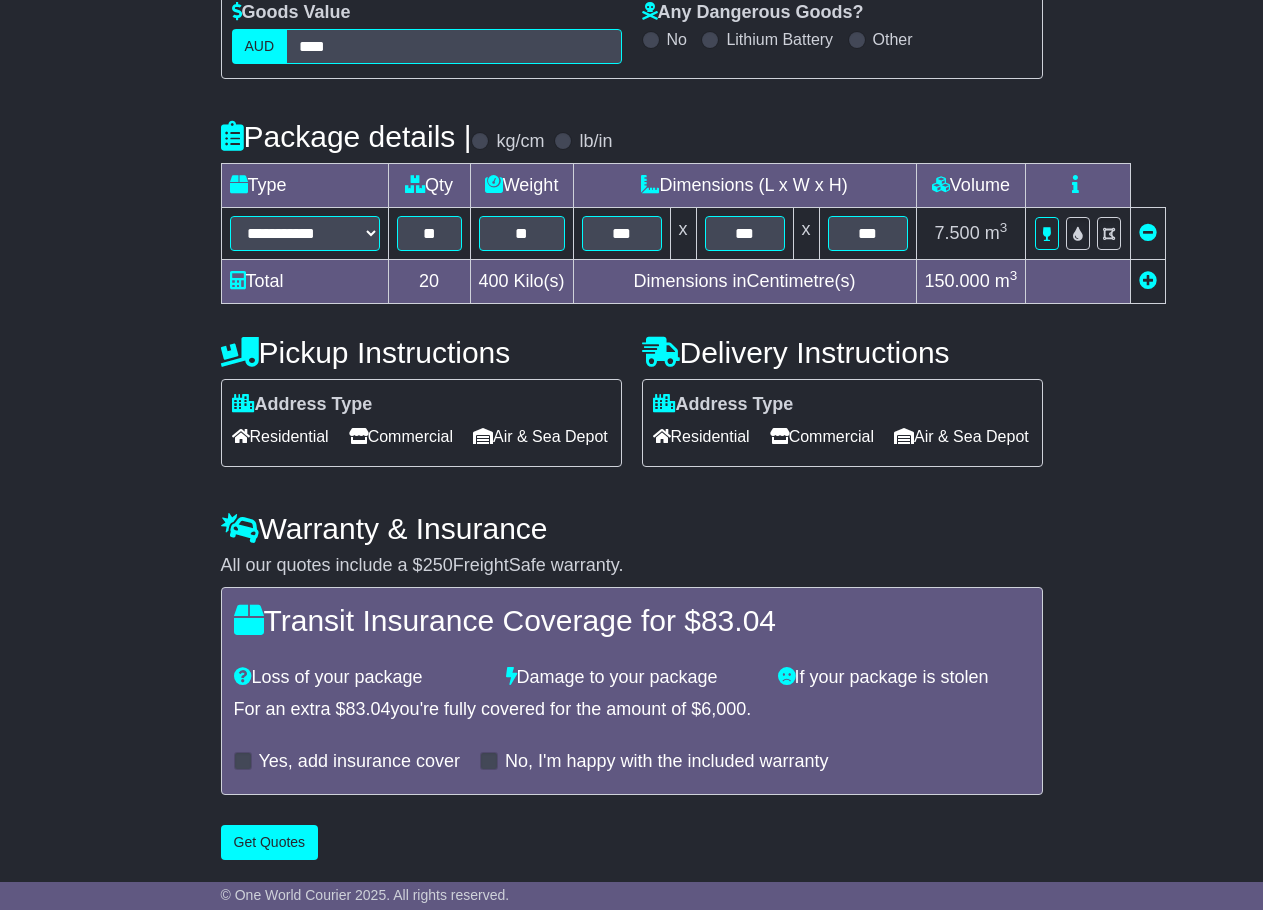 scroll, scrollTop: 512, scrollLeft: 0, axis: vertical 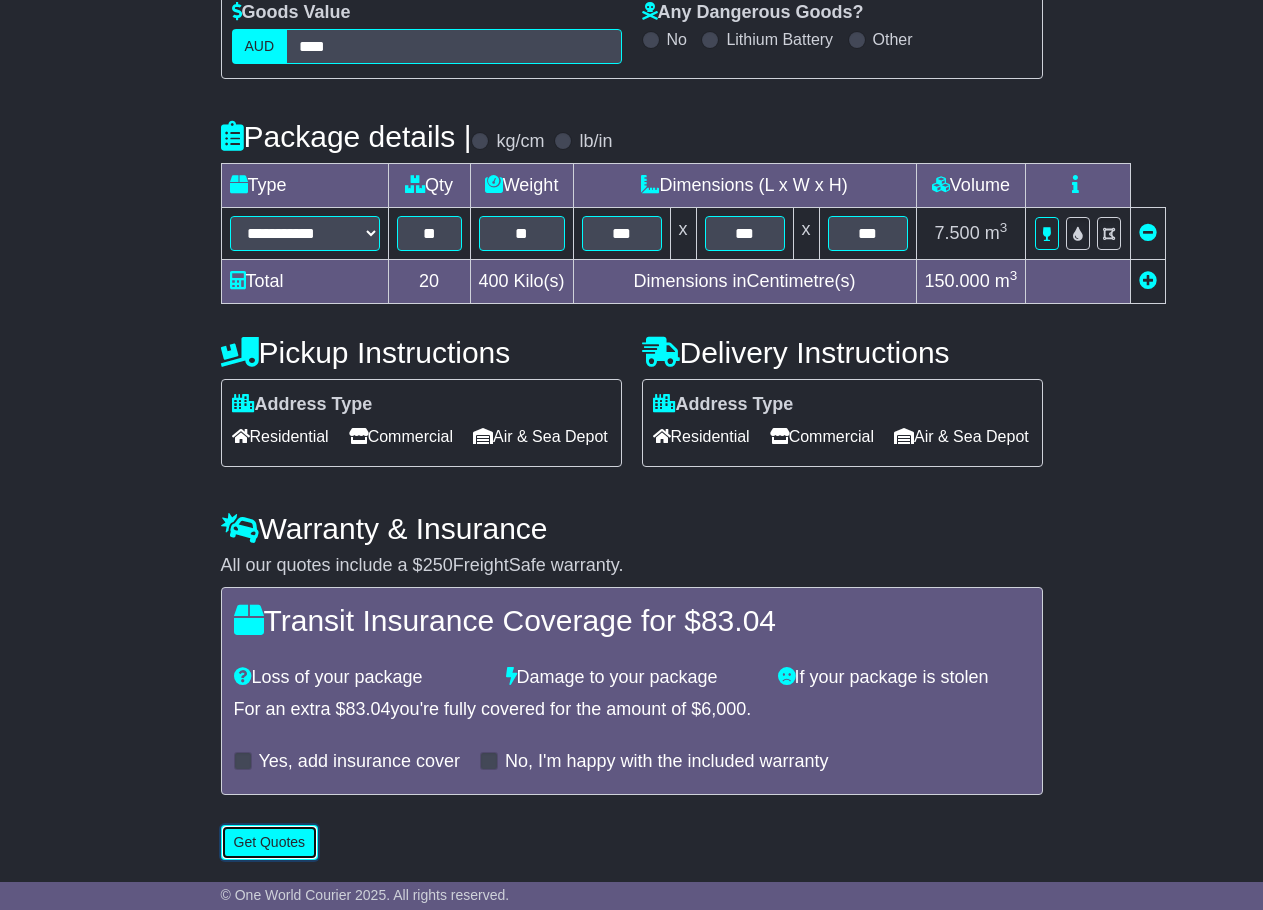 click on "Get Quotes" at bounding box center [270, 842] 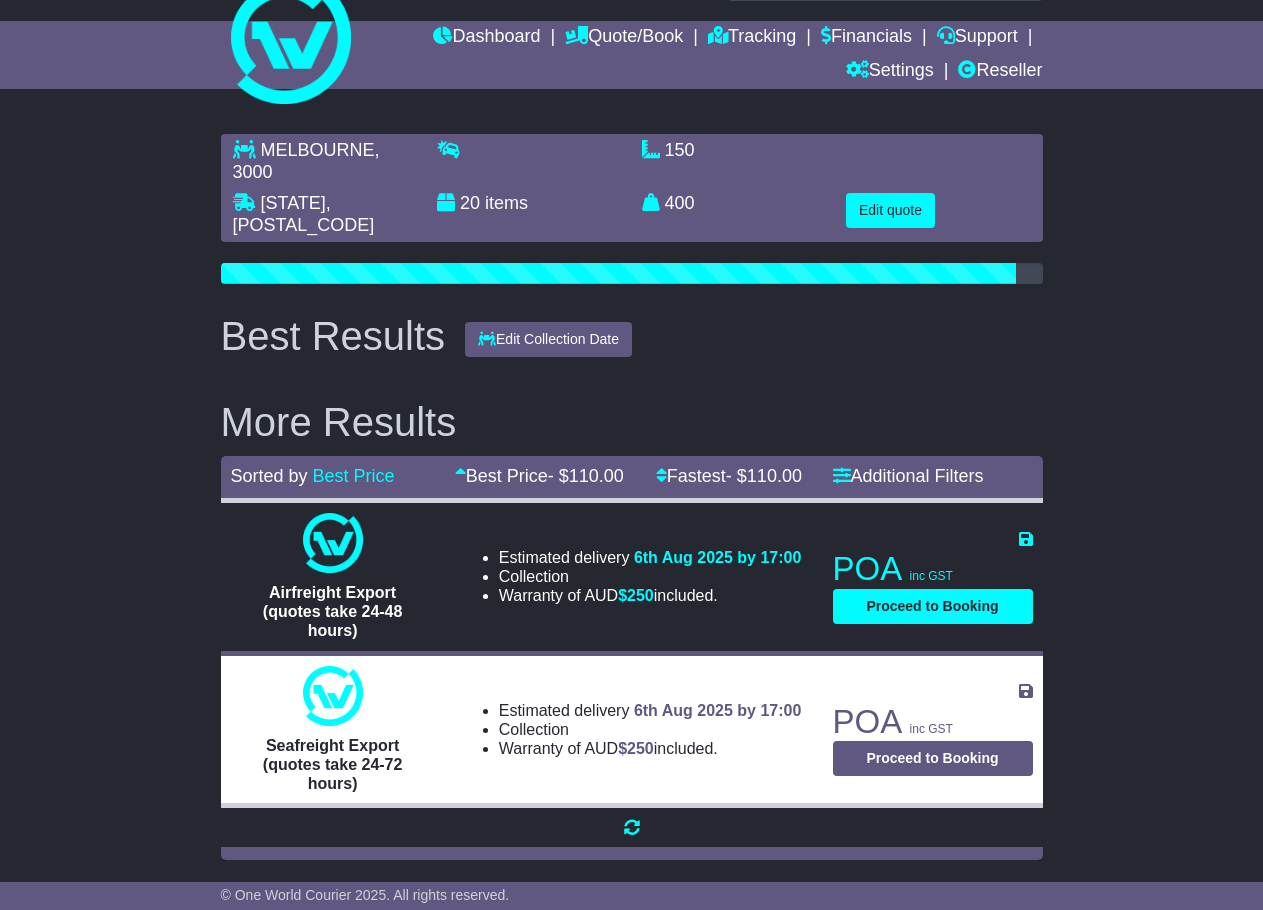 scroll, scrollTop: 0, scrollLeft: 0, axis: both 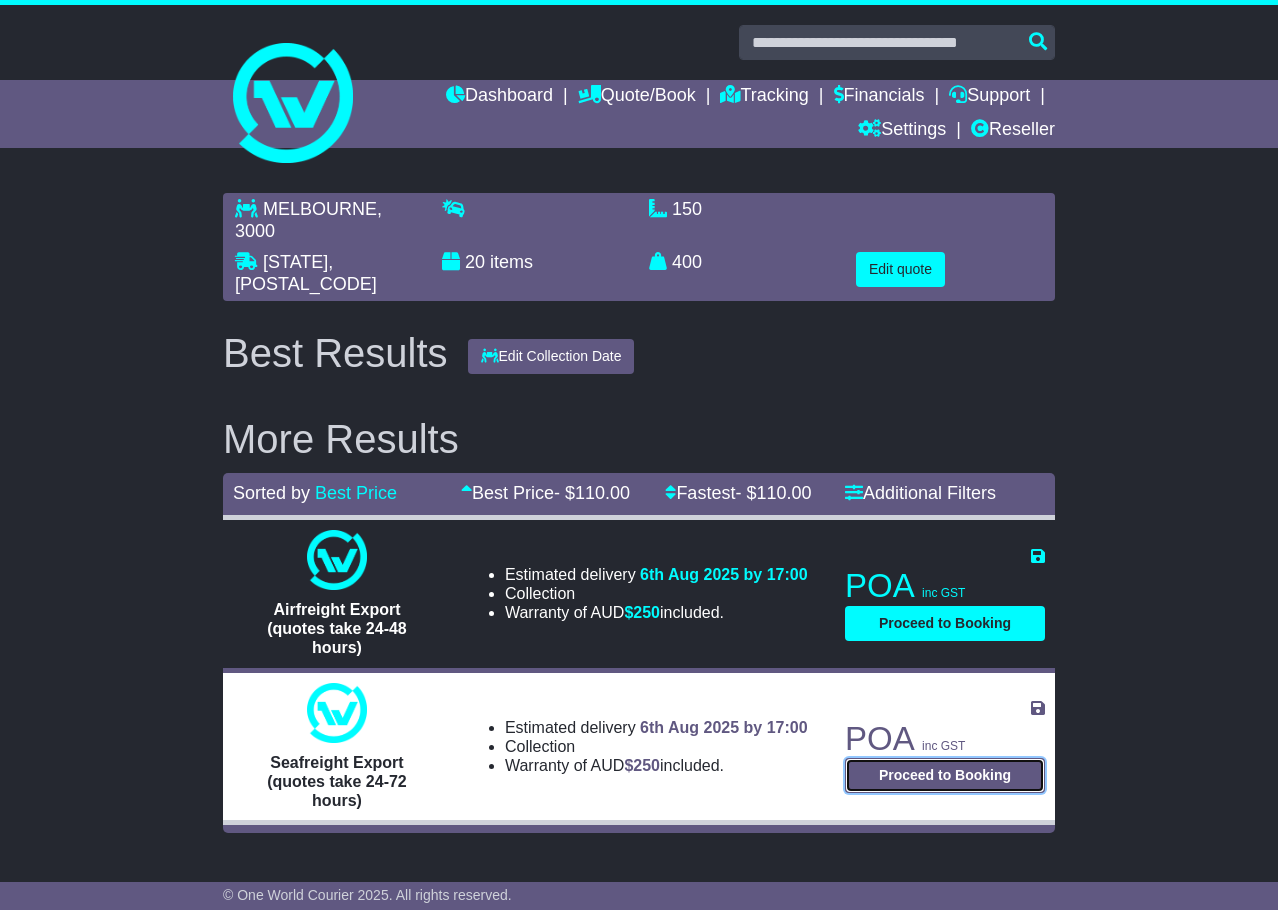 click on "Proceed to Booking" at bounding box center (945, 775) 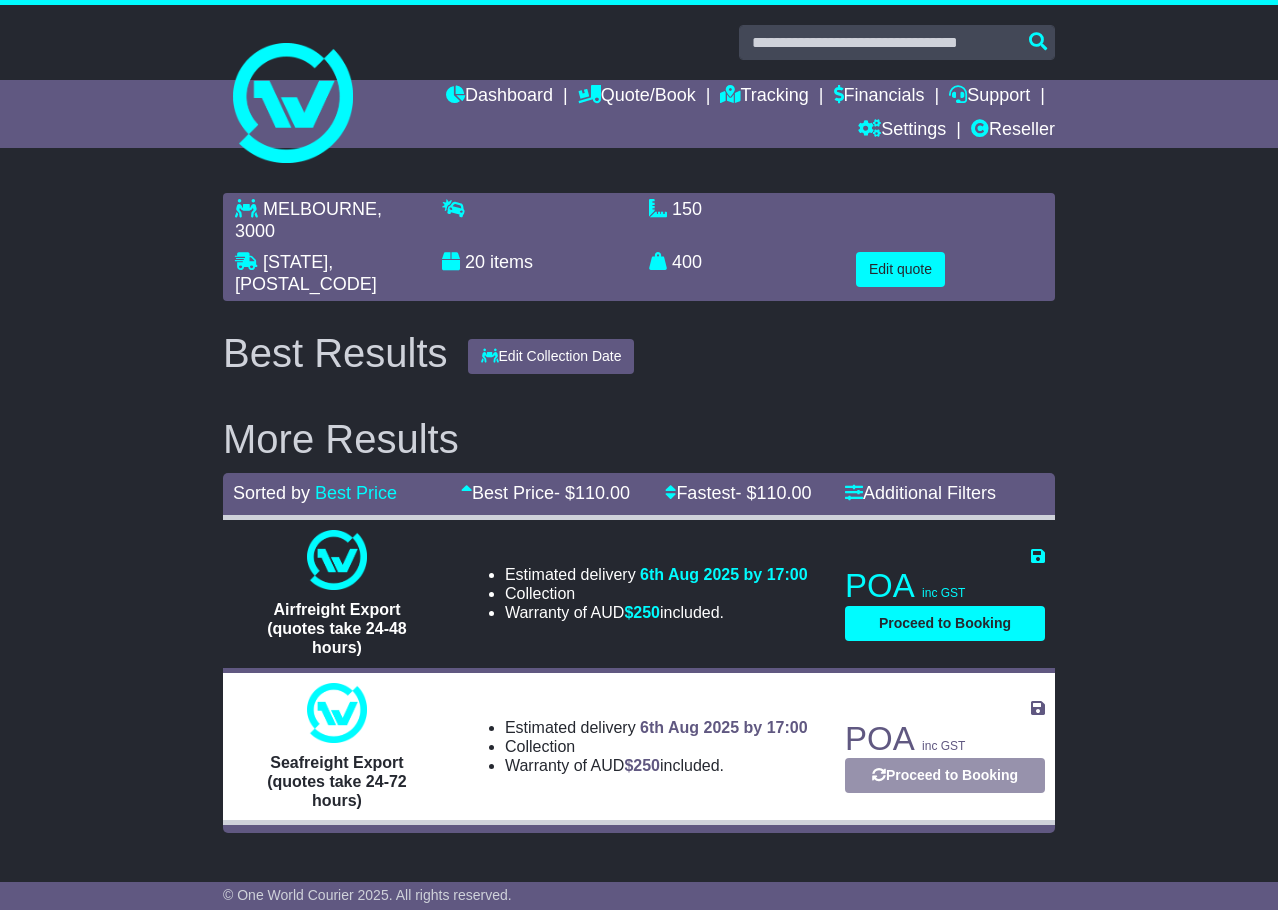 select on "**********" 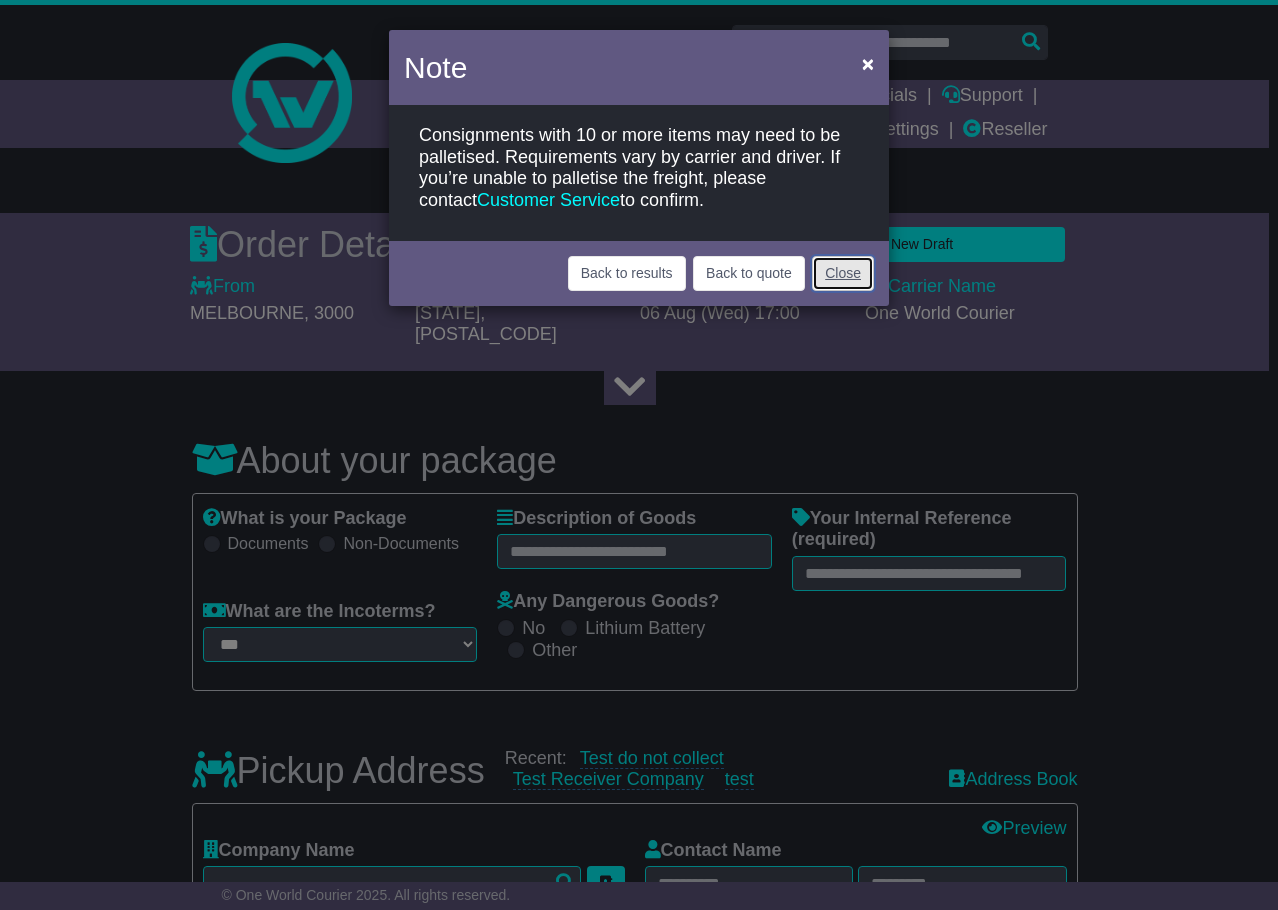 click on "Close" at bounding box center (843, 273) 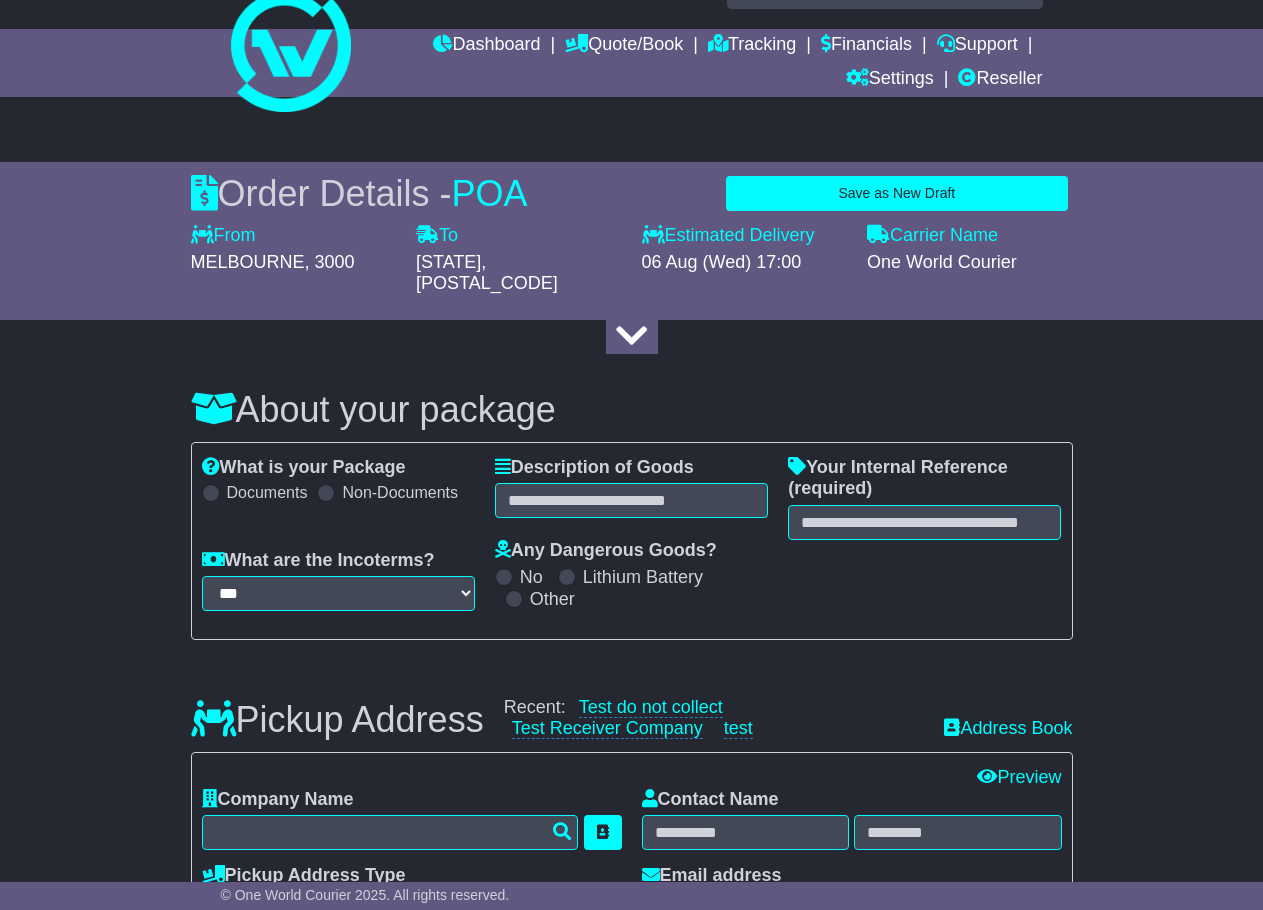 scroll, scrollTop: 0, scrollLeft: 0, axis: both 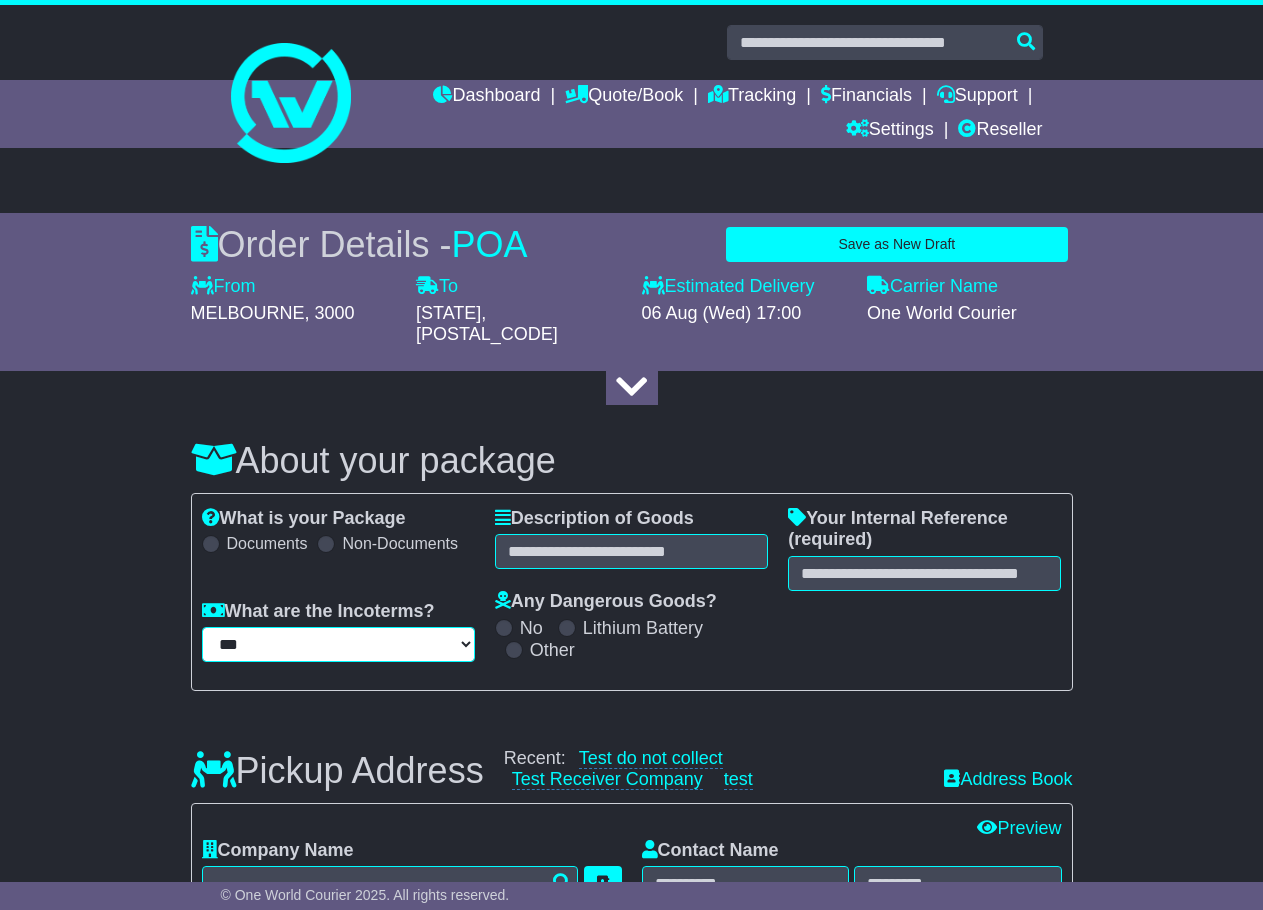 click on "***
***
***
***
***
***" at bounding box center [338, 644] 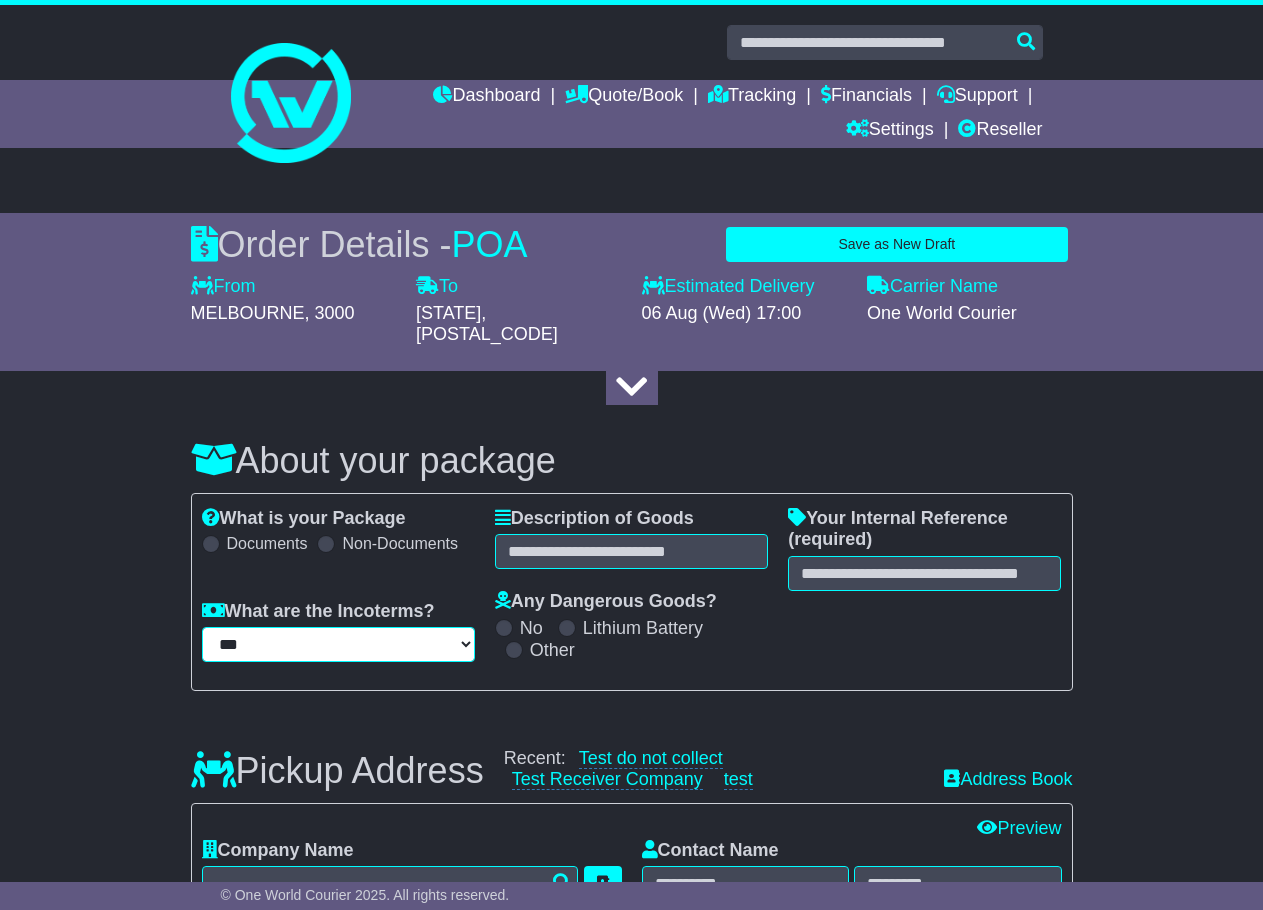 click on "***
***
***
***
***
***" at bounding box center [338, 644] 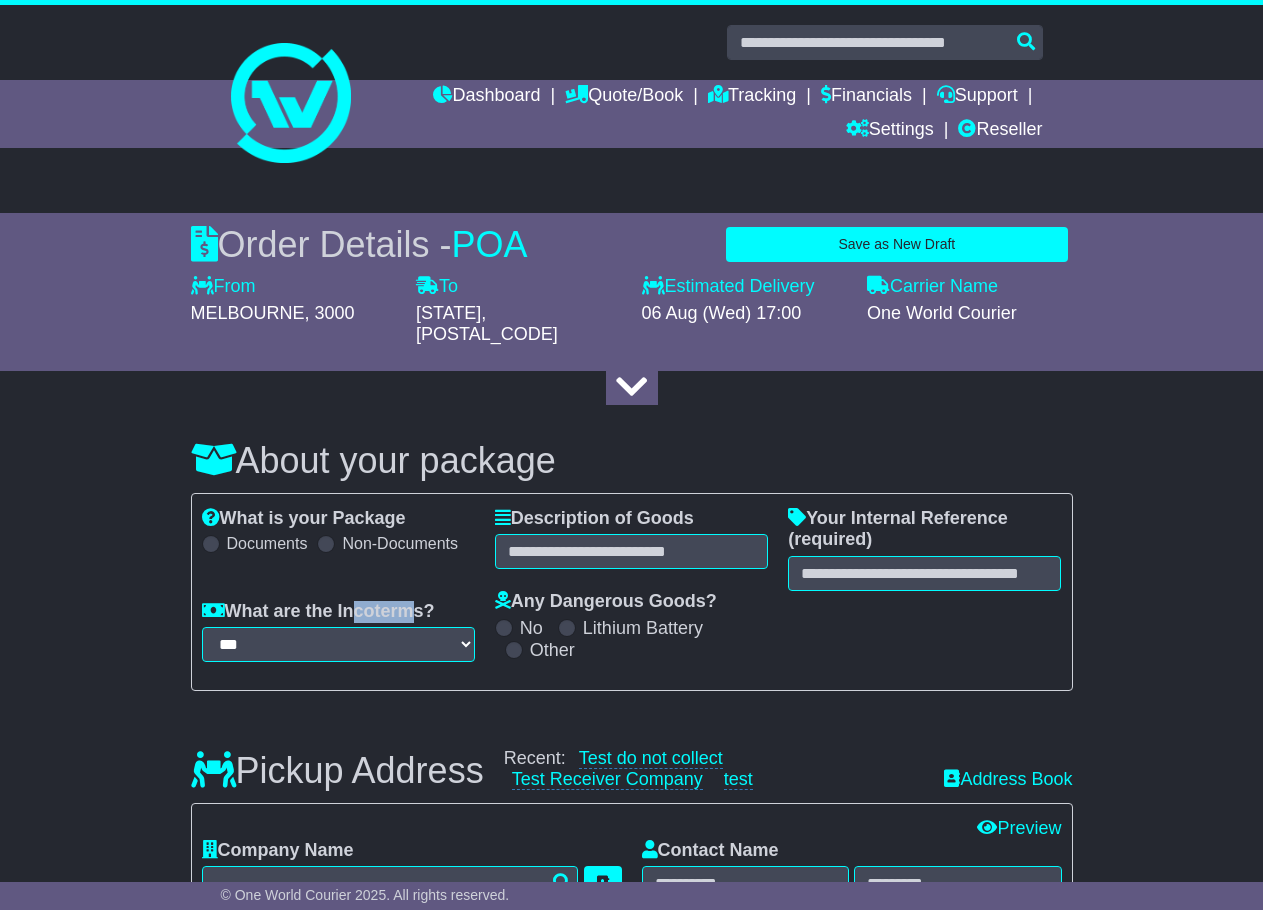 drag, startPoint x: 345, startPoint y: 585, endPoint x: 404, endPoint y: 590, distance: 59.211487 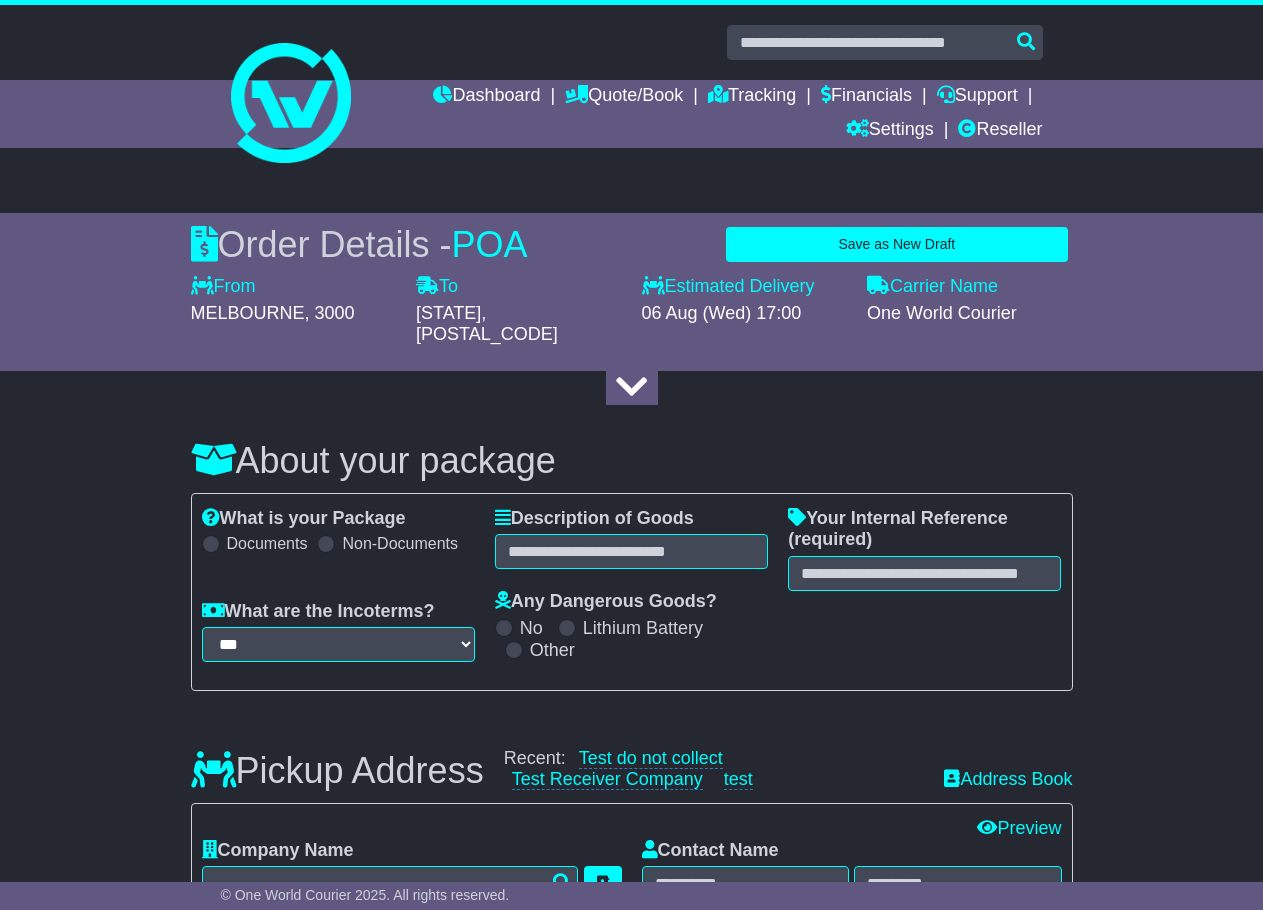 click on "What are the Incoterms?" at bounding box center [318, 612] 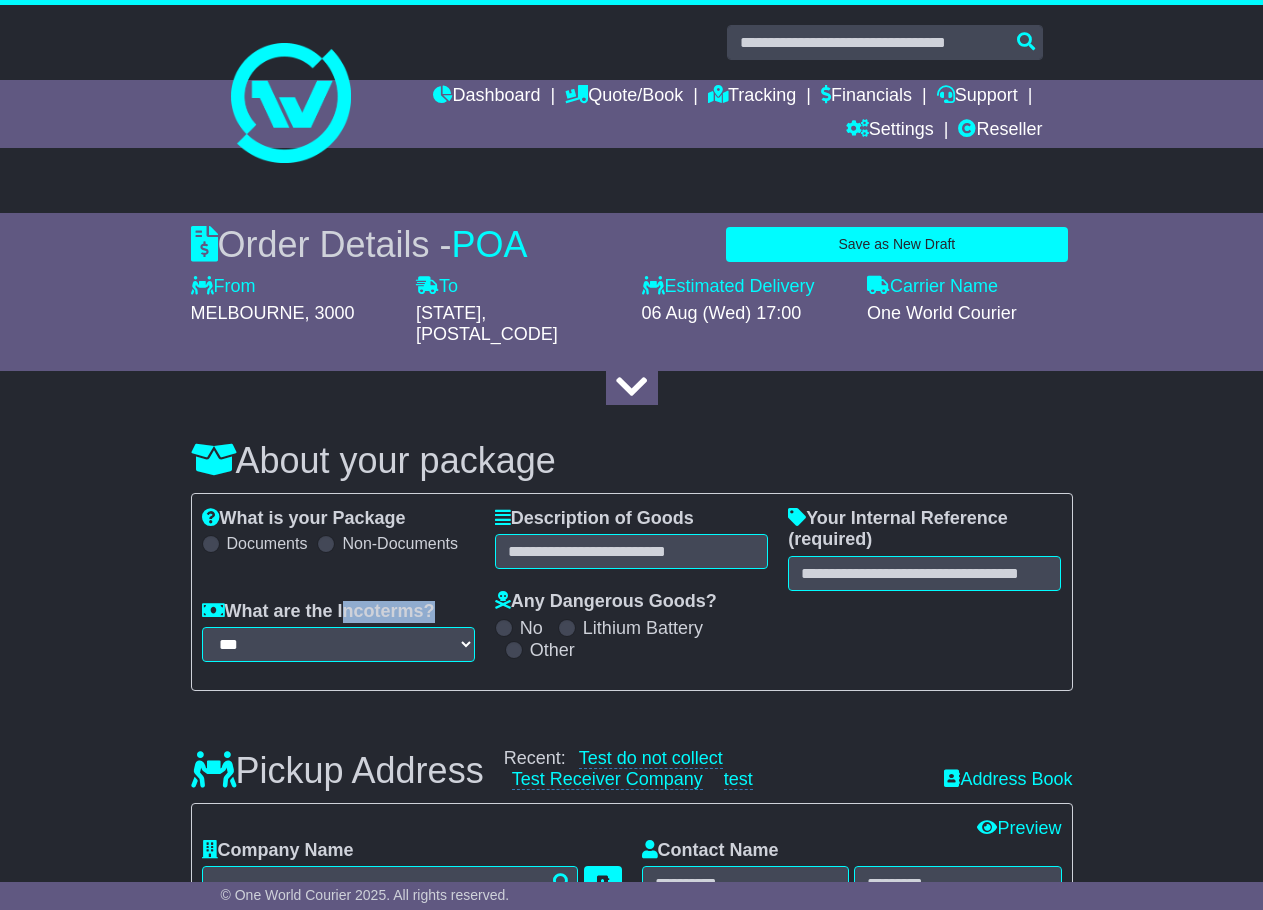 drag, startPoint x: 344, startPoint y: 587, endPoint x: 424, endPoint y: 590, distance: 80.05623 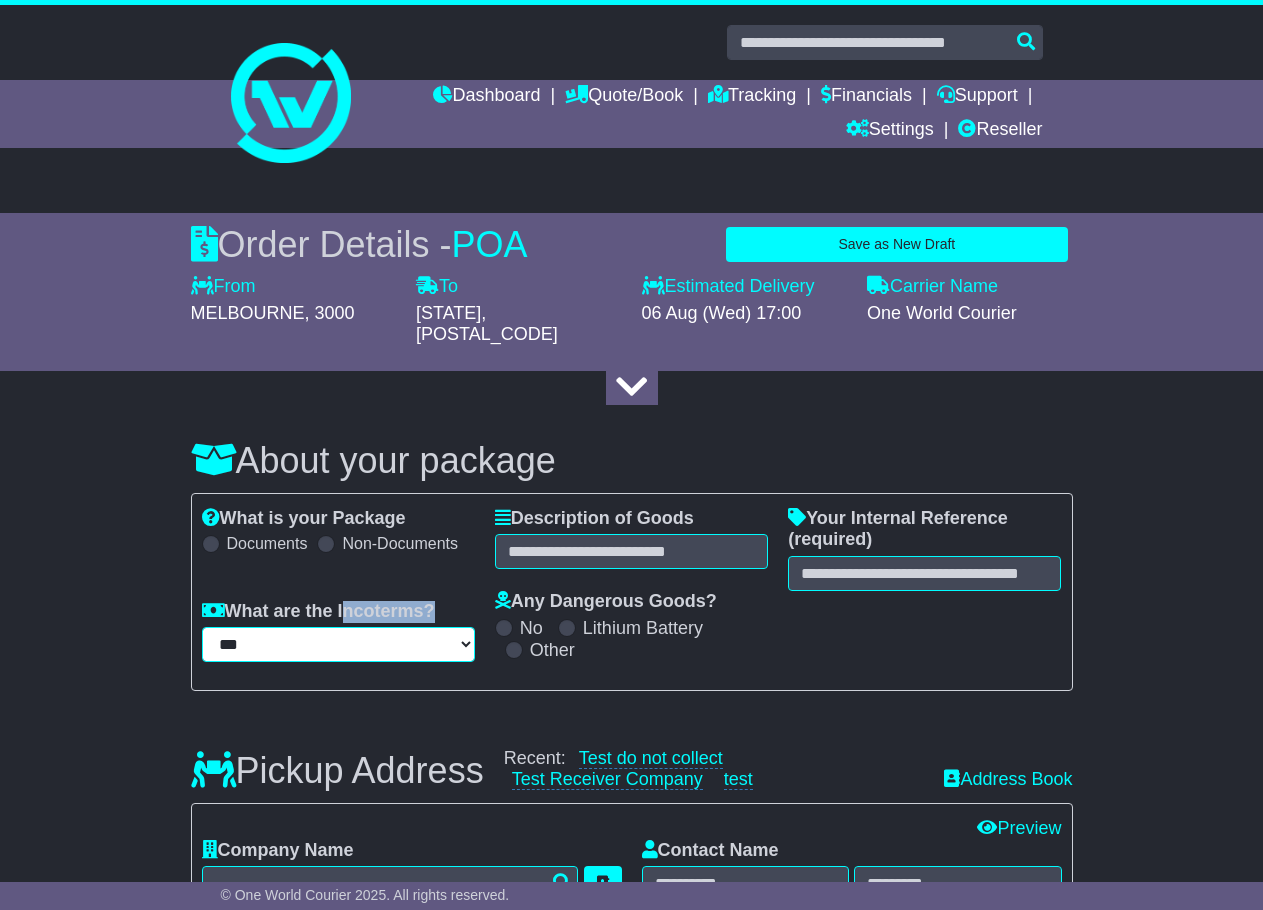 click on "***
***
***
***
***
***" at bounding box center [338, 644] 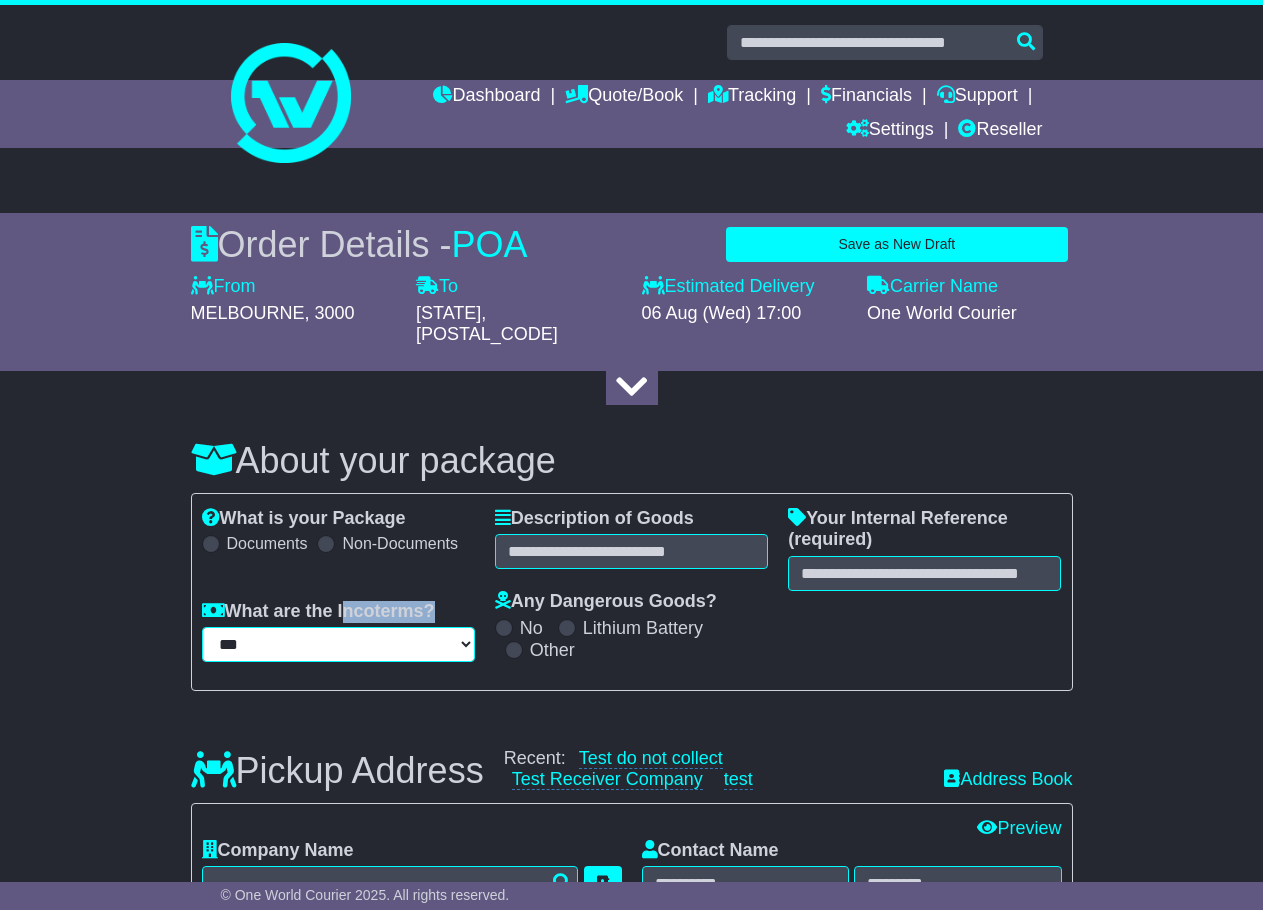 select on "*" 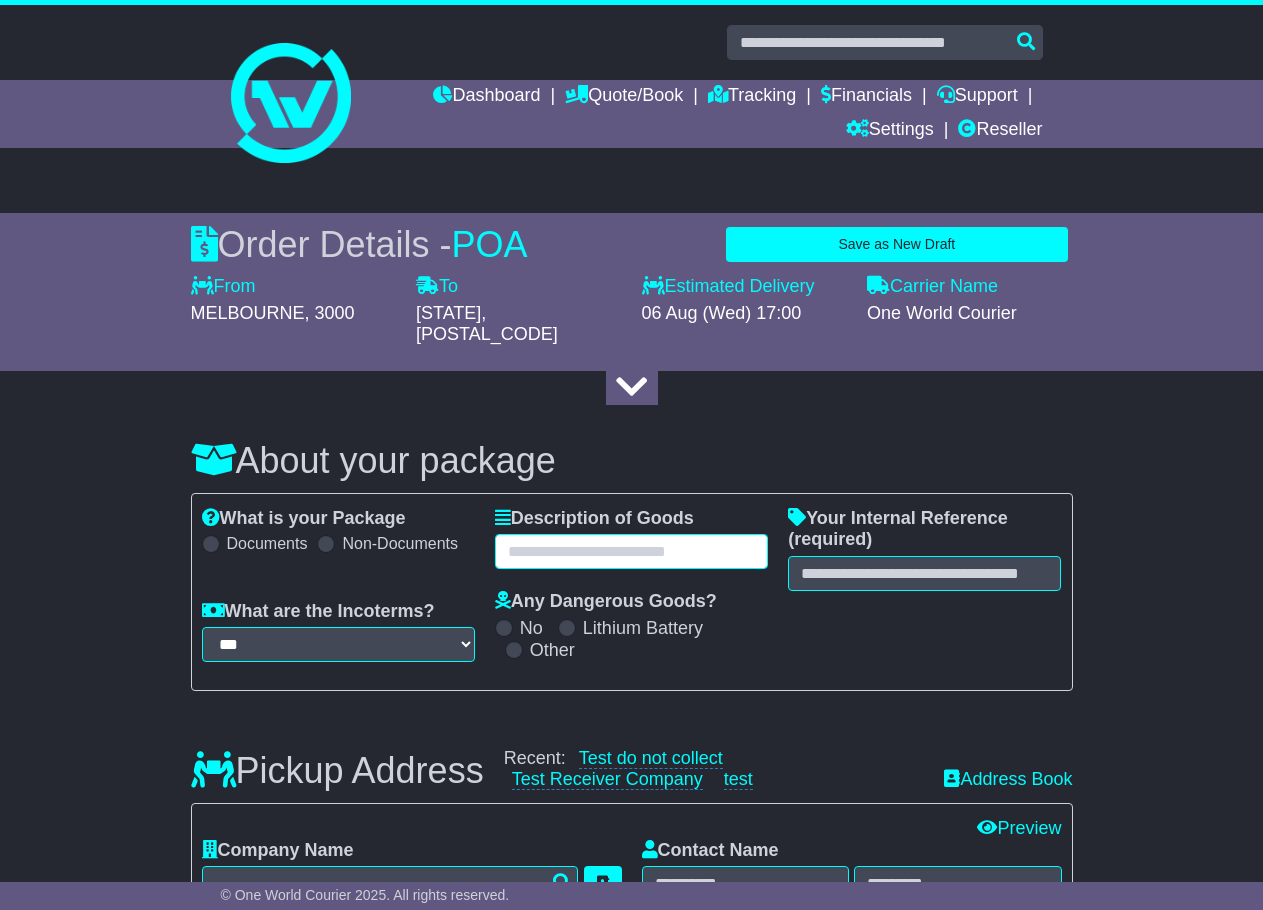 click at bounding box center [631, 551] 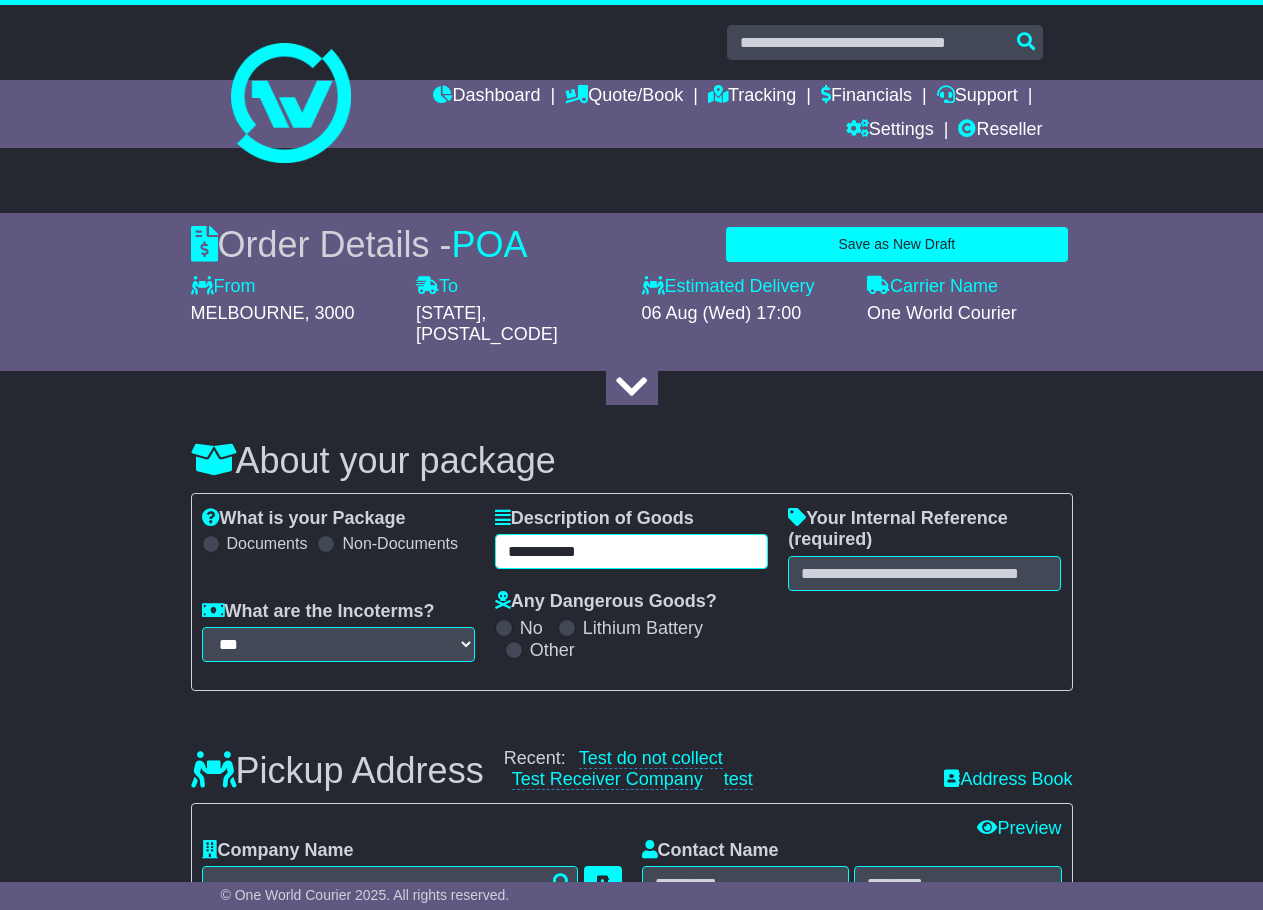 type on "**********" 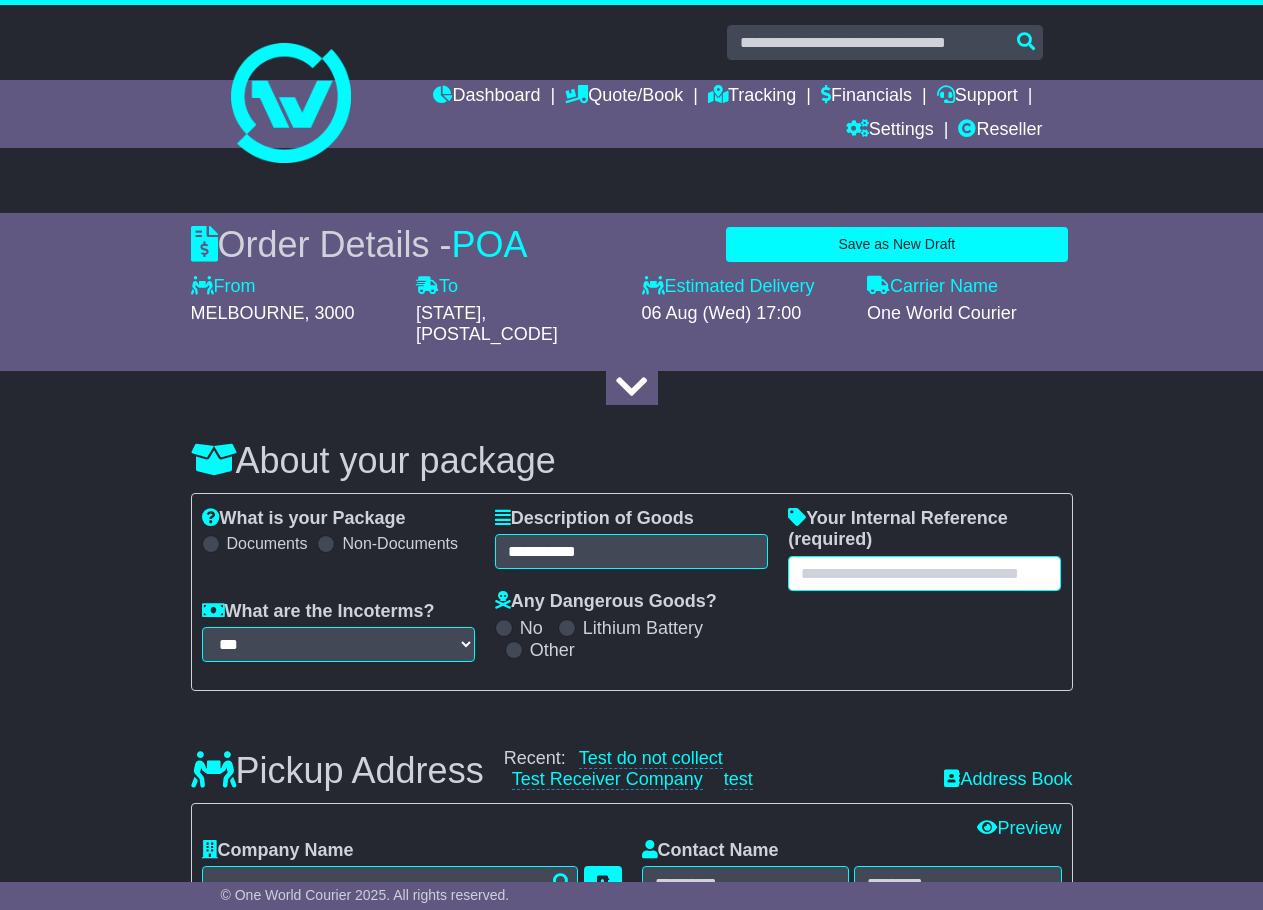 click at bounding box center [924, 573] 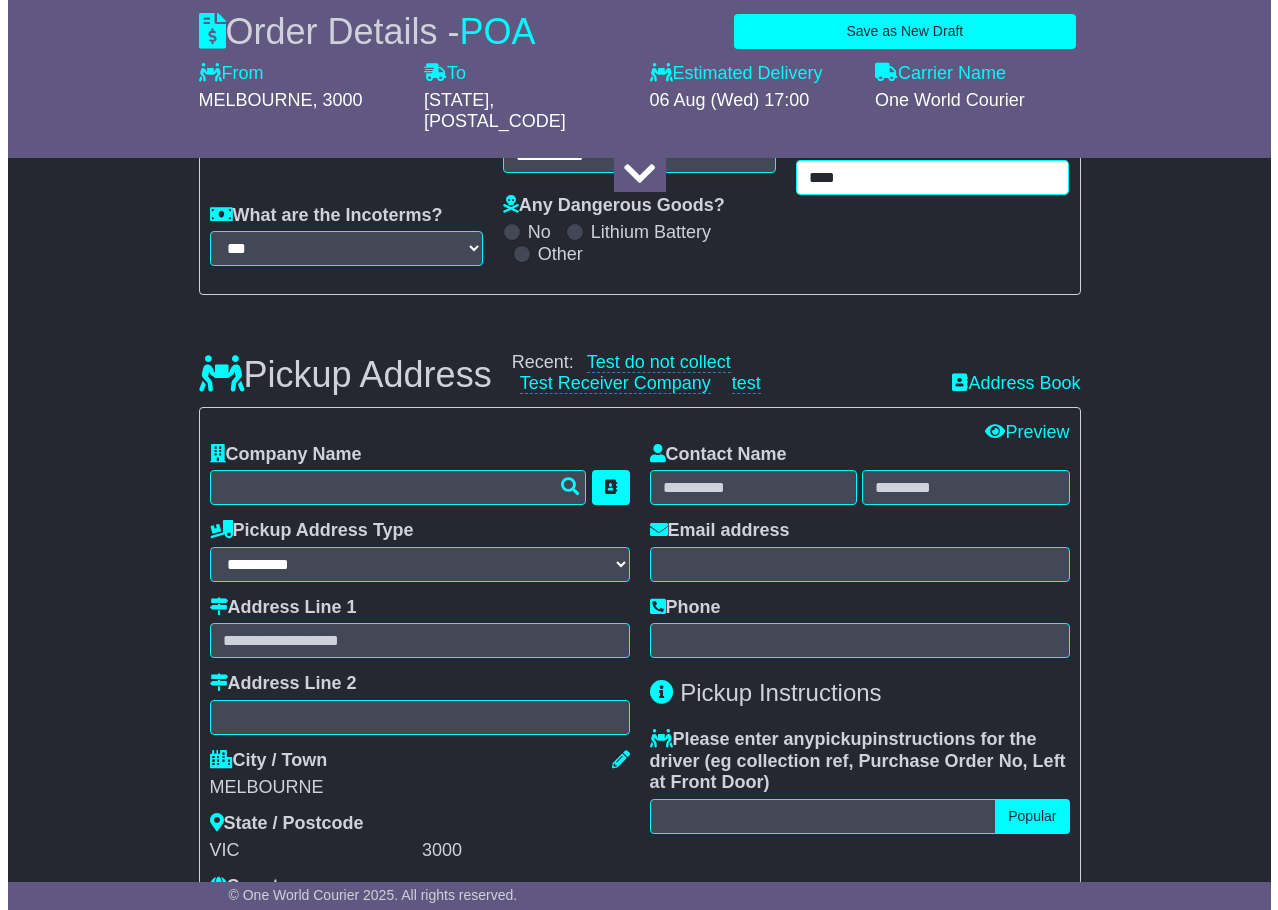 scroll, scrollTop: 400, scrollLeft: 0, axis: vertical 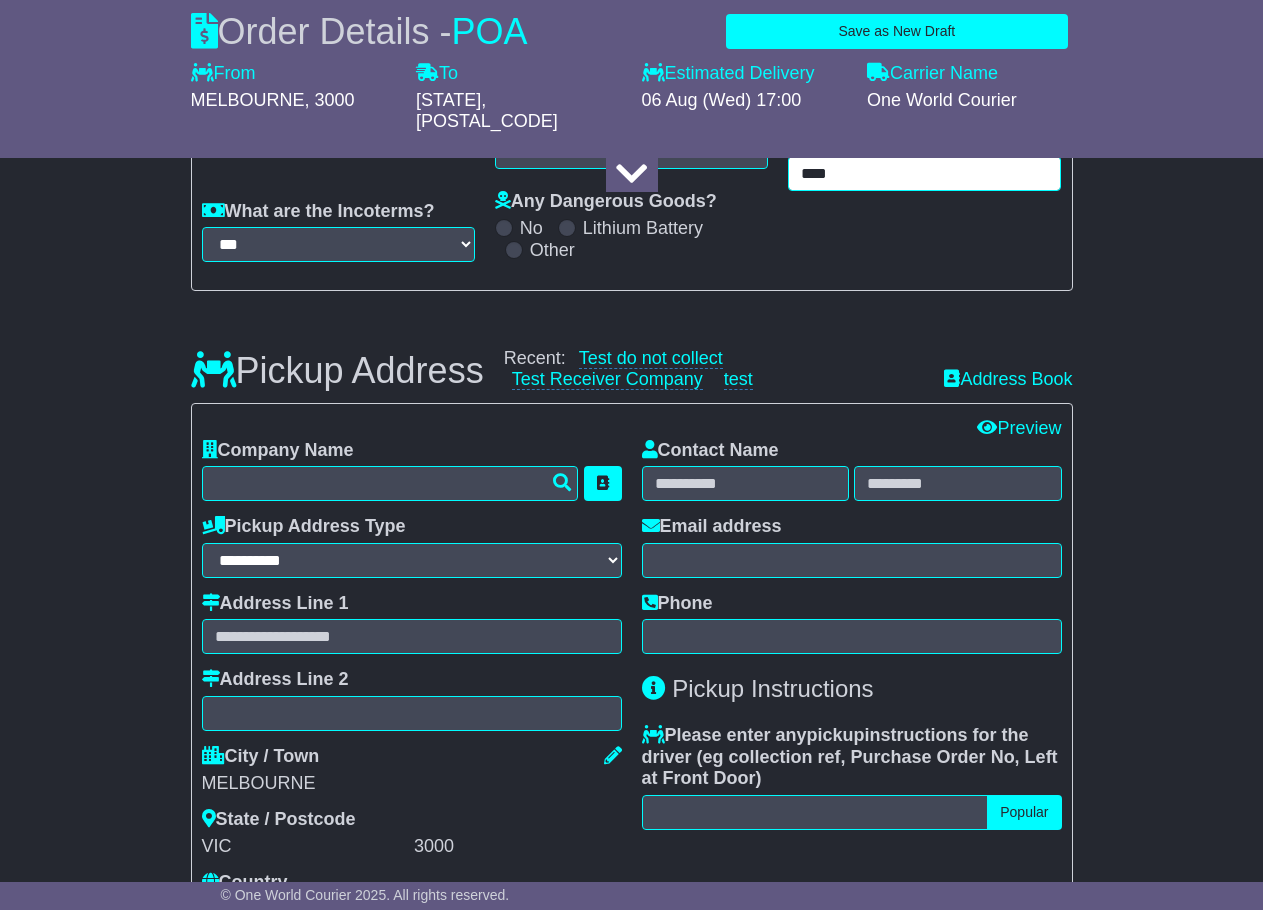 type on "****" 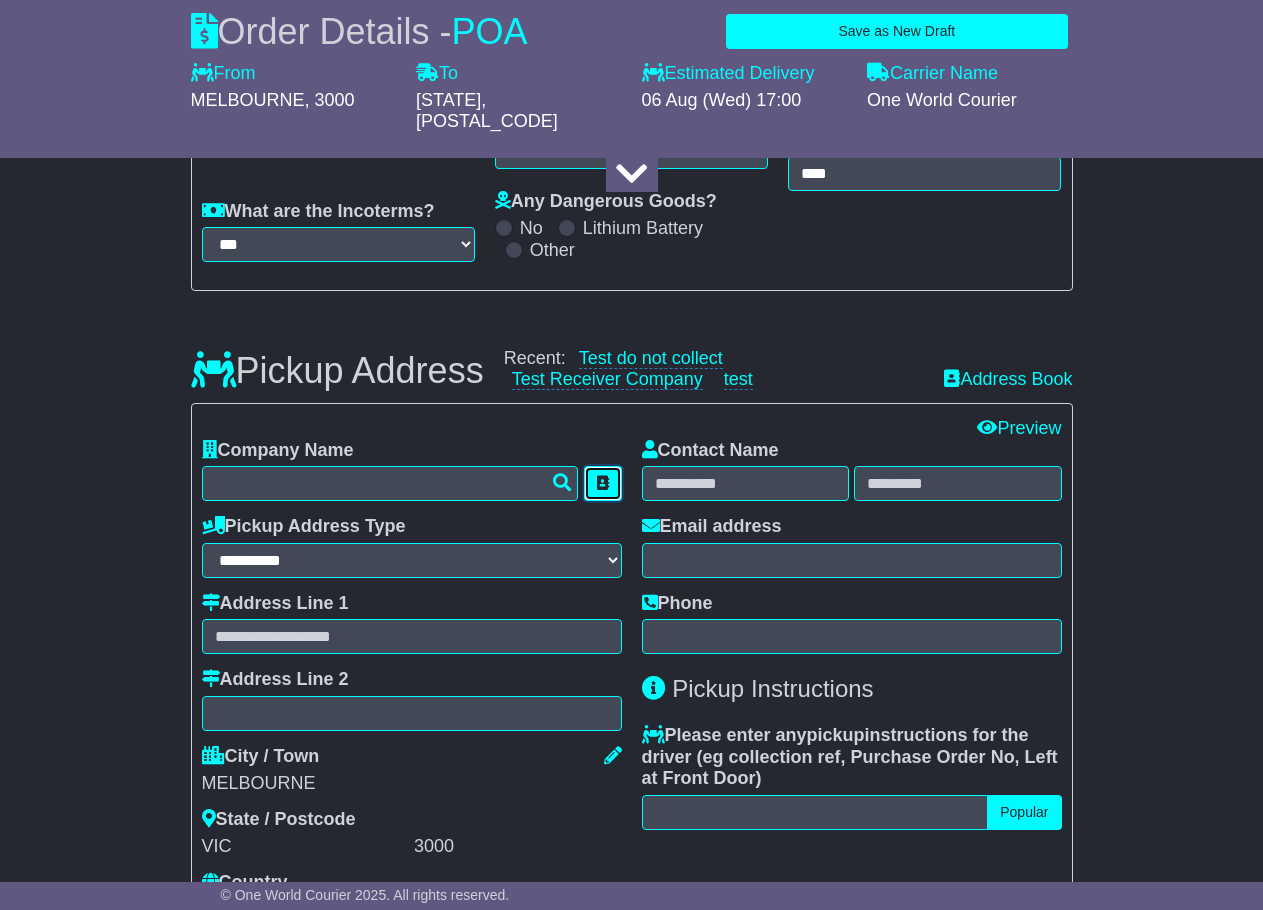 click at bounding box center [603, 483] 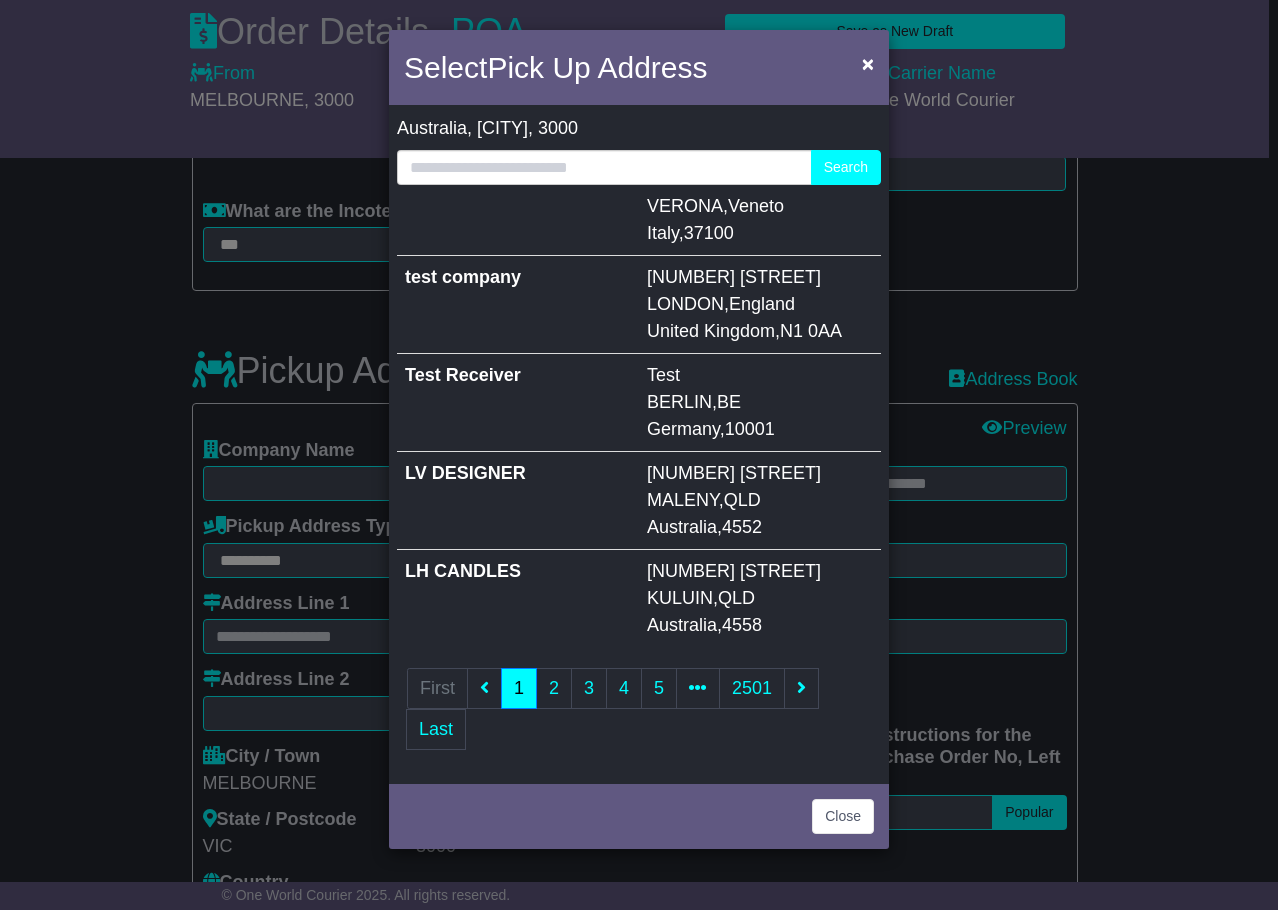 scroll, scrollTop: 614, scrollLeft: 0, axis: vertical 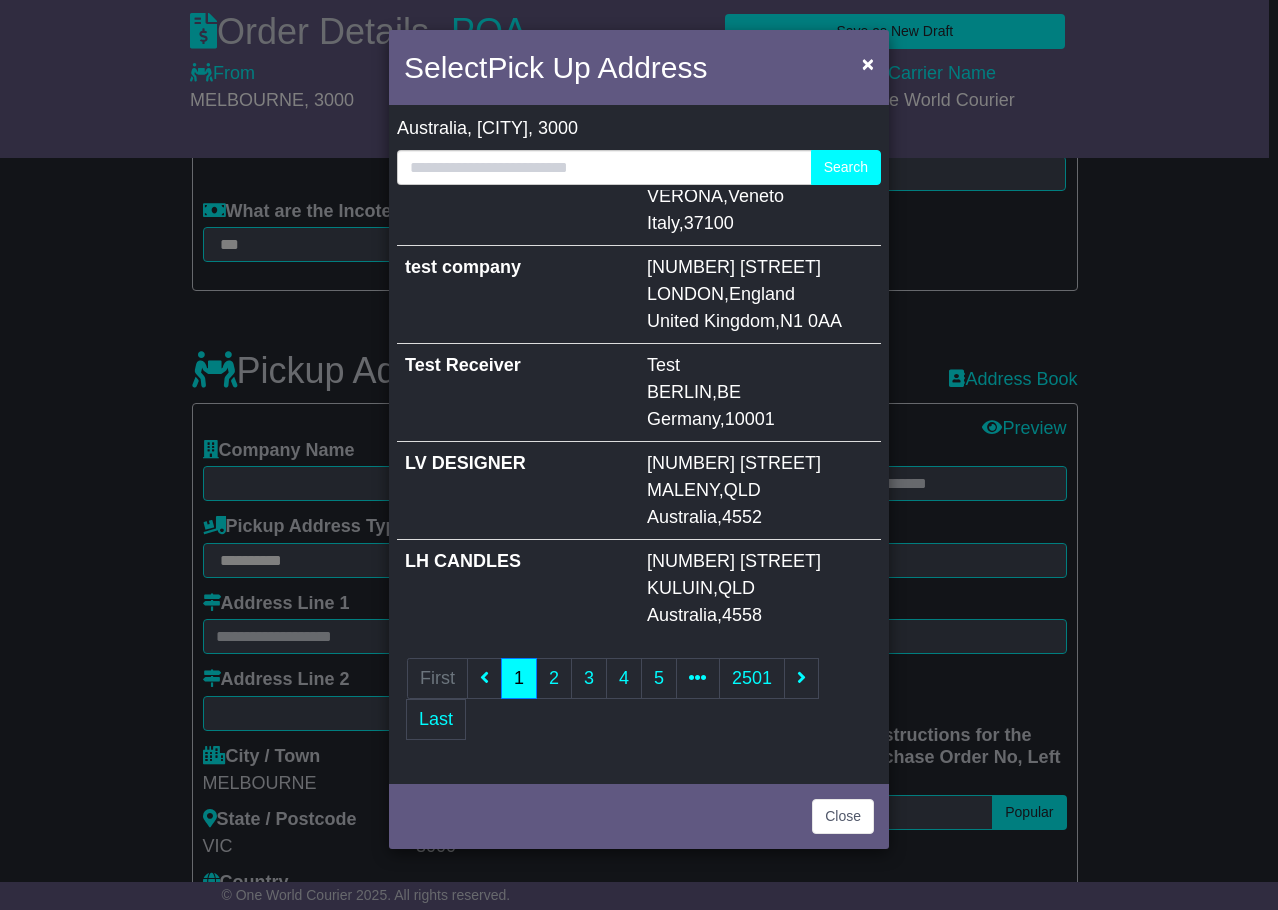 click on "LV DESIGNER" at bounding box center (465, 463) 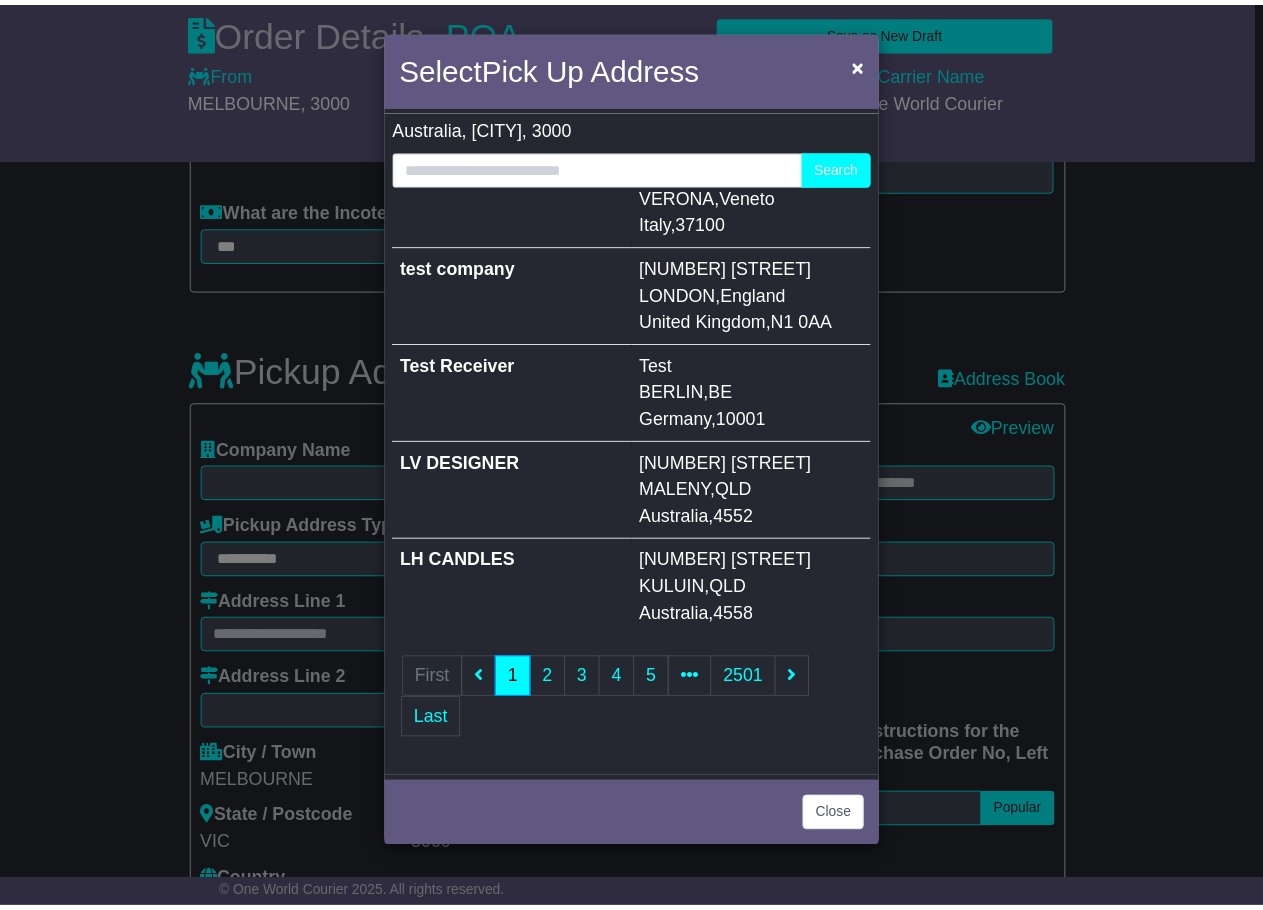 scroll, scrollTop: 0, scrollLeft: 0, axis: both 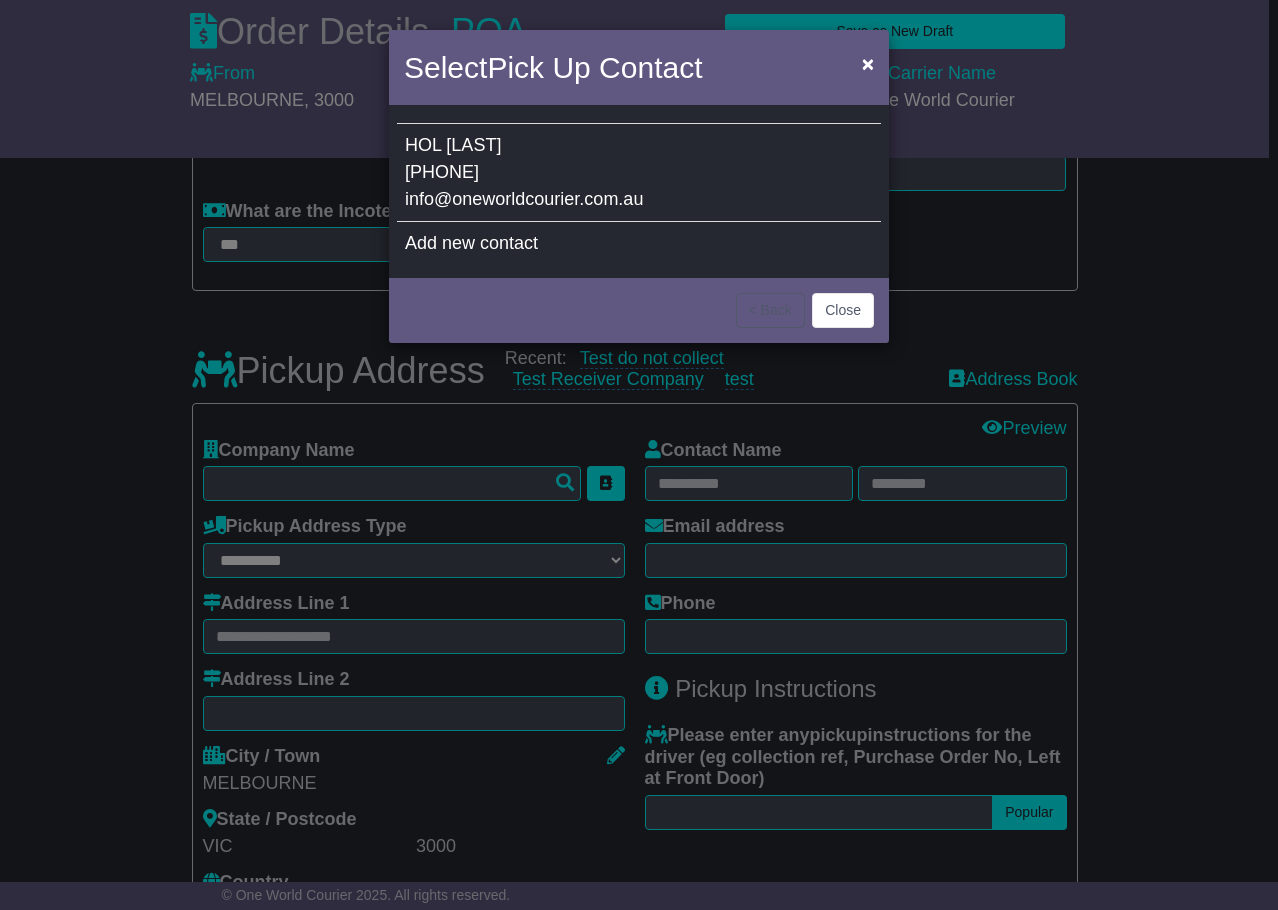 click on "HOL   LEE
0451006163
info@oneworldcourier.com.au" at bounding box center (639, 173) 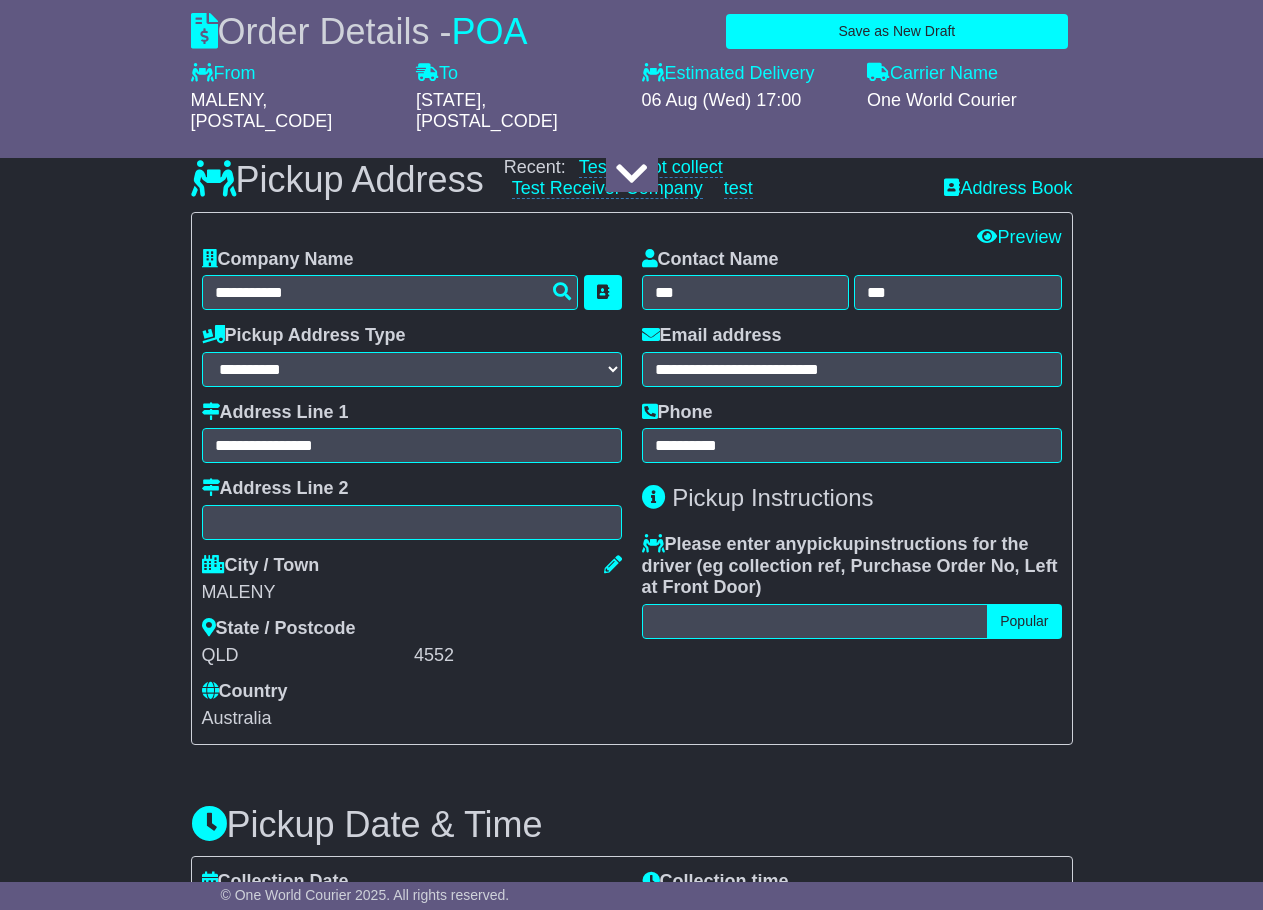 scroll, scrollTop: 600, scrollLeft: 0, axis: vertical 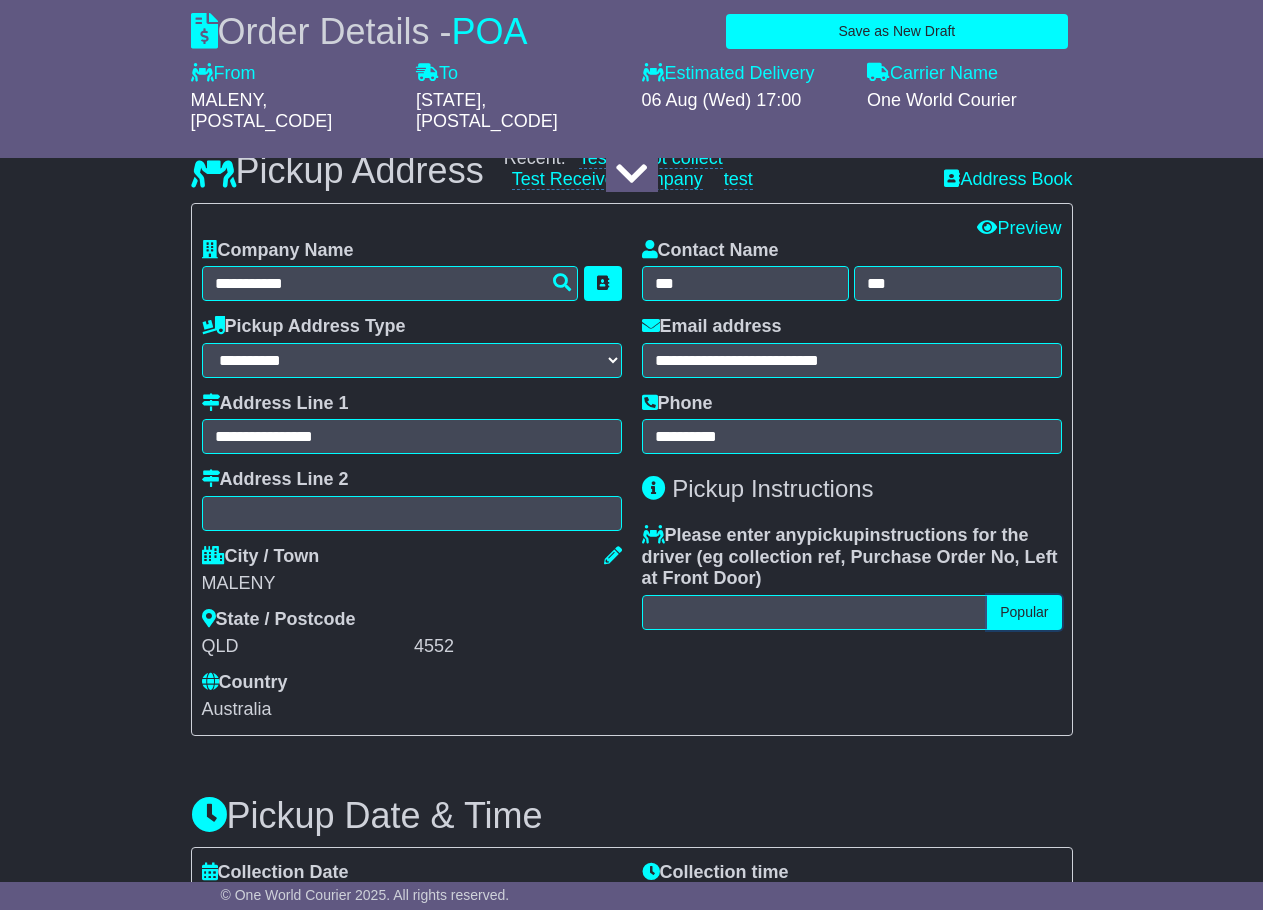 click on "Popular" at bounding box center (1024, 612) 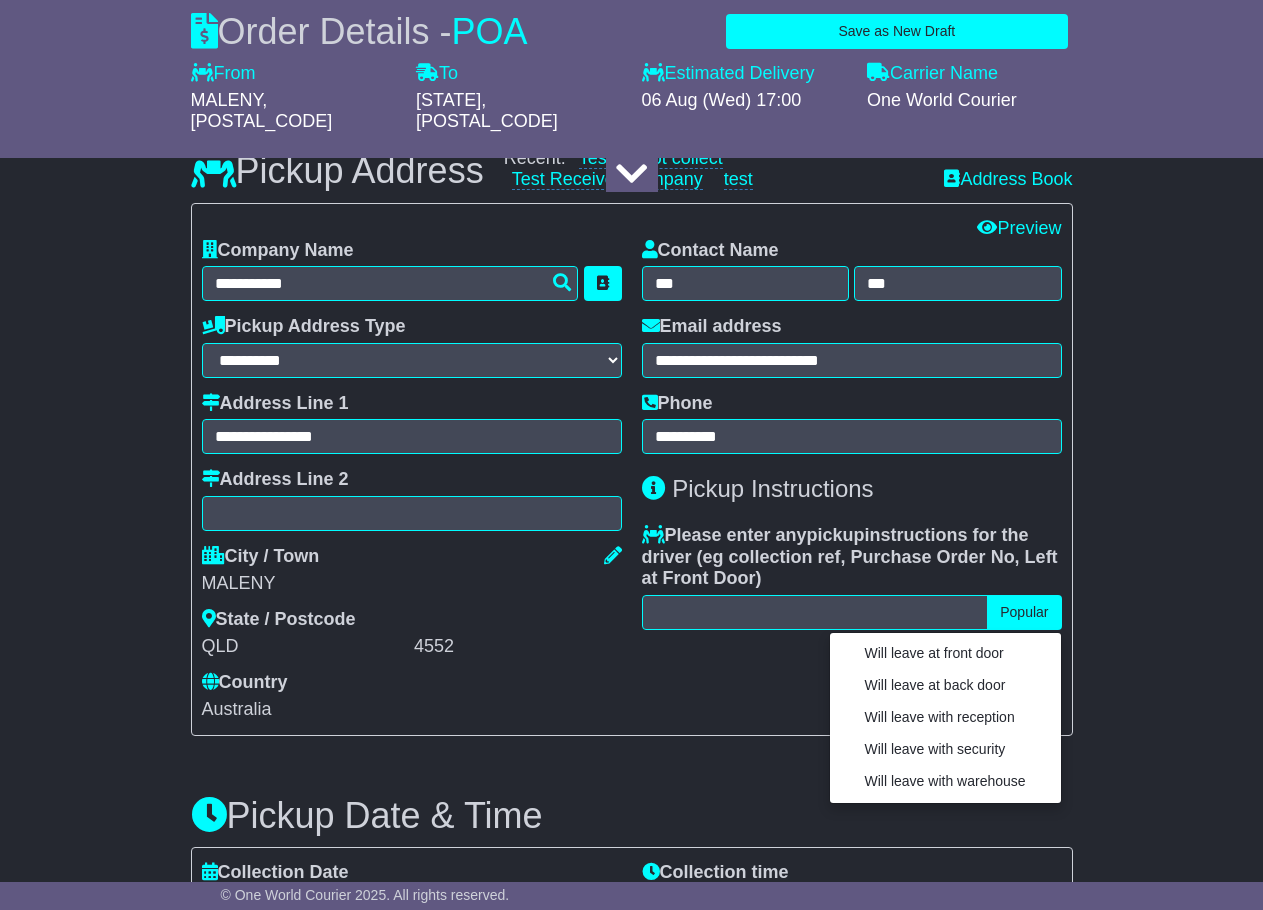 click on "**********" at bounding box center (632, 428) 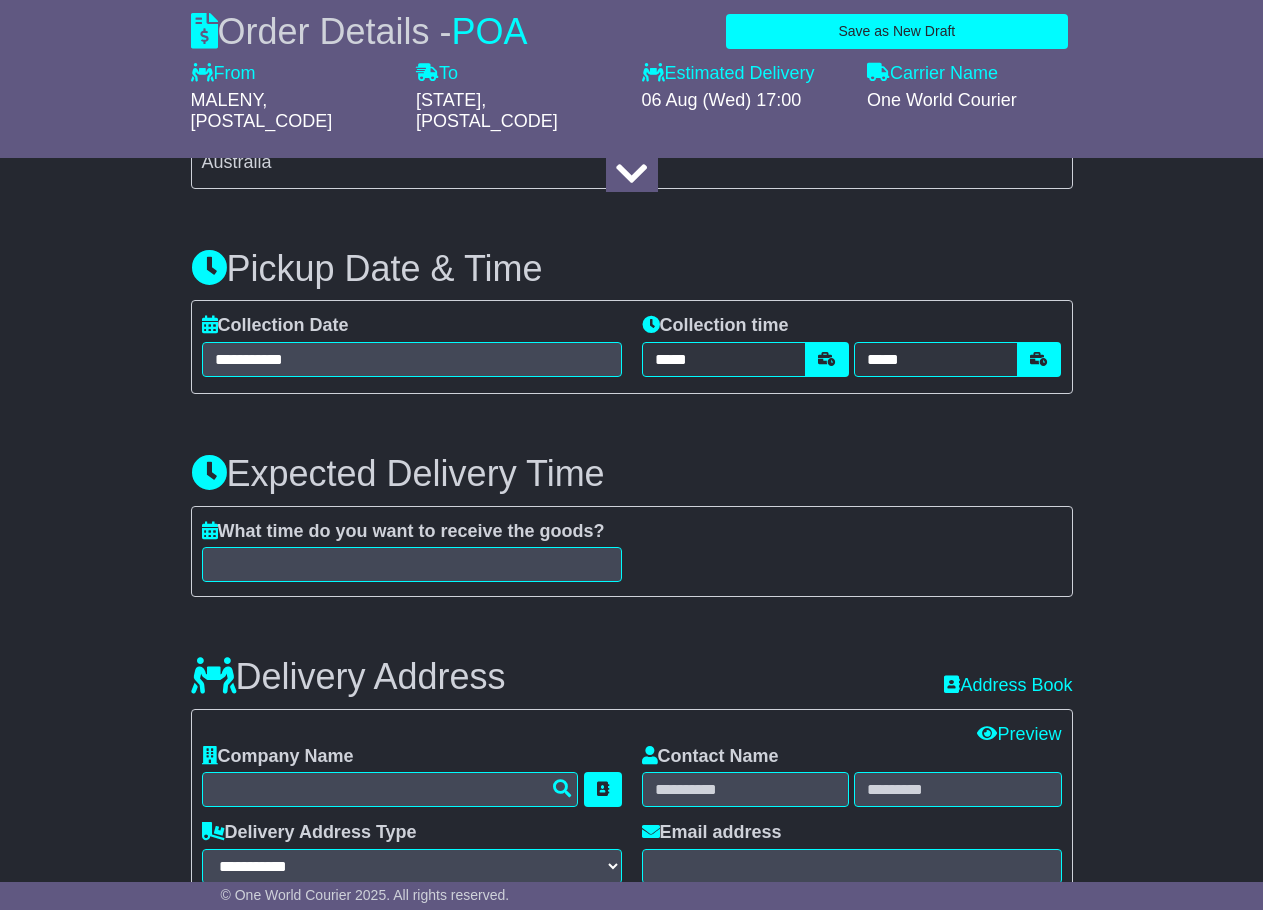scroll, scrollTop: 1200, scrollLeft: 0, axis: vertical 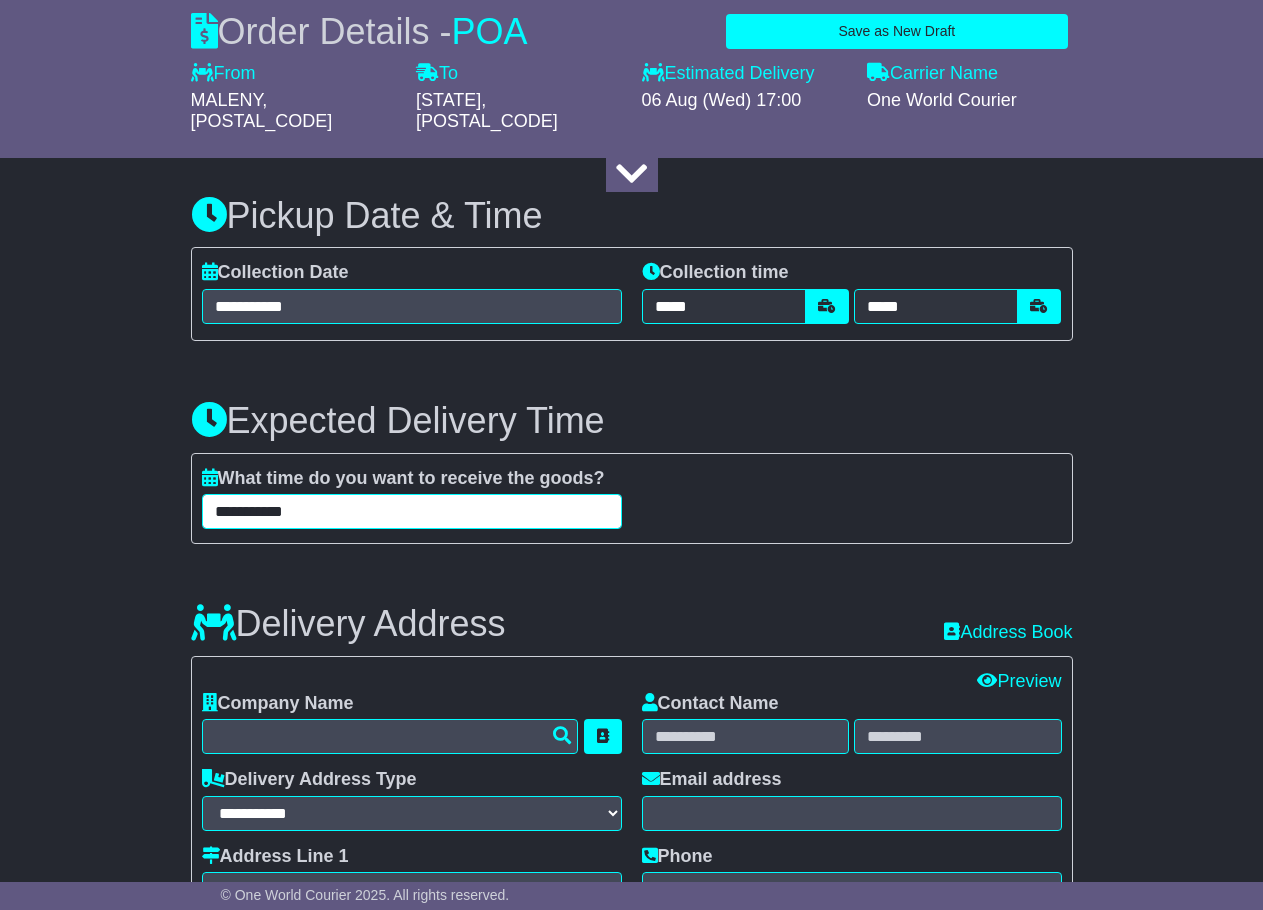 click on "**********" at bounding box center [412, 511] 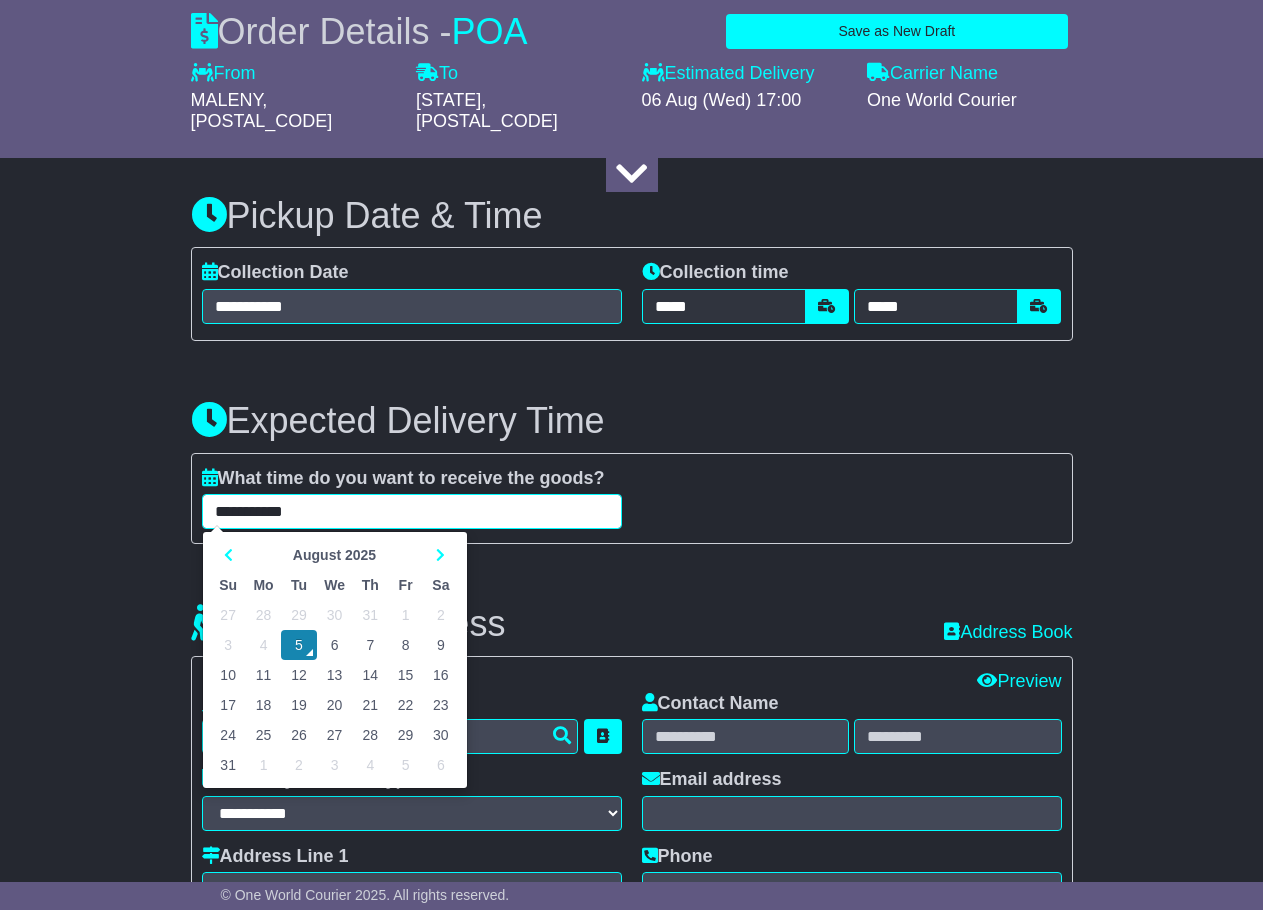 click on "8" at bounding box center [405, 645] 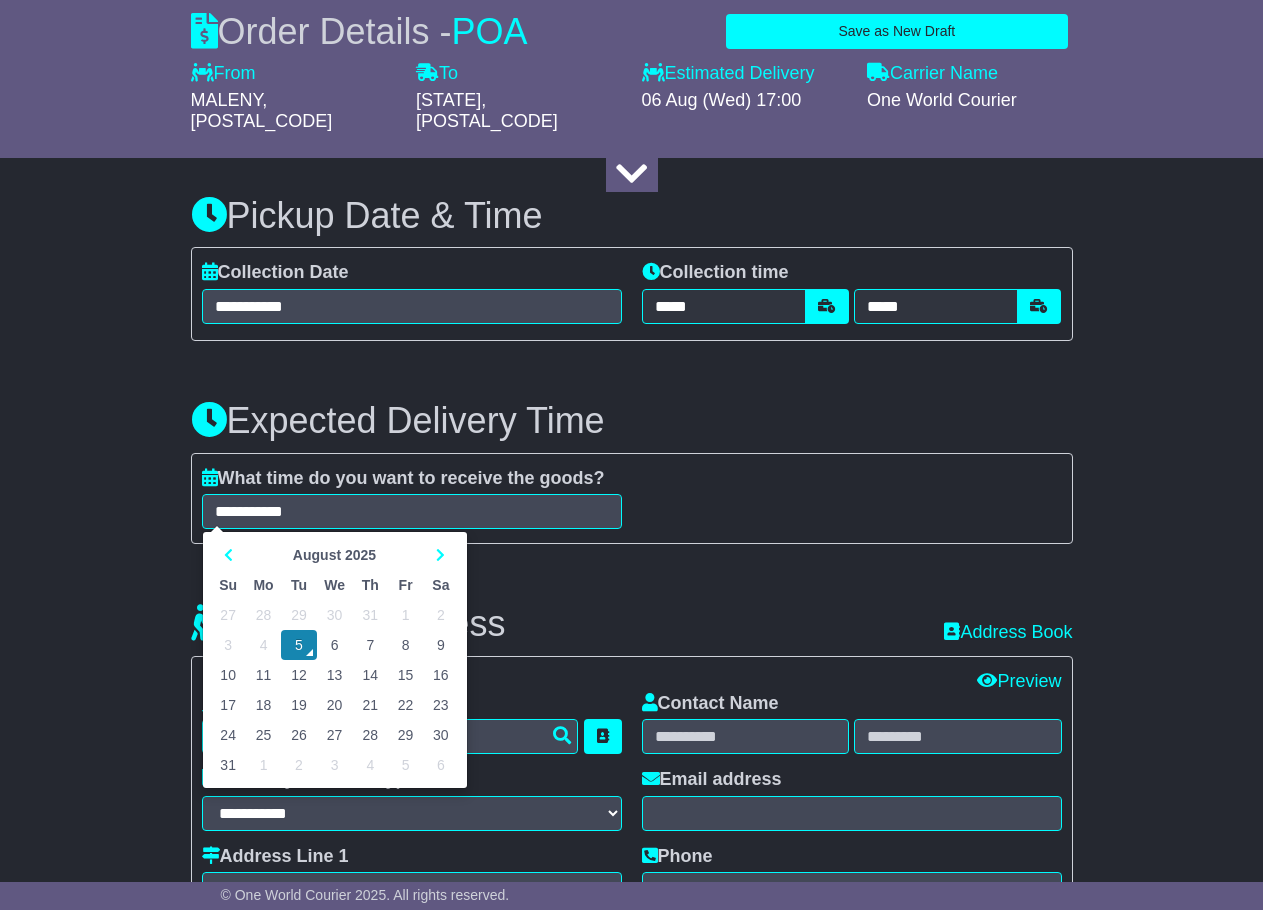 type on "**********" 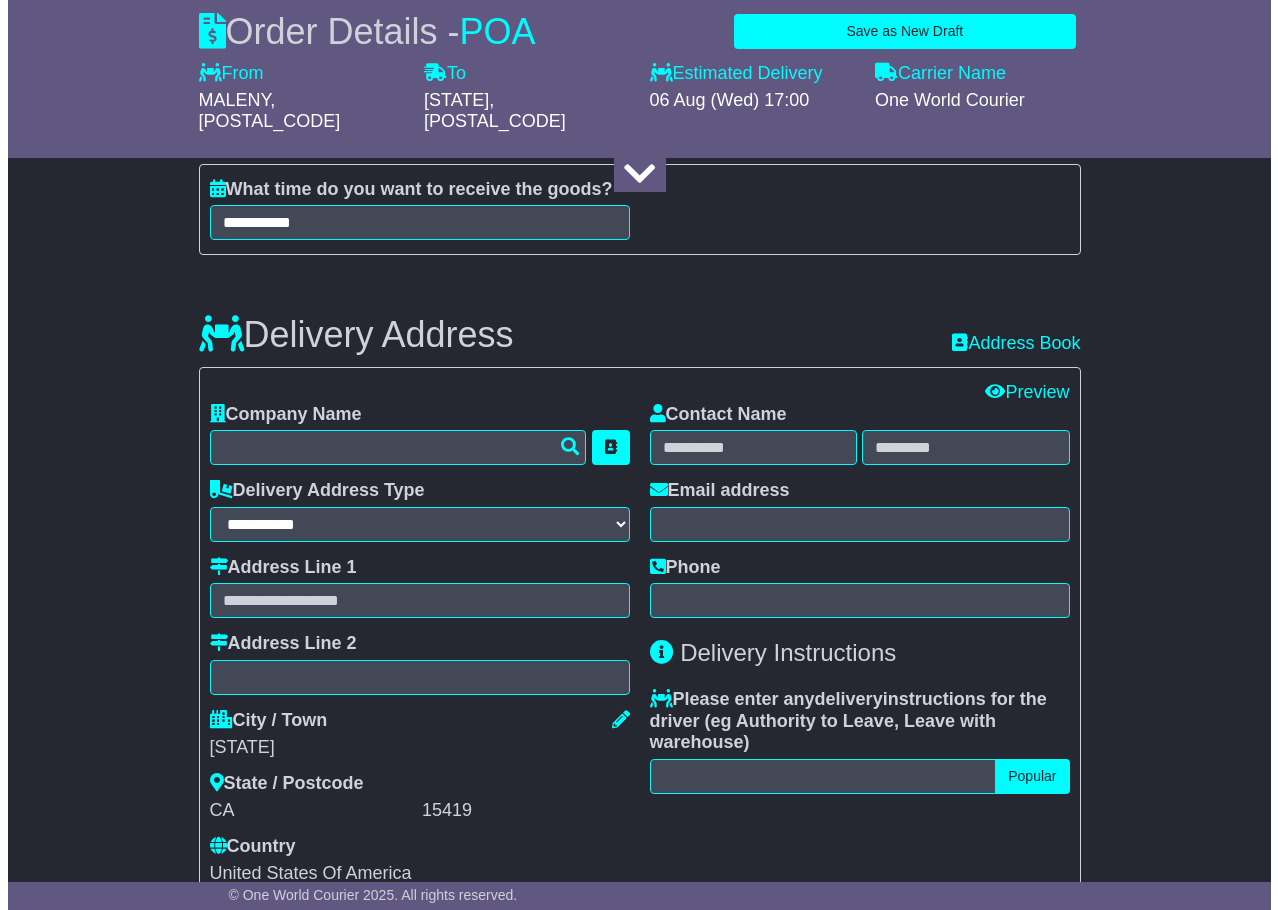 scroll, scrollTop: 1500, scrollLeft: 0, axis: vertical 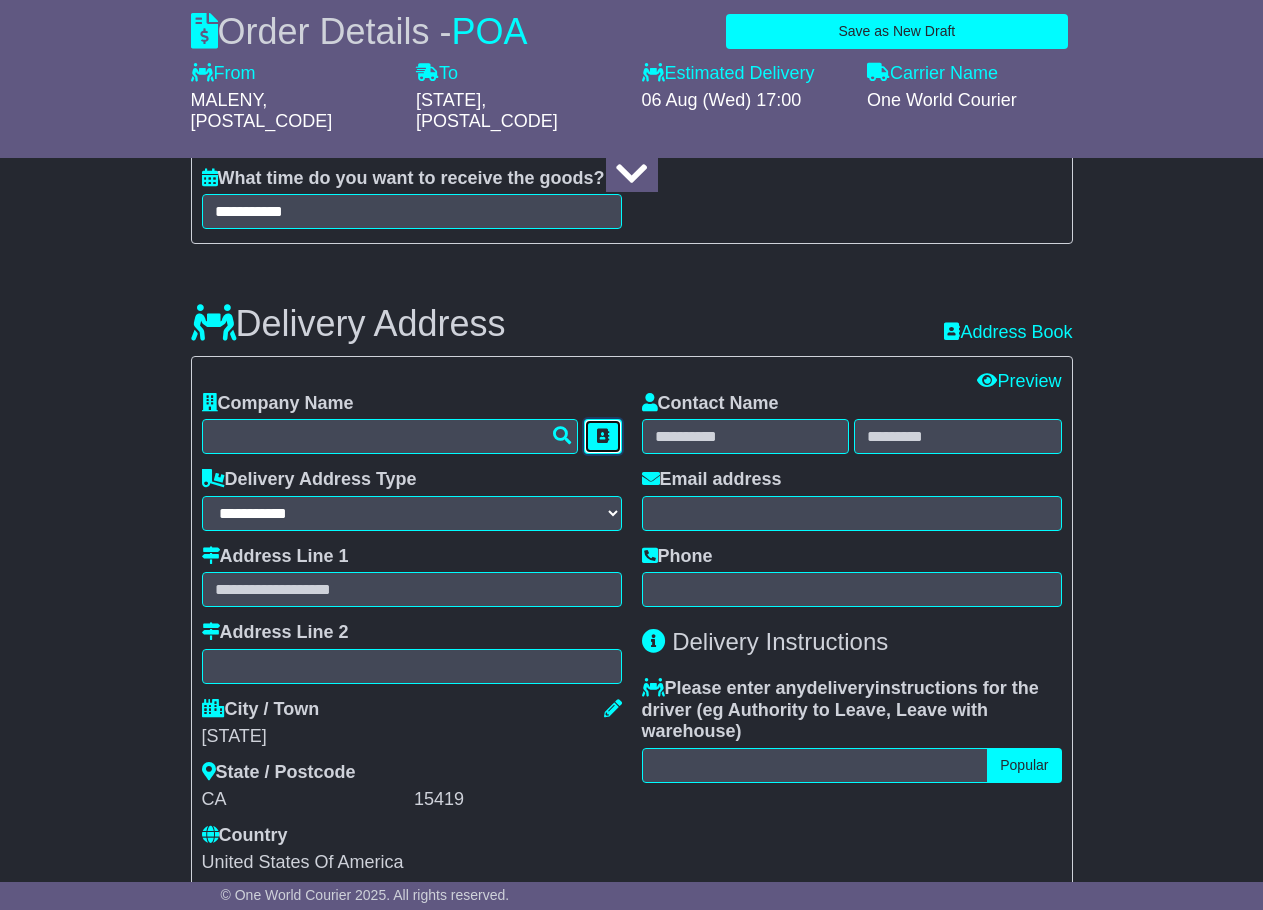 click at bounding box center (603, 436) 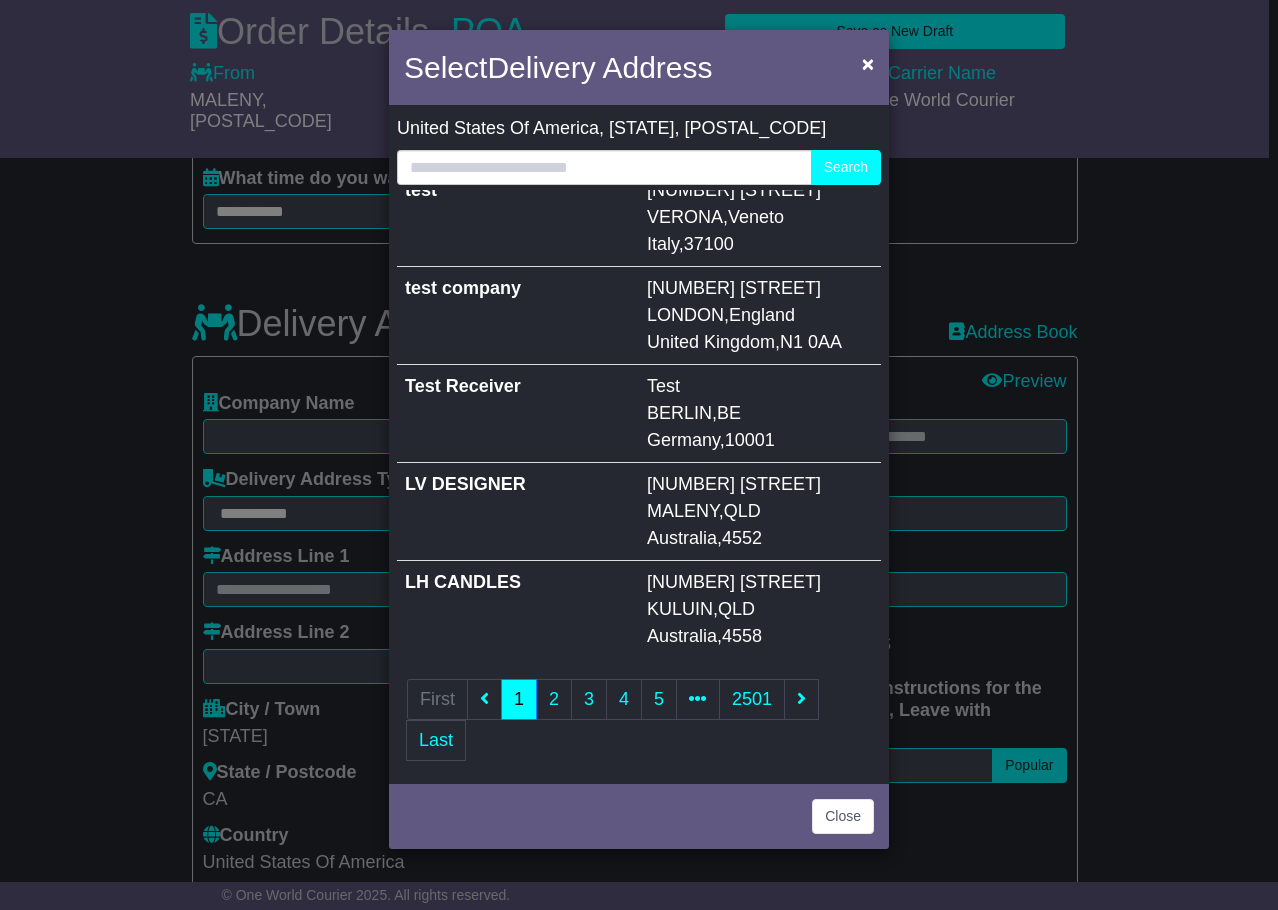 scroll, scrollTop: 600, scrollLeft: 0, axis: vertical 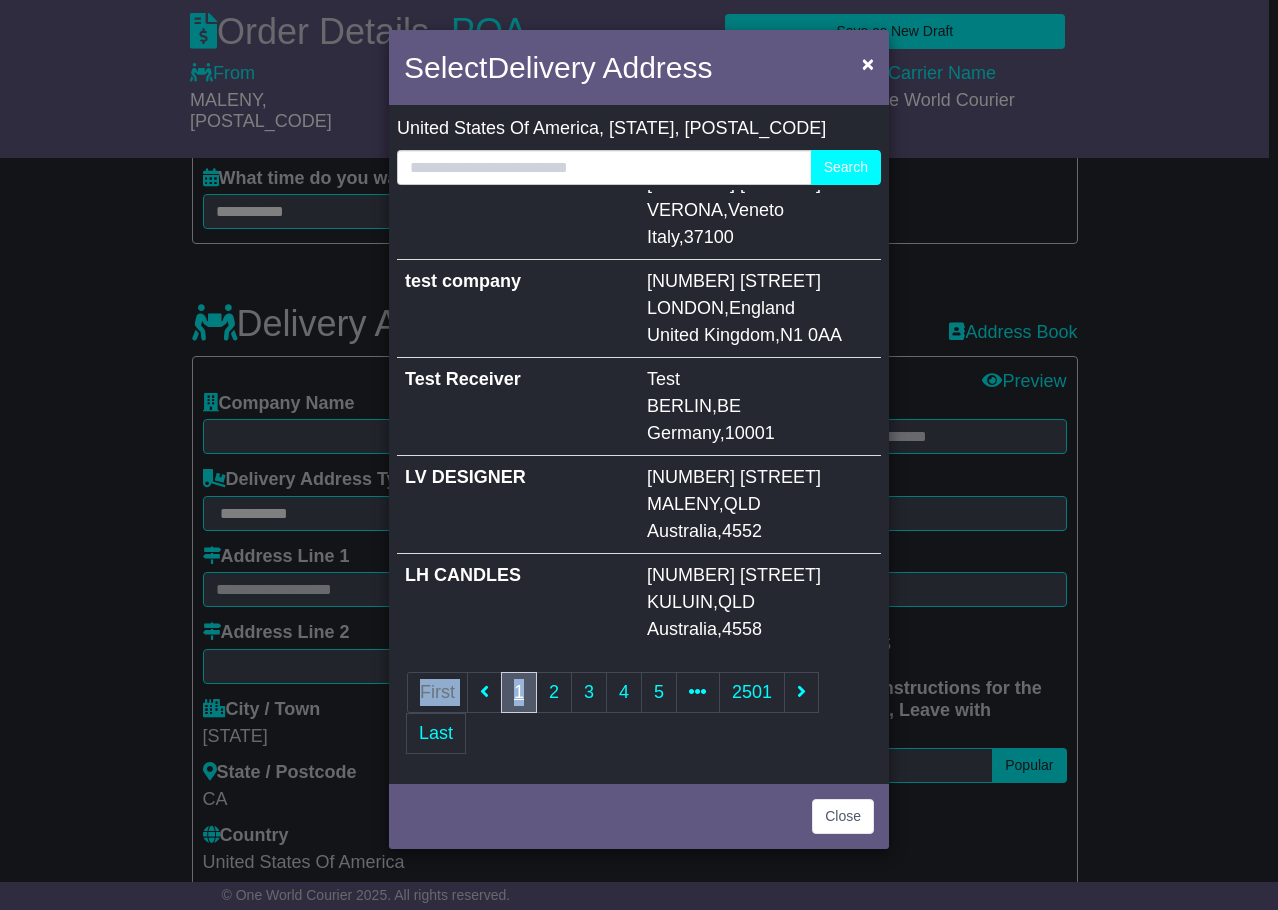 click on "First
1
2
3
4
5
2501
Last" at bounding box center [639, 716] 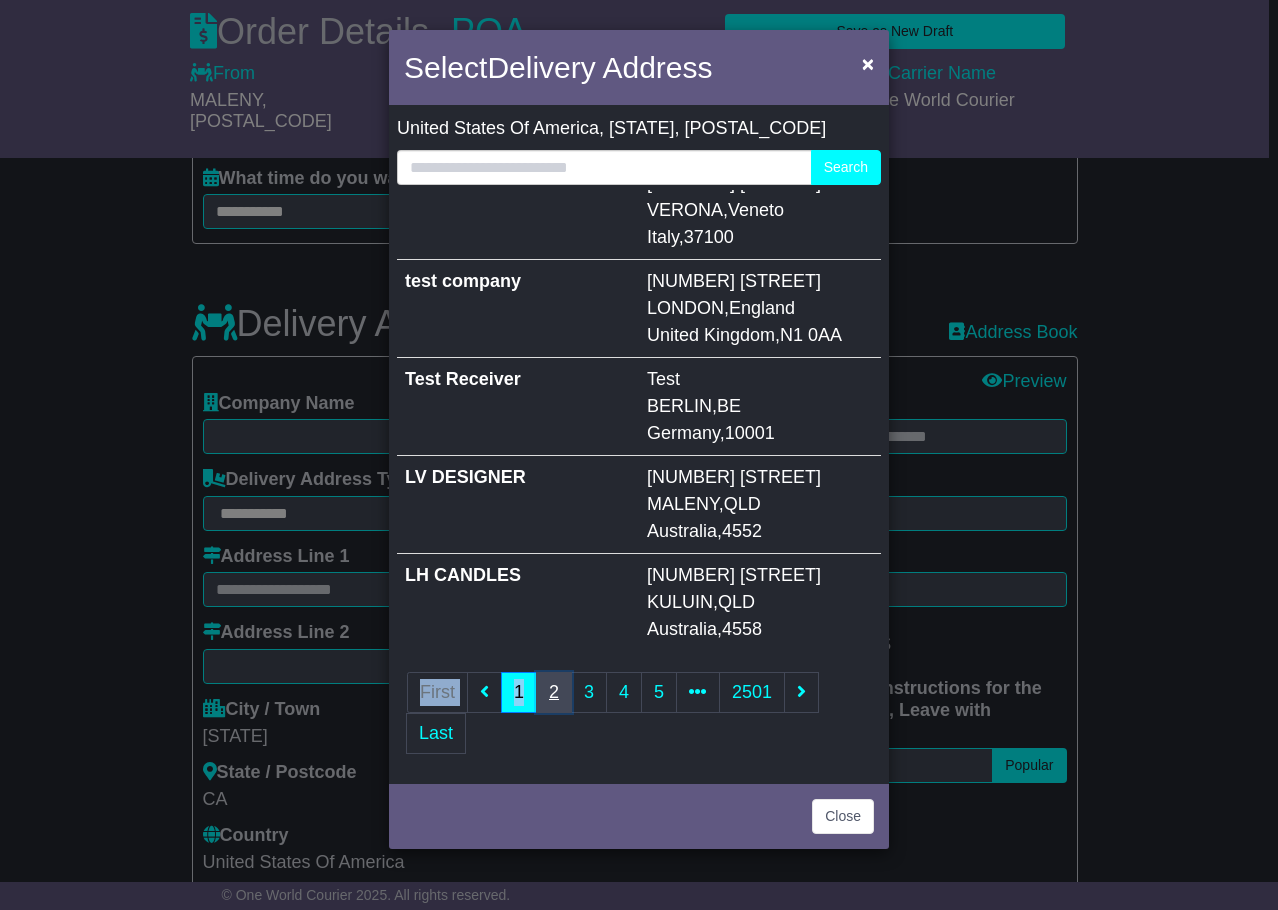 click on "2" at bounding box center (554, 692) 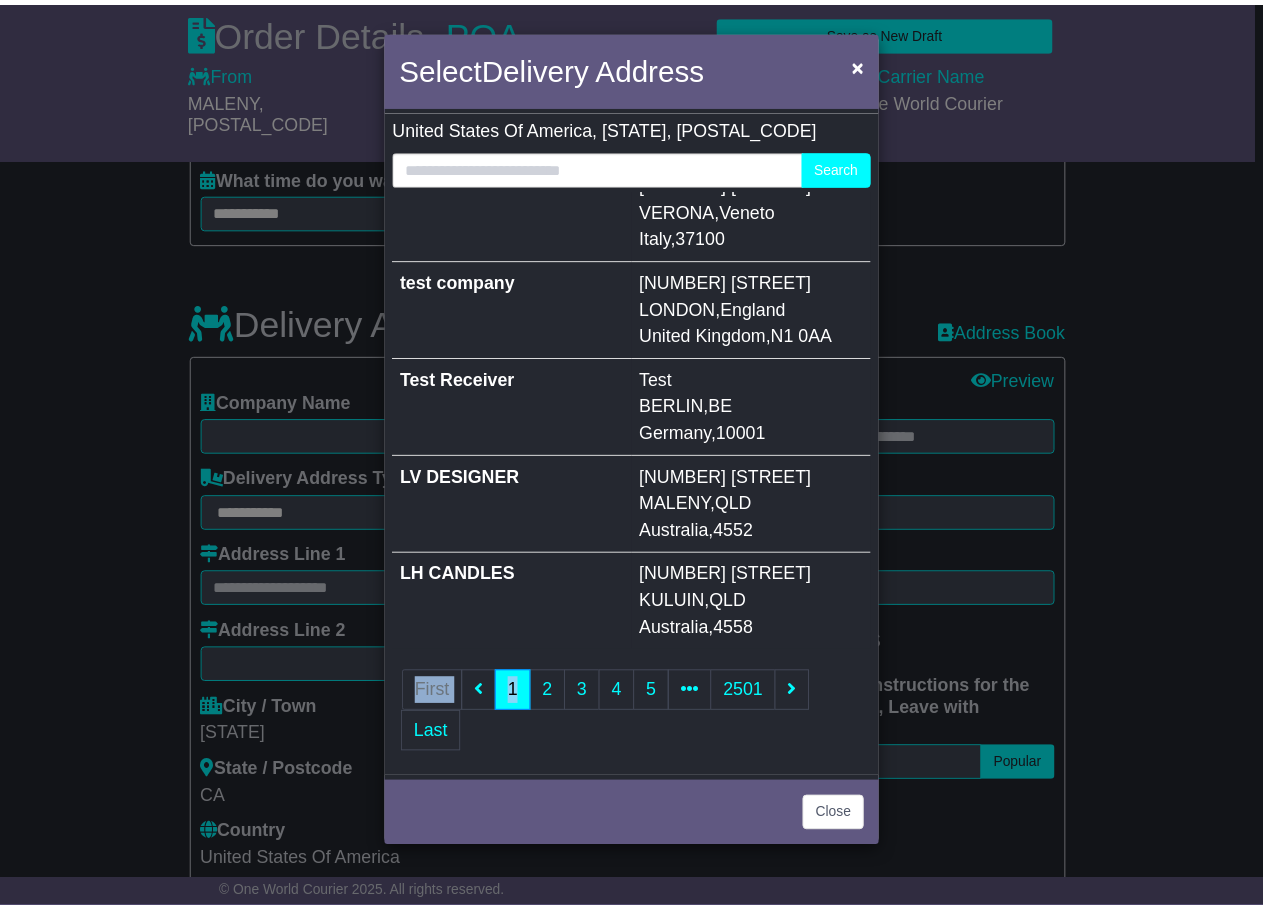 scroll, scrollTop: 0, scrollLeft: 0, axis: both 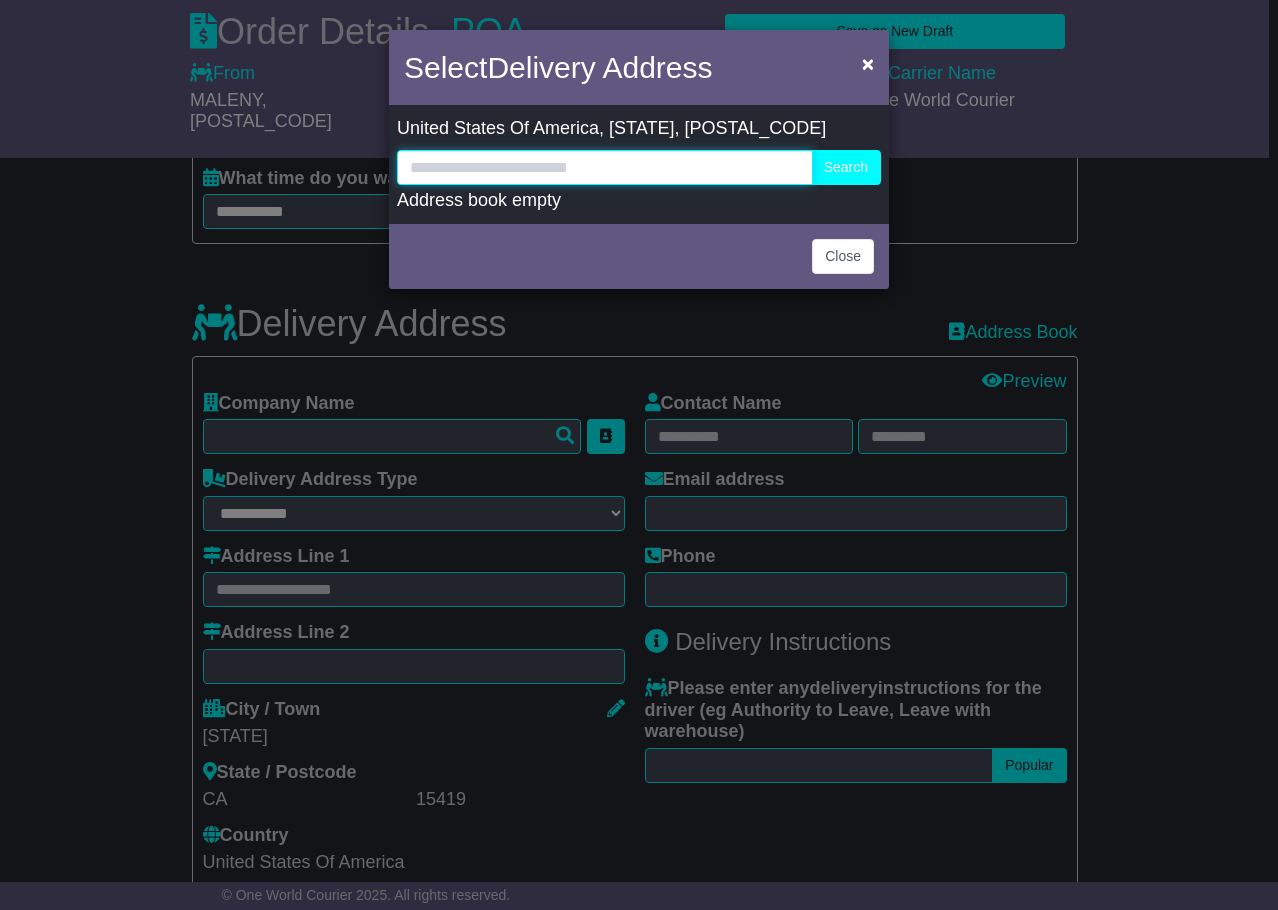 click at bounding box center (605, 167) 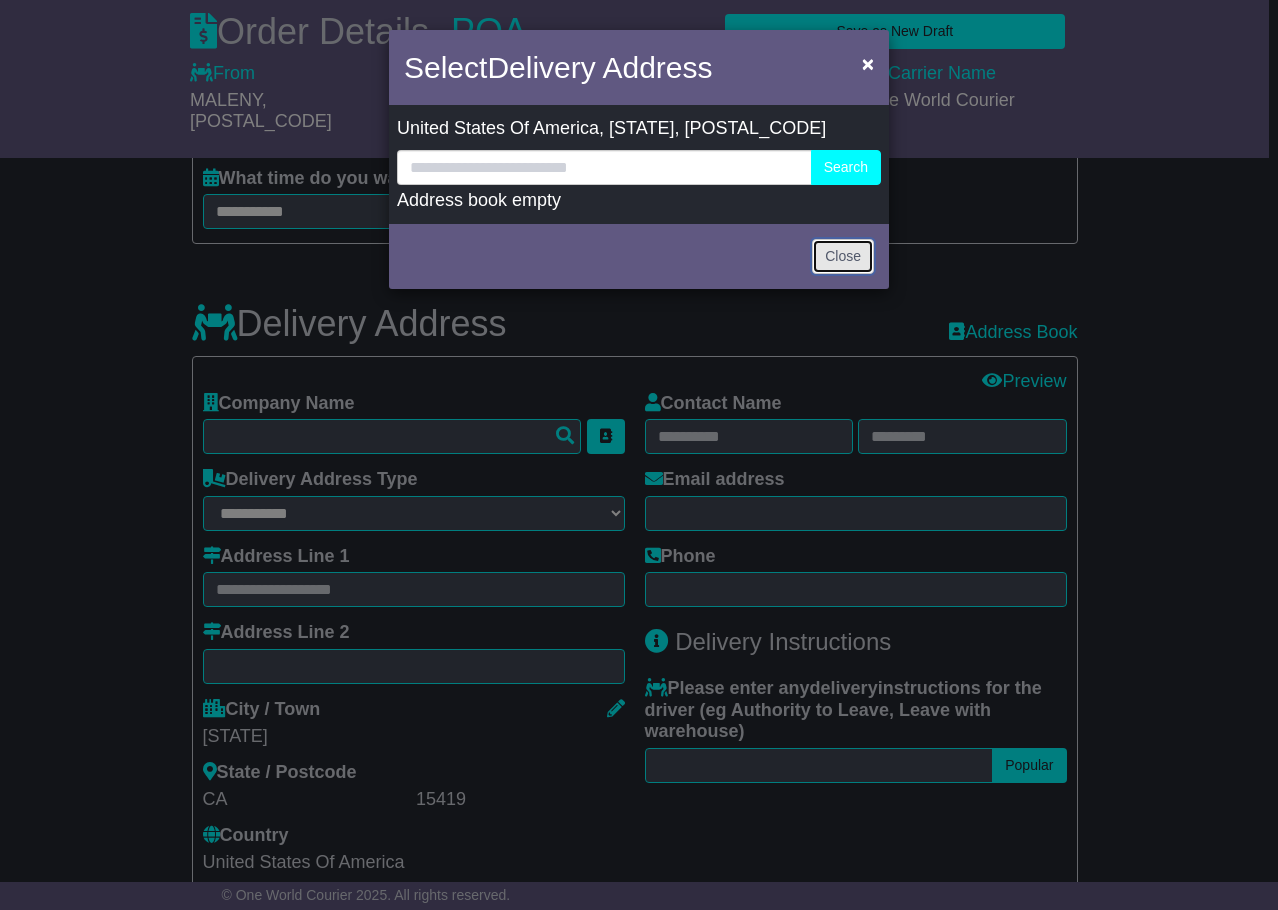 click on "Close" at bounding box center [843, 256] 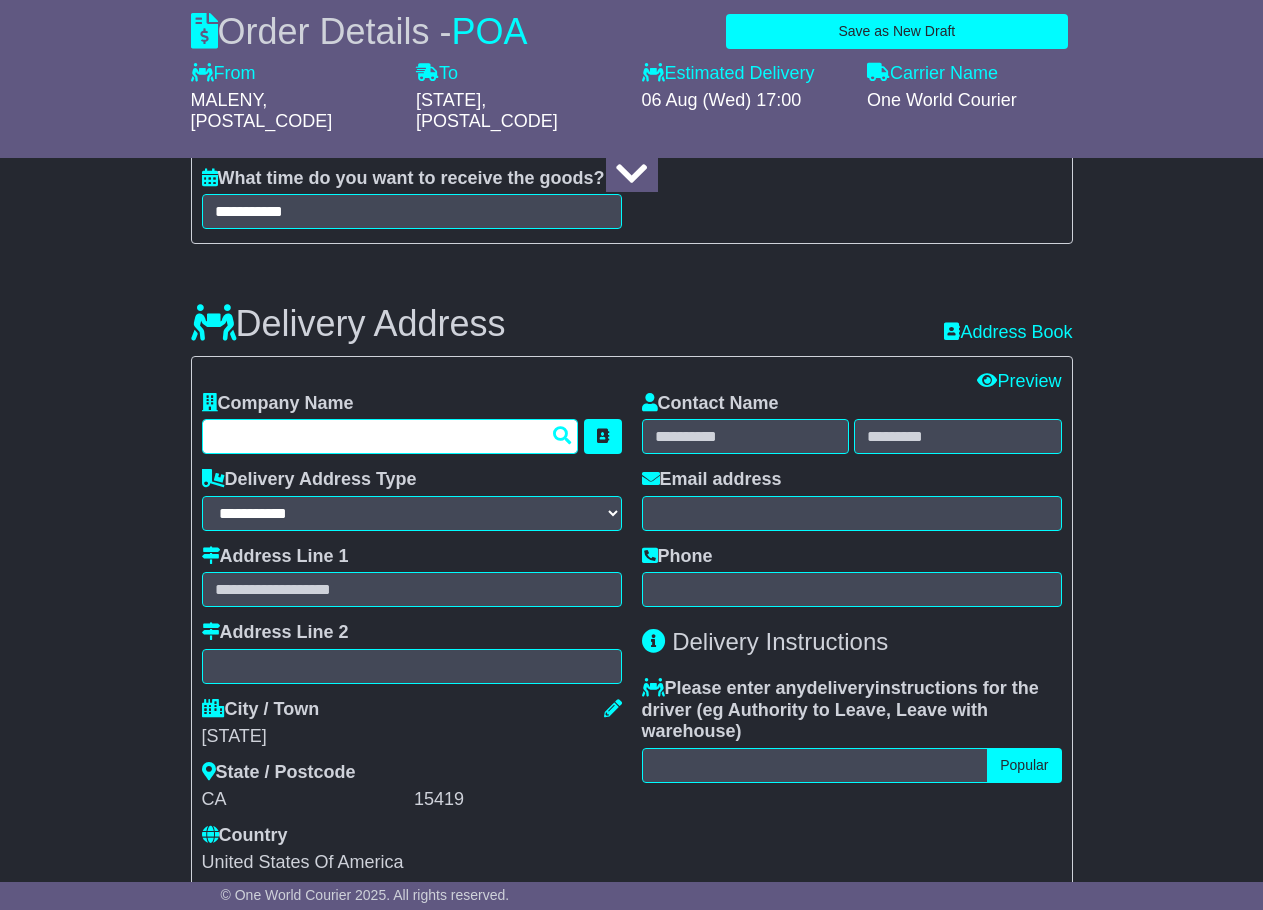 click at bounding box center [390, 436] 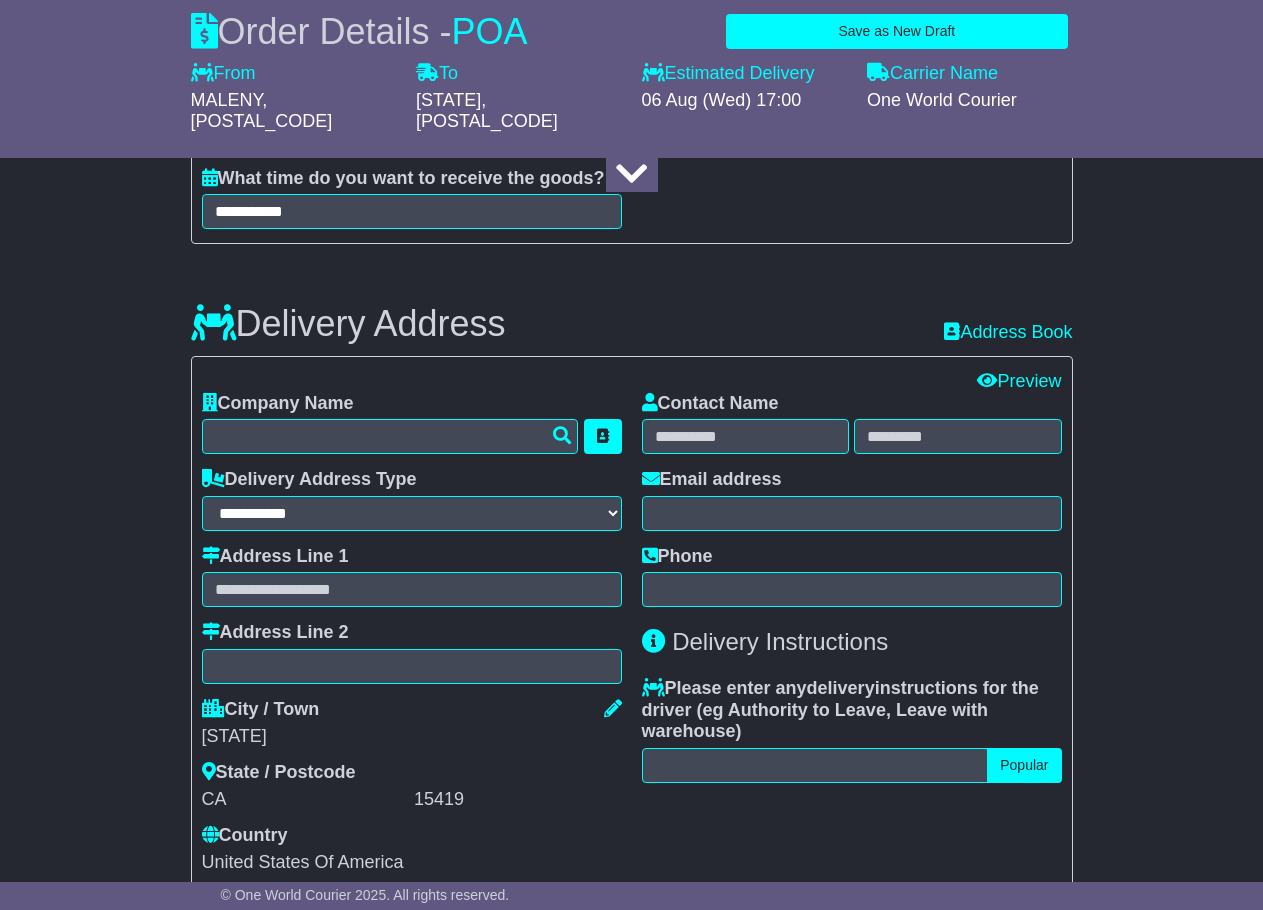 click on "Company Name" at bounding box center (412, 424) 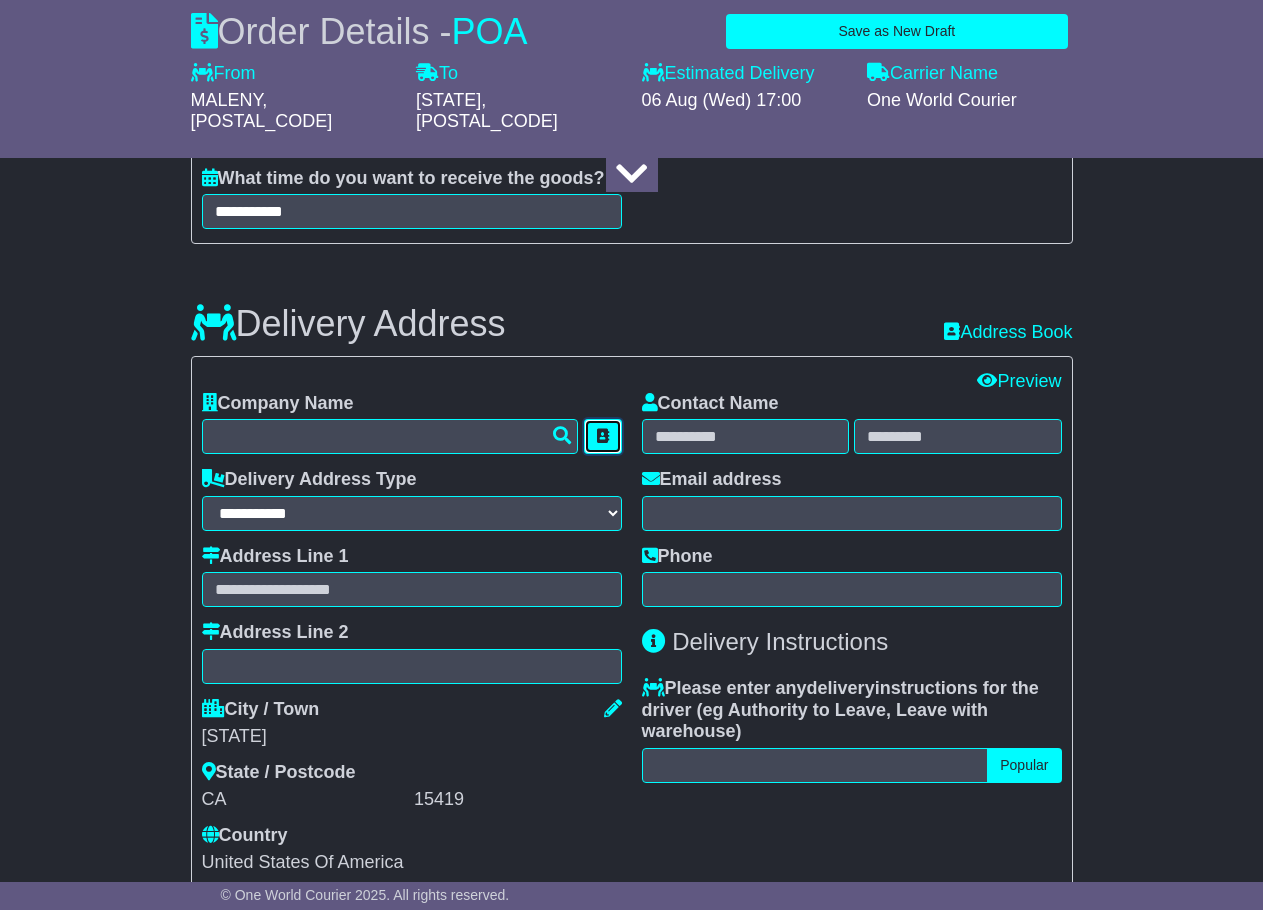 click at bounding box center (603, 436) 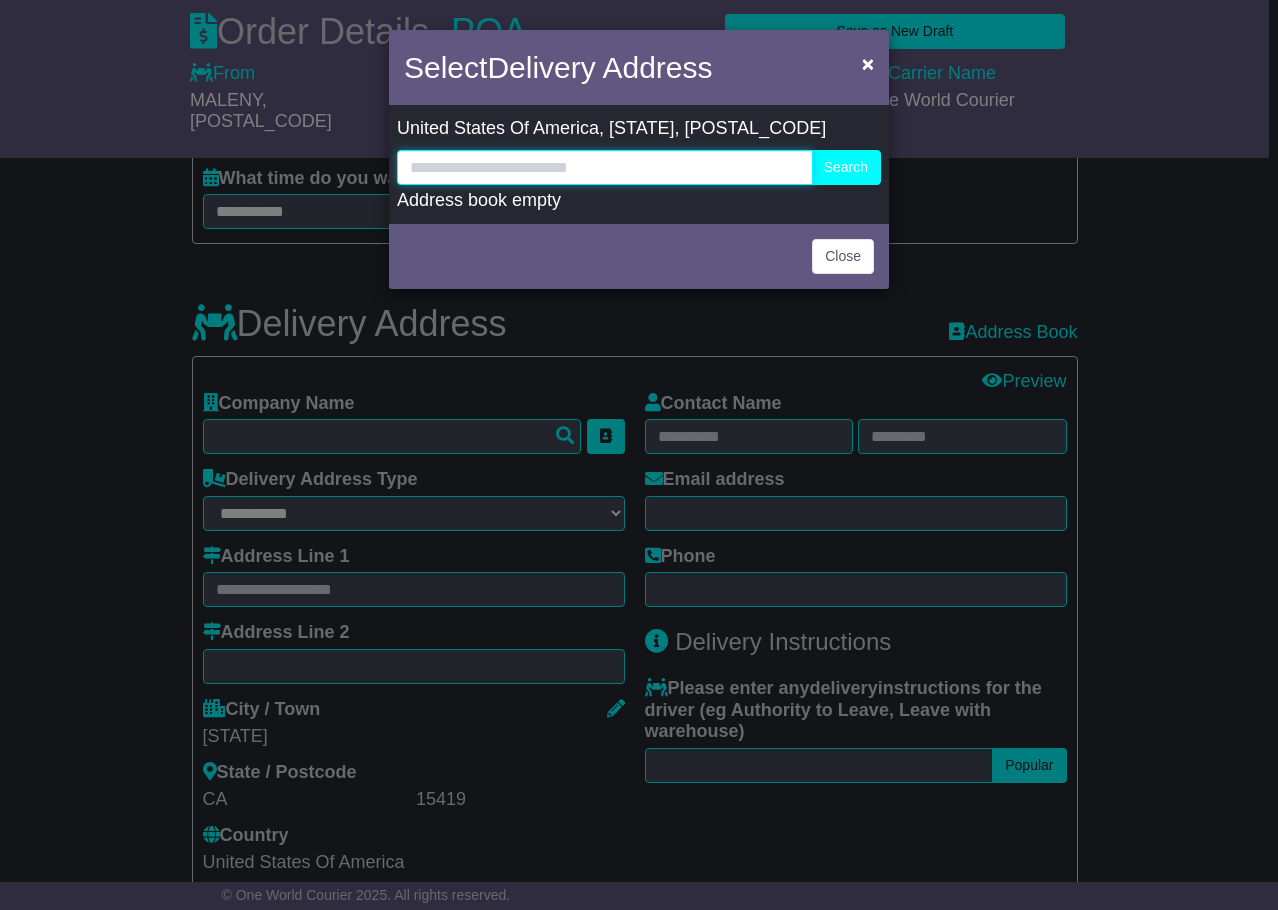 click at bounding box center (605, 167) 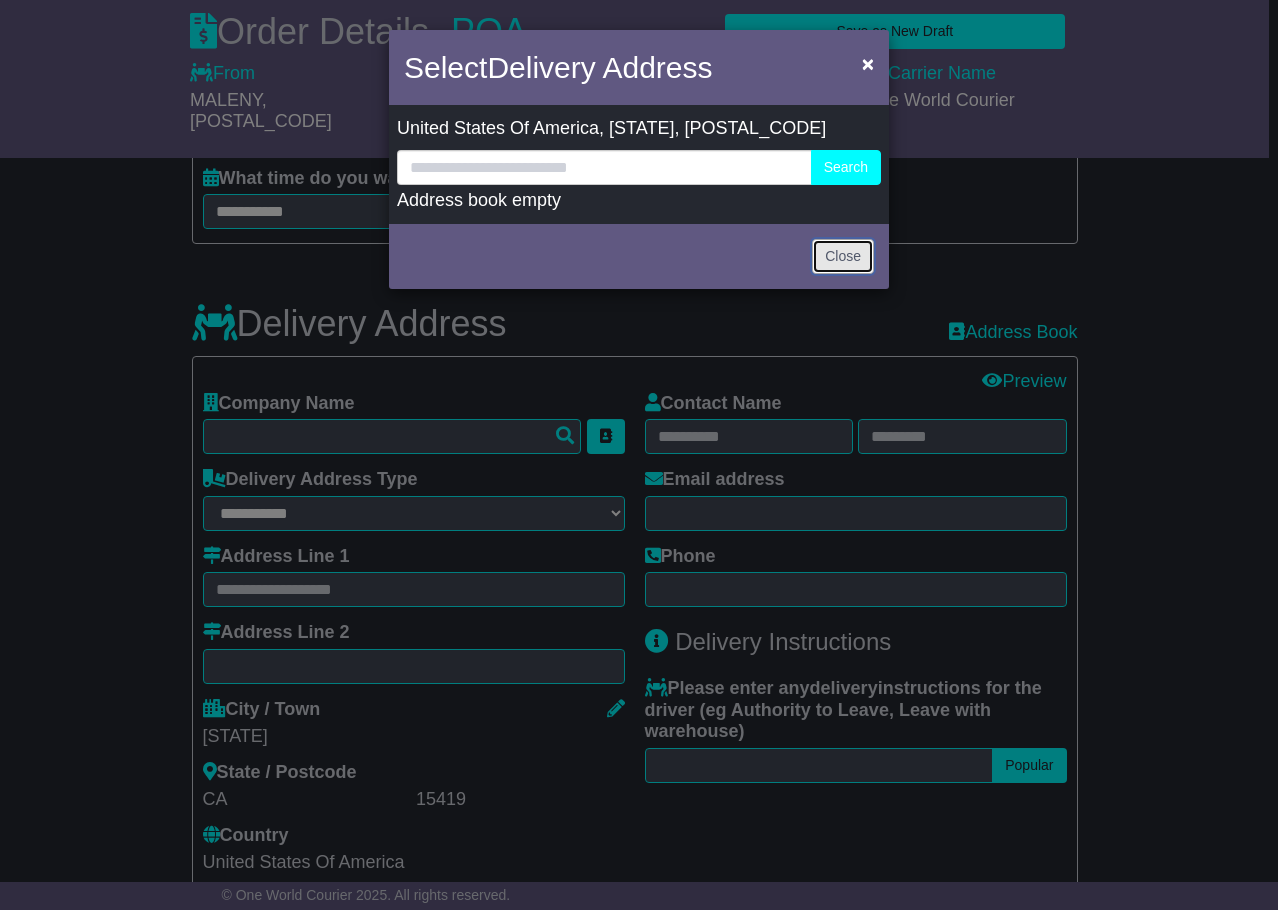 click on "Close" at bounding box center [843, 256] 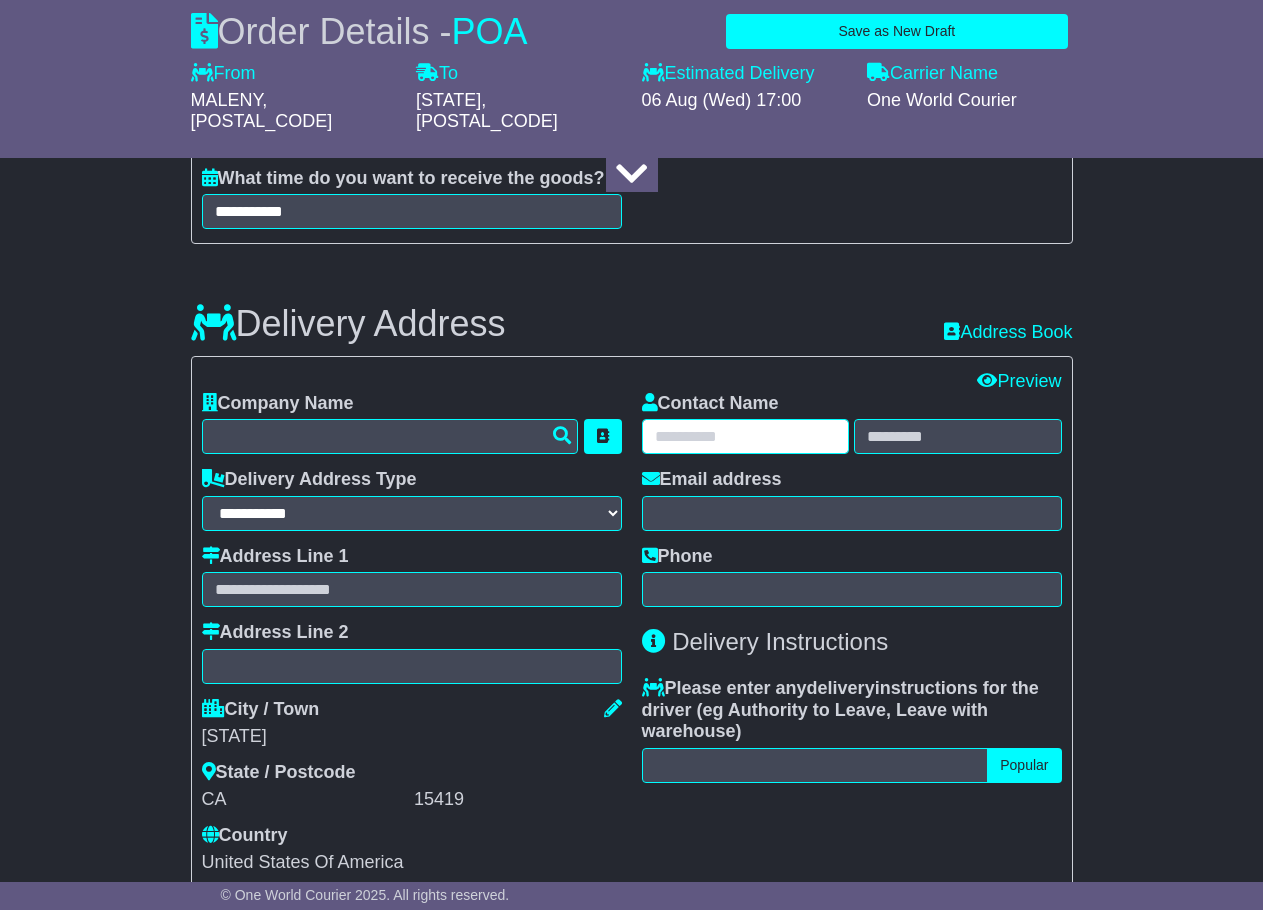 click at bounding box center [746, 436] 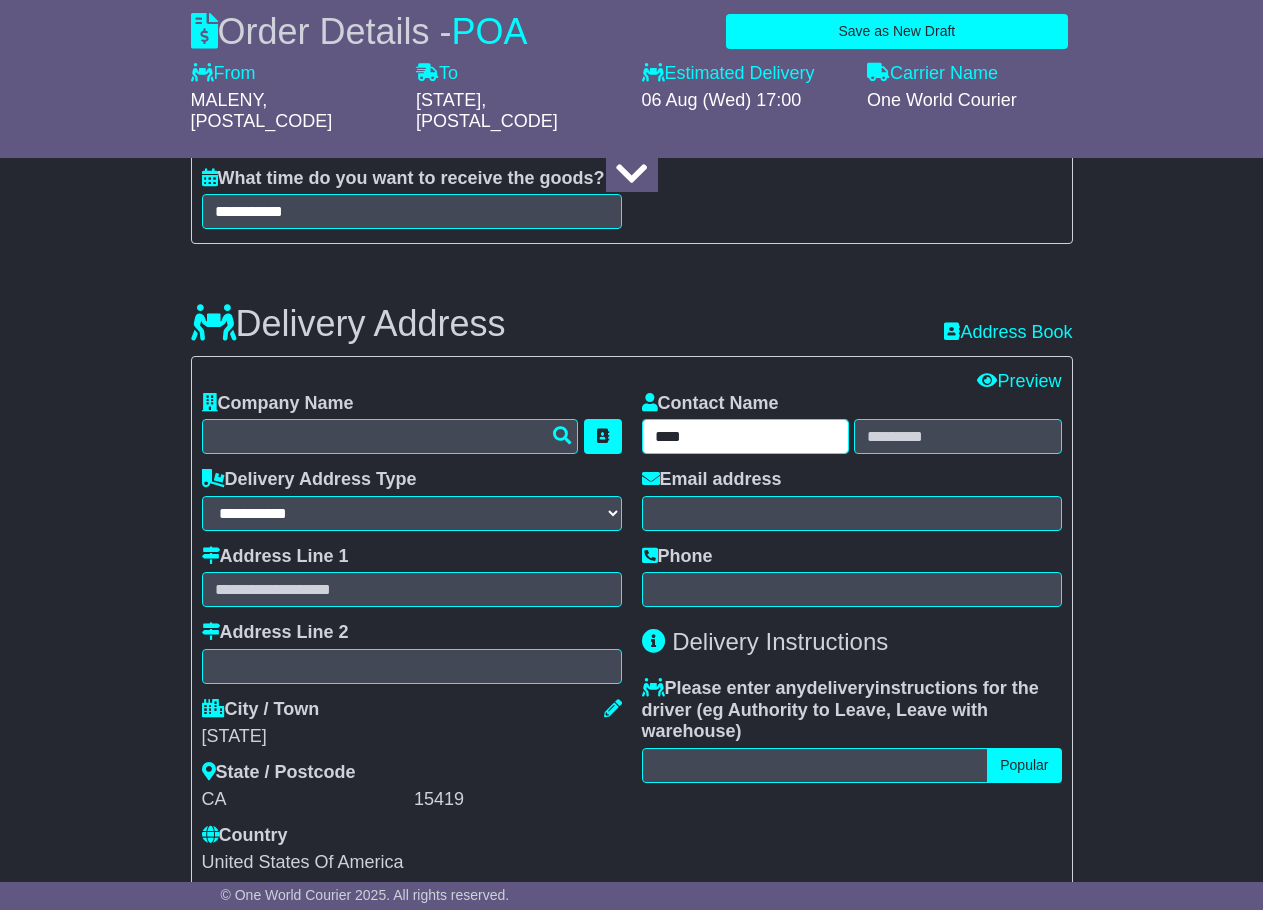 type on "****" 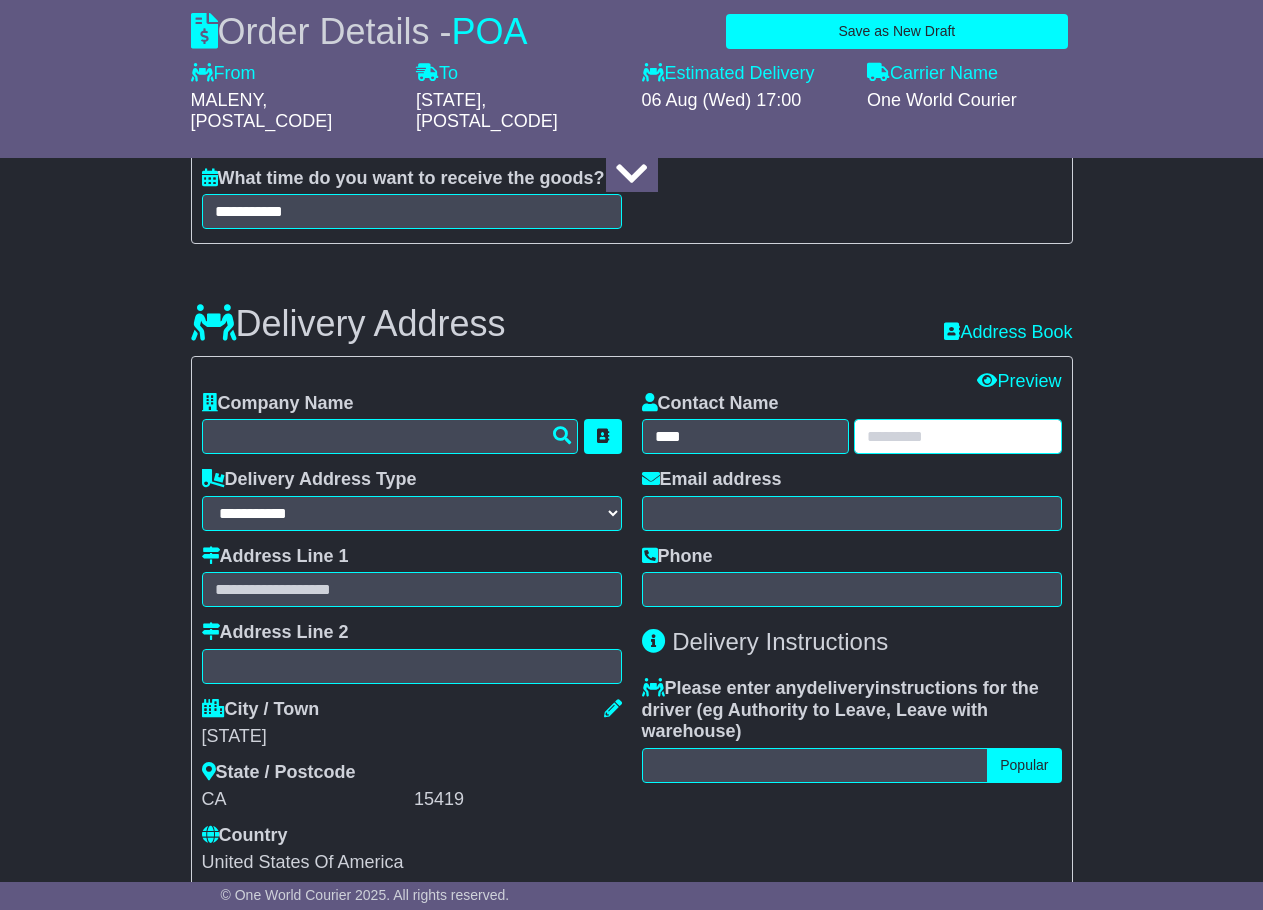 click at bounding box center (958, 436) 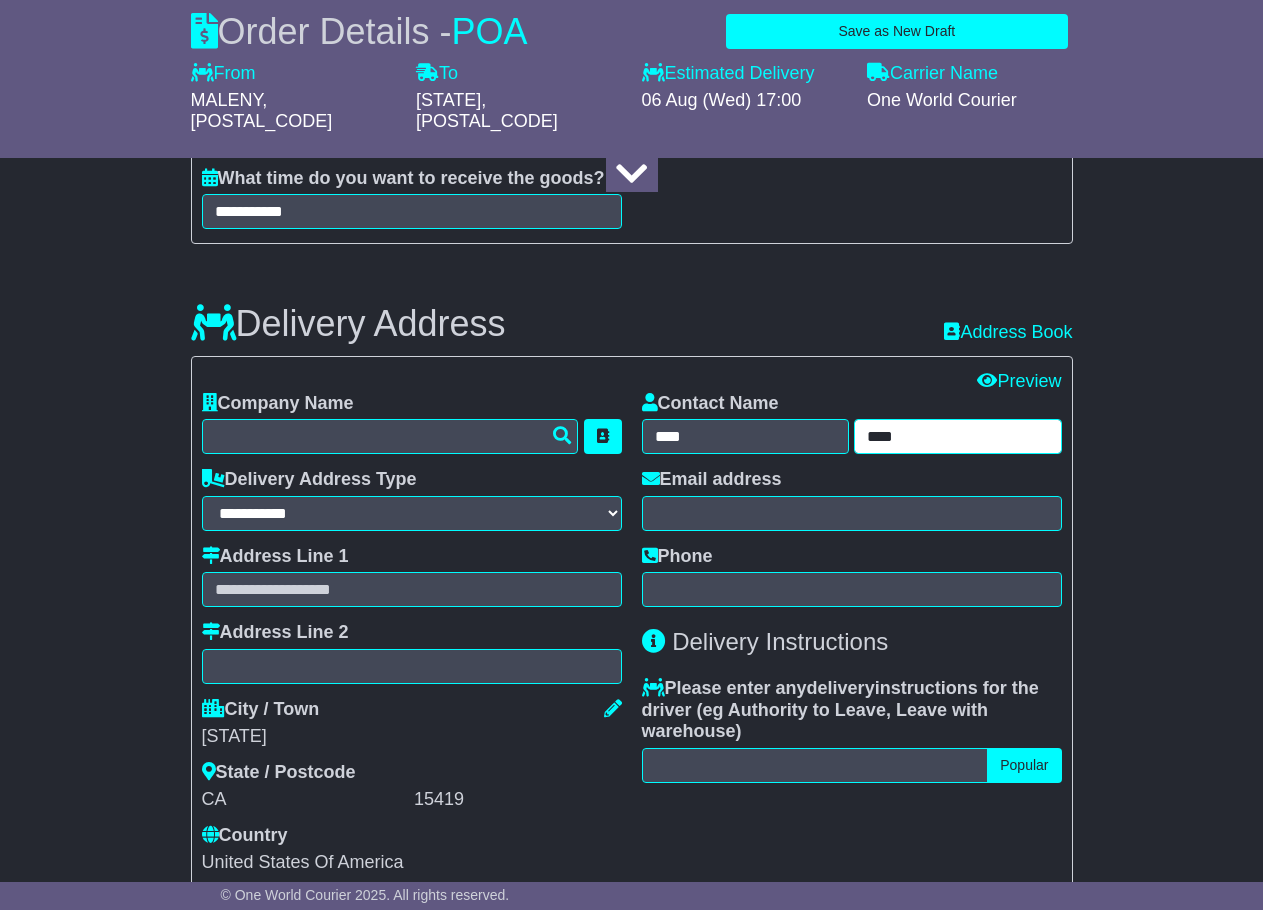 type on "****" 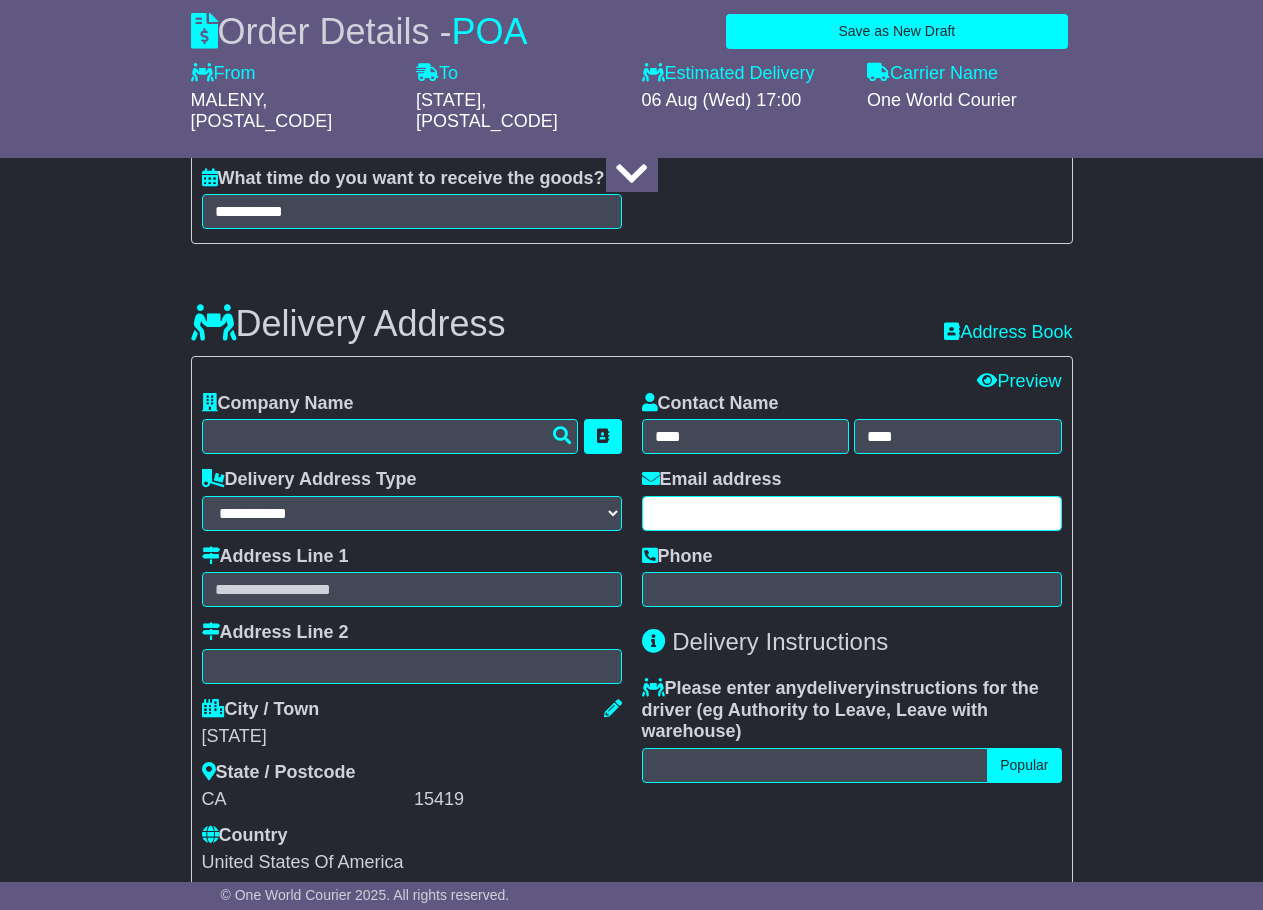 click at bounding box center [852, 513] 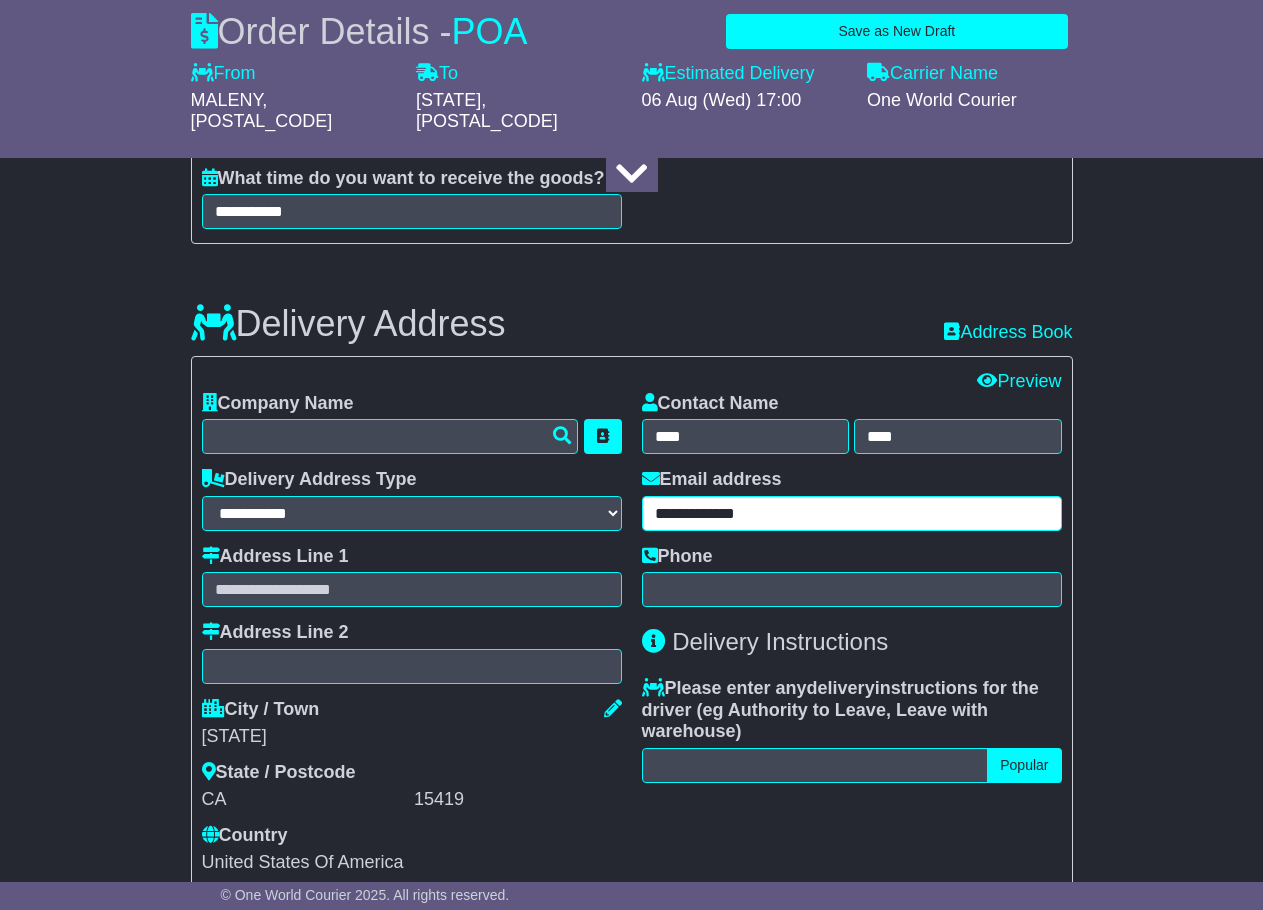 type on "**********" 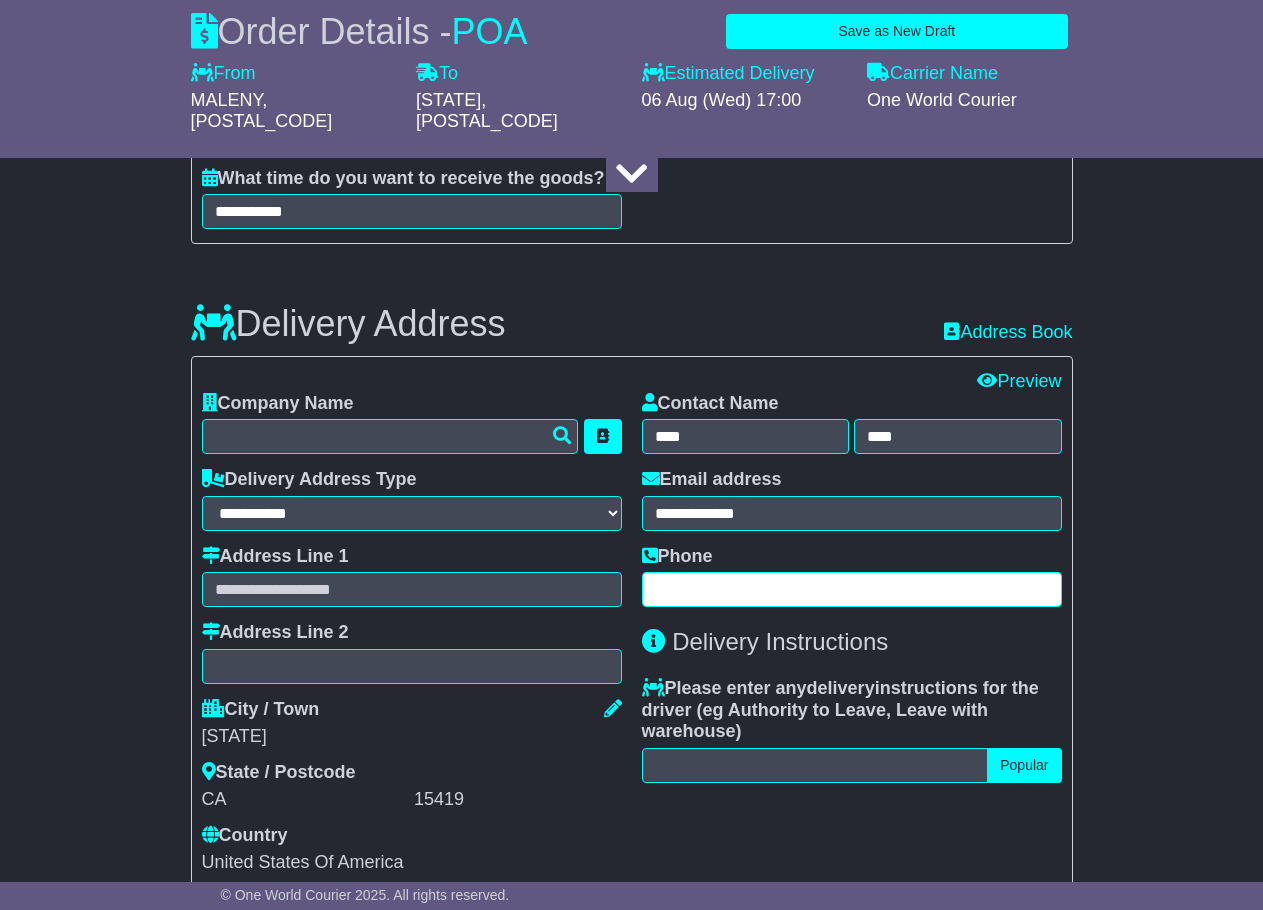 click at bounding box center (852, 589) 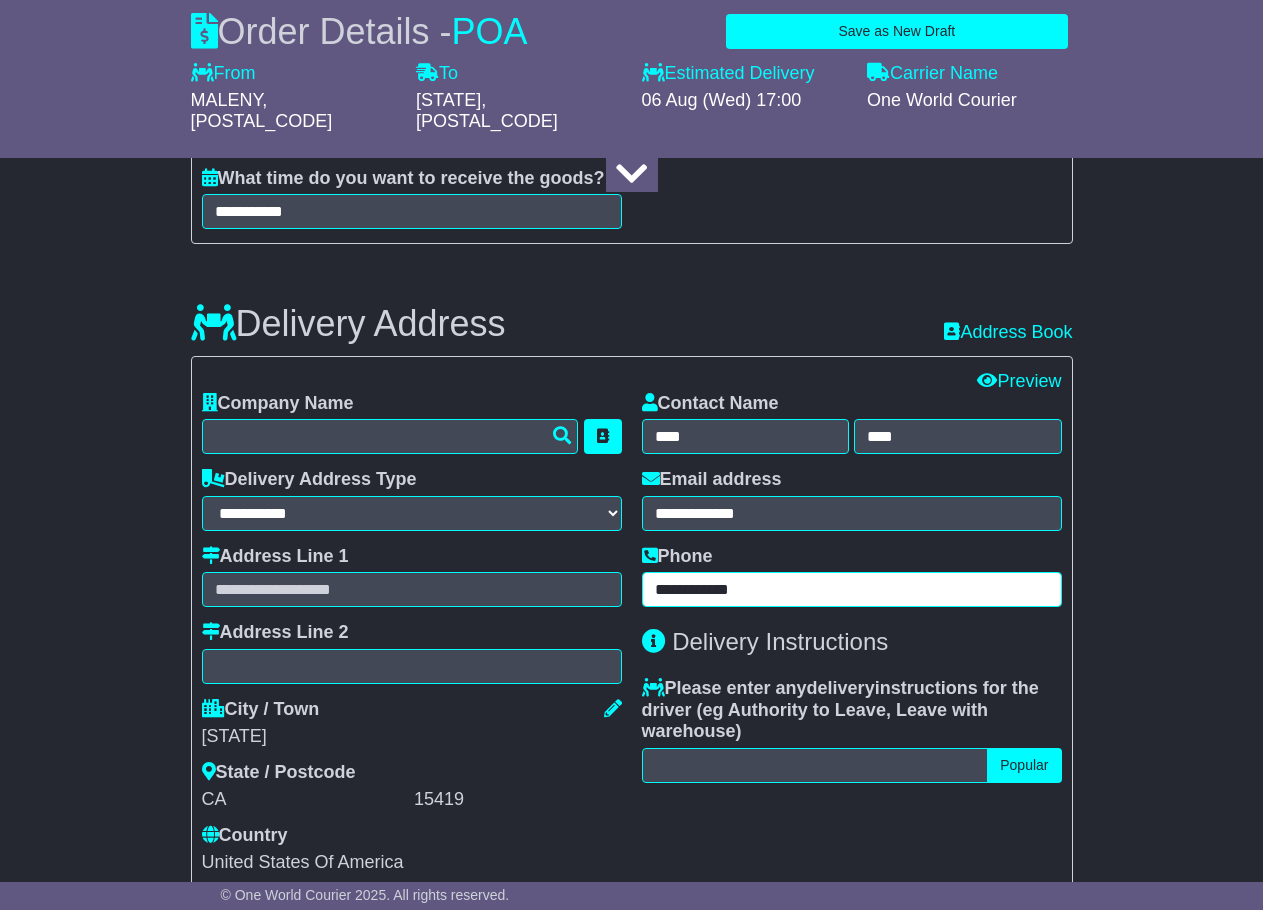 type on "**********" 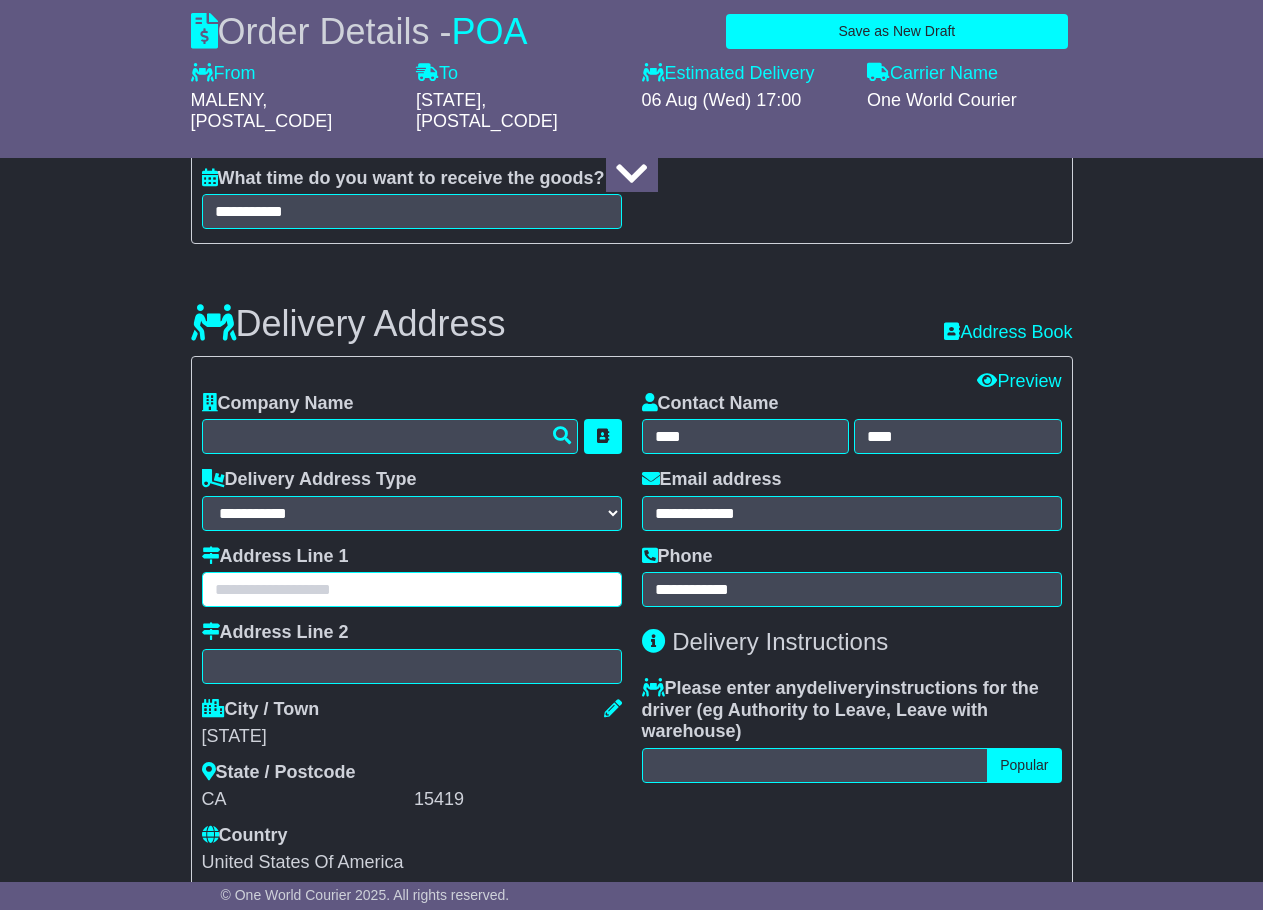 click at bounding box center (412, 589) 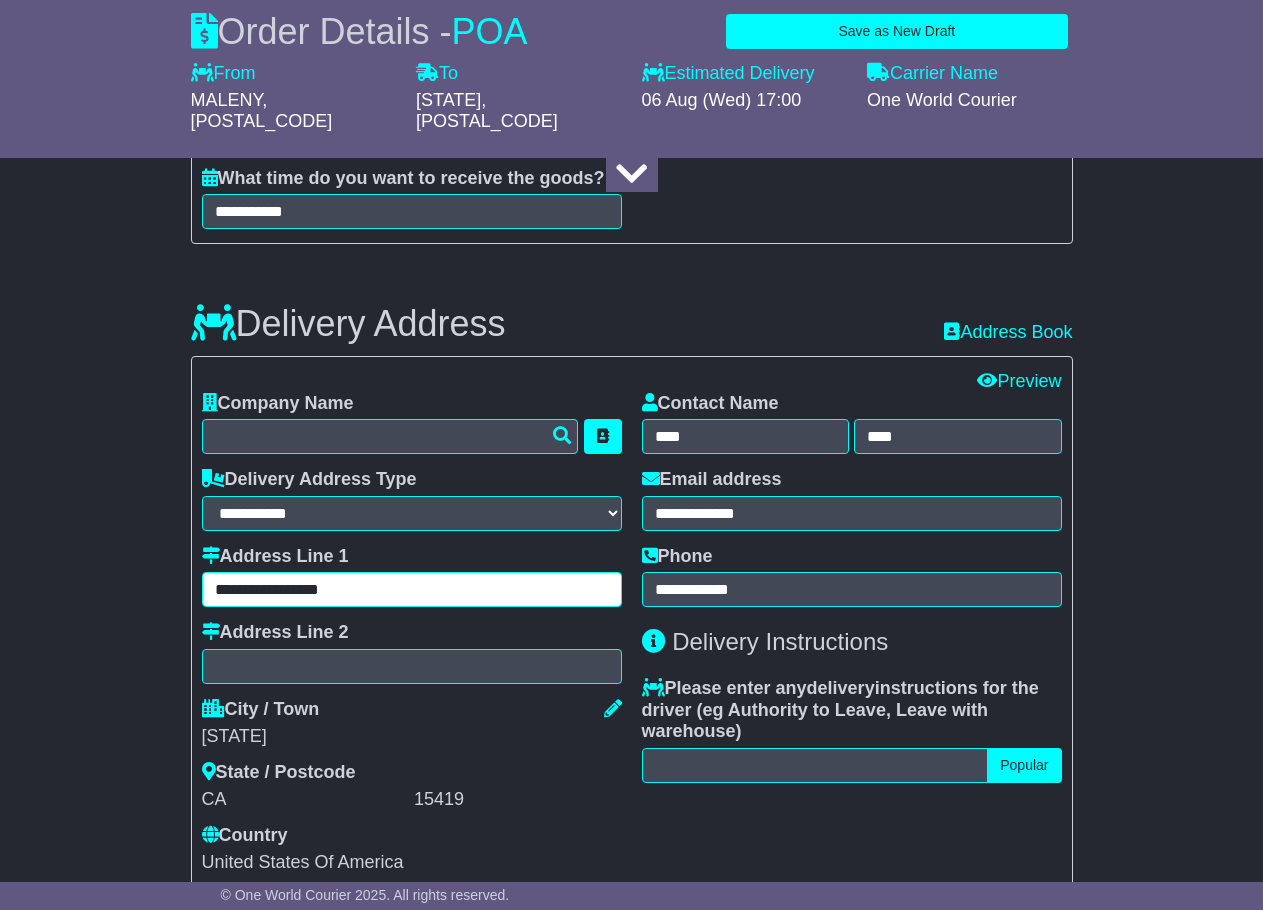 type on "**********" 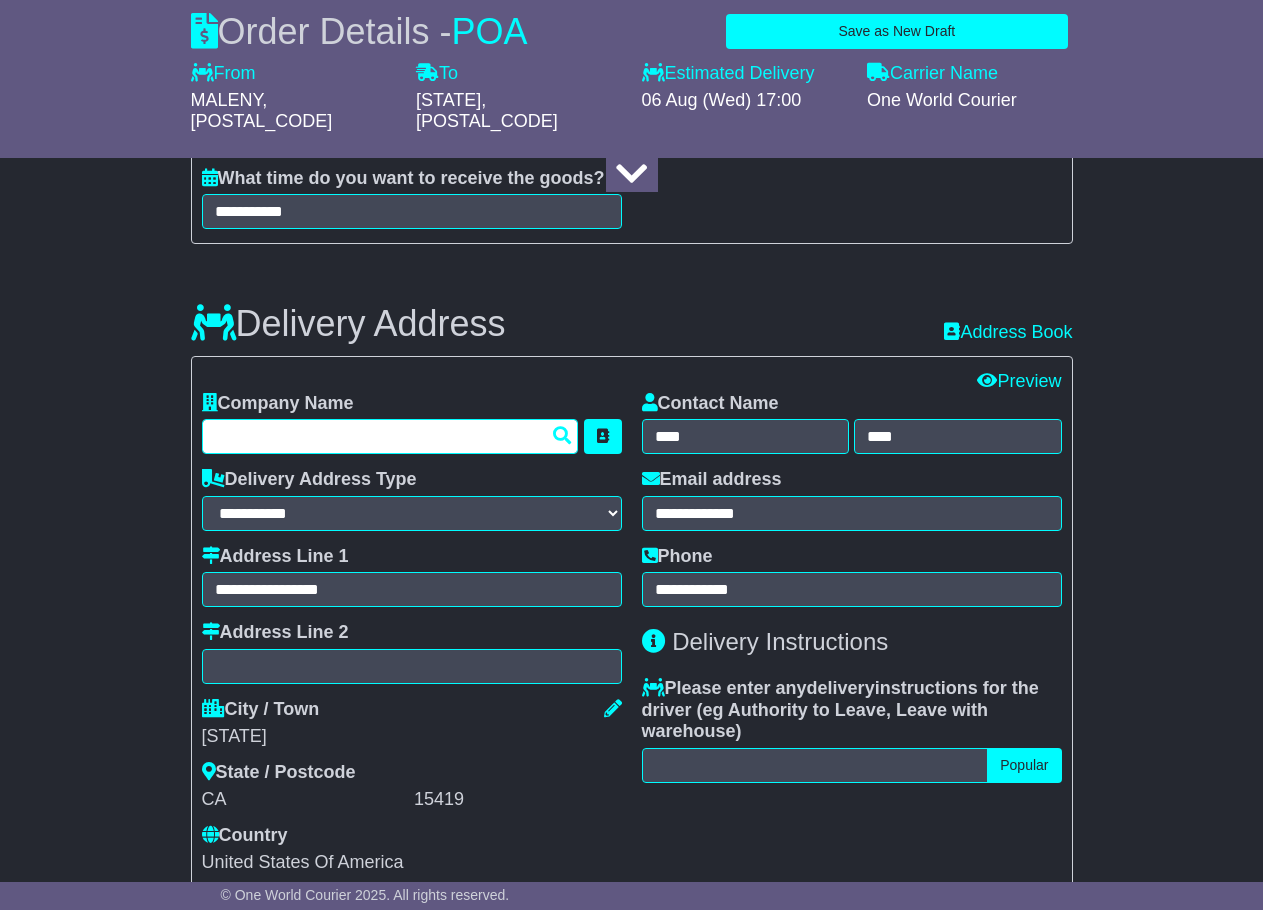 click at bounding box center [390, 436] 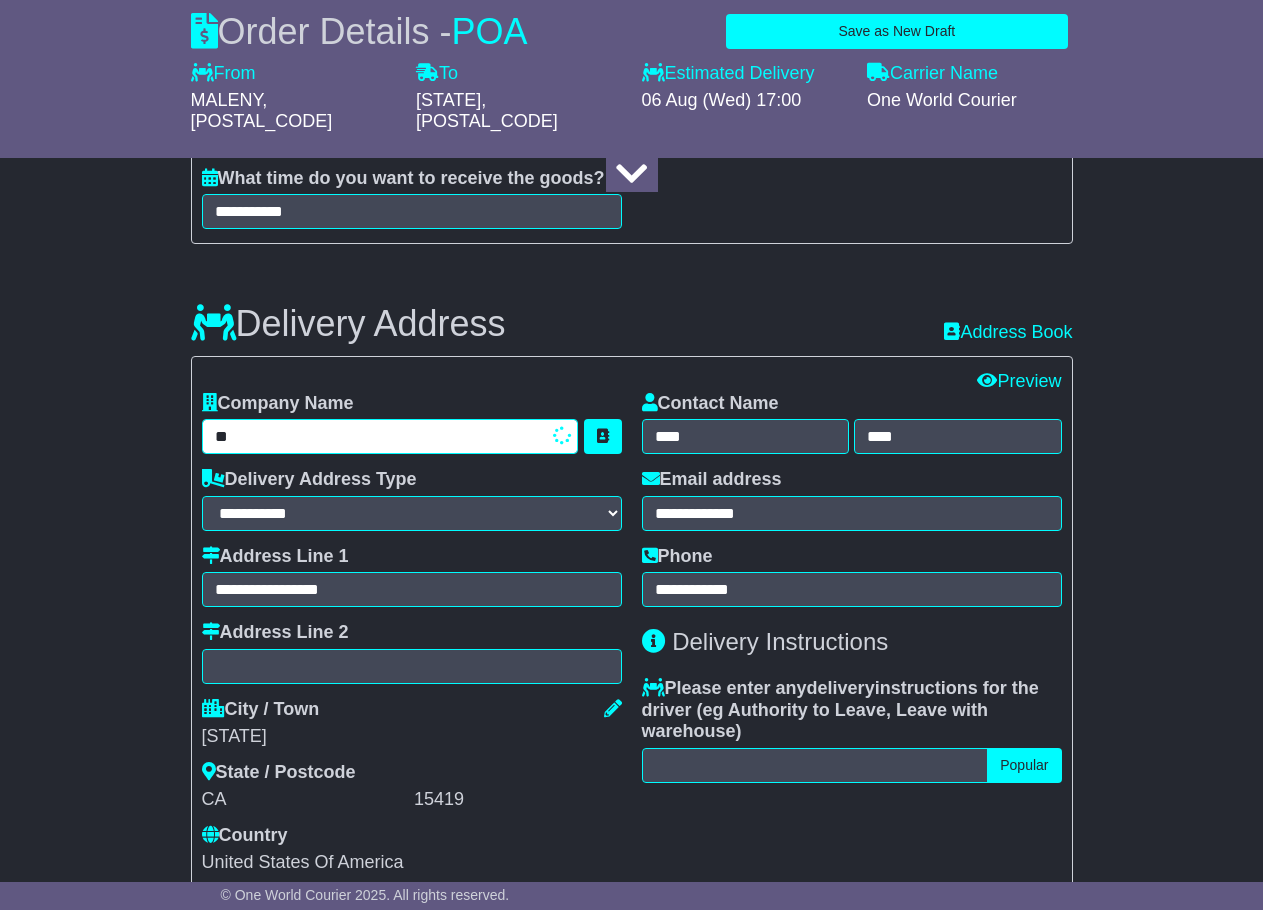 type on "*" 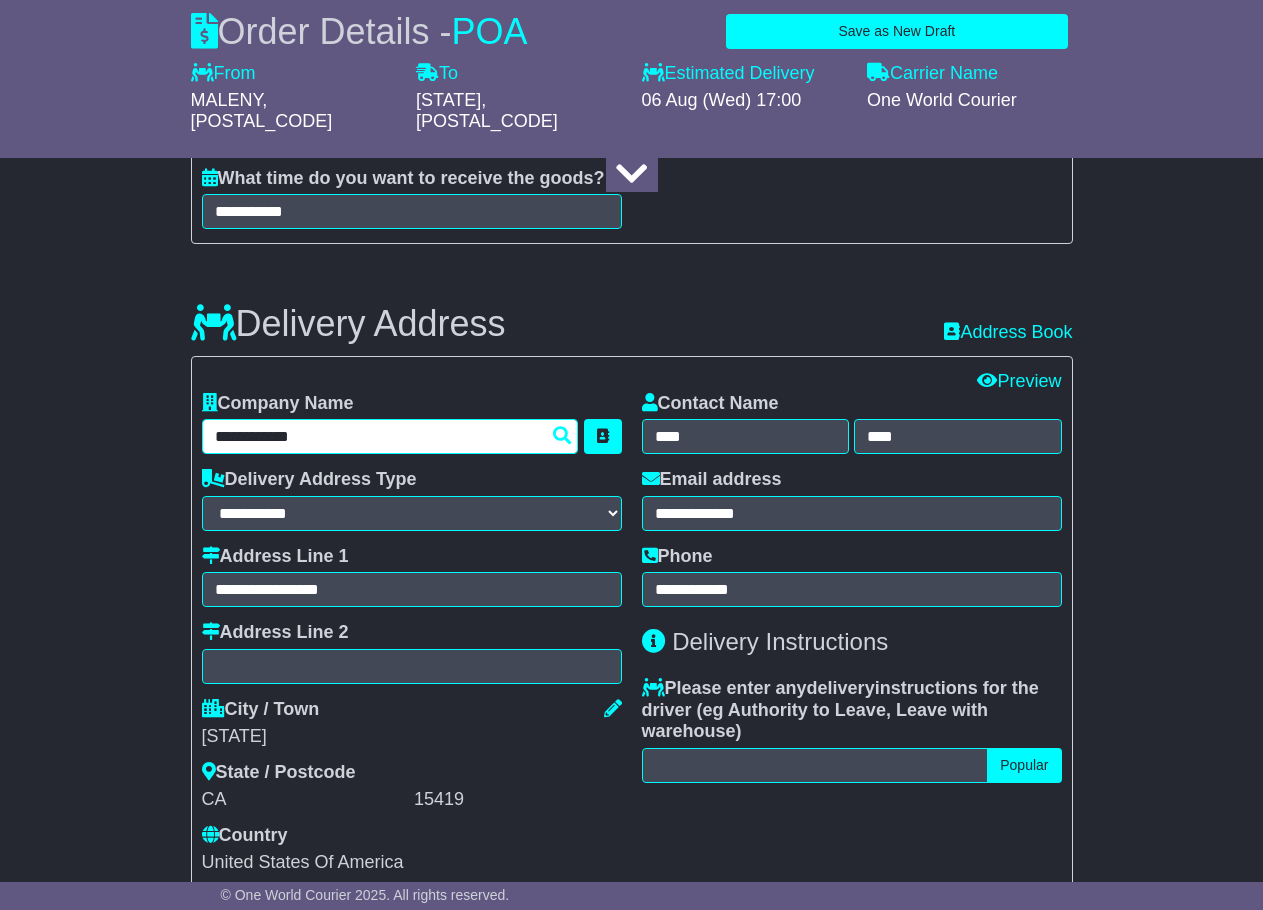 type on "**********" 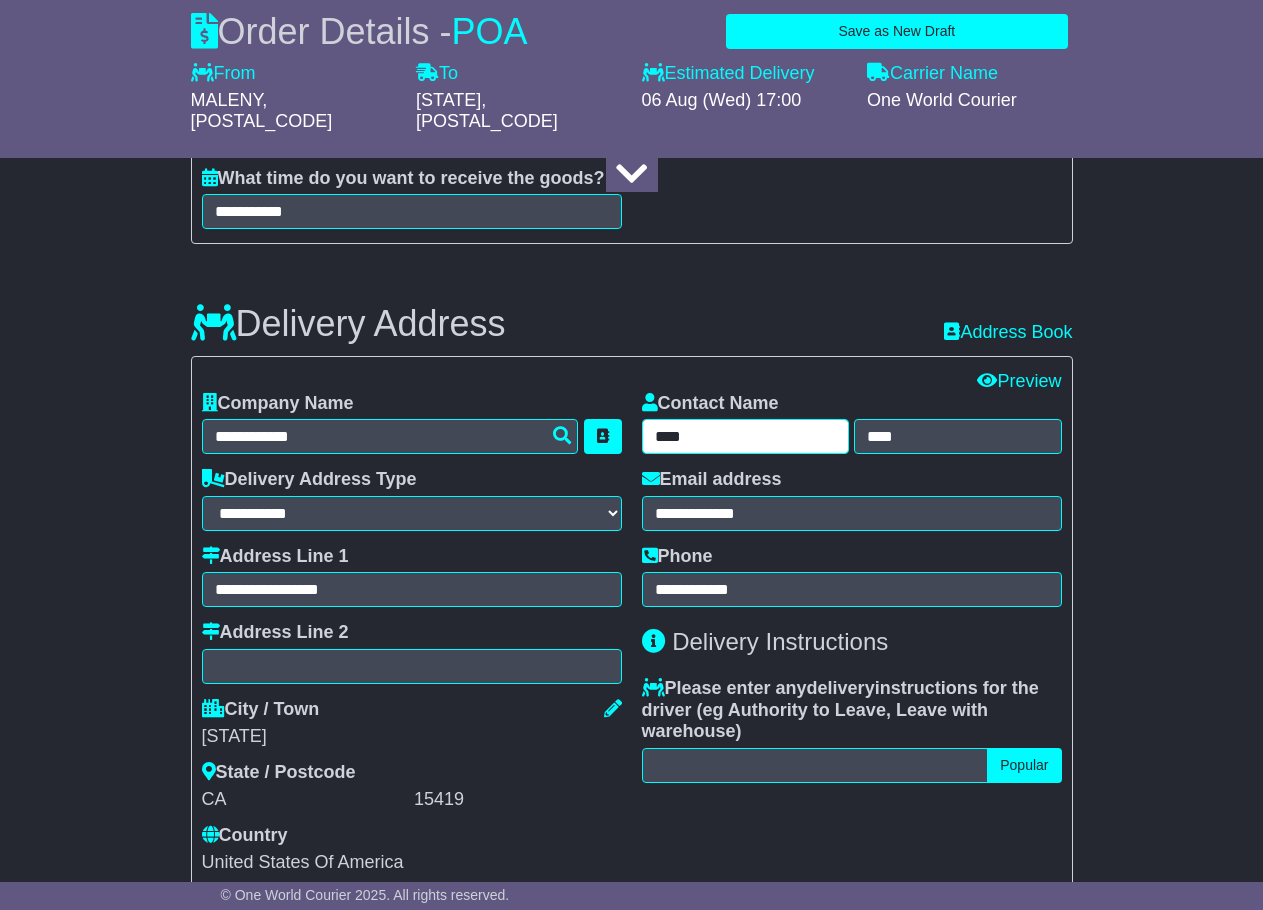 click on "****" at bounding box center [746, 436] 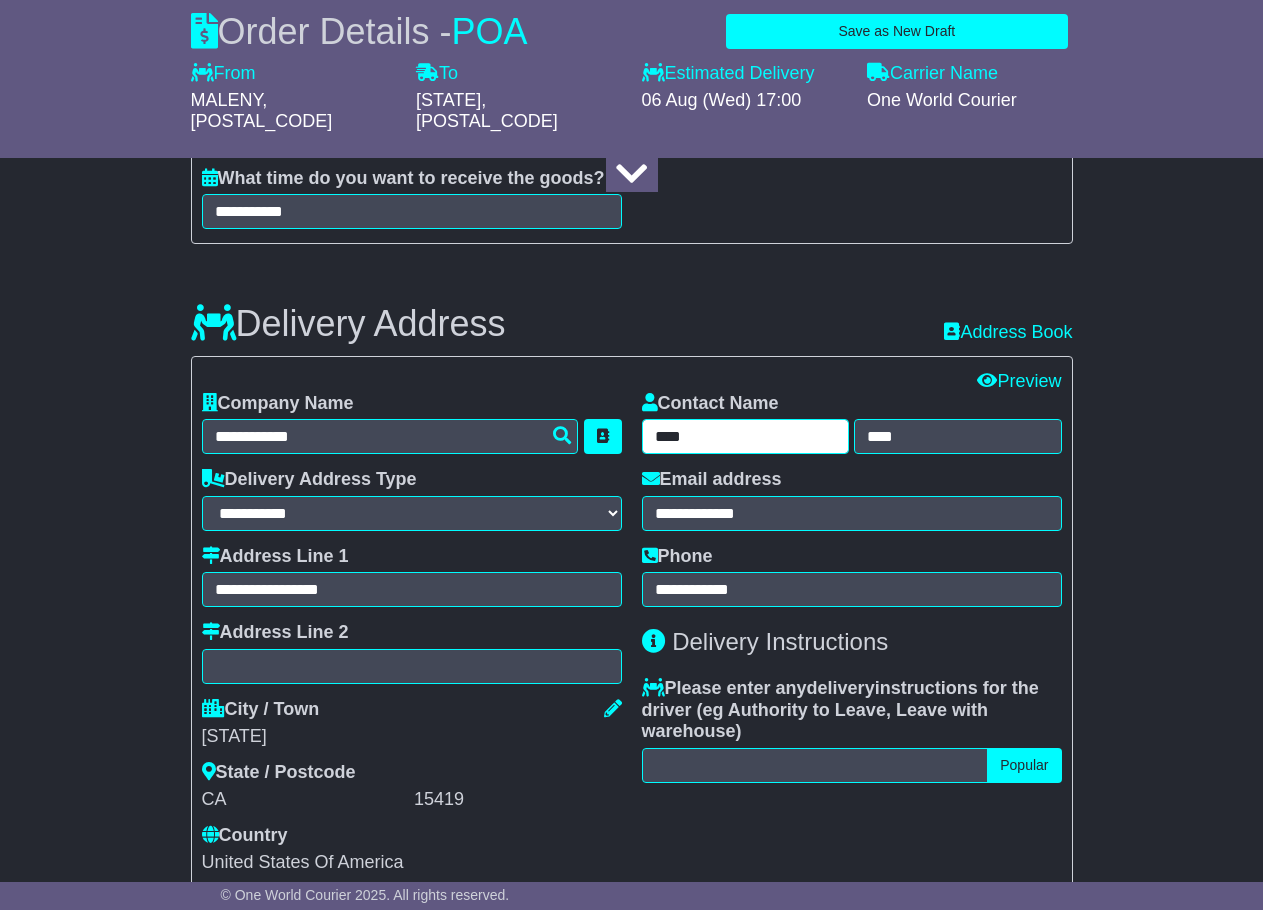 type on "****" 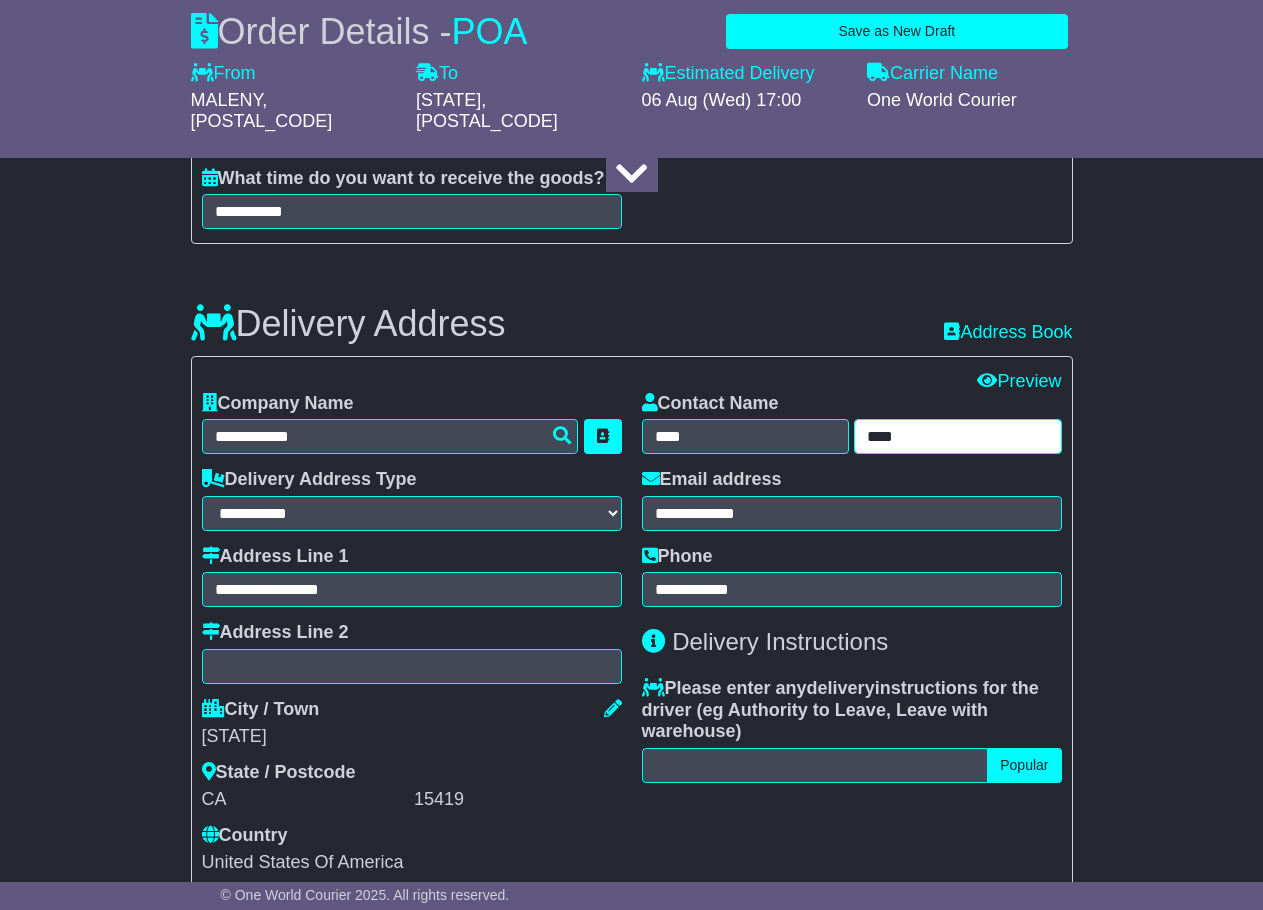 drag, startPoint x: 874, startPoint y: 416, endPoint x: 864, endPoint y: 411, distance: 11.18034 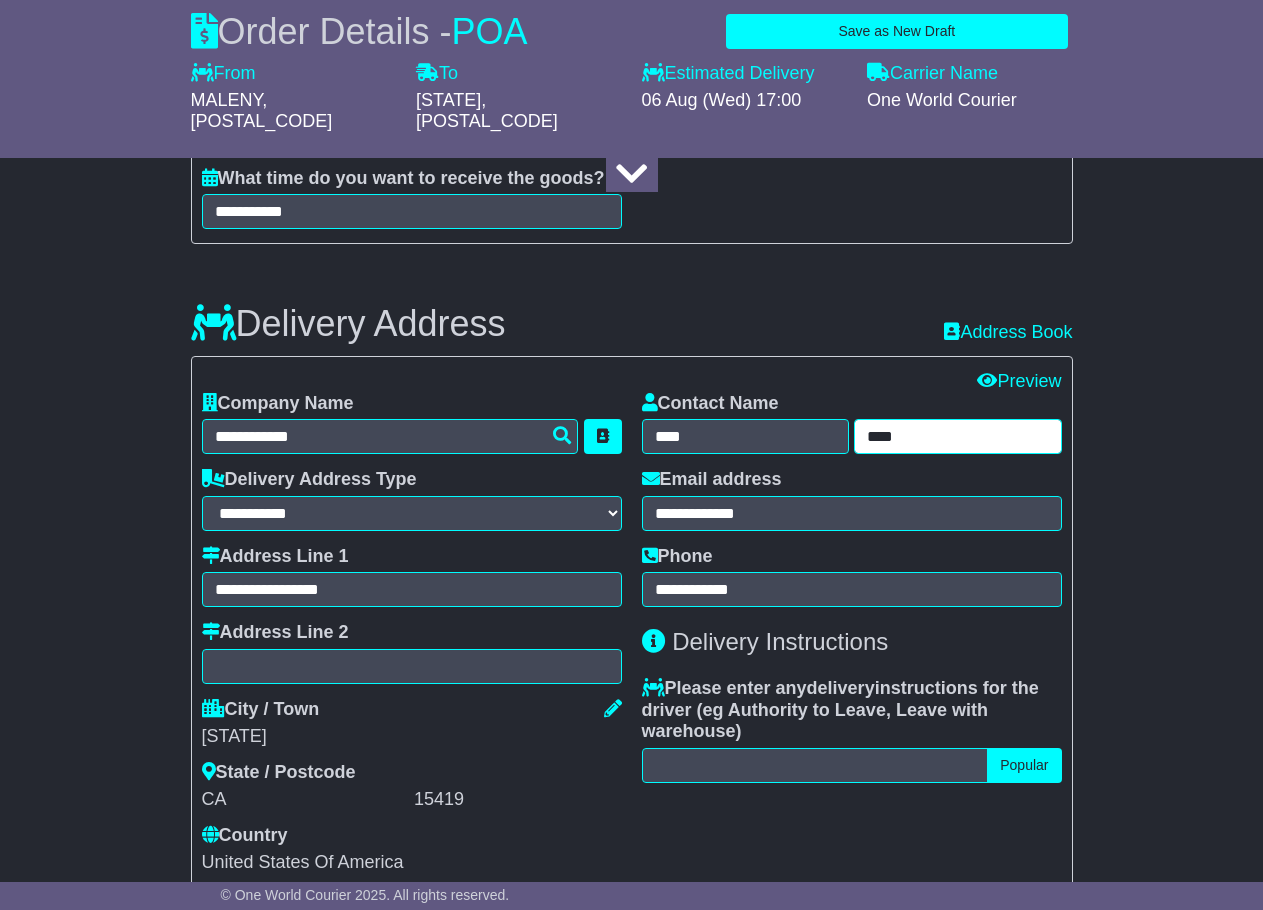 type on "****" 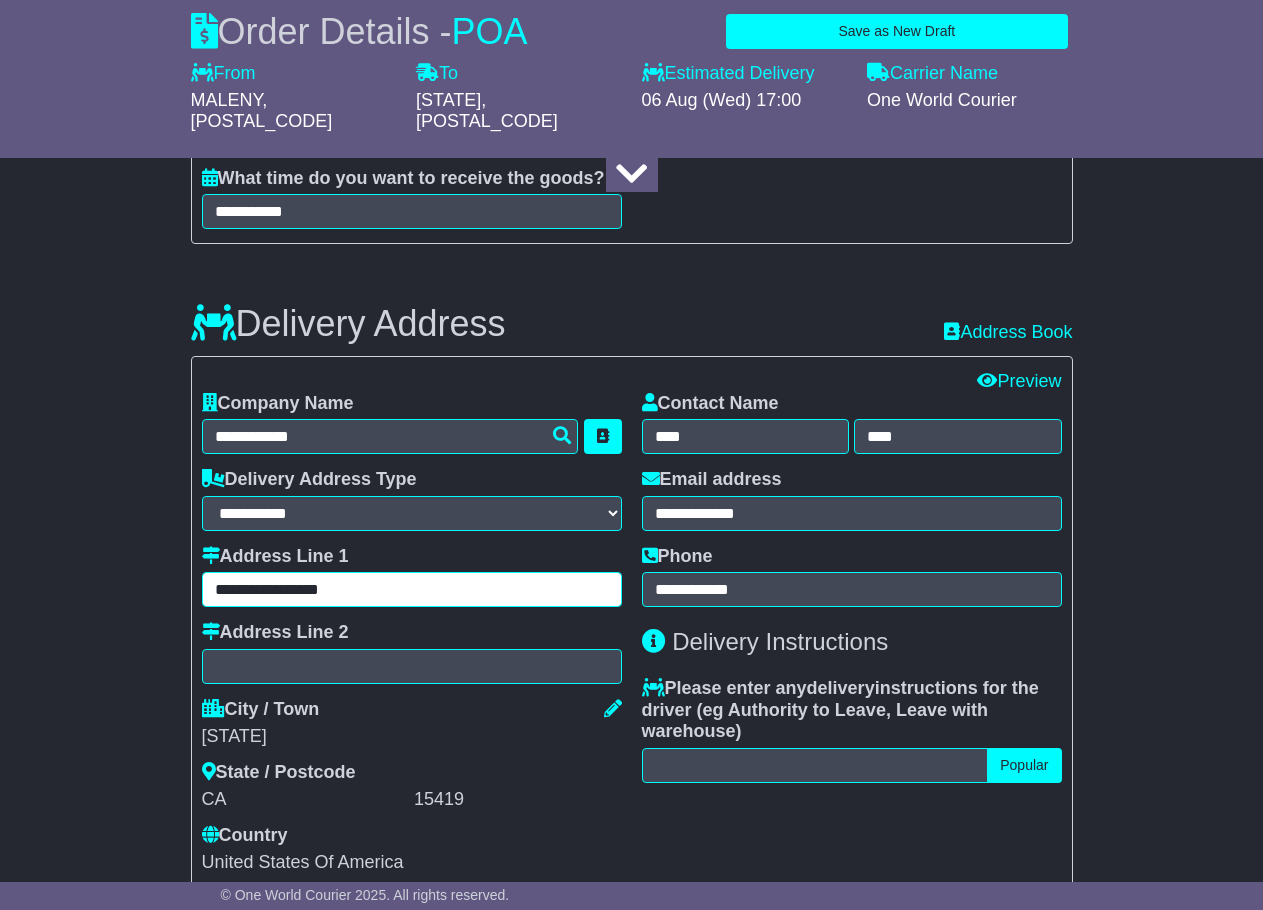 click on "**********" at bounding box center (412, 589) 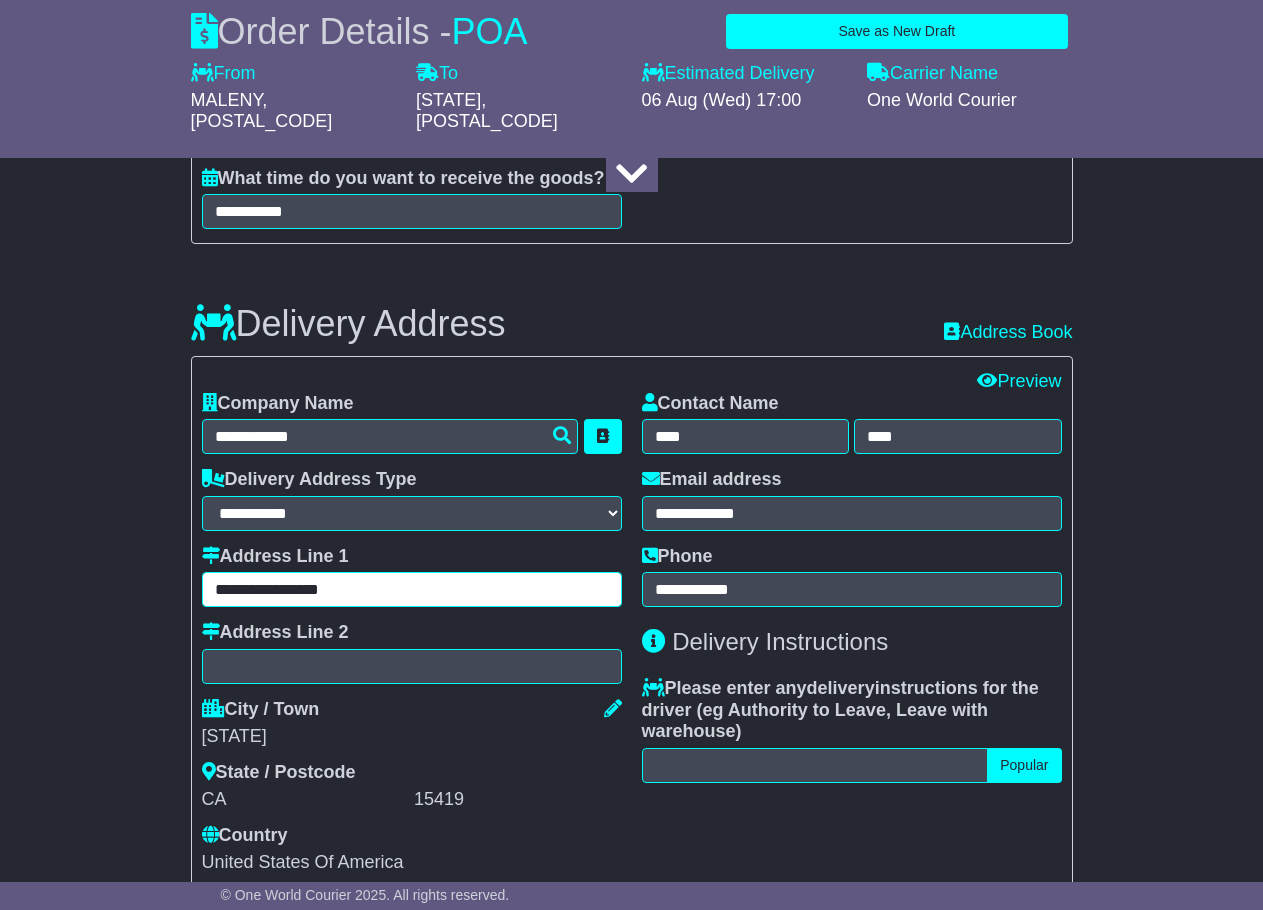type on "**********" 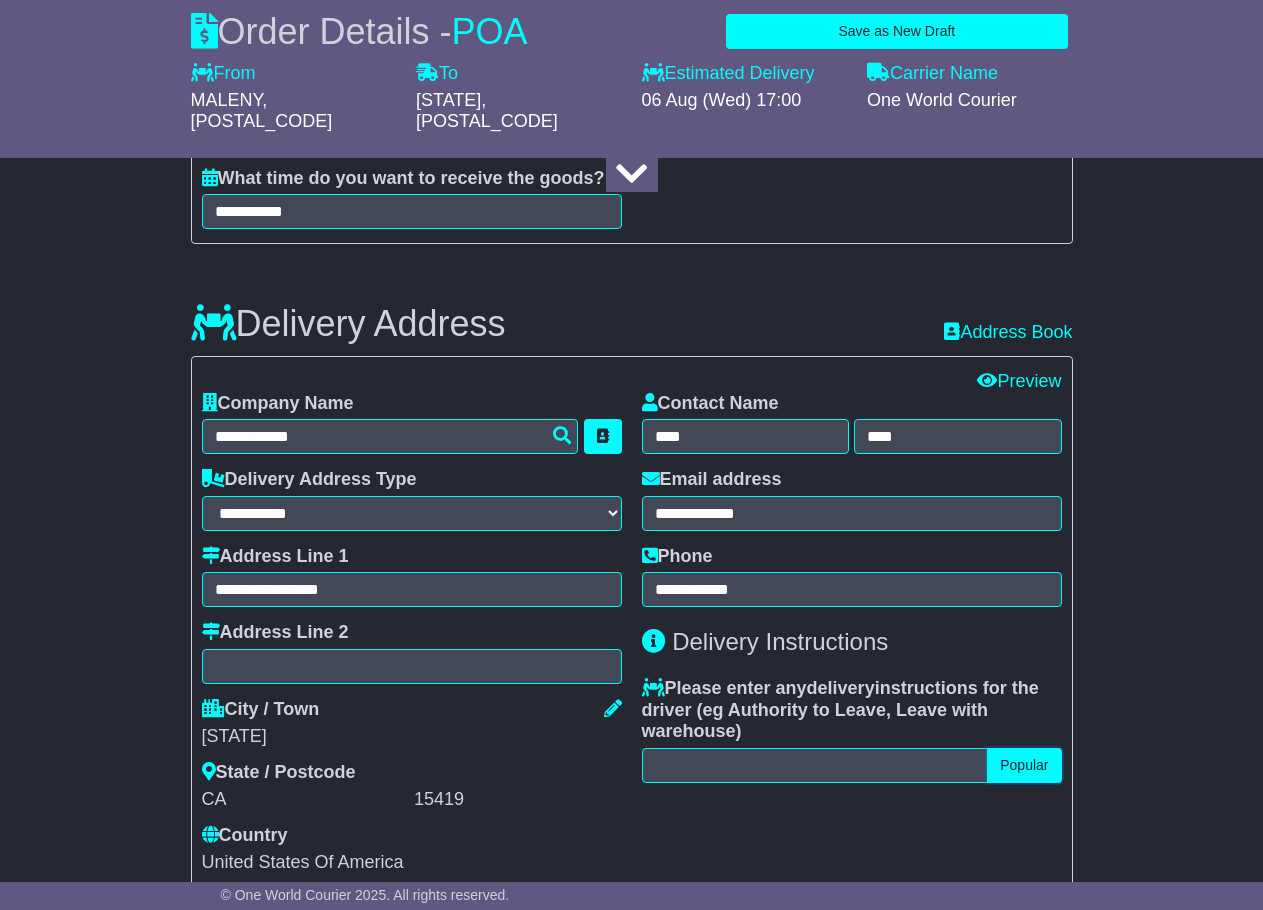 click on "Popular" at bounding box center (1024, 765) 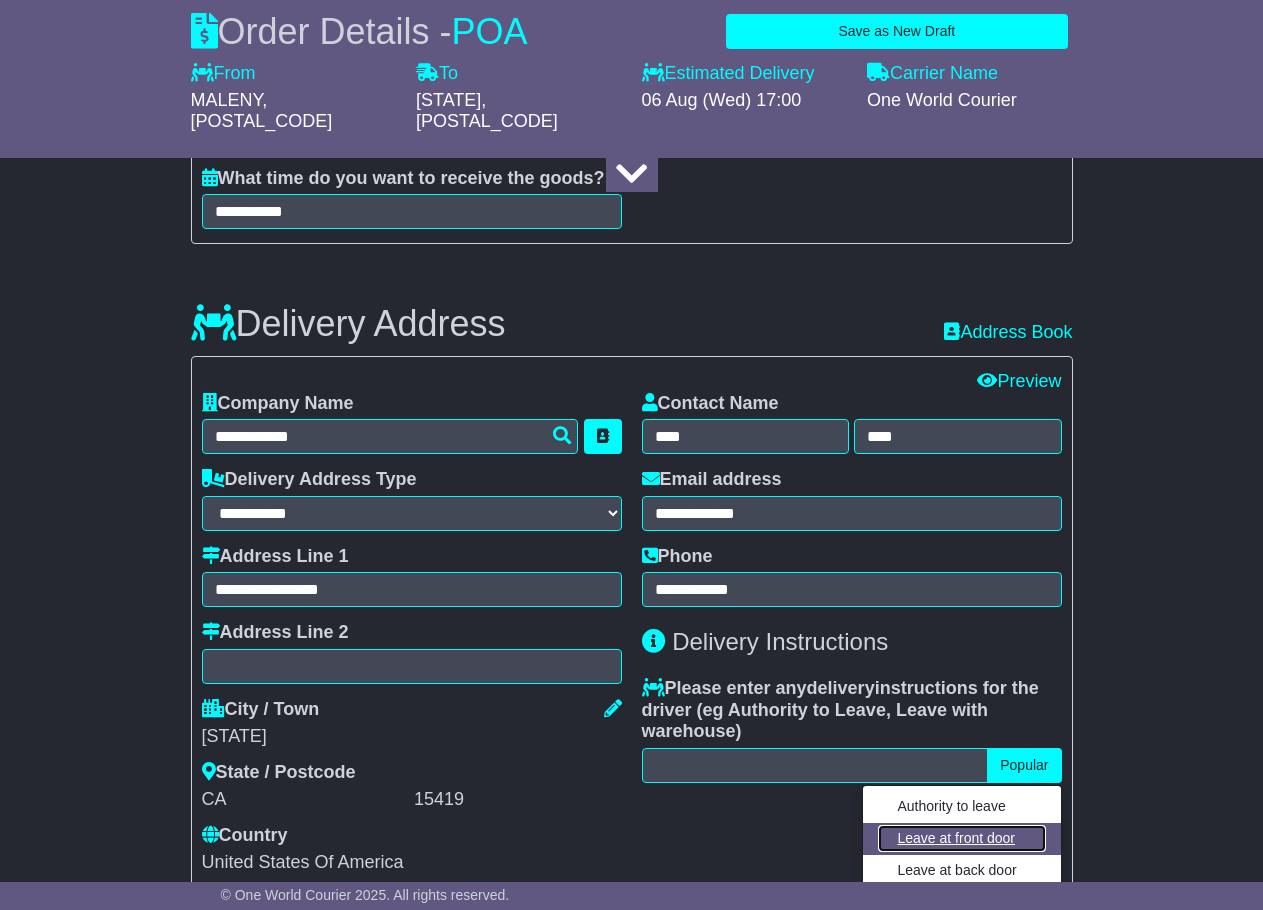 click on "Leave at front door" at bounding box center [962, 838] 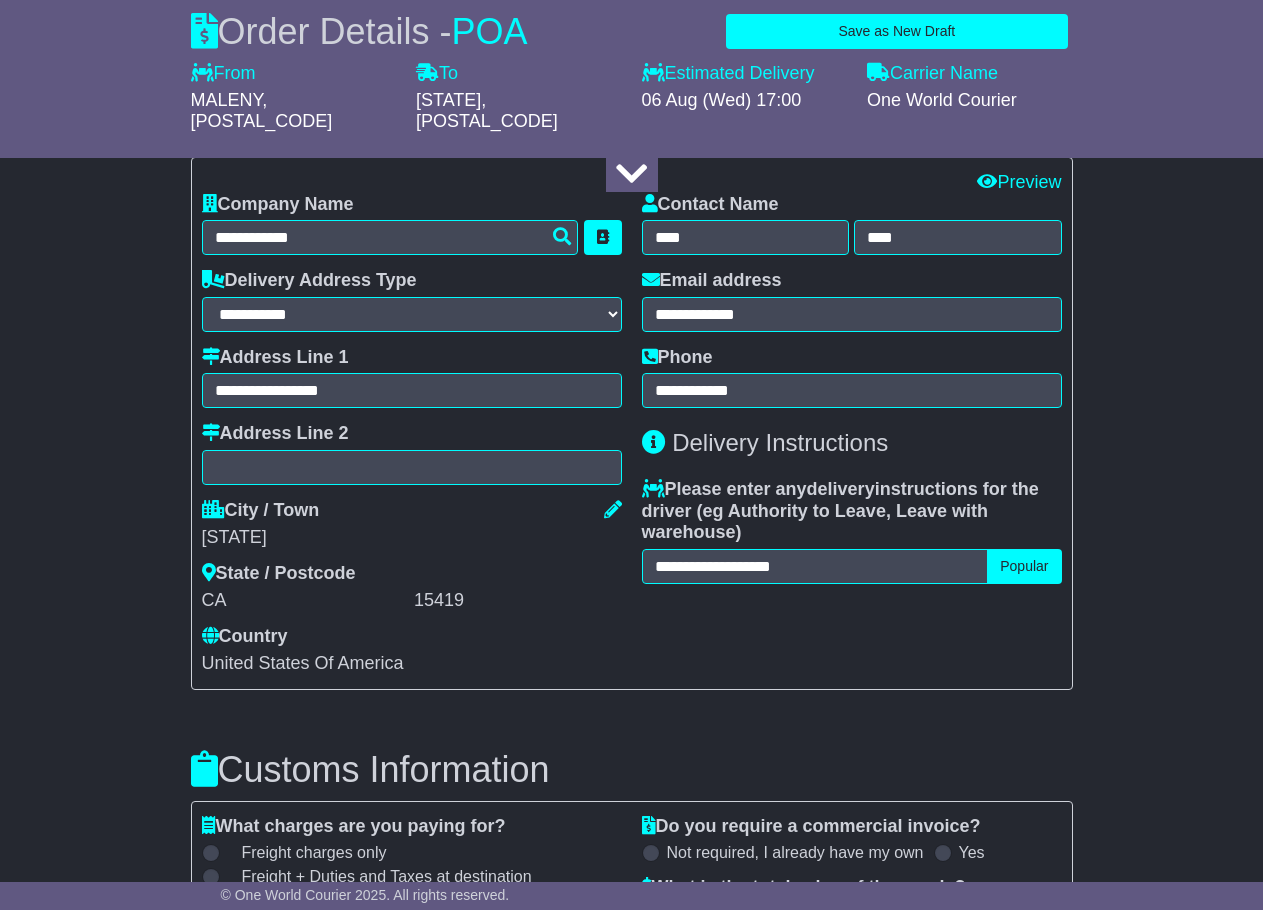 scroll, scrollTop: 1700, scrollLeft: 0, axis: vertical 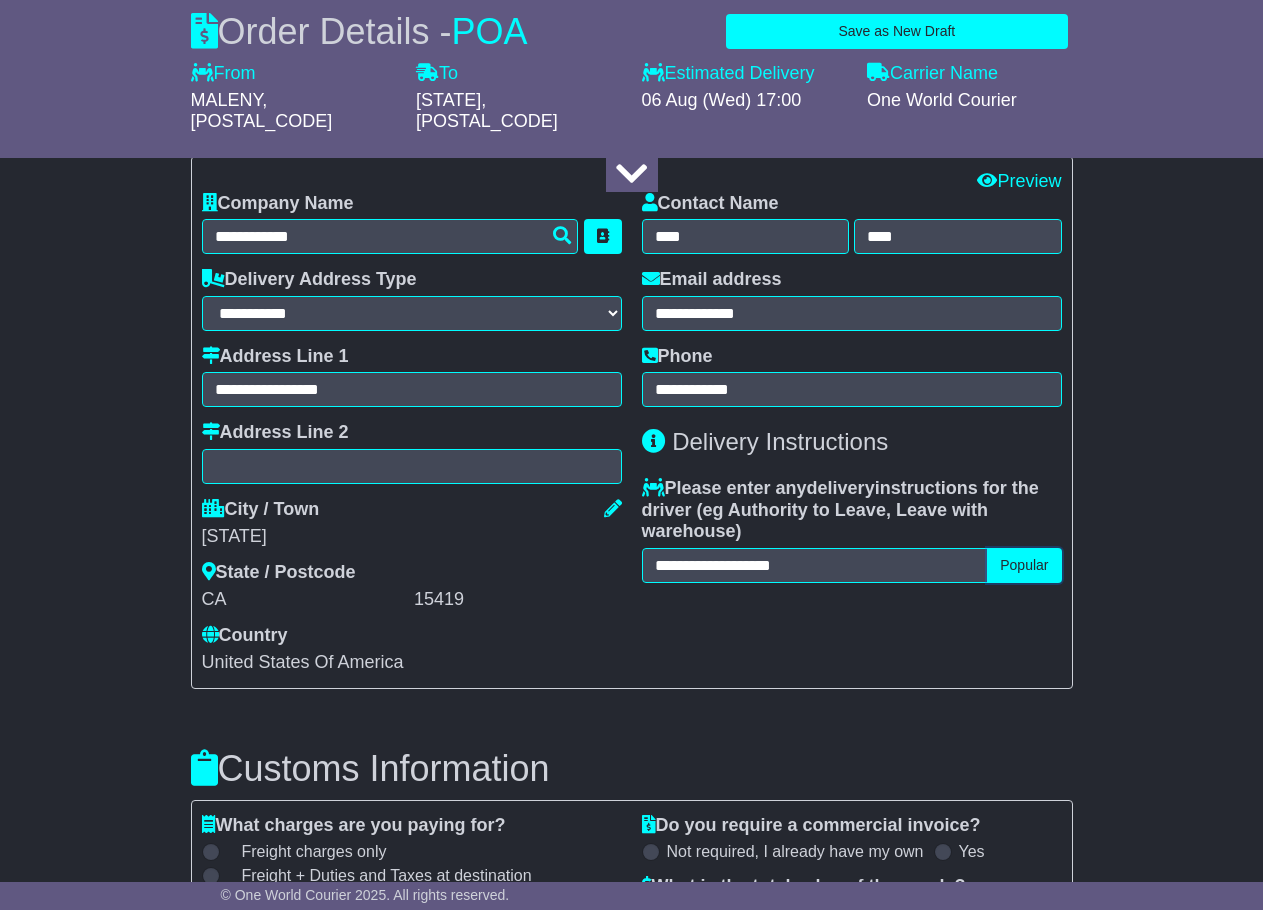 click on "Popular" at bounding box center (1024, 565) 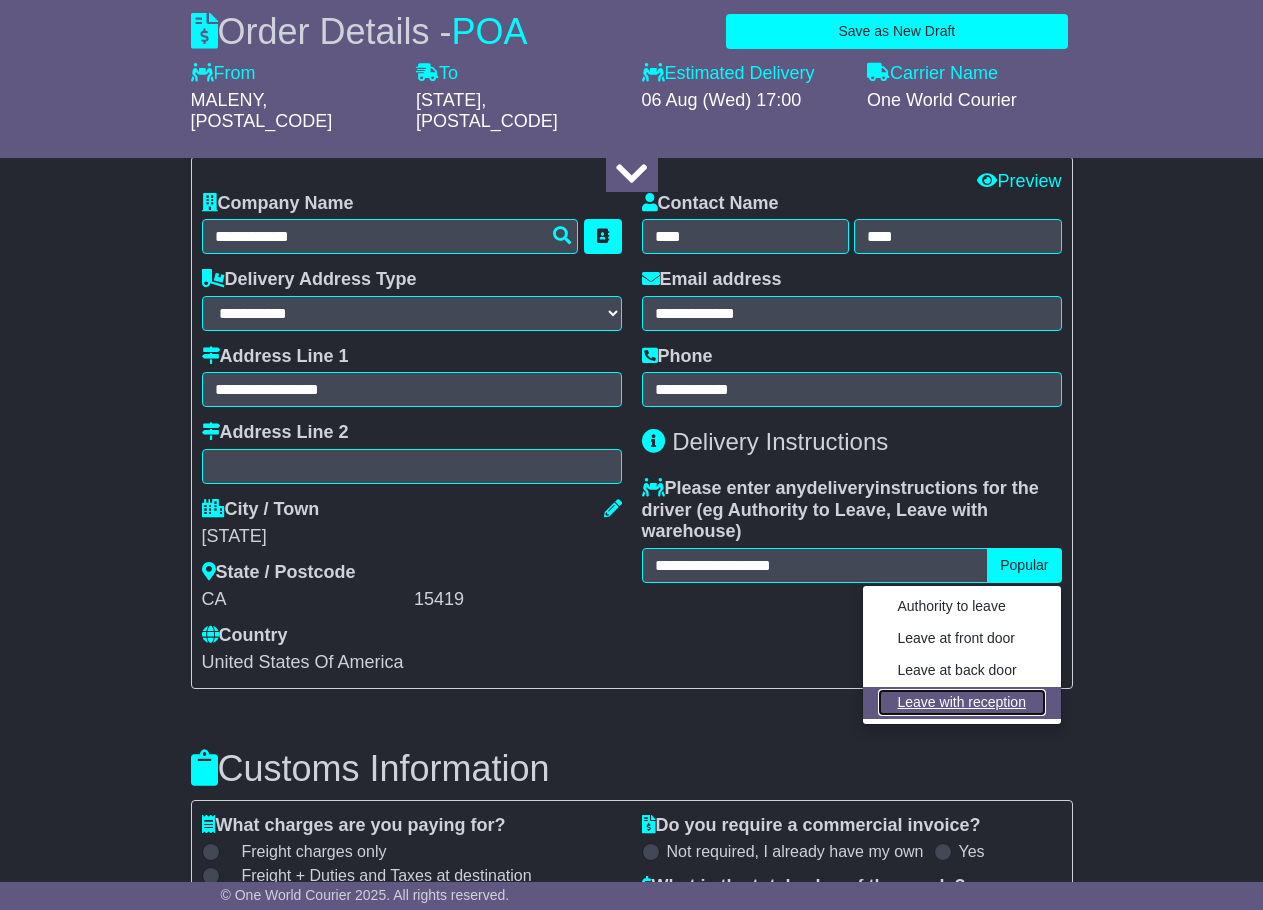 click on "Leave with reception" at bounding box center (962, 702) 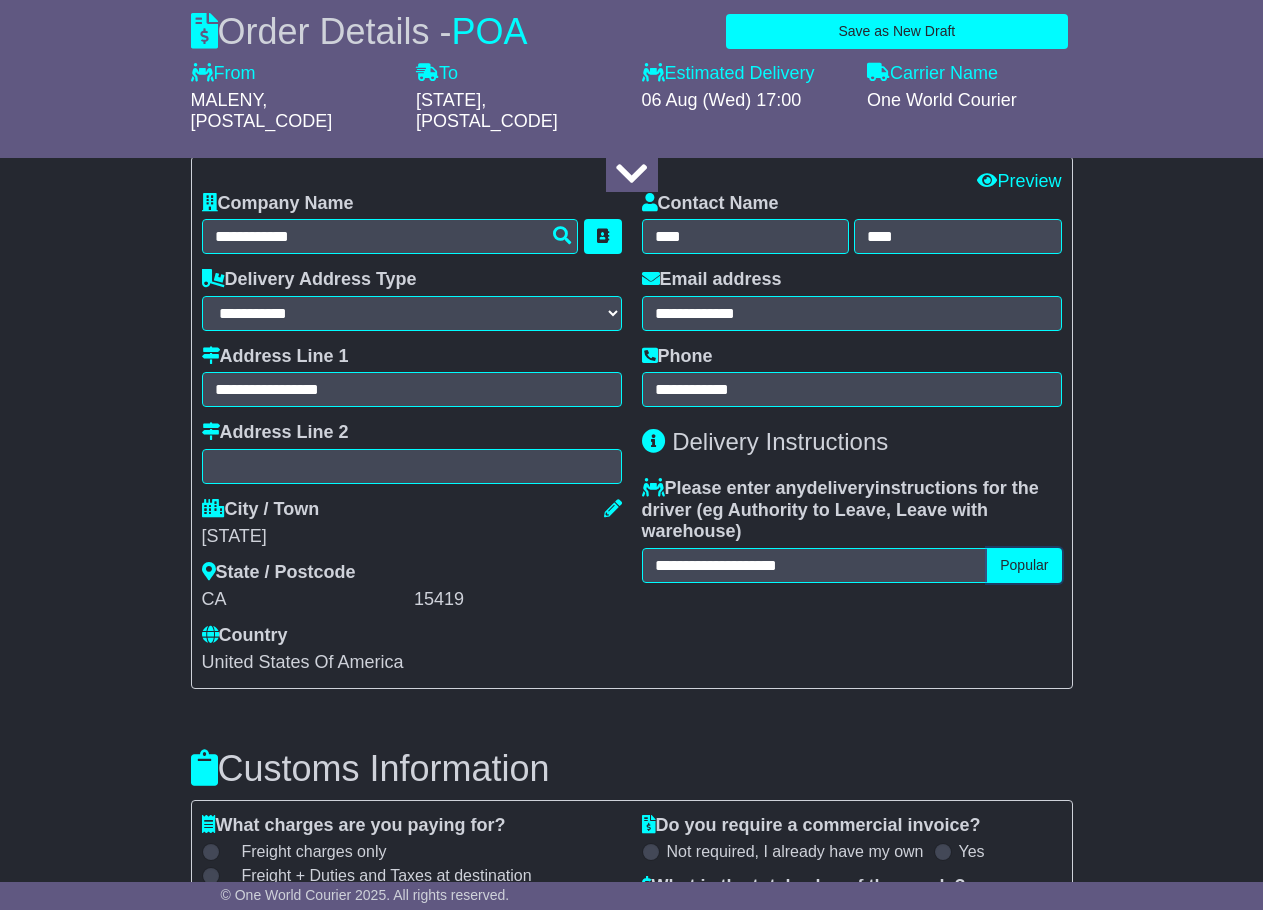 click on "Popular" at bounding box center (1024, 565) 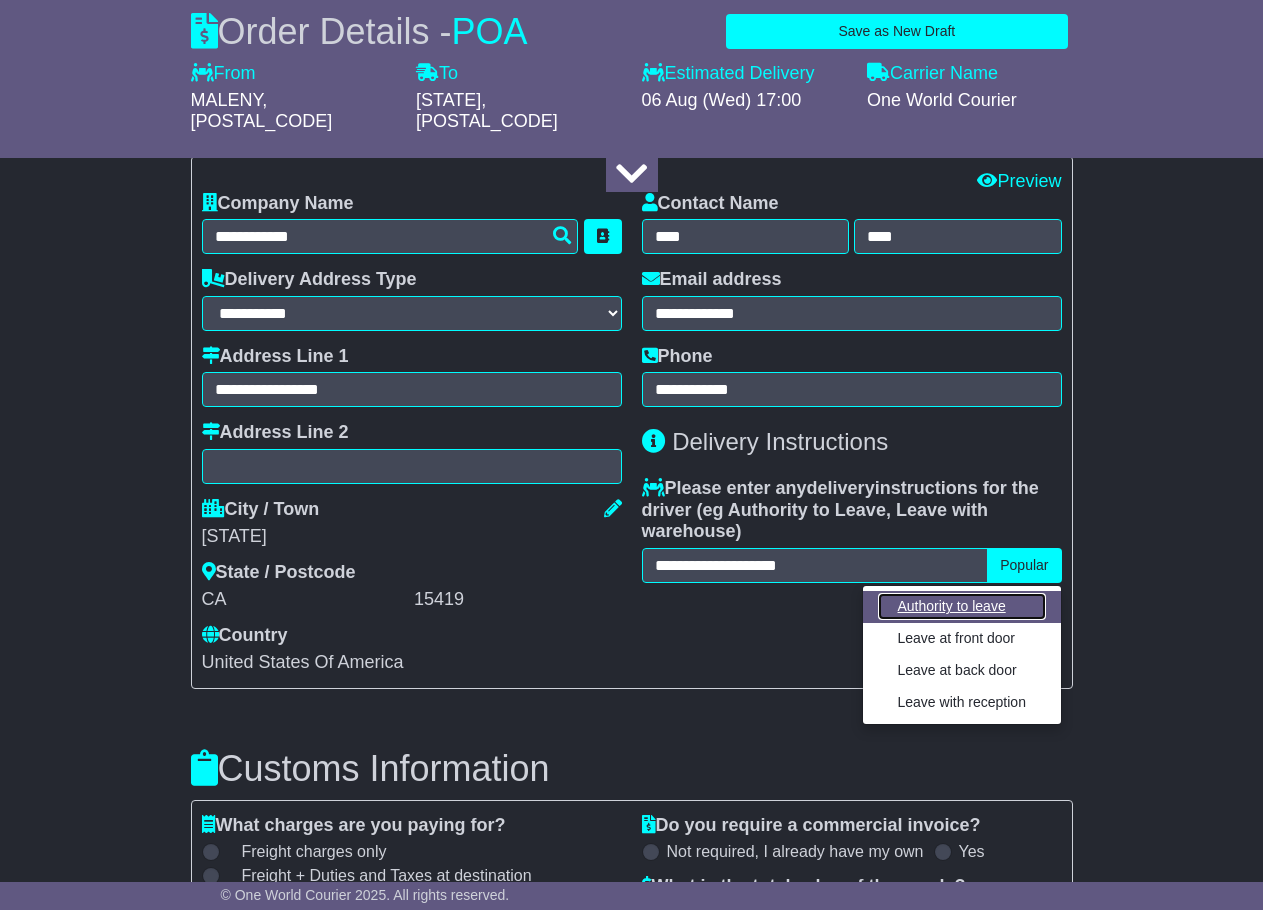 click on "Authority to leave" at bounding box center [962, 606] 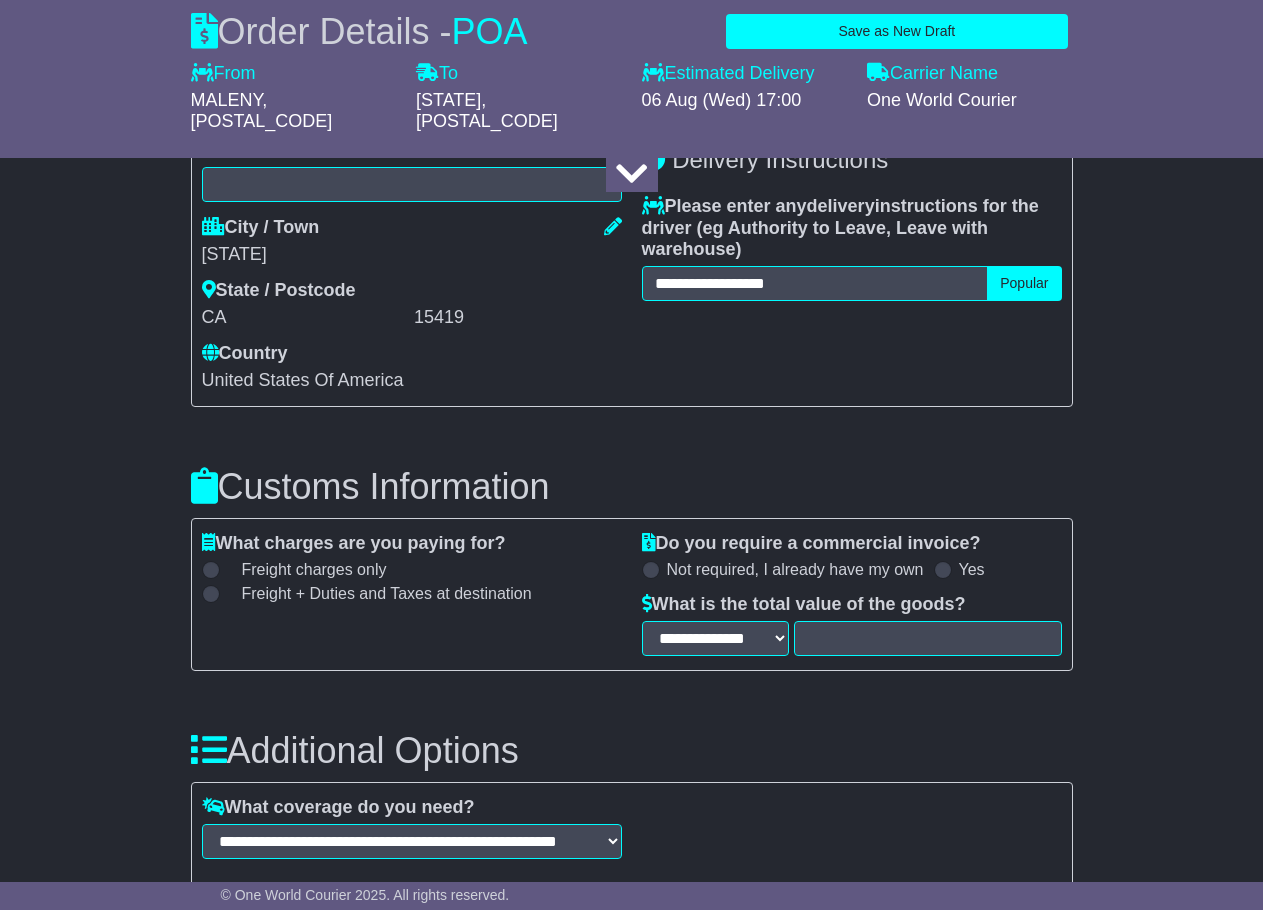scroll, scrollTop: 2000, scrollLeft: 0, axis: vertical 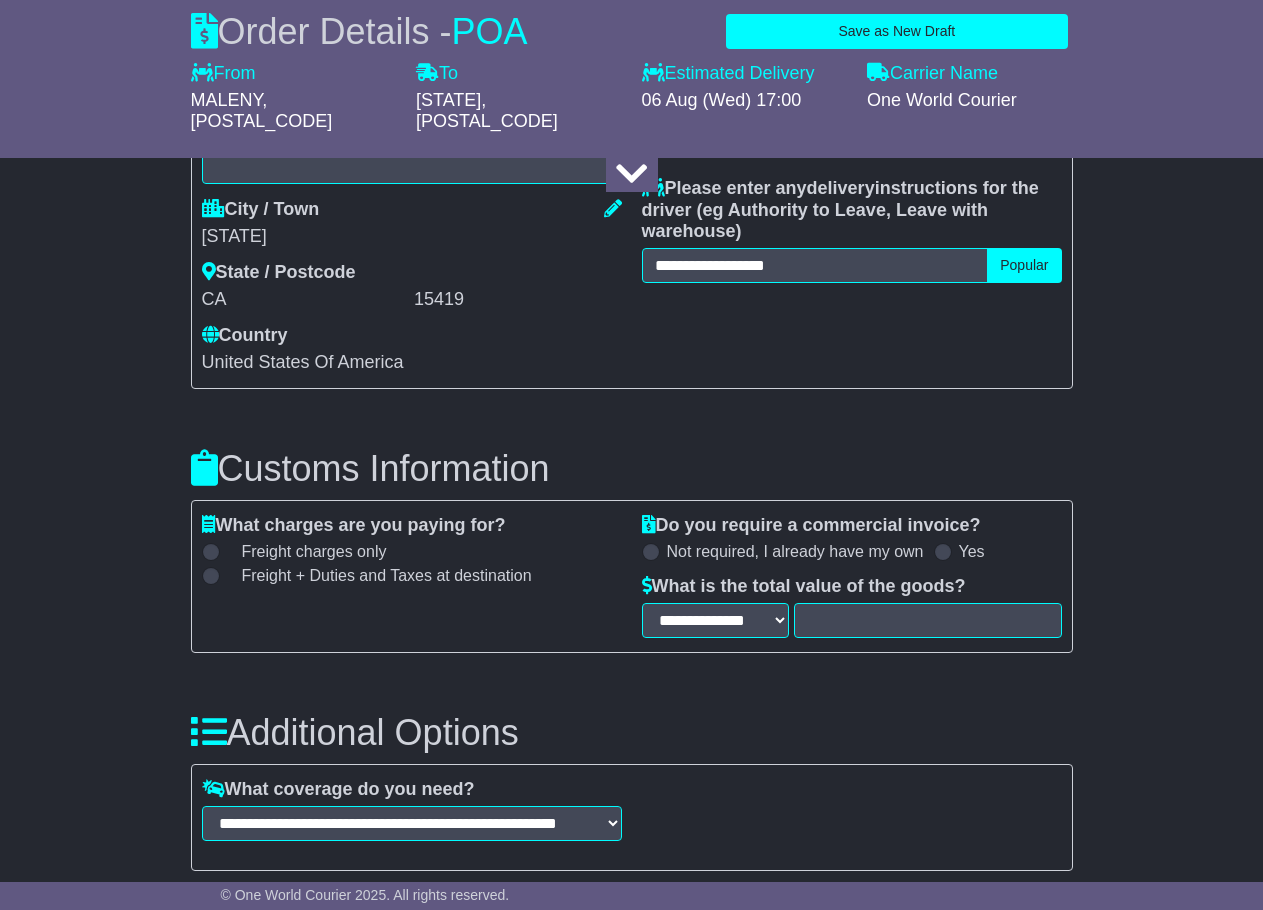 click on "Freight charges only" at bounding box center [412, 554] 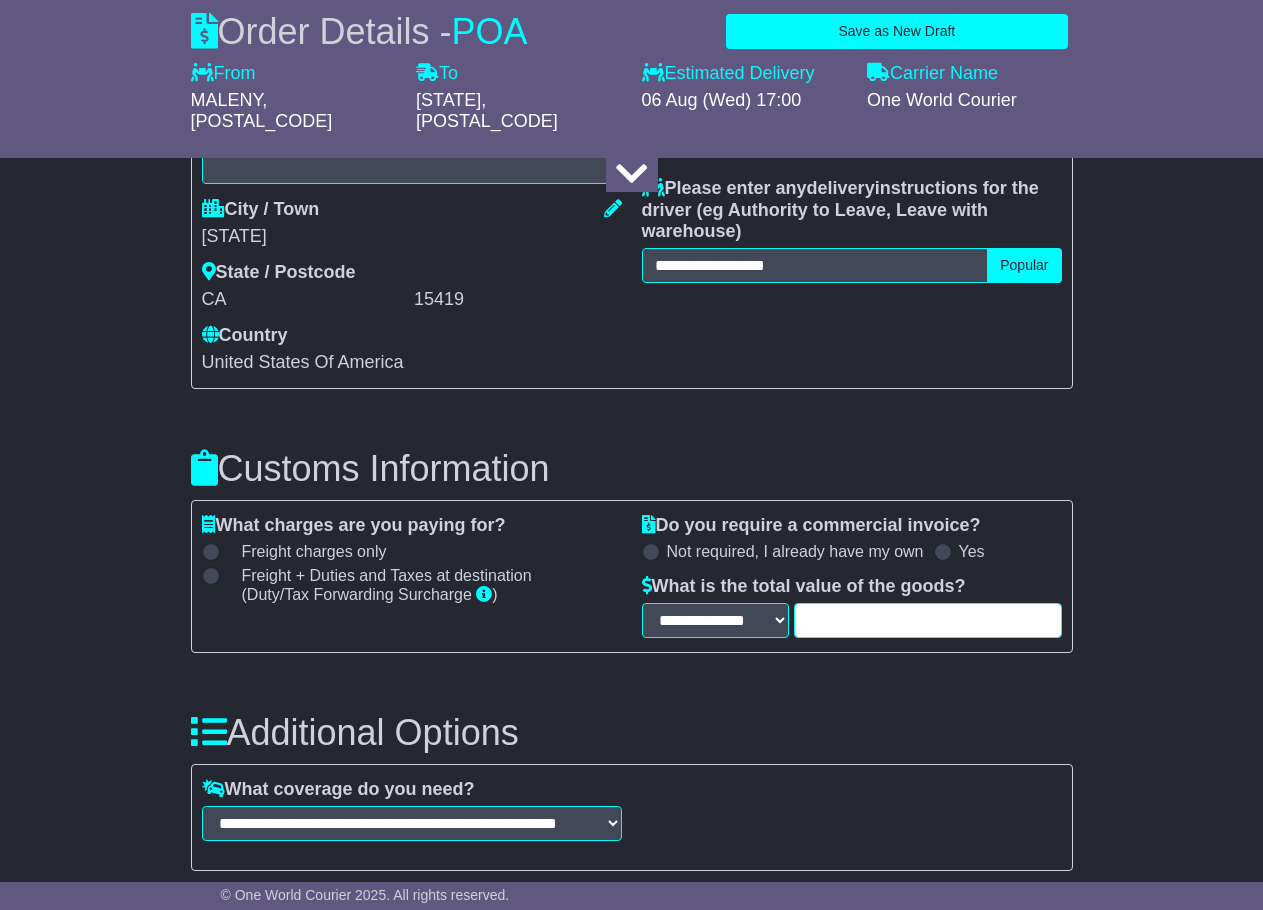 click at bounding box center (928, 620) 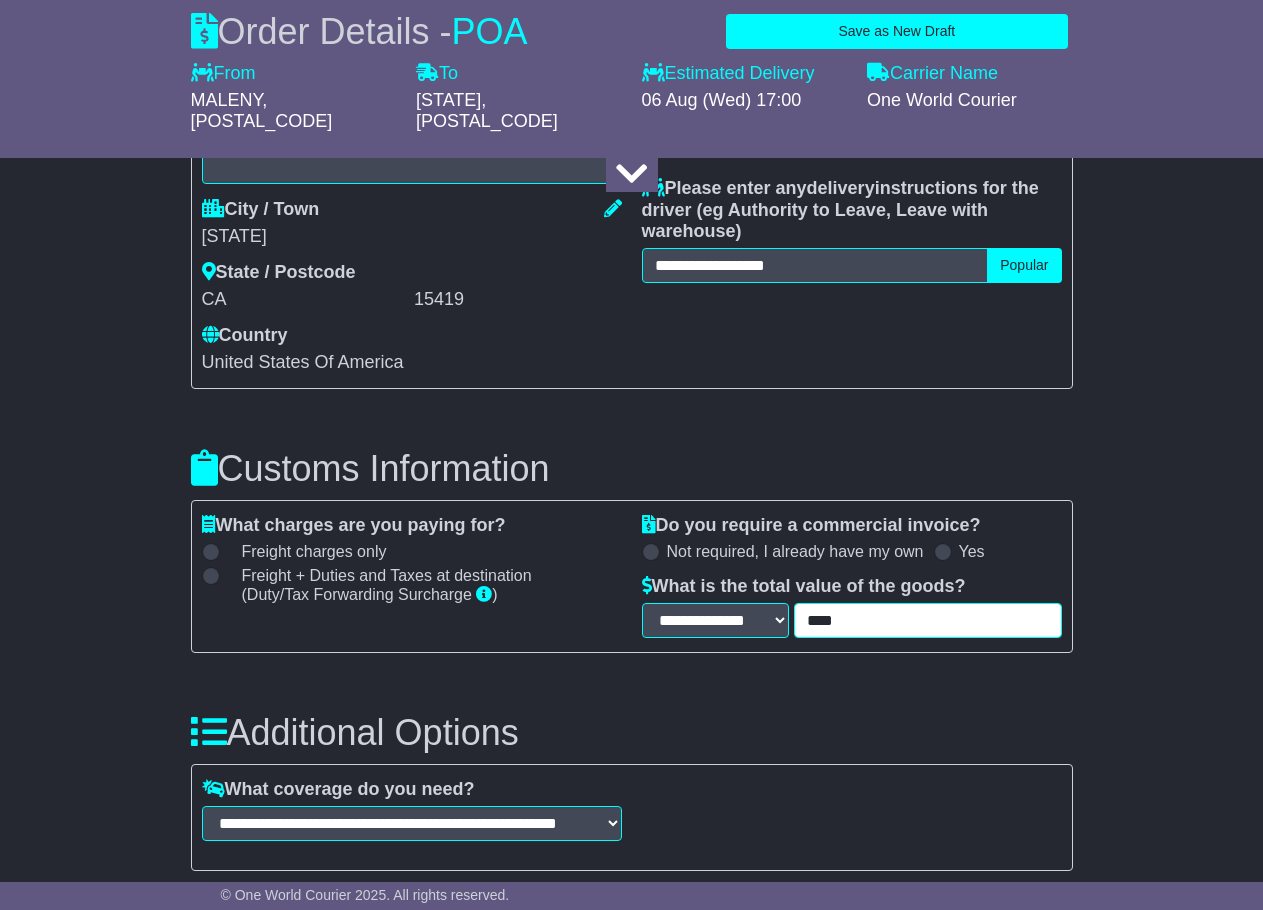 type on "****" 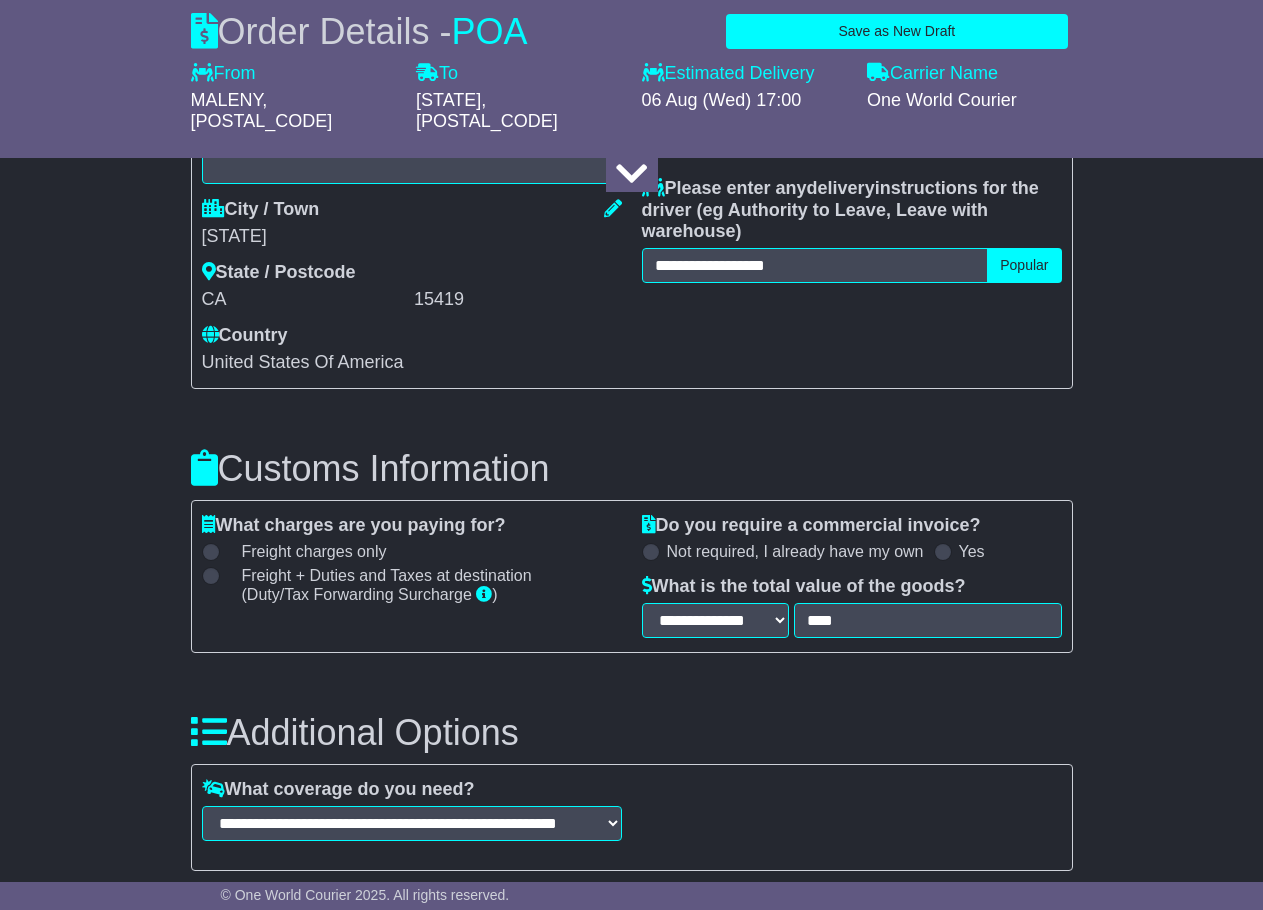 click on "**********" at bounding box center (632, 777) 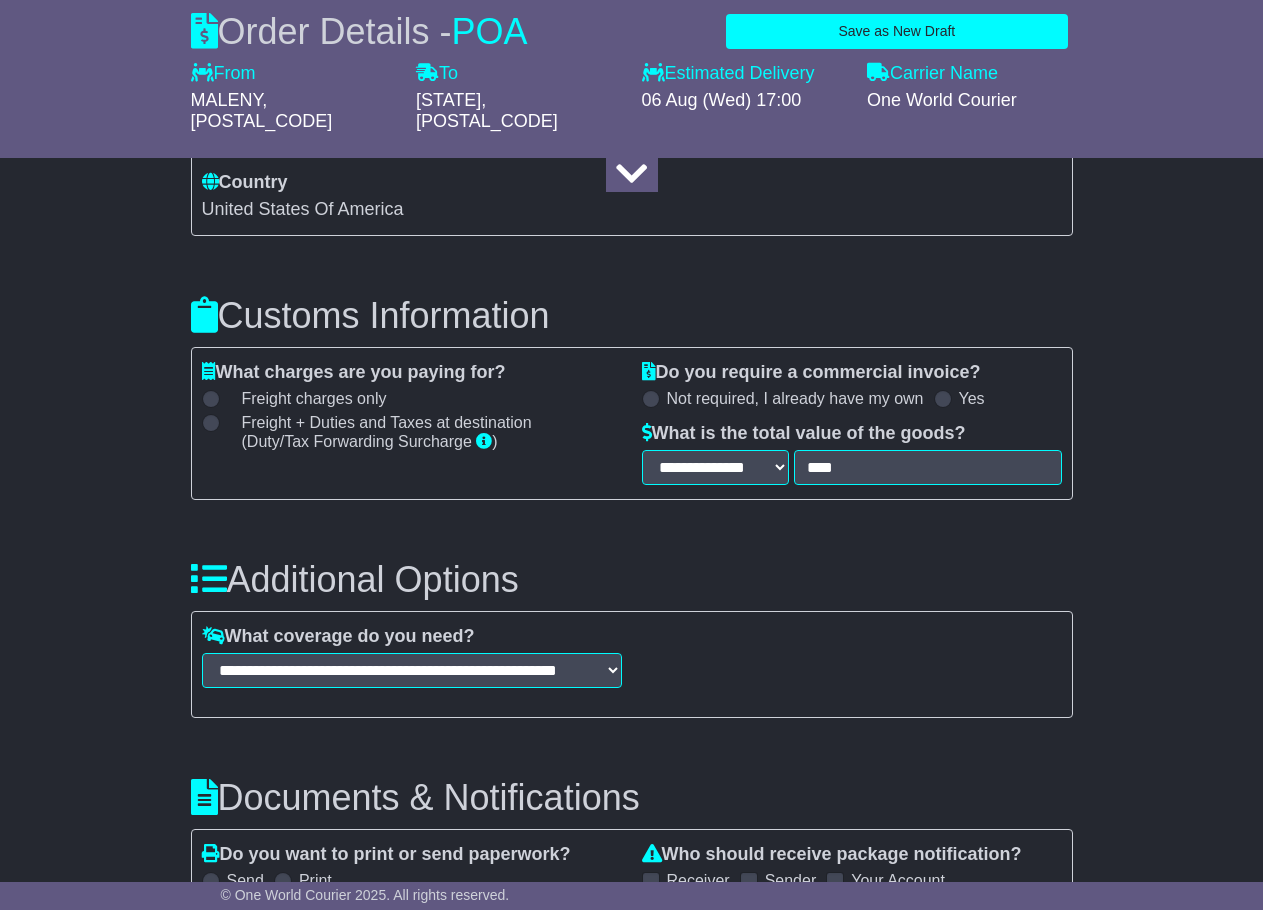 scroll, scrollTop: 2300, scrollLeft: 0, axis: vertical 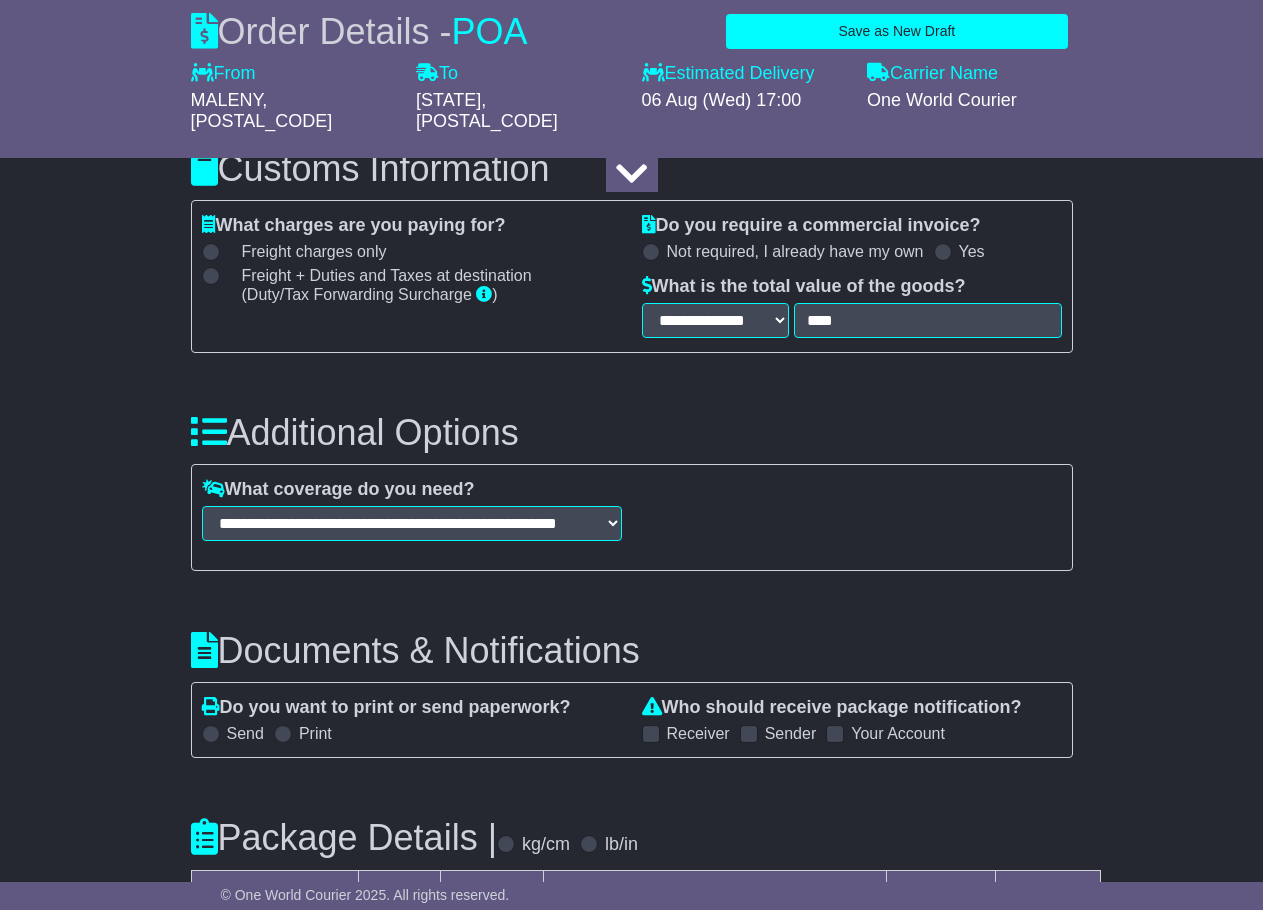 click at bounding box center [943, 252] 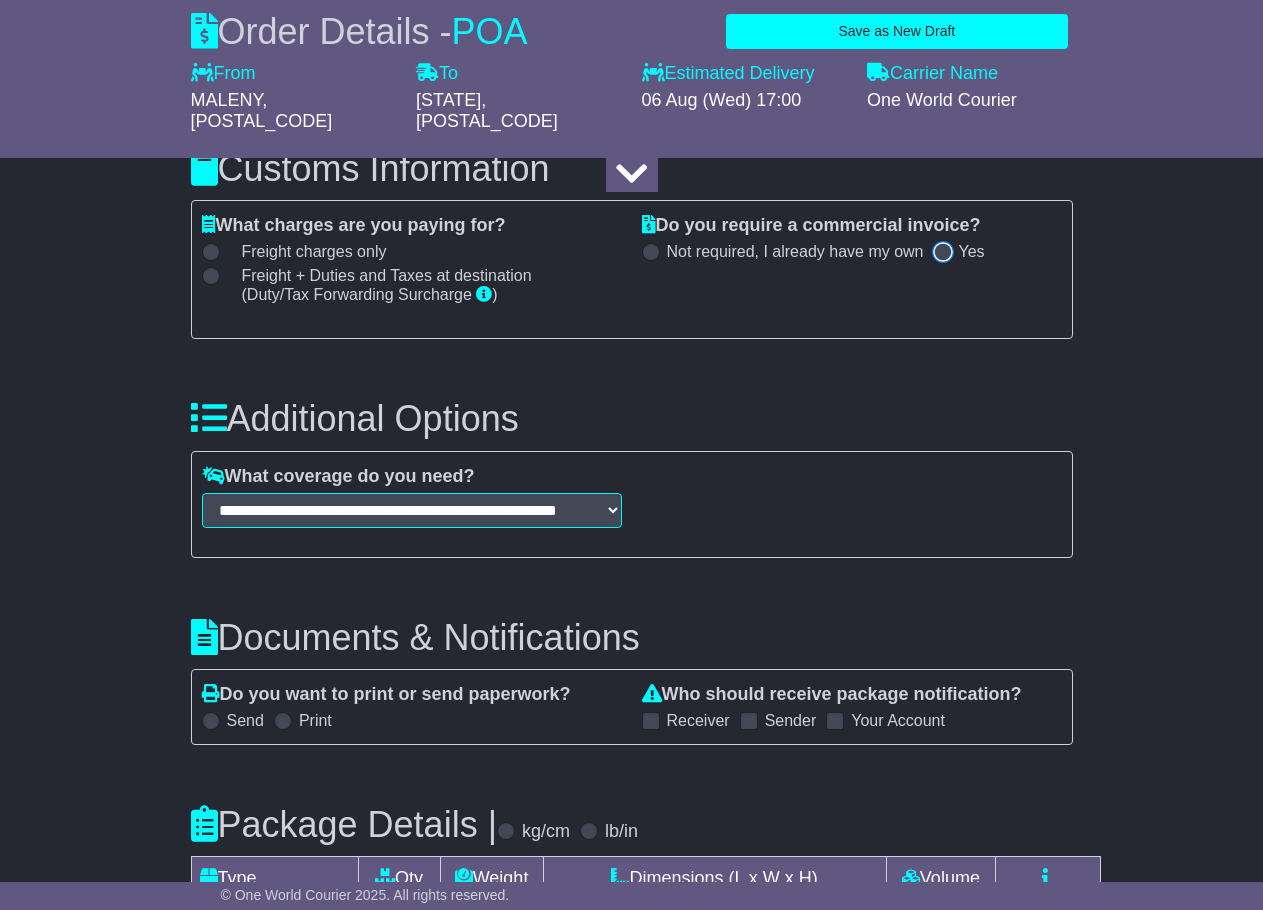 select on "***" 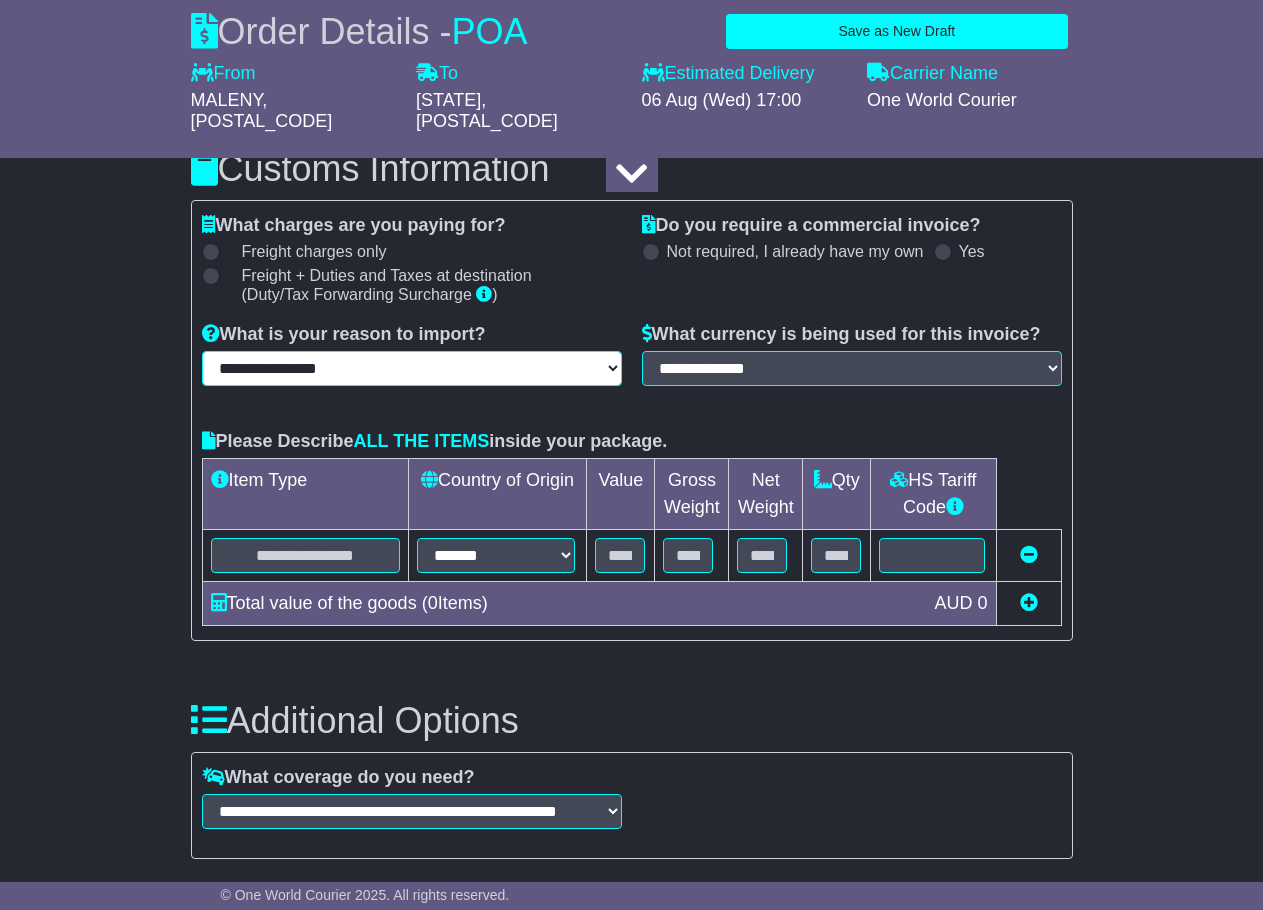 click on "**********" at bounding box center [412, 368] 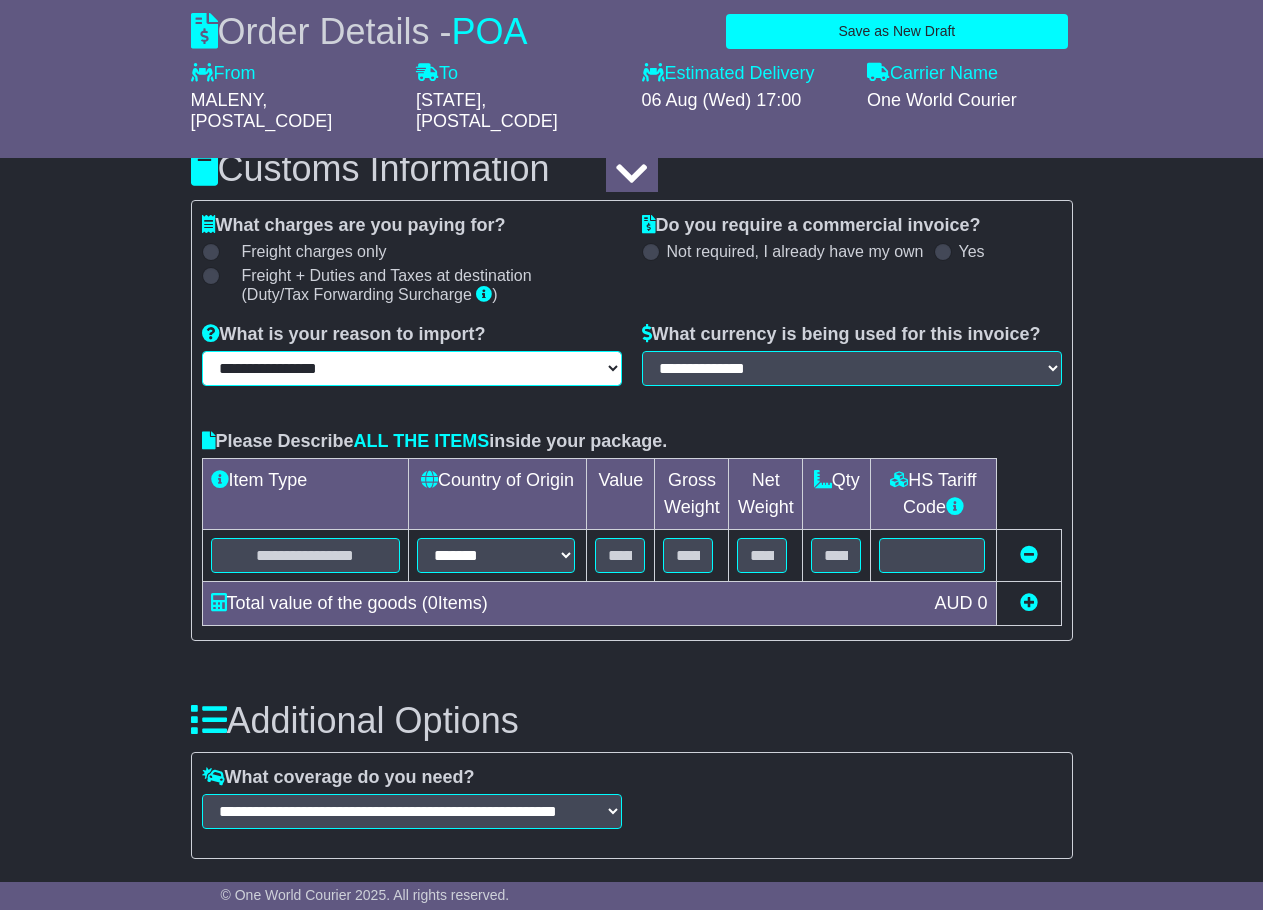 select on "********" 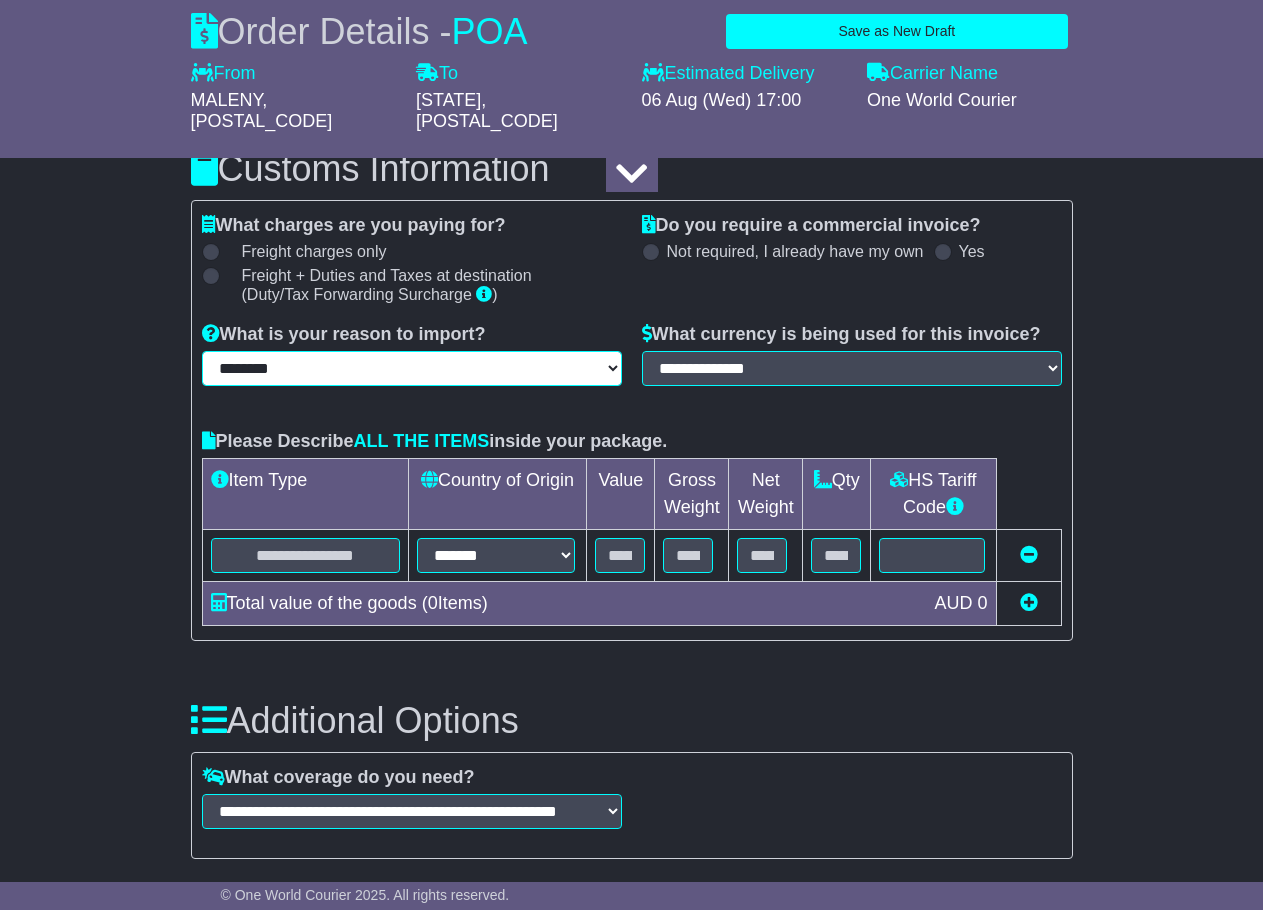 click on "**********" at bounding box center [412, 368] 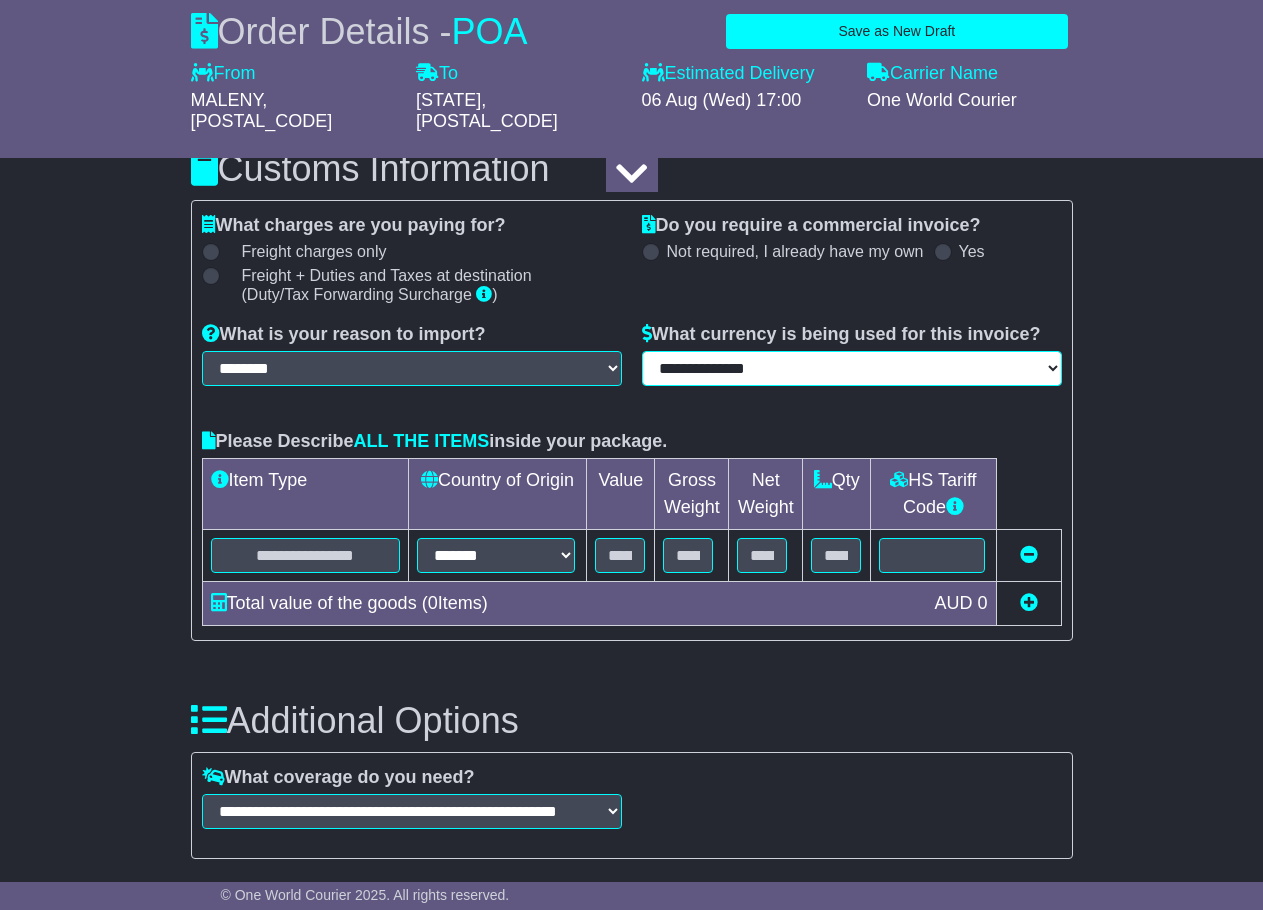 click on "**********" at bounding box center [852, 368] 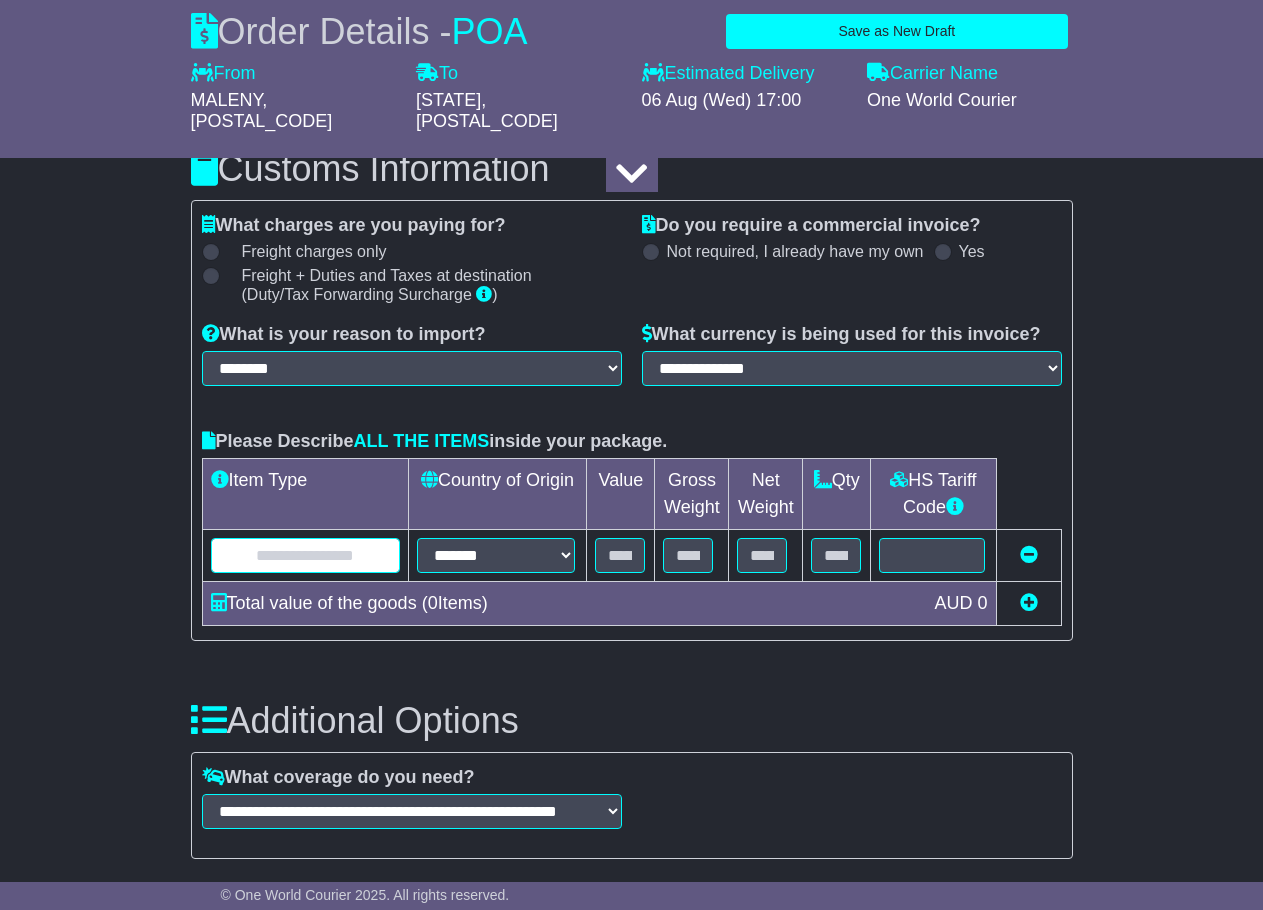 click at bounding box center [305, 555] 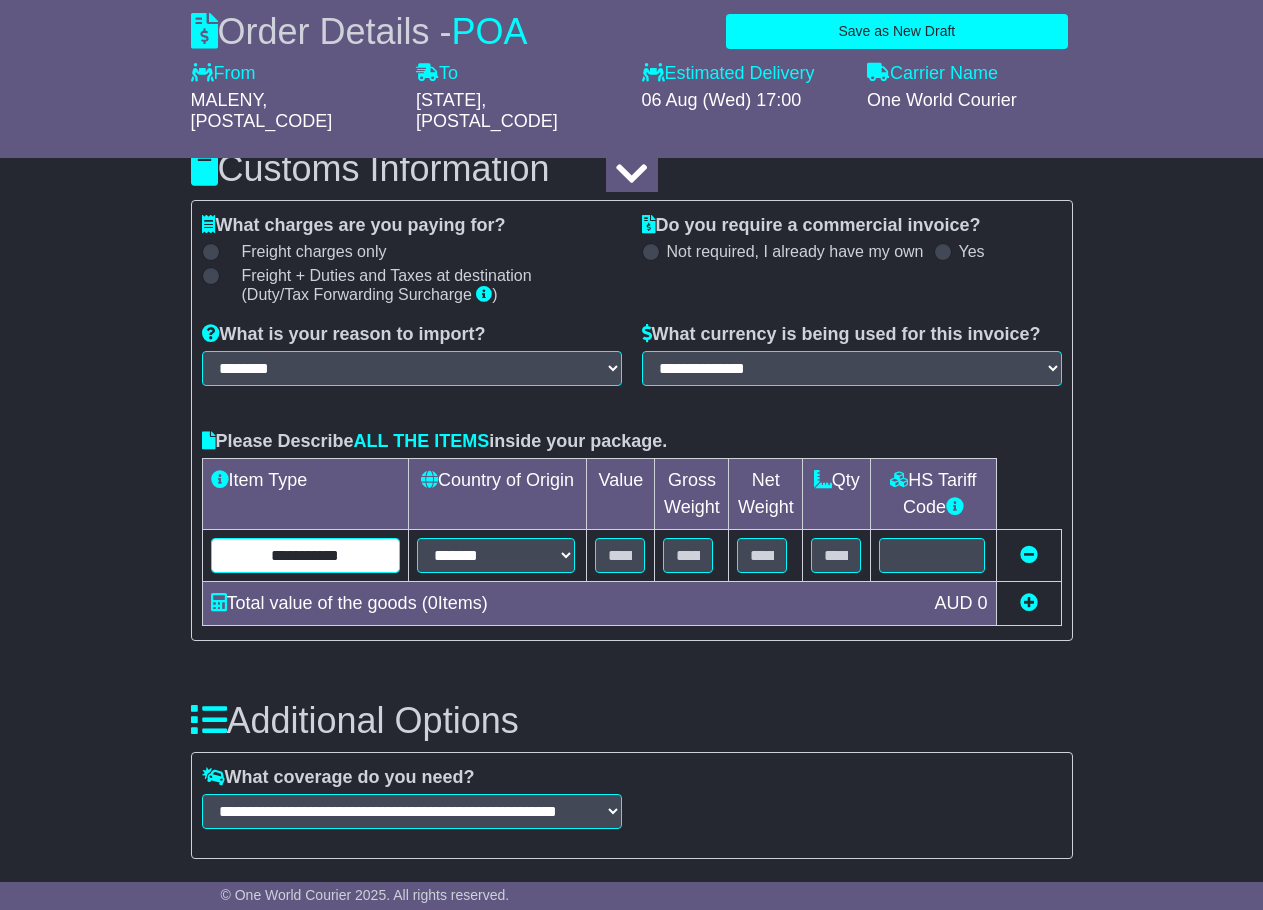 scroll, scrollTop: 0, scrollLeft: 8, axis: horizontal 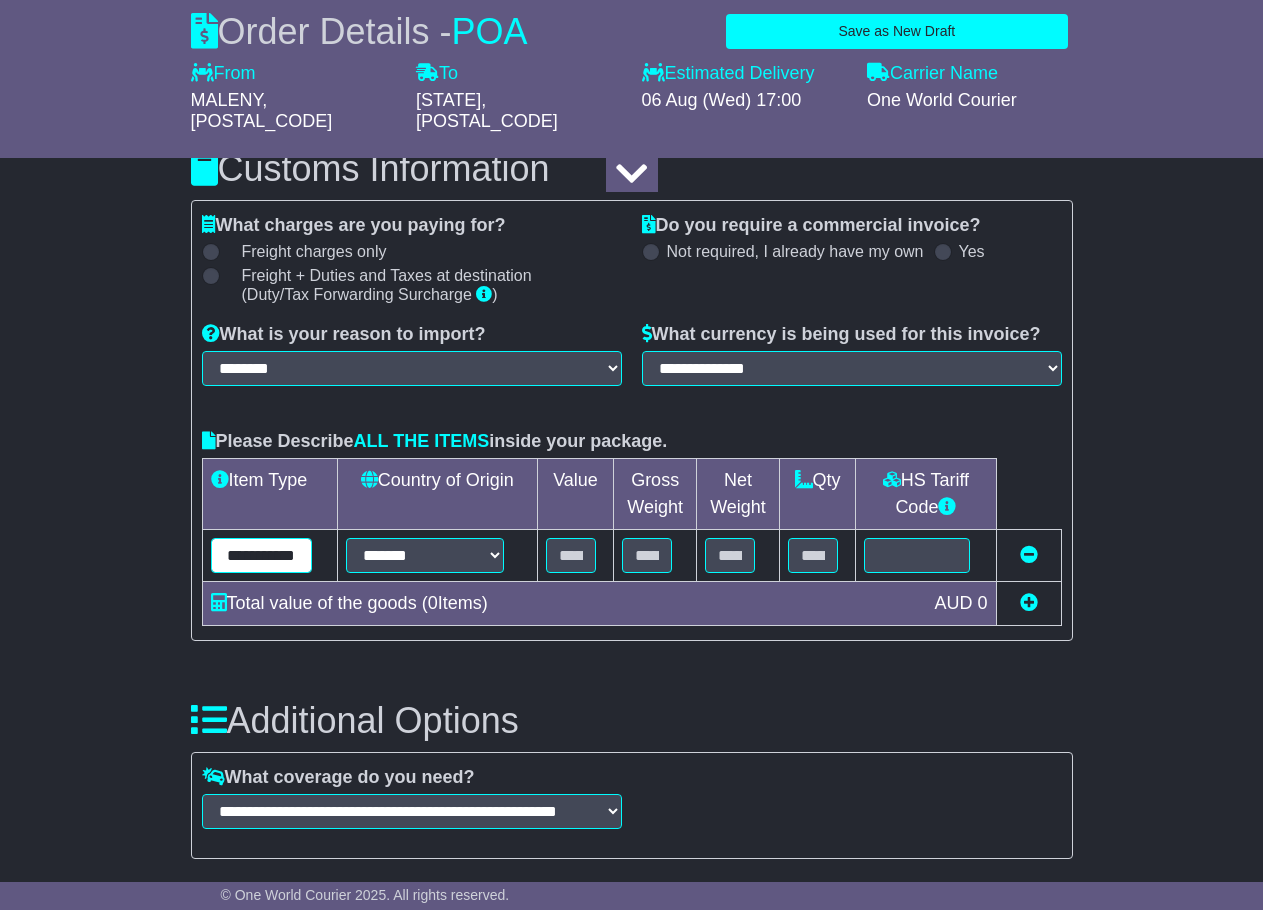 type on "**********" 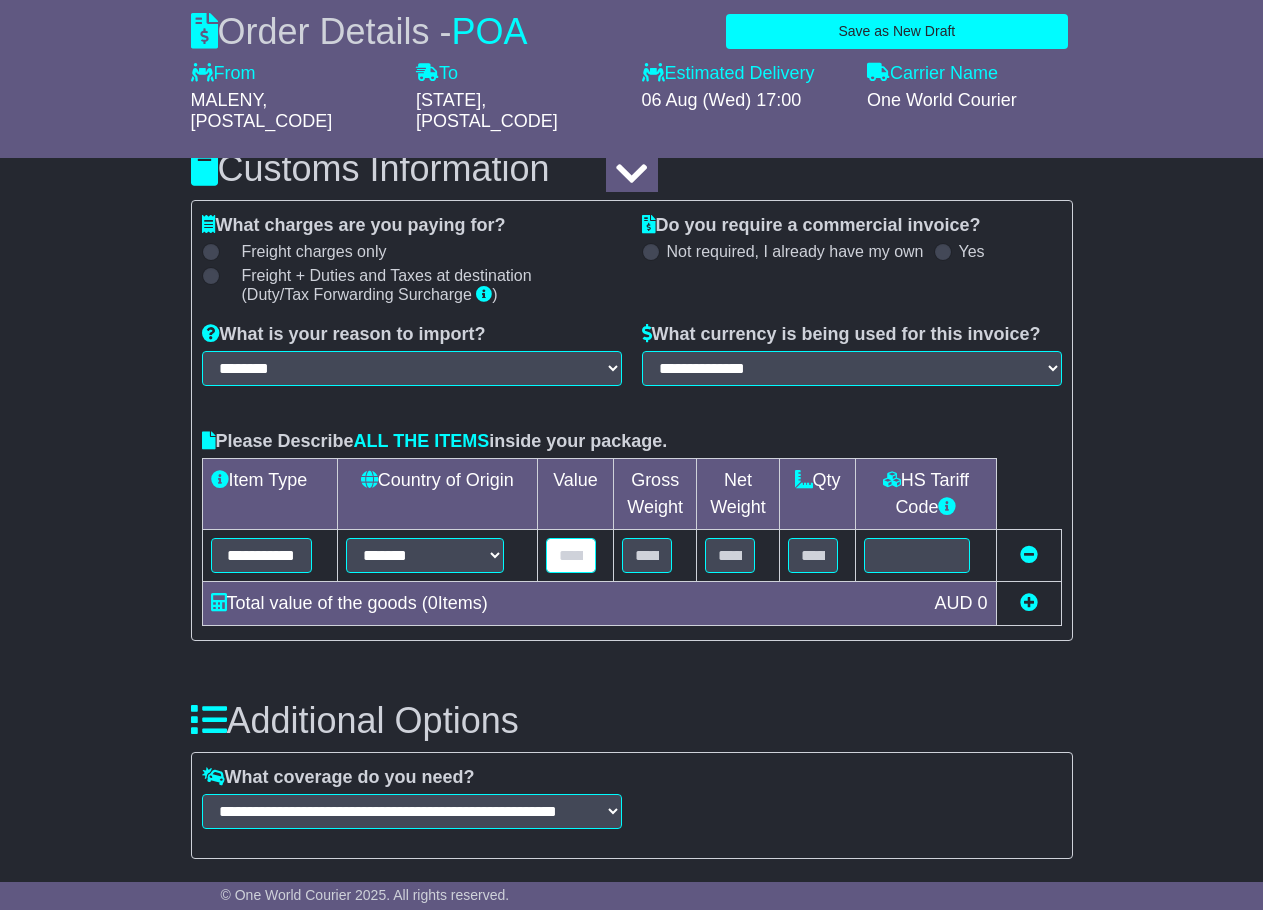 scroll, scrollTop: 0, scrollLeft: 0, axis: both 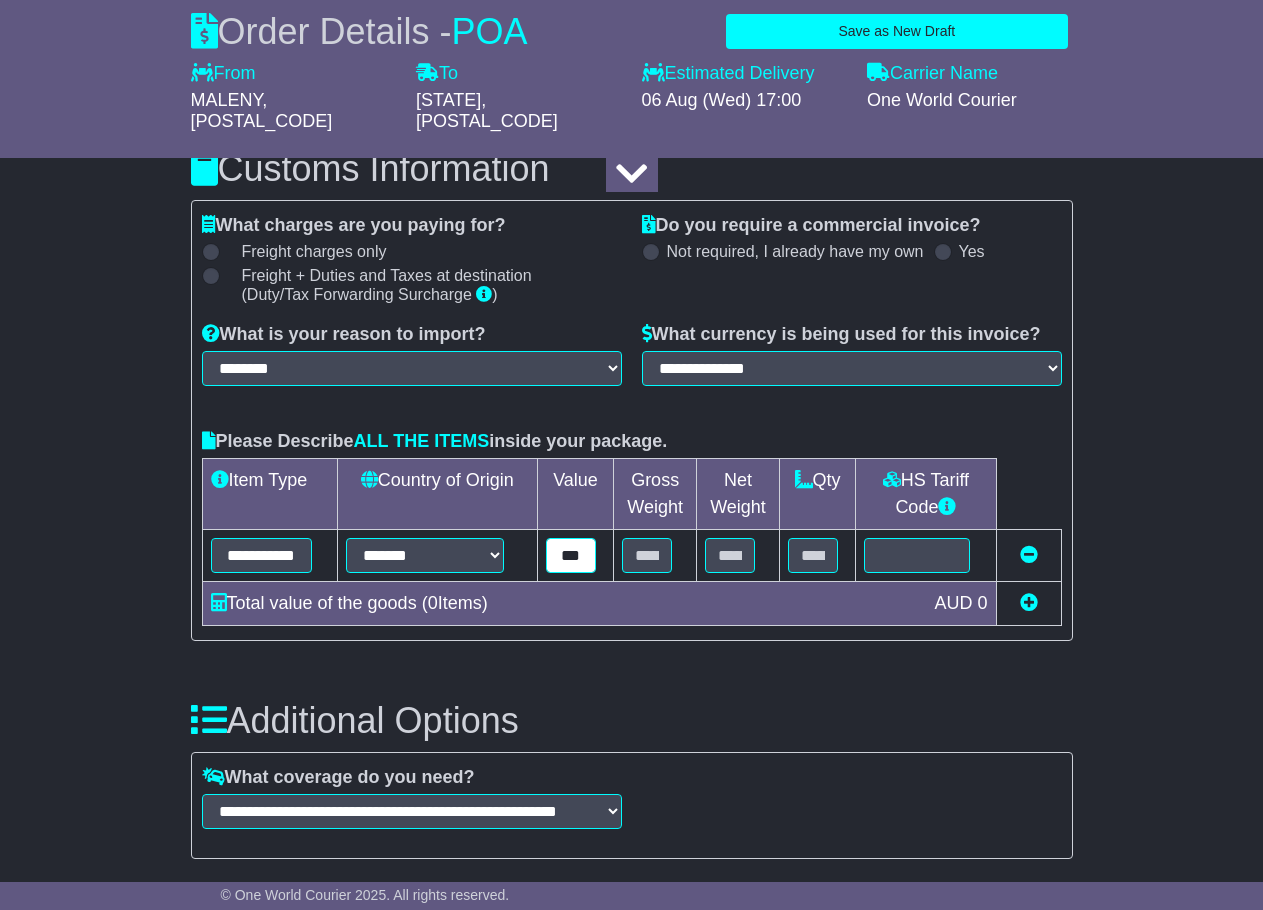 type on "***" 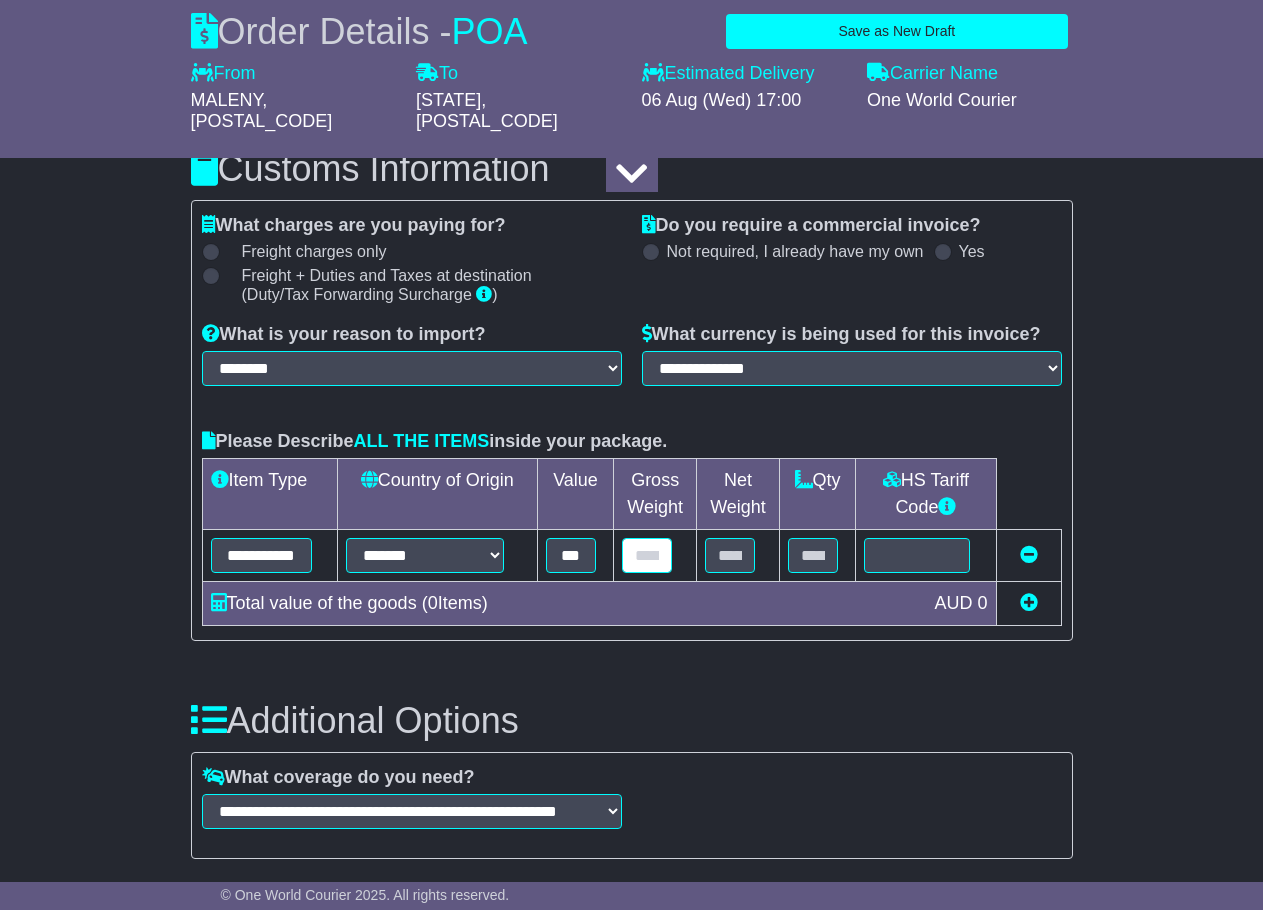 click at bounding box center [647, 555] 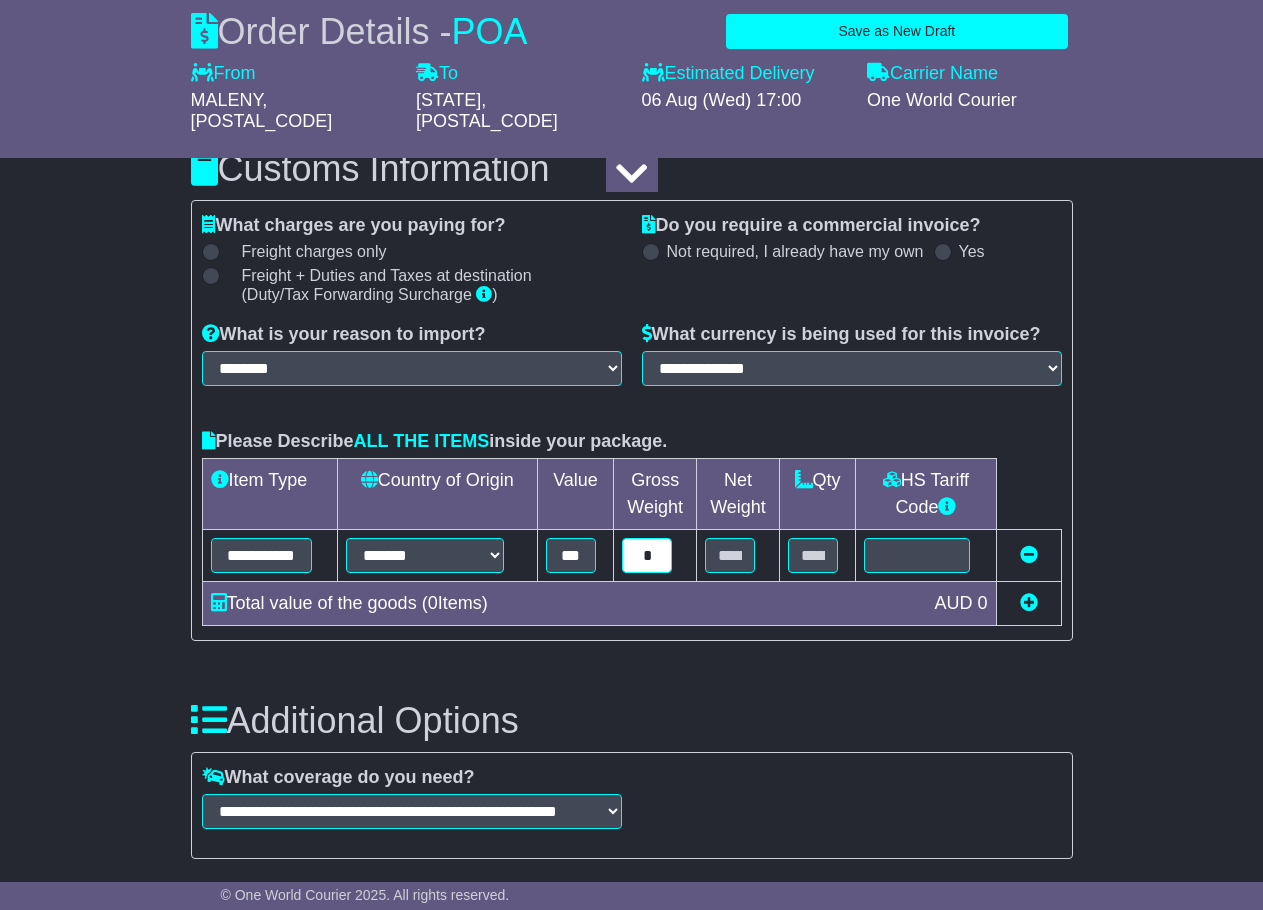 type on "*" 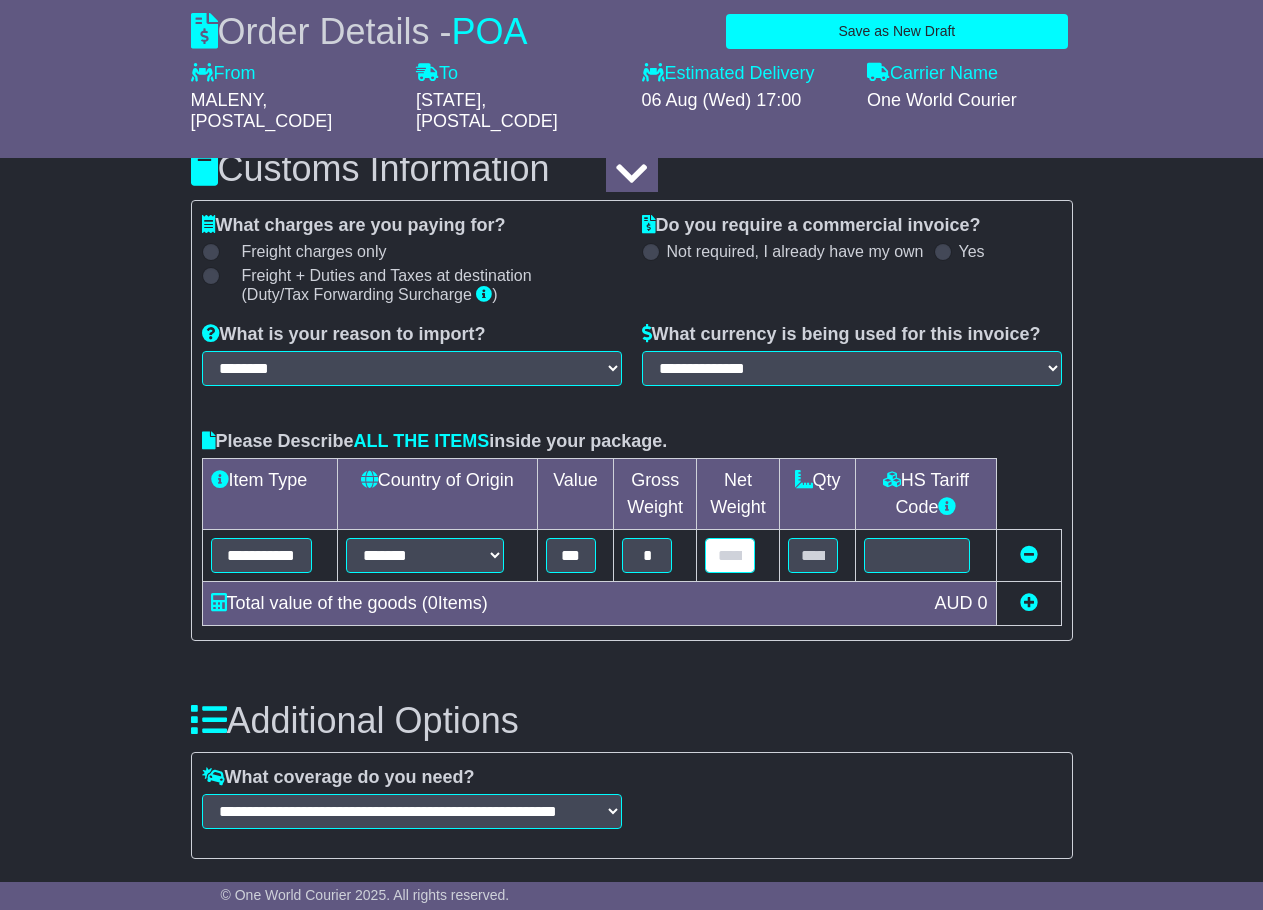 click at bounding box center (730, 555) 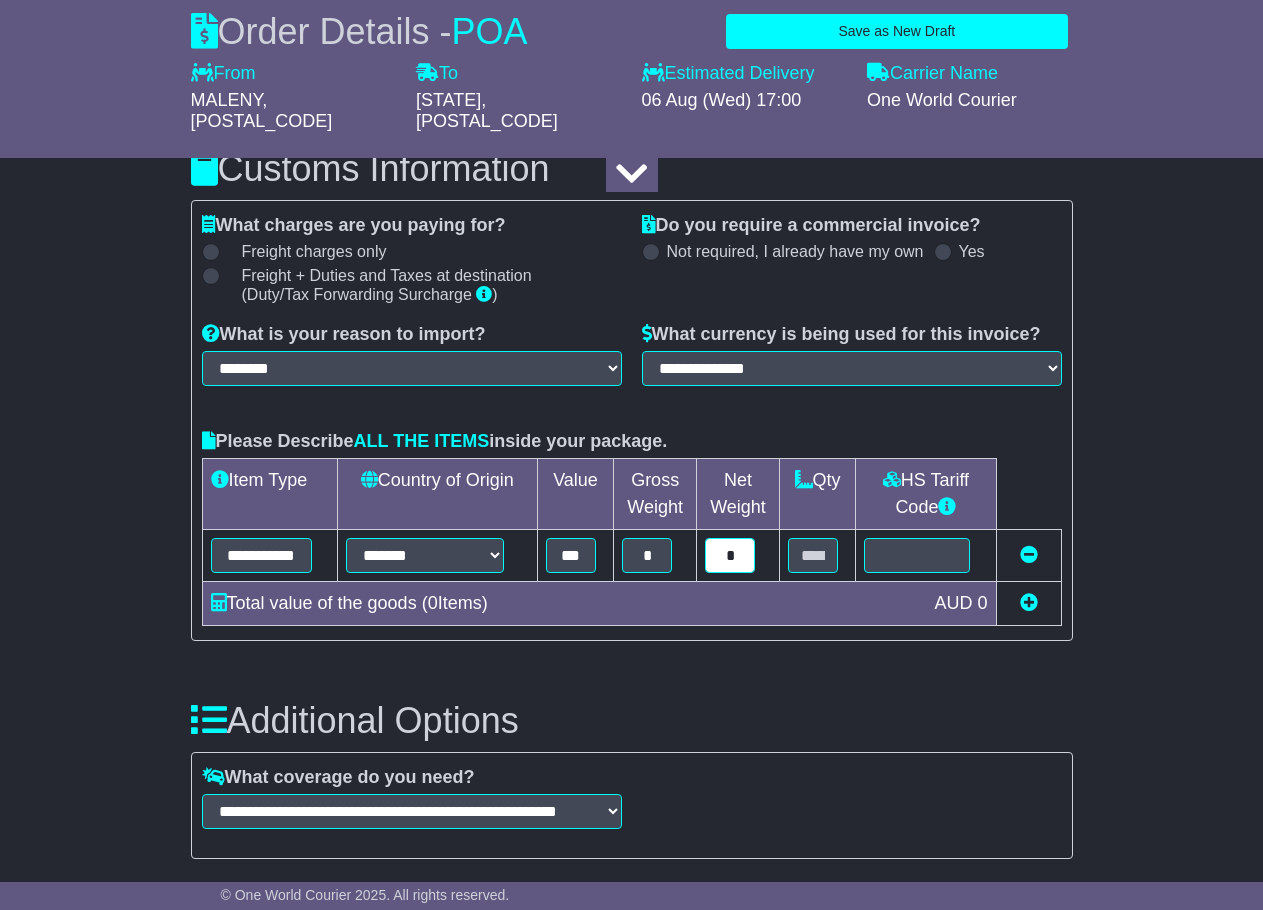 type on "*" 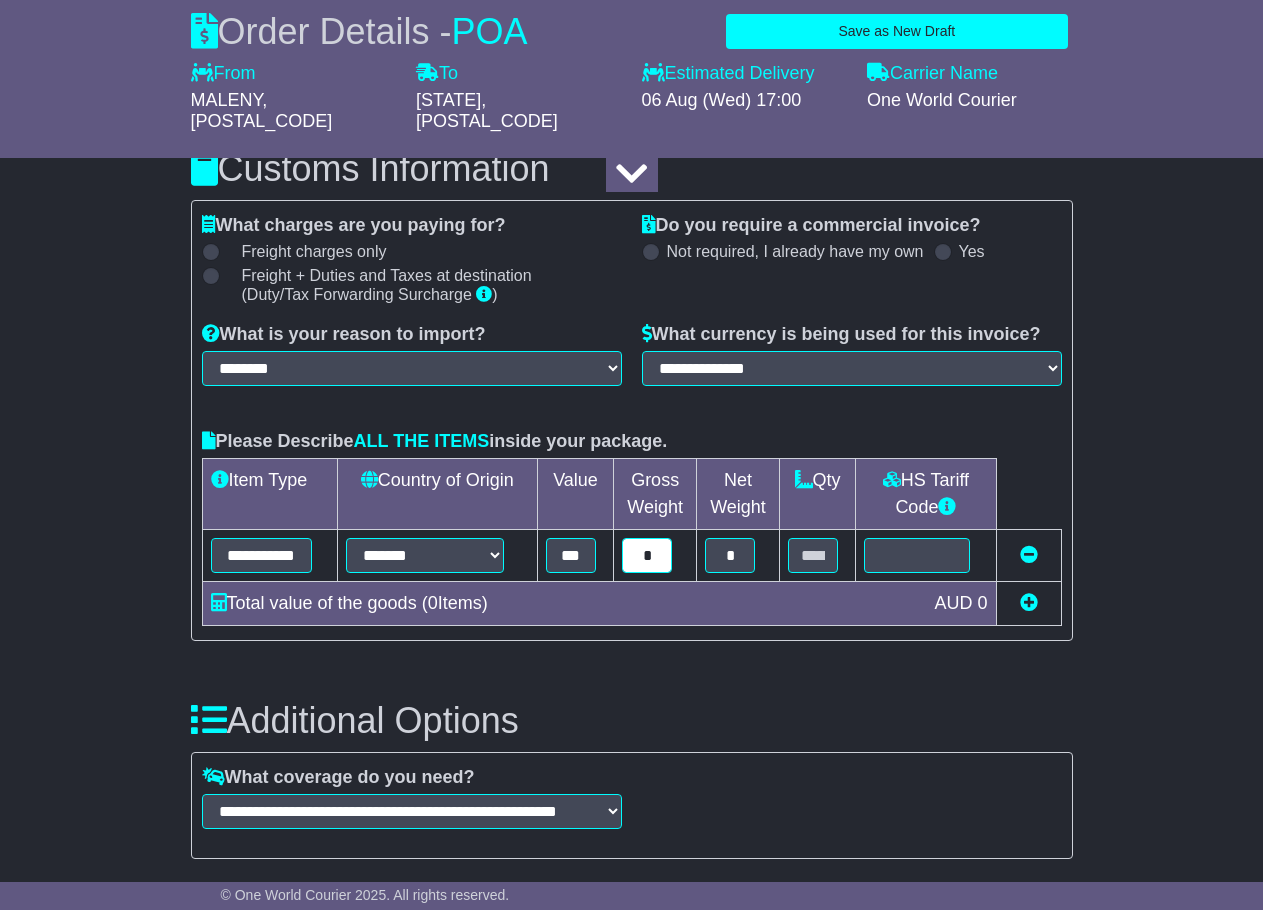 drag, startPoint x: 634, startPoint y: 529, endPoint x: 647, endPoint y: 543, distance: 19.104973 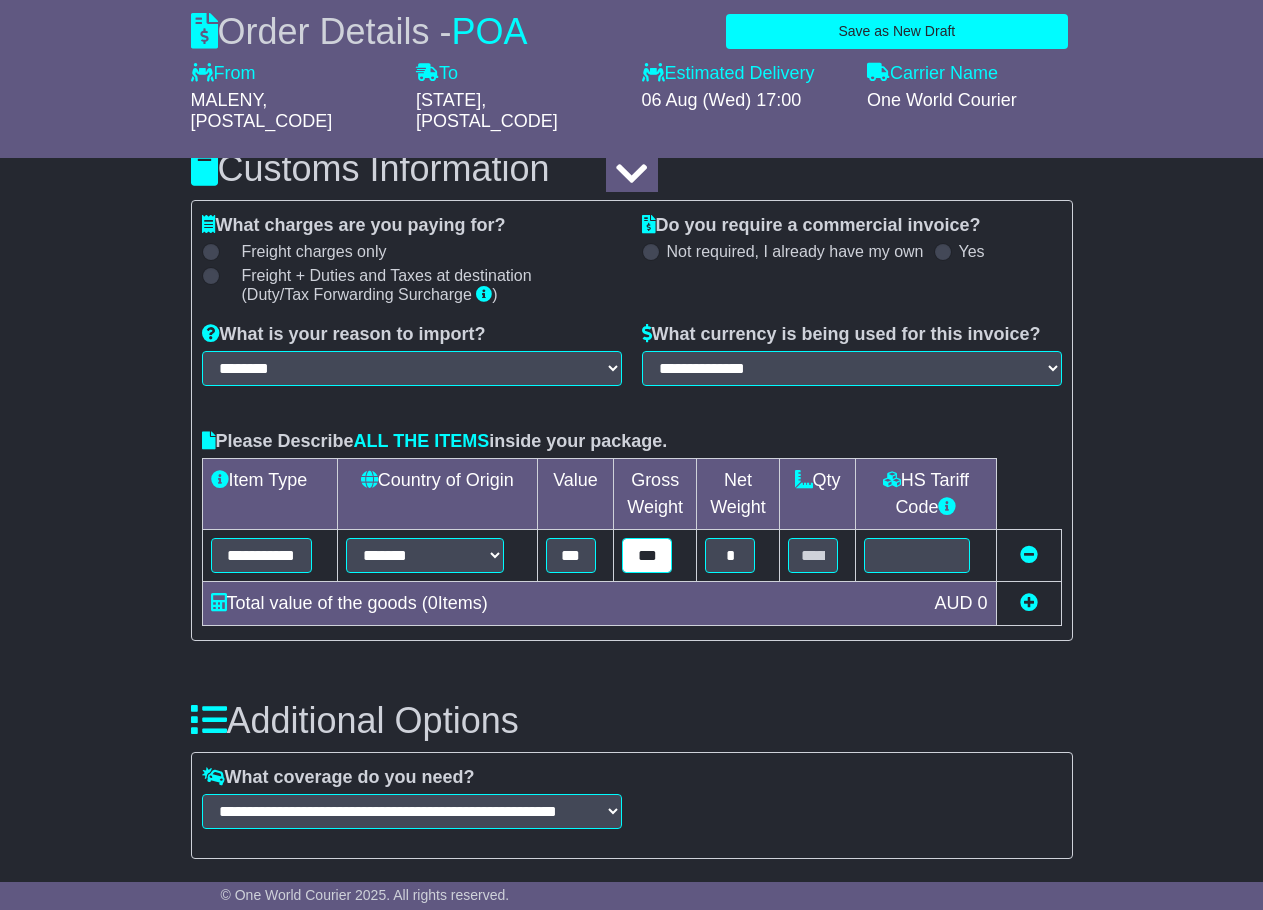 type on "***" 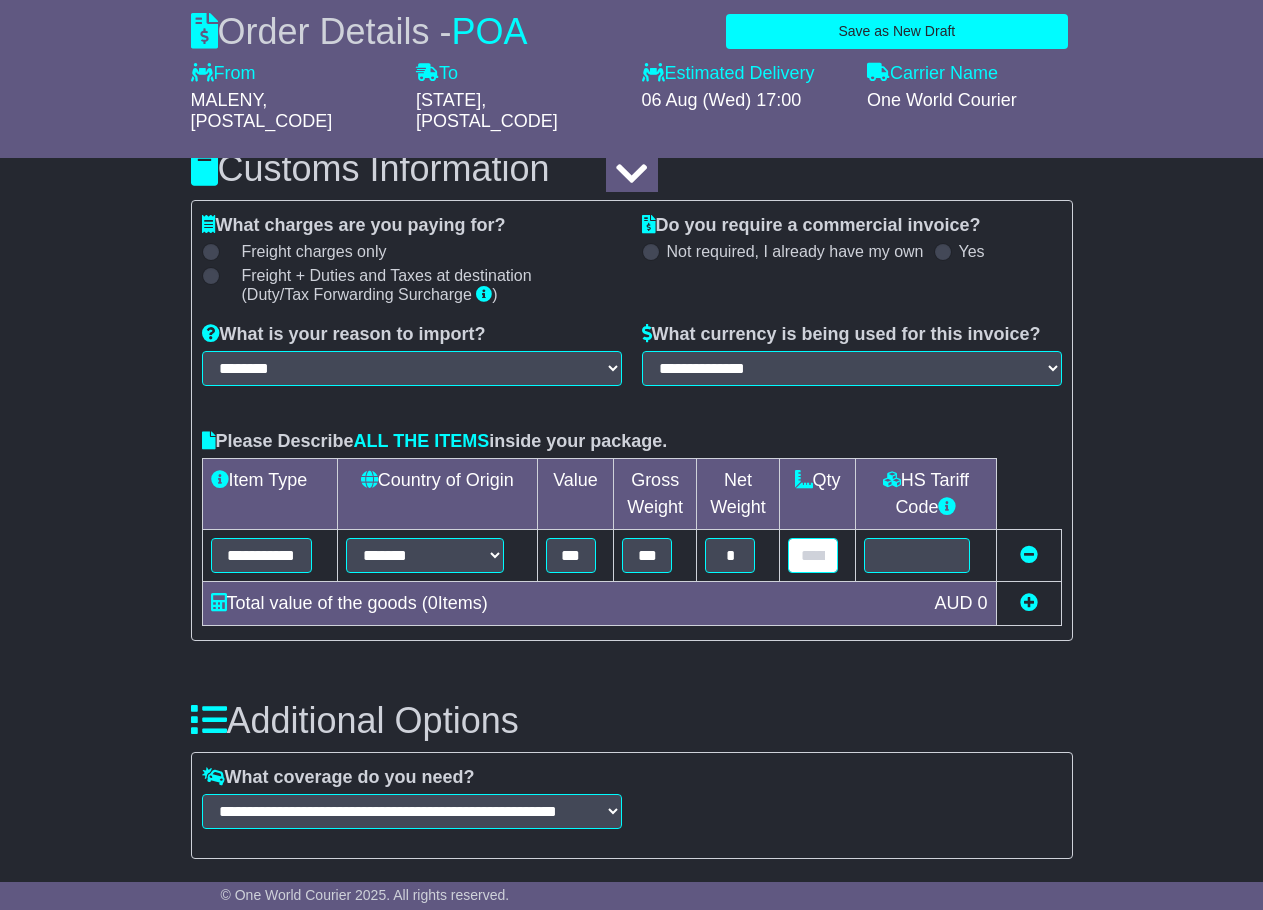 click at bounding box center (813, 555) 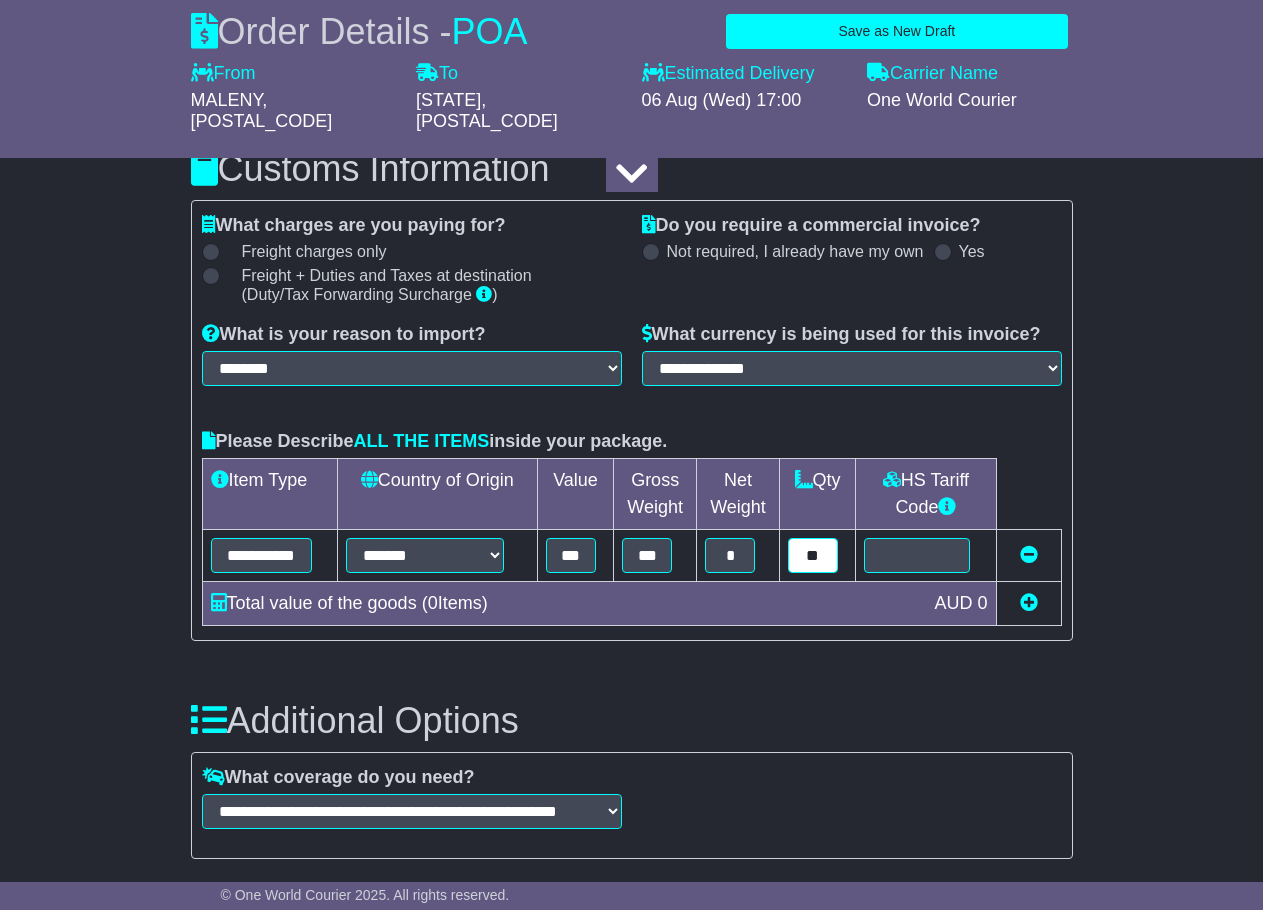 type on "**" 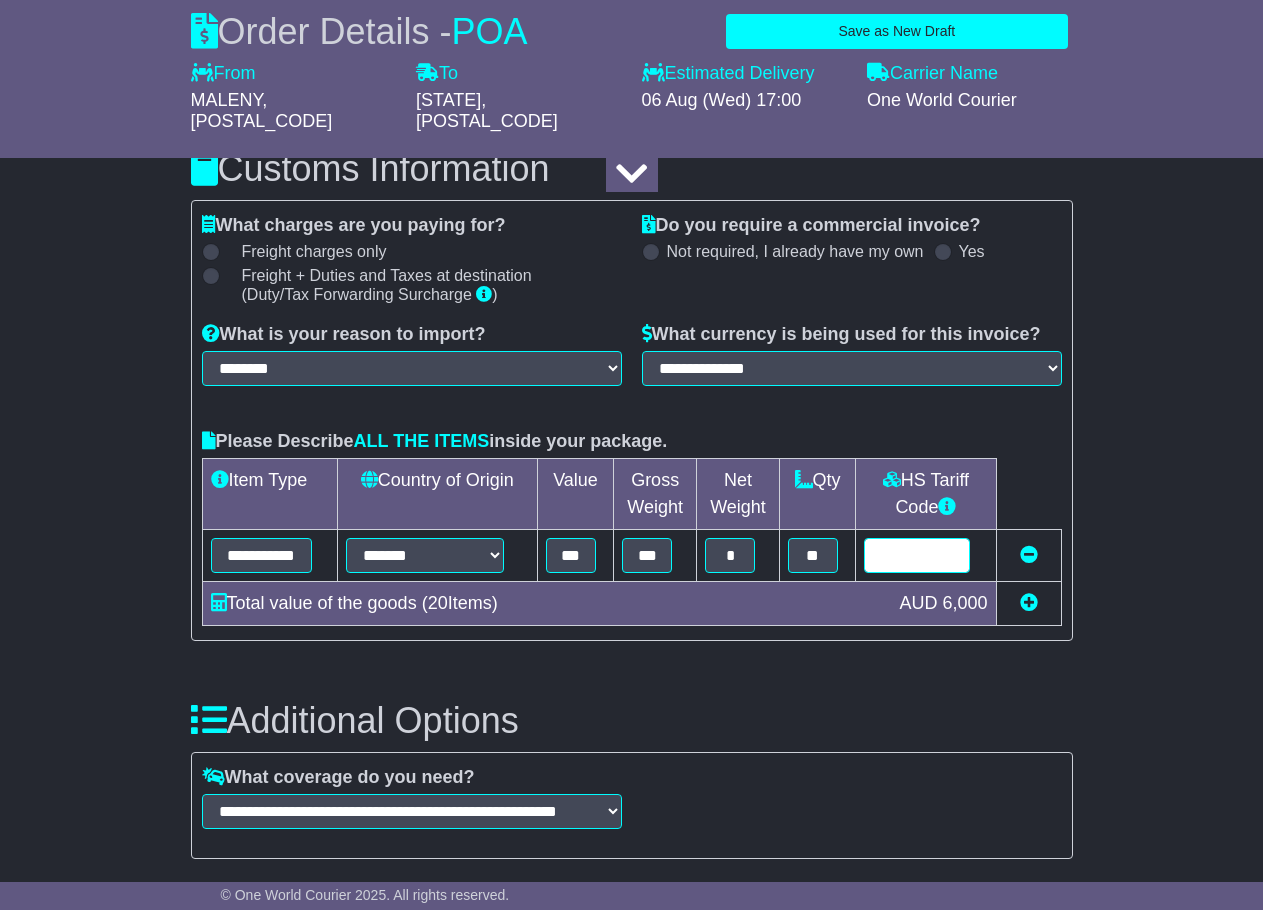 click at bounding box center (917, 555) 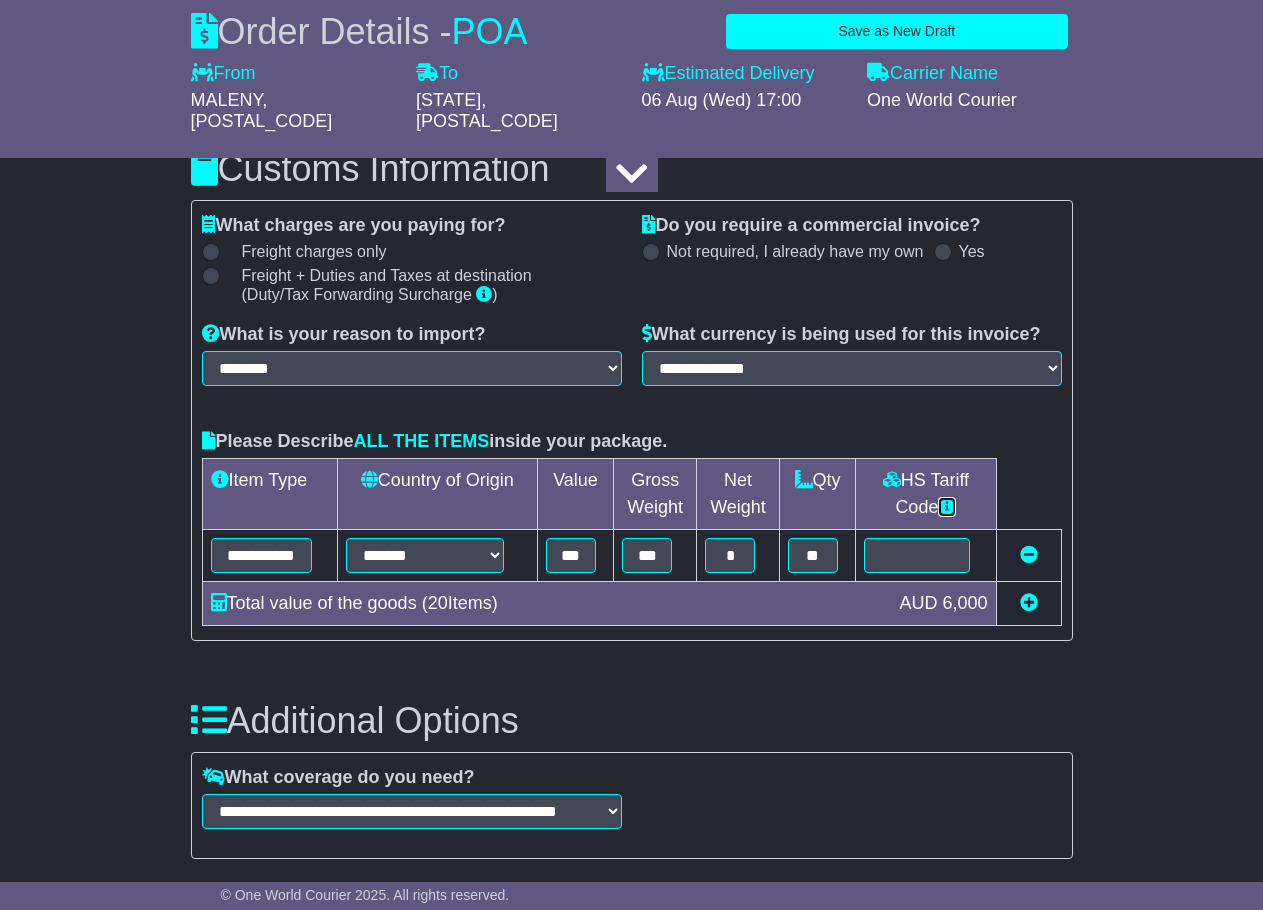 click at bounding box center [947, 506] 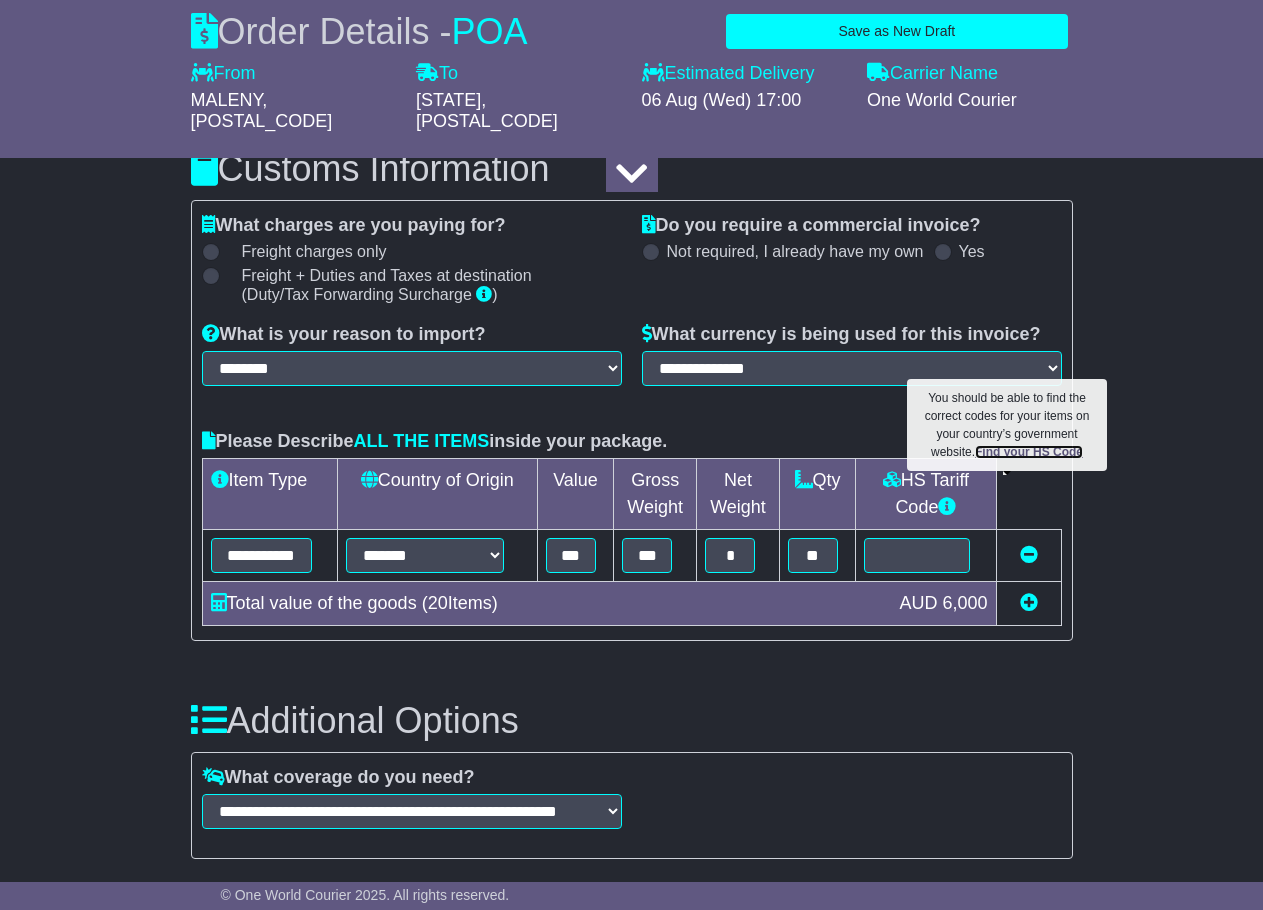 click on "Find your HS Code" at bounding box center (1029, 452) 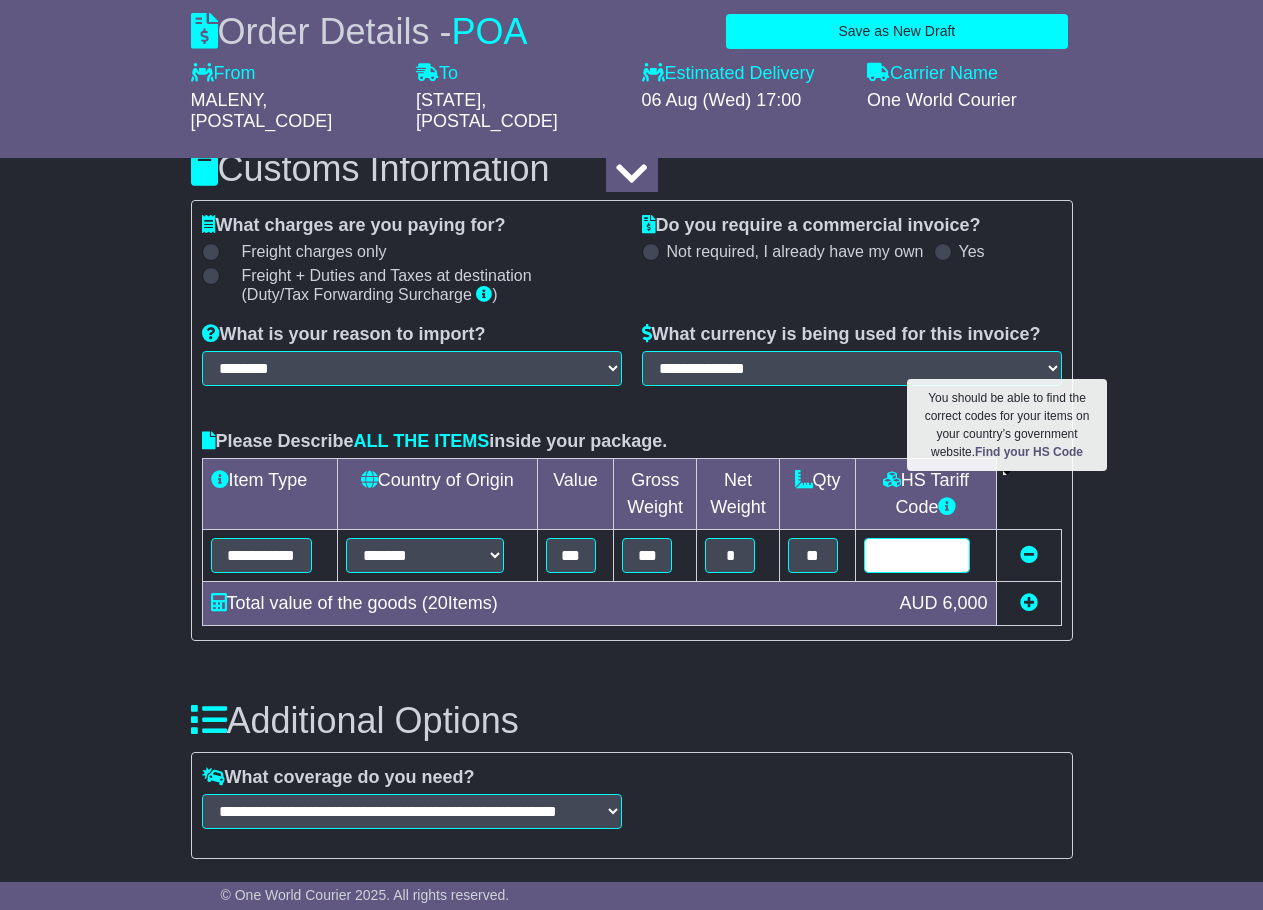click at bounding box center [917, 555] 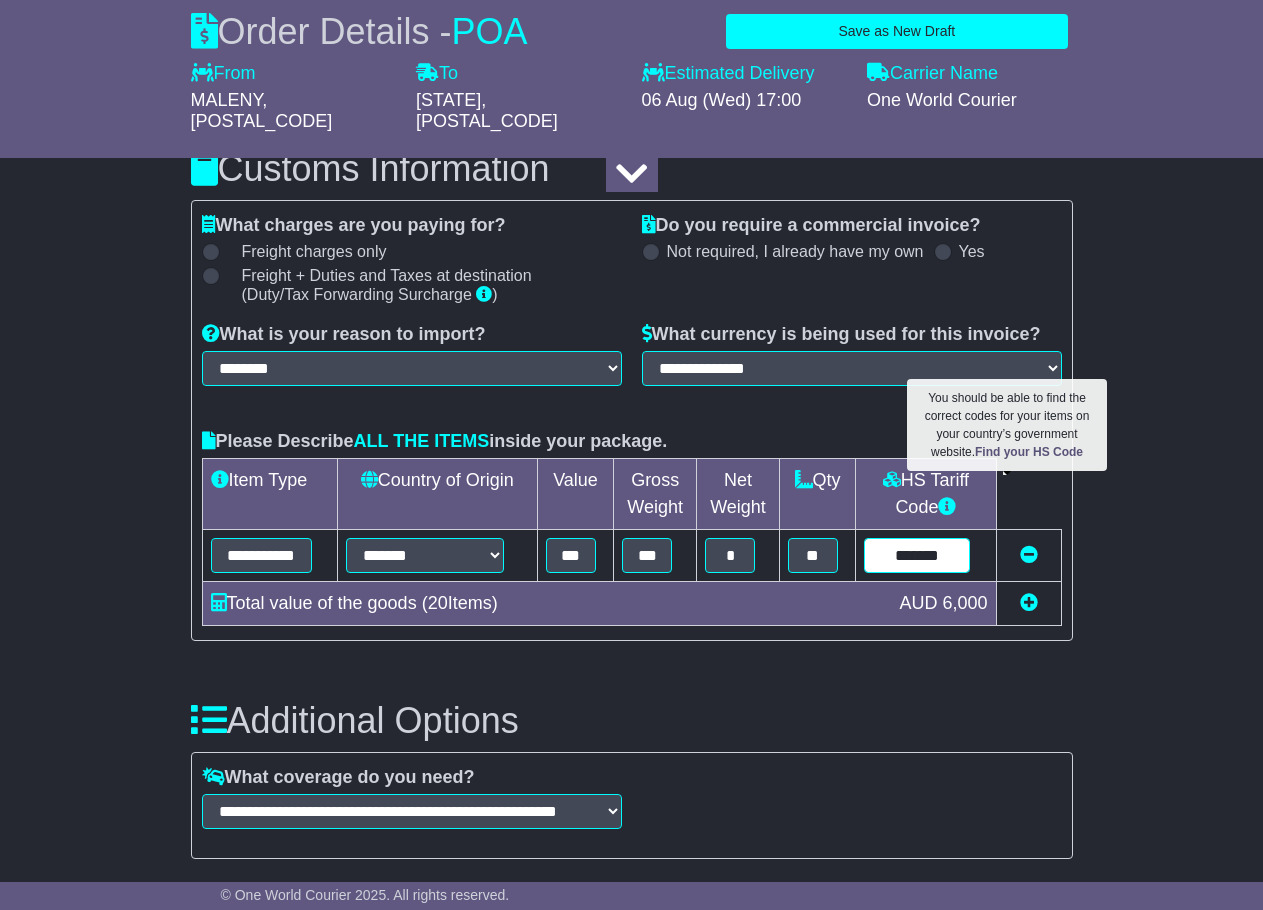 type on "*******" 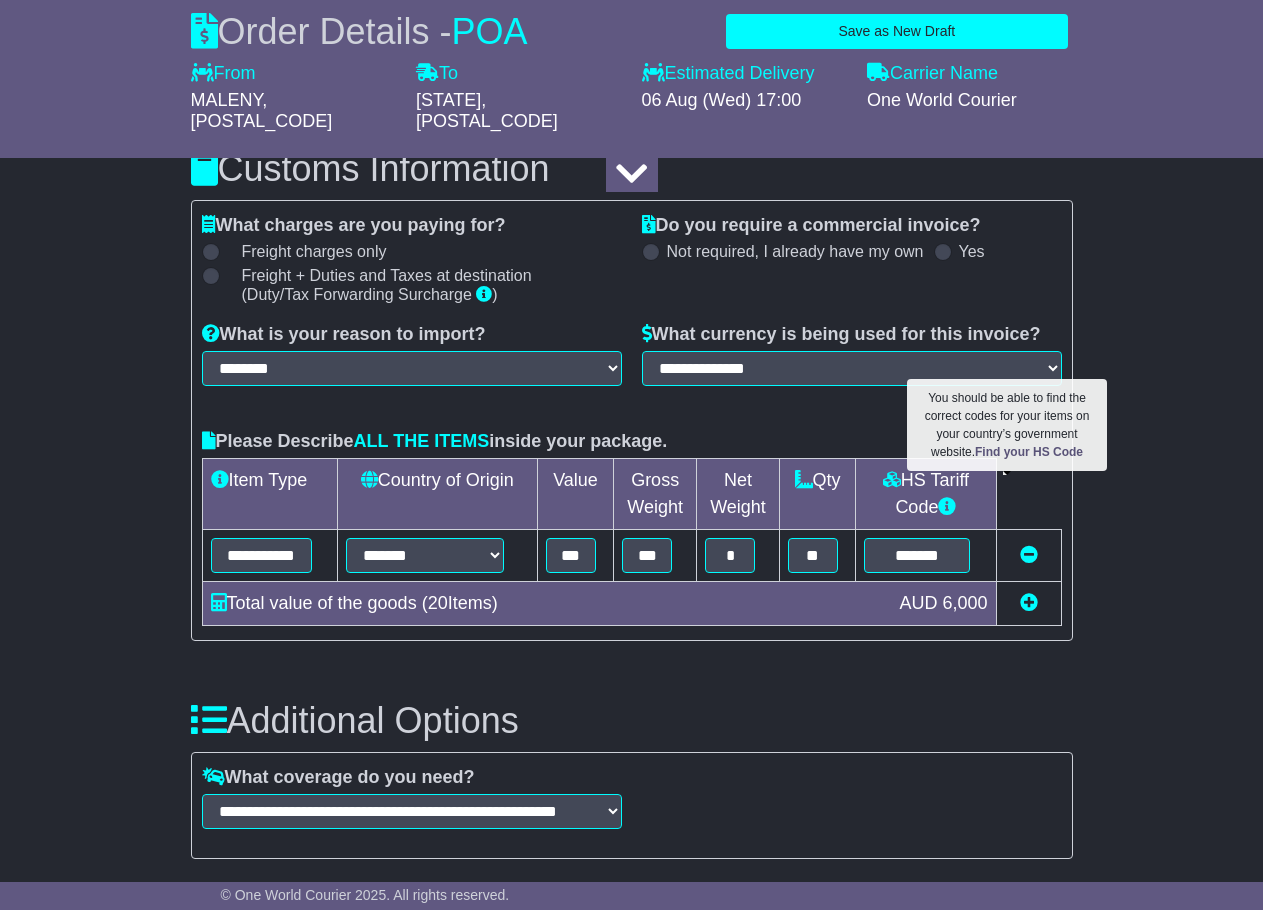 click on "Additional Options" at bounding box center [632, 721] 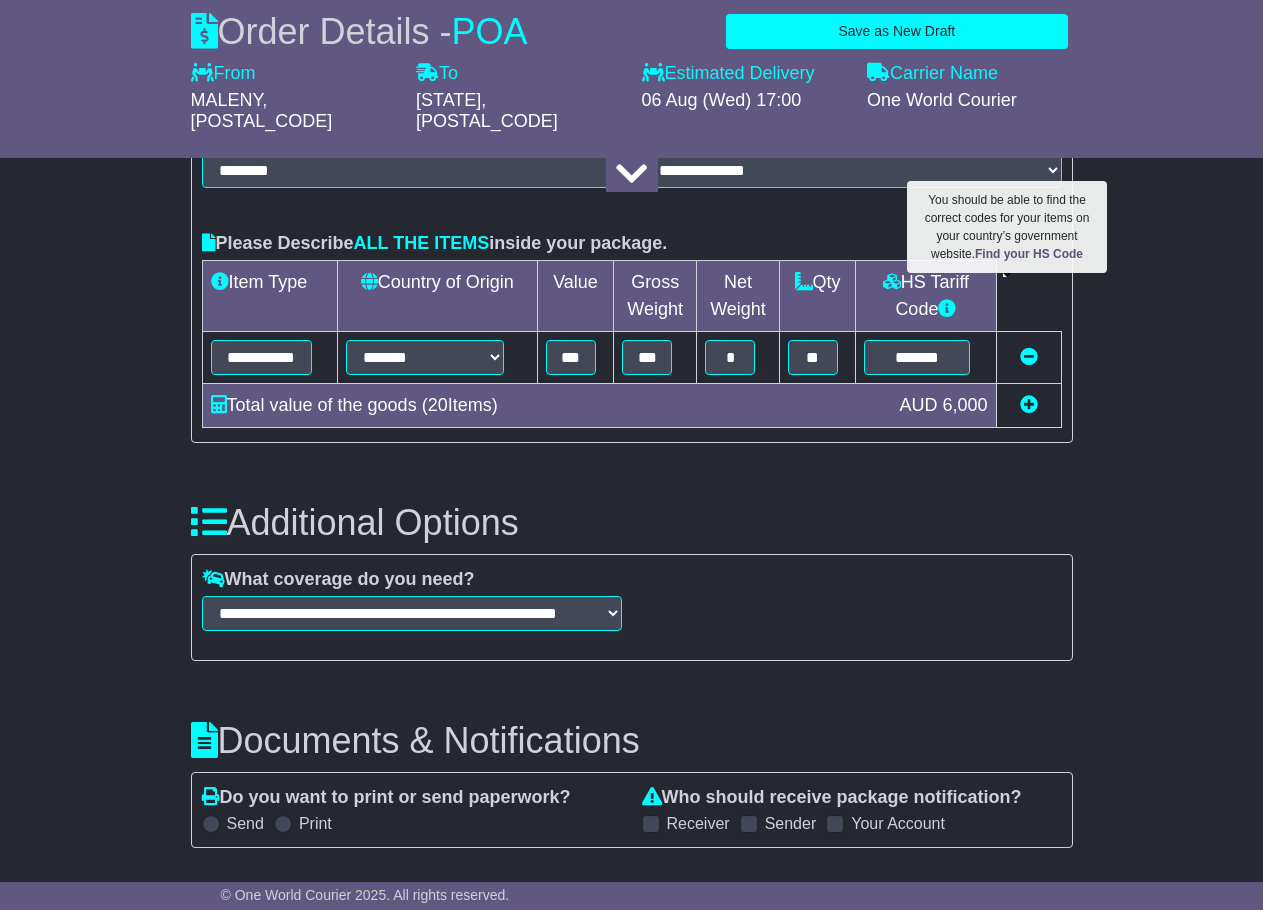 scroll, scrollTop: 2500, scrollLeft: 0, axis: vertical 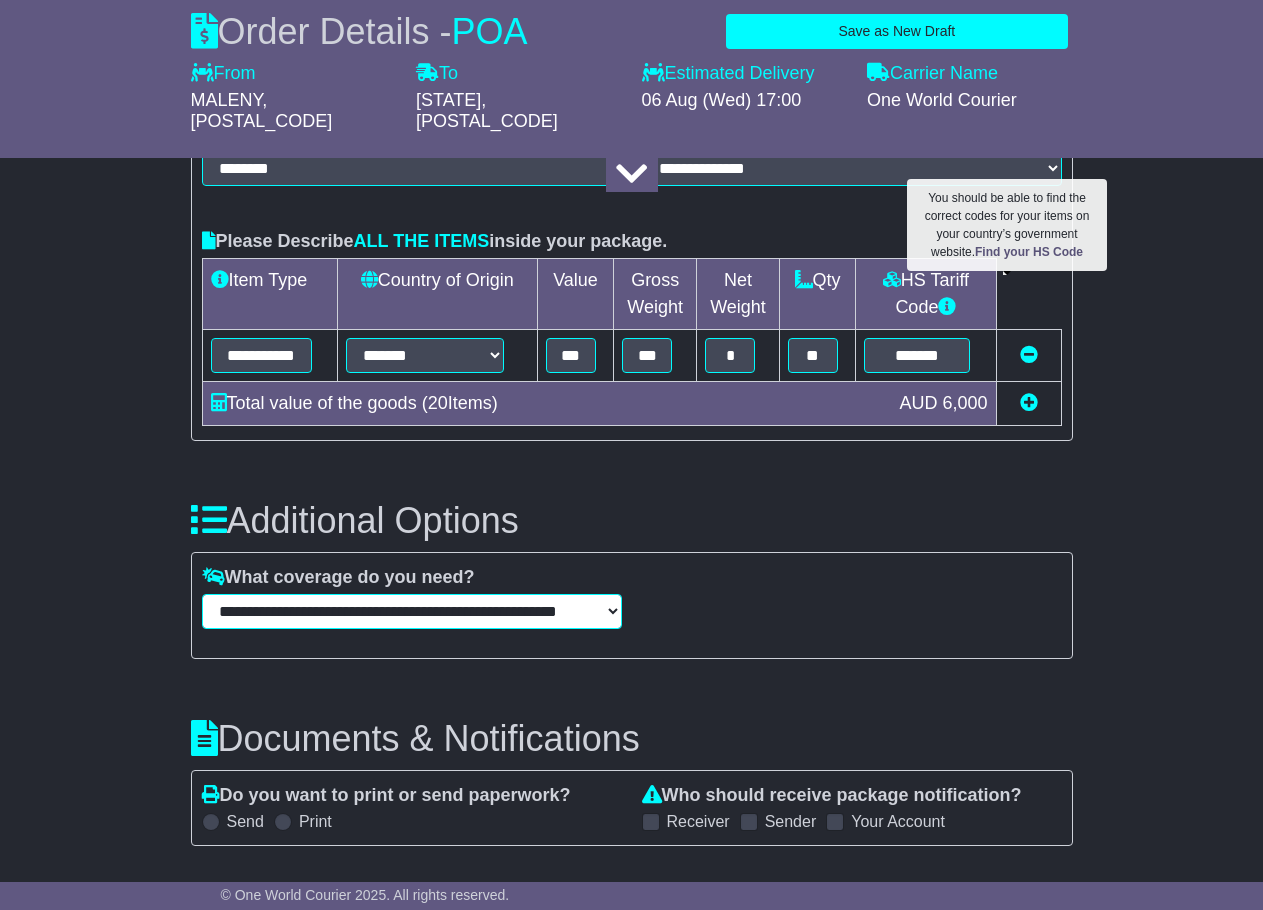 click on "**********" at bounding box center [412, 611] 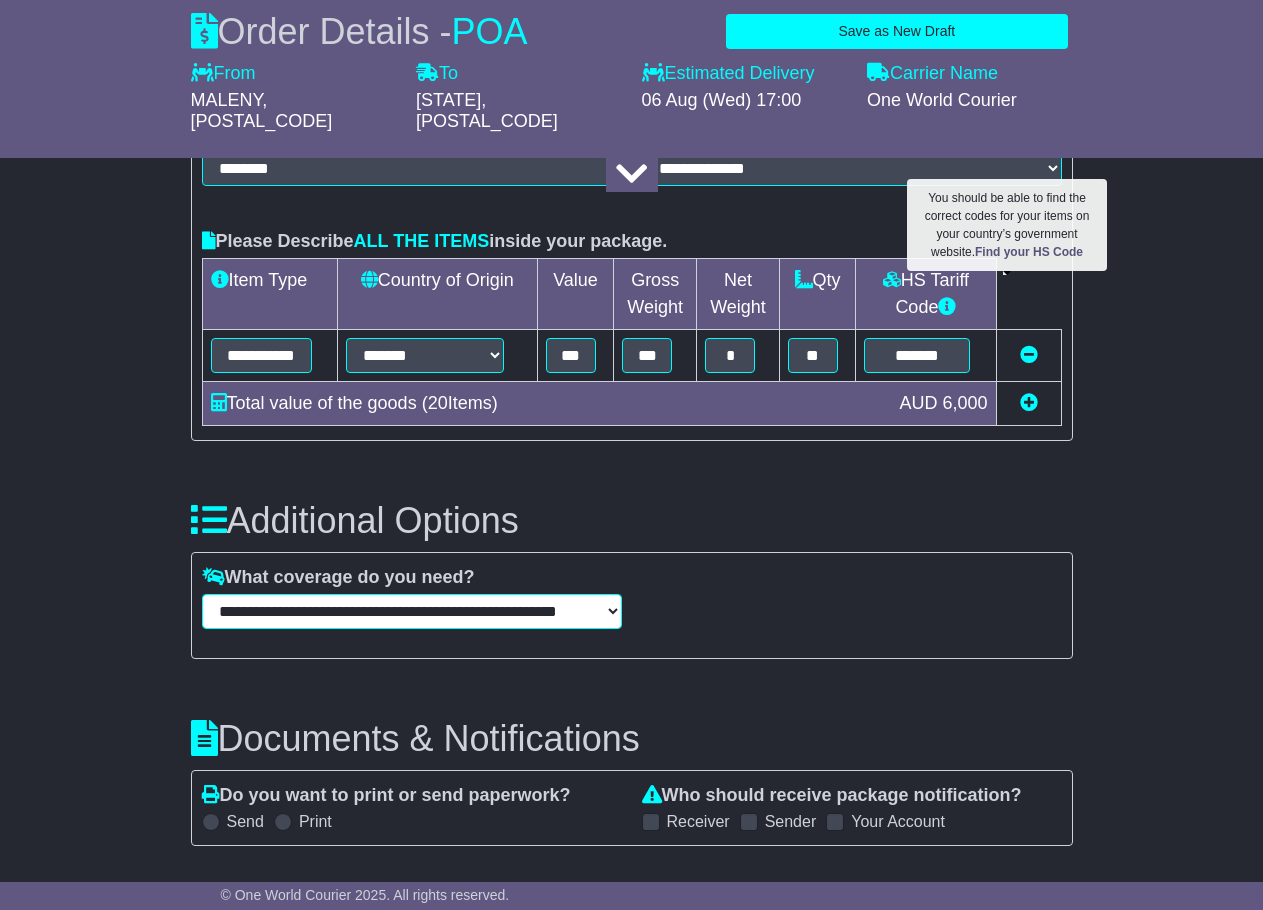 select 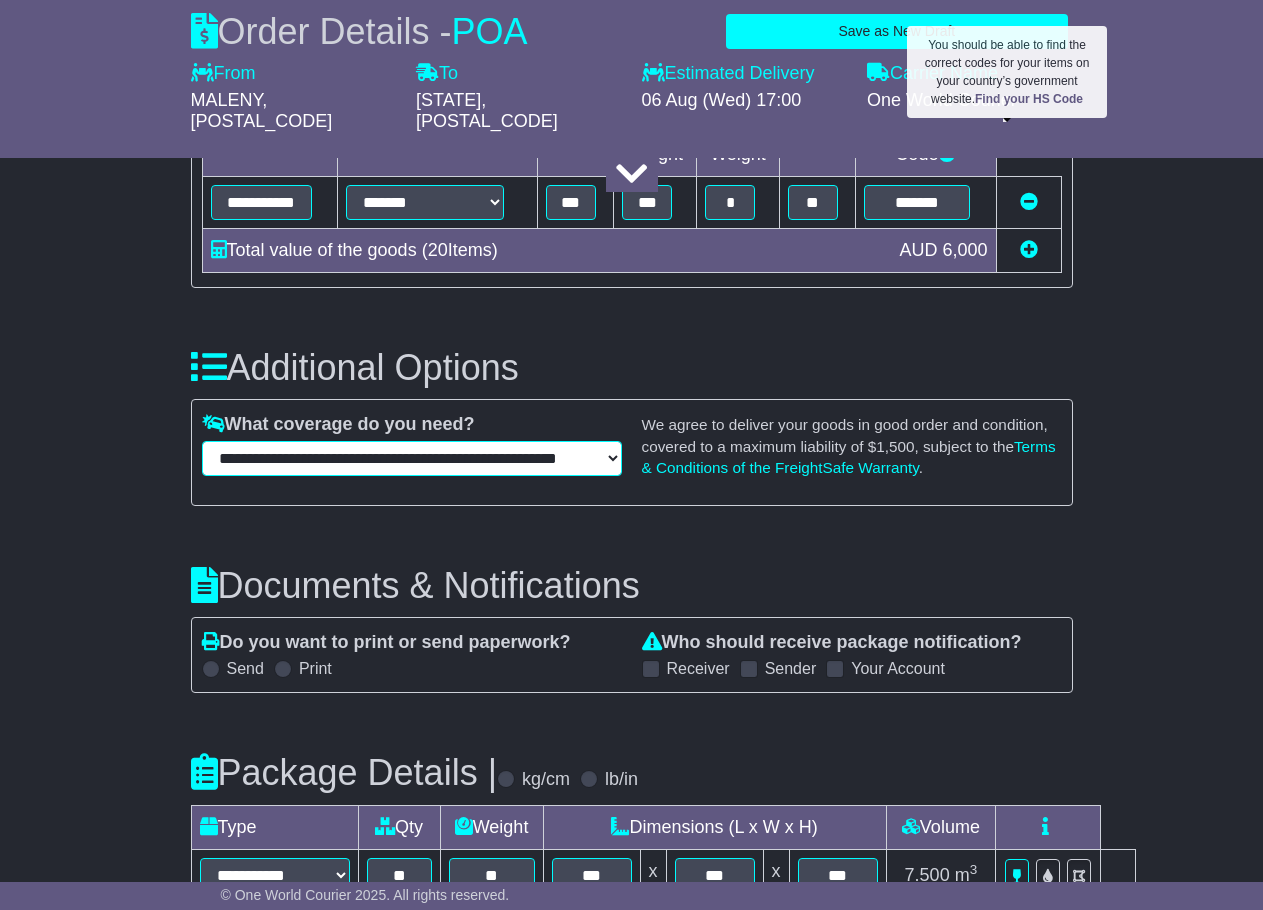 scroll, scrollTop: 2700, scrollLeft: 0, axis: vertical 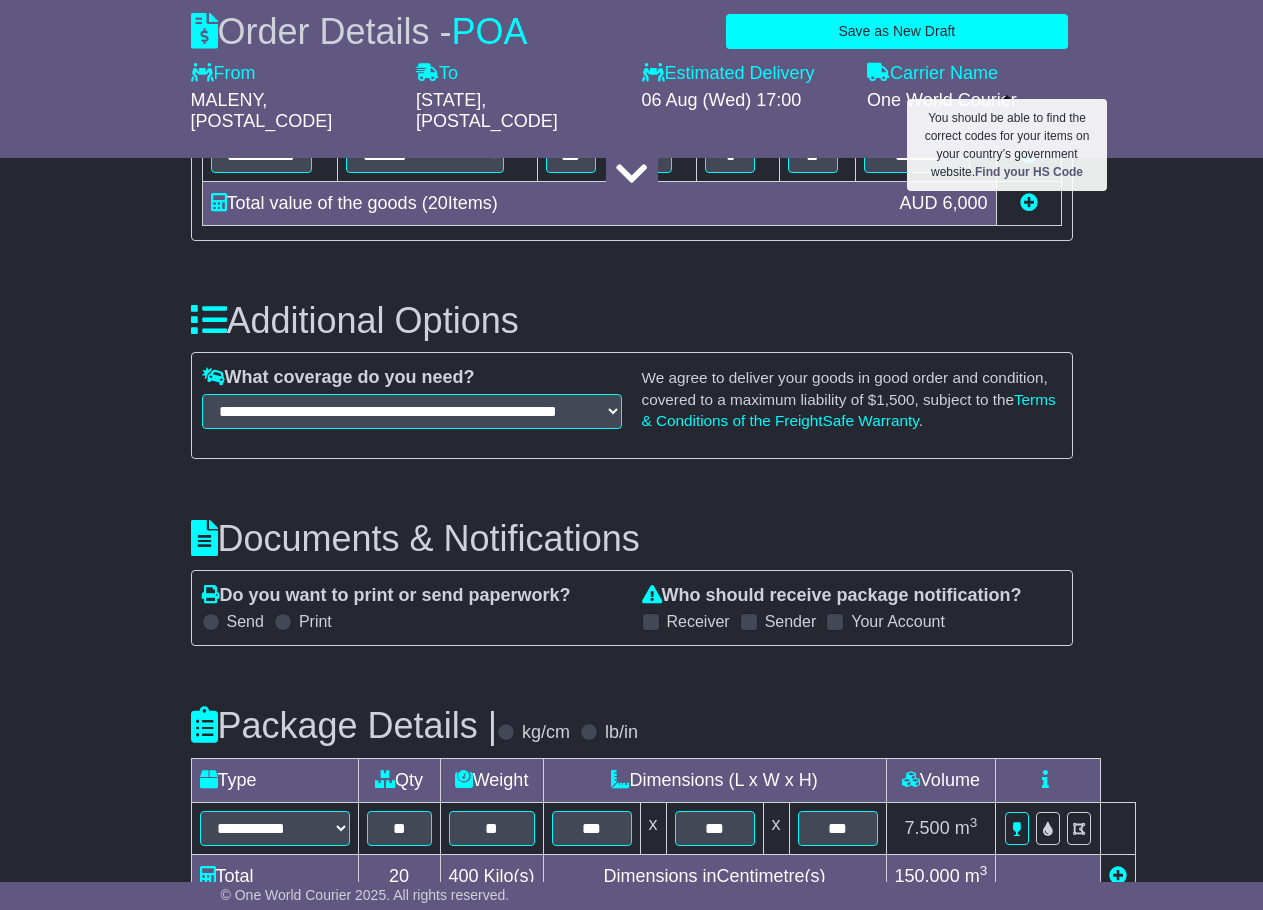 click on "Who should receive package notification?
Receiver
Sender
Your Account" at bounding box center (852, 608) 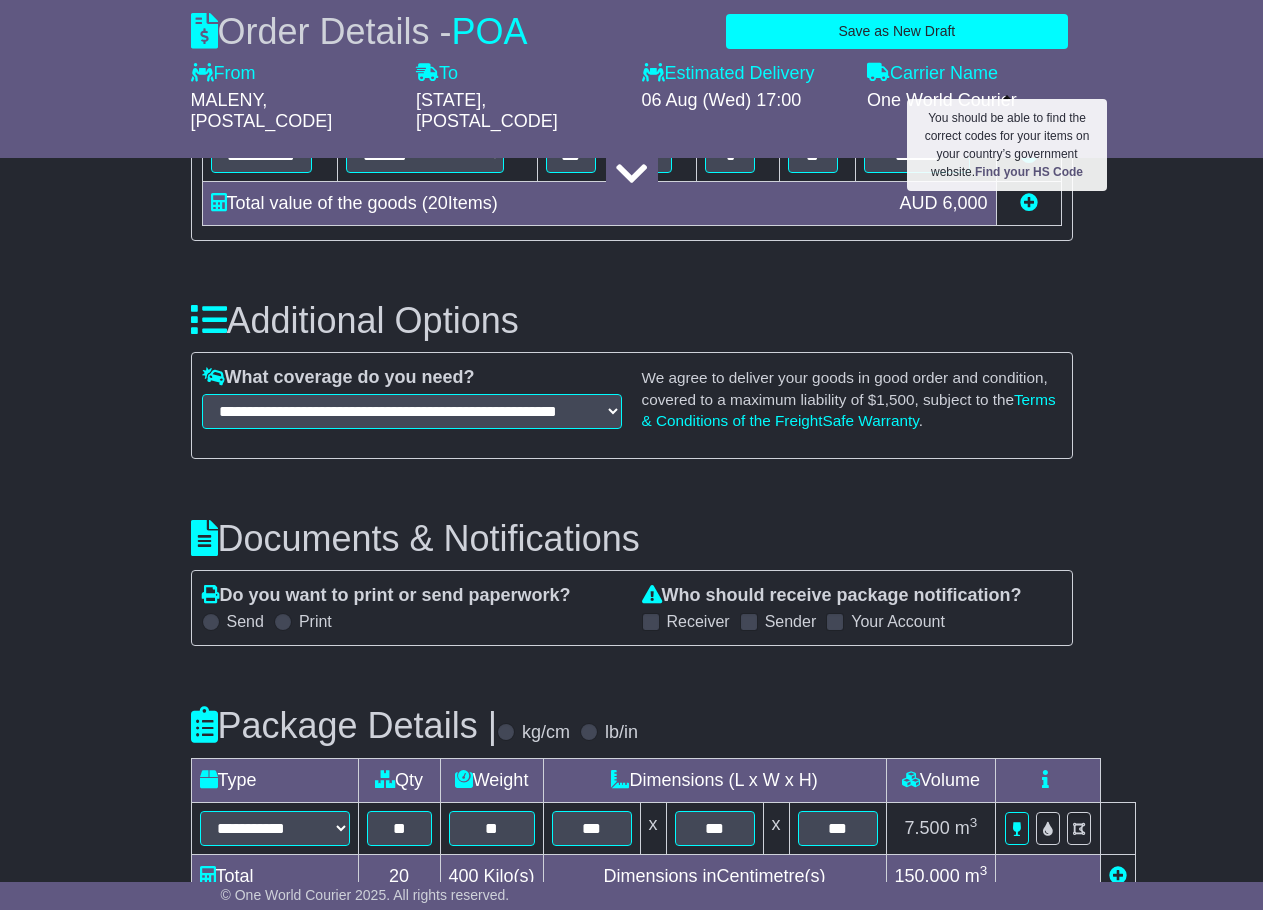 click at bounding box center (835, 622) 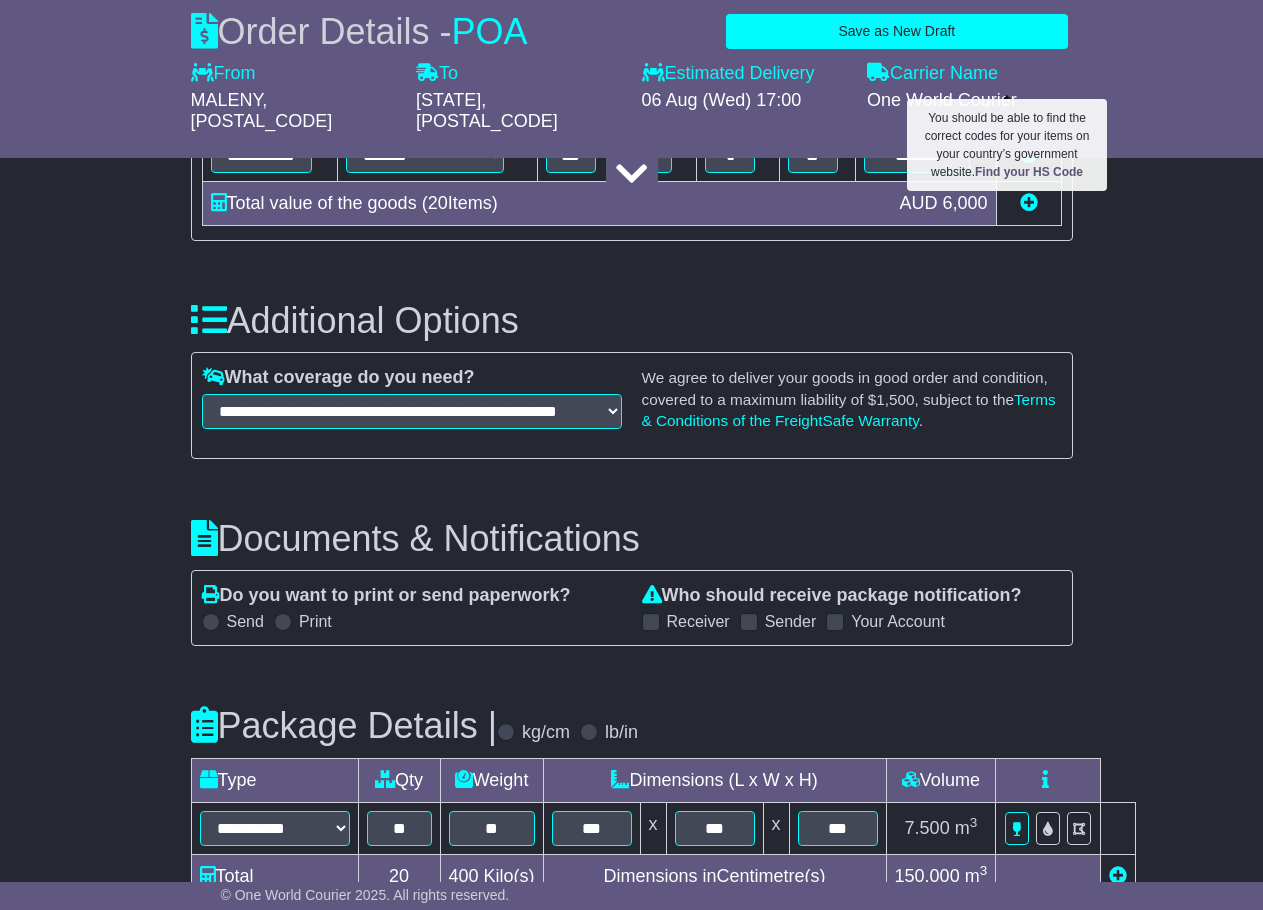 click at bounding box center [835, 622] 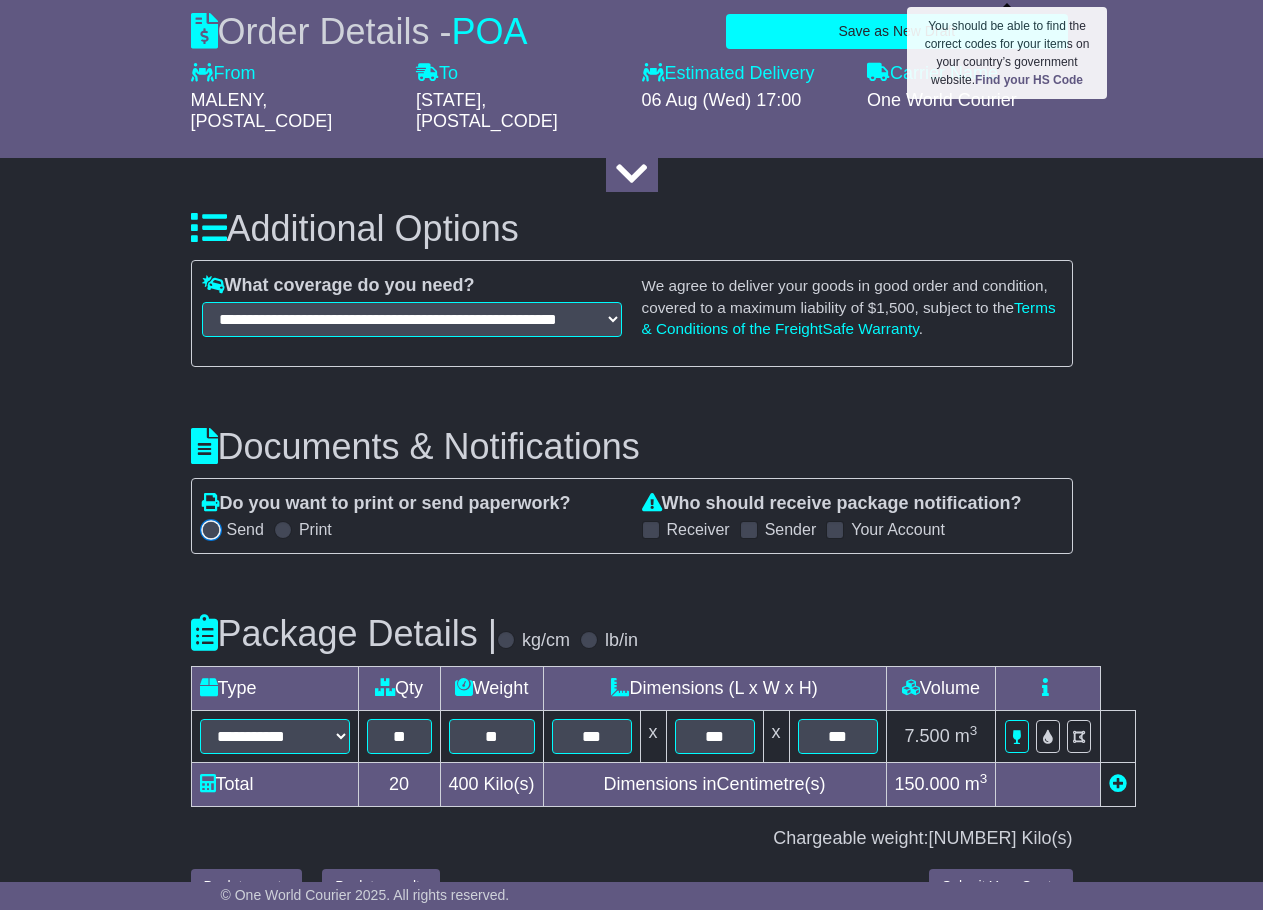 scroll, scrollTop: 2815, scrollLeft: 0, axis: vertical 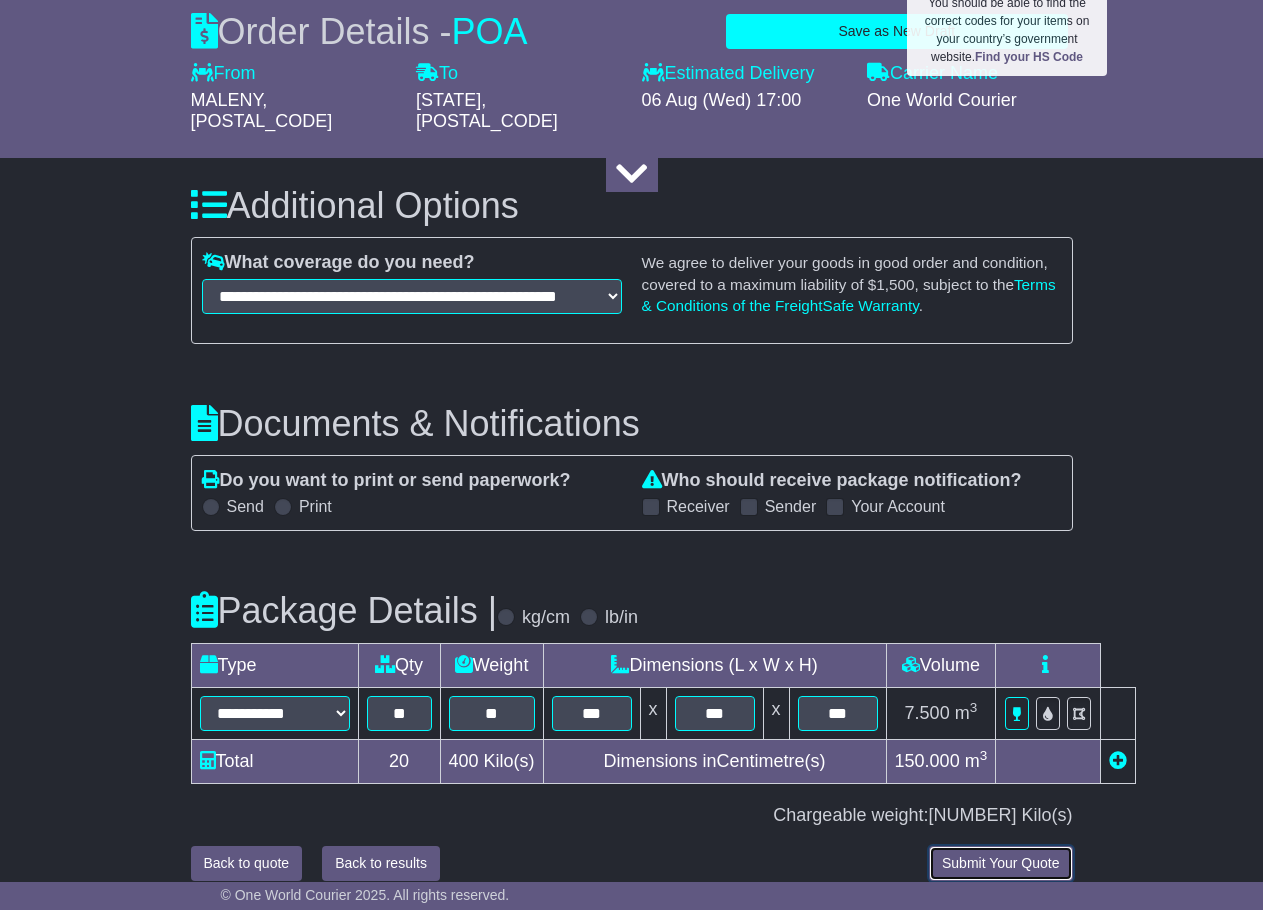 click on "Submit Your Quote" at bounding box center [1001, 863] 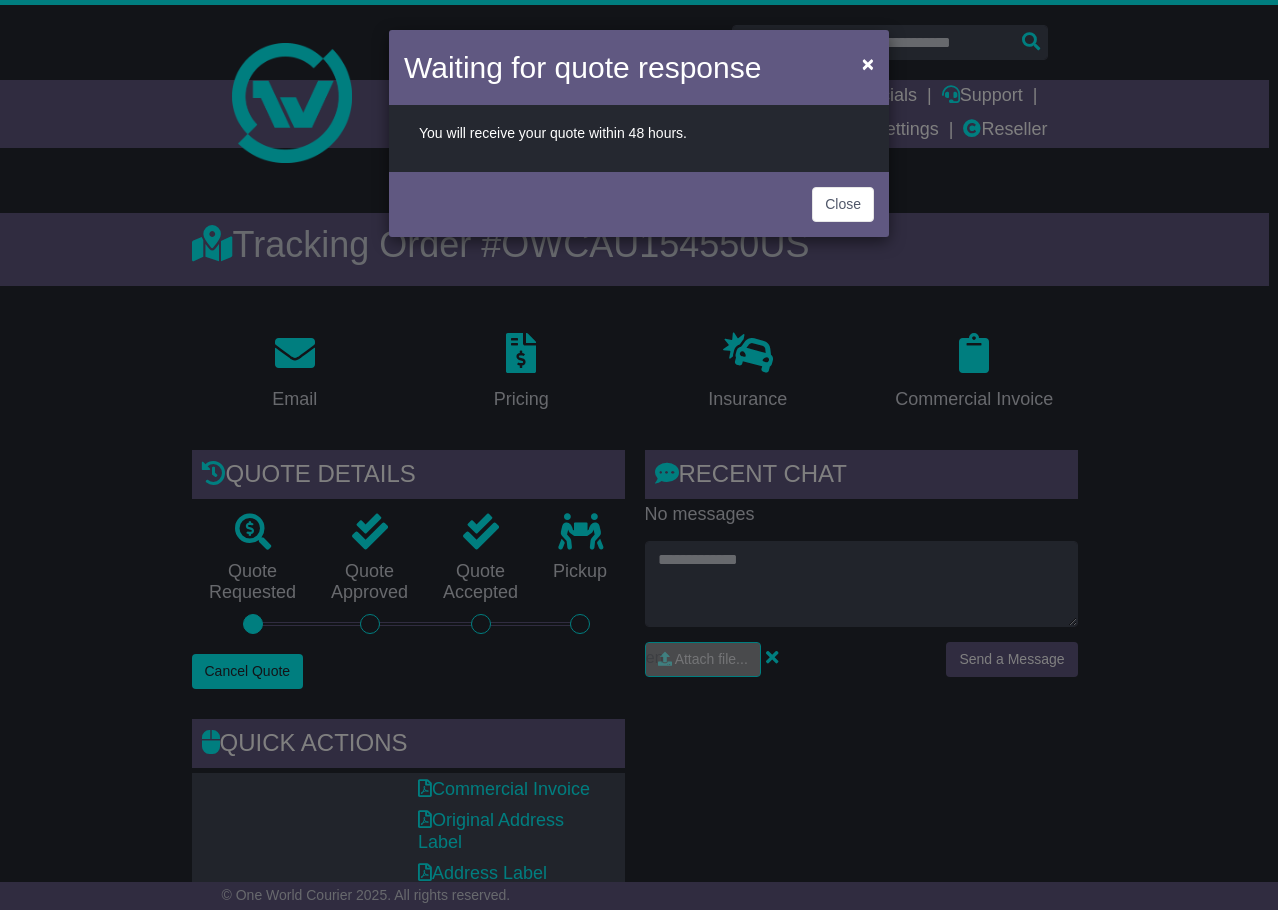 scroll, scrollTop: 0, scrollLeft: 0, axis: both 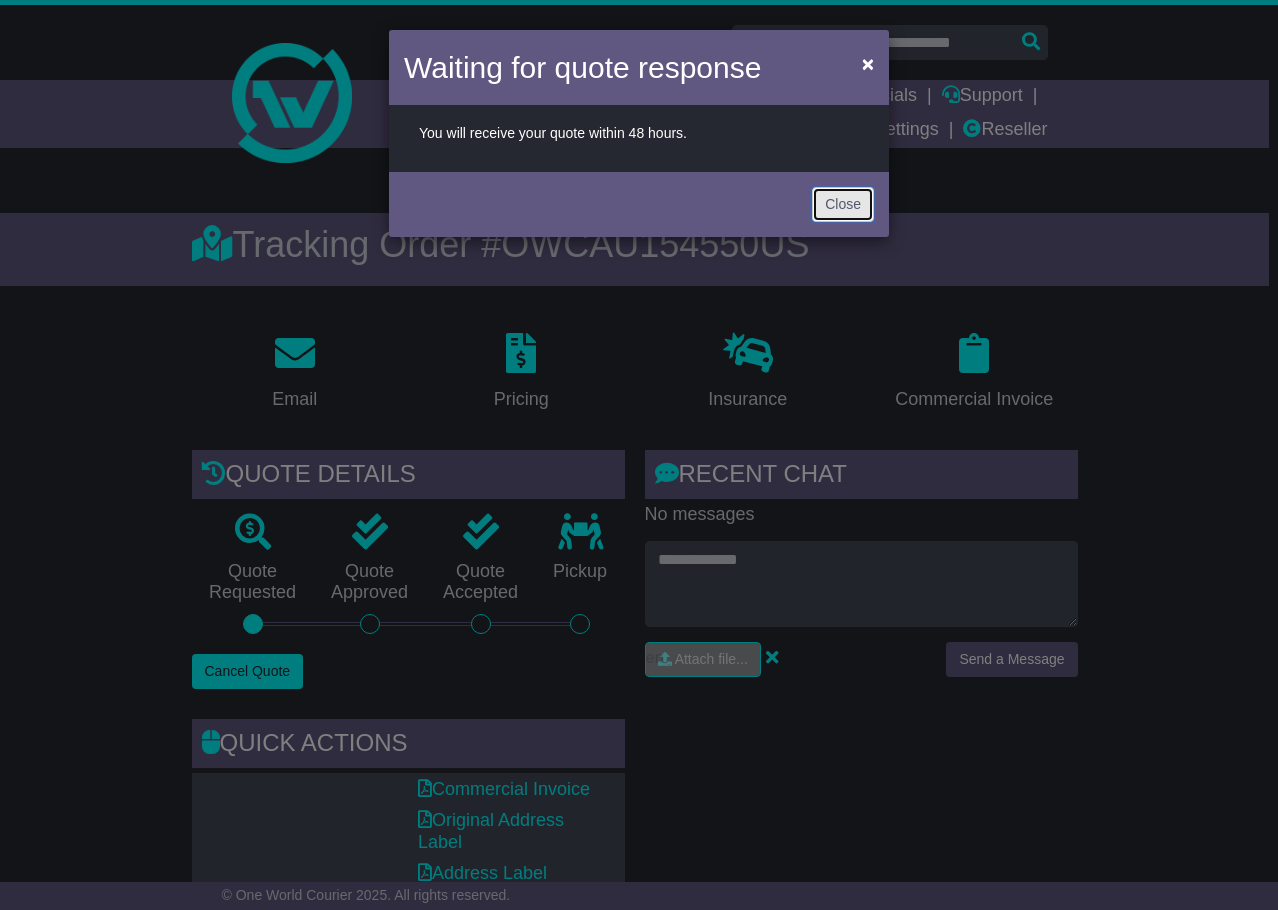 click on "Close" at bounding box center [843, 204] 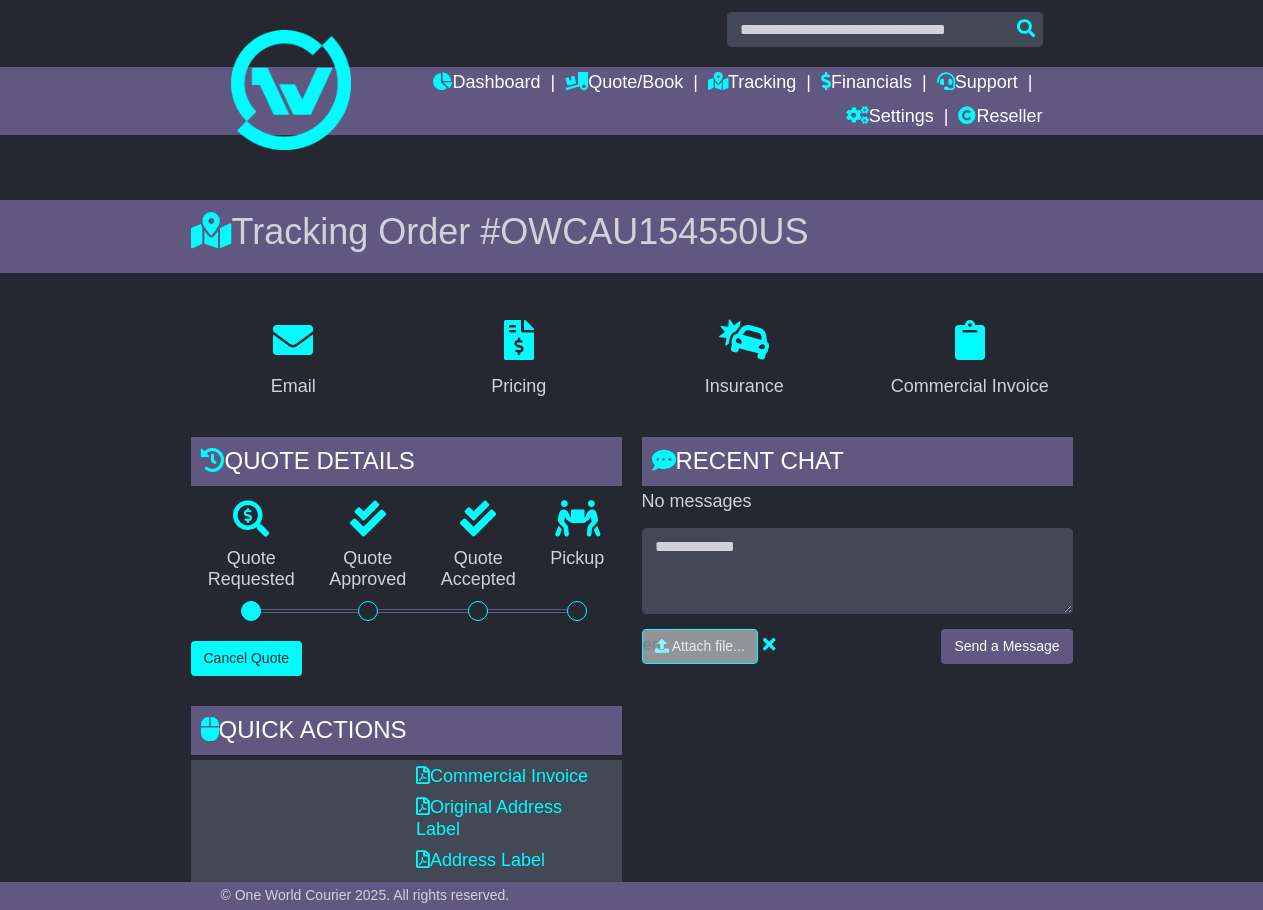 scroll, scrollTop: 0, scrollLeft: 0, axis: both 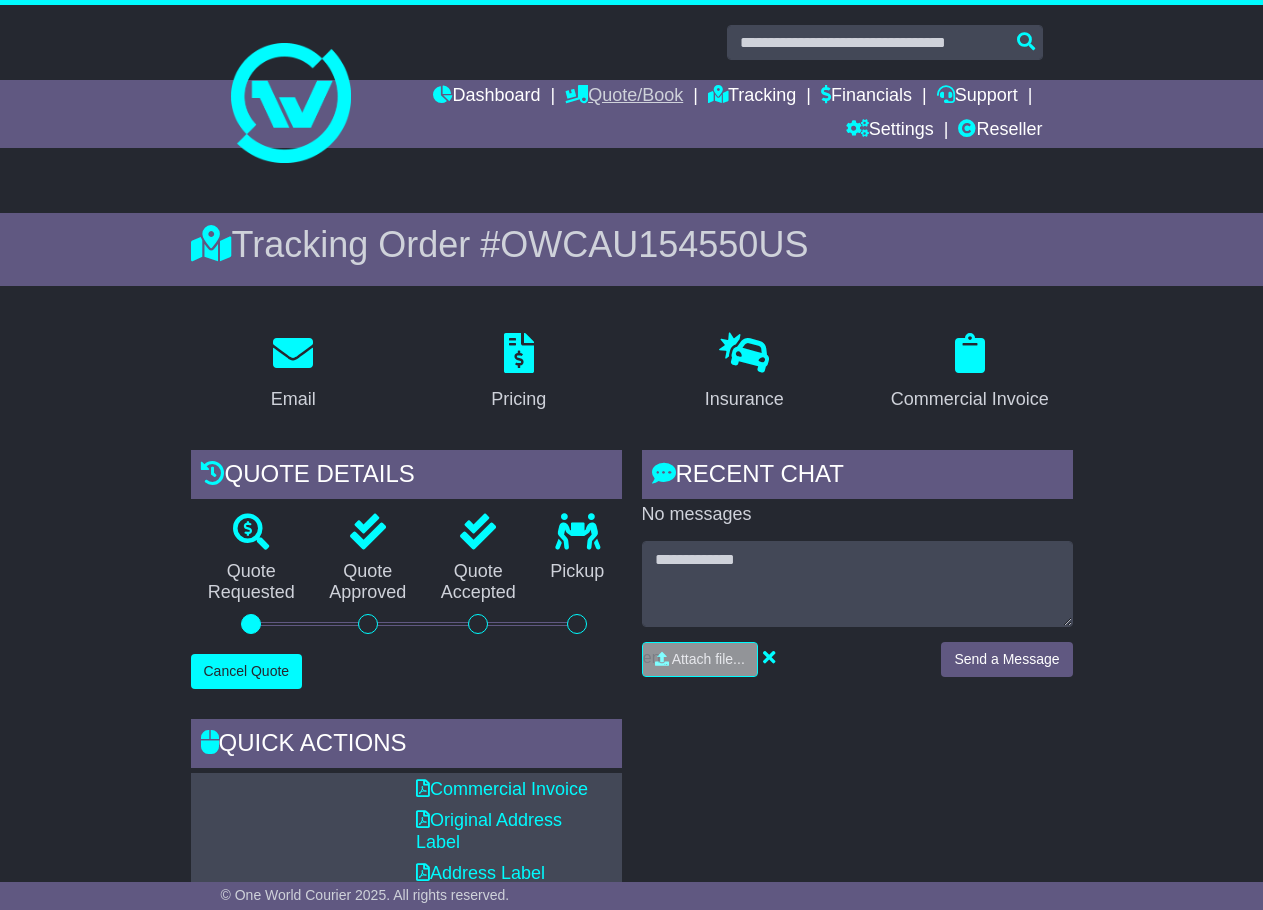 click on "Quote/Book" at bounding box center (624, 97) 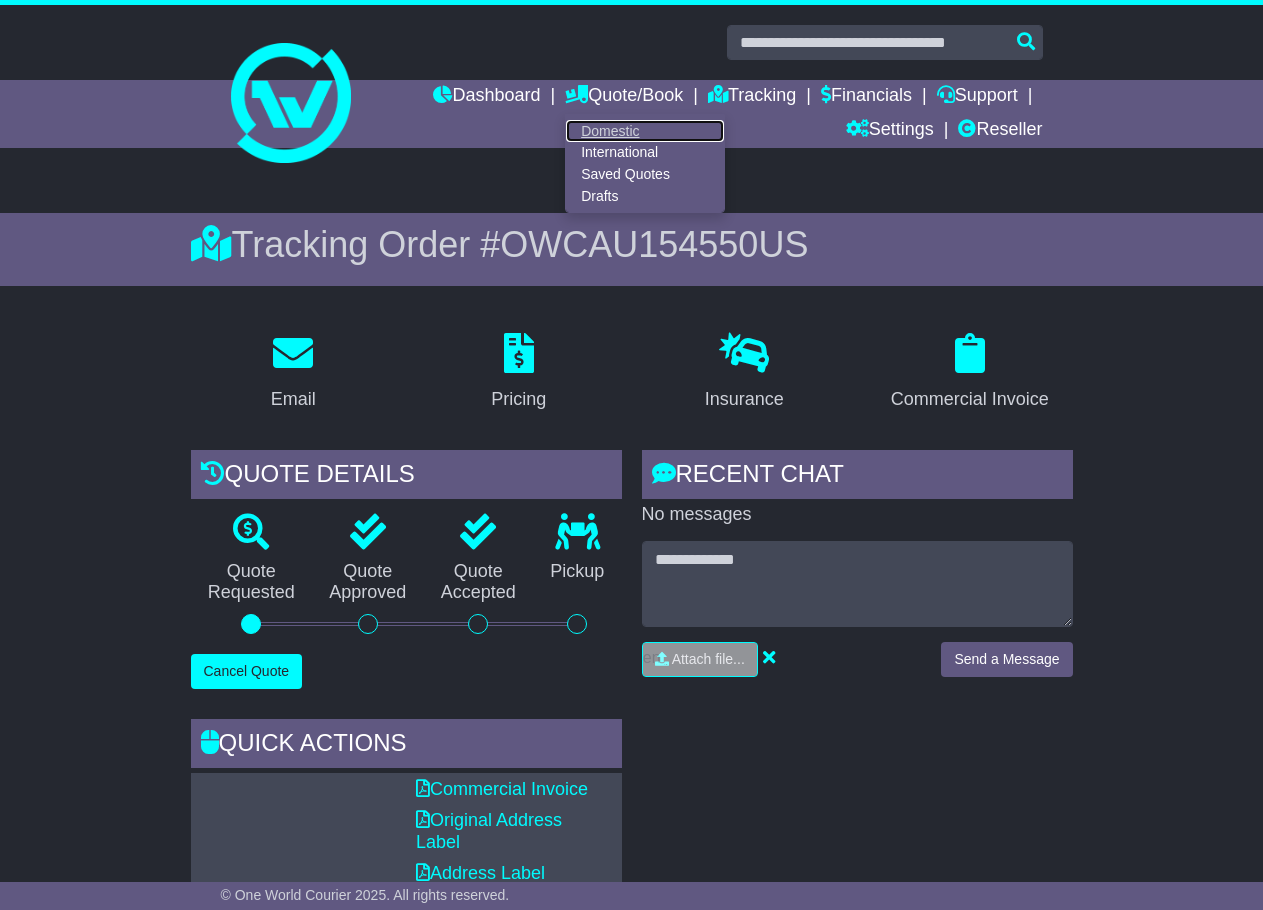 click on "Domestic" at bounding box center (645, 131) 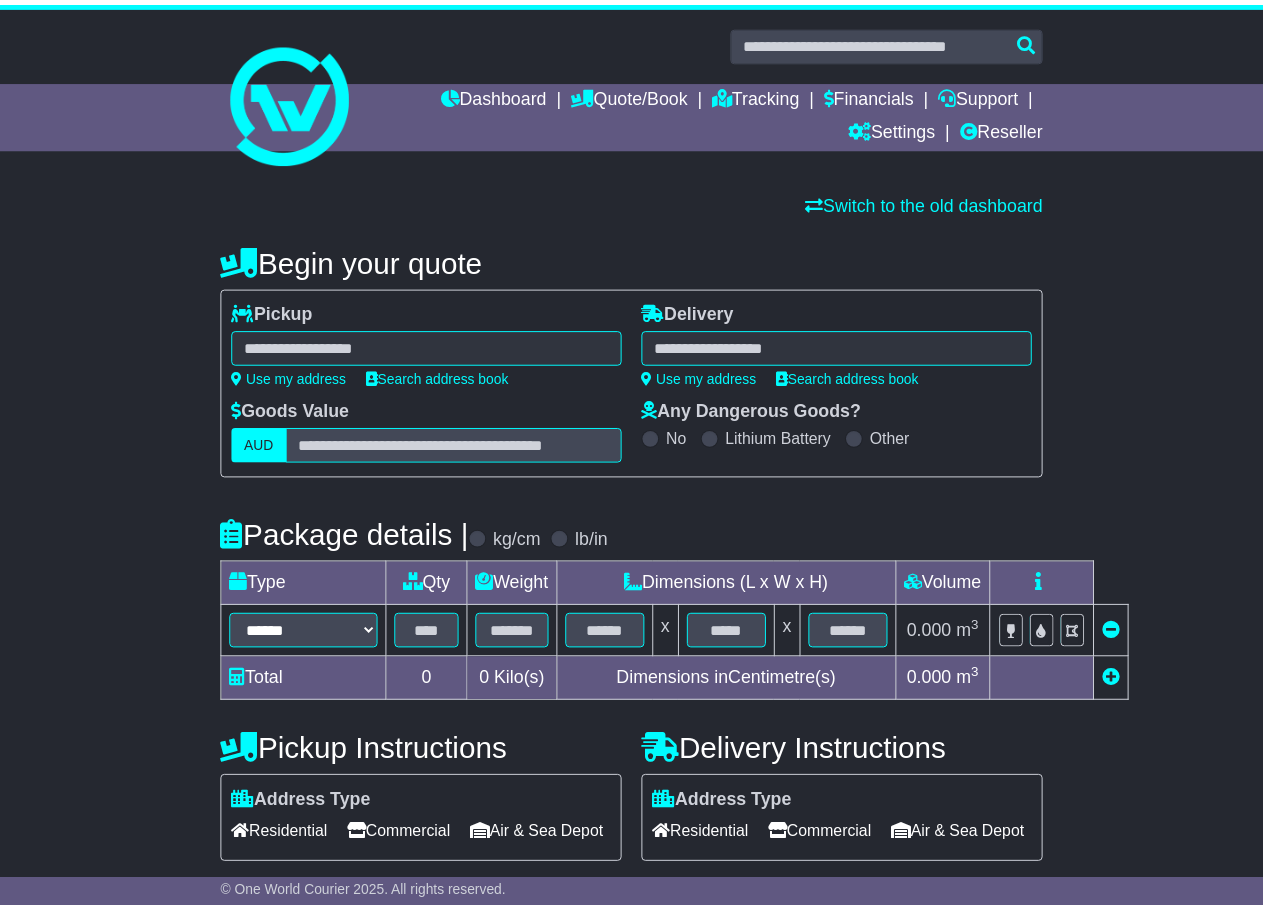 scroll, scrollTop: 0, scrollLeft: 0, axis: both 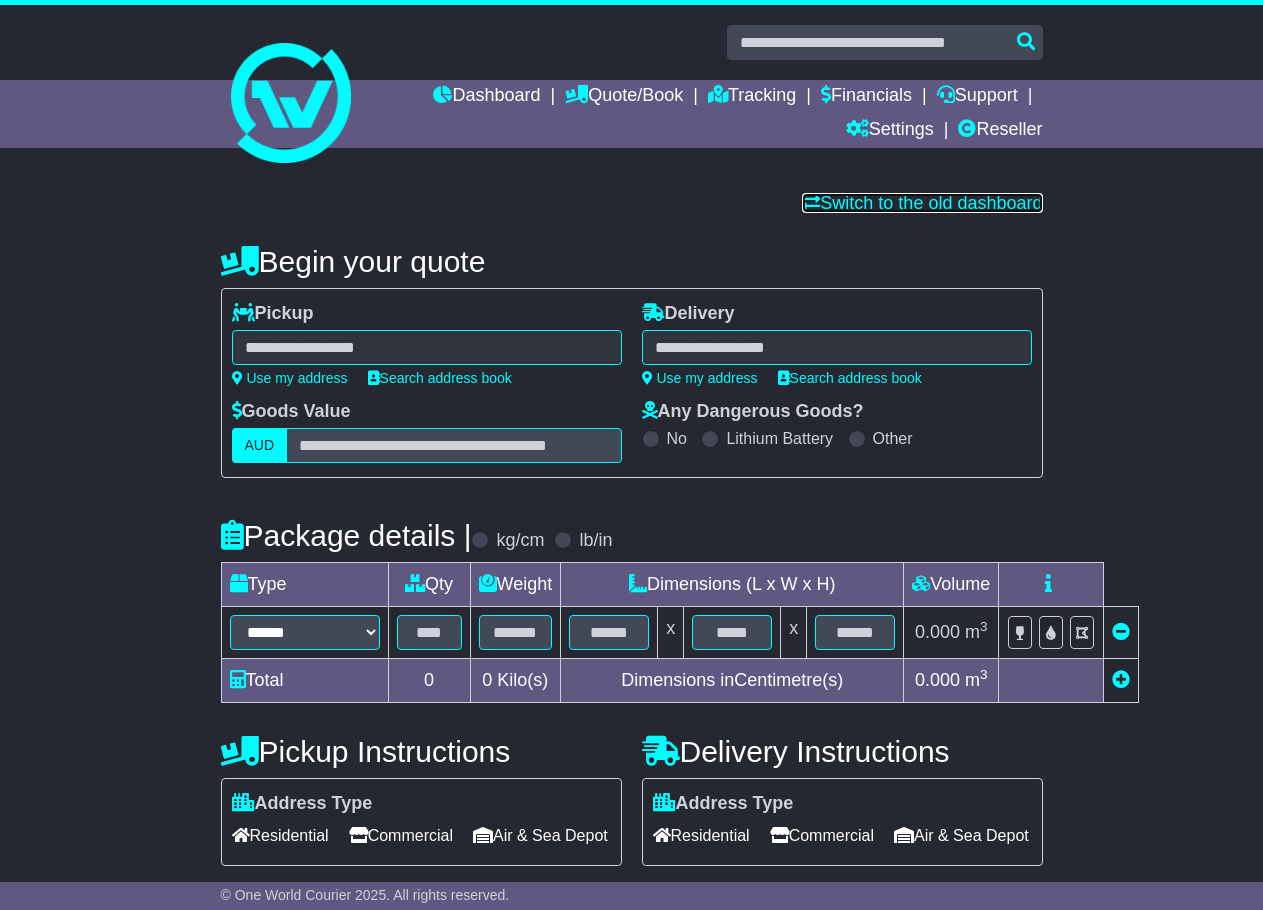 click on "Switch to the old dashboard" at bounding box center (922, 203) 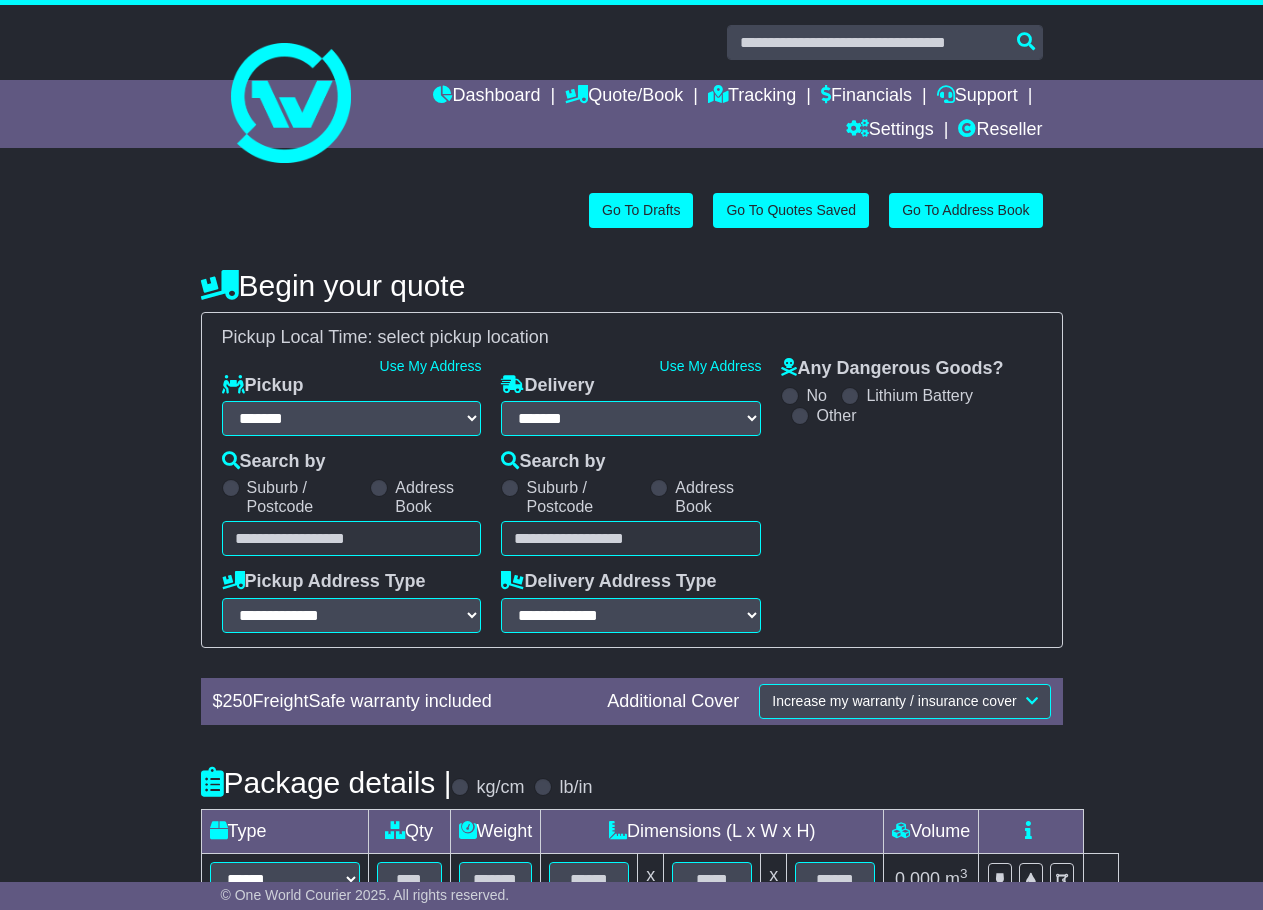 select on "**" 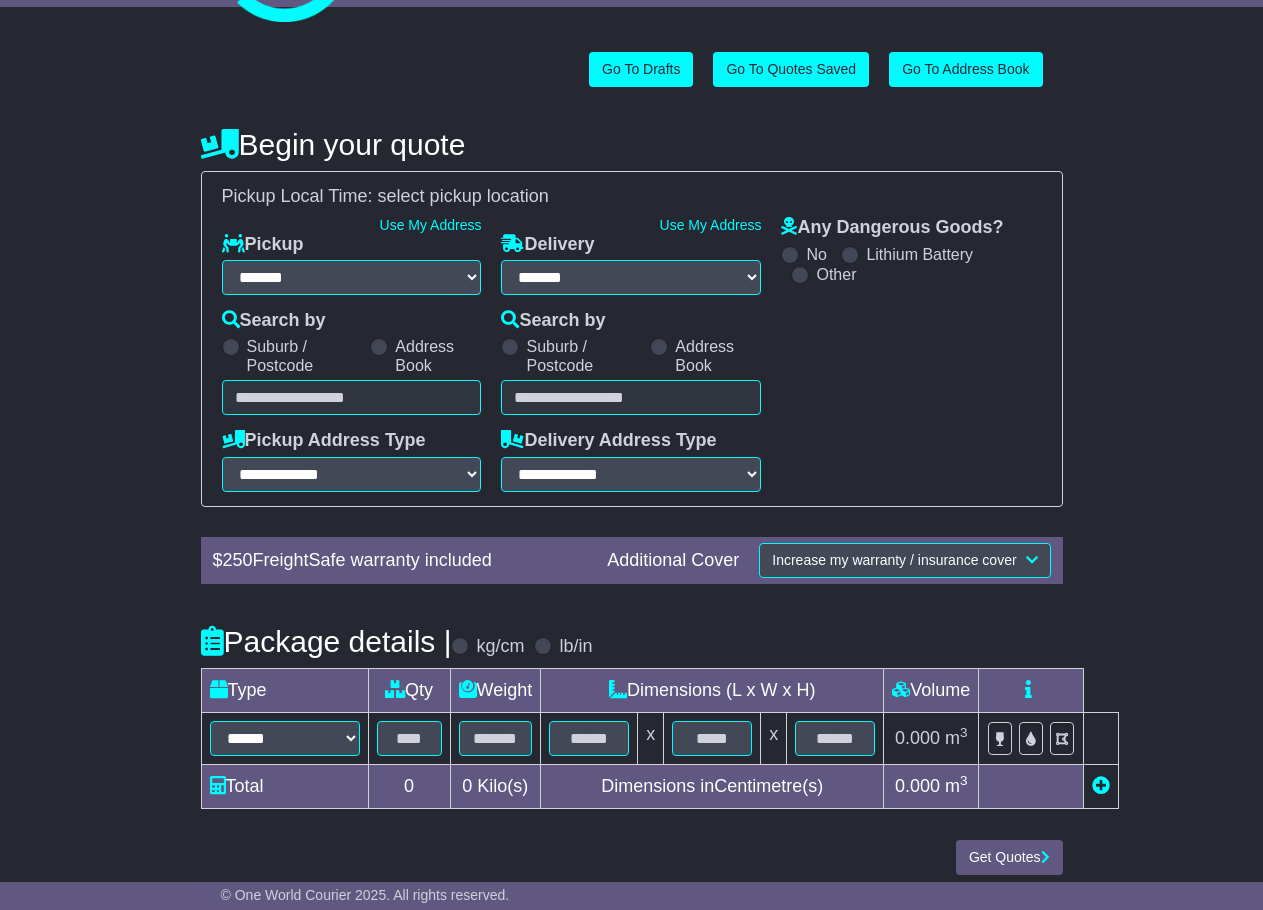 scroll, scrollTop: 156, scrollLeft: 0, axis: vertical 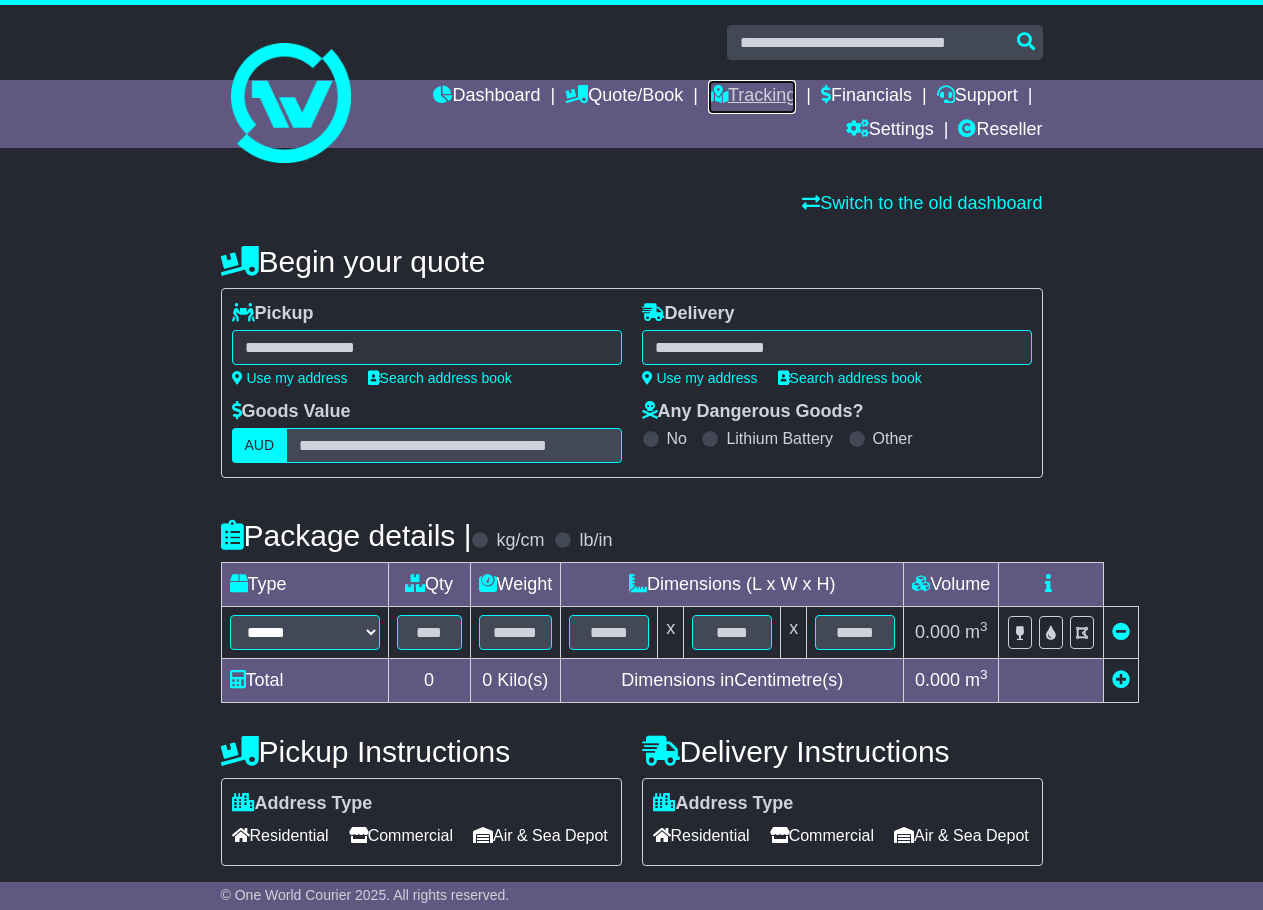 click on "Tracking" at bounding box center [752, 97] 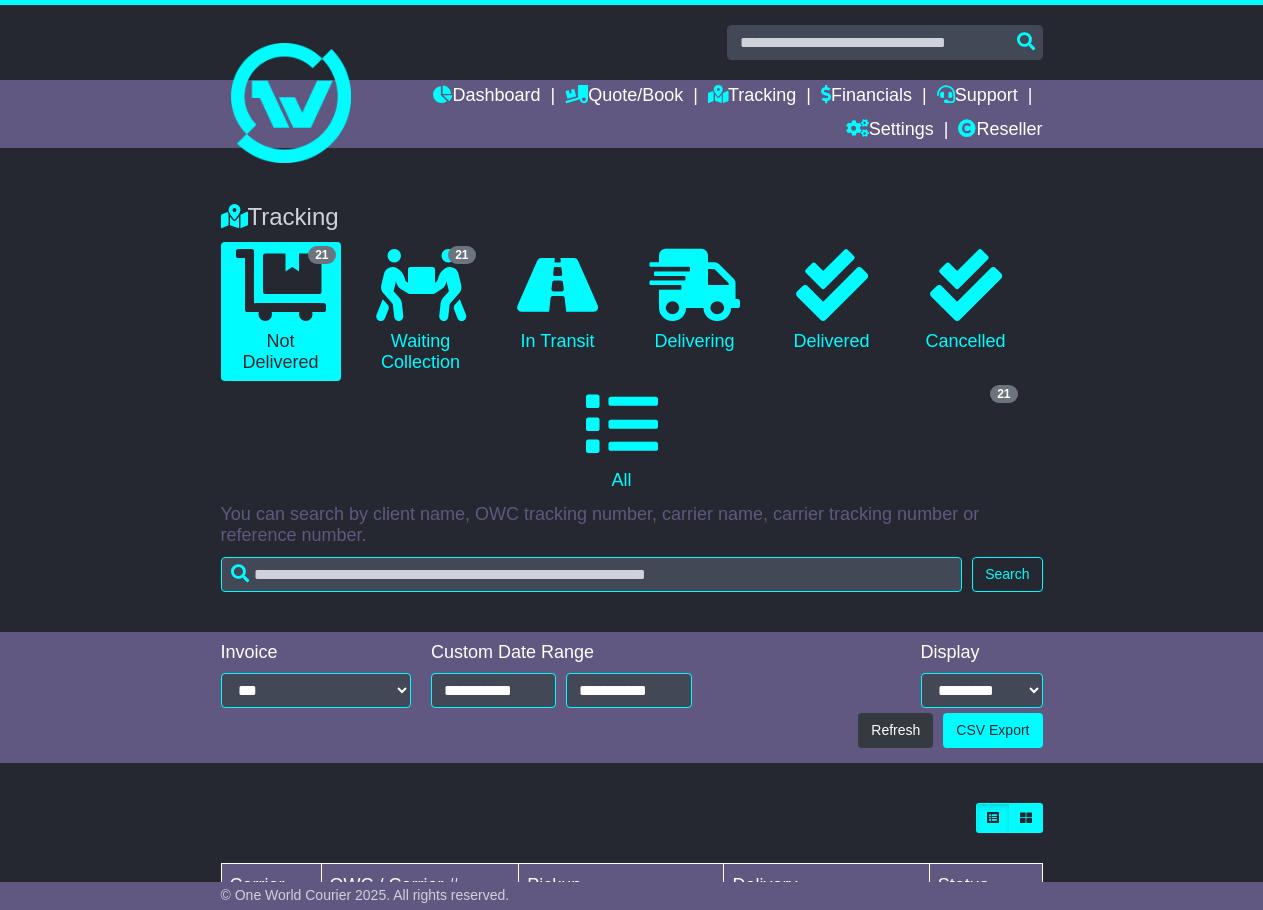 scroll, scrollTop: 0, scrollLeft: 0, axis: both 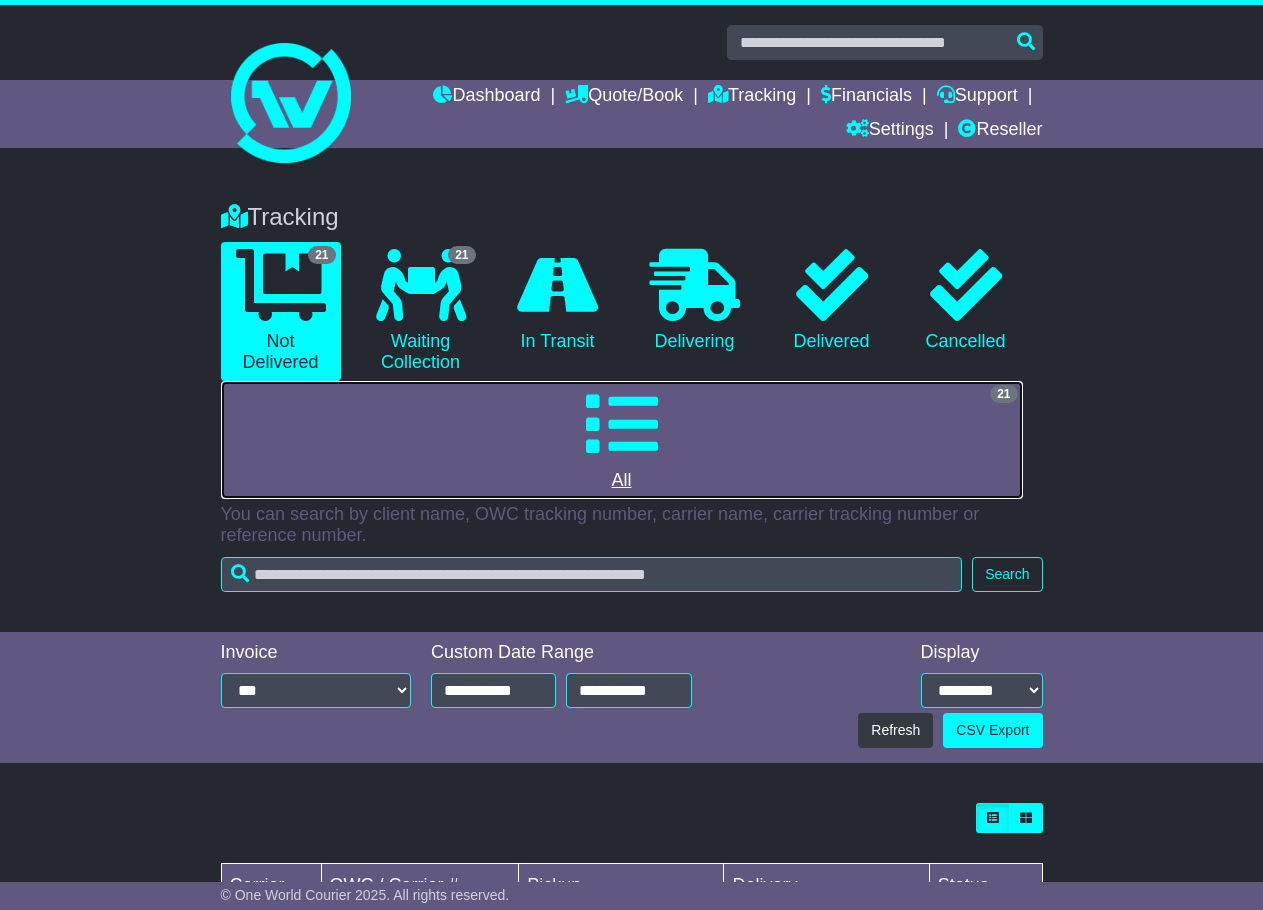 click on "21
All" at bounding box center (622, 440) 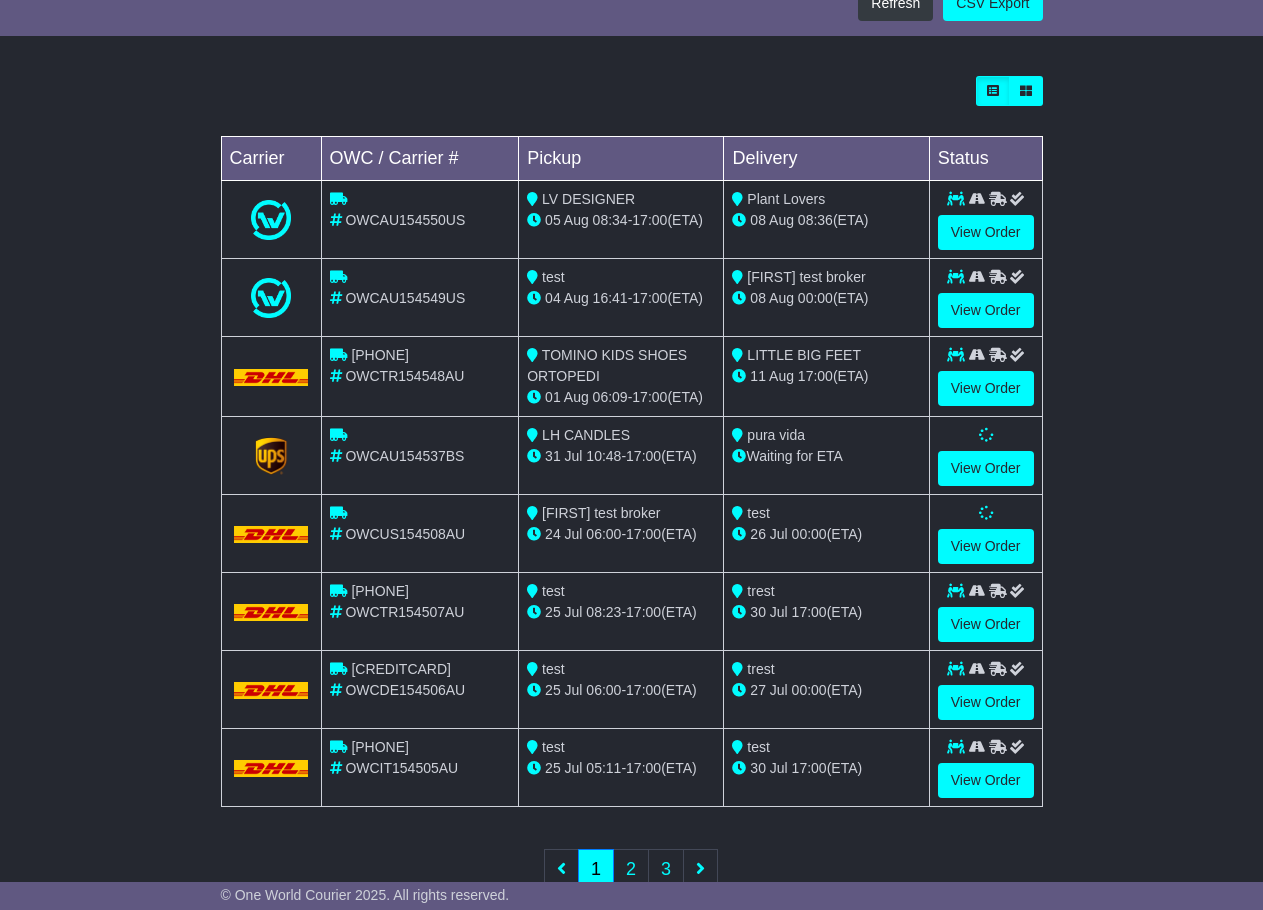scroll, scrollTop: 784, scrollLeft: 0, axis: vertical 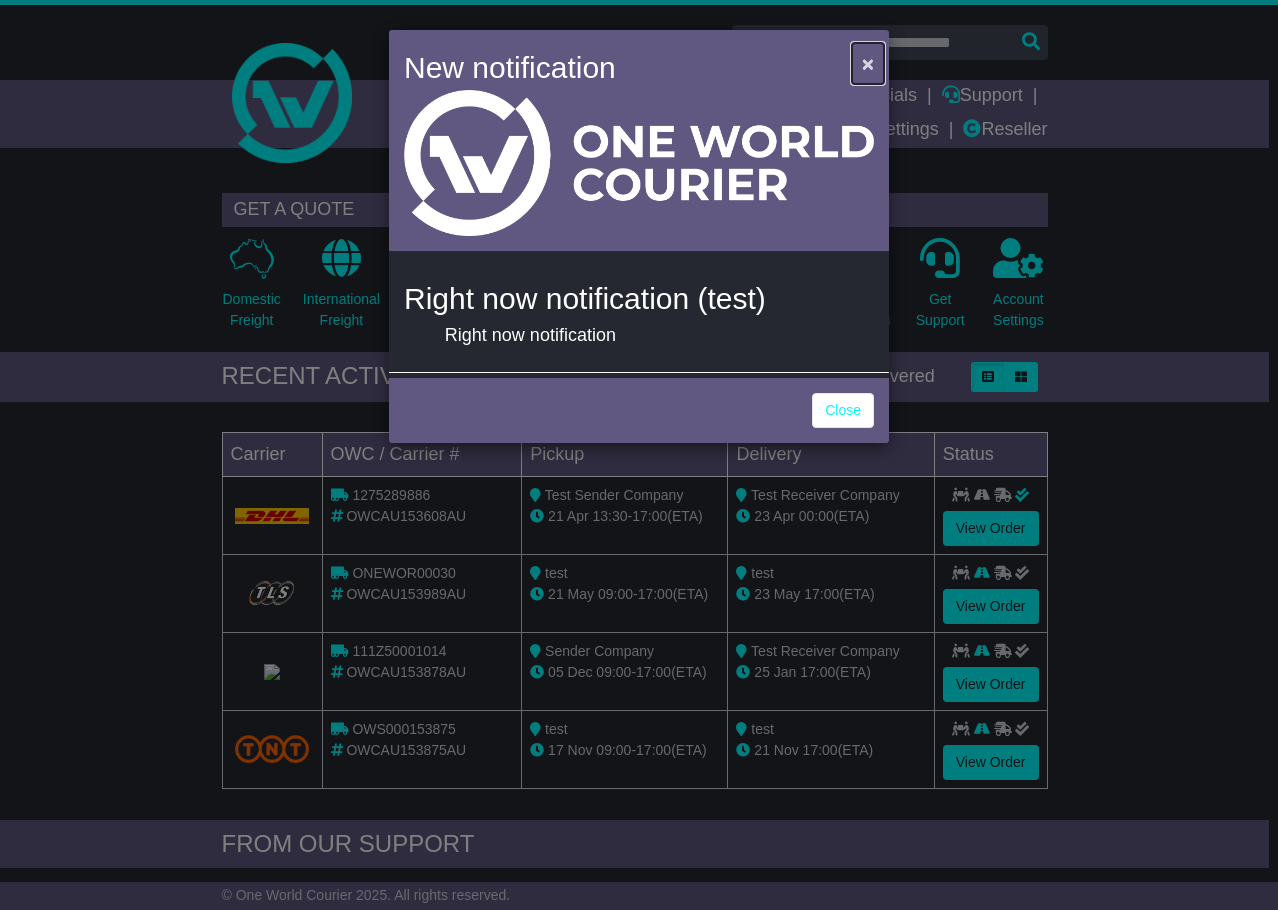 click on "×" at bounding box center [868, 63] 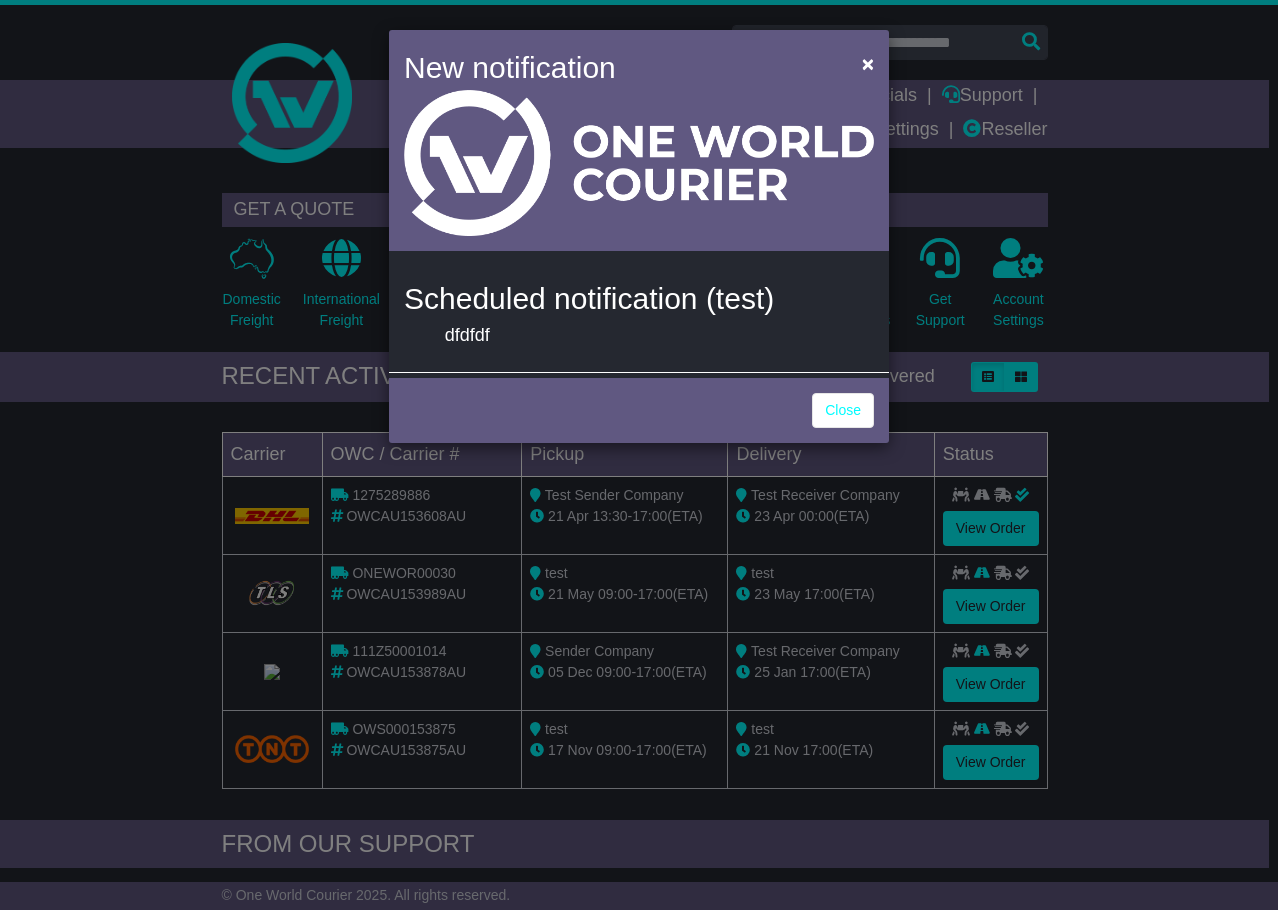 click on "Close" at bounding box center (639, 408) 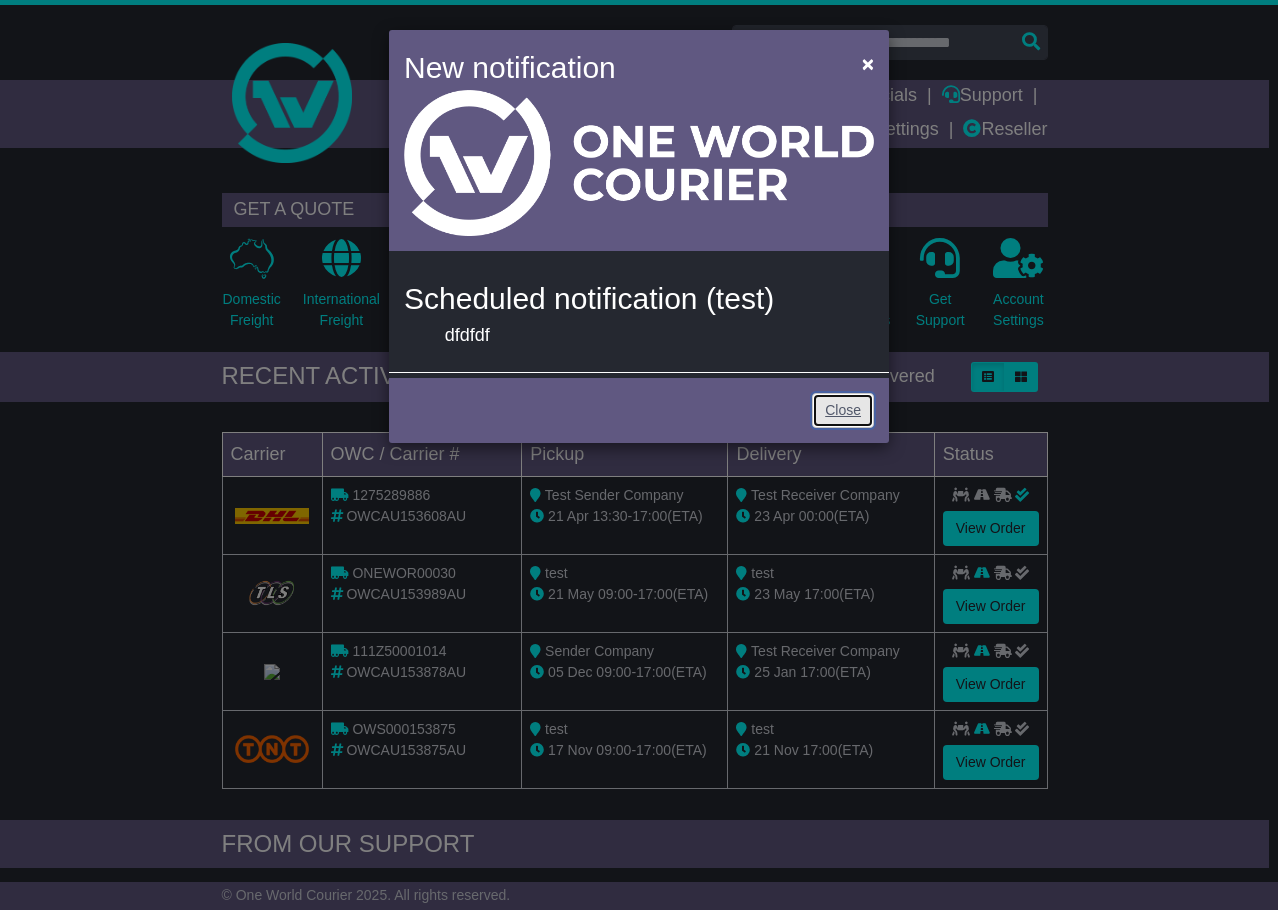 click on "Close" at bounding box center [843, 410] 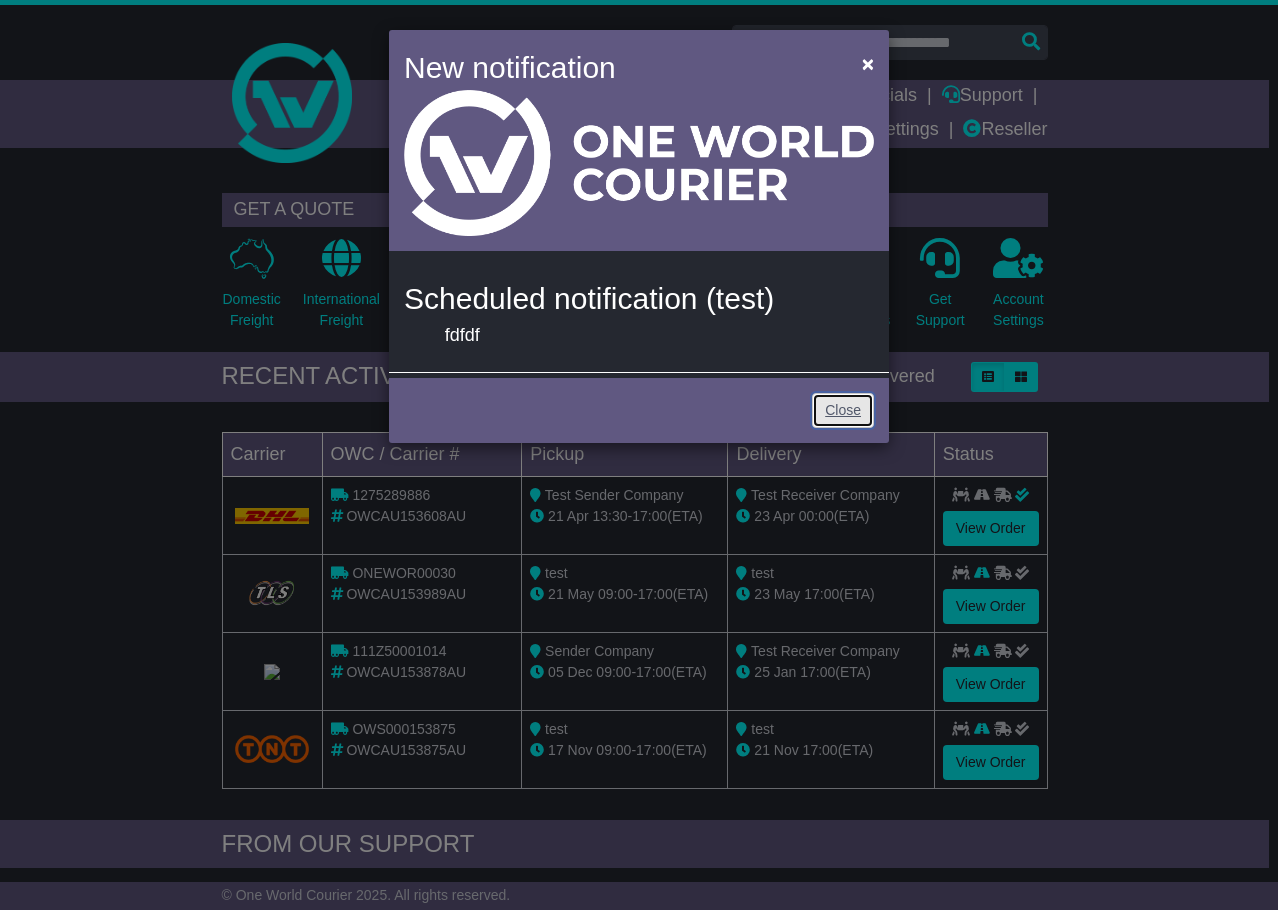 click on "Close" at bounding box center (843, 410) 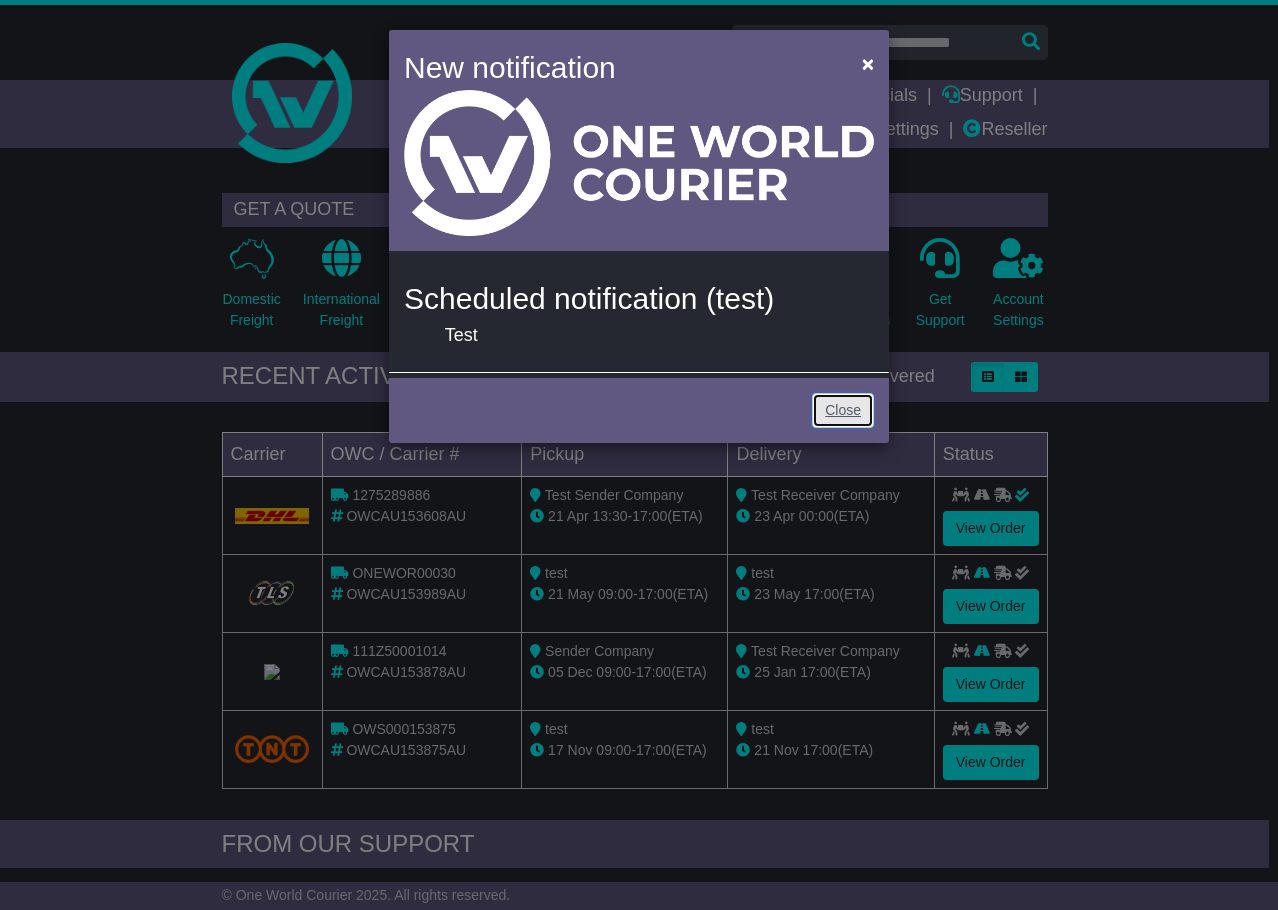 click on "Close" at bounding box center (843, 410) 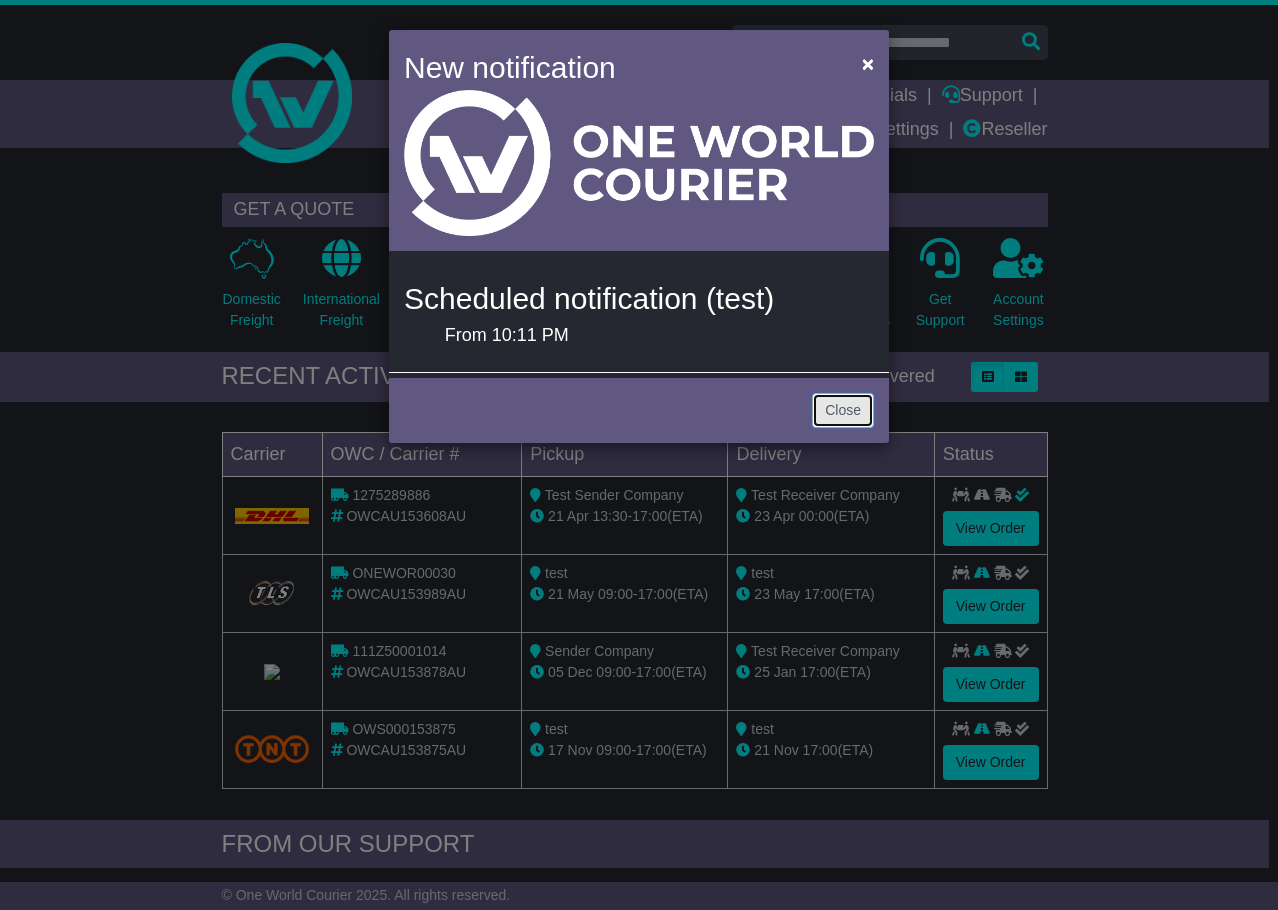 click on "Close" at bounding box center (843, 410) 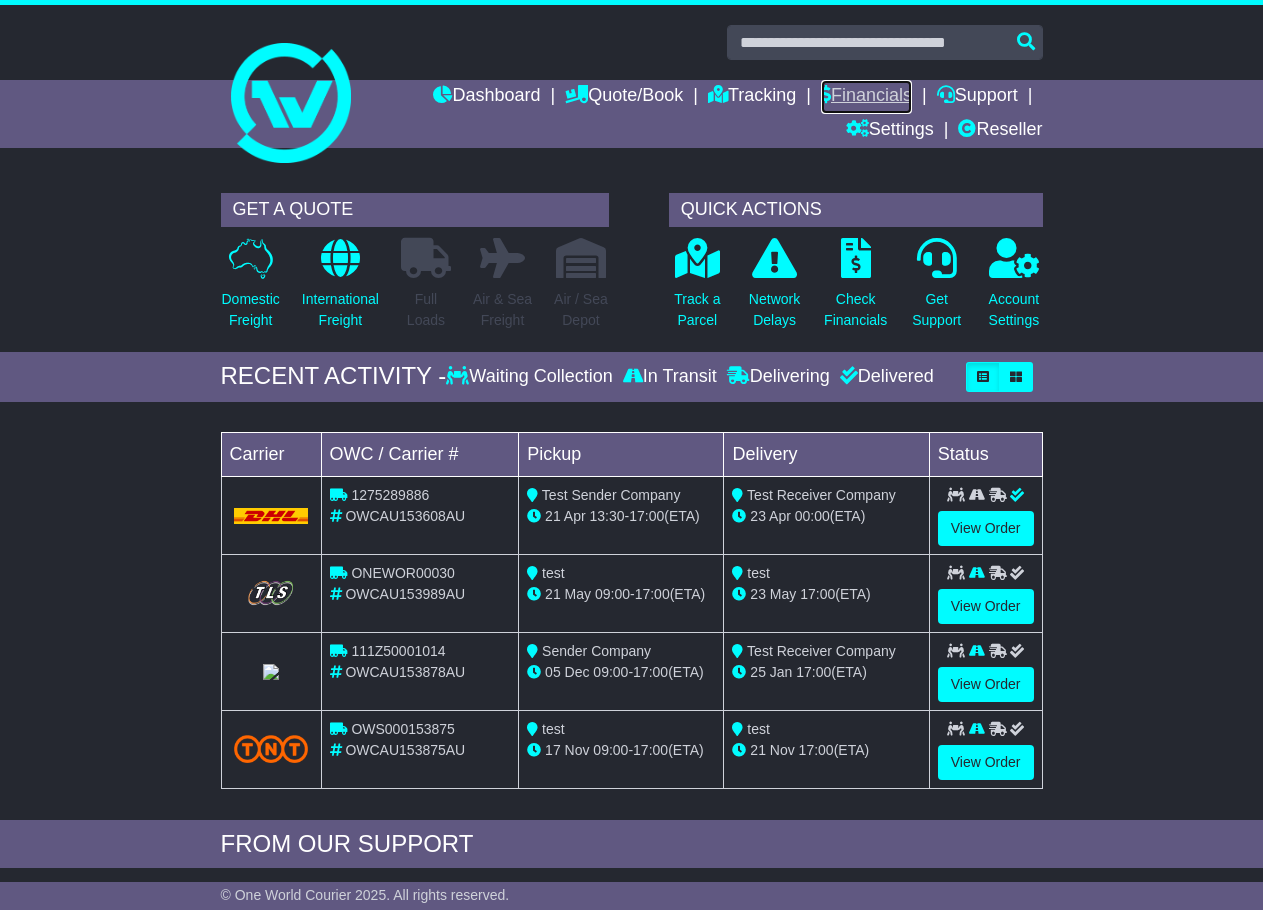 click on "Financials" at bounding box center [866, 97] 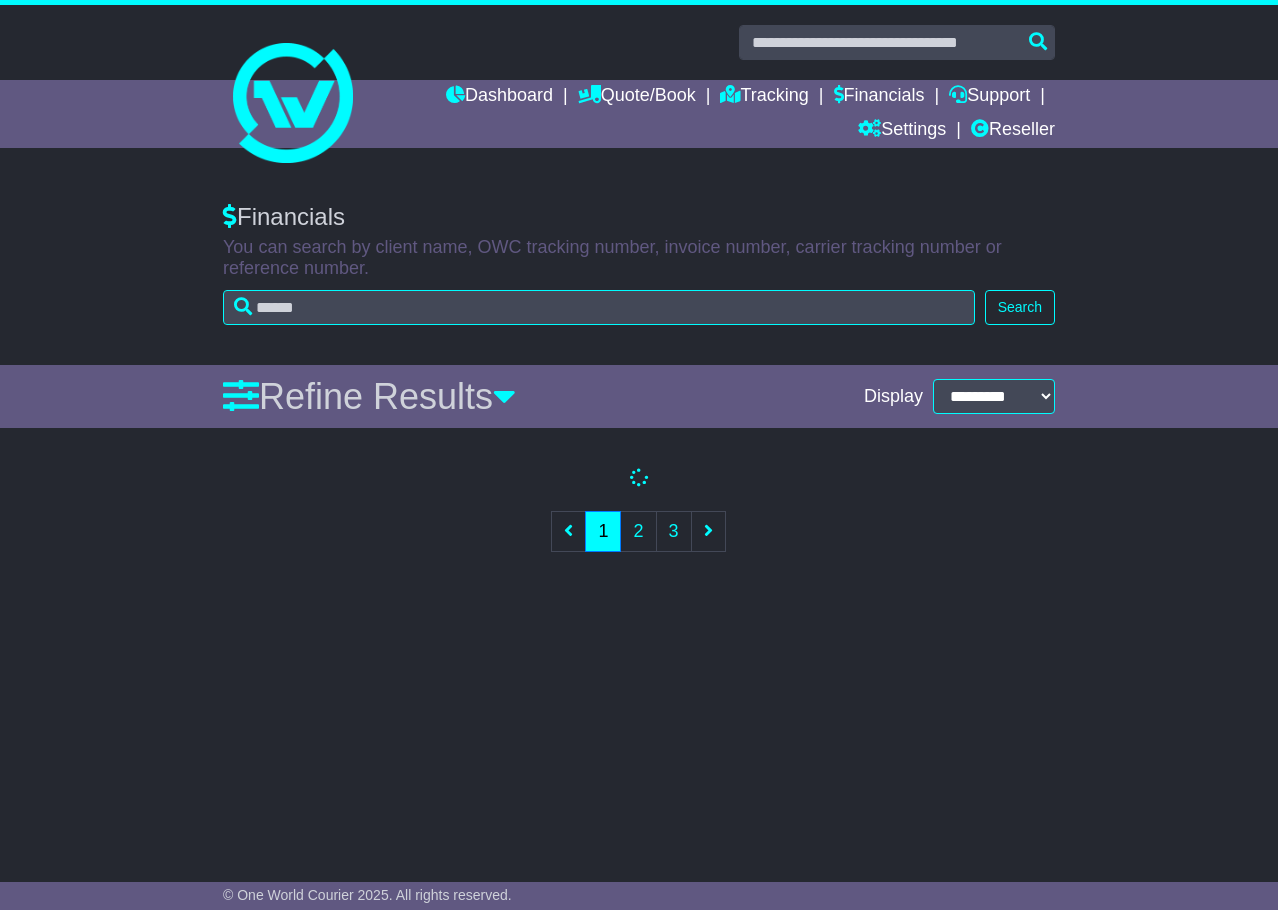 scroll, scrollTop: 0, scrollLeft: 0, axis: both 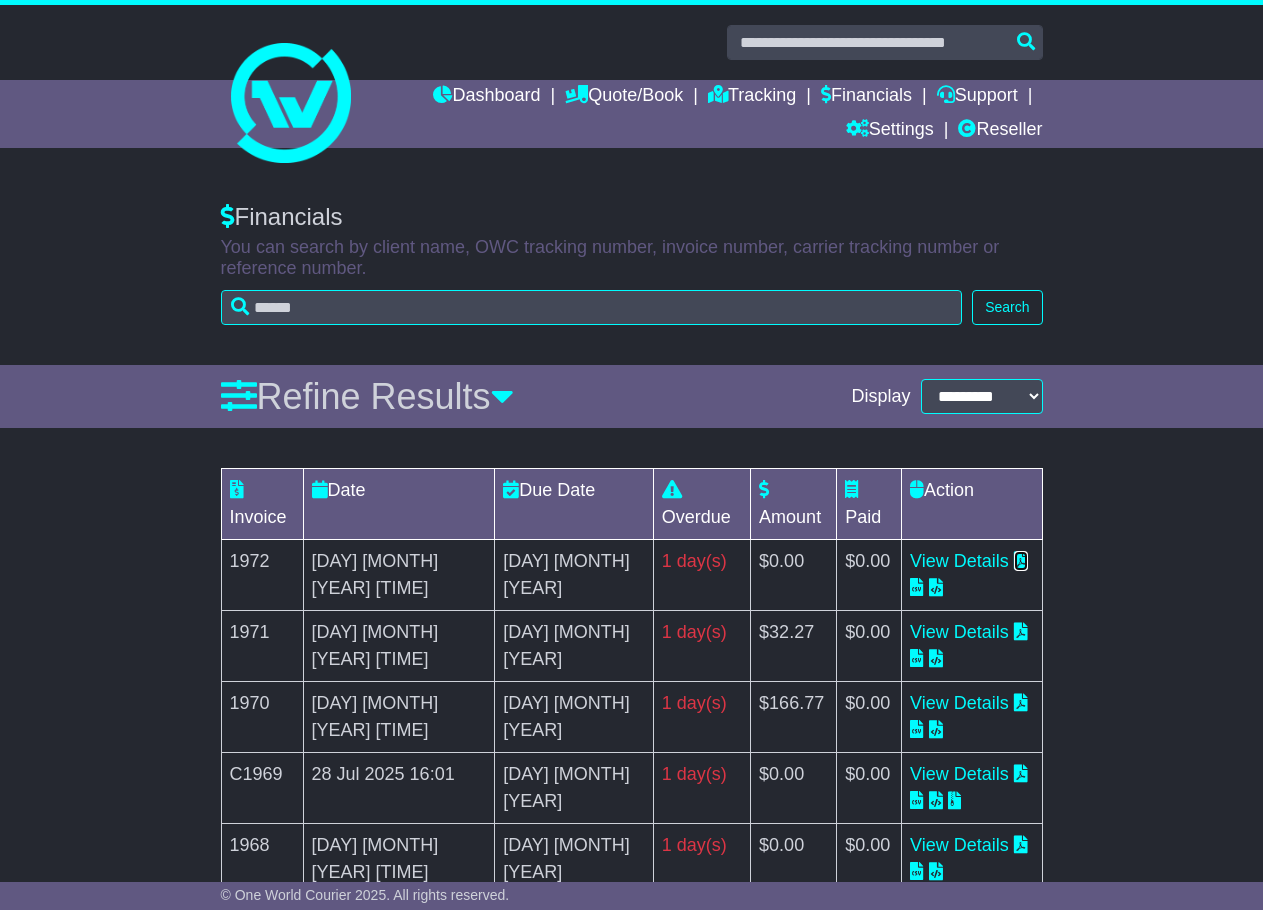click at bounding box center [1021, 560] 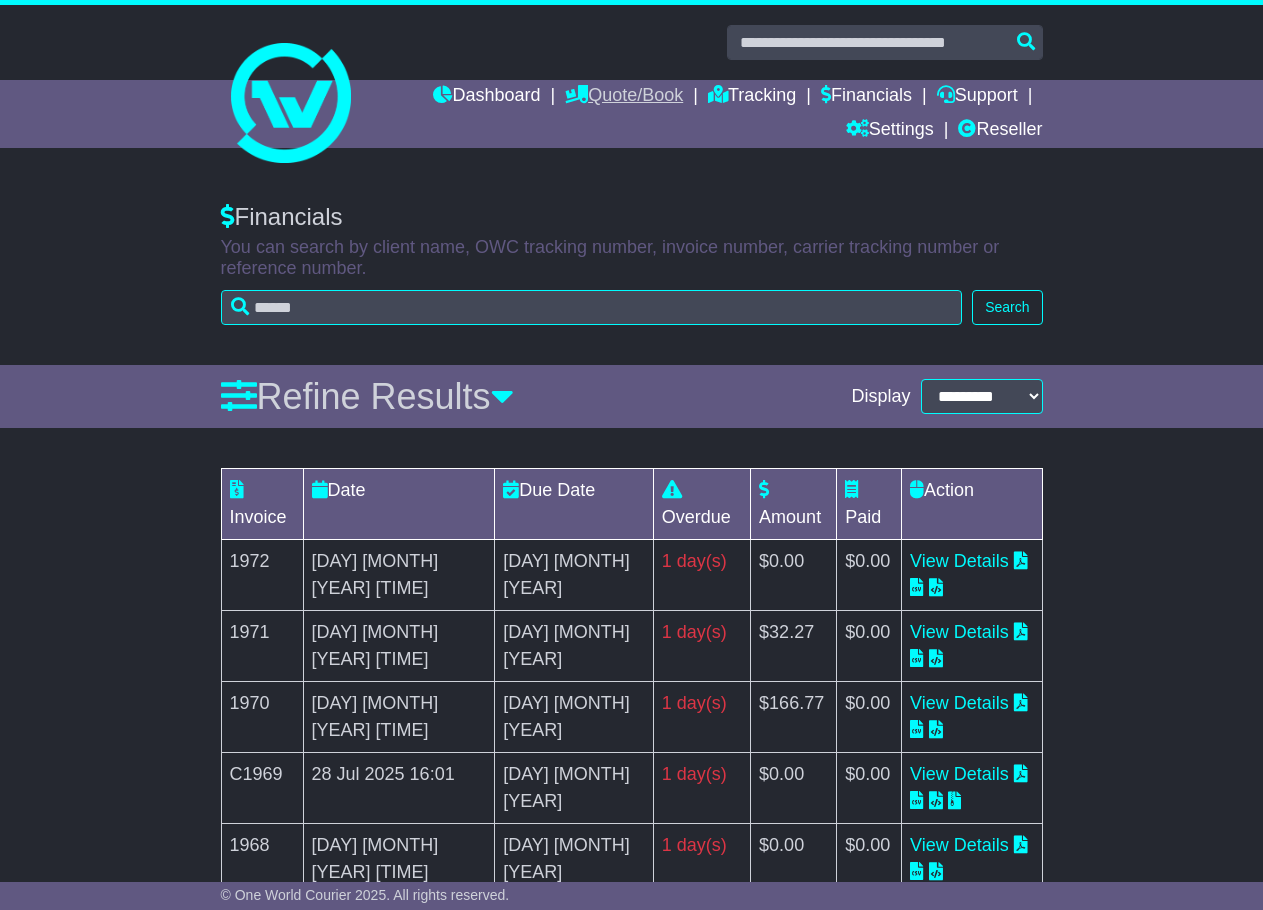 click on "Quote/Book" at bounding box center [624, 97] 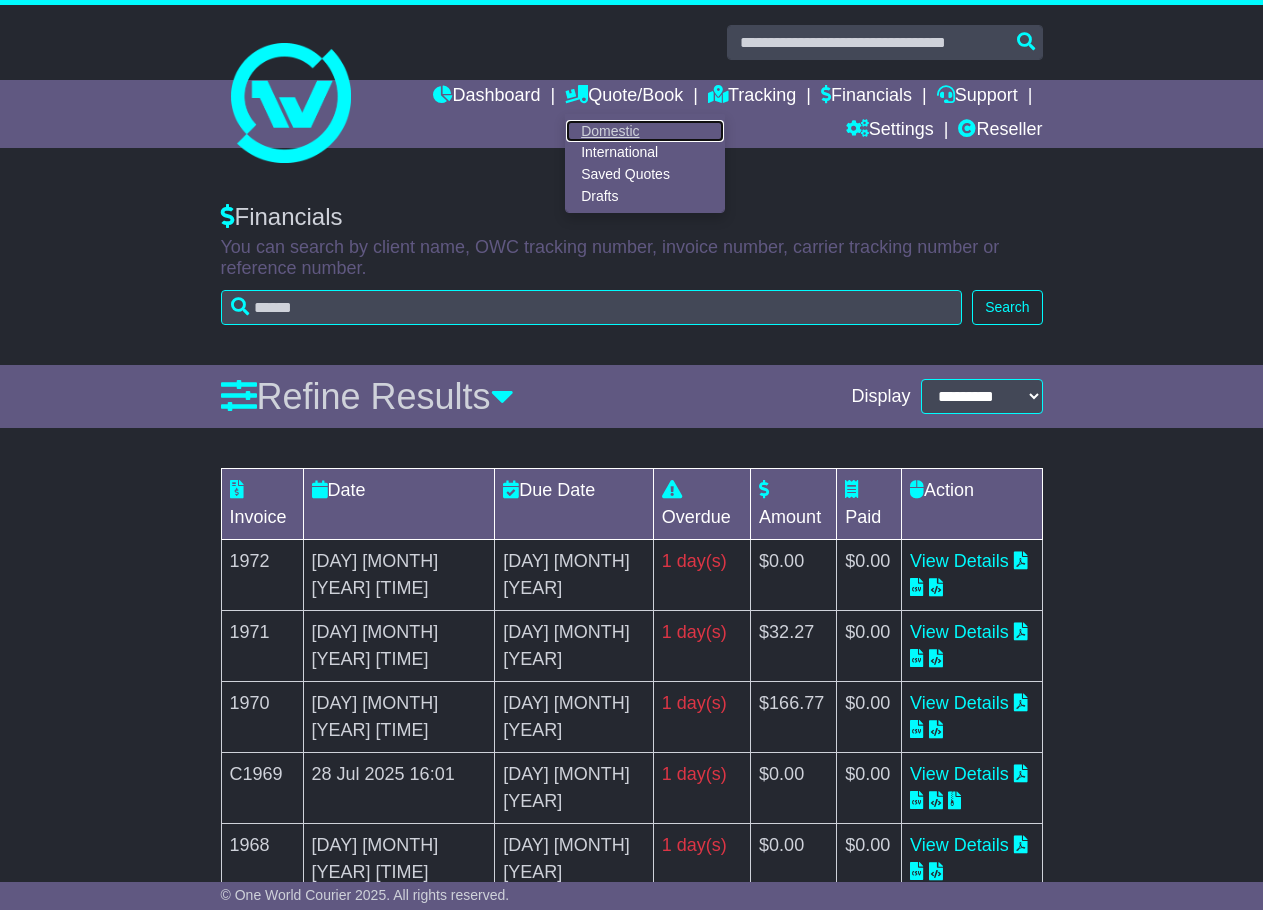 click on "Domestic" at bounding box center [645, 131] 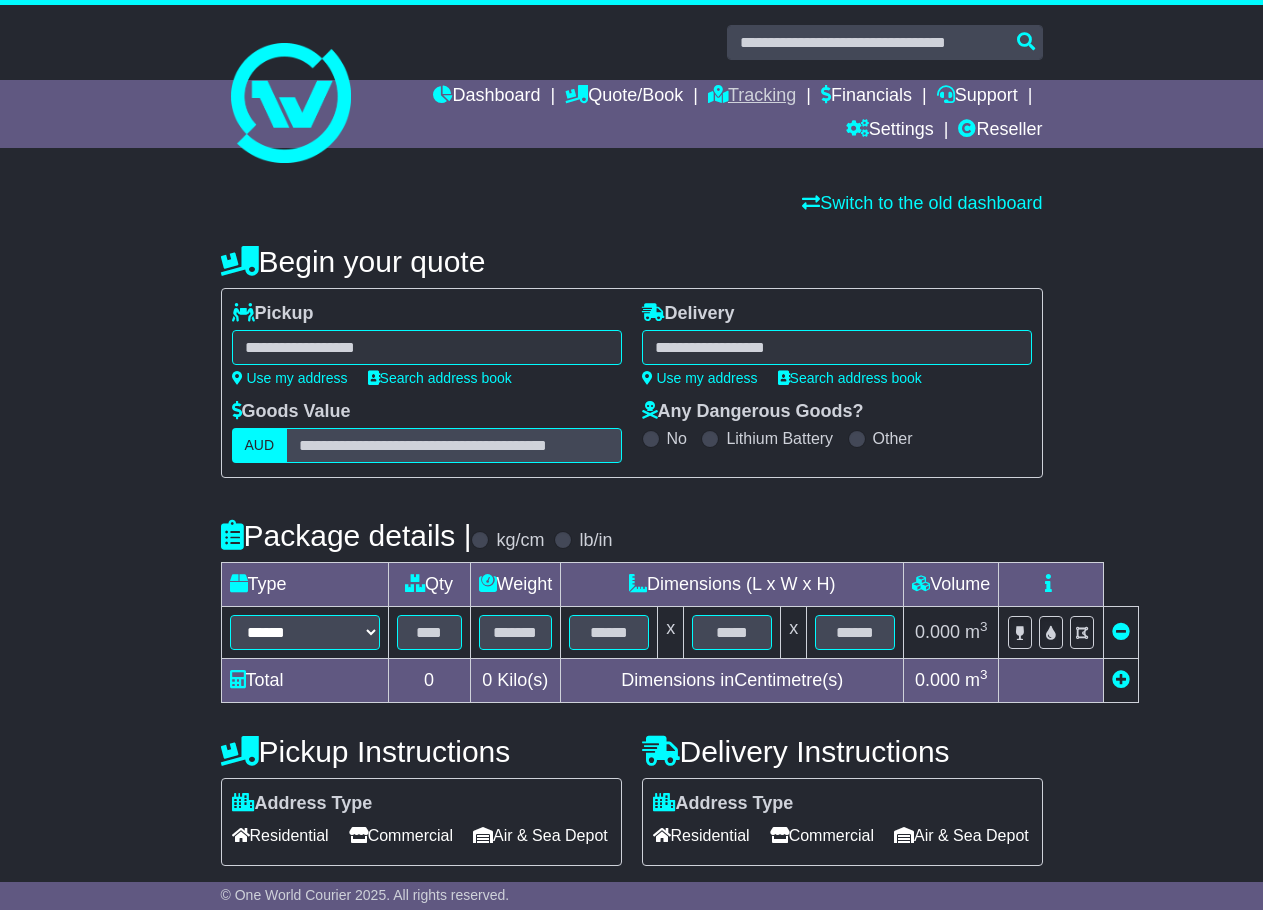 scroll, scrollTop: 0, scrollLeft: 0, axis: both 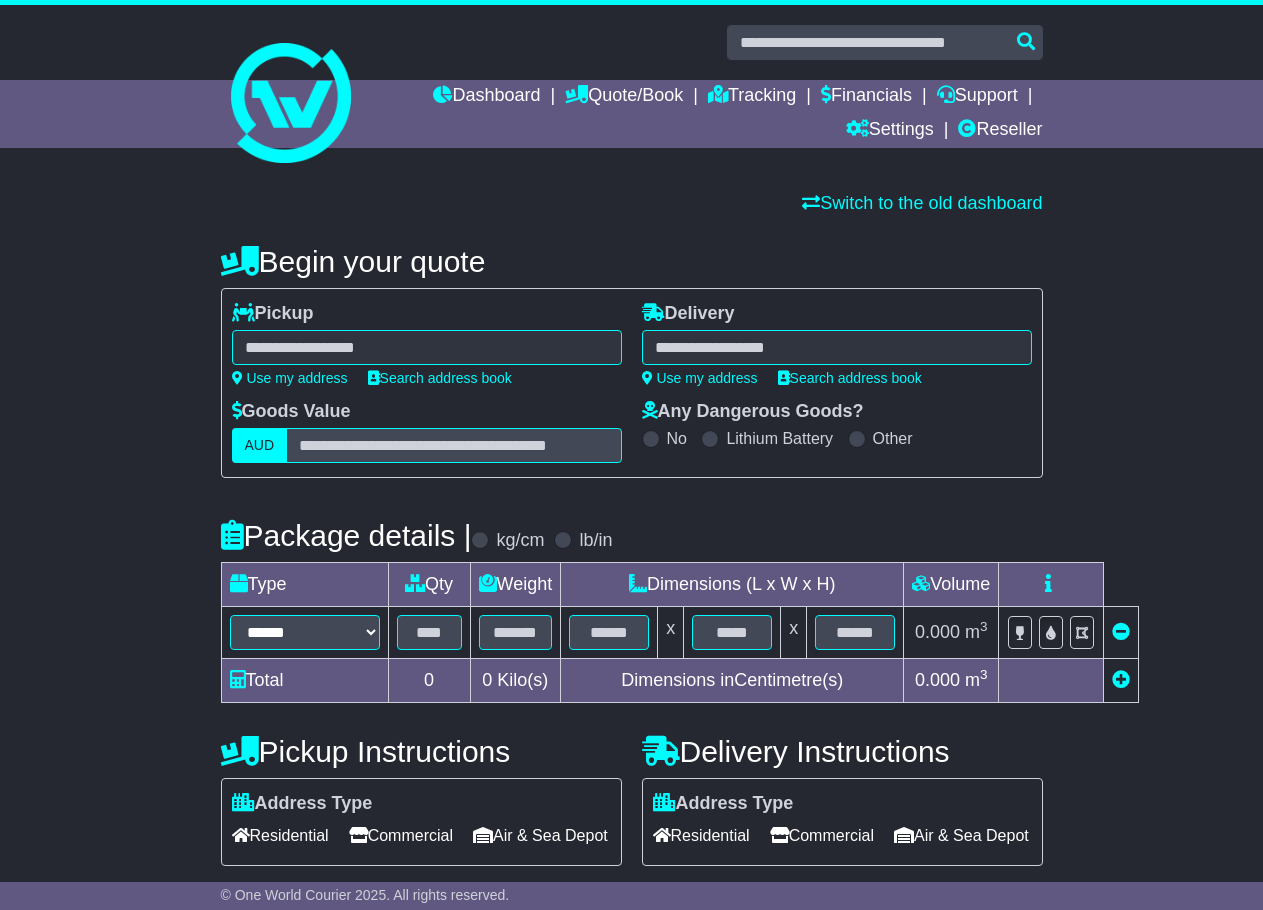 click at bounding box center [427, 347] 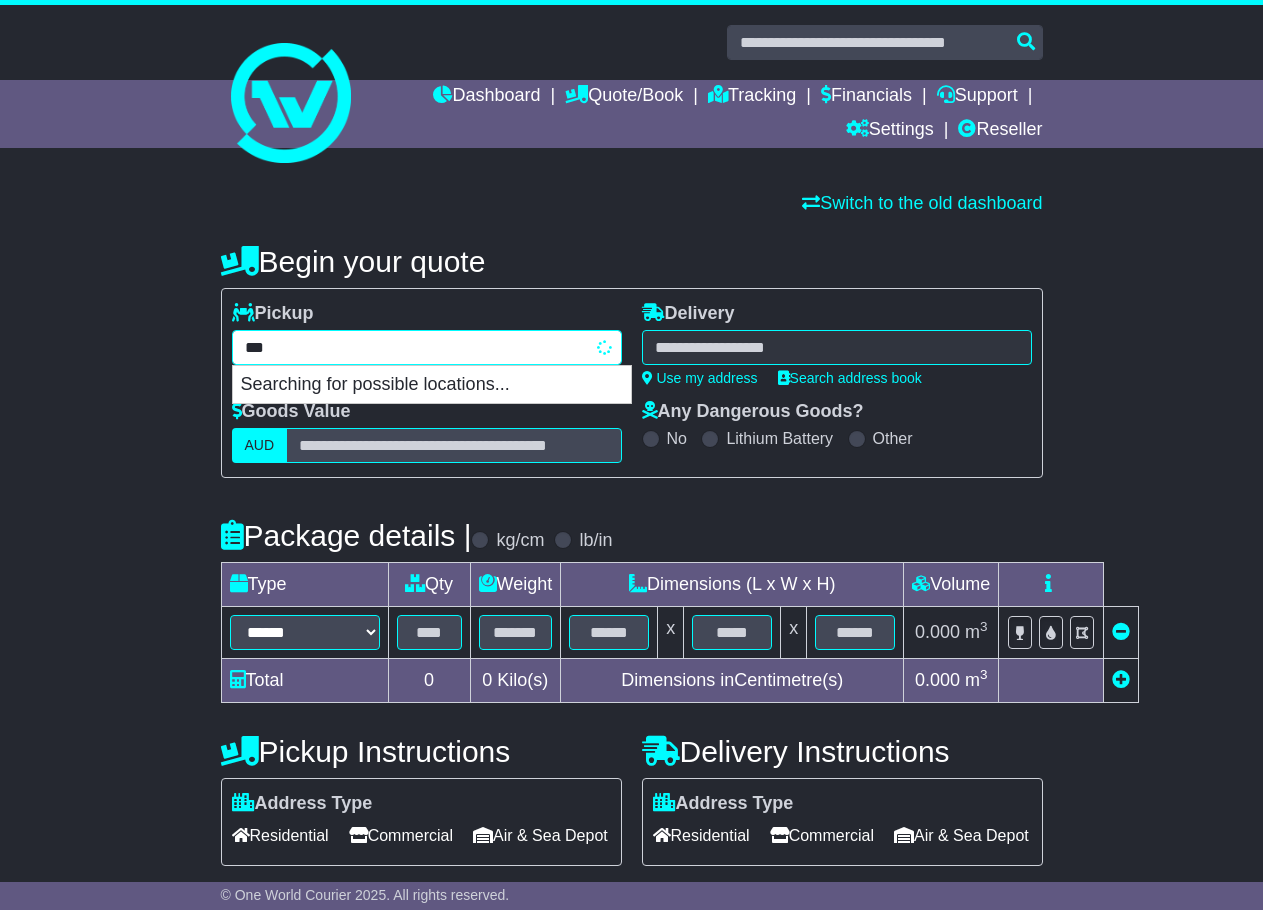 type on "****" 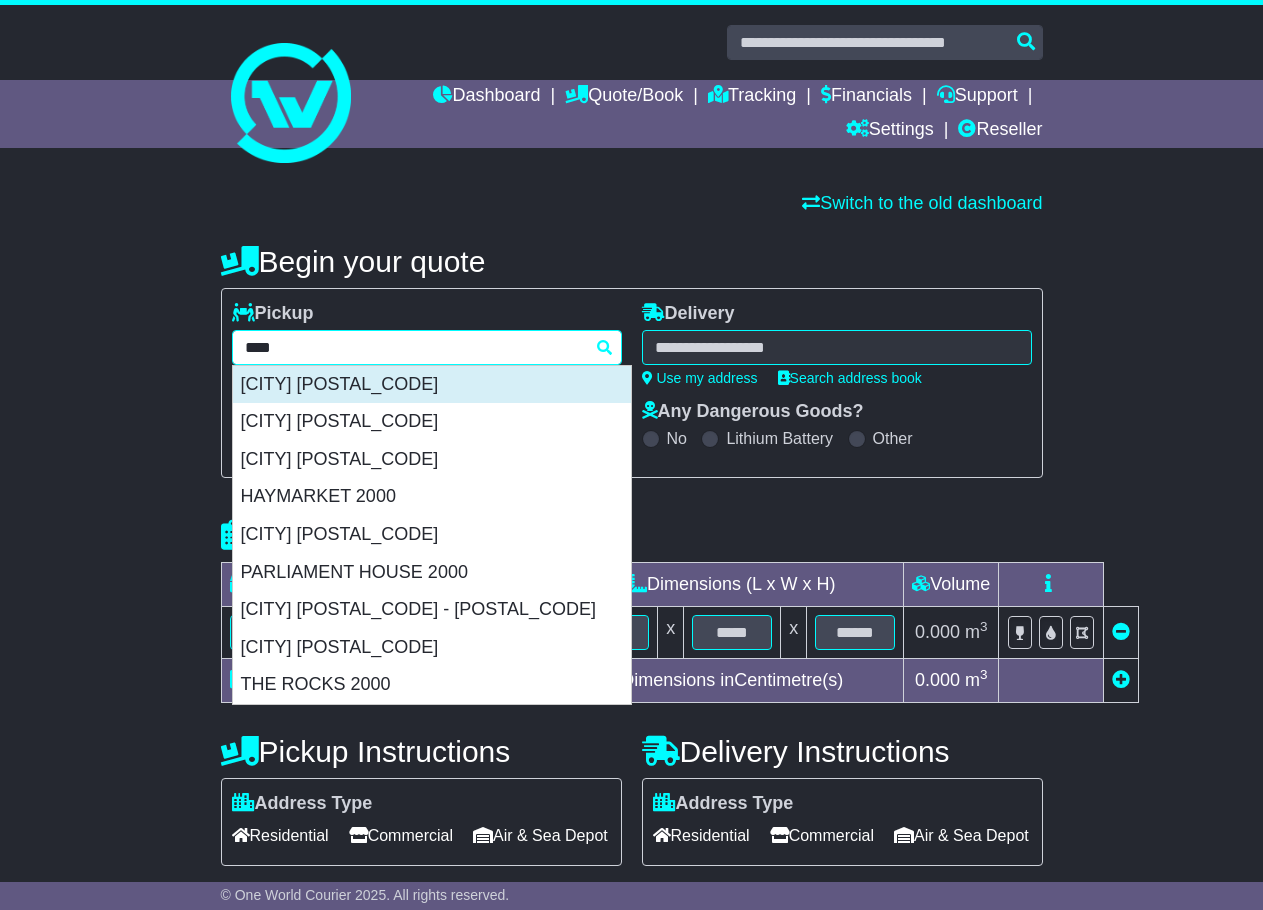 click on "[CITY] [POSTAL_CODE]" at bounding box center [432, 385] 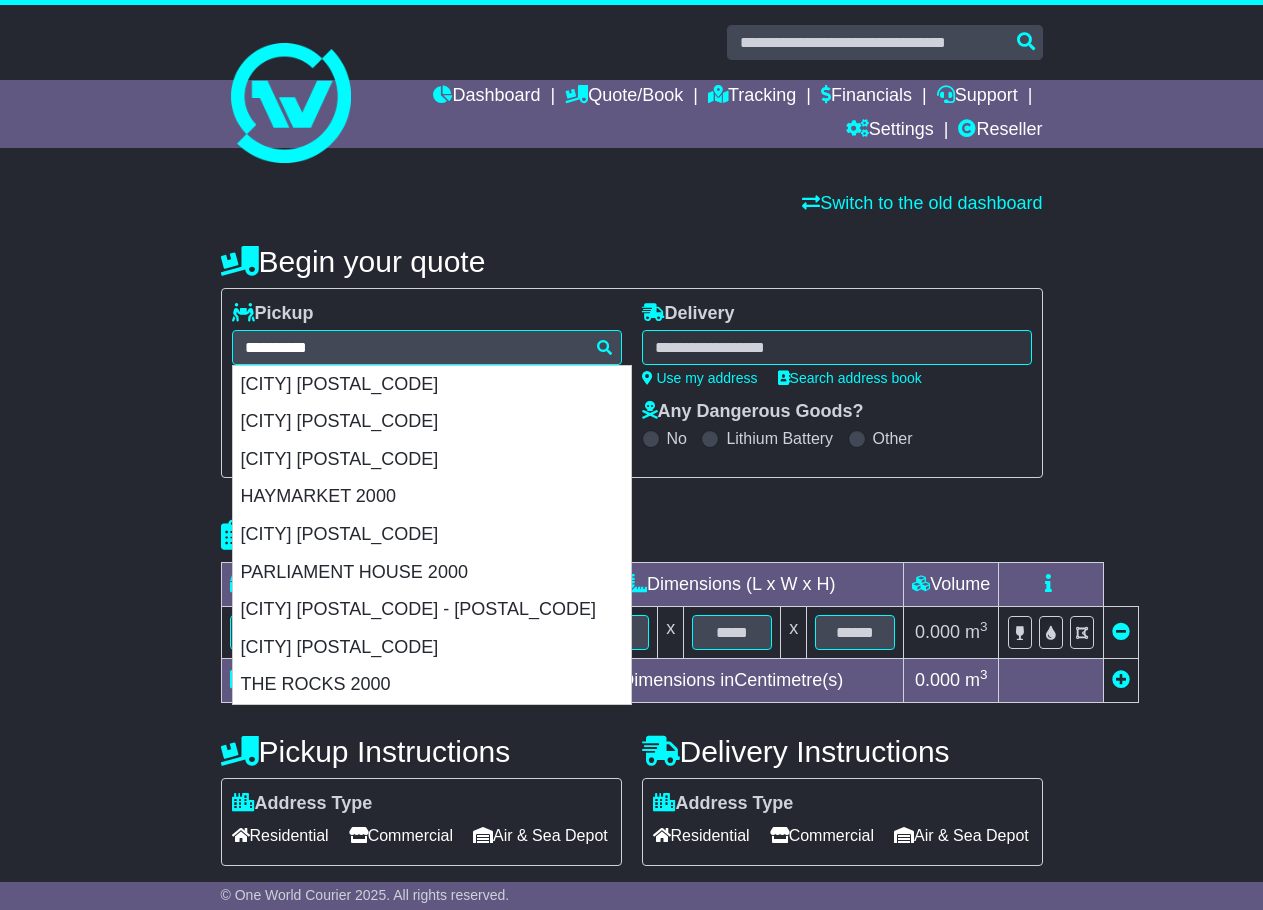 type on "**********" 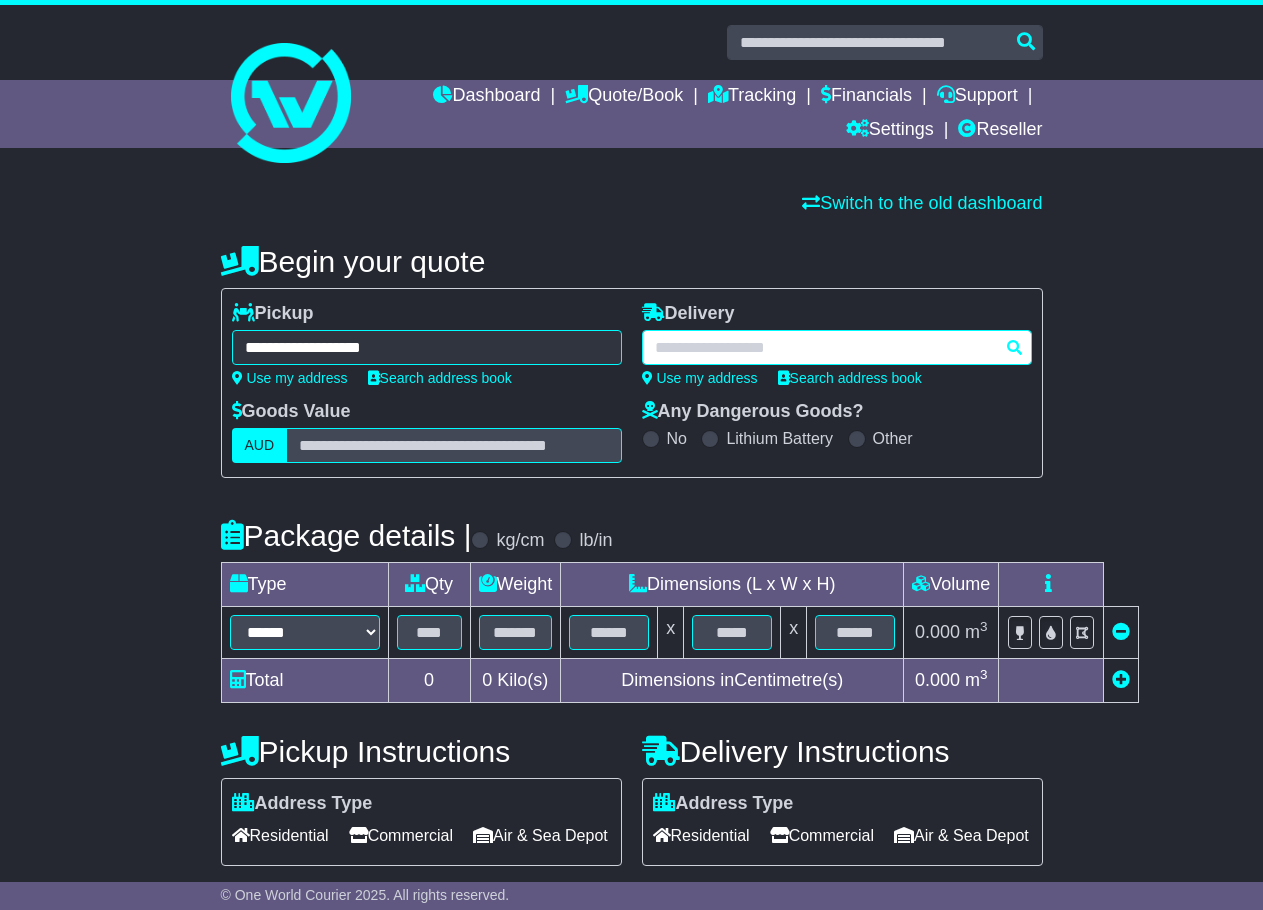 click at bounding box center (837, 347) 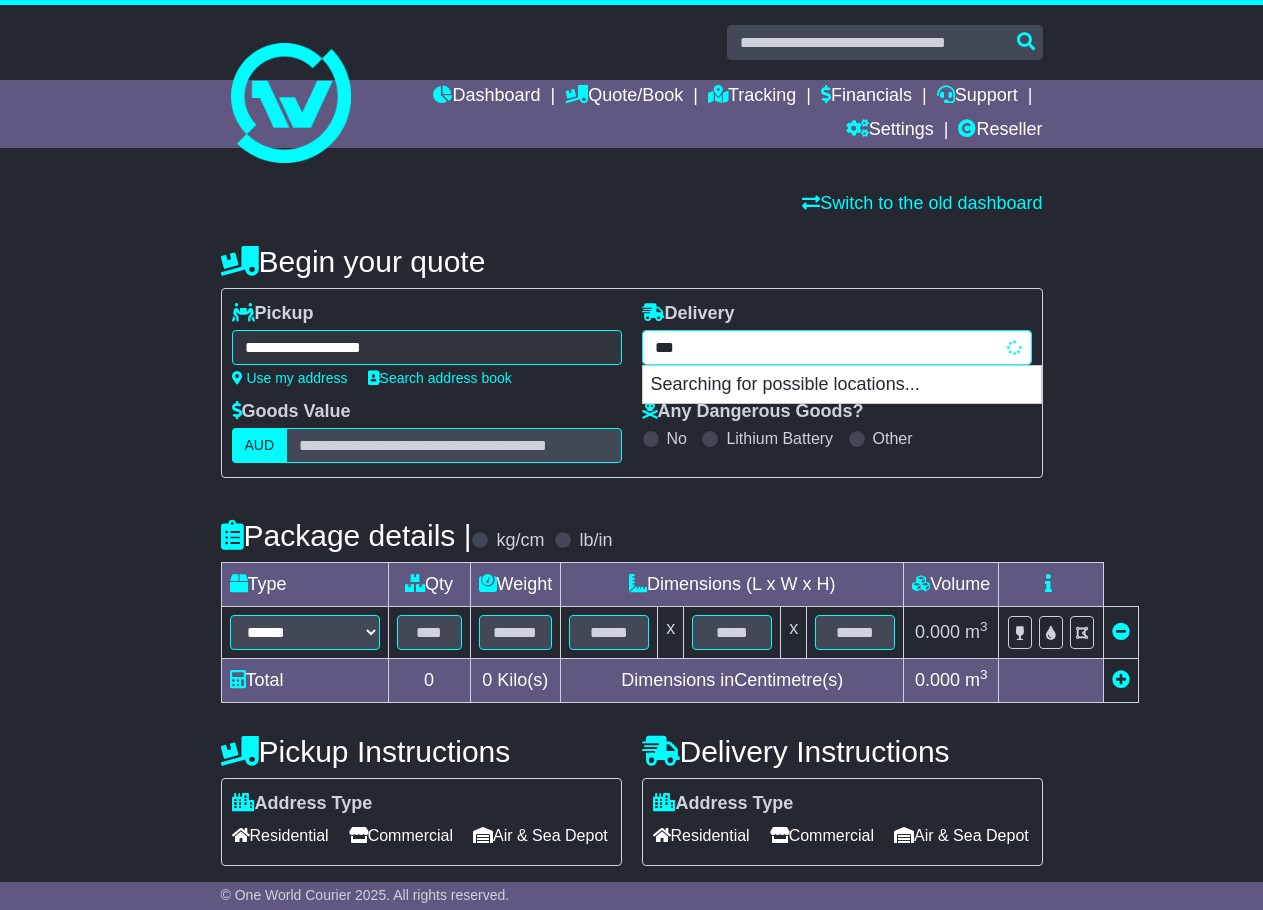 type on "****" 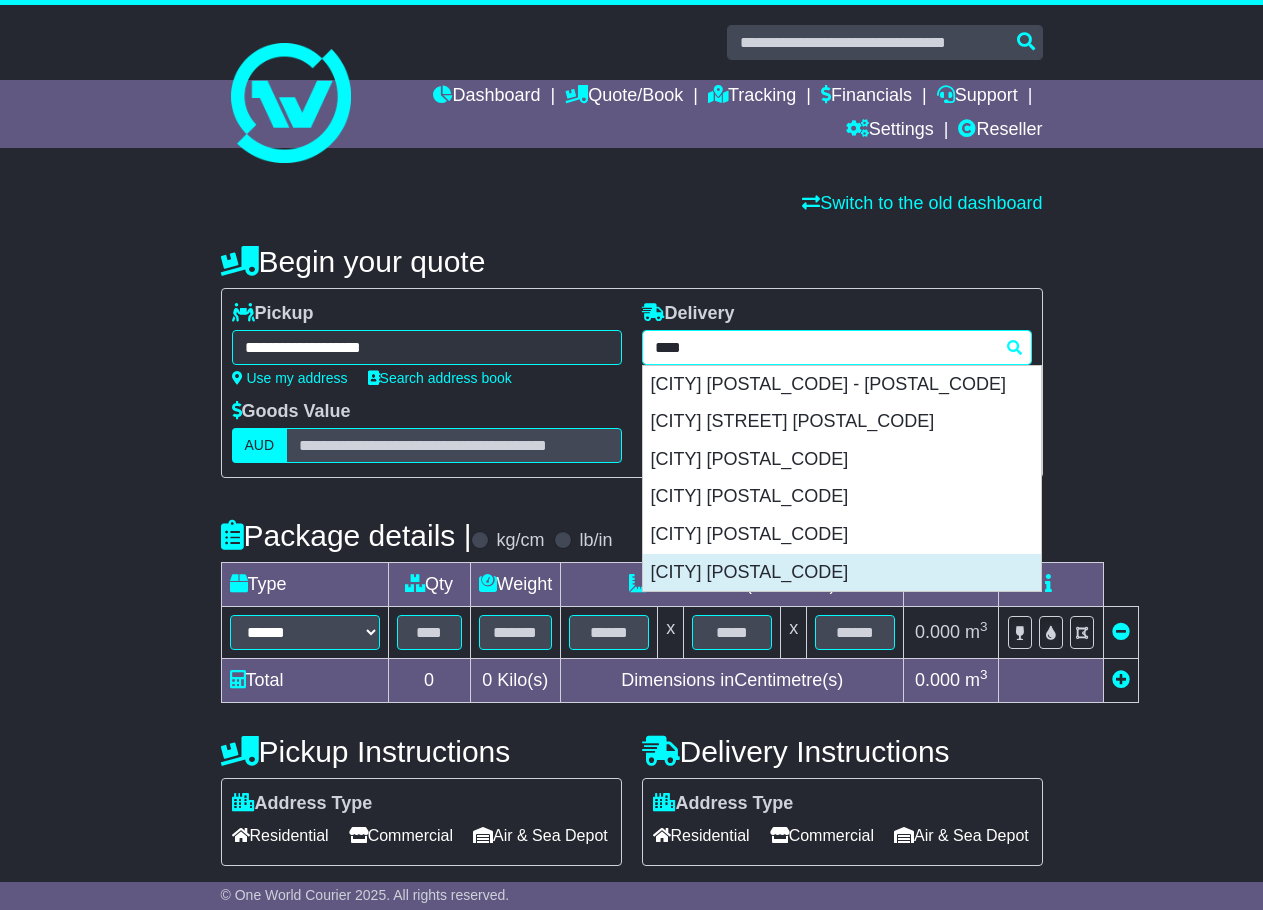 click on "SPRING HILL 4000" at bounding box center [842, 573] 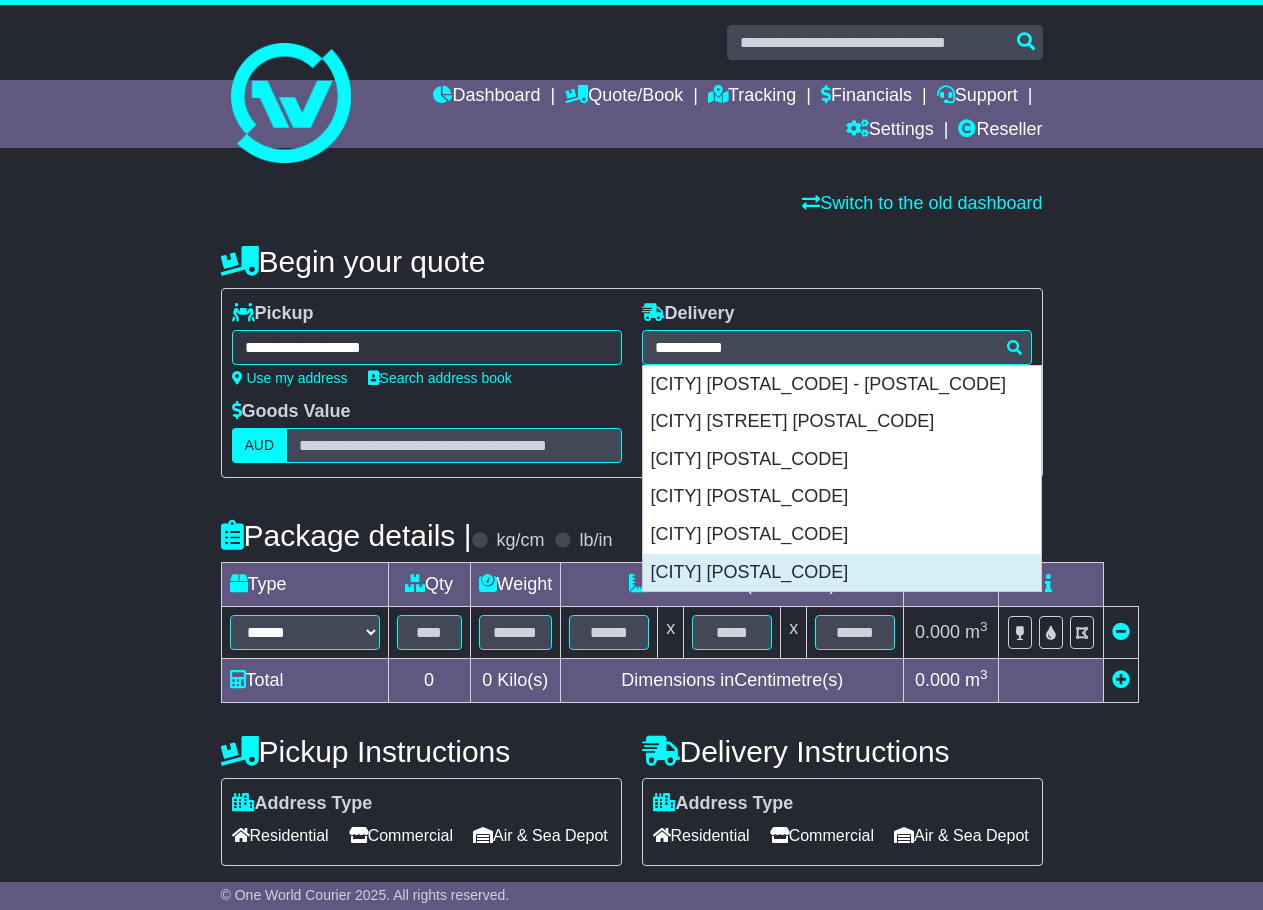 type on "**********" 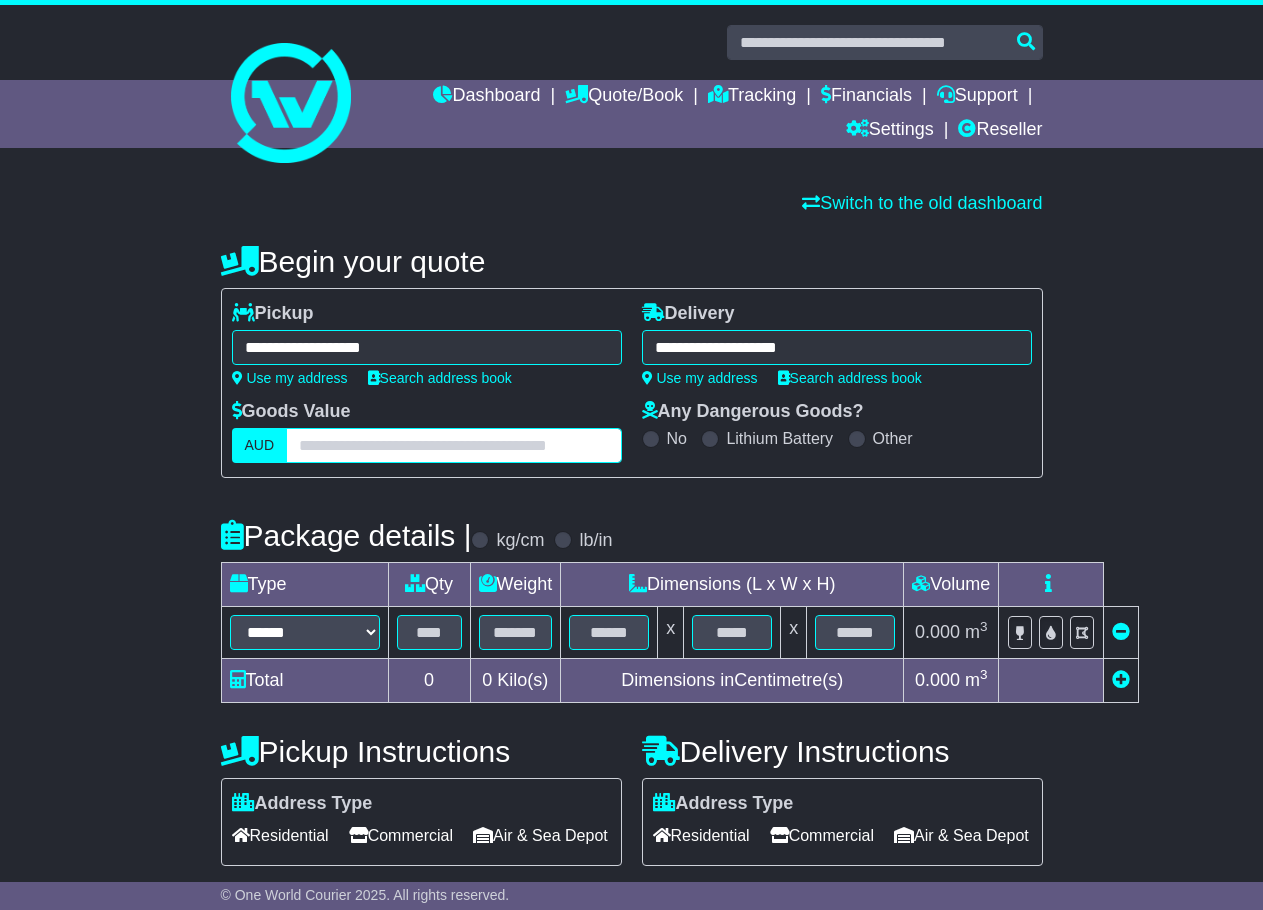 click at bounding box center (453, 445) 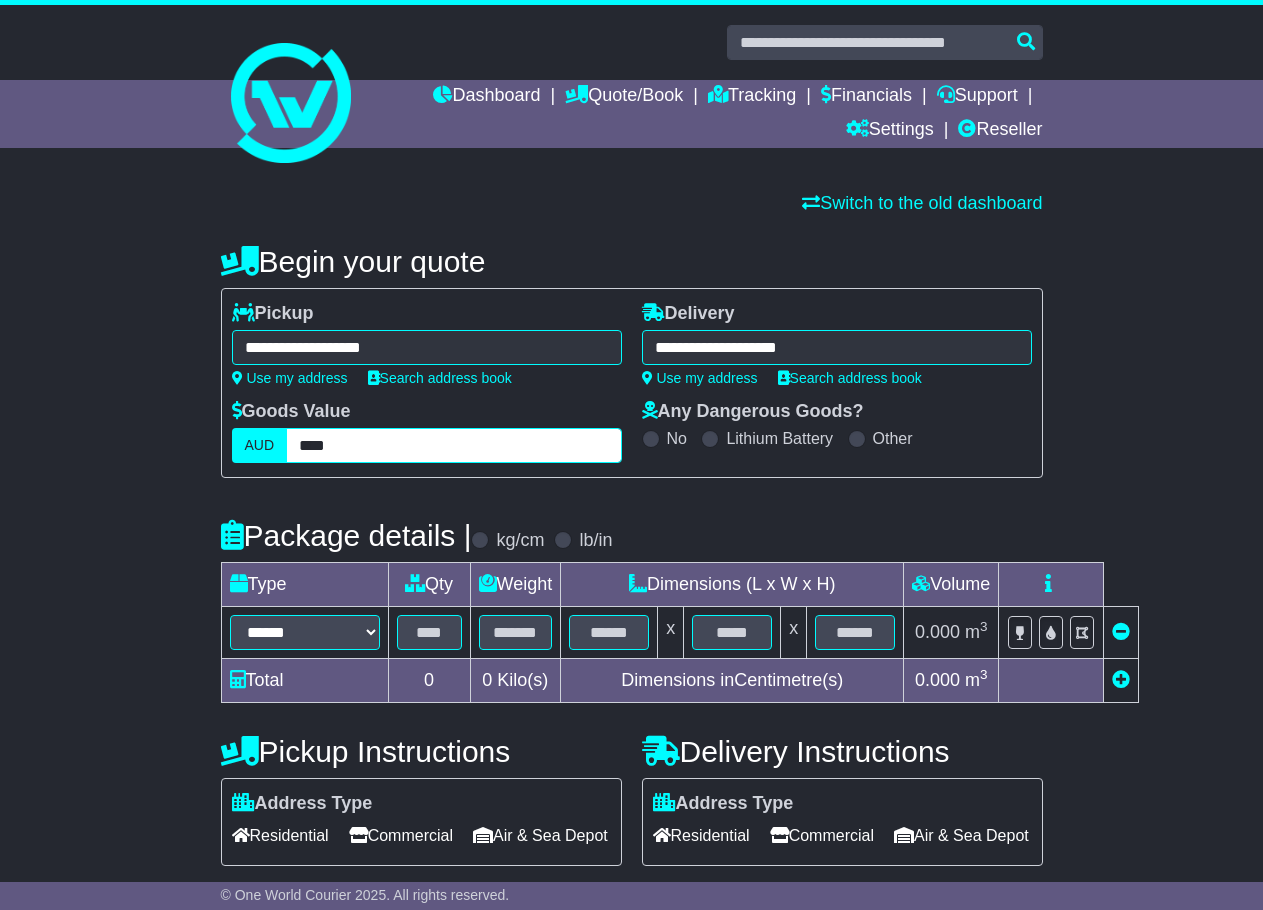type on "****" 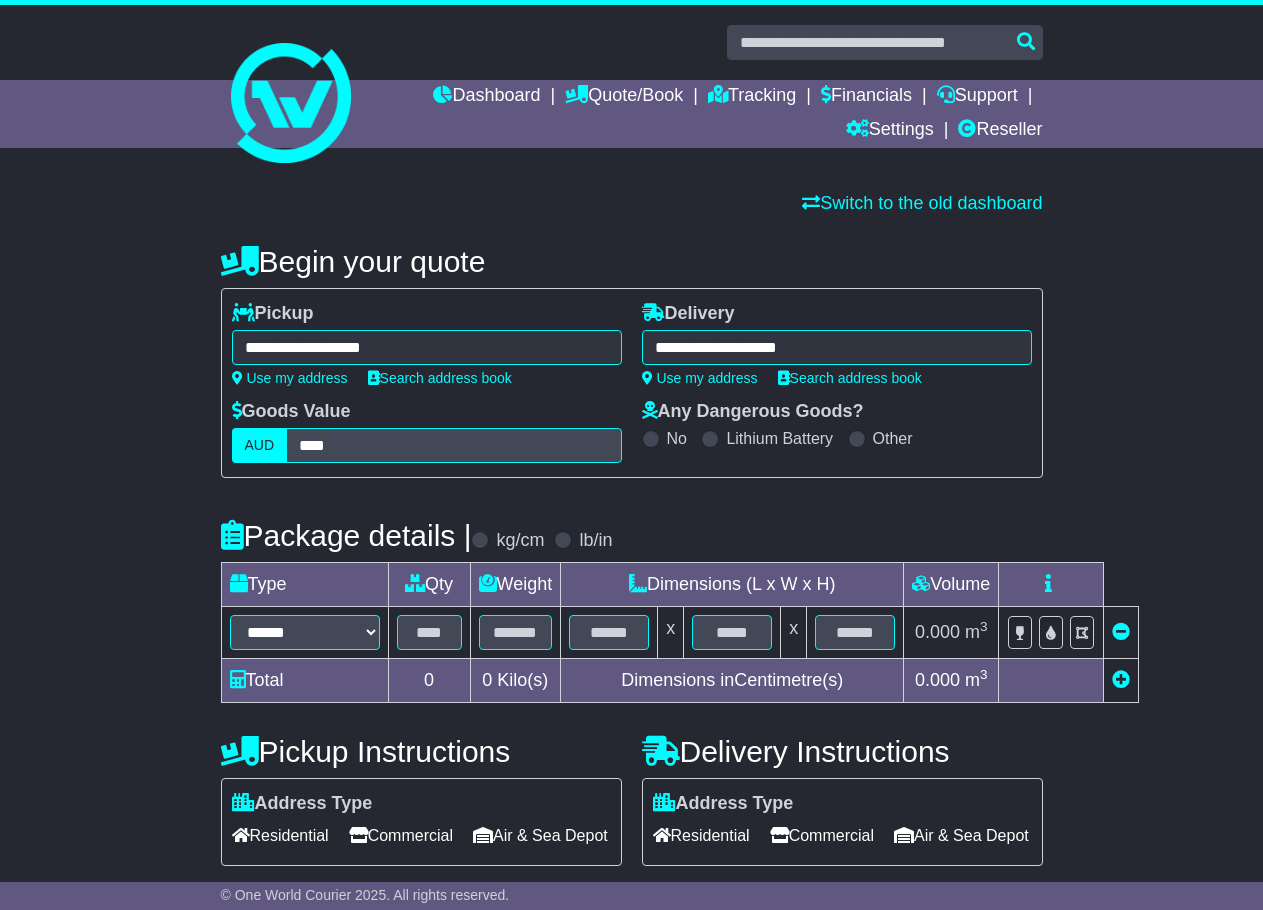 click on "**********" at bounding box center [632, 605] 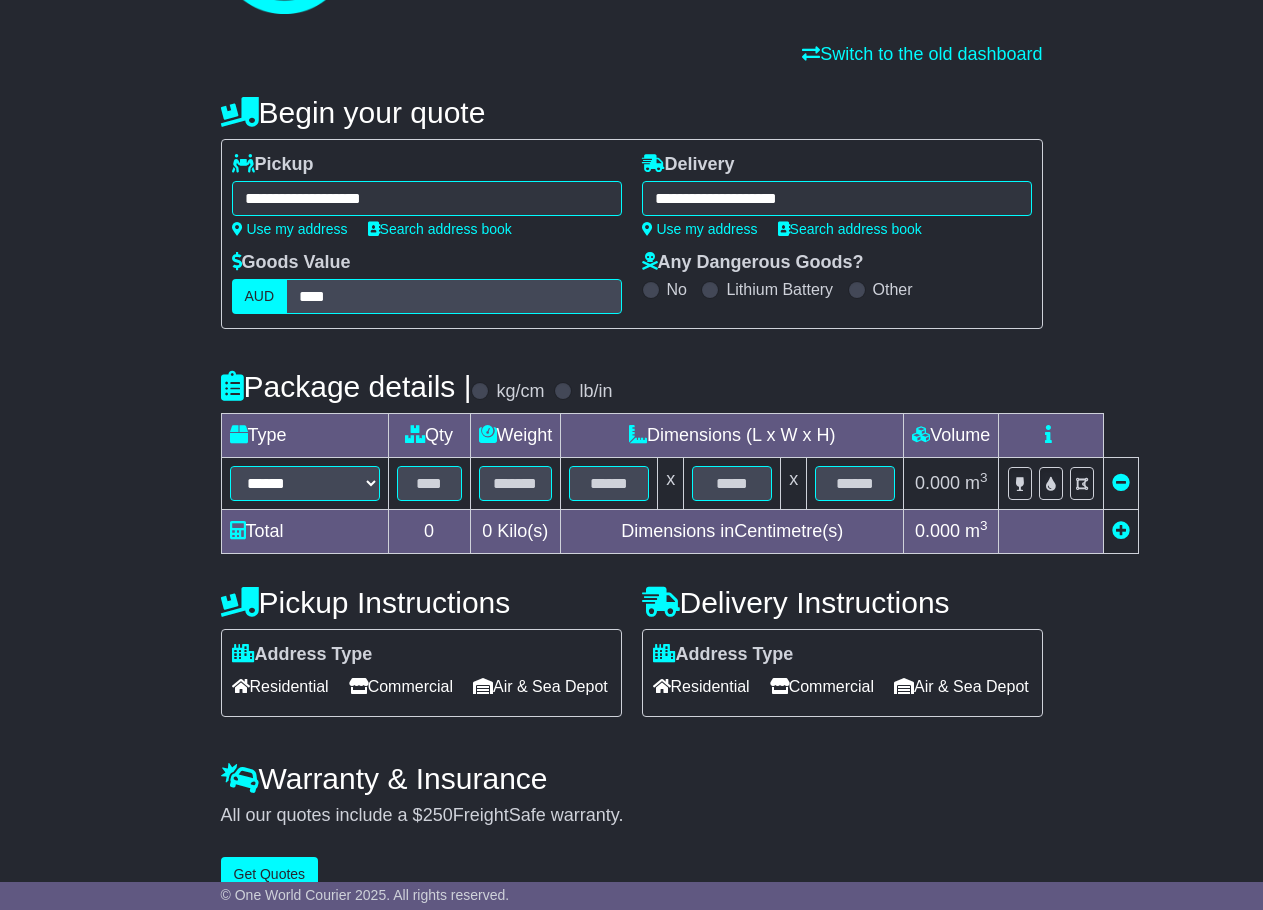 scroll, scrollTop: 200, scrollLeft: 0, axis: vertical 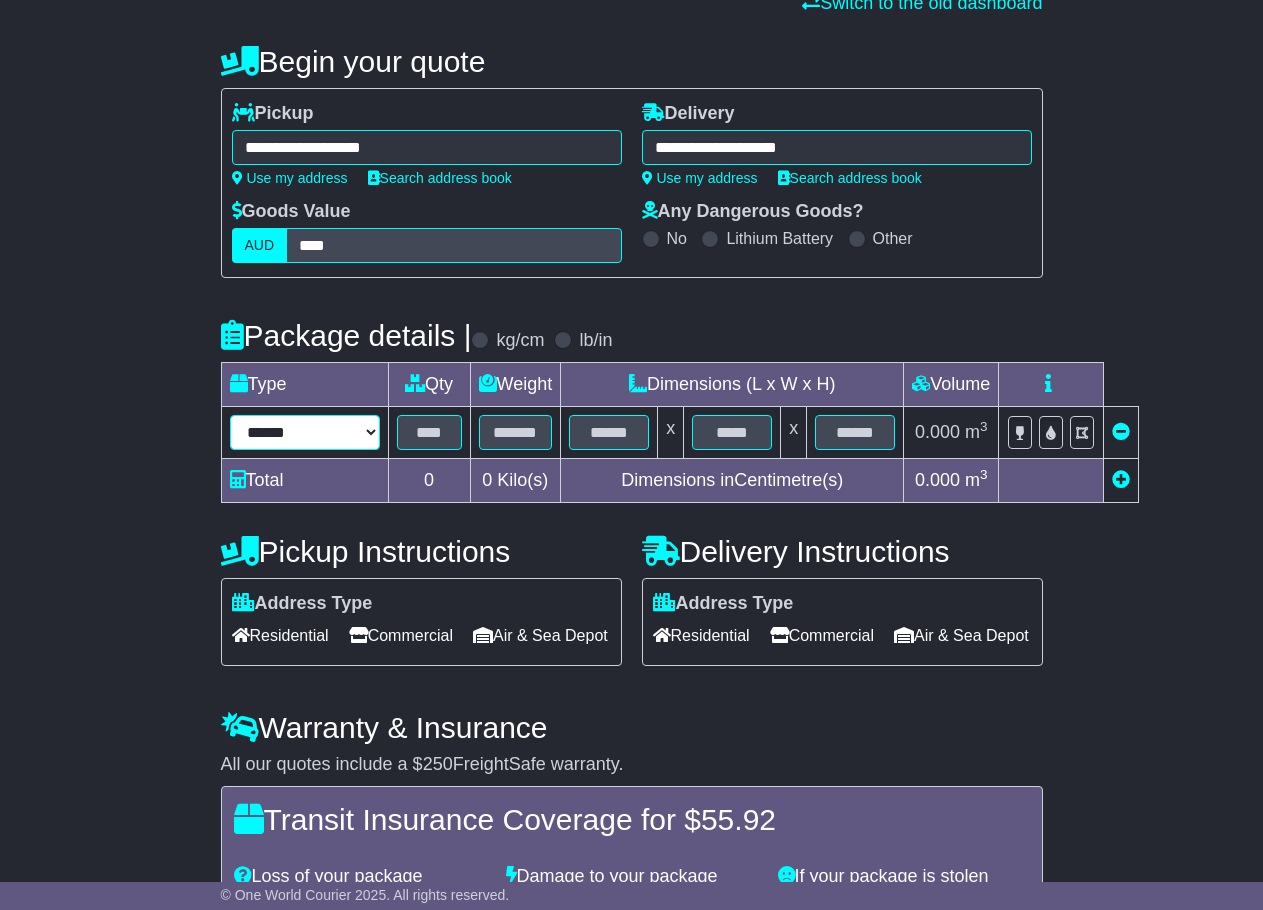 click on "**********" at bounding box center [305, 432] 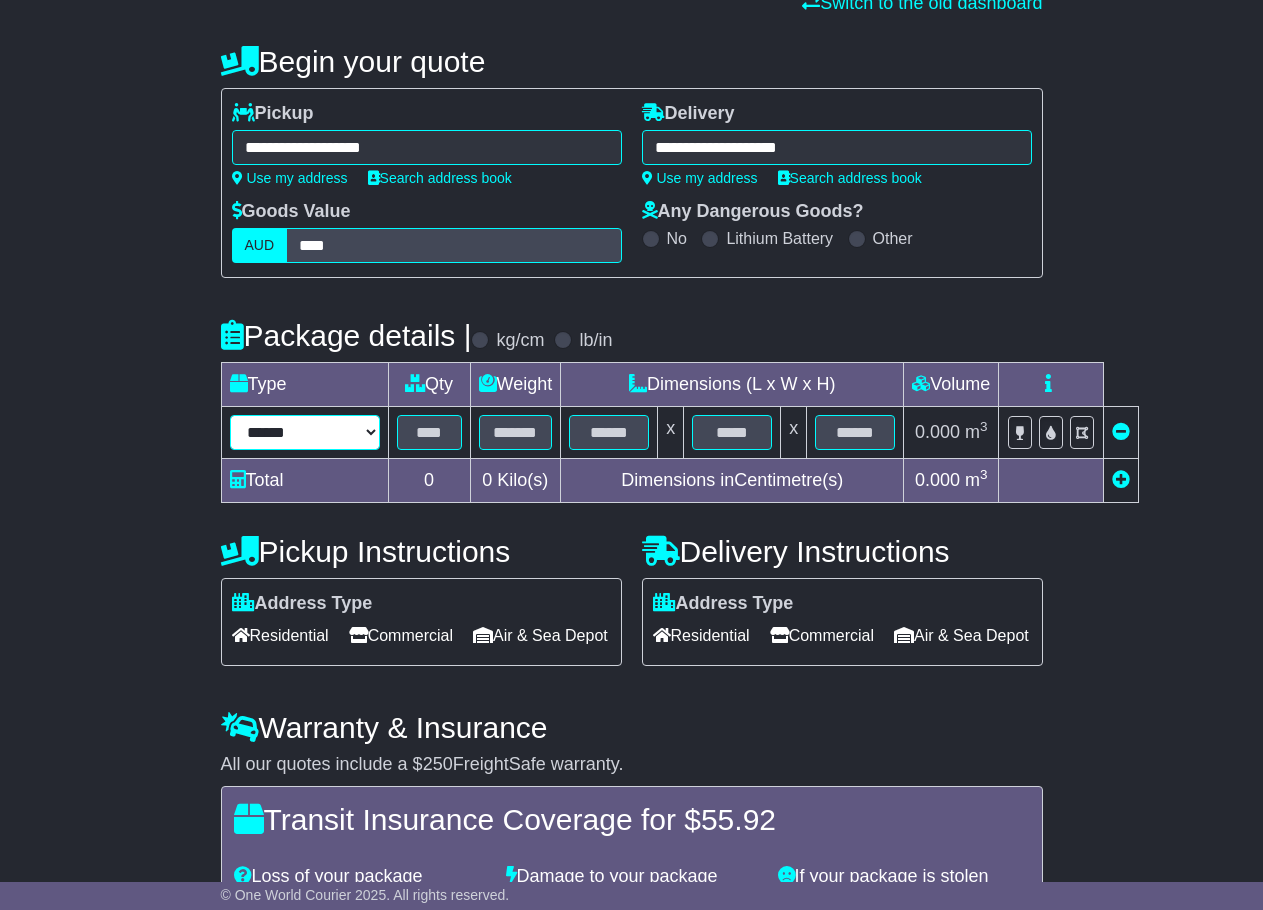 select on "***" 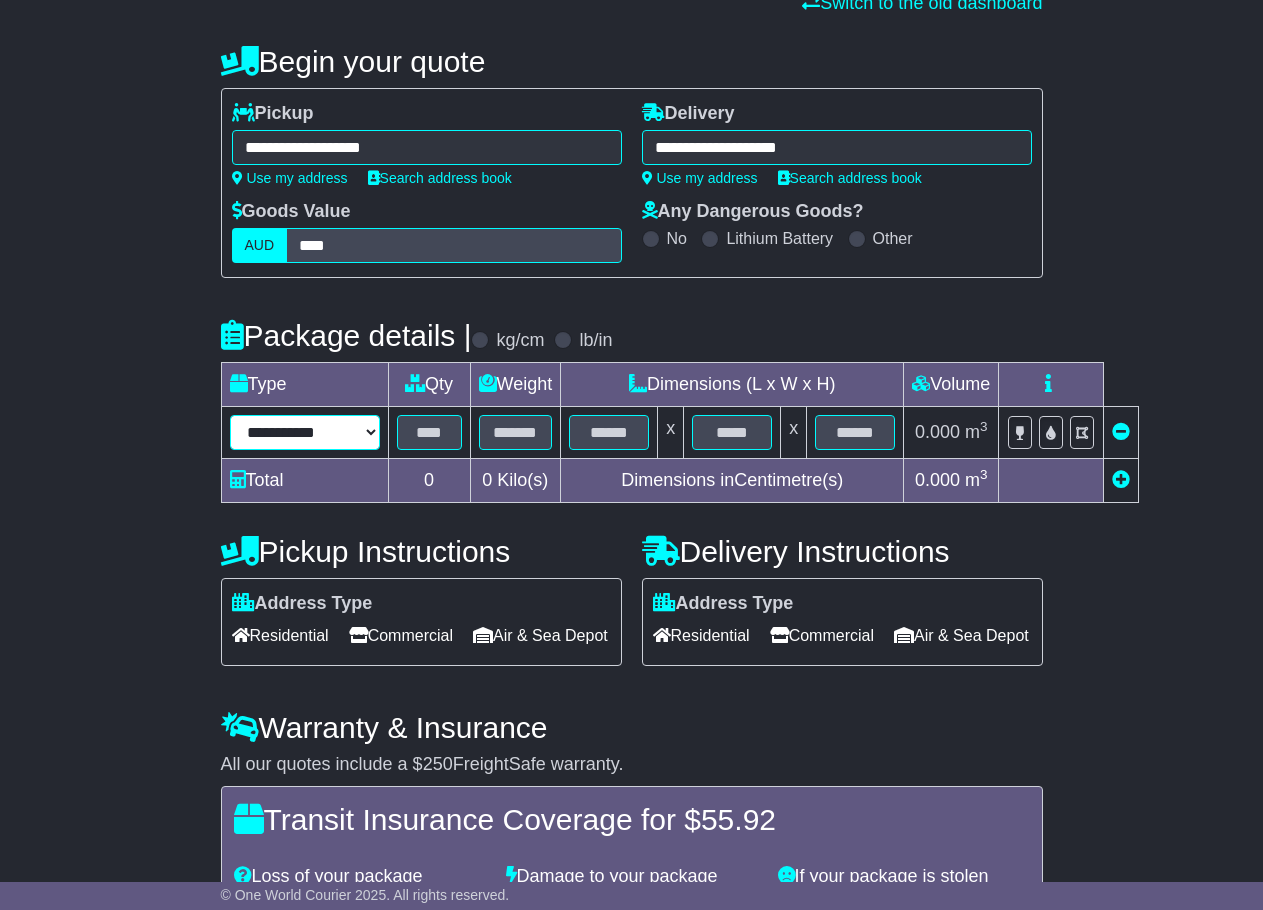 click on "**********" at bounding box center (305, 432) 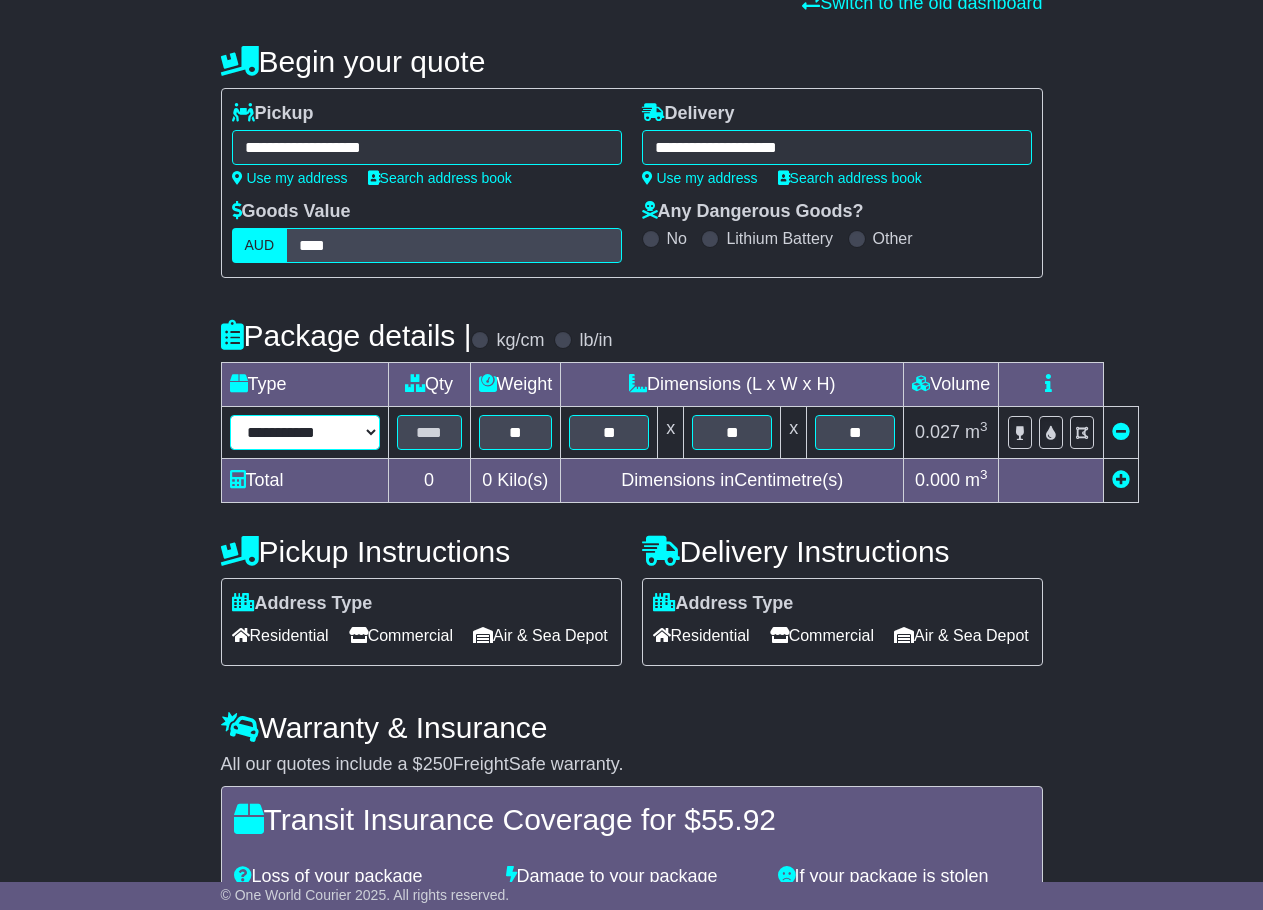 drag, startPoint x: 343, startPoint y: 437, endPoint x: 337, endPoint y: 417, distance: 20.880613 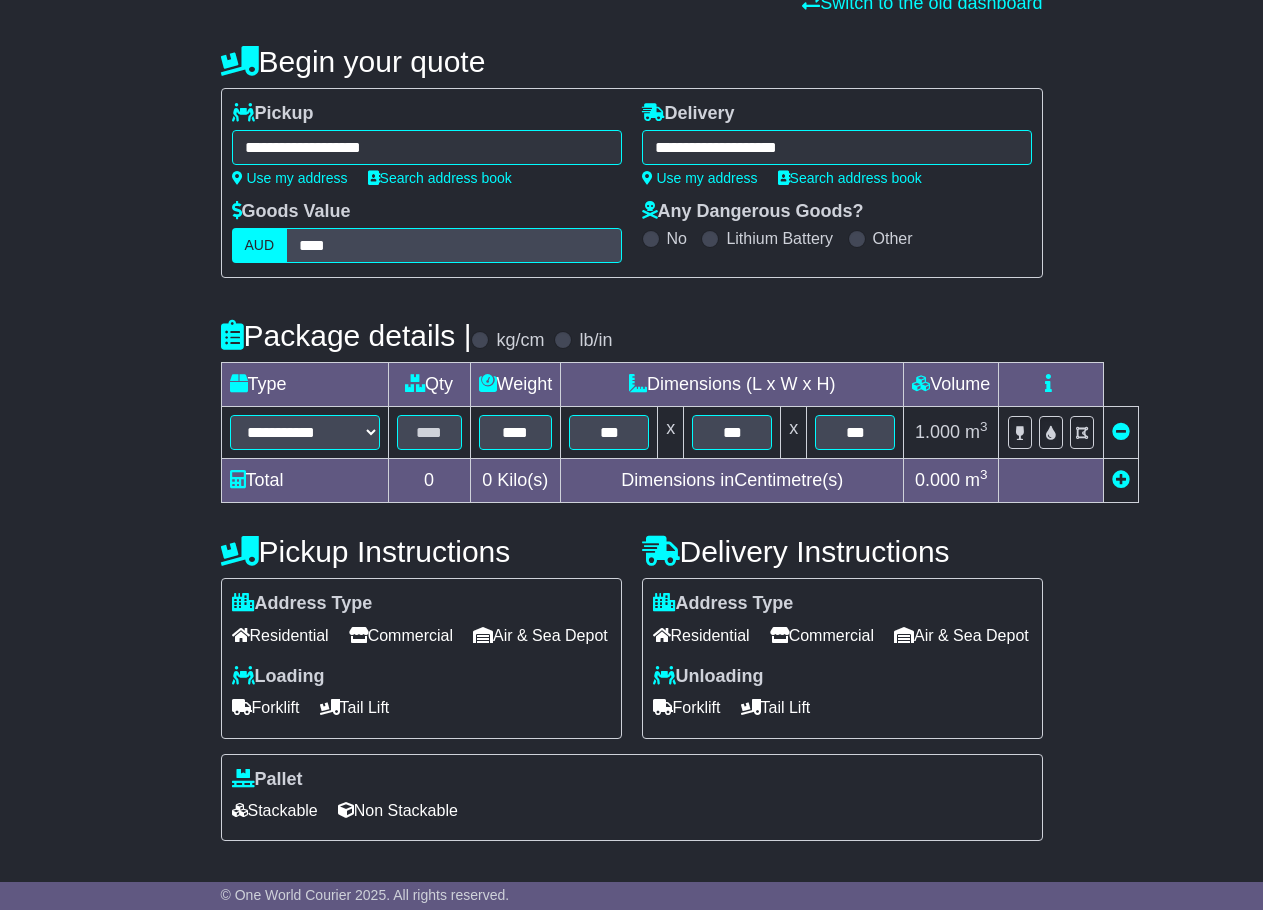 click on "Air & Sea Depot" at bounding box center [540, 635] 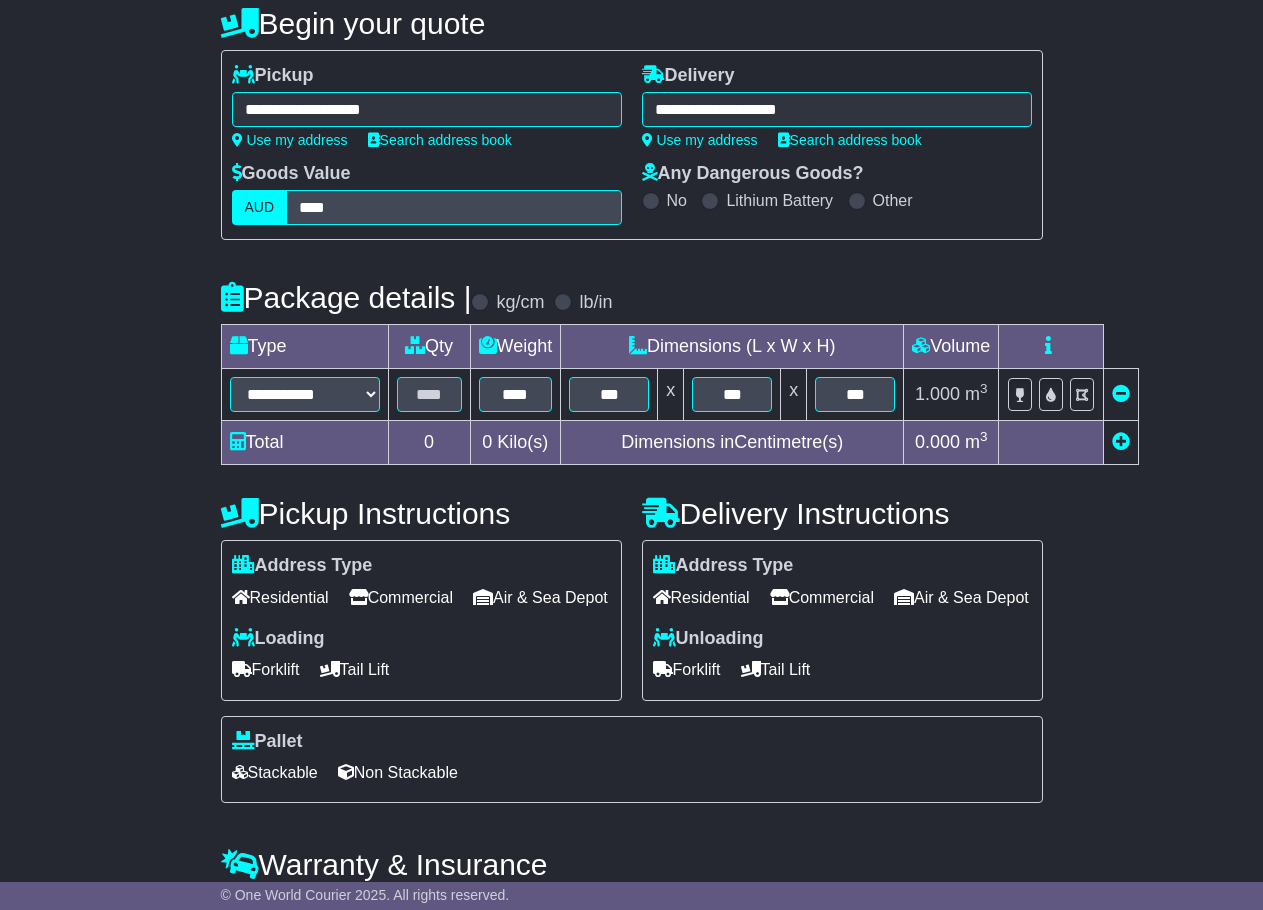 scroll, scrollTop: 400, scrollLeft: 0, axis: vertical 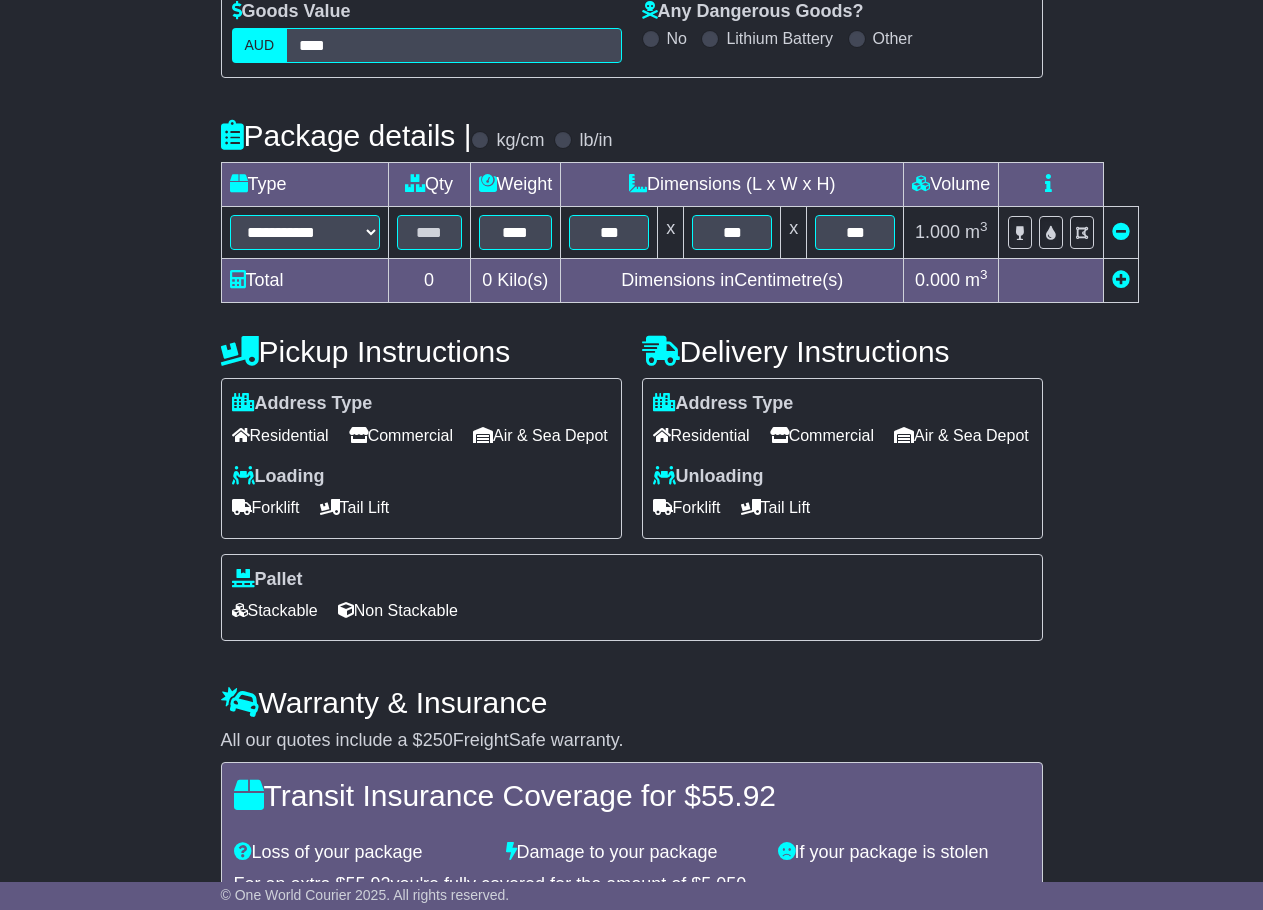 click on "Forklift" at bounding box center [266, 507] 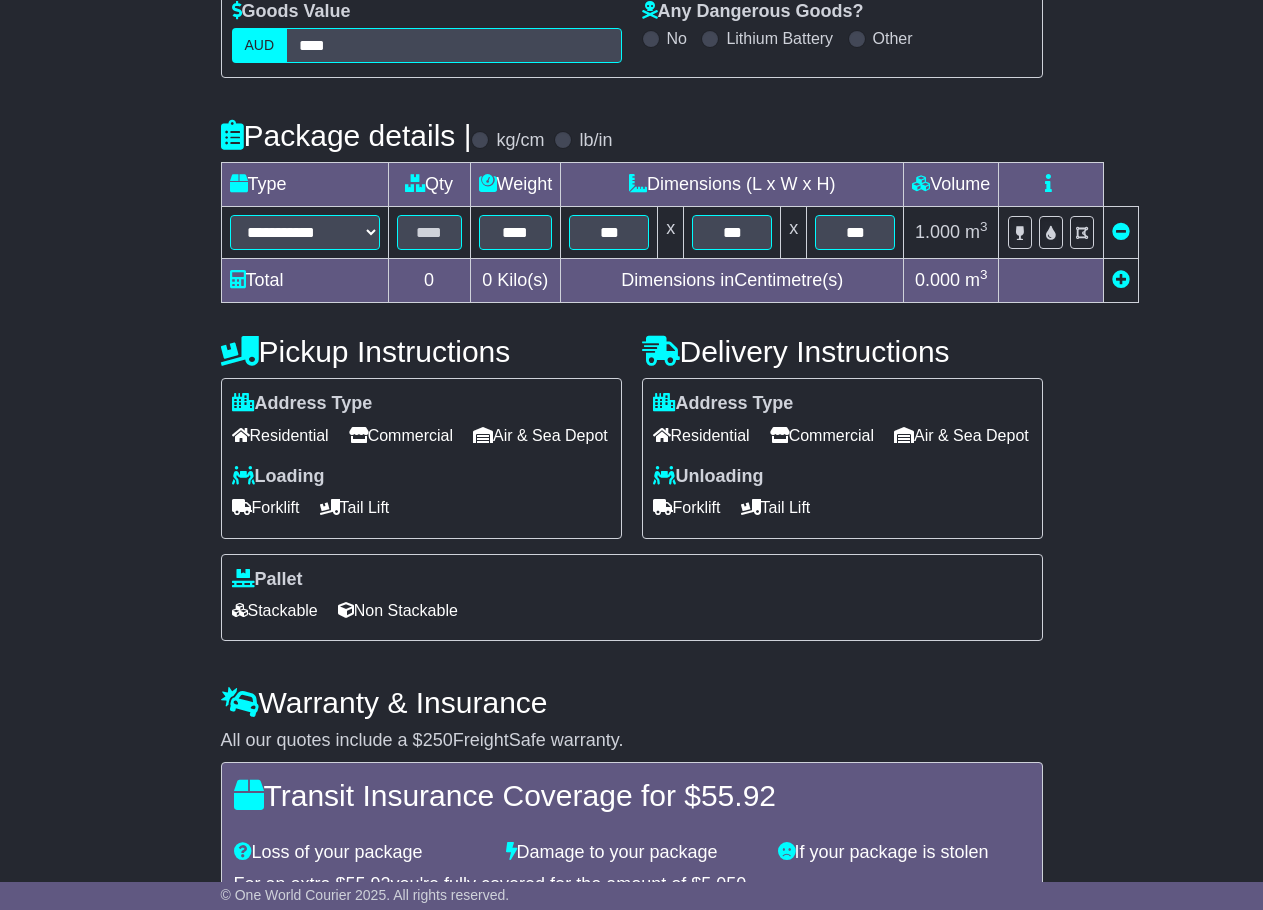 click on "Non Stackable" at bounding box center (398, 610) 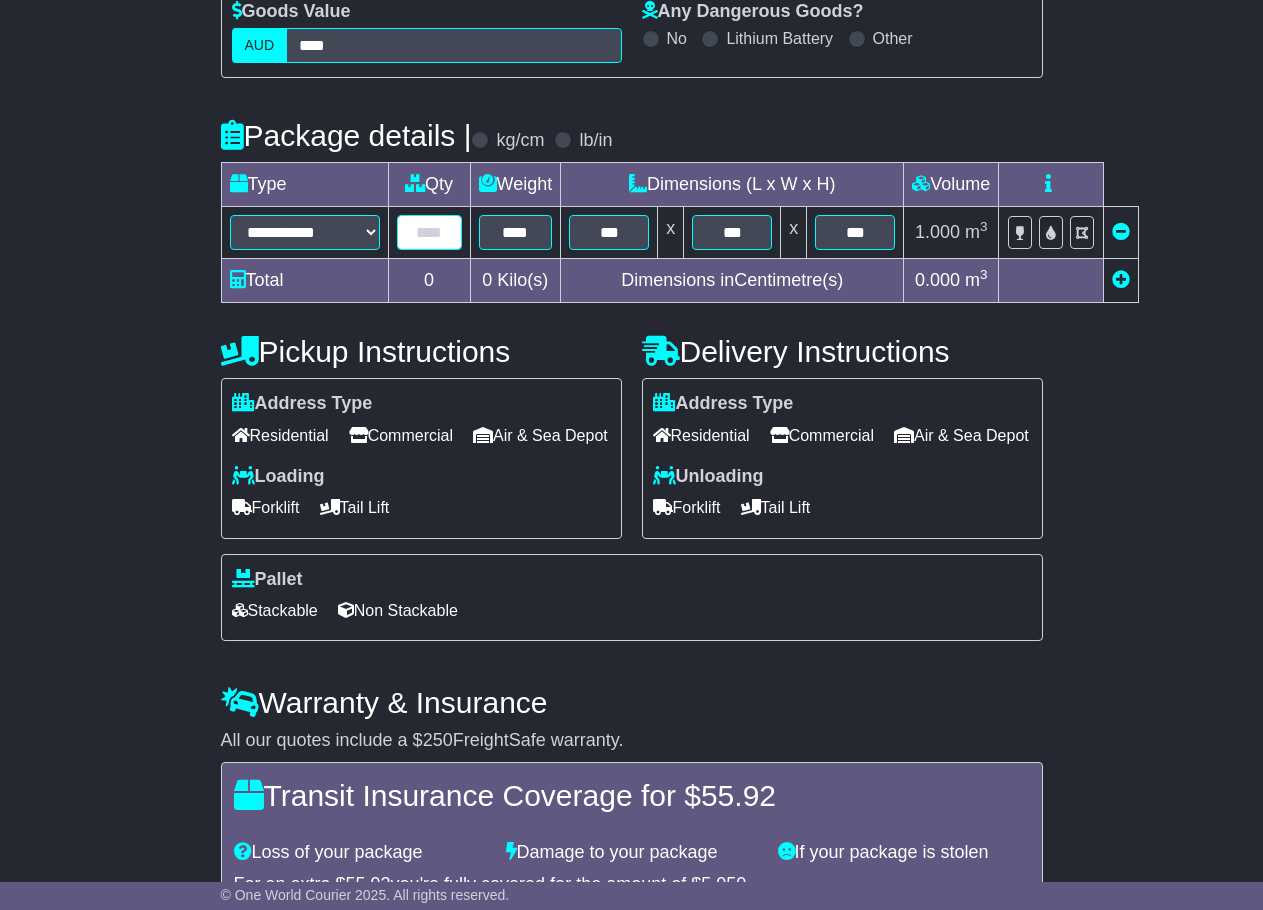 click at bounding box center [429, 232] 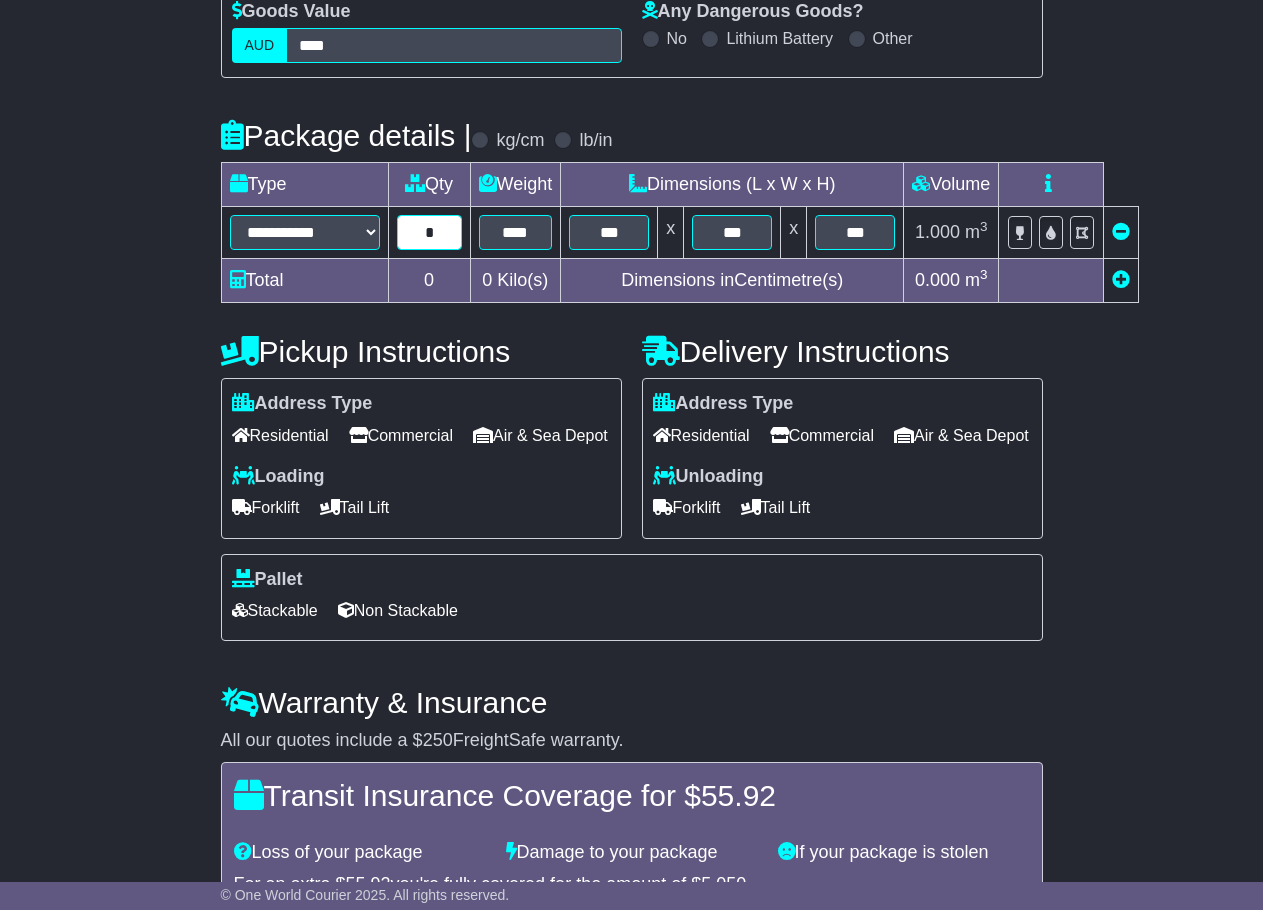 type on "*" 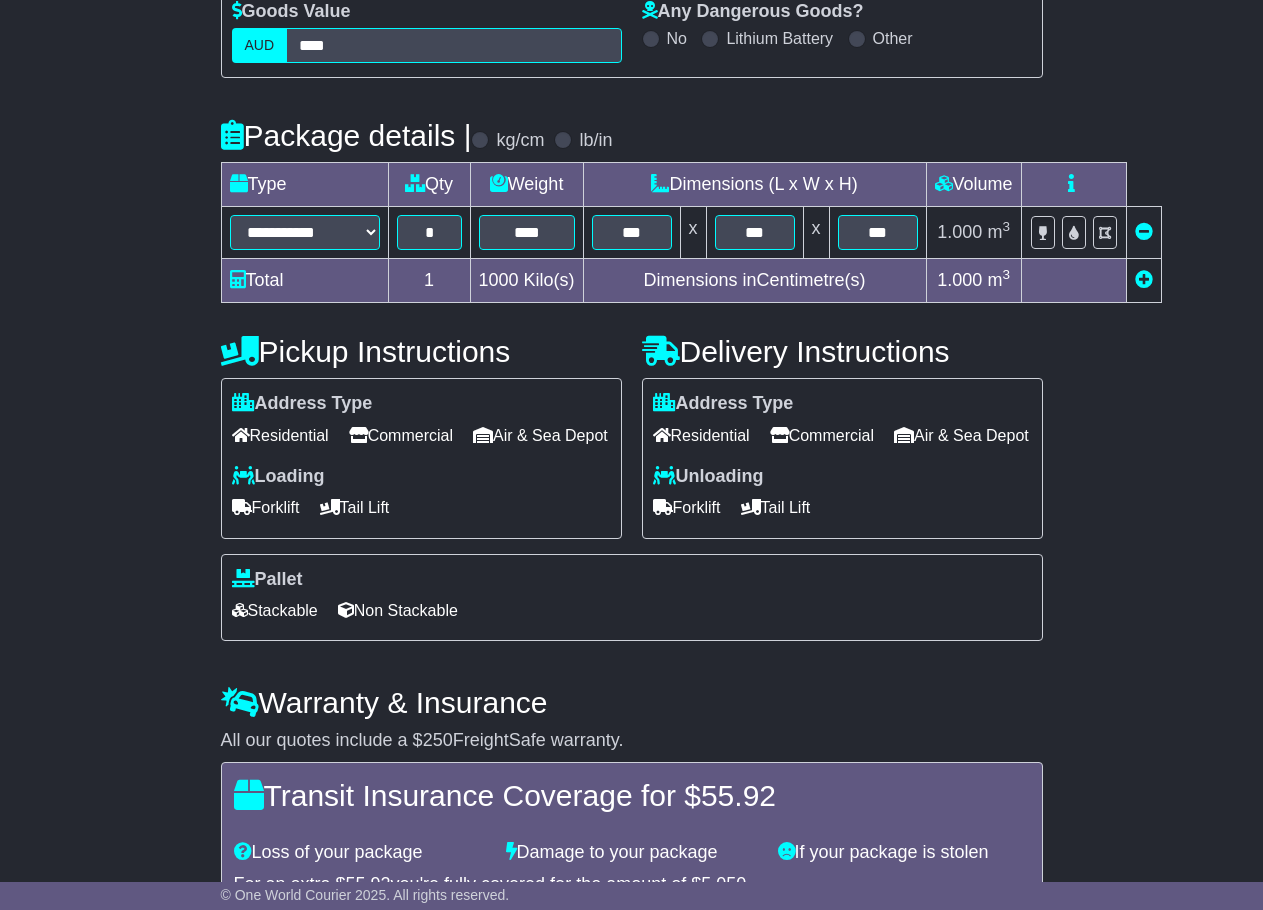 click on "**********" at bounding box center (631, 435) 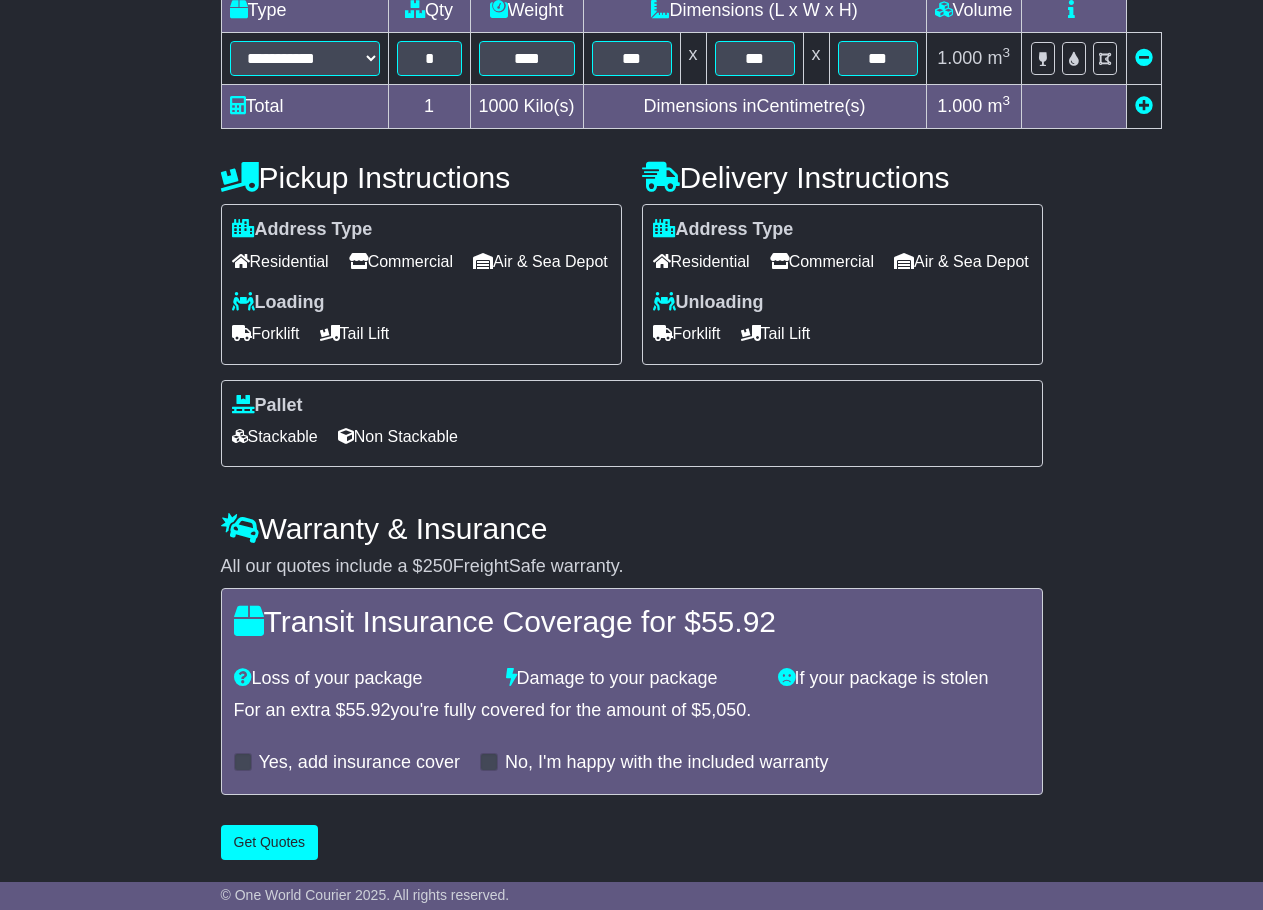 scroll, scrollTop: 612, scrollLeft: 0, axis: vertical 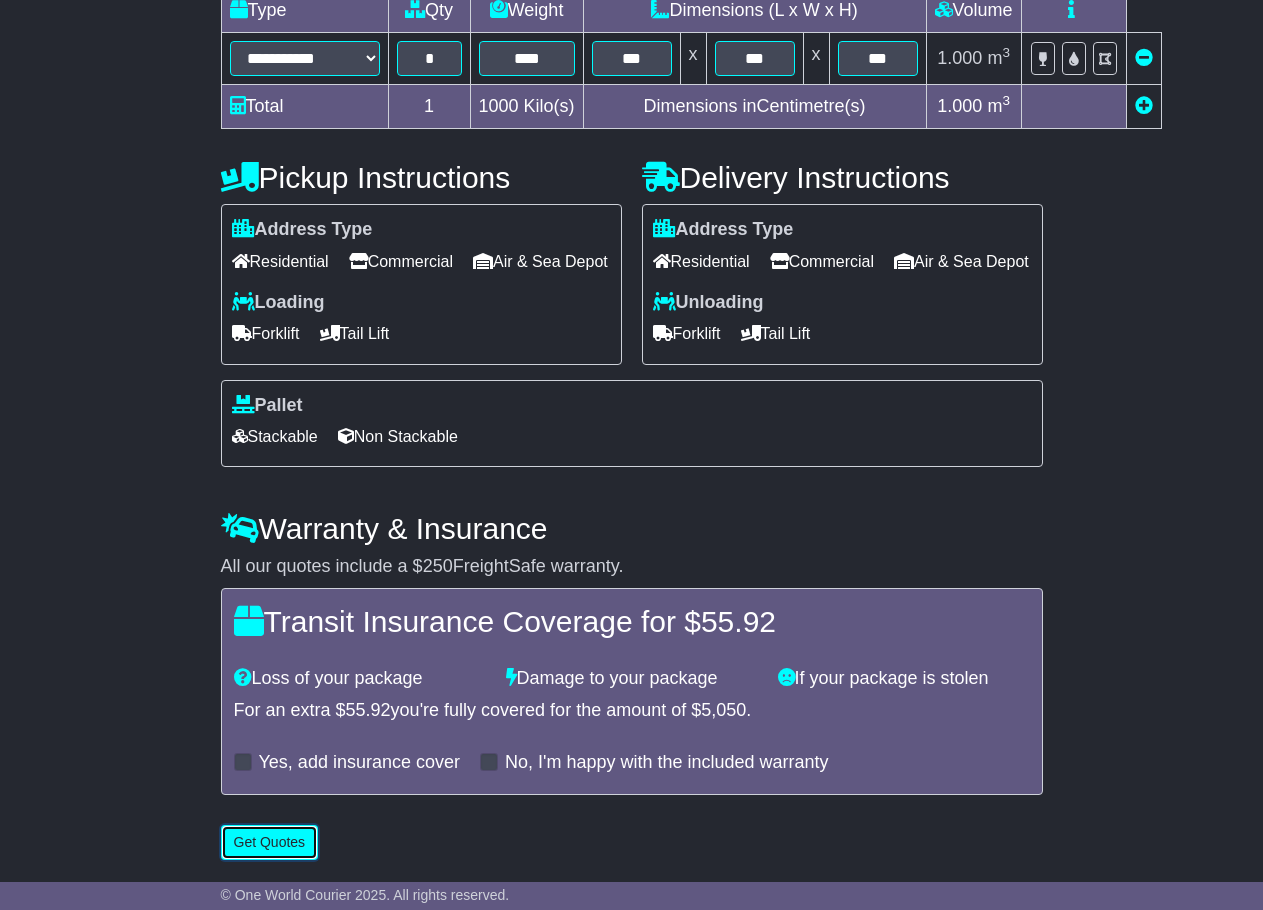 click on "Get Quotes" at bounding box center [270, 842] 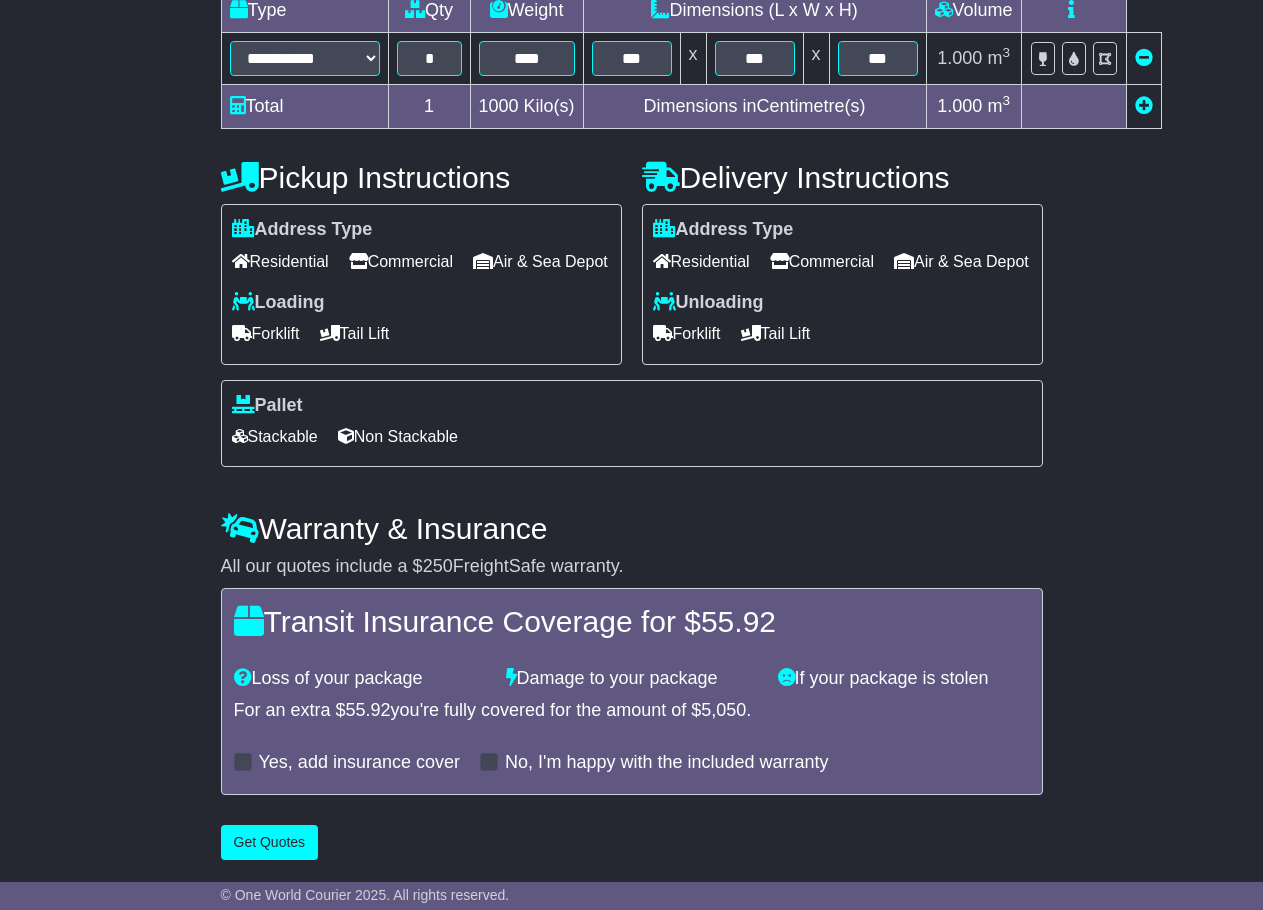 scroll, scrollTop: 0, scrollLeft: 0, axis: both 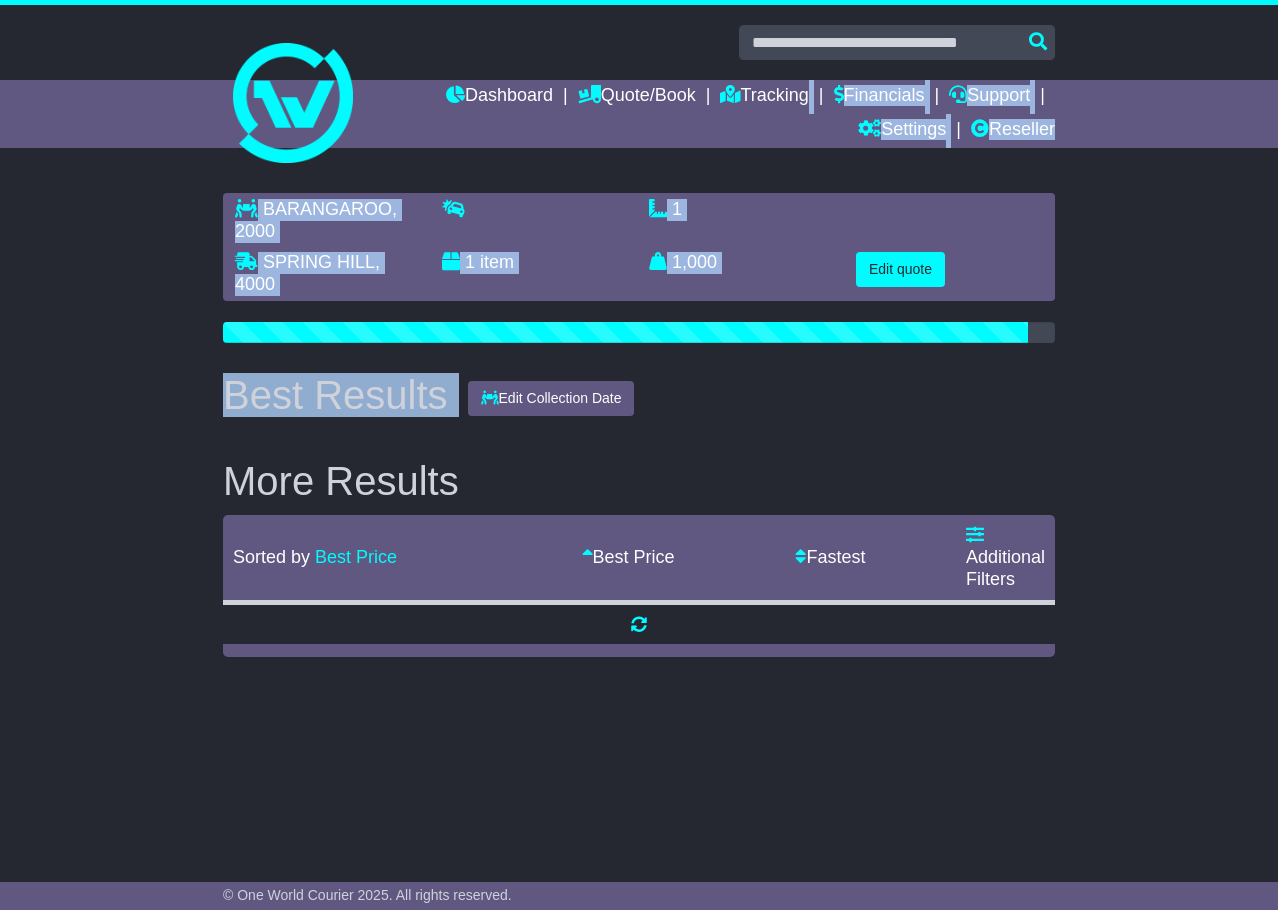 drag, startPoint x: 932, startPoint y: 338, endPoint x: 971, endPoint y: 389, distance: 64.202805 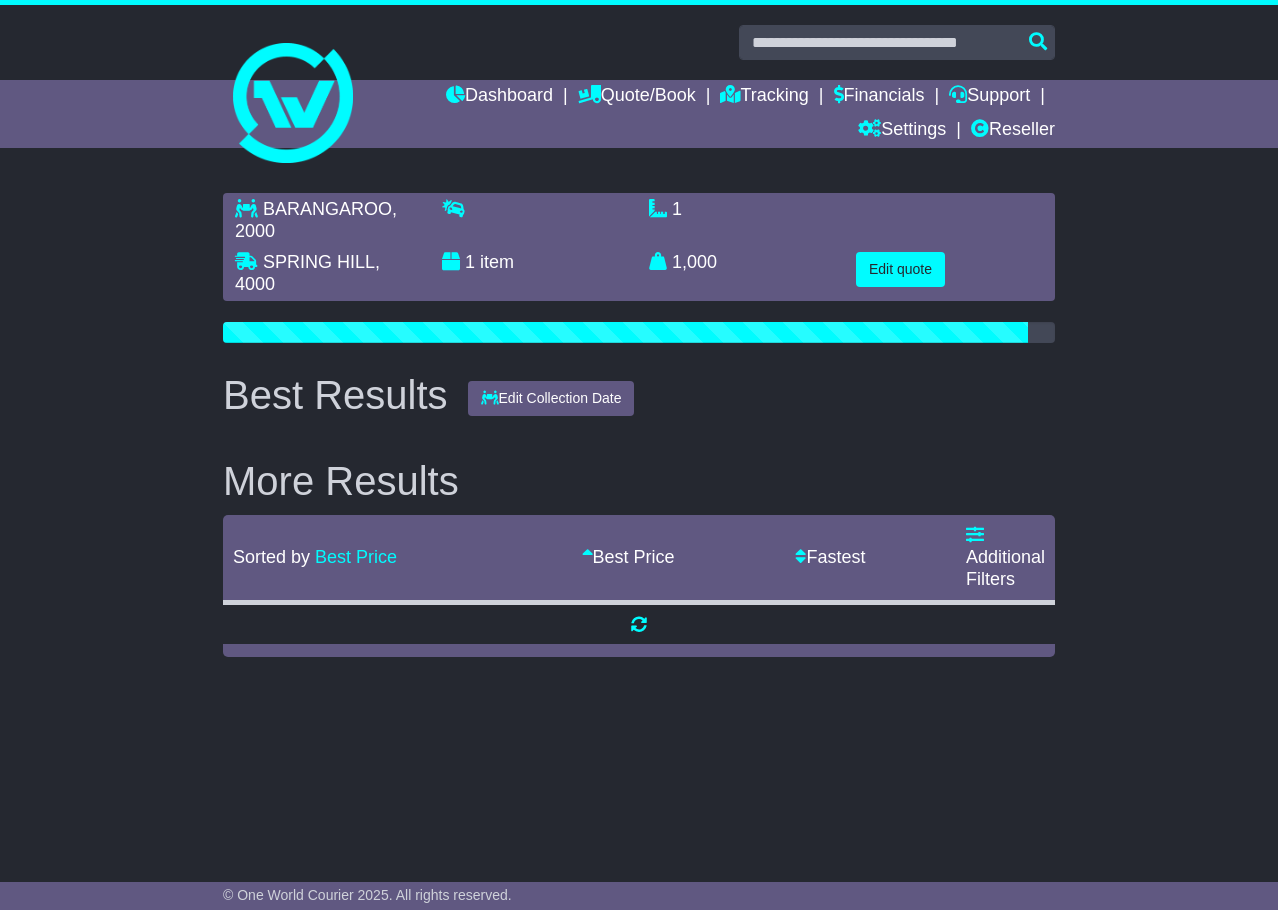 click on "More Results" at bounding box center [639, 481] 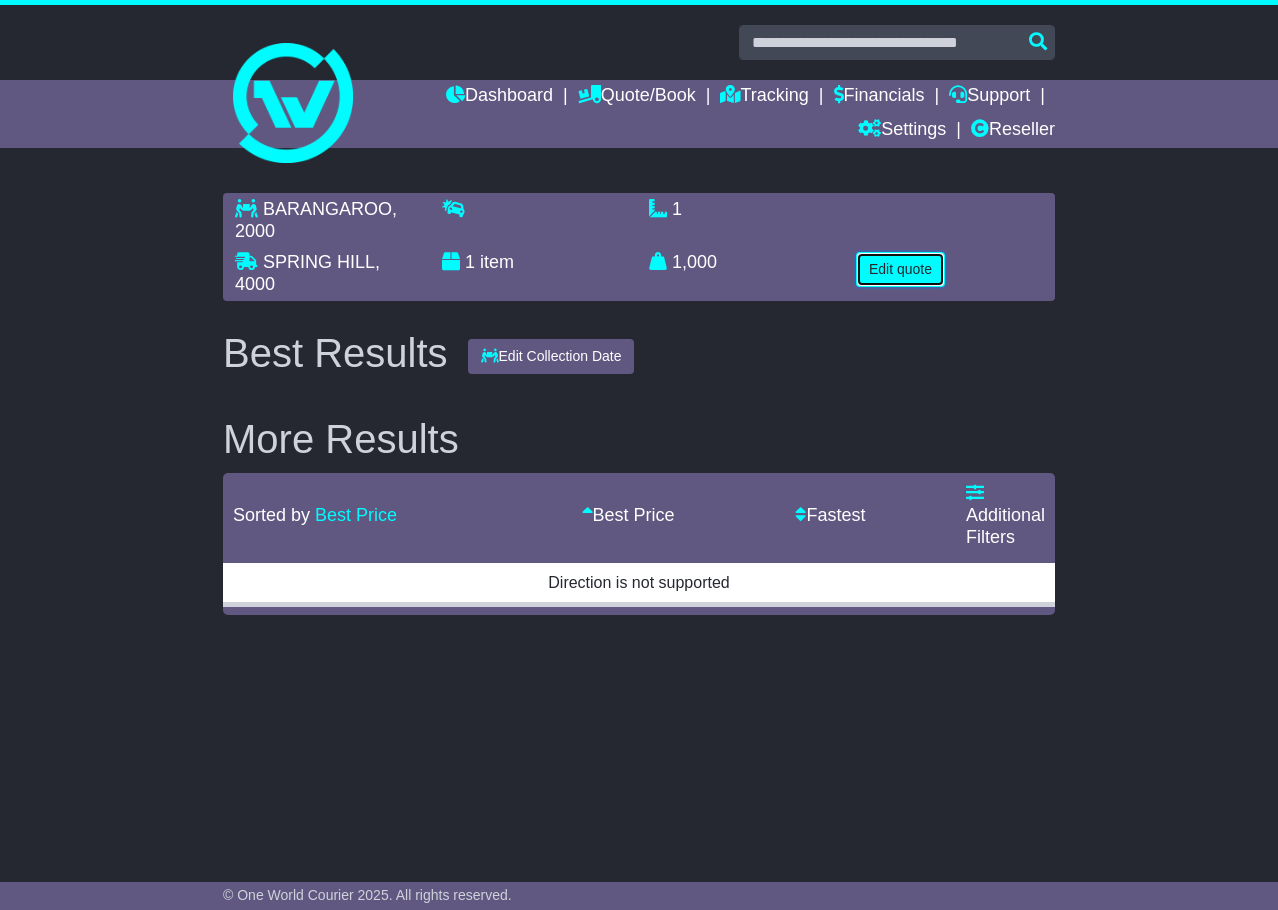 click on "Edit quote" at bounding box center [900, 269] 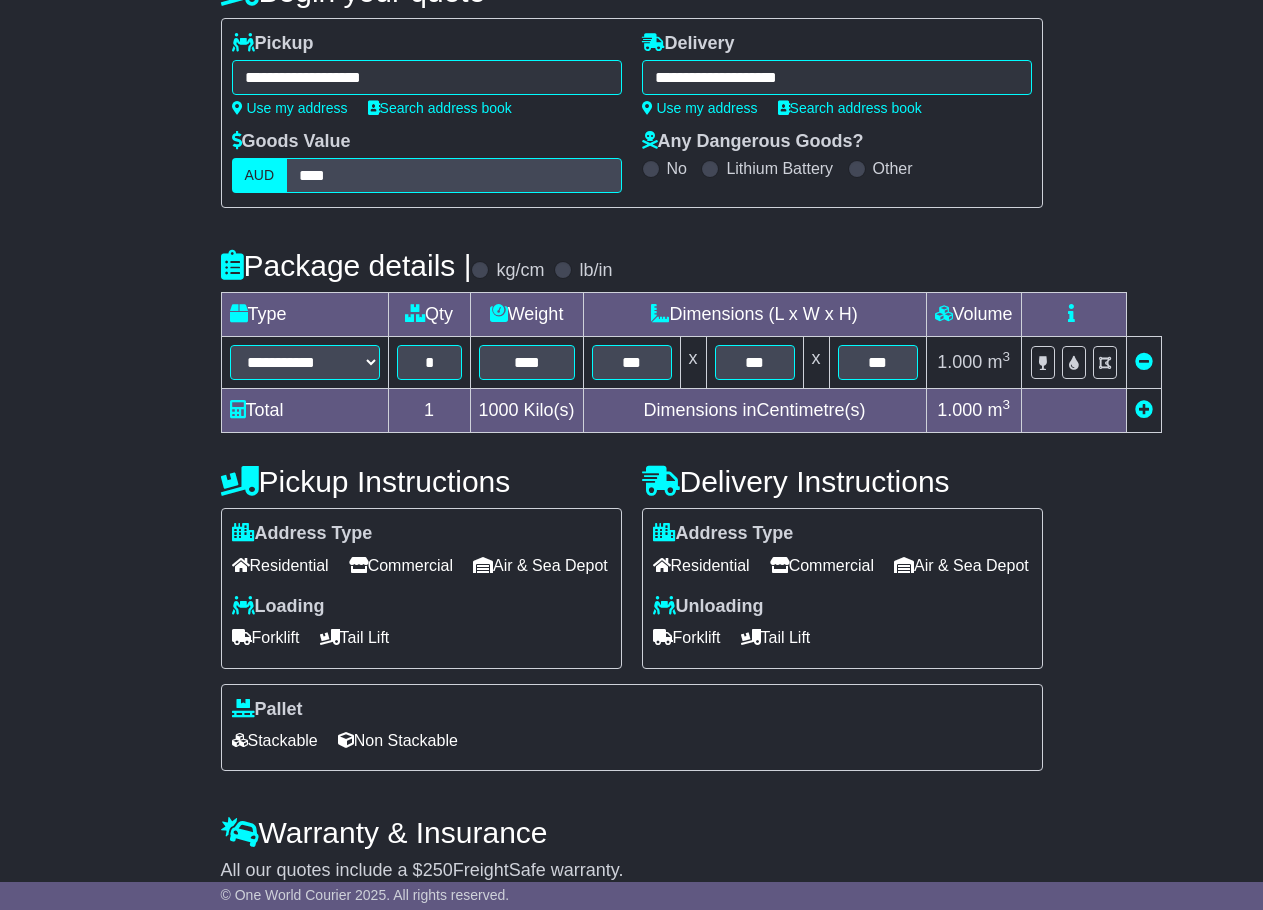 scroll, scrollTop: 300, scrollLeft: 0, axis: vertical 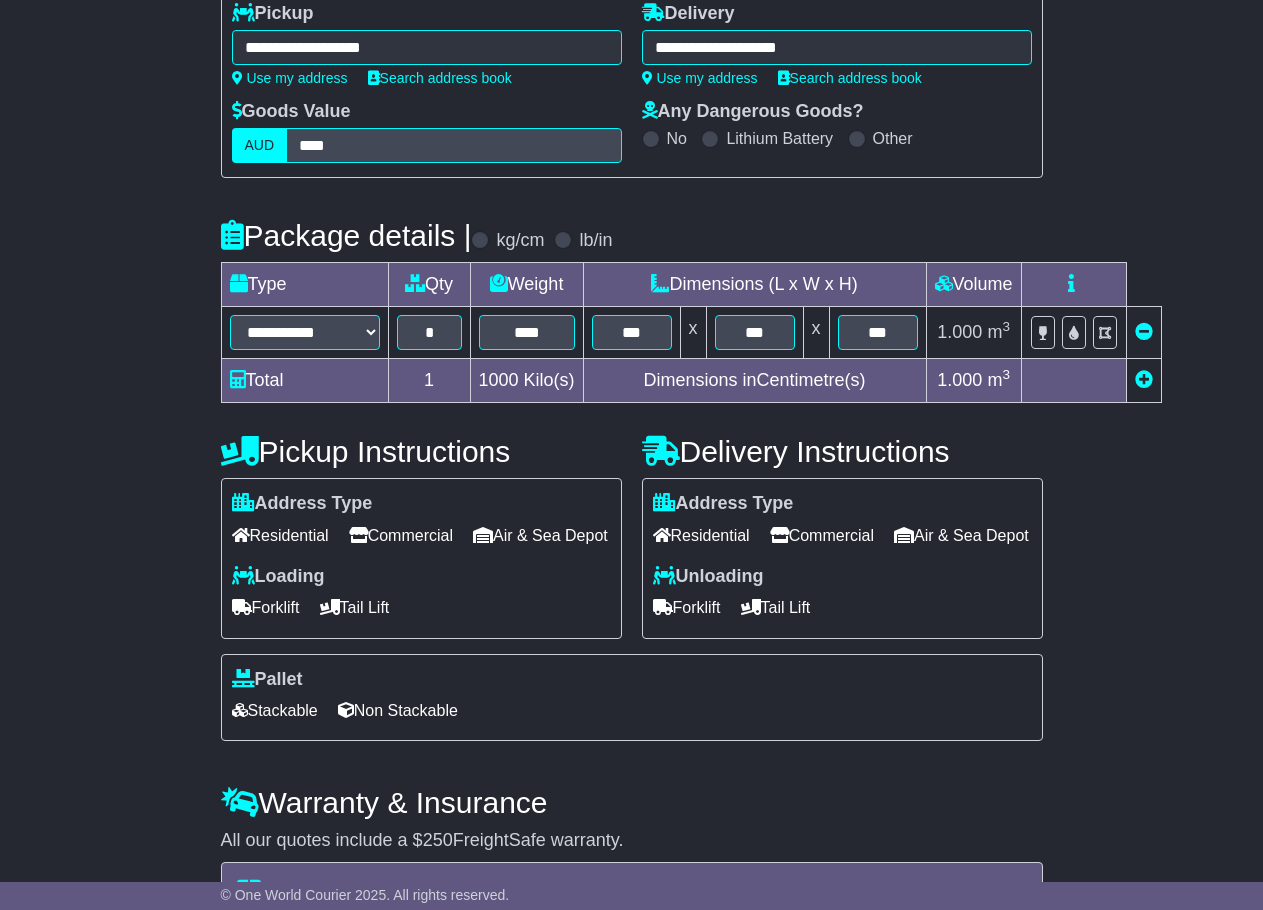 click on "Commercial" at bounding box center (401, 535) 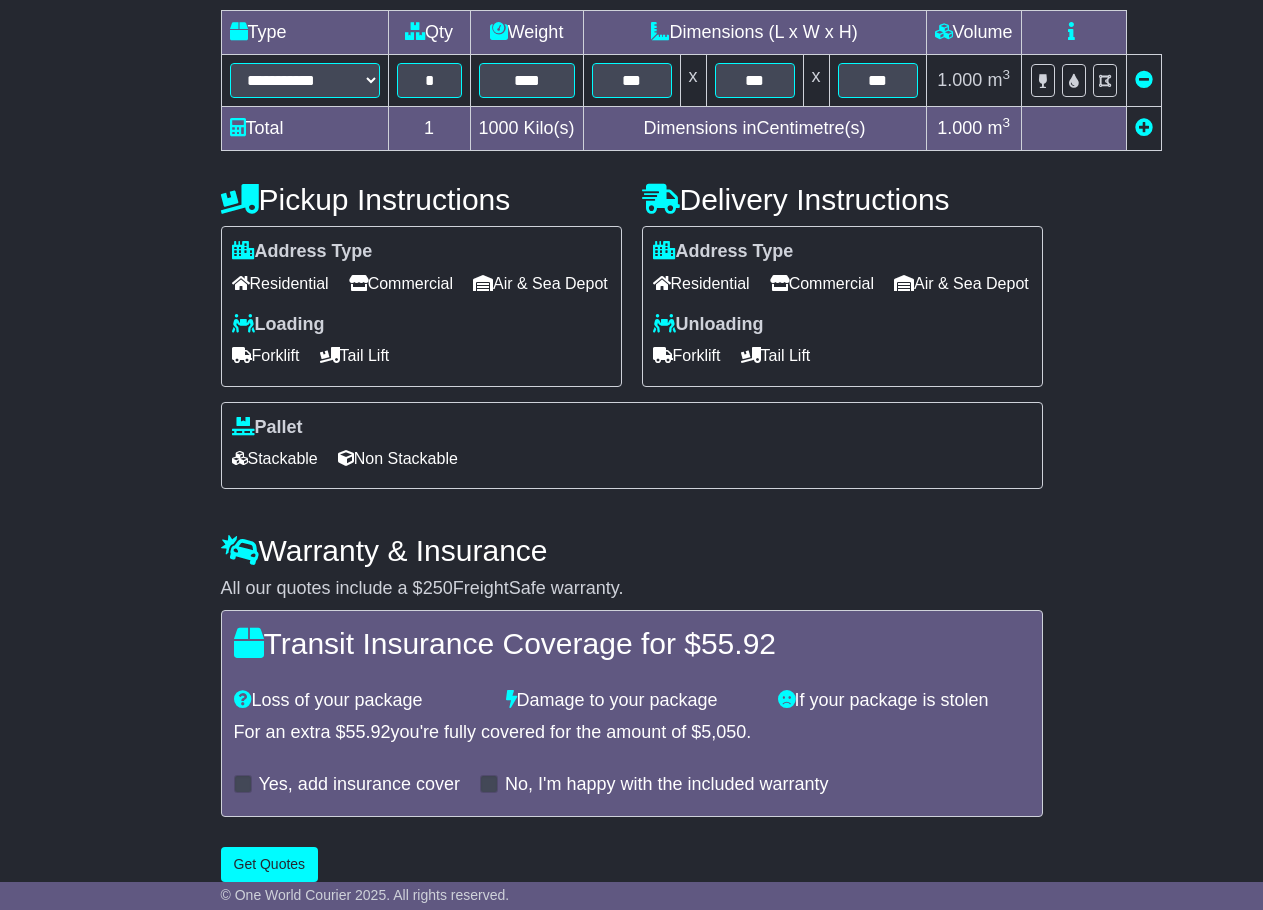 scroll, scrollTop: 612, scrollLeft: 0, axis: vertical 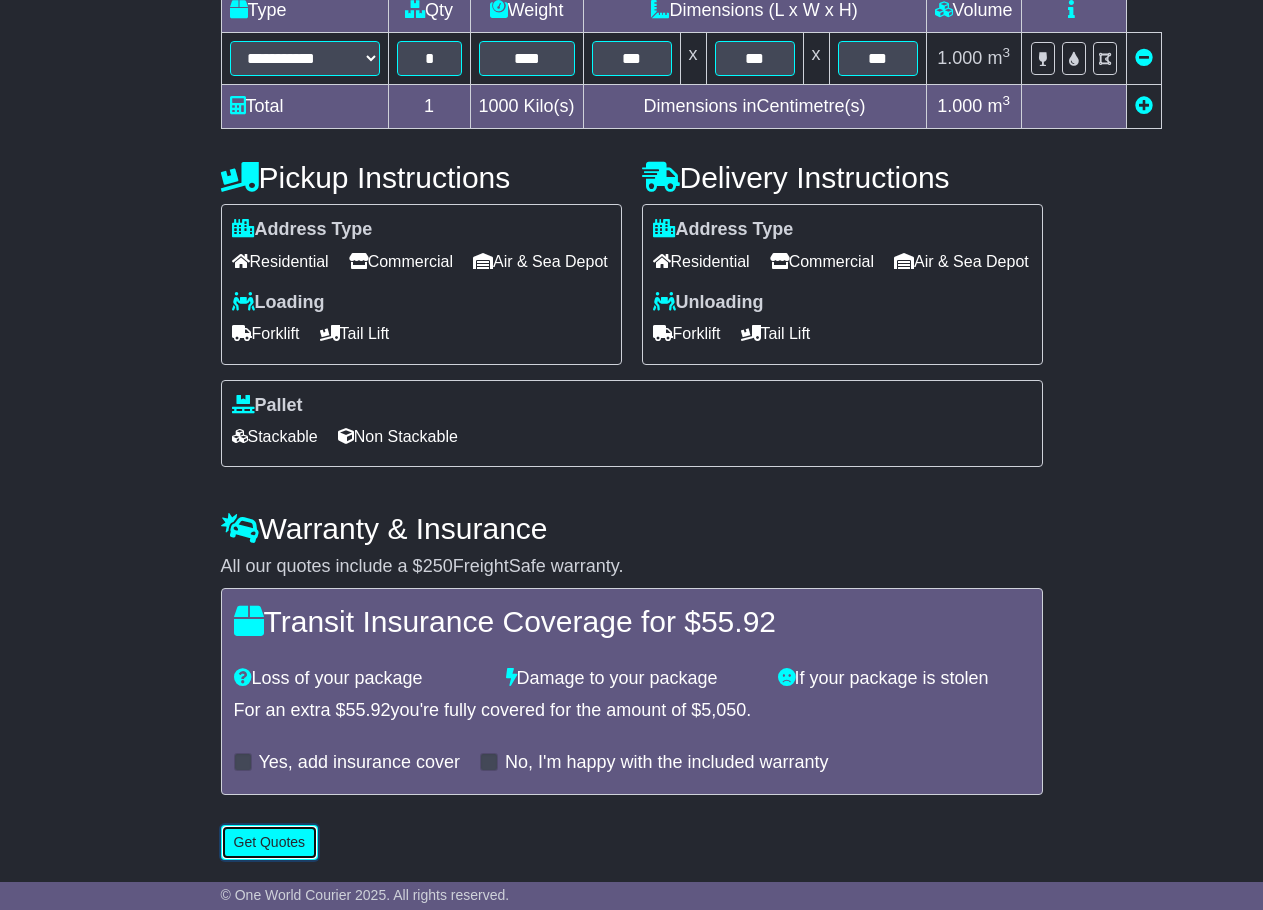 click on "Get Quotes" at bounding box center (270, 842) 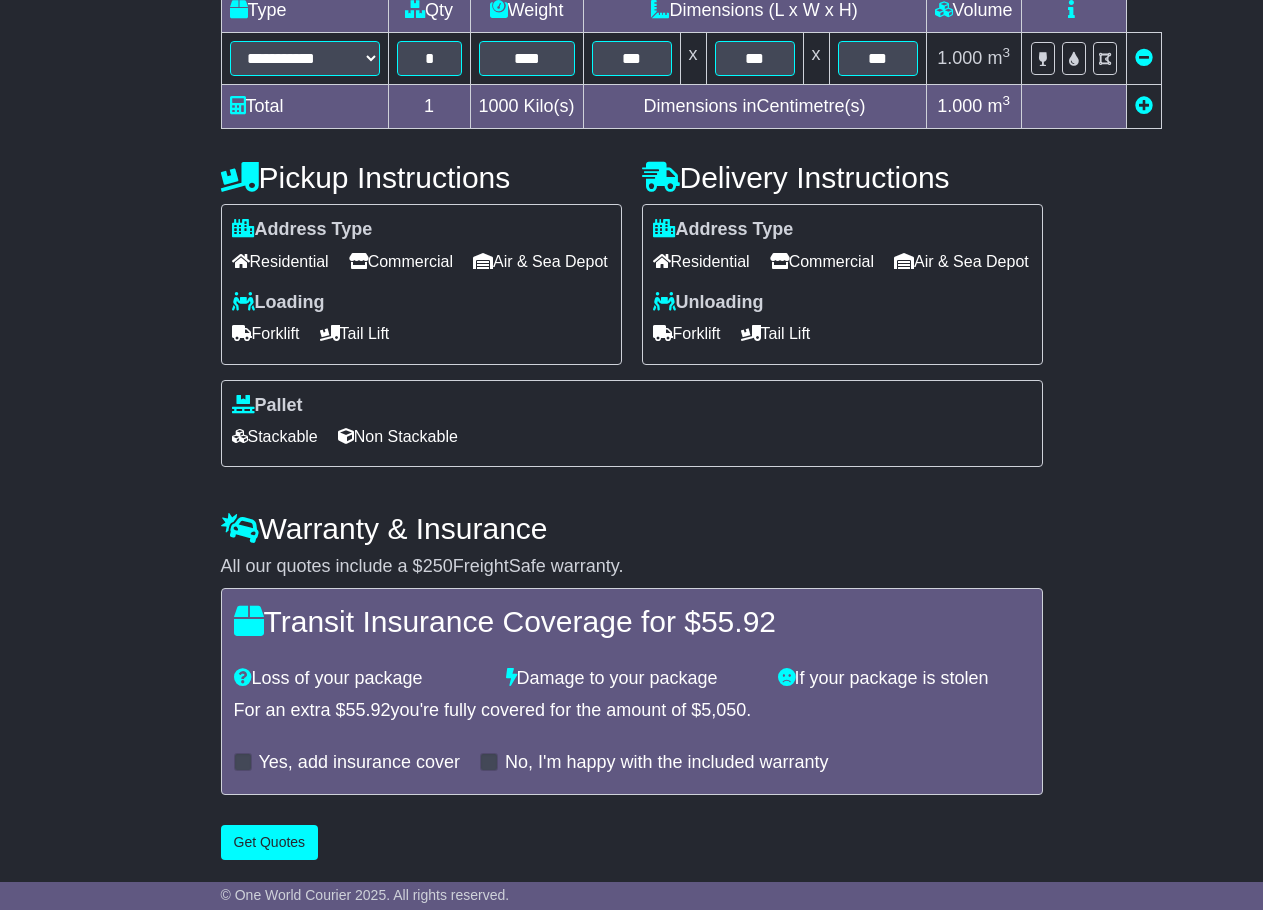 scroll, scrollTop: 0, scrollLeft: 0, axis: both 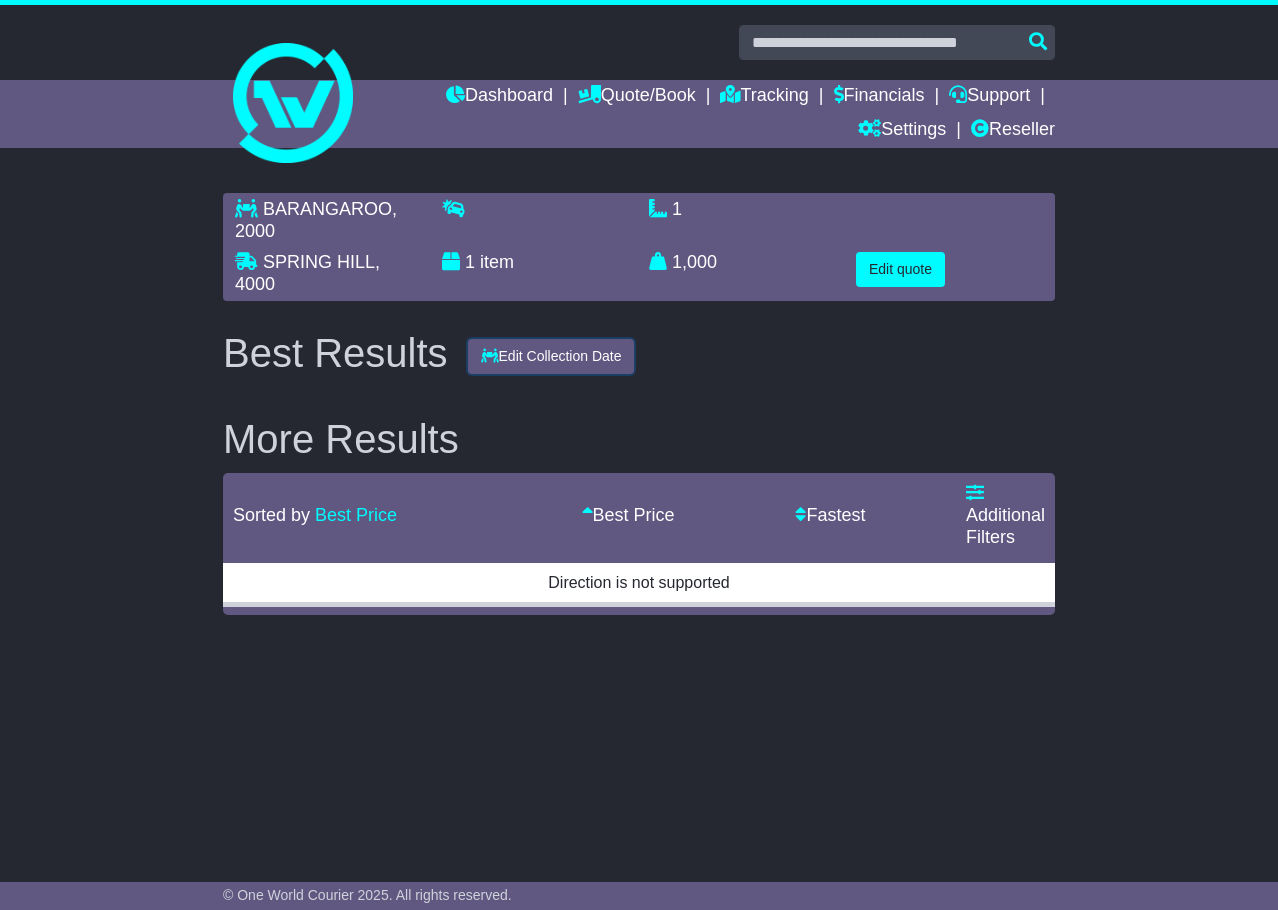click on "Edit Collection Date" at bounding box center (551, 356) 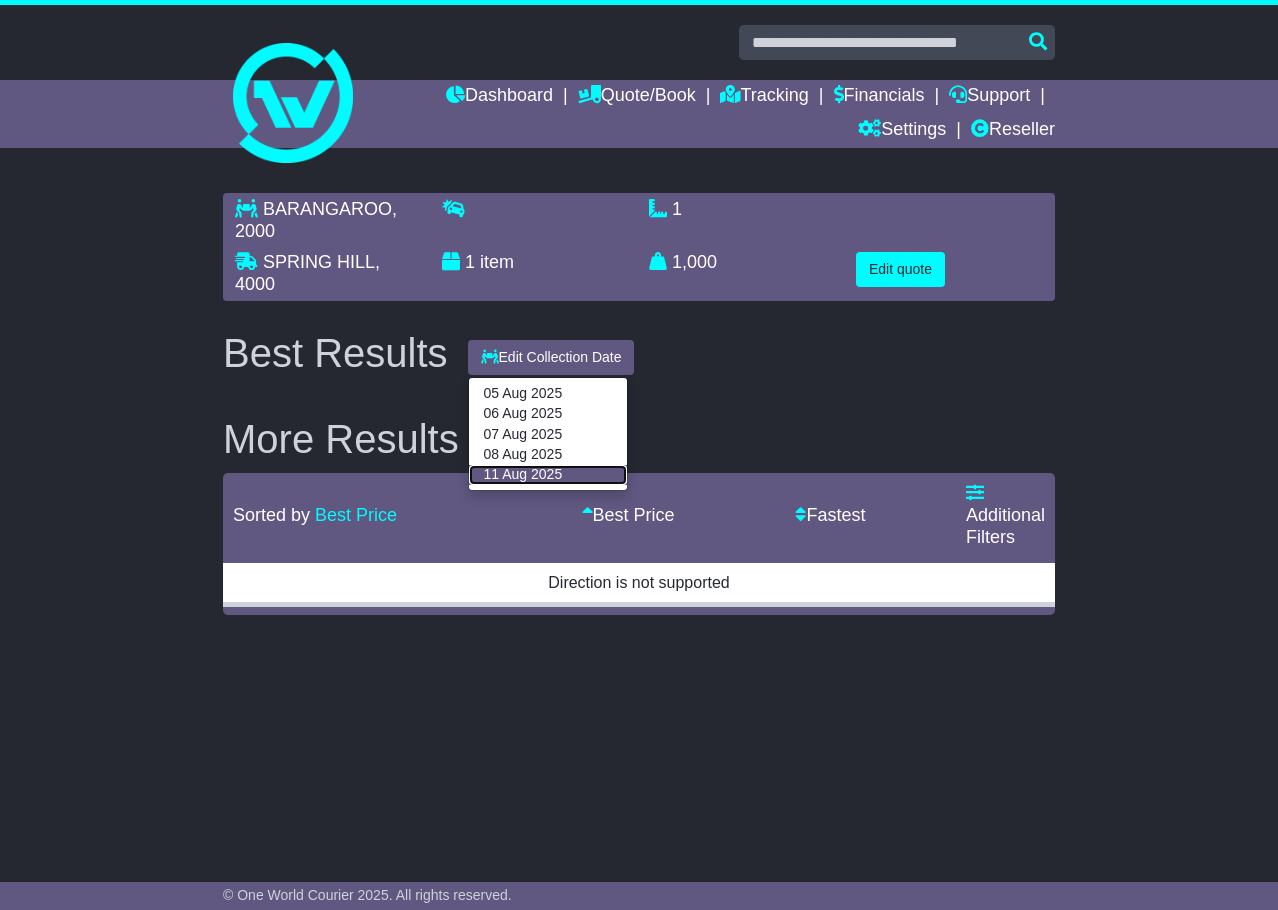 click on "11 Aug 2025" at bounding box center [548, 475] 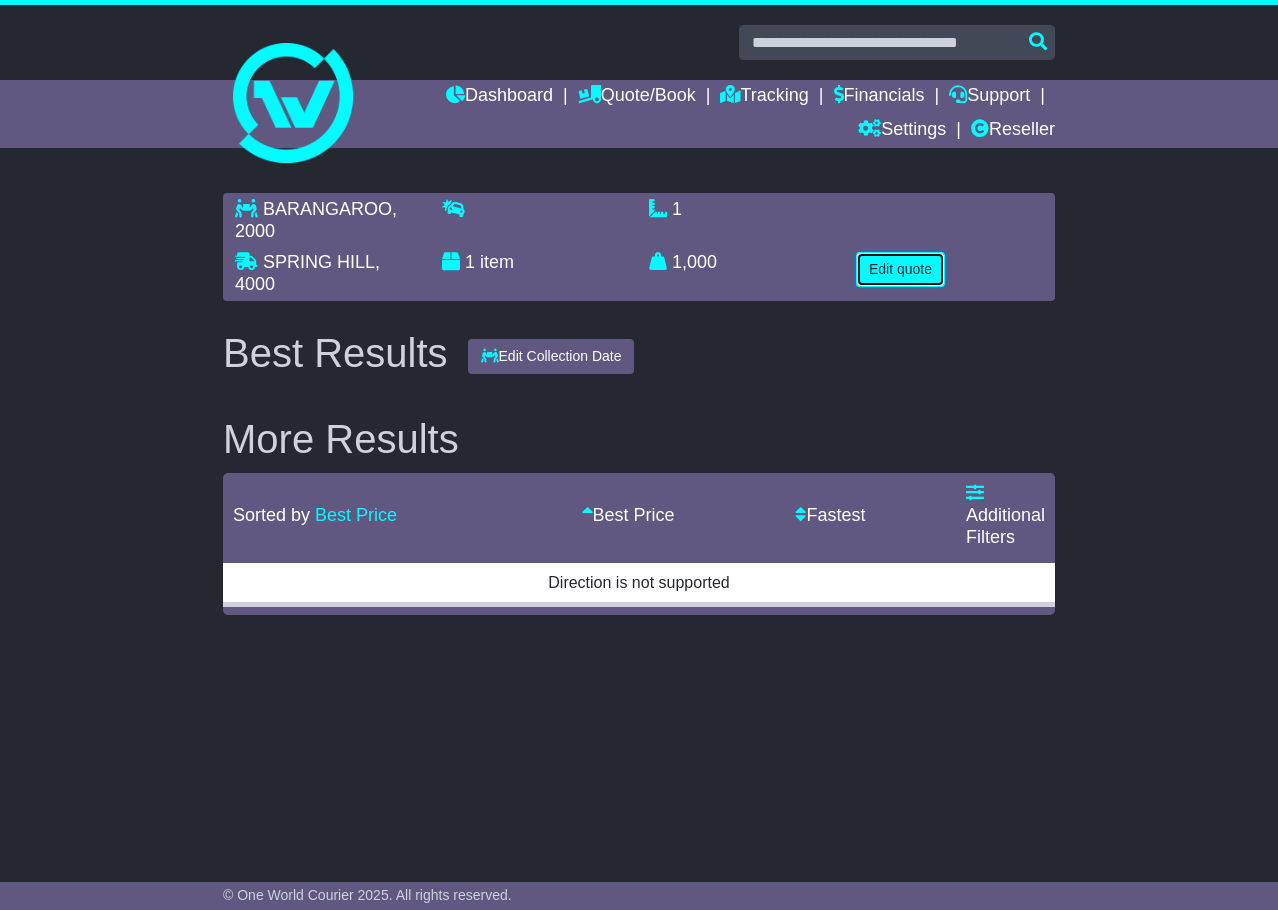 click on "Edit quote" at bounding box center [900, 269] 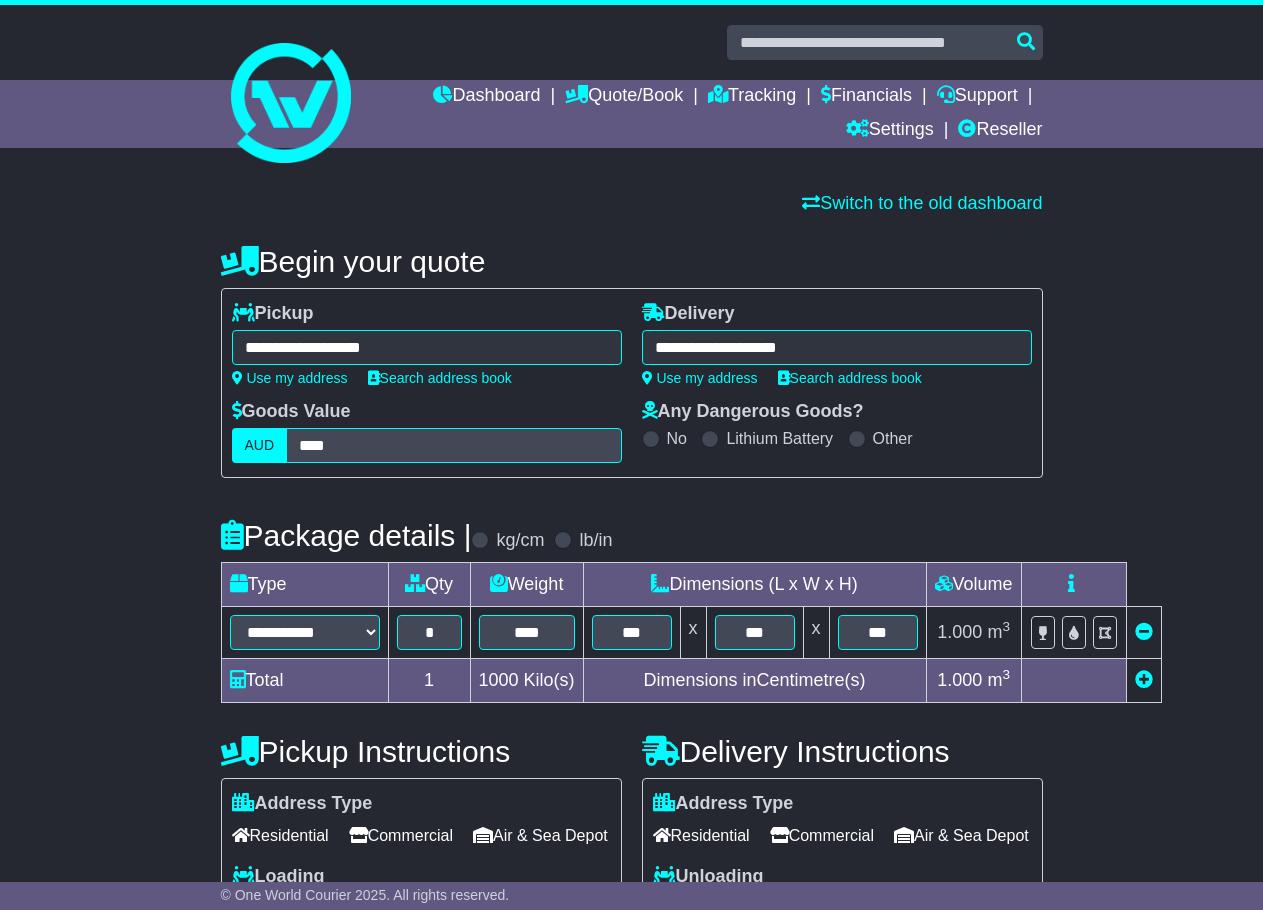 click on "Goods Value
AUD
****" at bounding box center [427, 432] 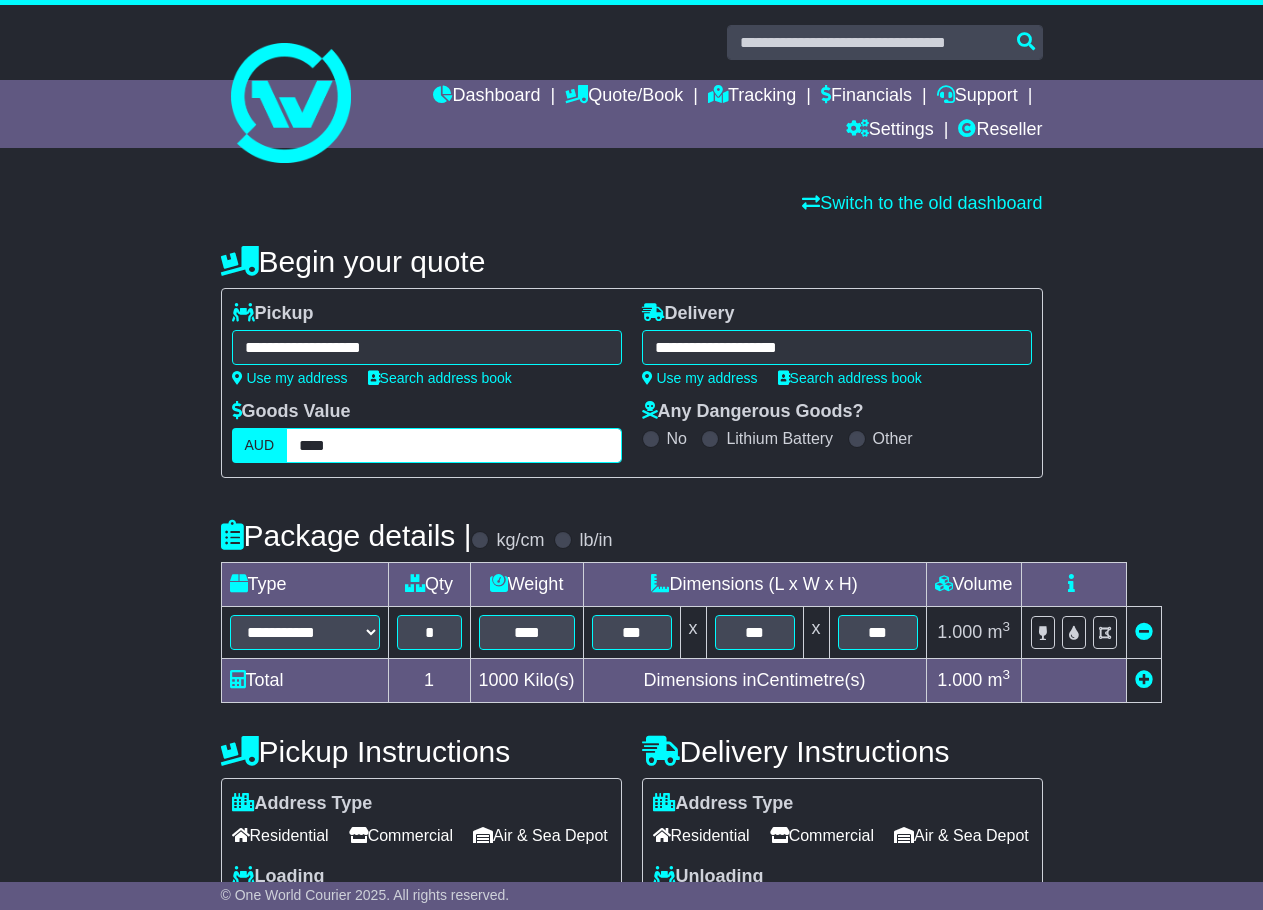 click on "****" at bounding box center (453, 445) 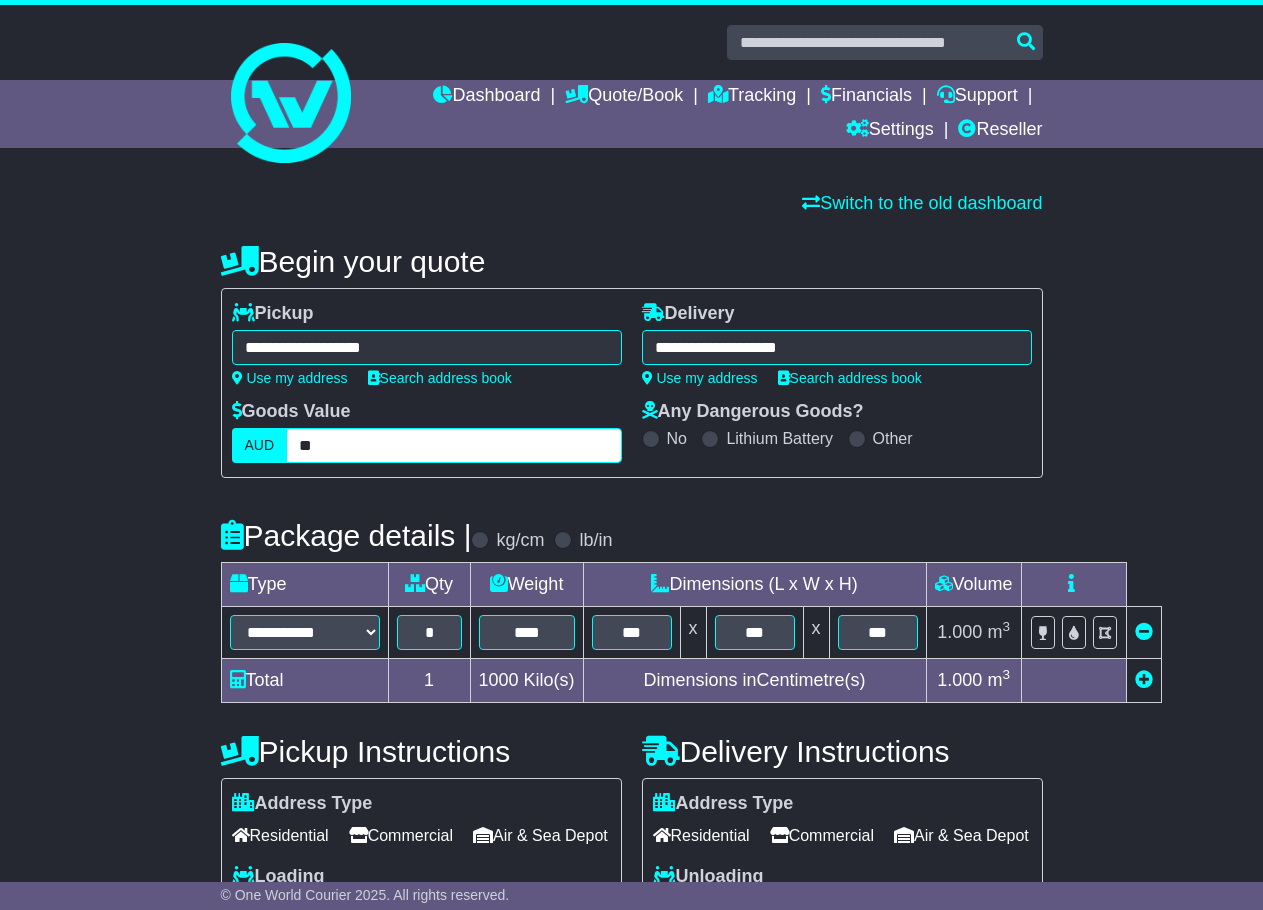 type on "*" 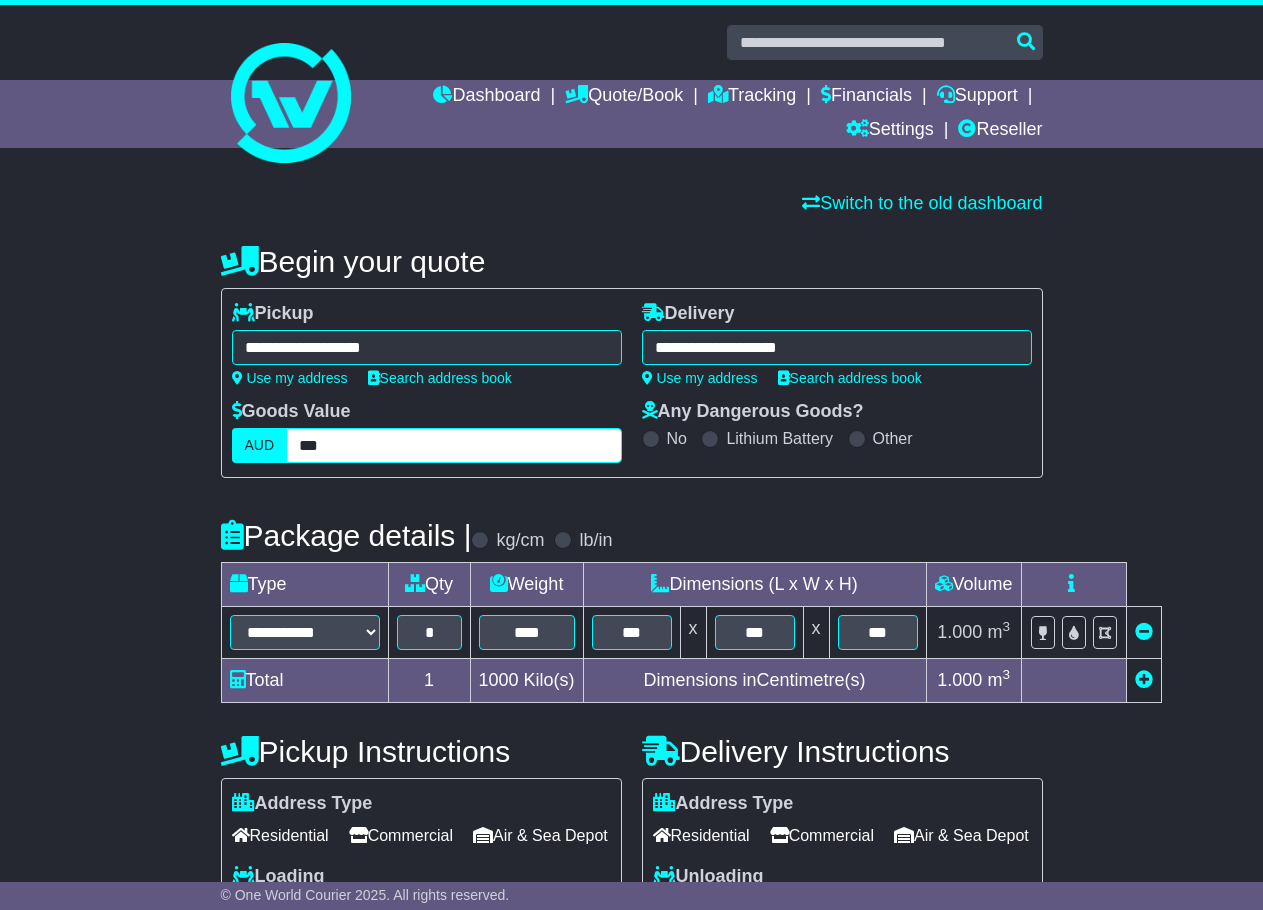 type on "***" 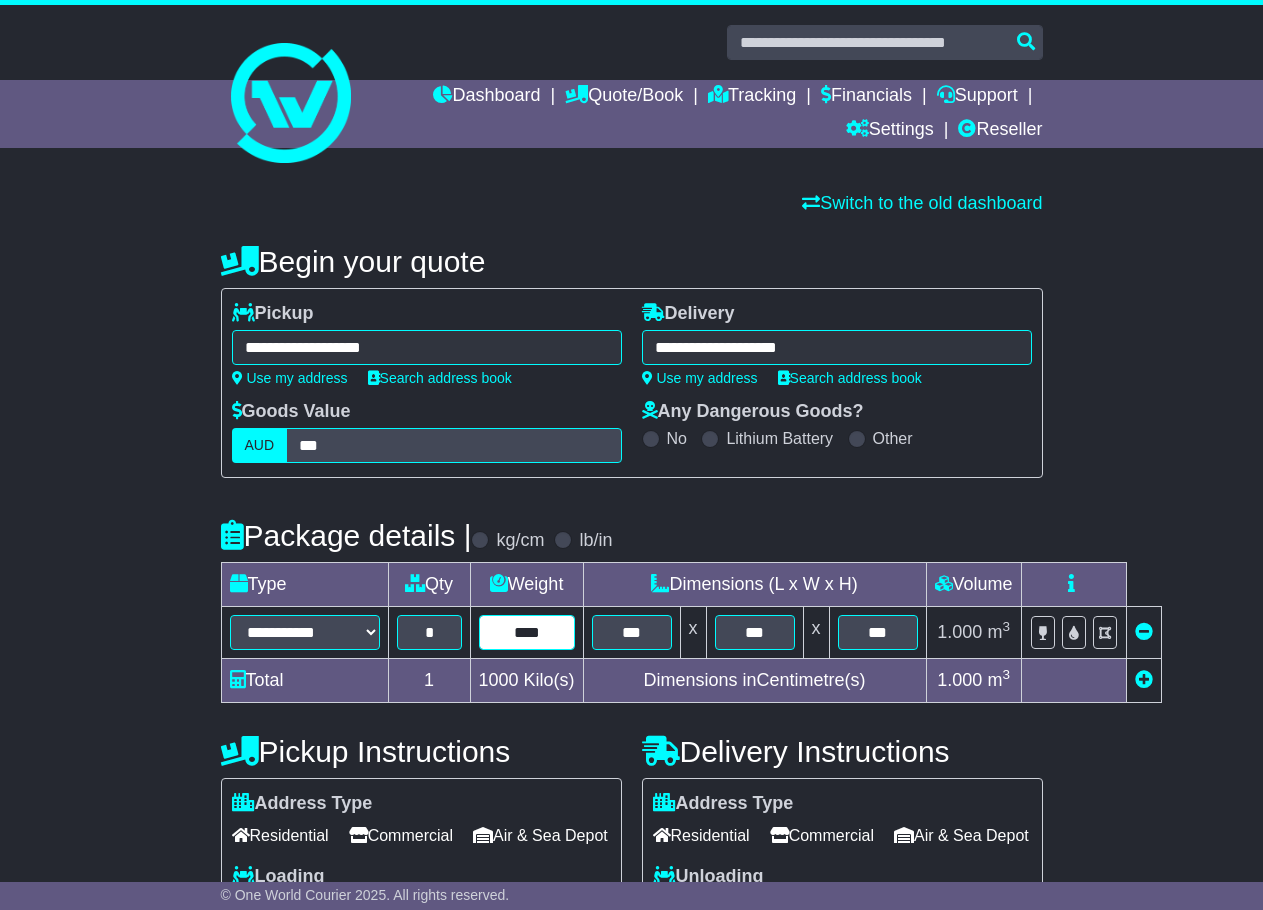 click on "****" at bounding box center (527, 632) 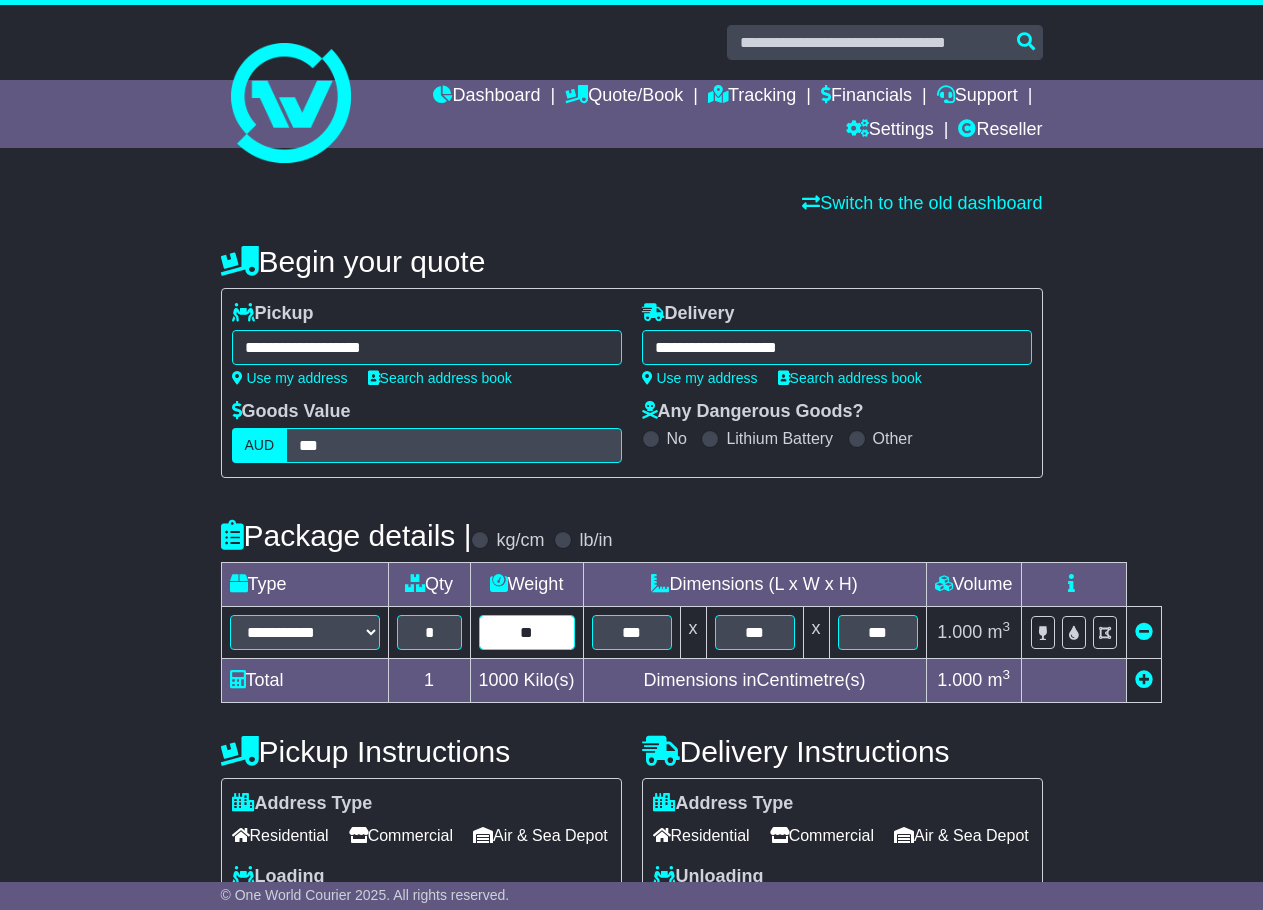 type on "*" 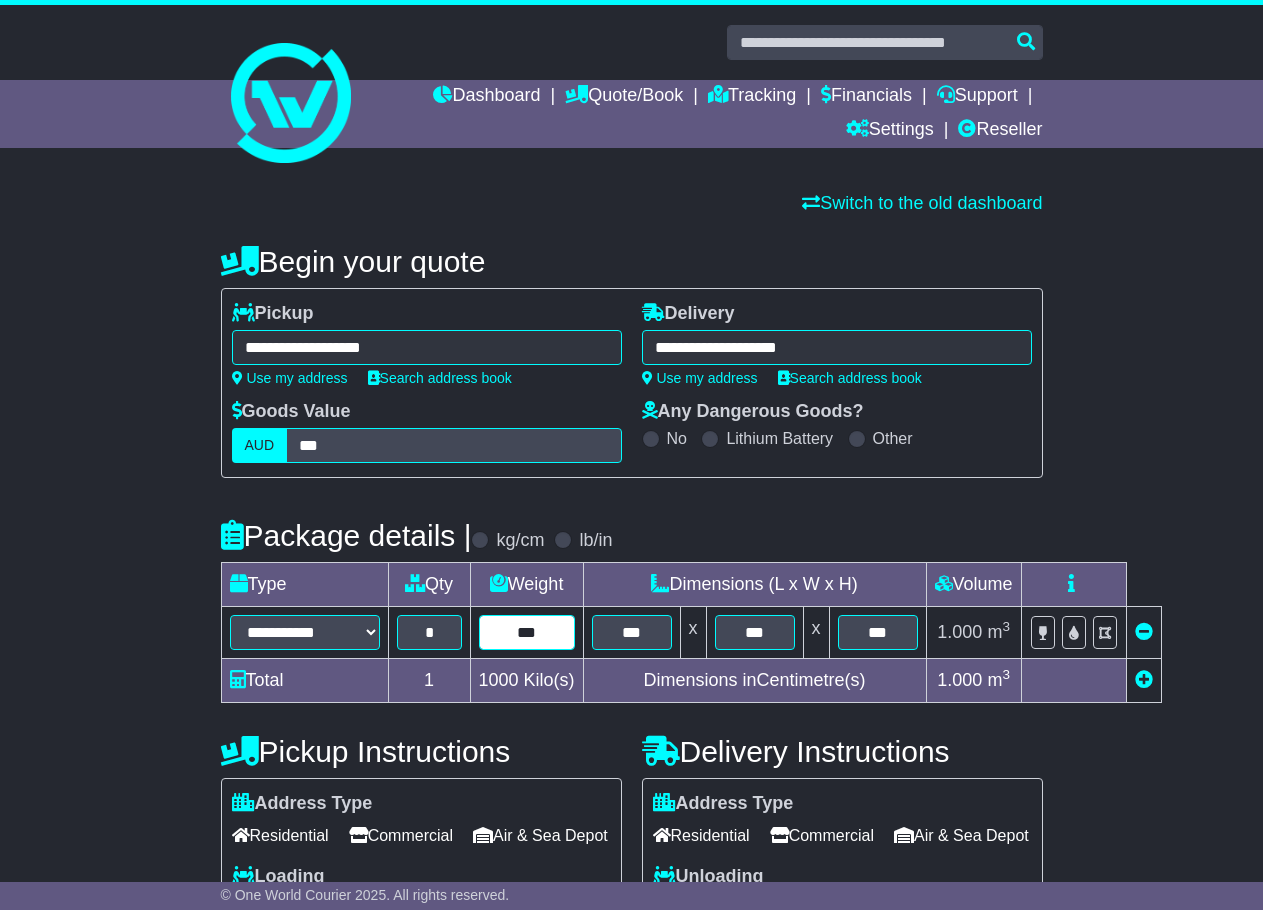 type on "***" 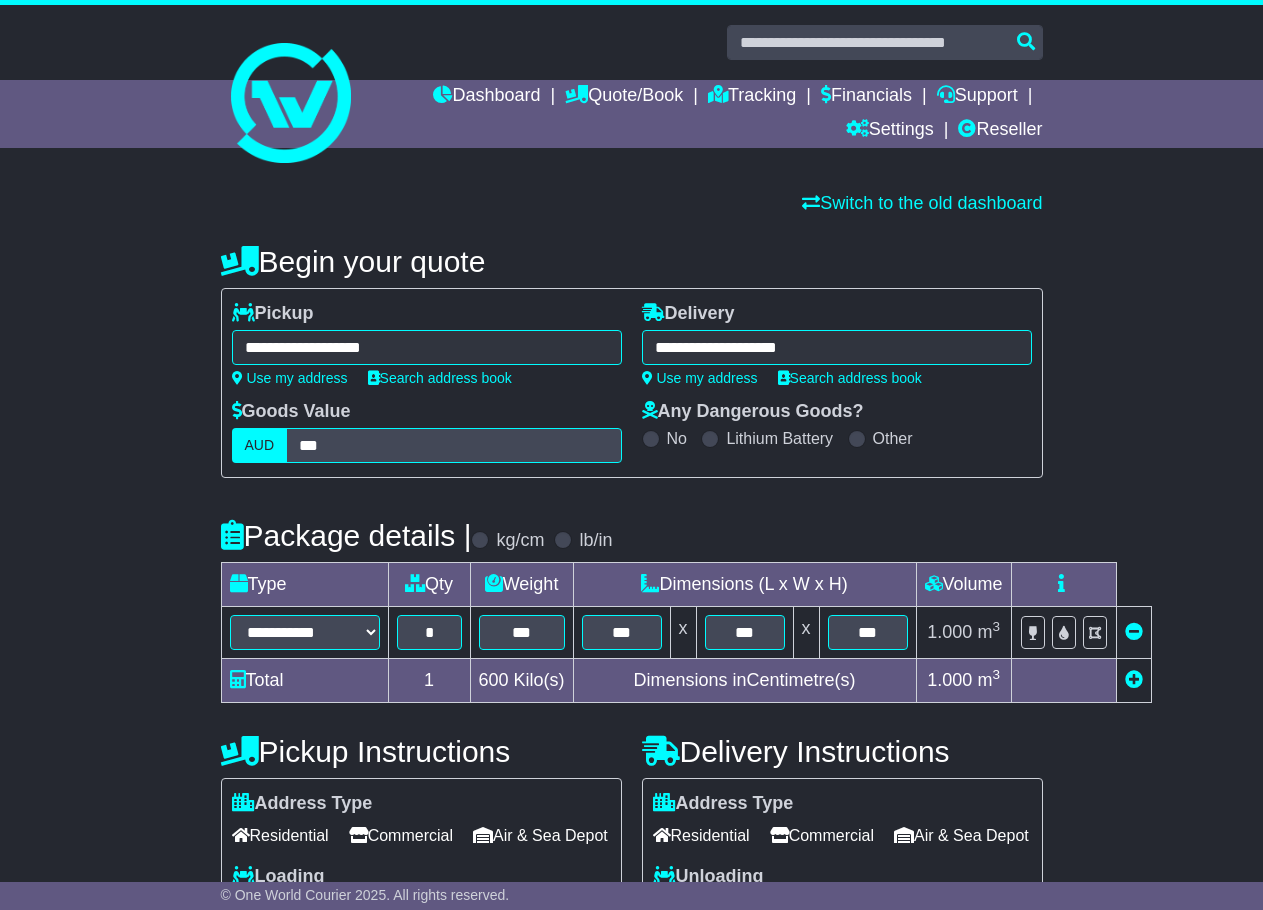 click on "**********" at bounding box center (631, 835) 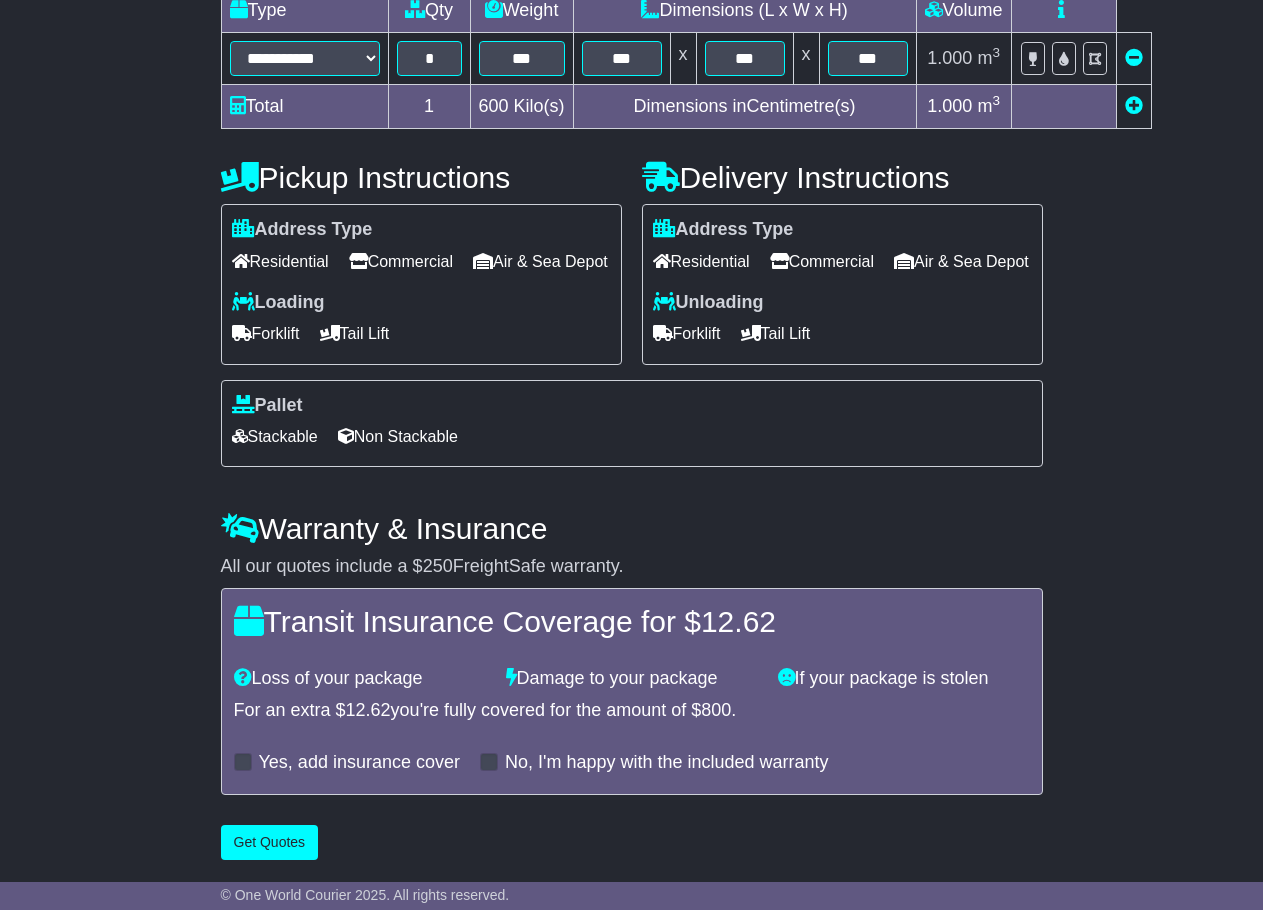 scroll, scrollTop: 612, scrollLeft: 0, axis: vertical 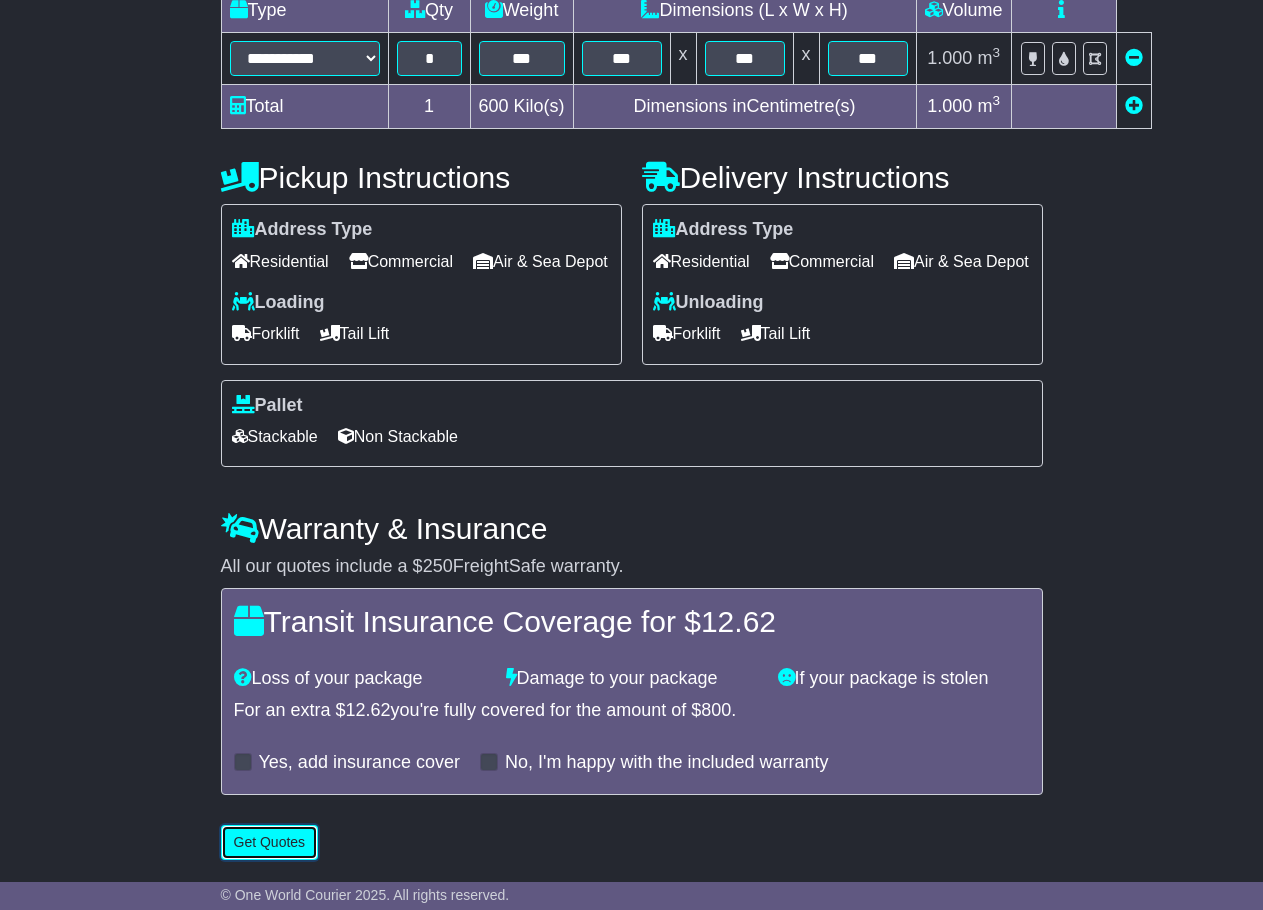 click on "Get Quotes" at bounding box center (270, 842) 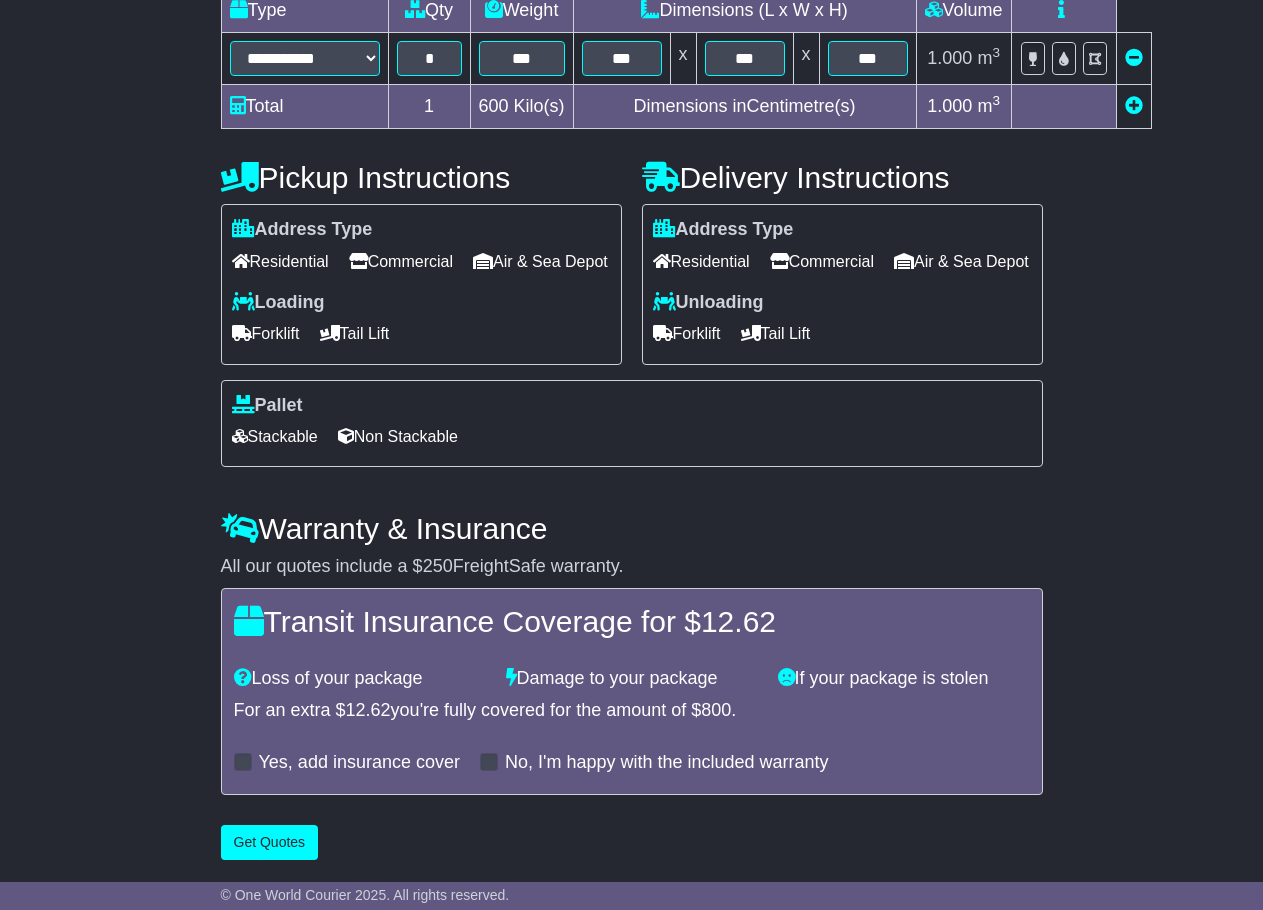 scroll, scrollTop: 0, scrollLeft: 0, axis: both 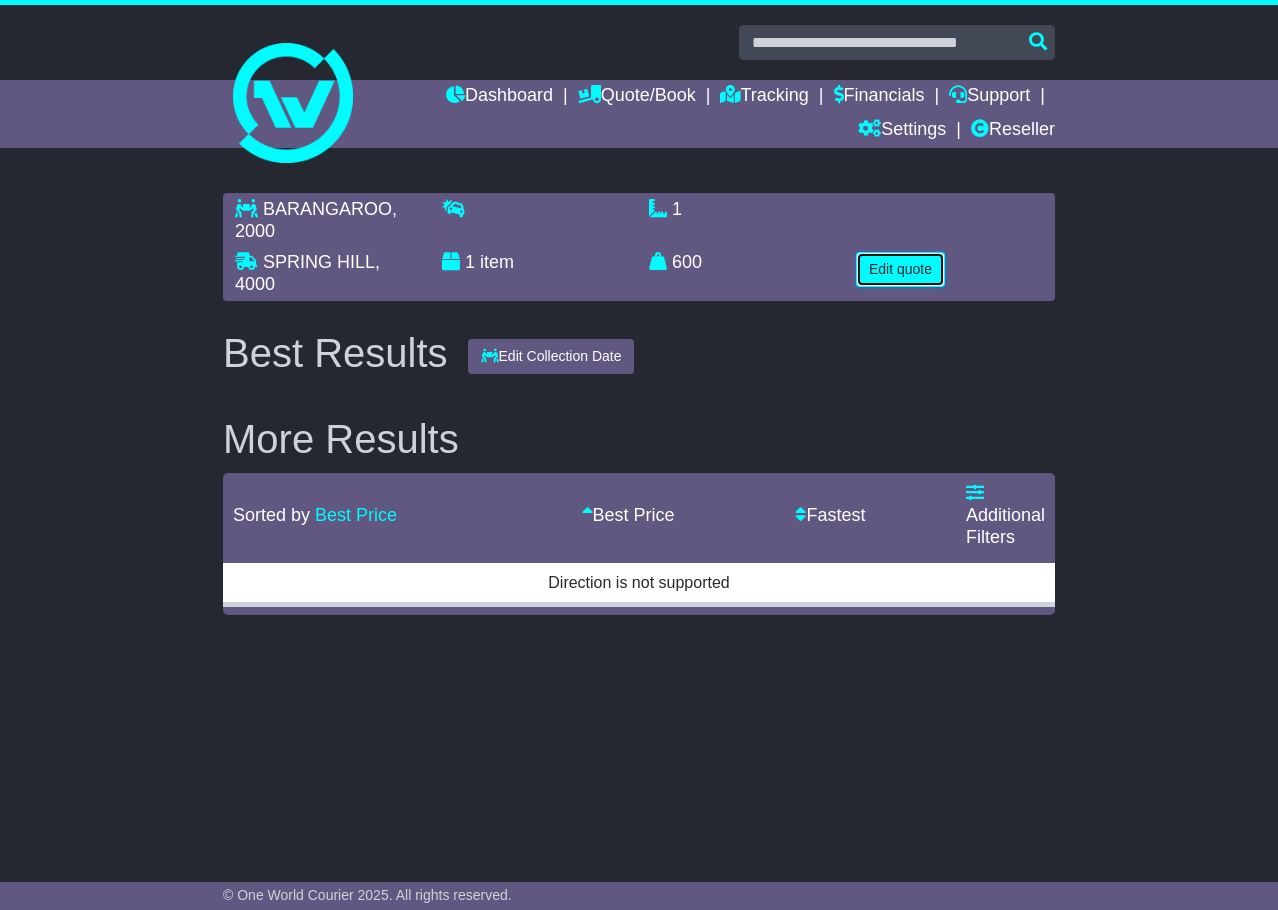 click on "Edit quote" at bounding box center [900, 269] 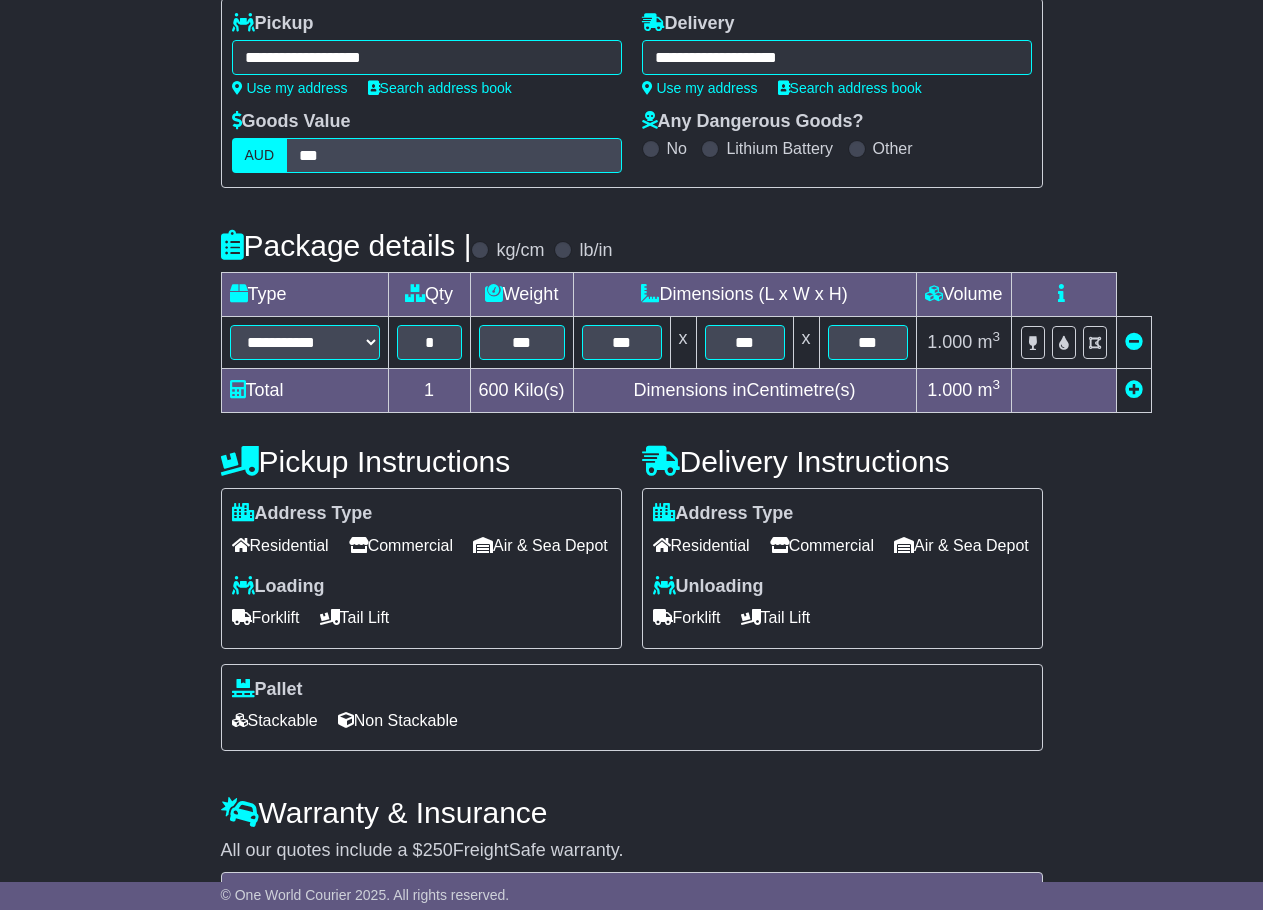 scroll, scrollTop: 300, scrollLeft: 0, axis: vertical 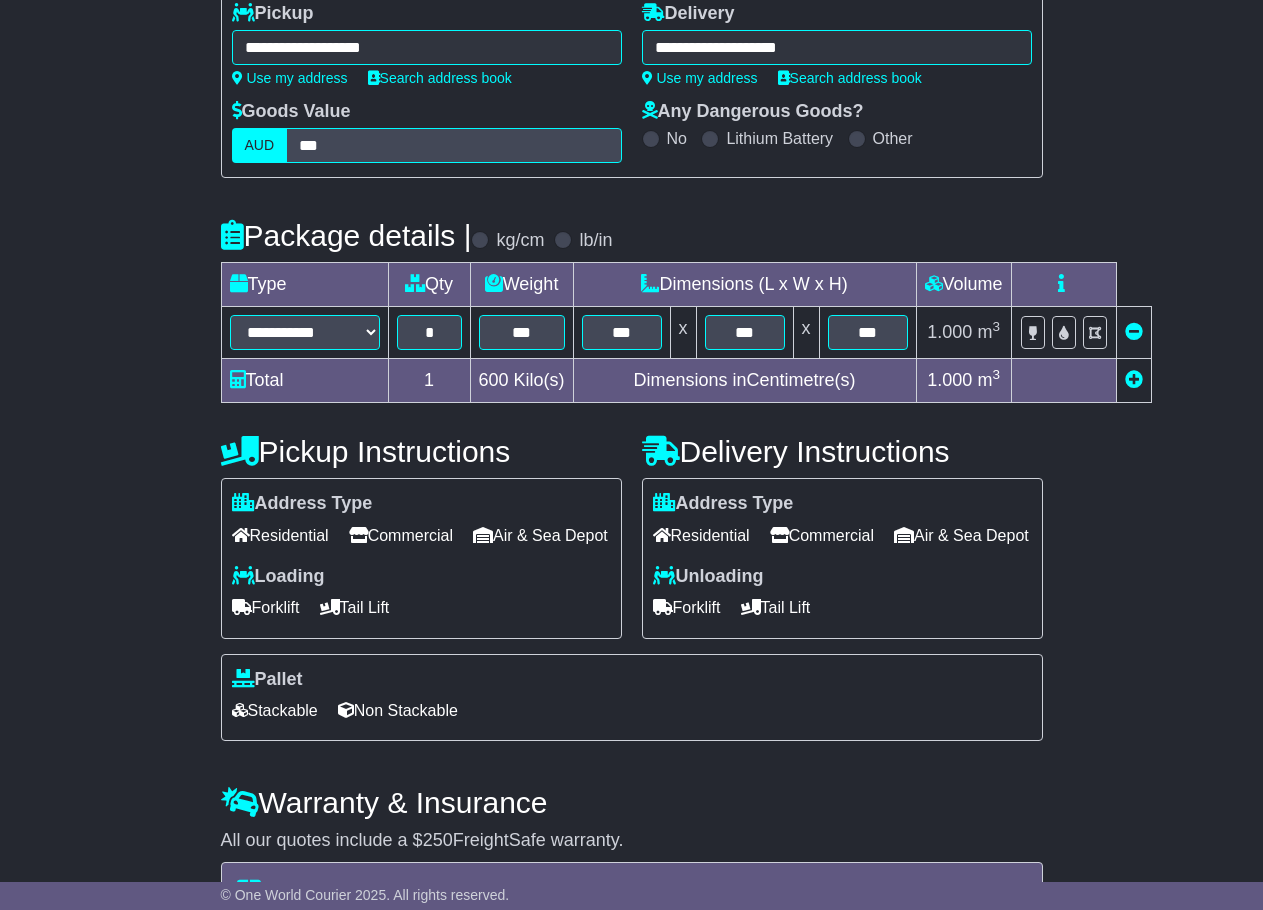 click at bounding box center [240, 710] 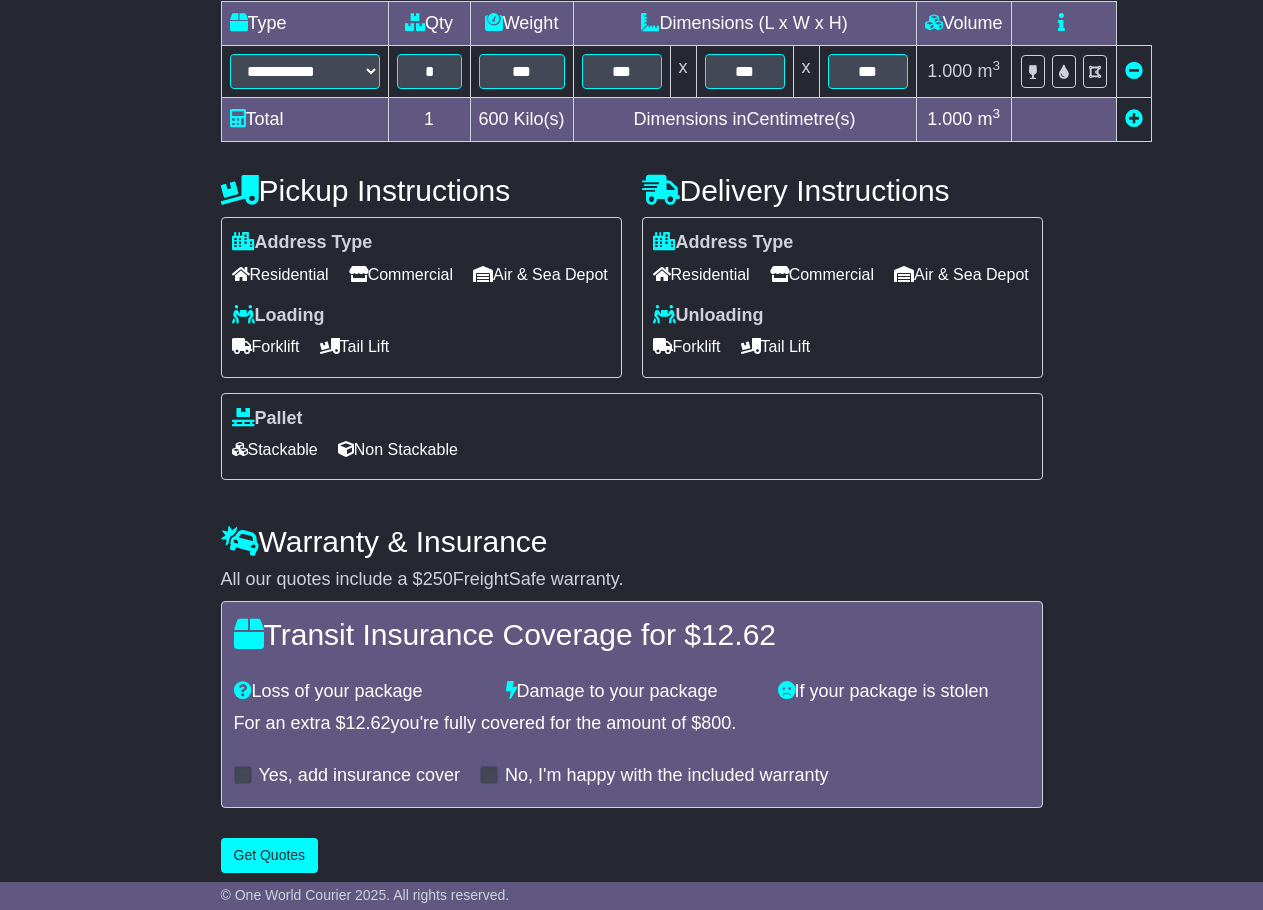 scroll, scrollTop: 612, scrollLeft: 0, axis: vertical 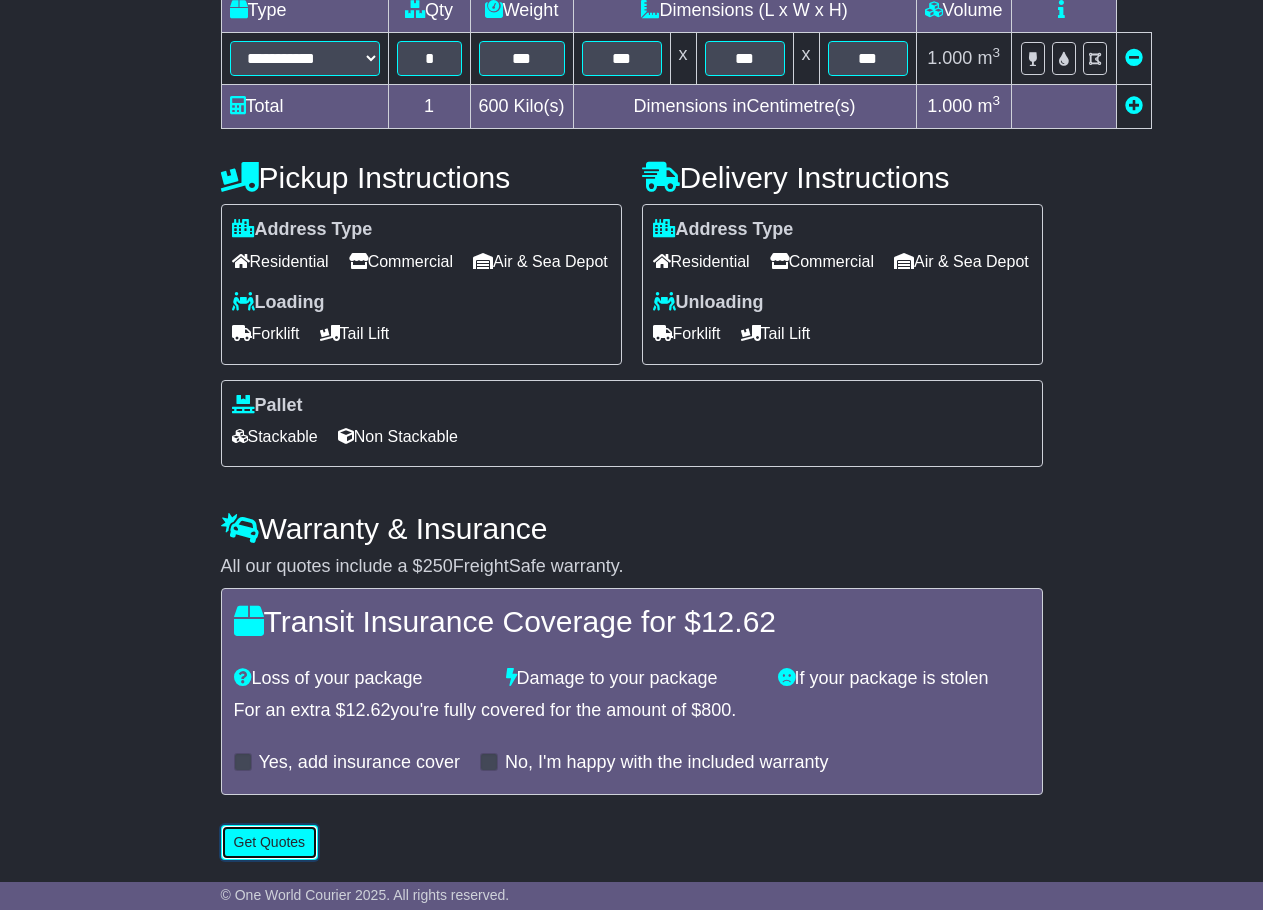 click on "Get Quotes" at bounding box center [270, 842] 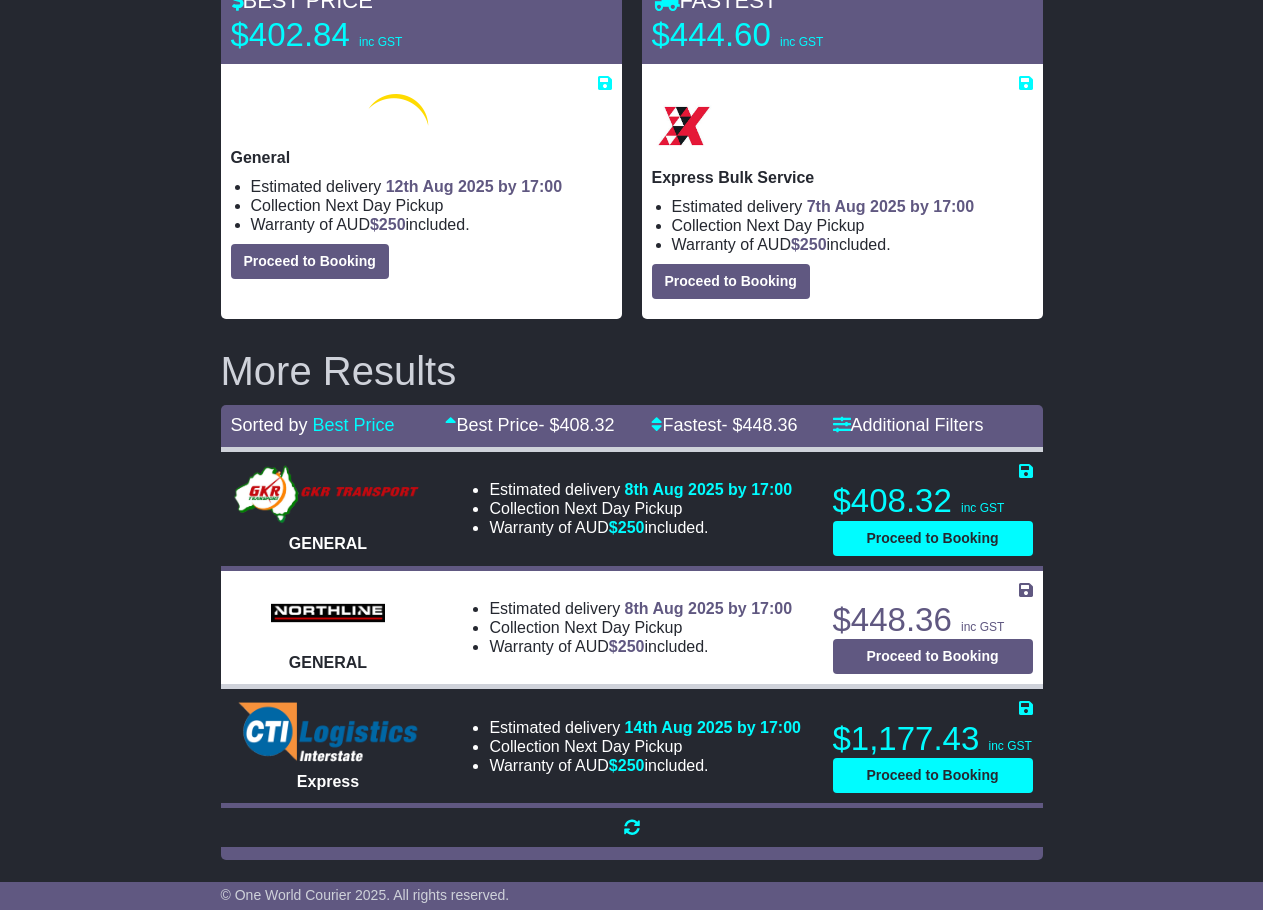scroll, scrollTop: 365, scrollLeft: 0, axis: vertical 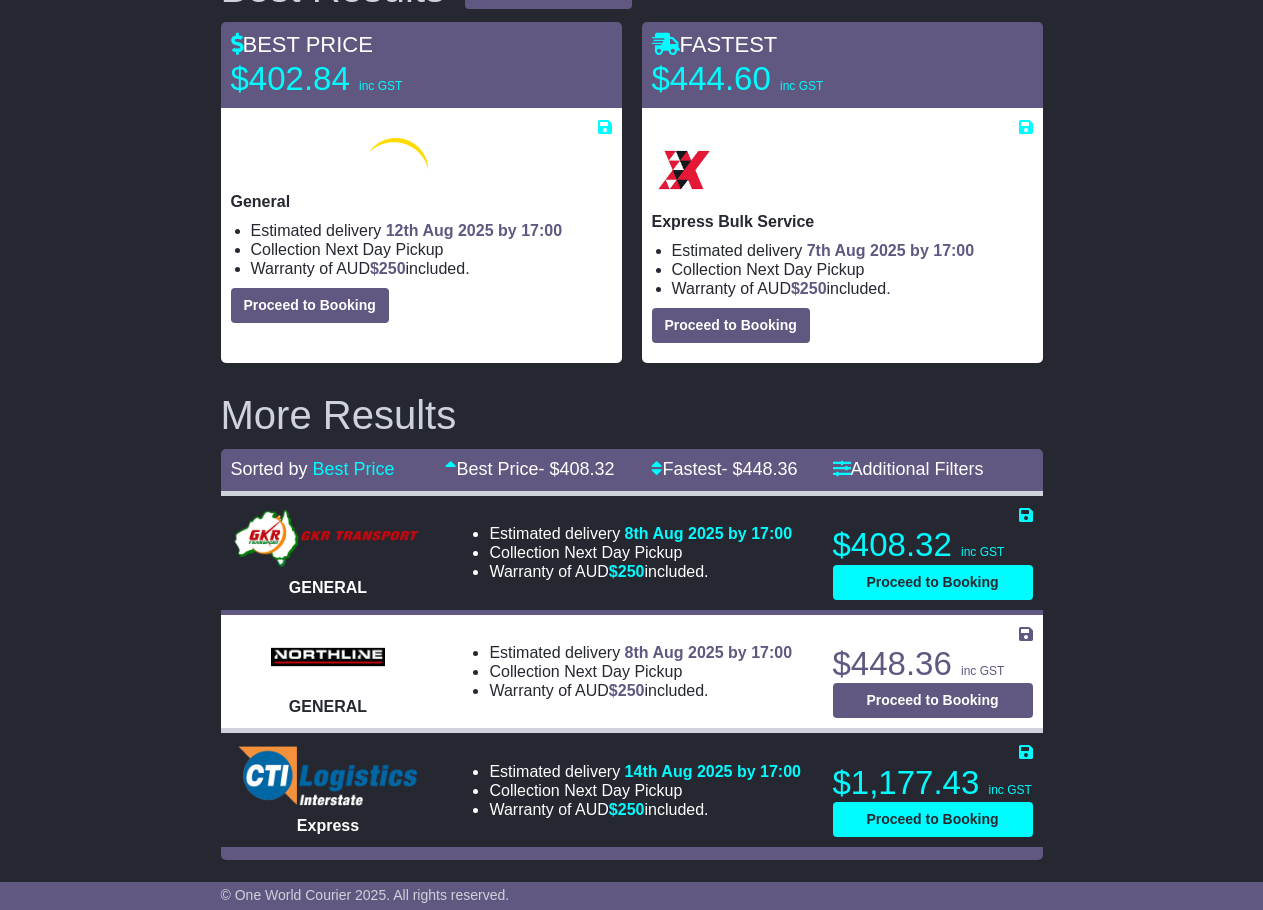 click on "$408.32
inc GST" at bounding box center (933, 545) 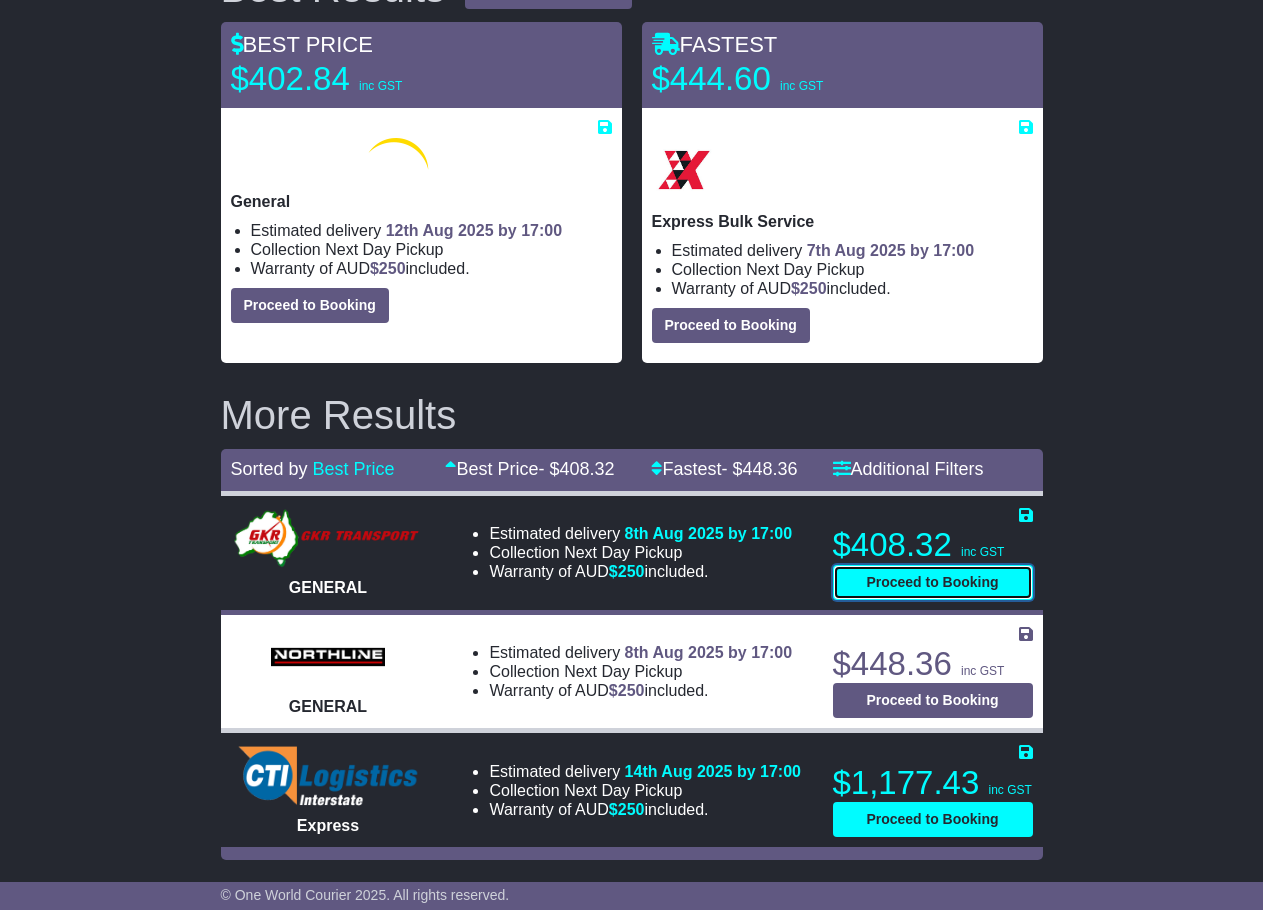 click on "Proceed to Booking" at bounding box center (933, 582) 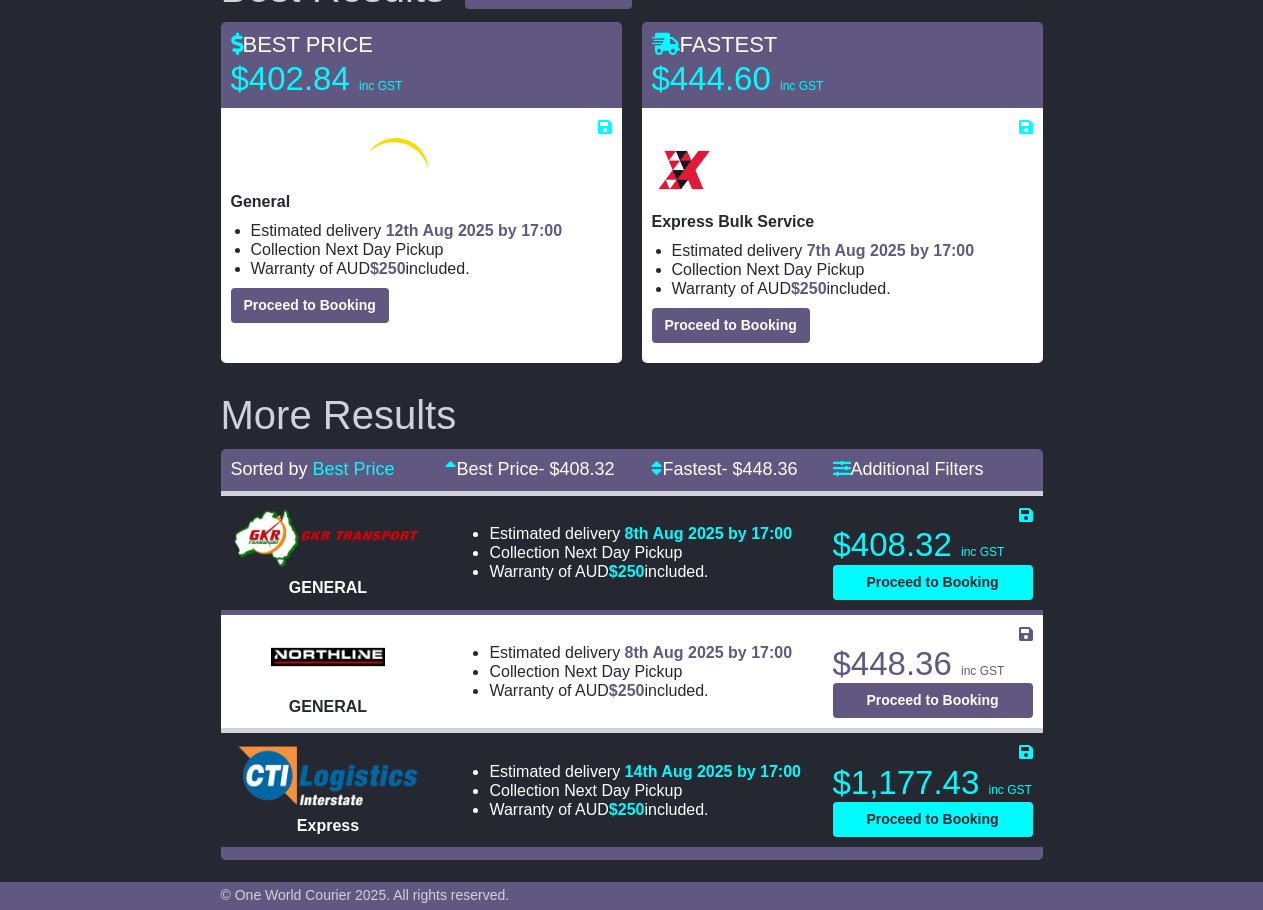 select on "**********" 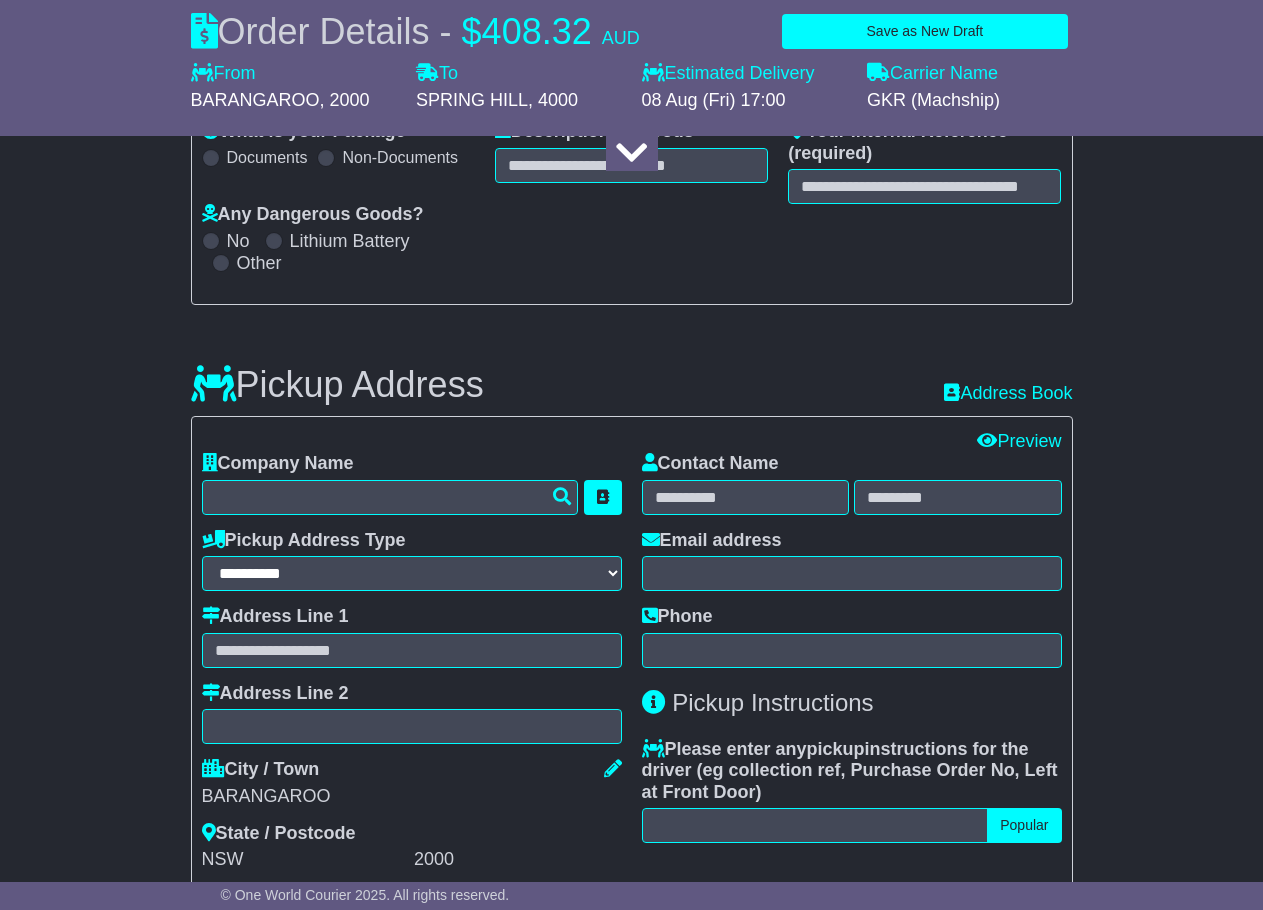 scroll, scrollTop: 0, scrollLeft: 0, axis: both 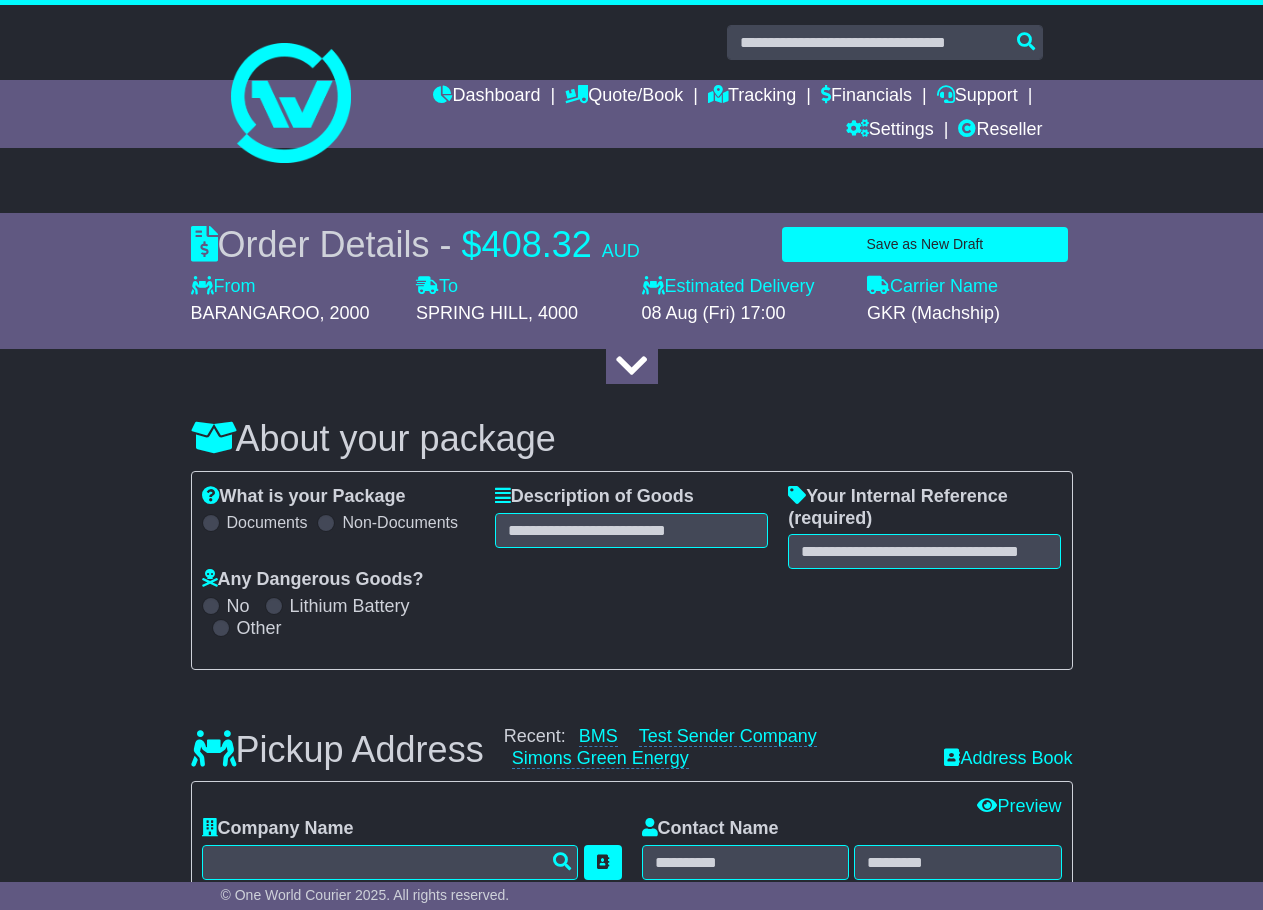 click at bounding box center (211, 495) 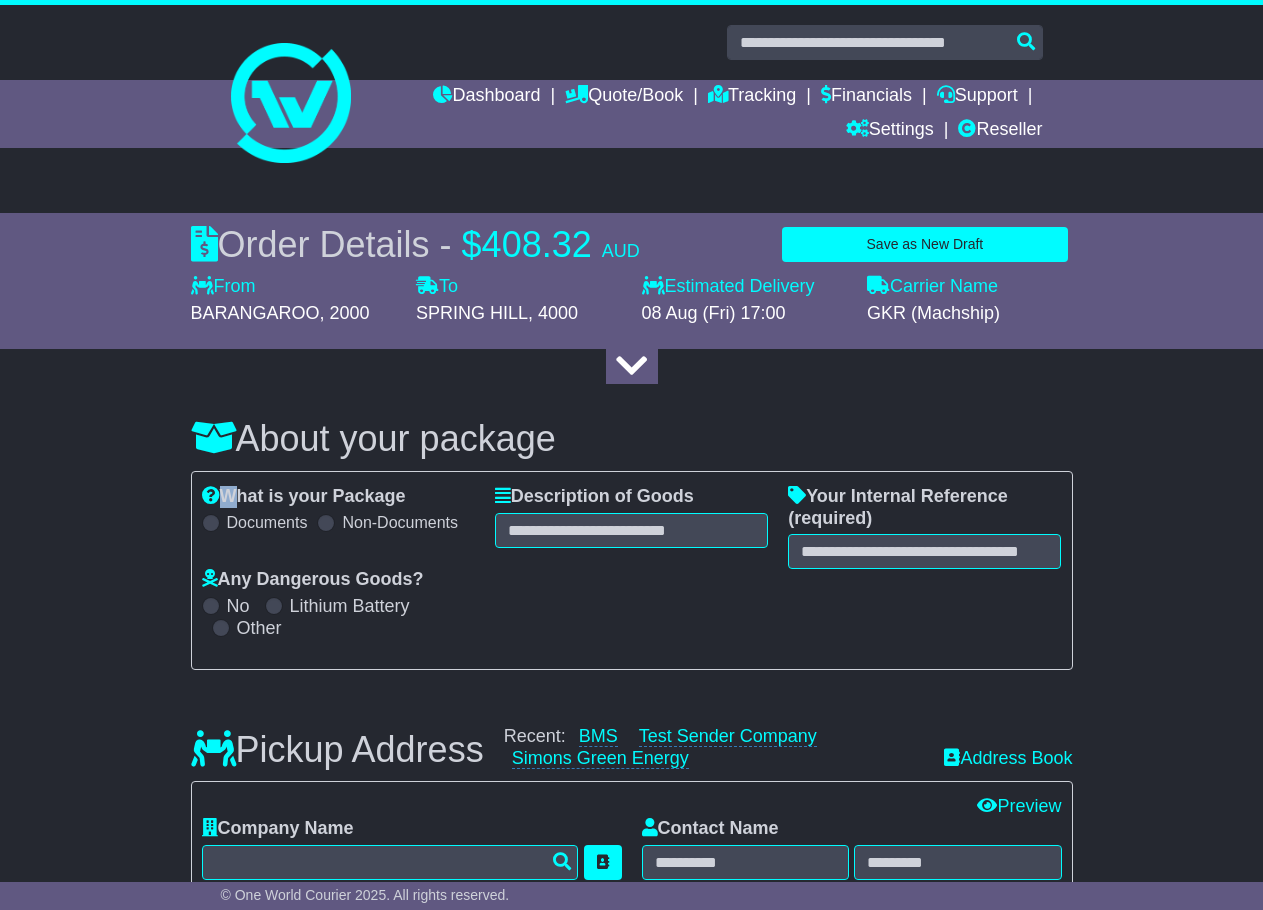 click at bounding box center [211, 495] 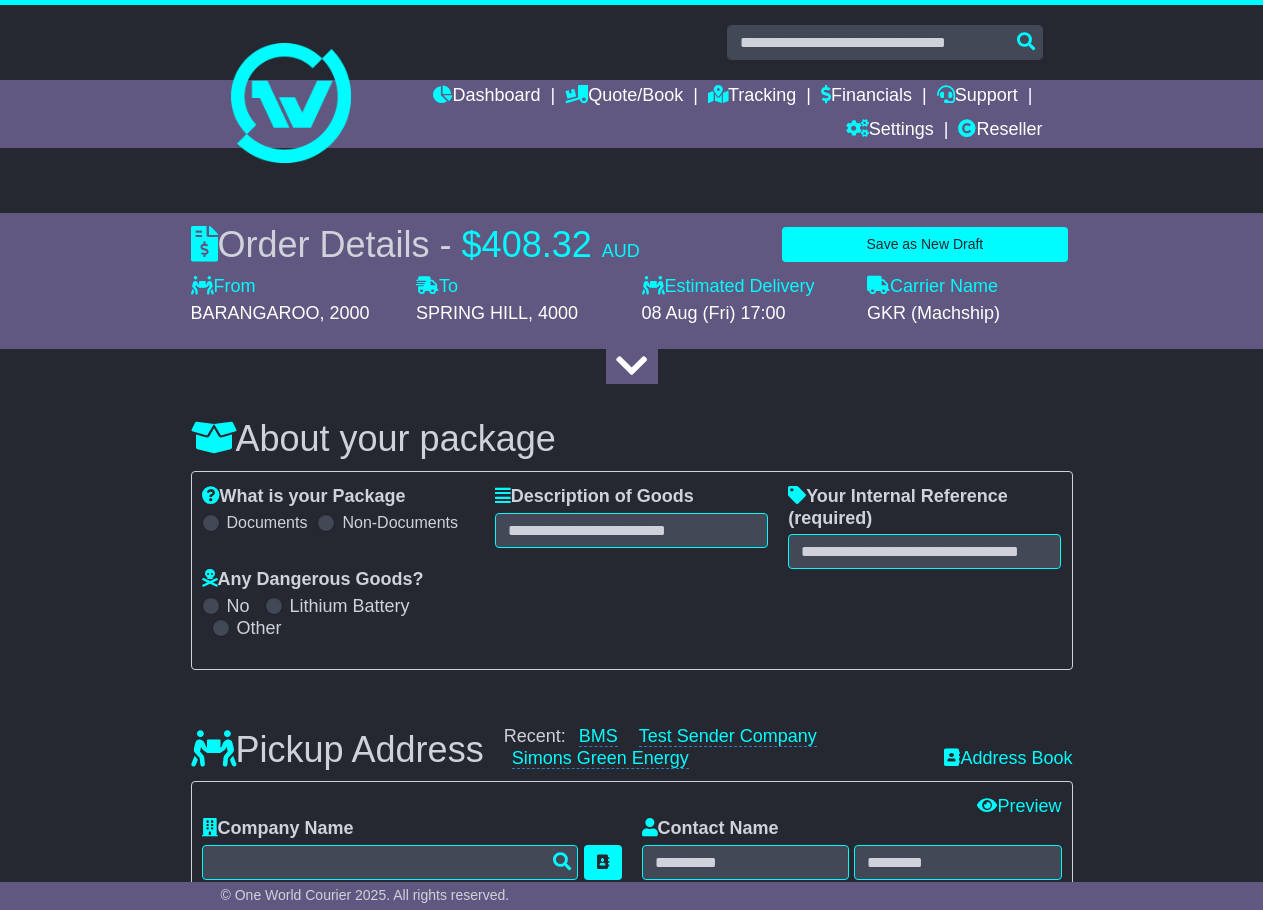 click at bounding box center (211, 495) 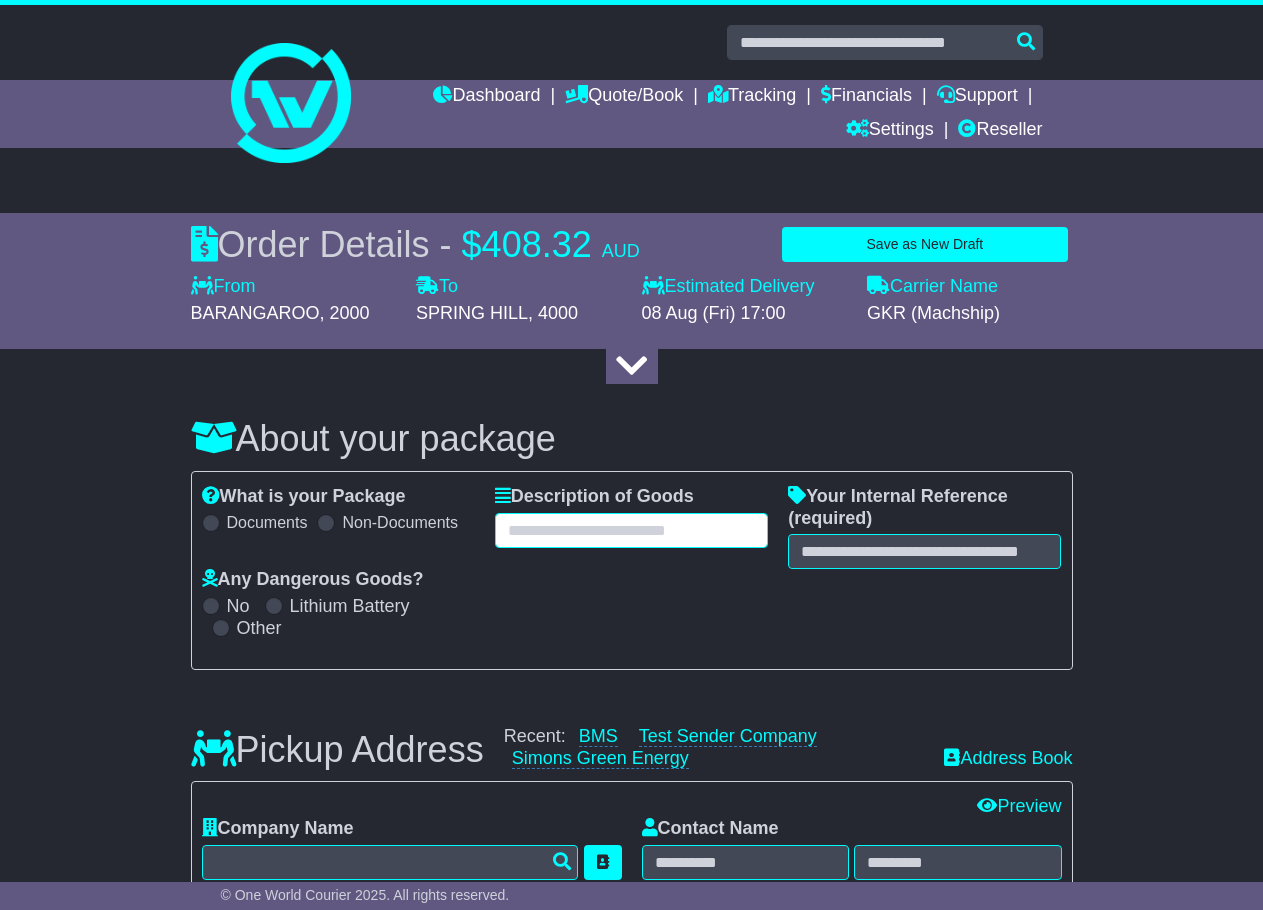 click at bounding box center (631, 530) 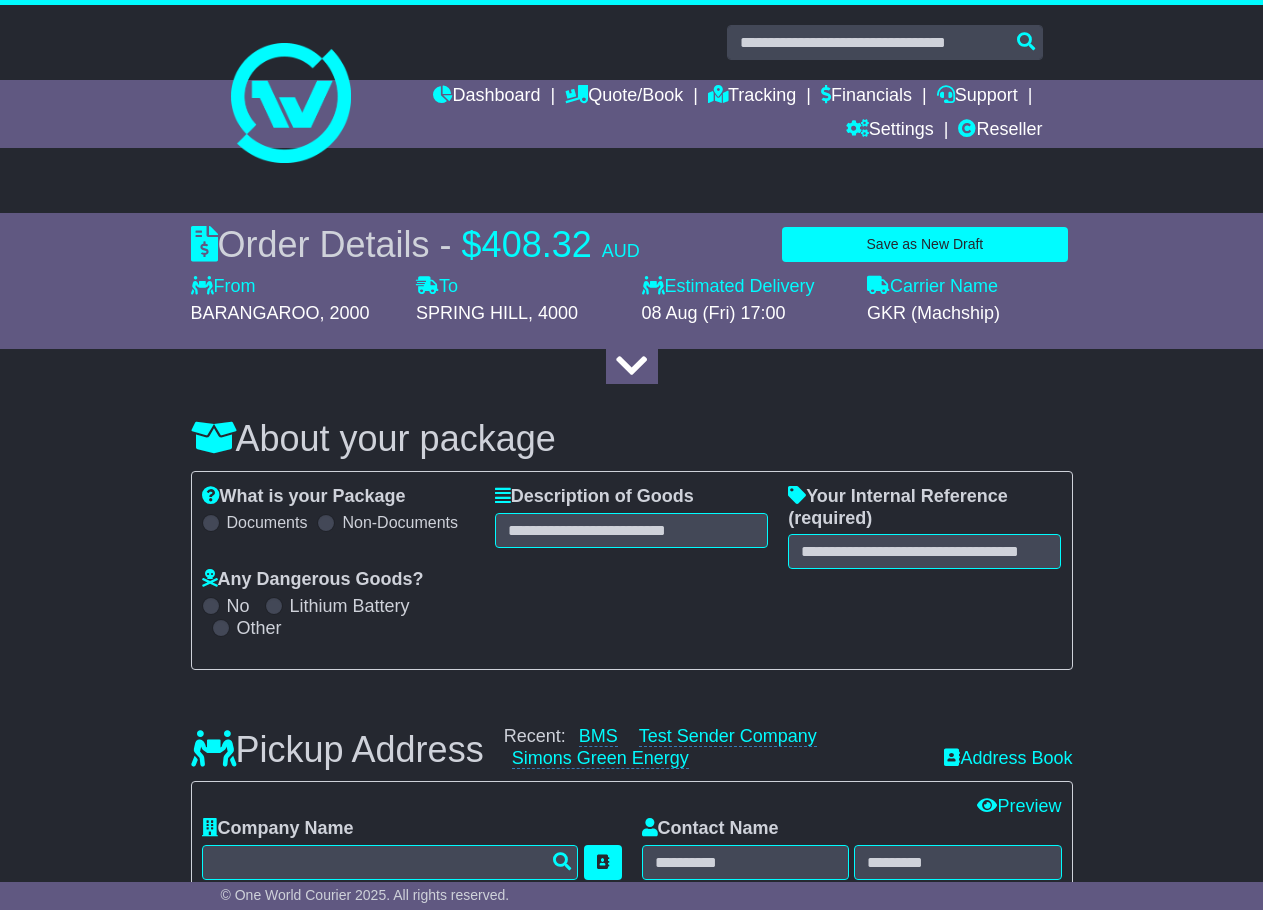 click at bounding box center (503, 495) 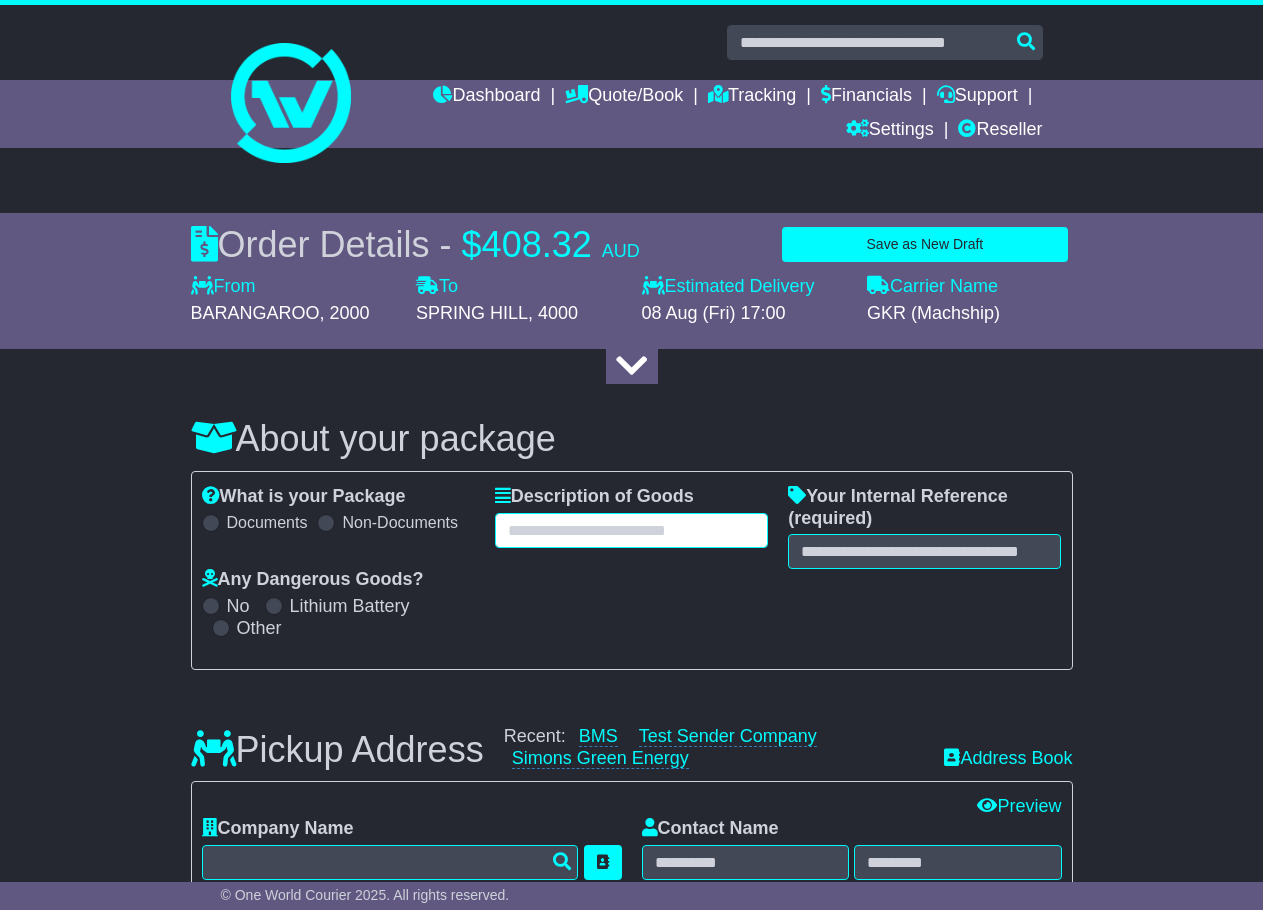 click at bounding box center [631, 530] 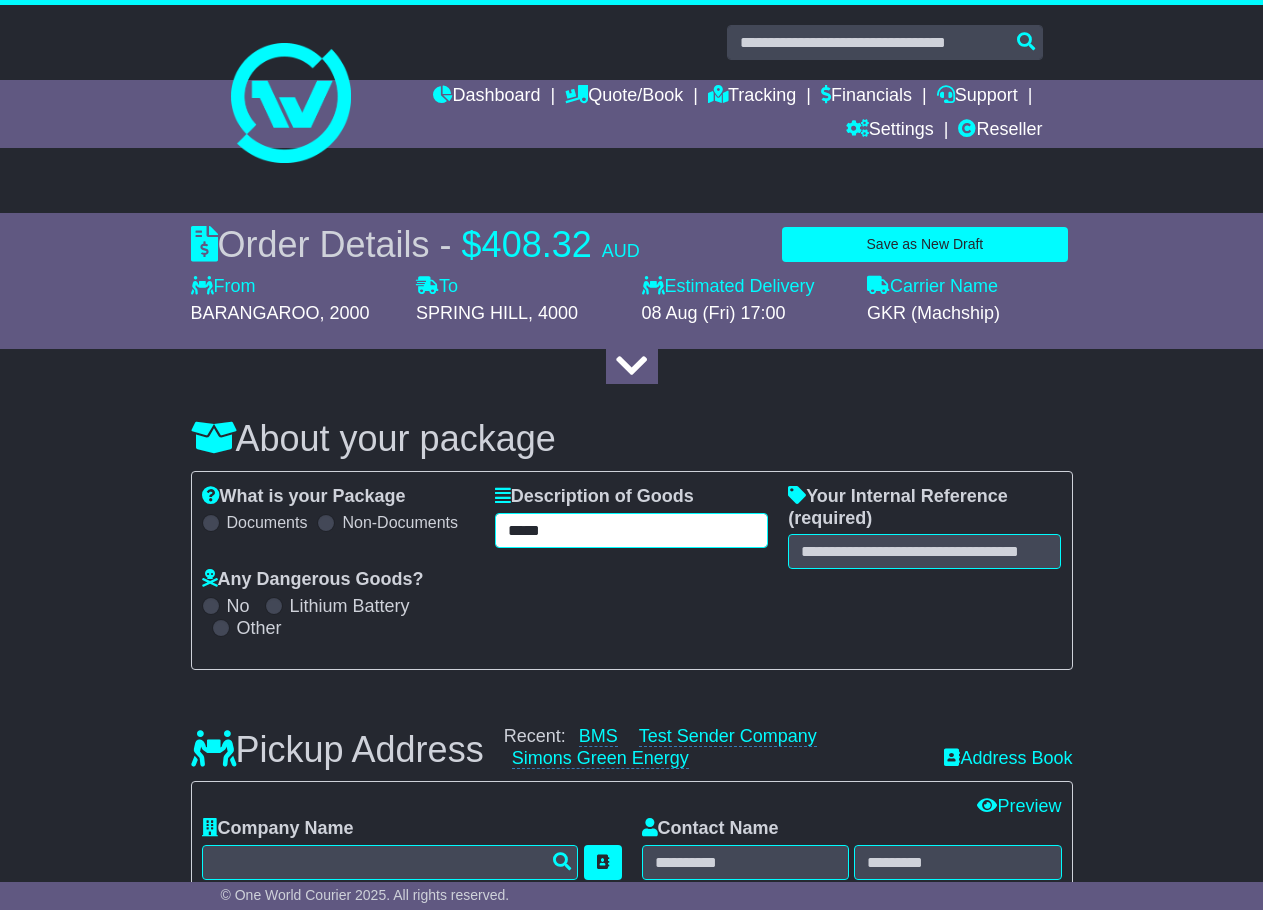 type on "*****" 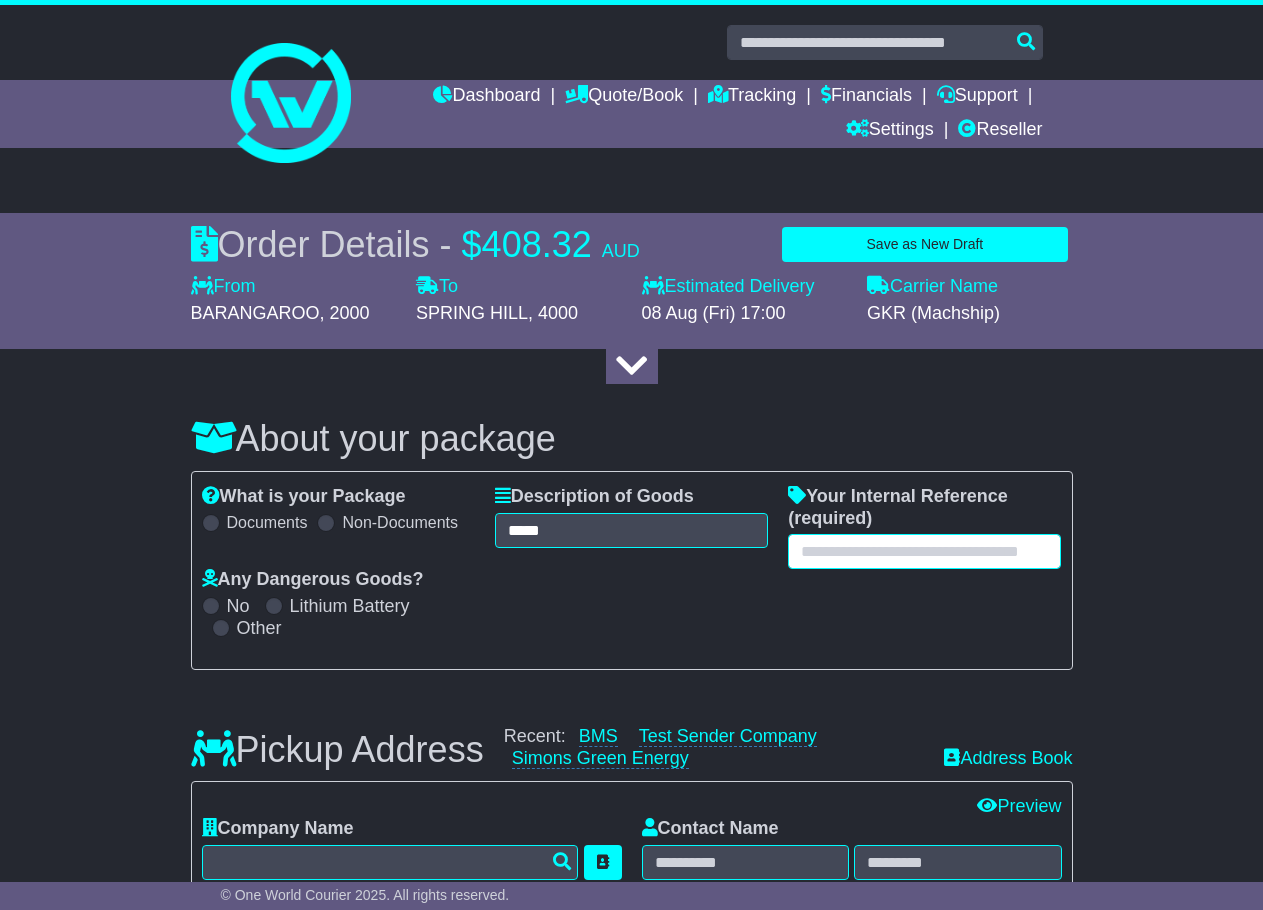 click at bounding box center (924, 551) 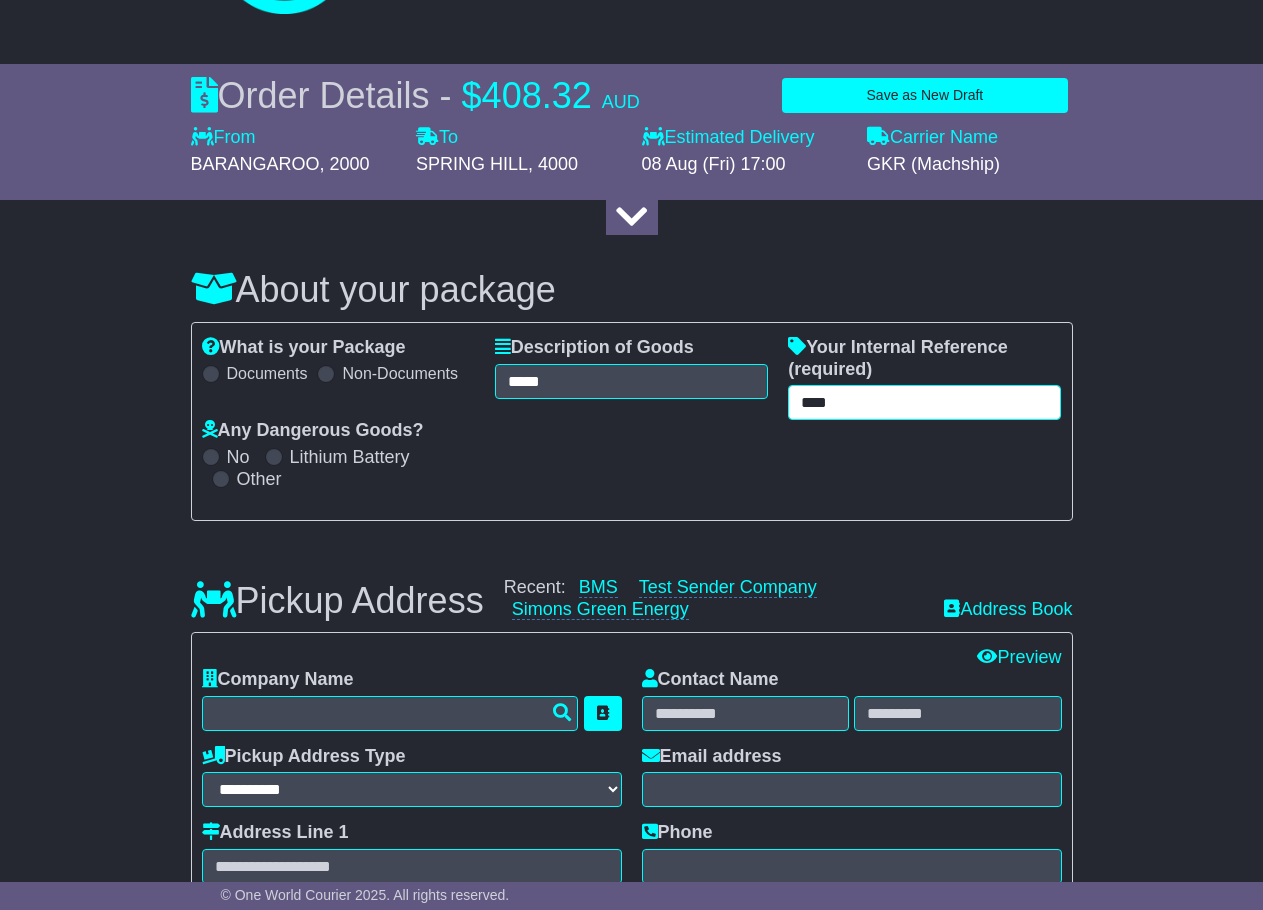 scroll, scrollTop: 200, scrollLeft: 0, axis: vertical 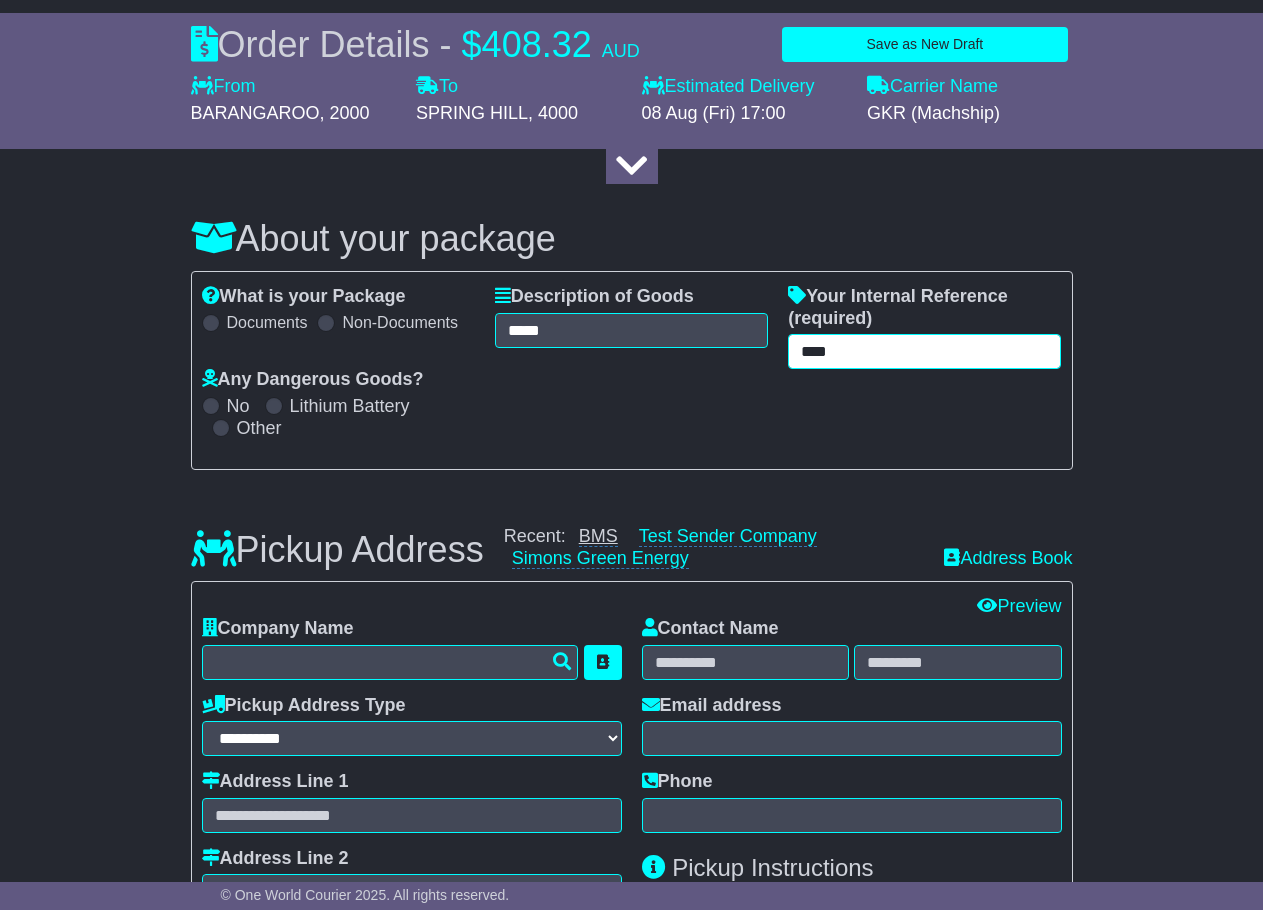 type on "****" 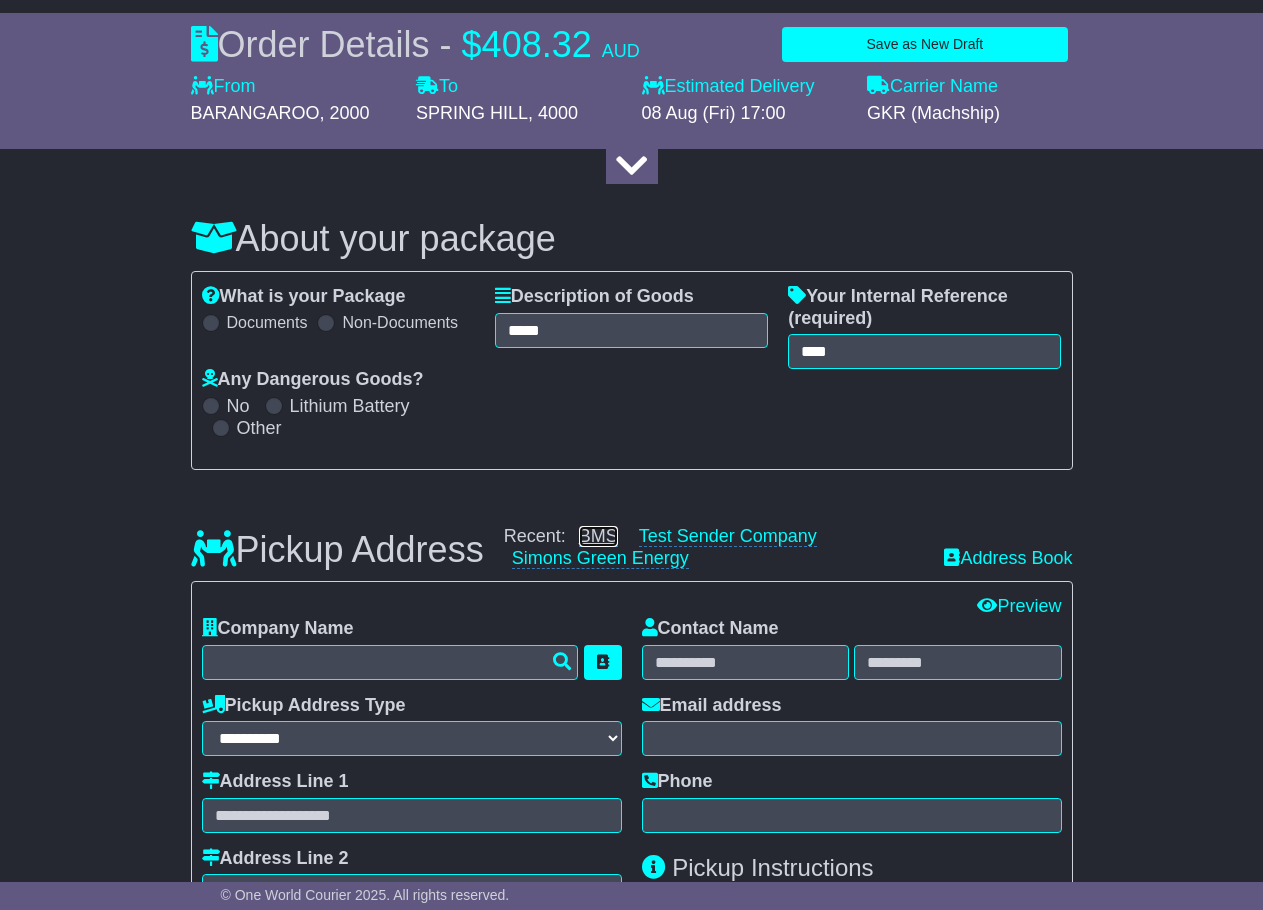 click on "BMS" at bounding box center [598, 536] 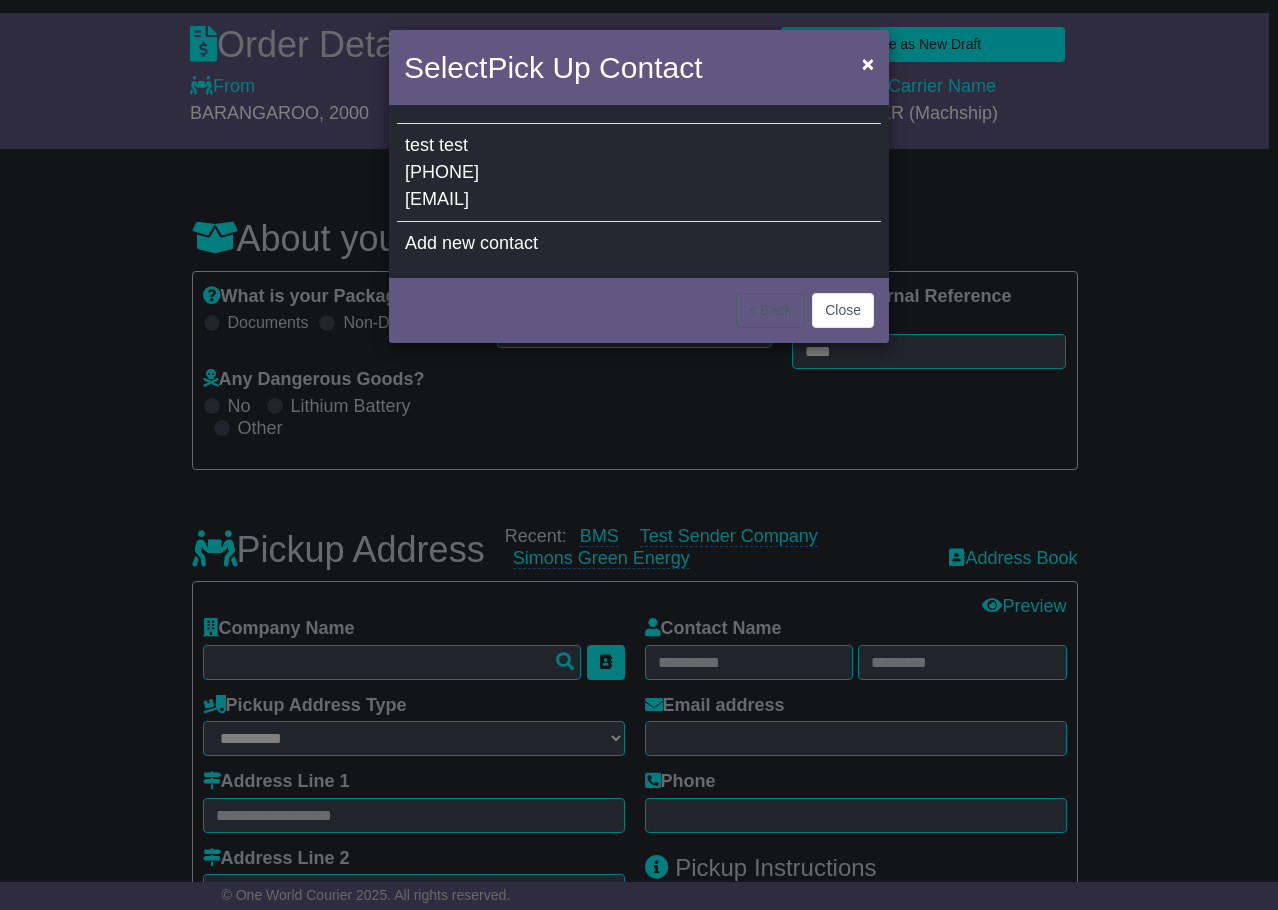 click on "test   test
0410 687 454
test@test.com.au" at bounding box center [639, 173] 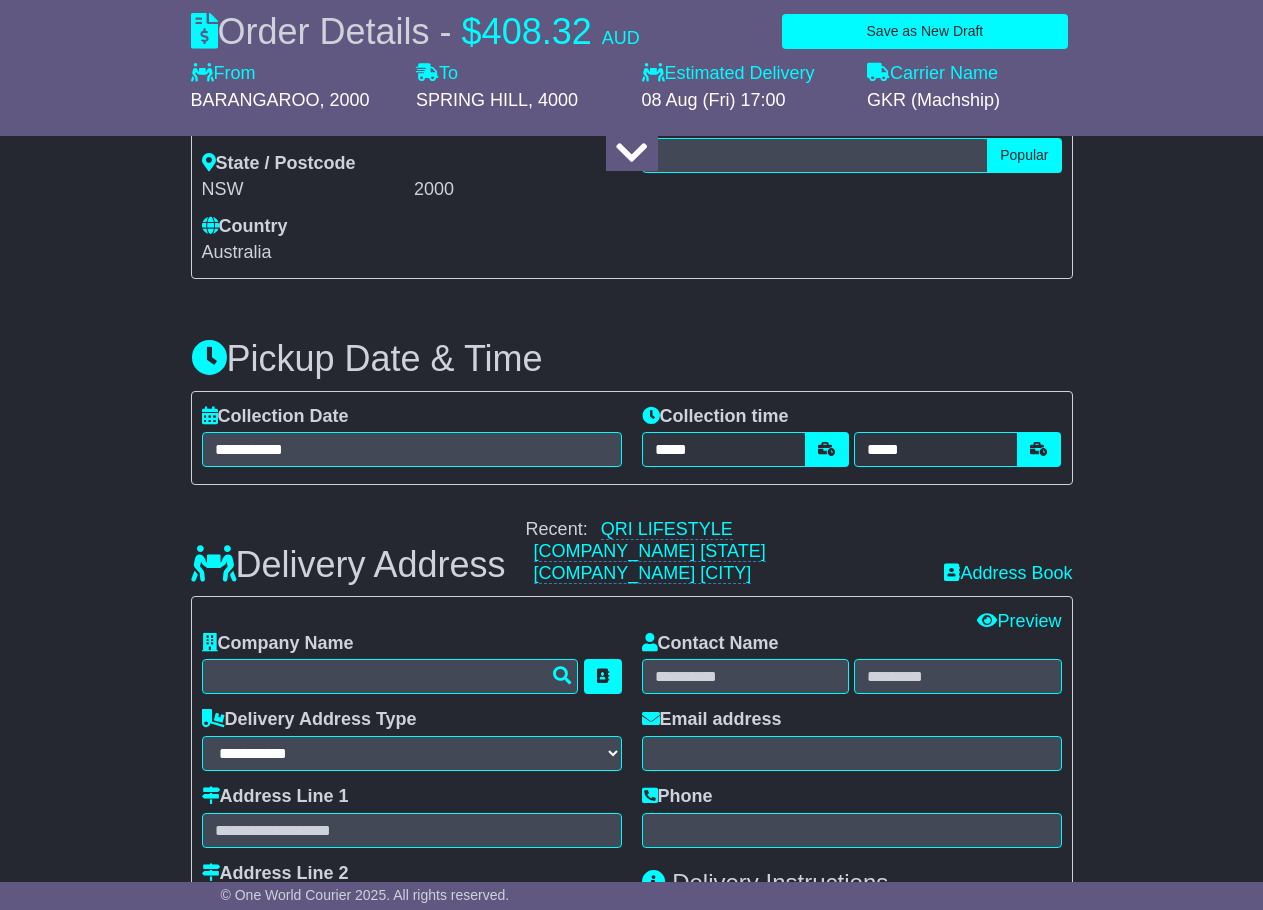 scroll, scrollTop: 700, scrollLeft: 0, axis: vertical 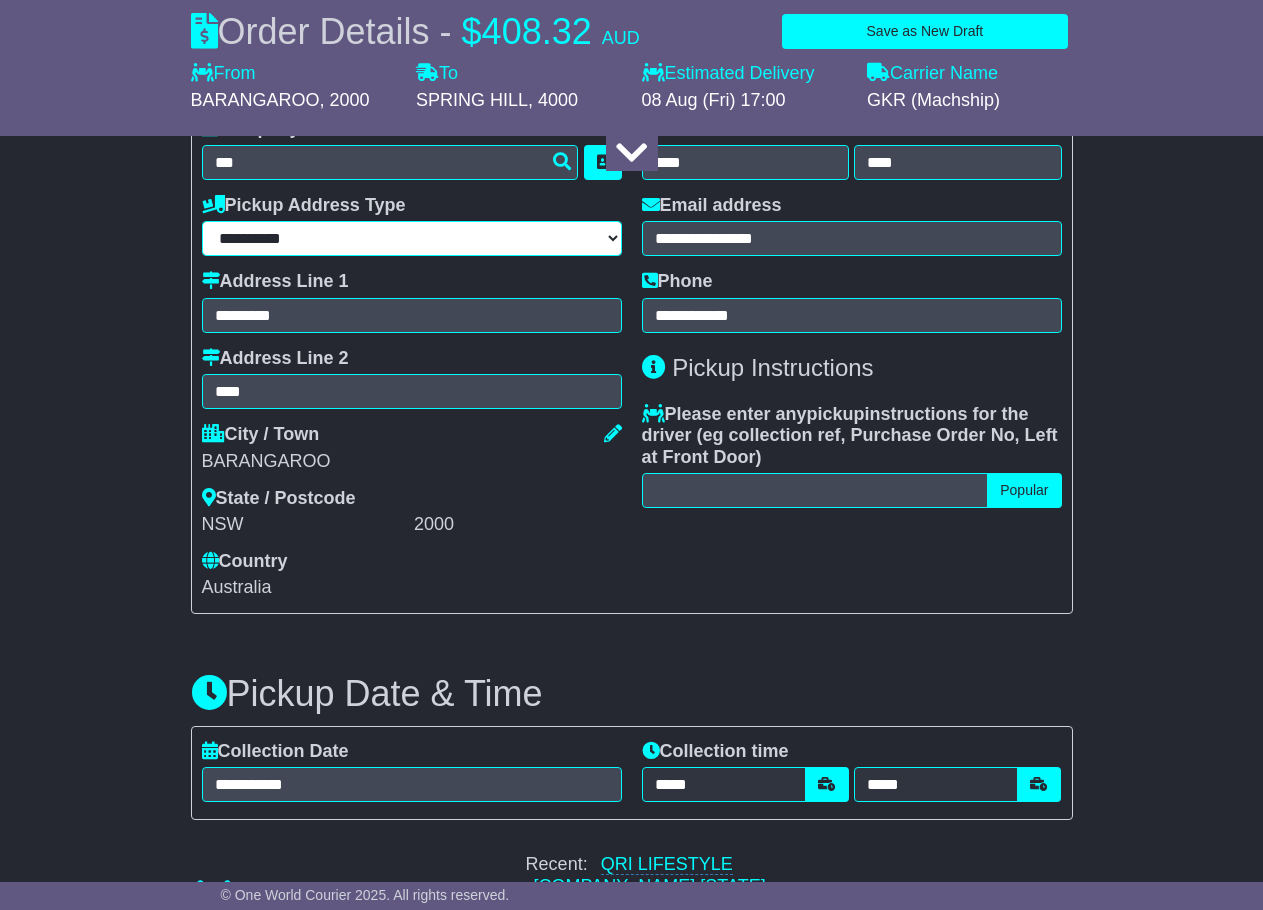 click on "**********" at bounding box center (412, 238) 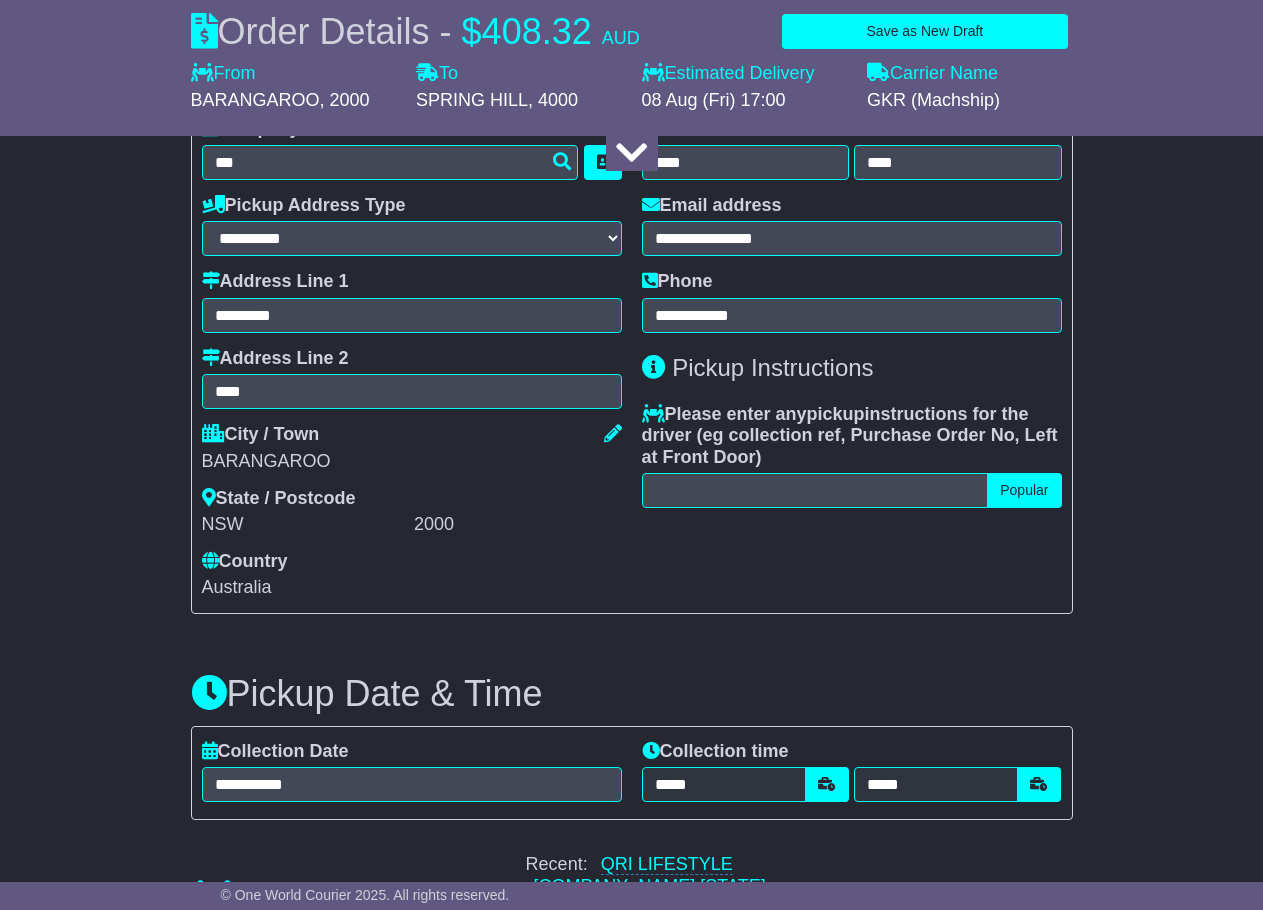 drag, startPoint x: 542, startPoint y: 454, endPoint x: 538, endPoint y: 485, distance: 31.257 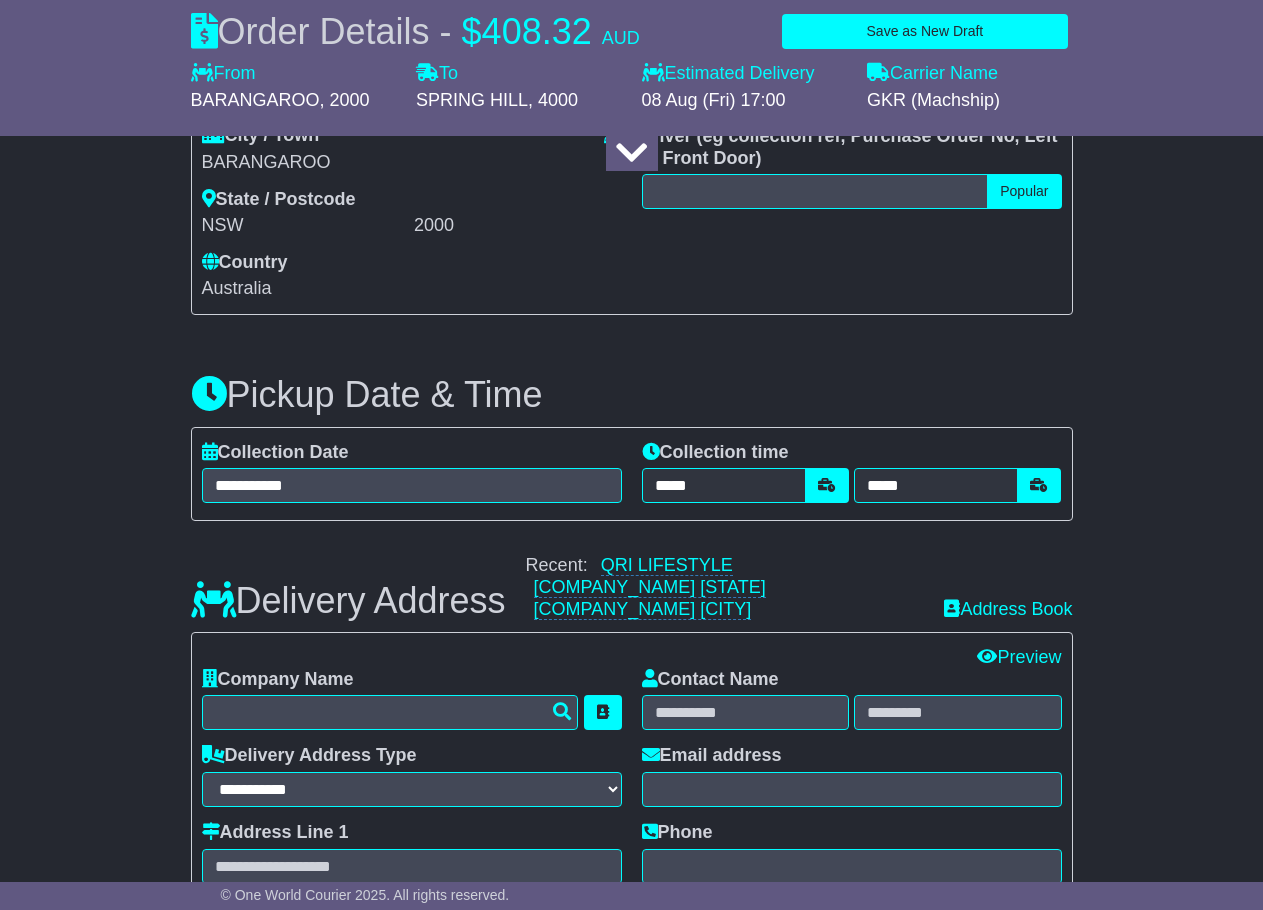 scroll, scrollTop: 1000, scrollLeft: 0, axis: vertical 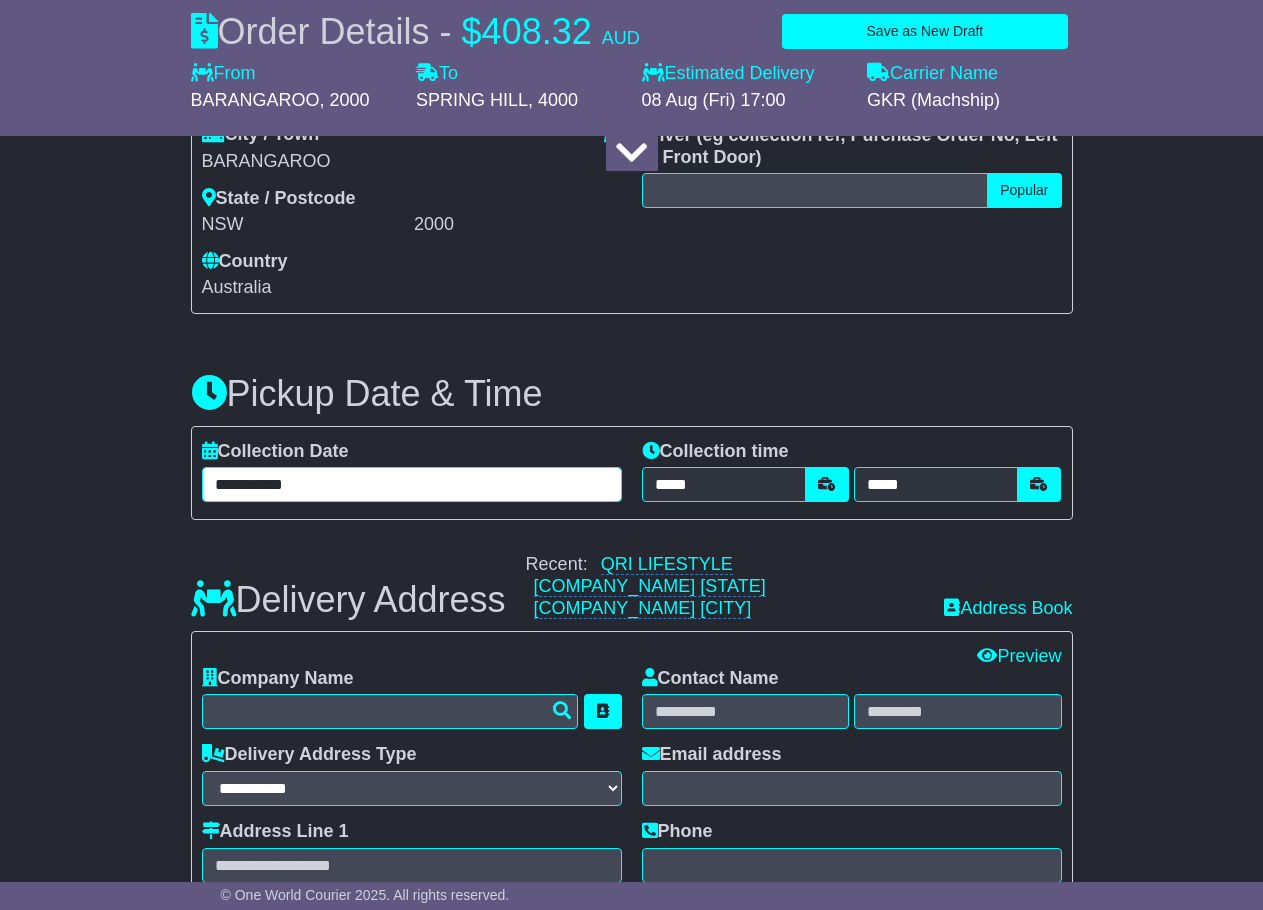 click on "**********" at bounding box center [412, 484] 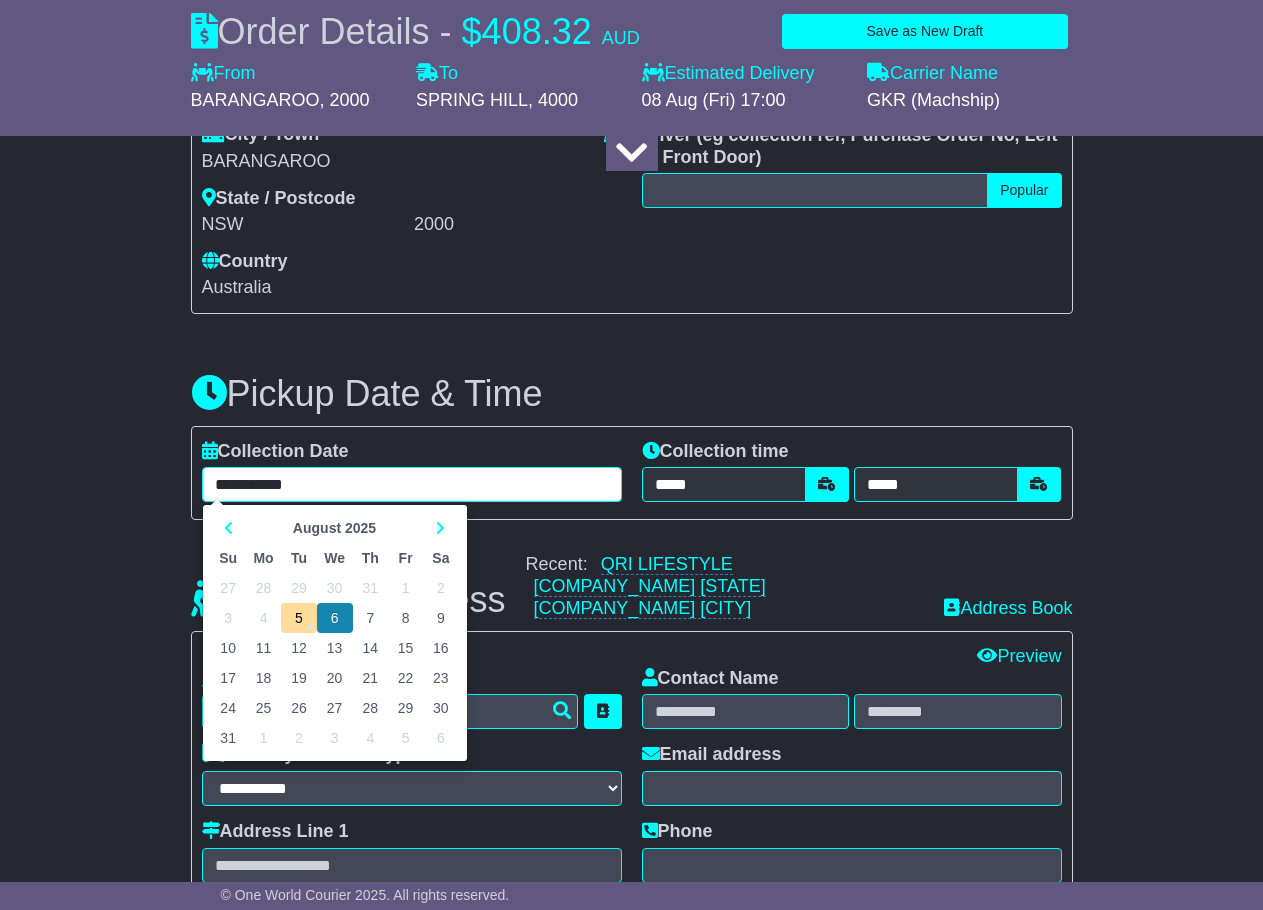 click on "8" at bounding box center (405, 618) 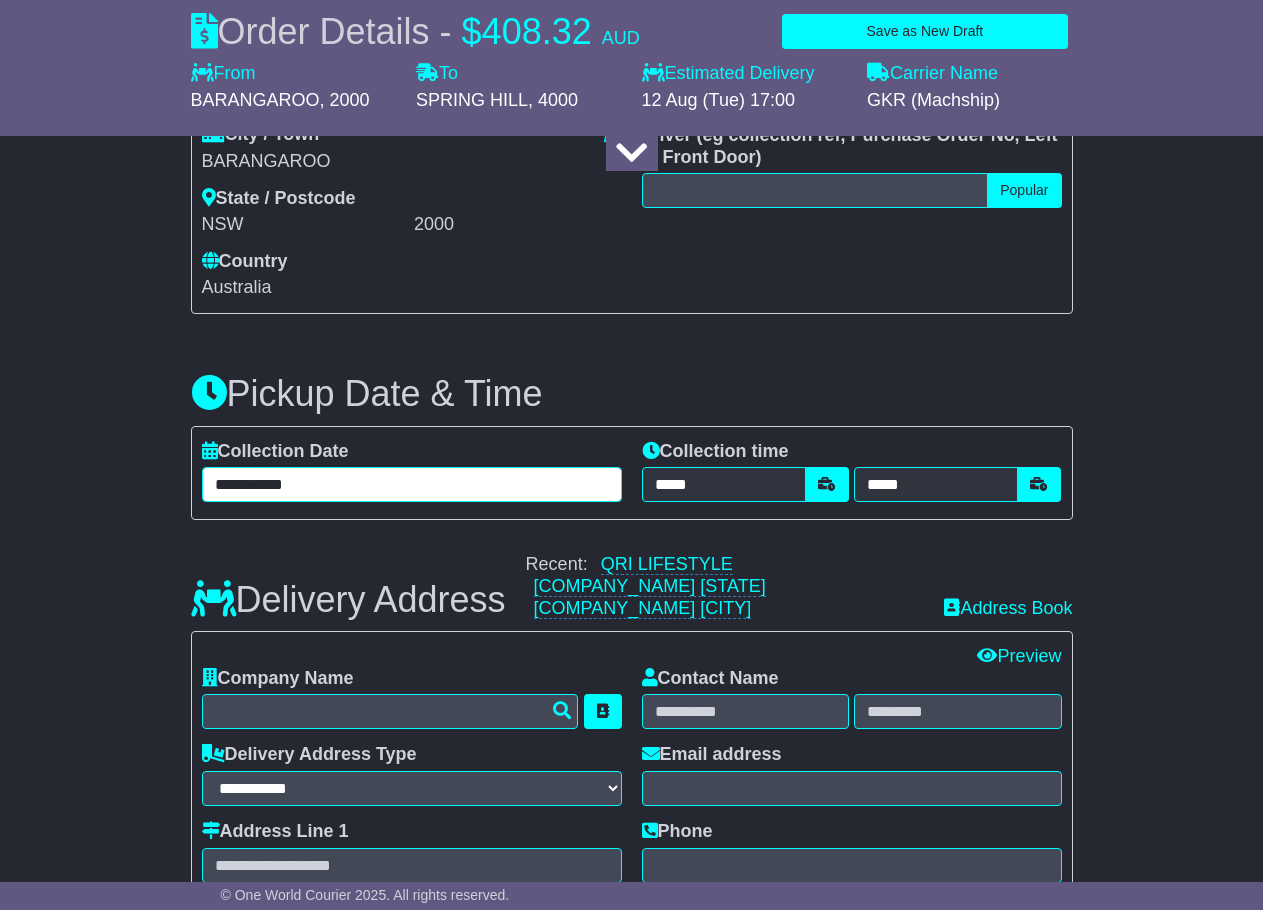 drag, startPoint x: 376, startPoint y: 488, endPoint x: 387, endPoint y: 496, distance: 13.601471 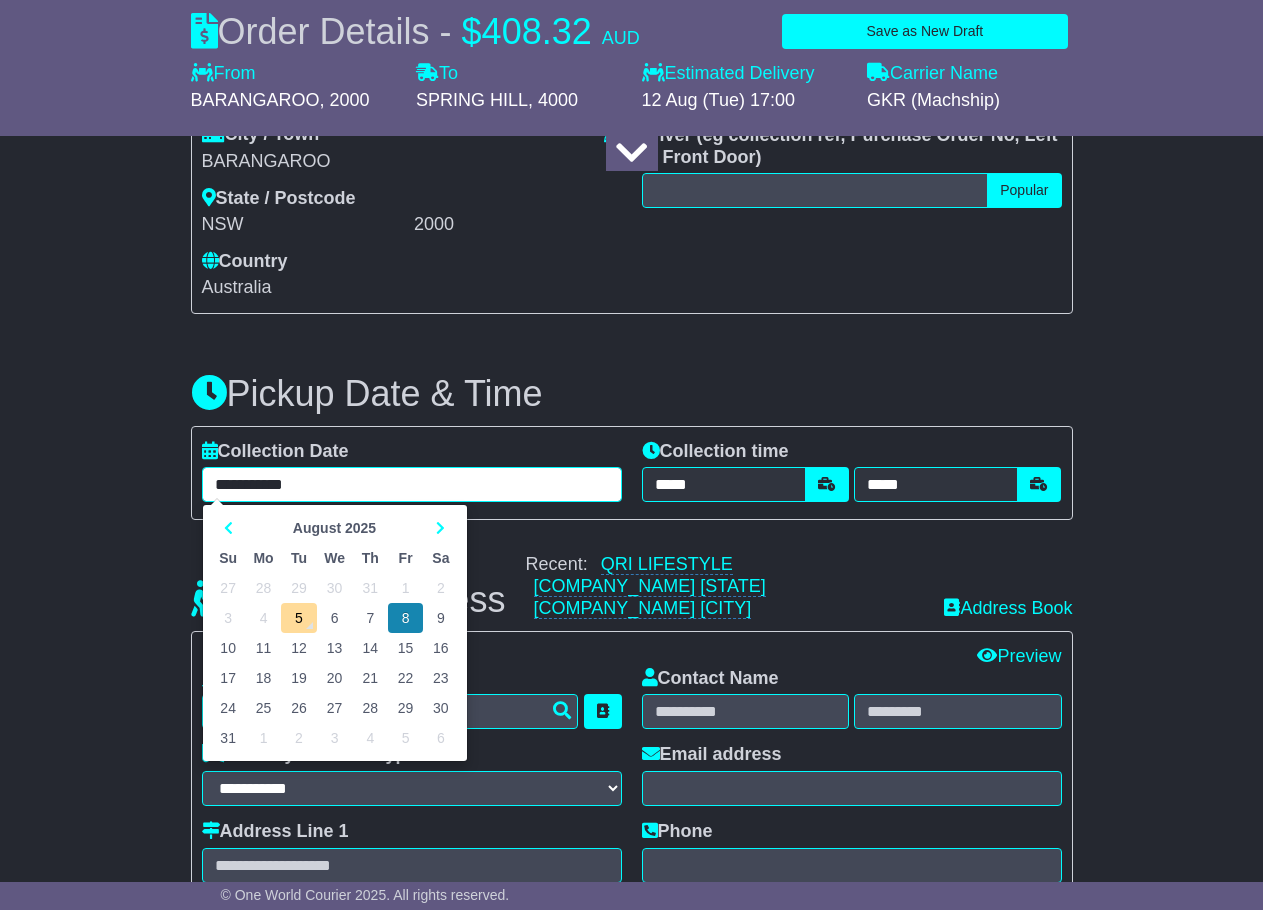 click on "9" at bounding box center (440, 618) 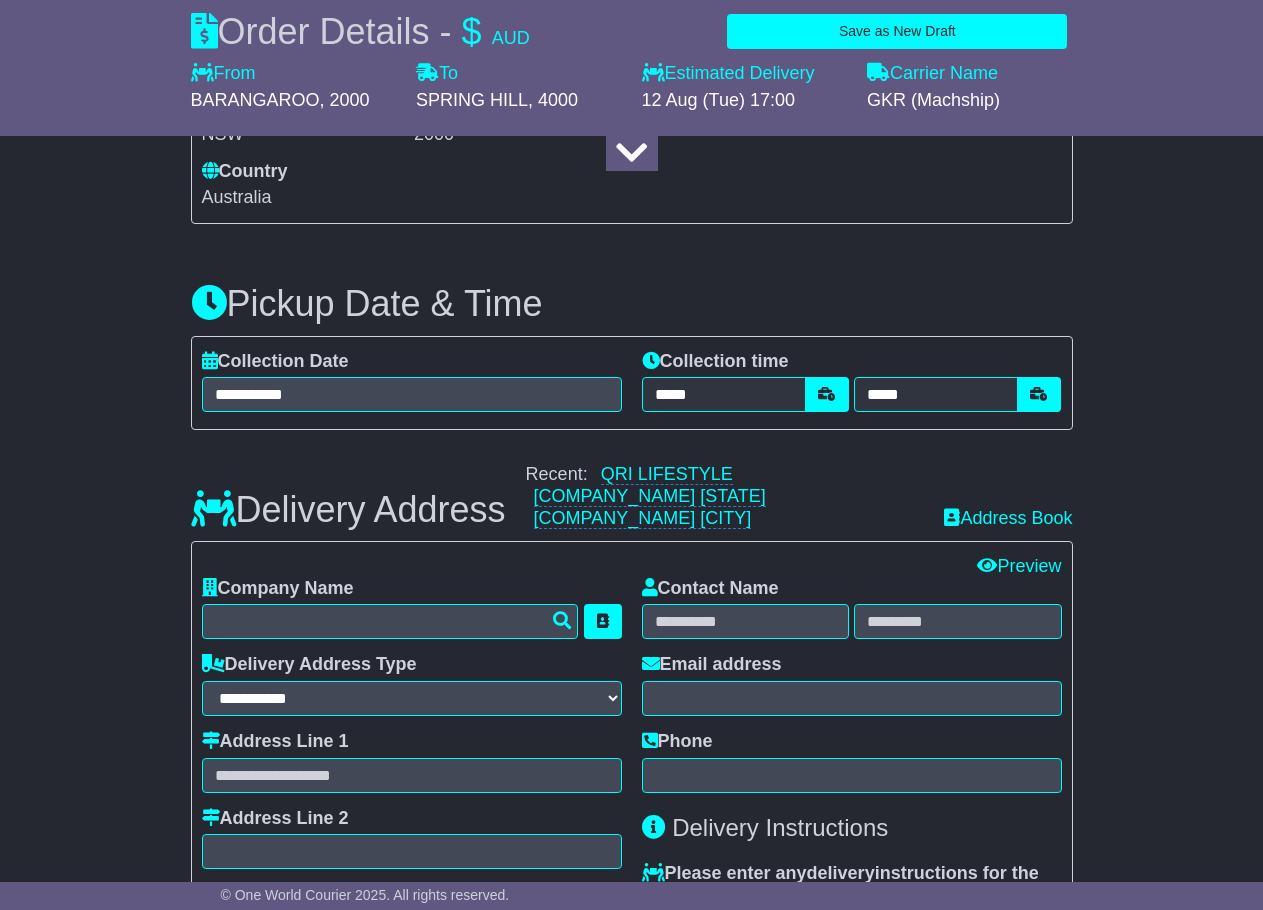 scroll, scrollTop: 1100, scrollLeft: 0, axis: vertical 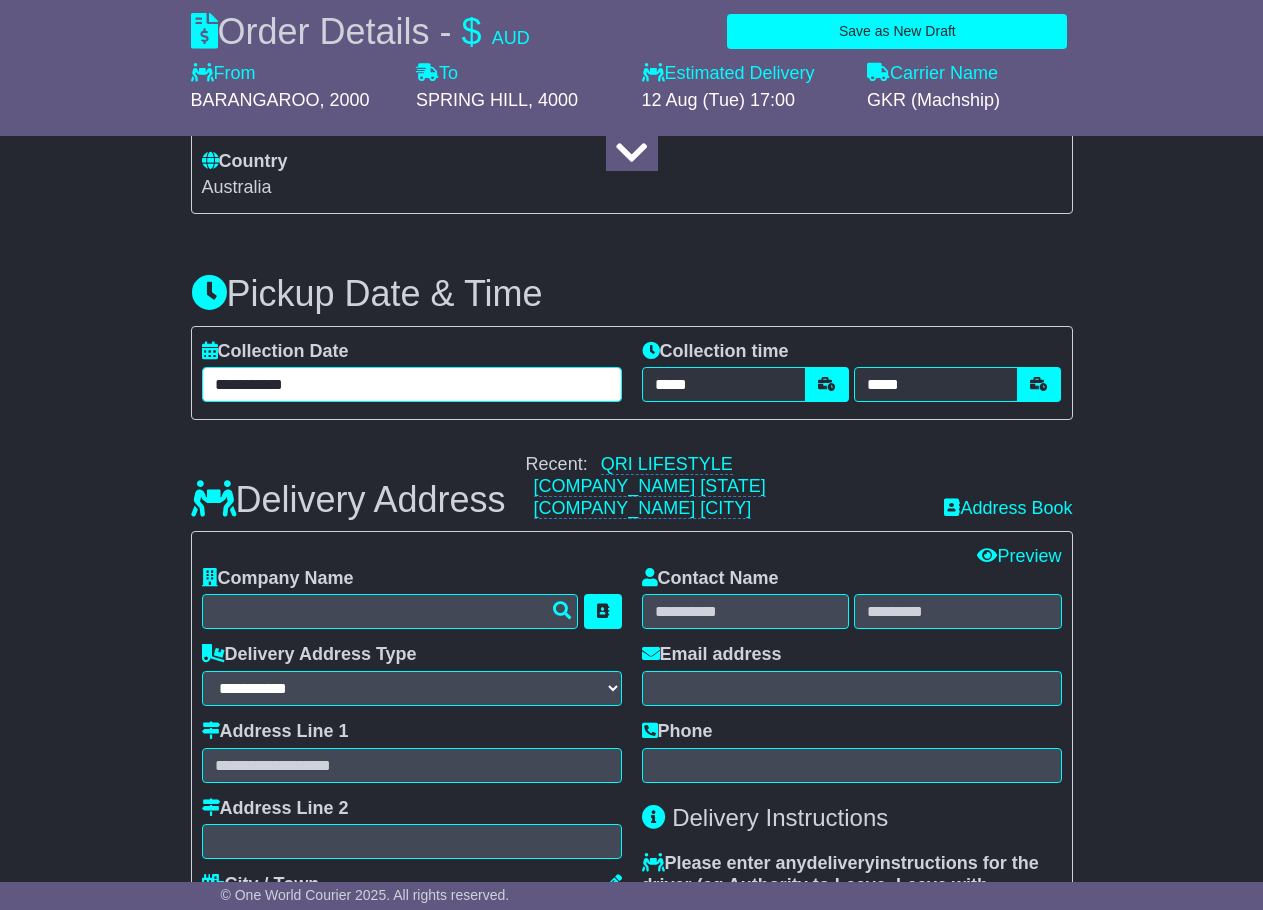 click on "**********" at bounding box center [412, 384] 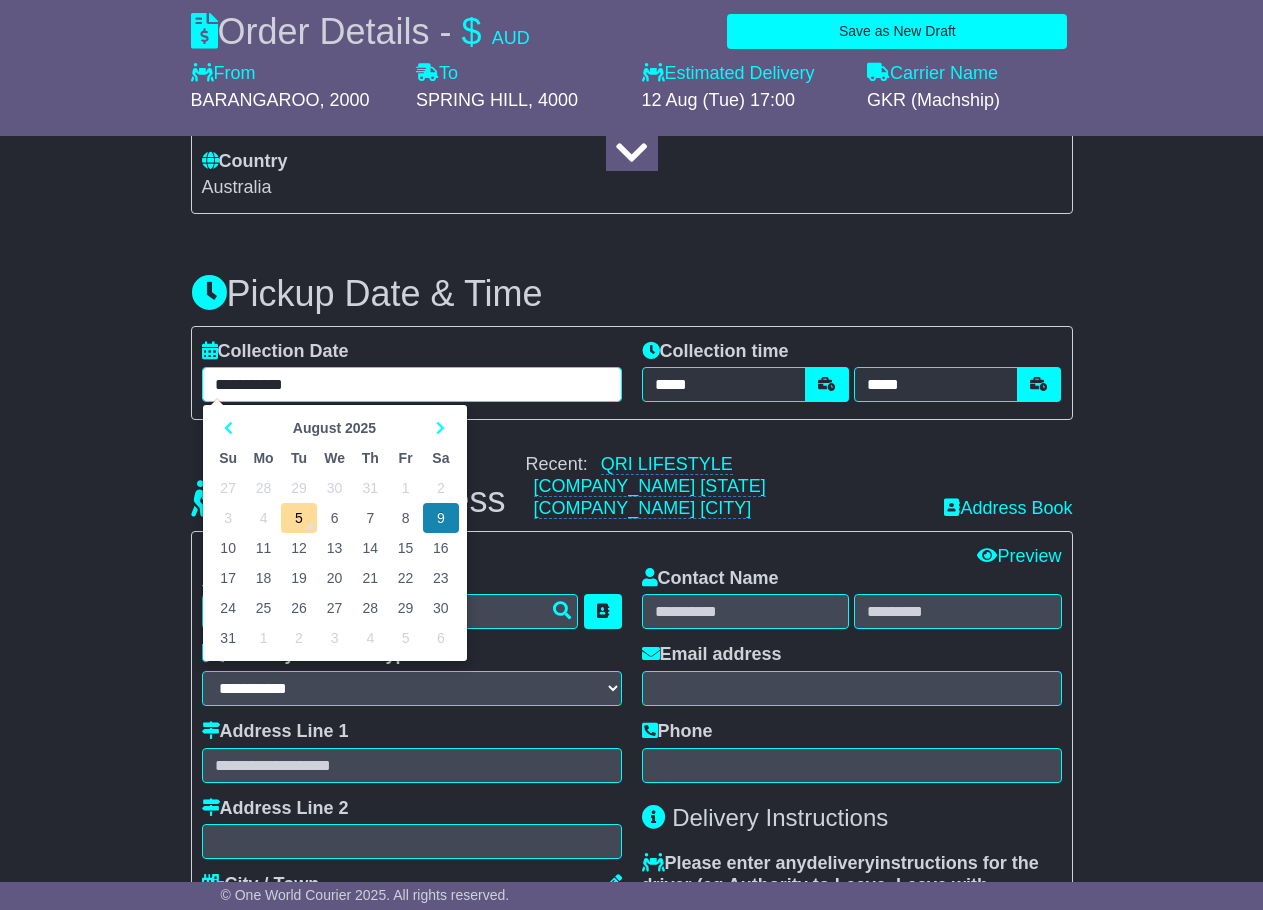 click on "4" at bounding box center [264, 518] 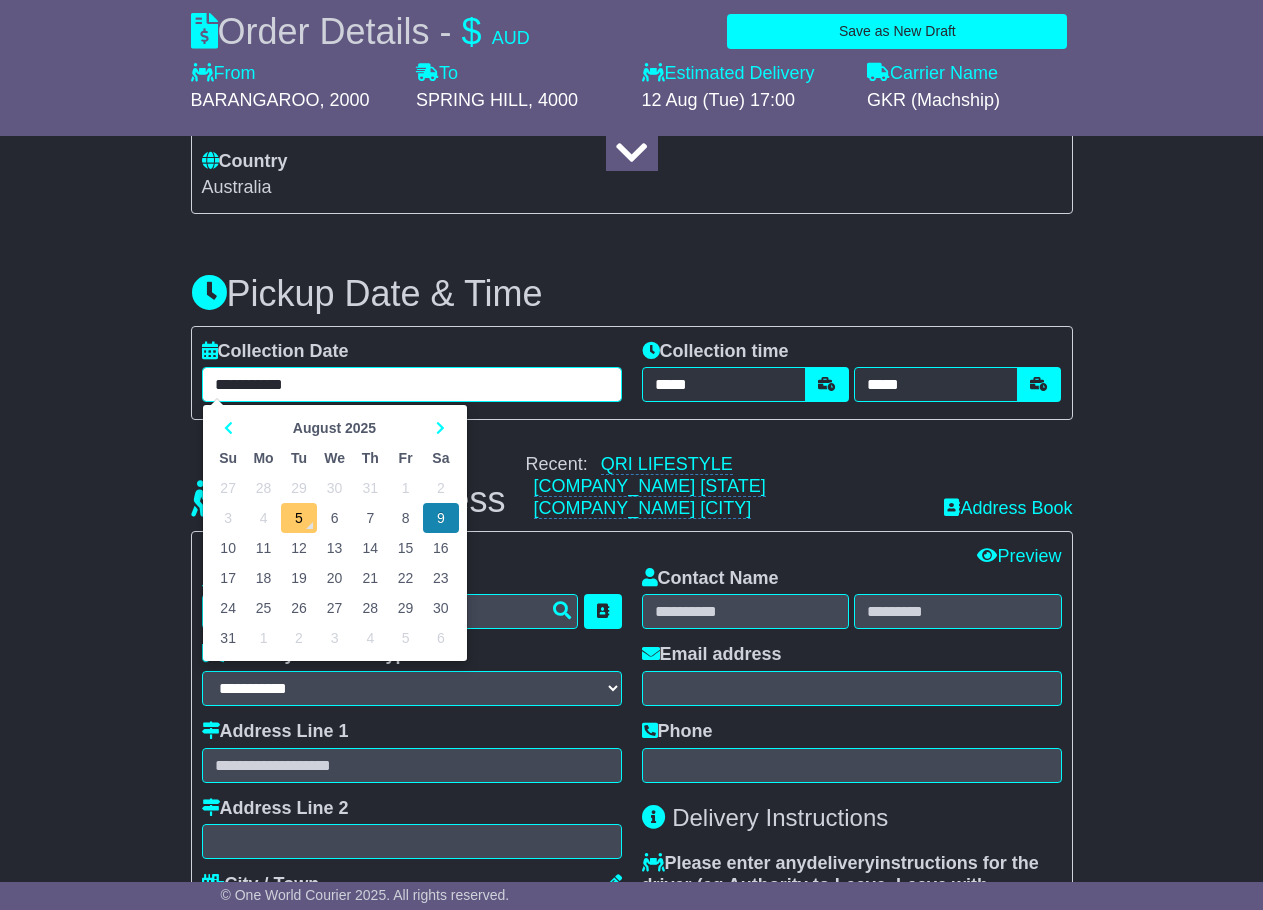 click on "5" at bounding box center (298, 518) 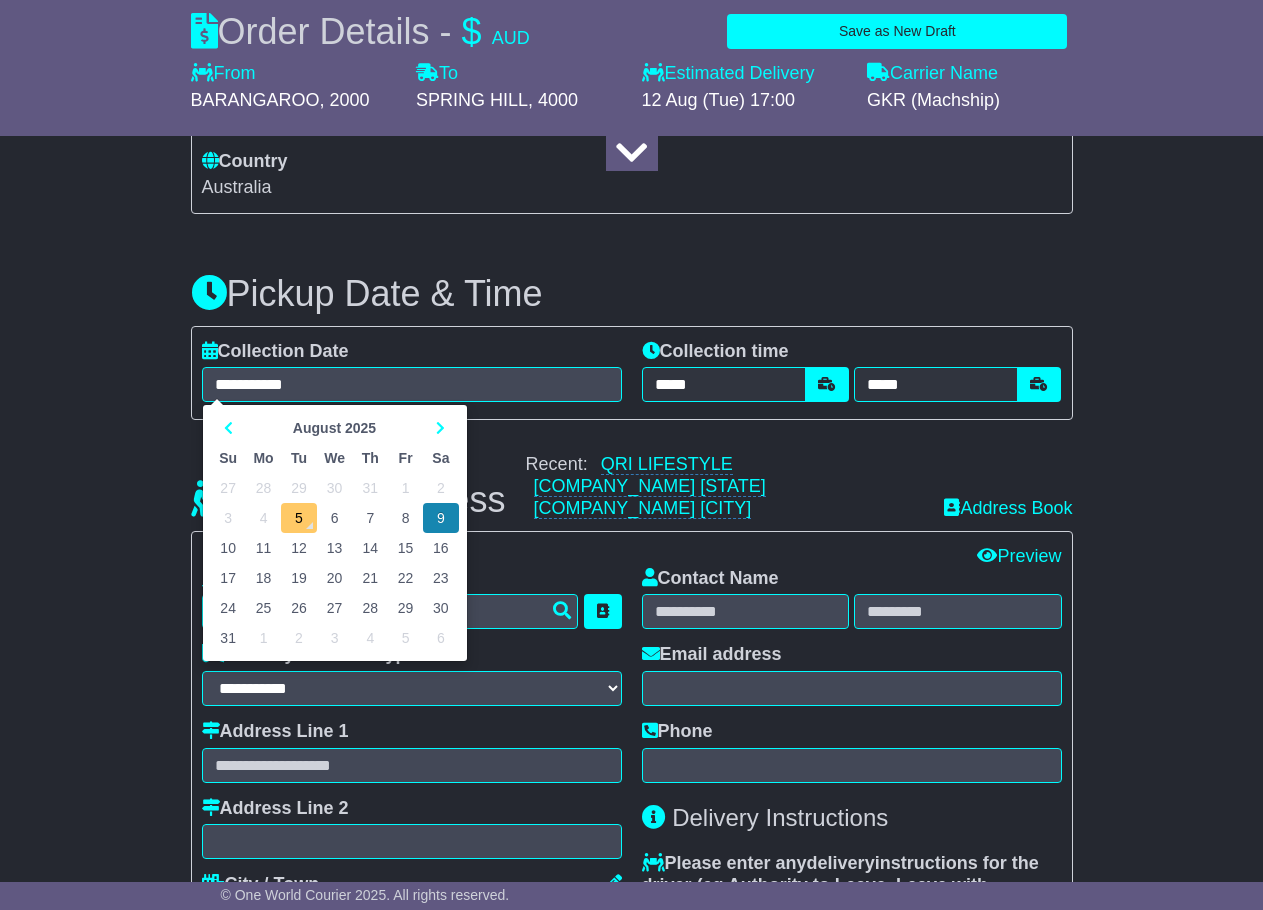 type on "**********" 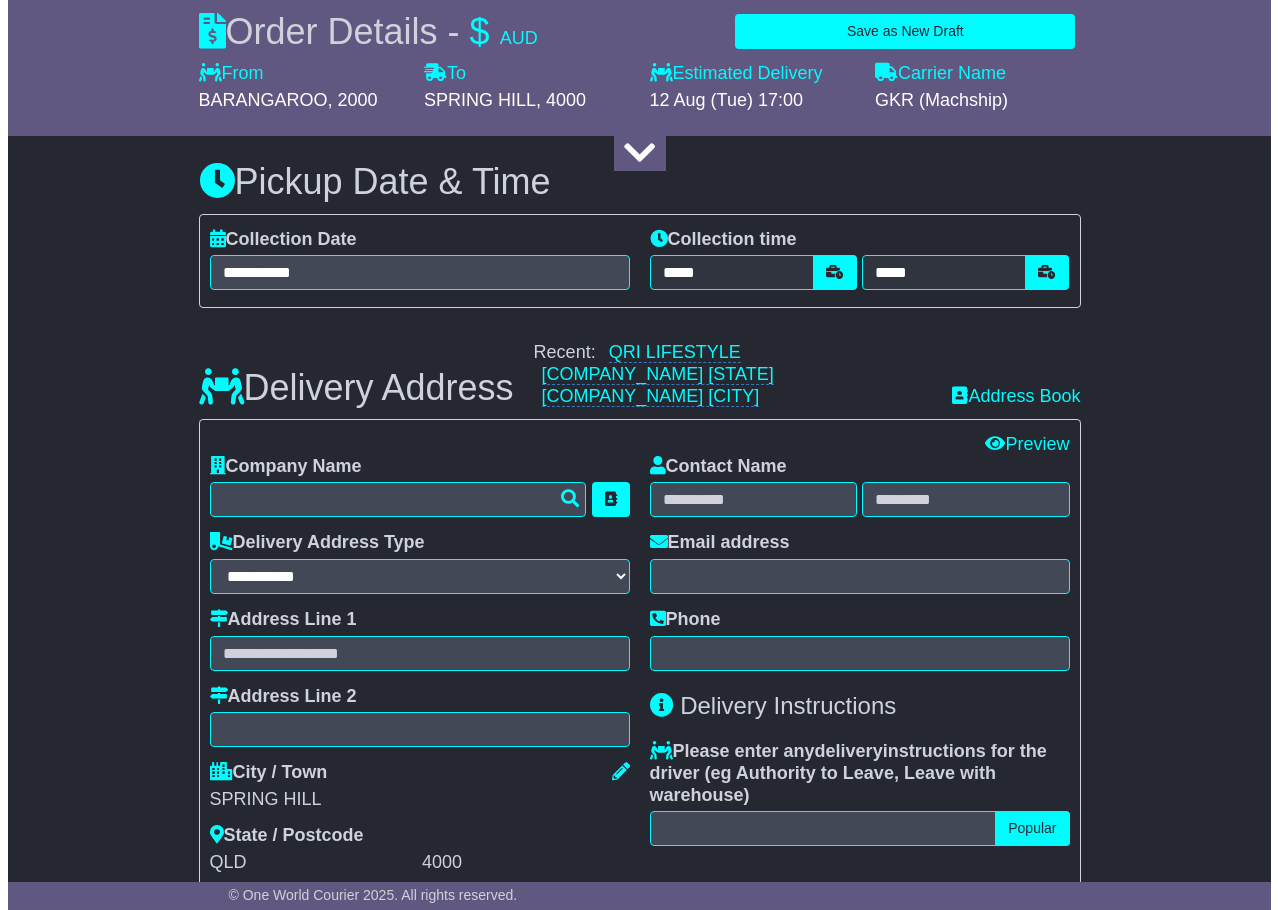 scroll, scrollTop: 1200, scrollLeft: 0, axis: vertical 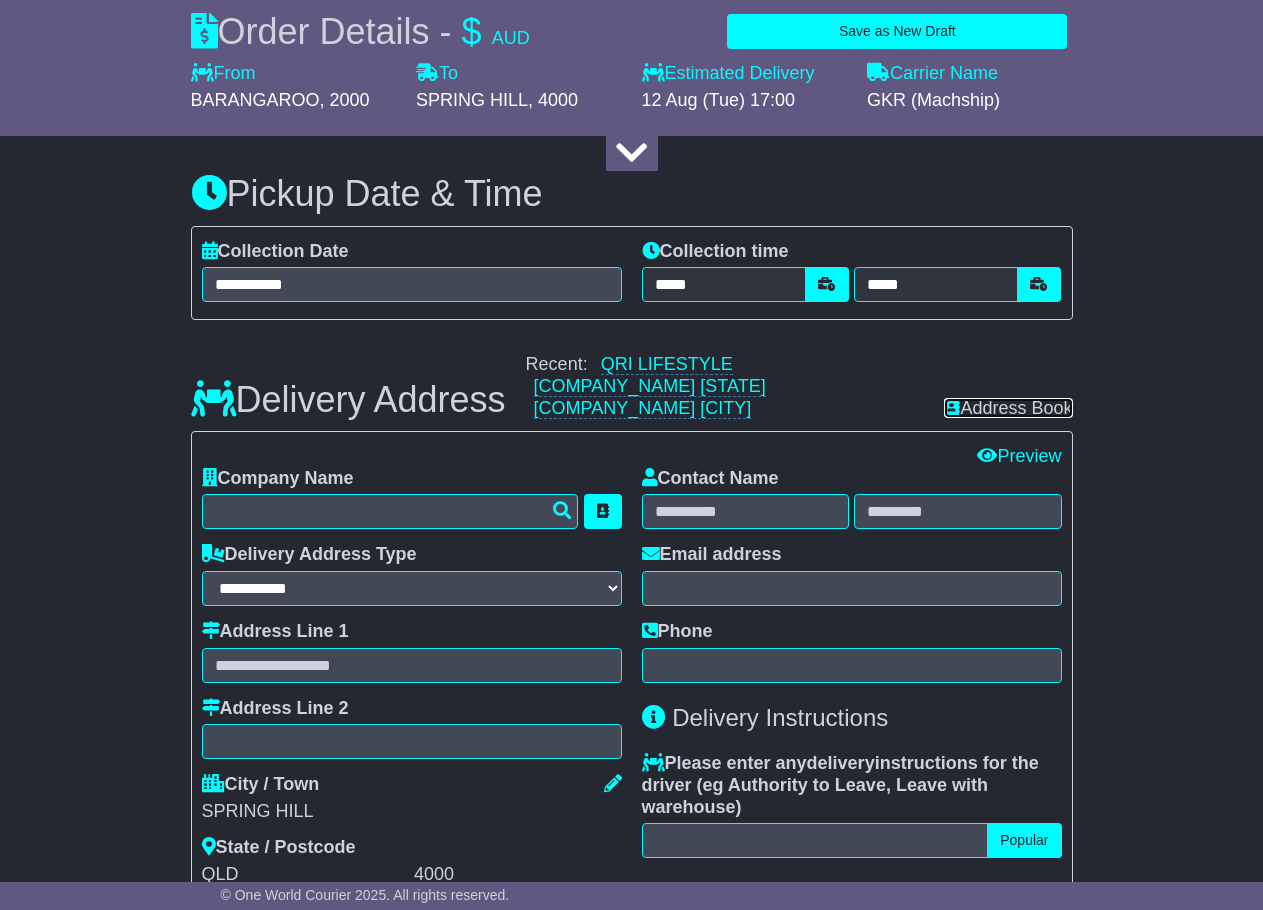 click at bounding box center [952, 407] 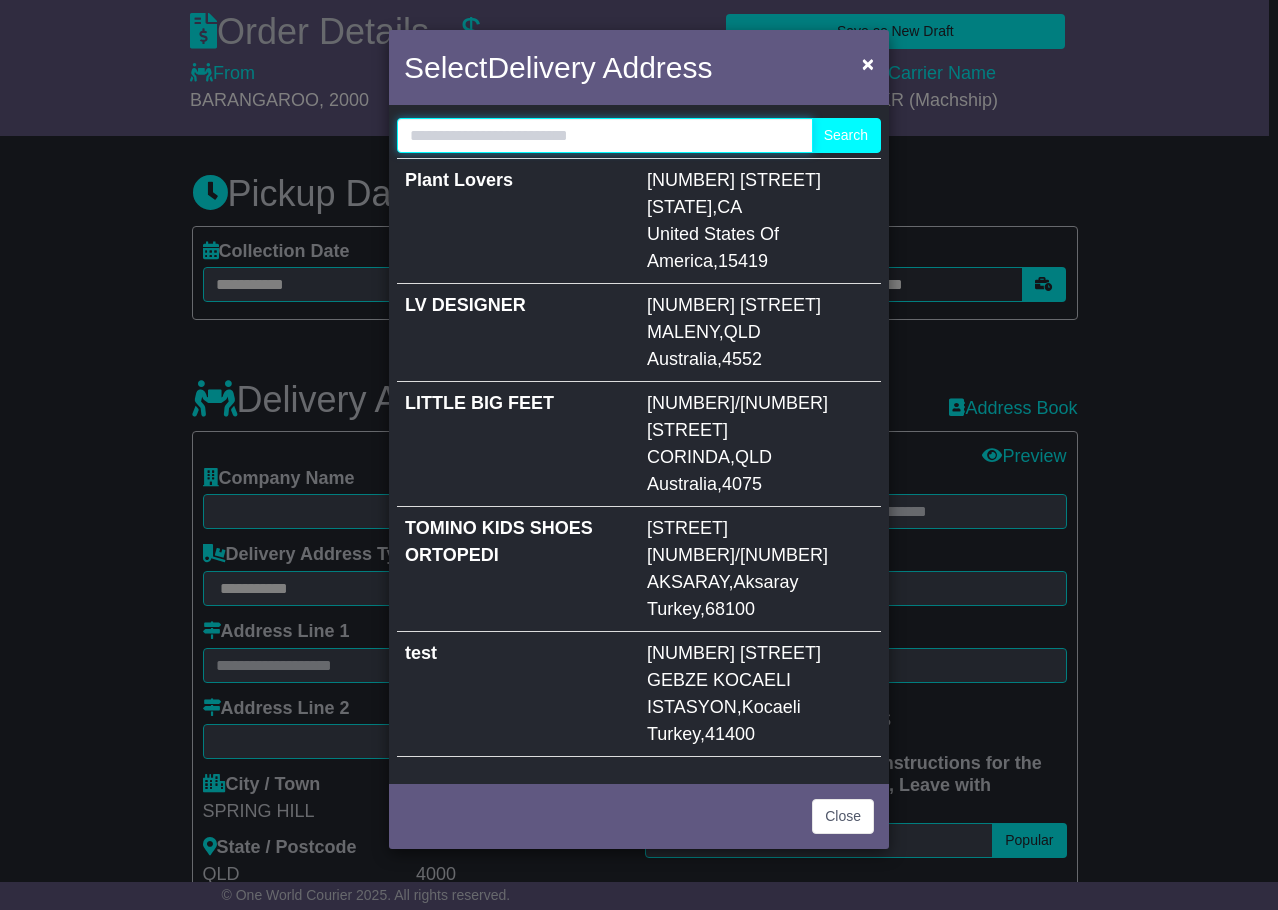 click at bounding box center (605, 135) 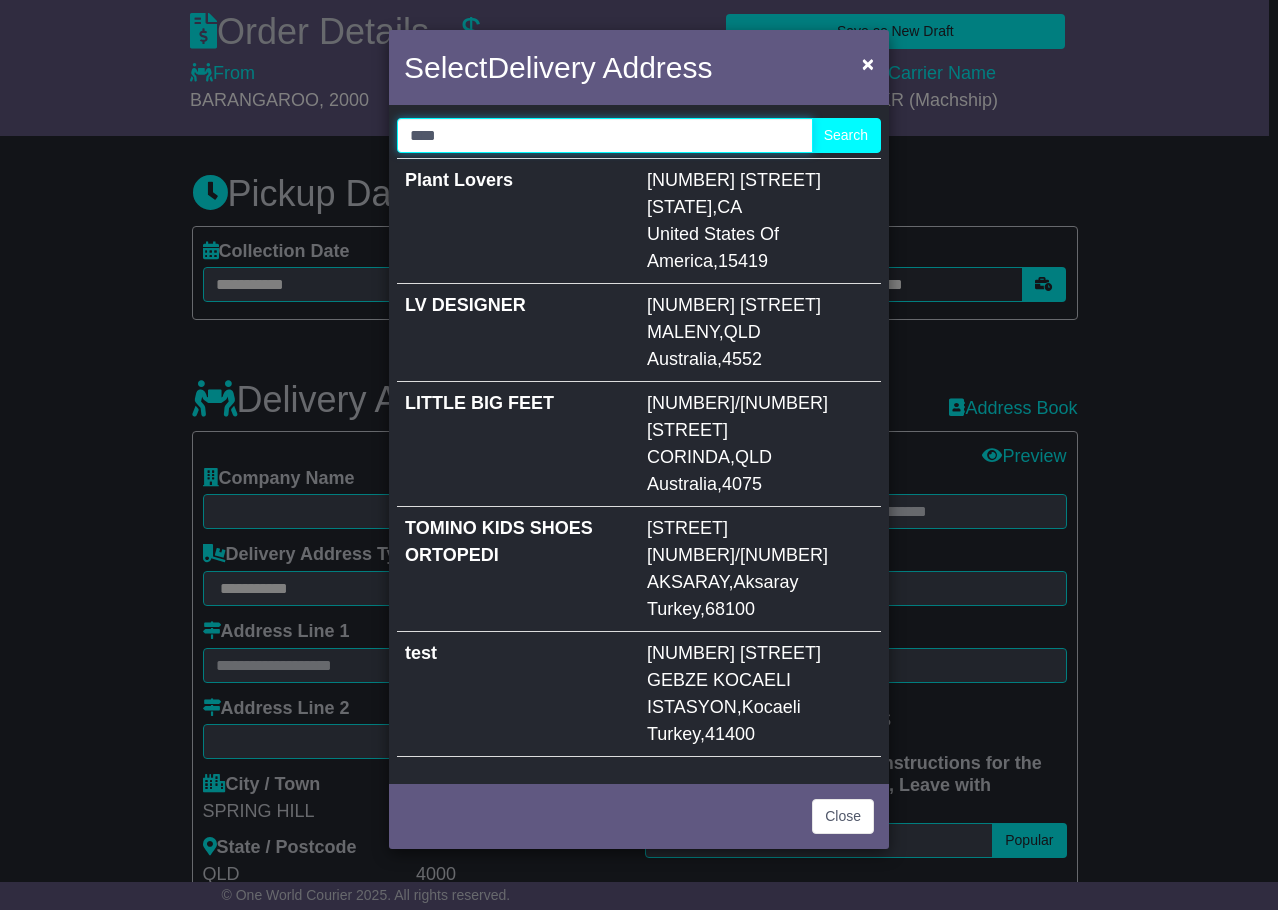 type on "****" 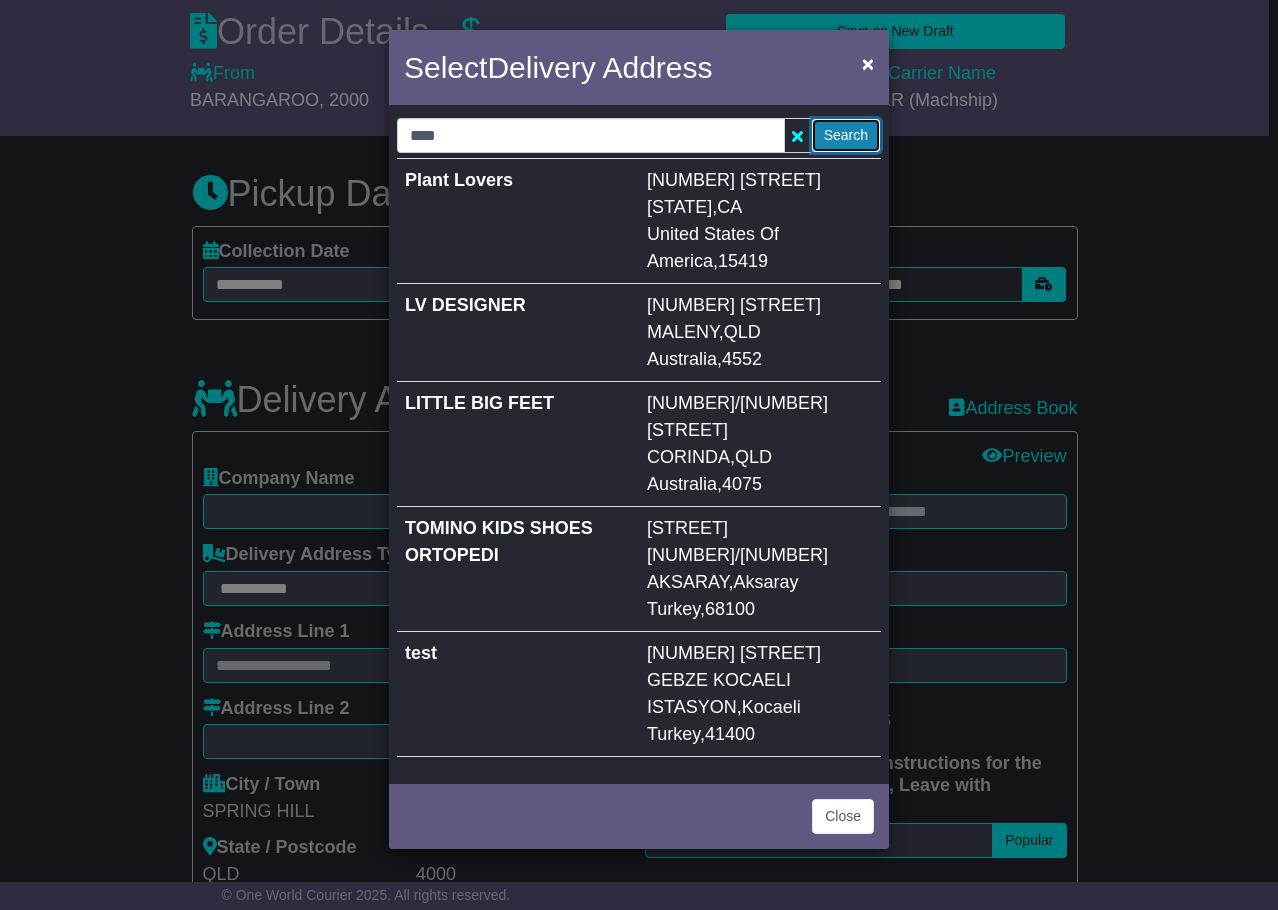 click on "Search" at bounding box center (846, 135) 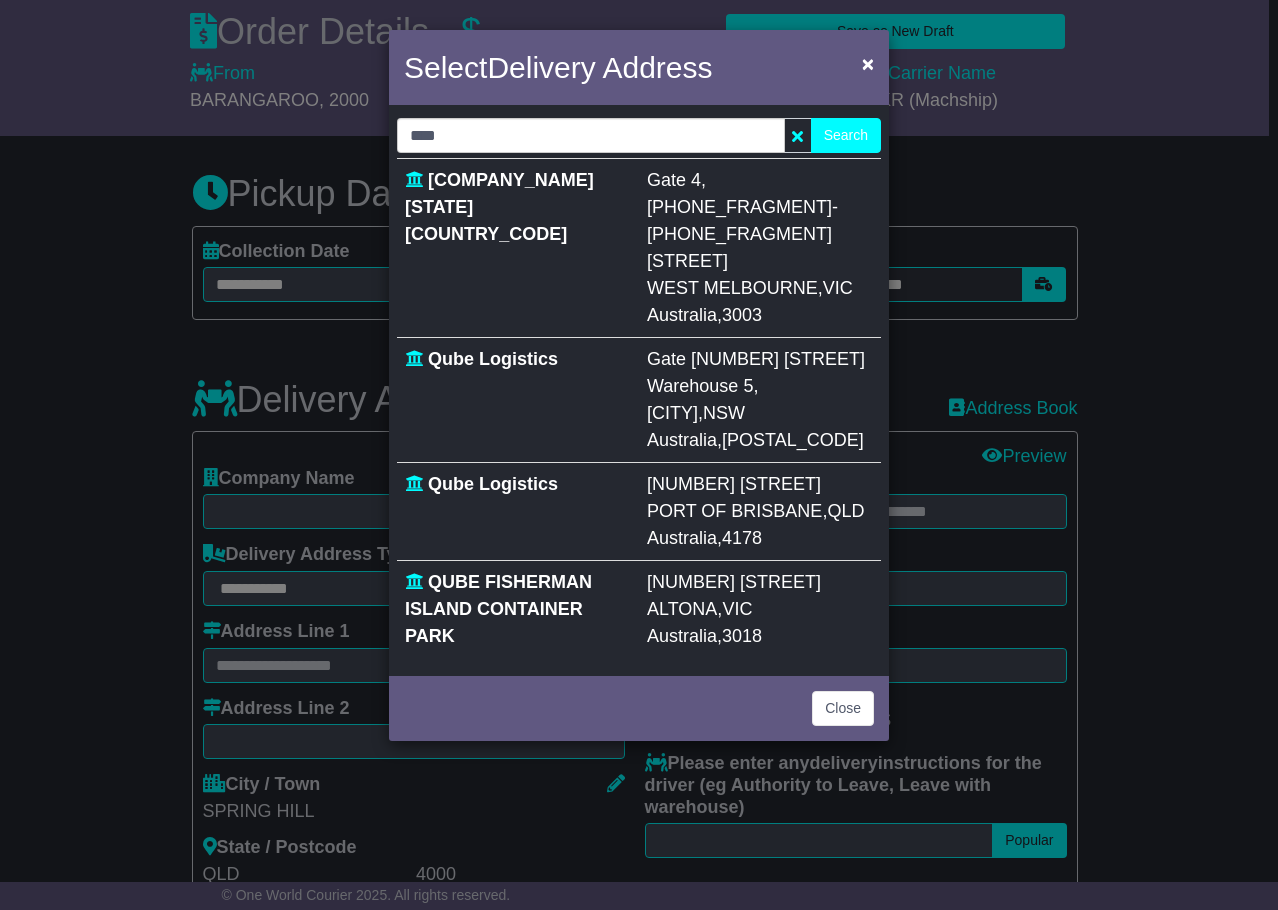 click on "QUBE LOGISTICS (VIC) PTY LTD" at bounding box center [518, 248] 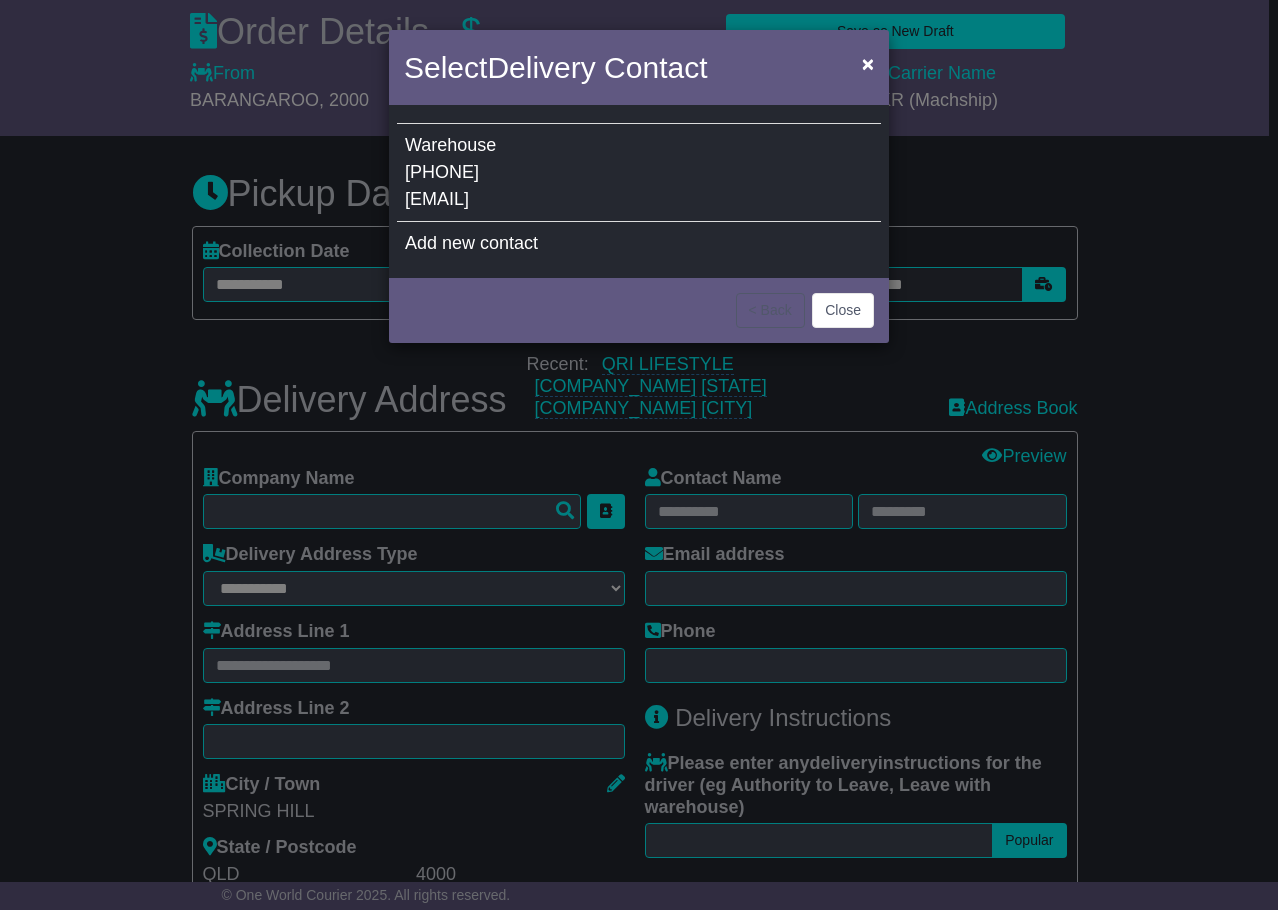 click on "Warehouse
0396801235
11chrissy@globalforwarding.com.au" at bounding box center [639, 173] 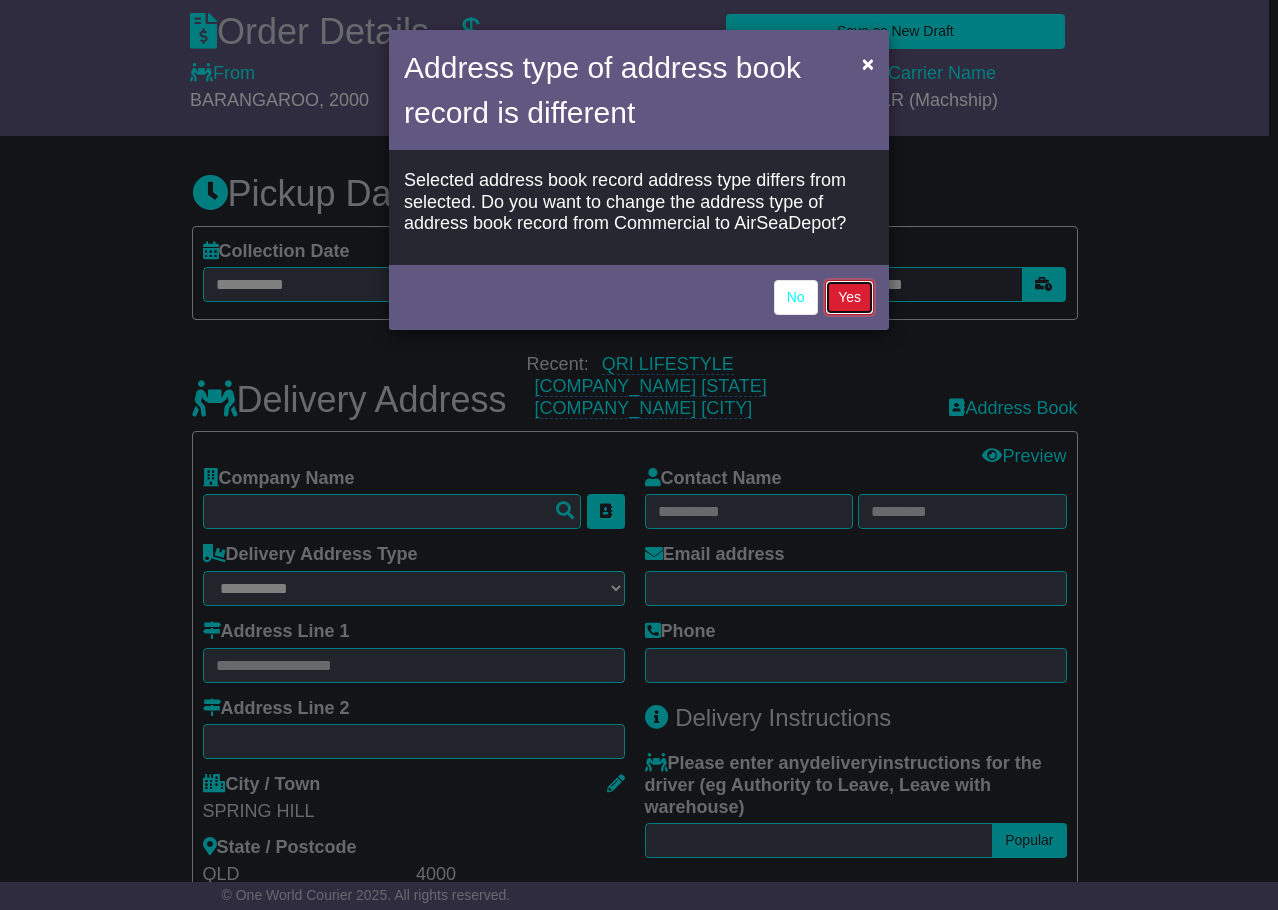 click on "Yes" at bounding box center [849, 297] 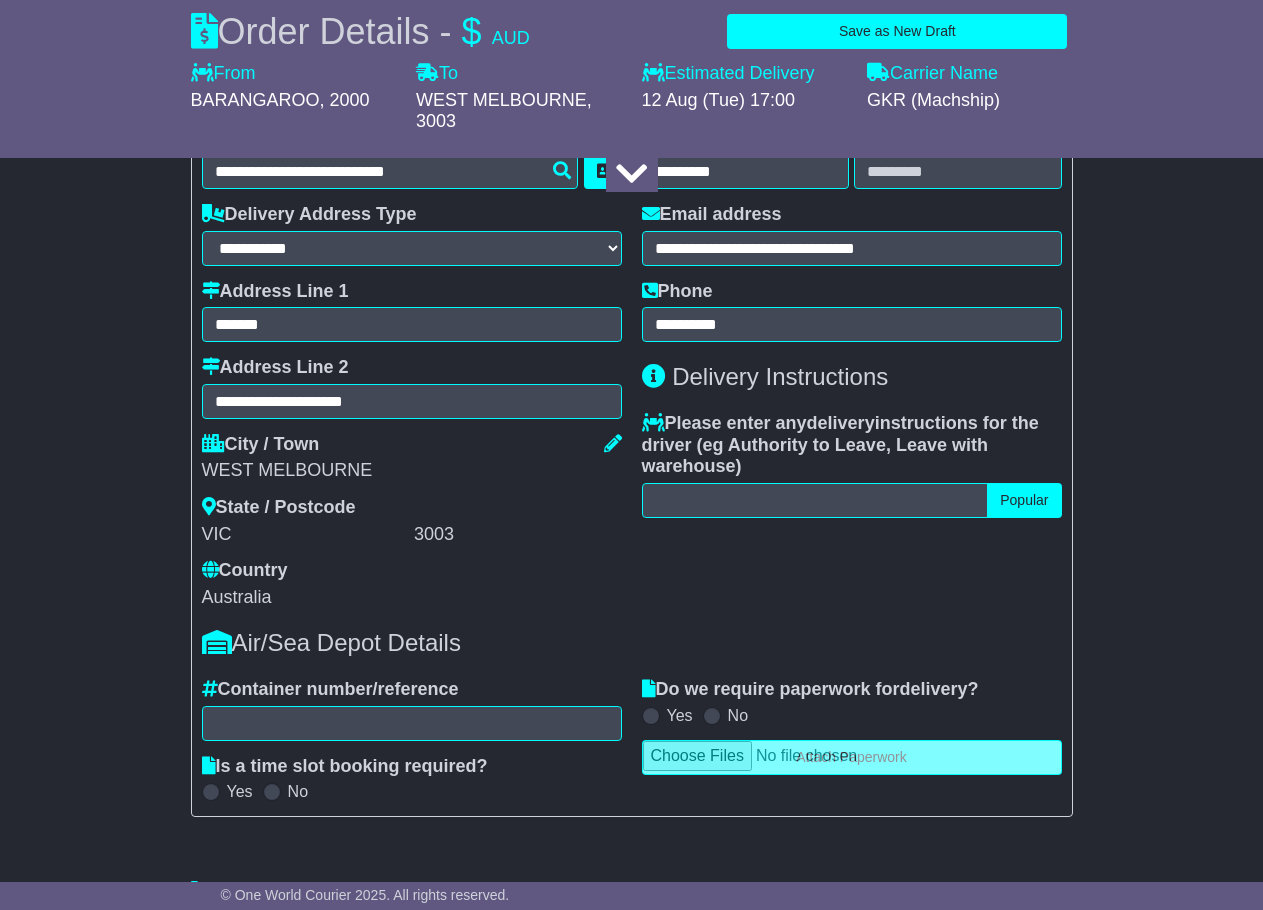 scroll, scrollTop: 1621, scrollLeft: 0, axis: vertical 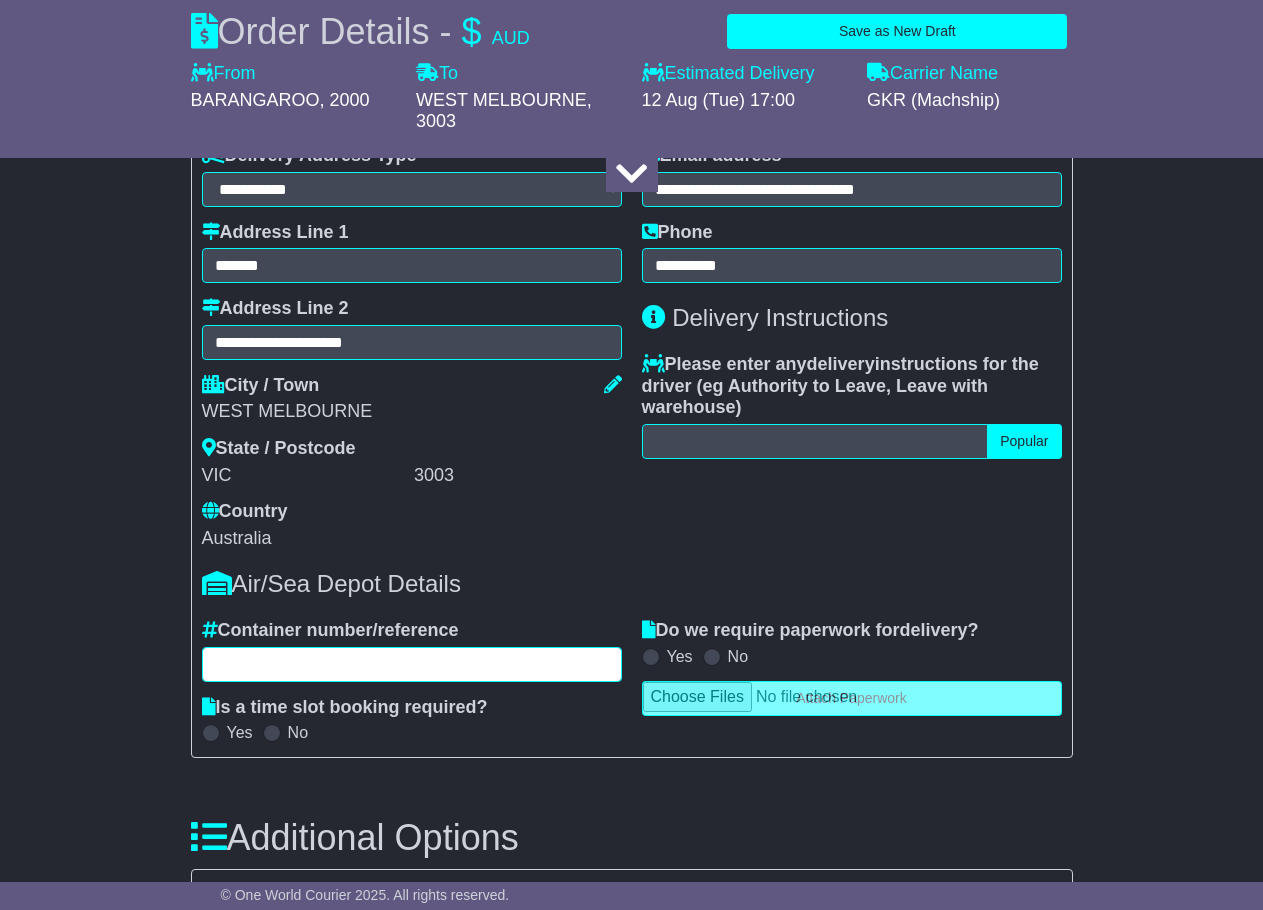 click at bounding box center [412, 664] 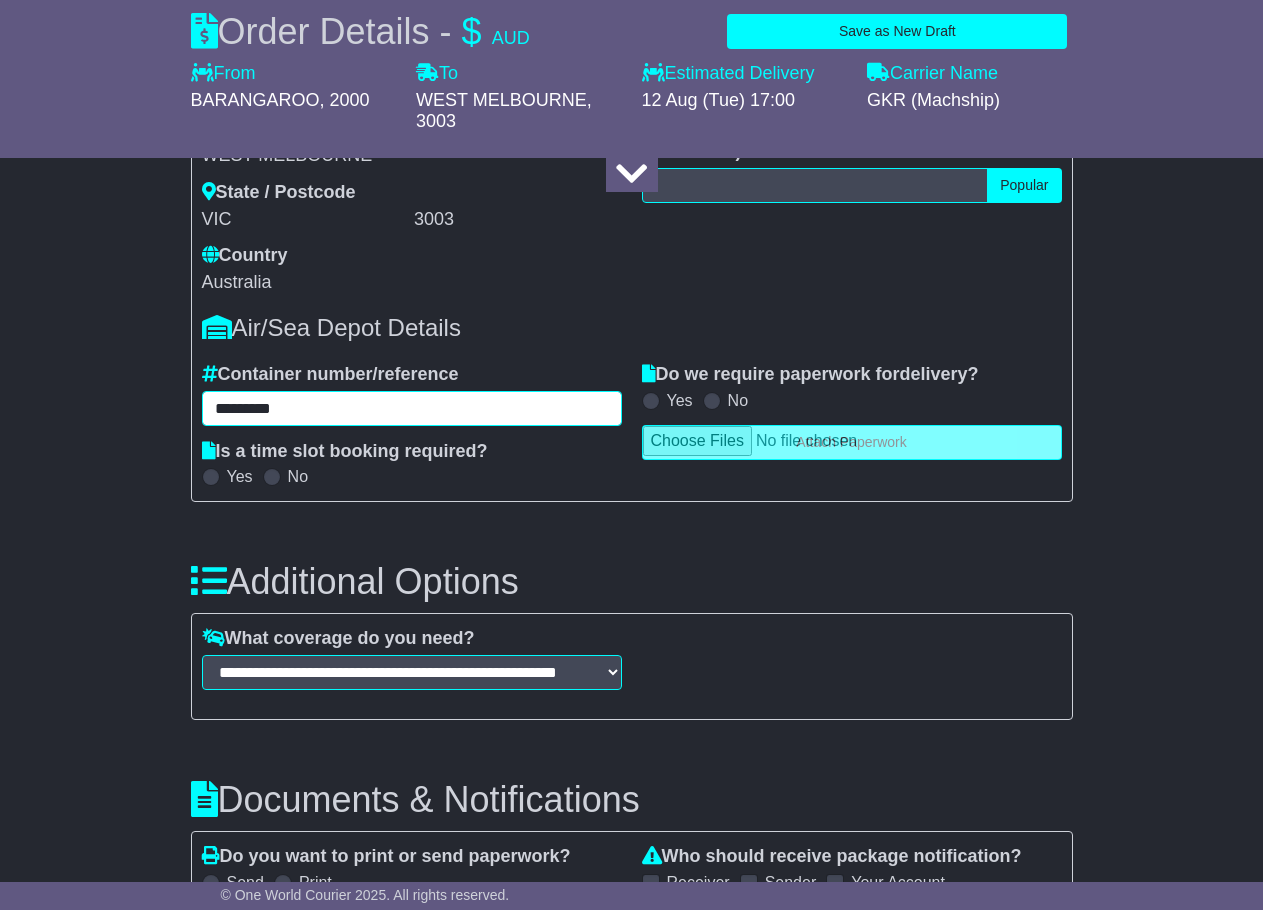 scroll, scrollTop: 1821, scrollLeft: 0, axis: vertical 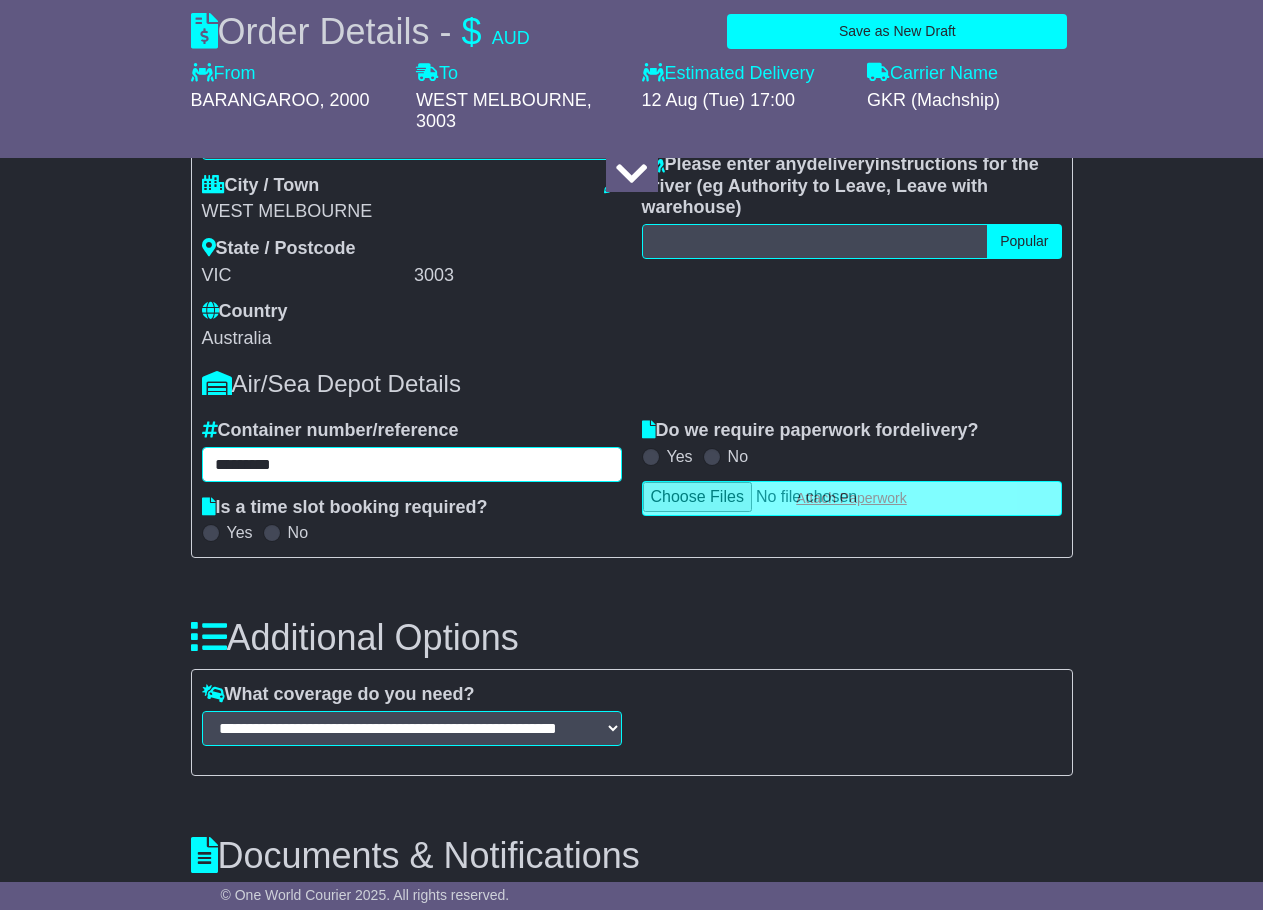 type on "*********" 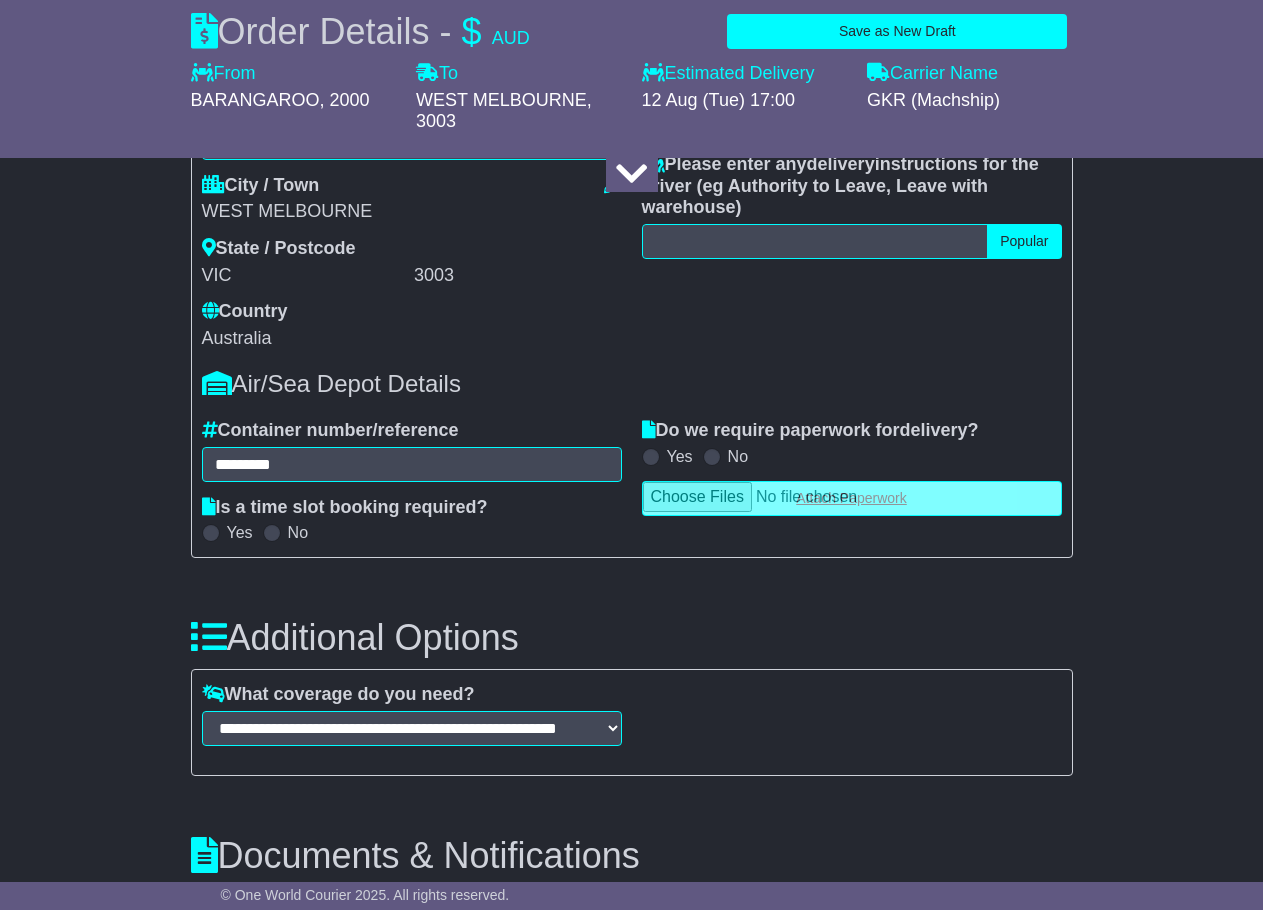 click at bounding box center (852, 498) 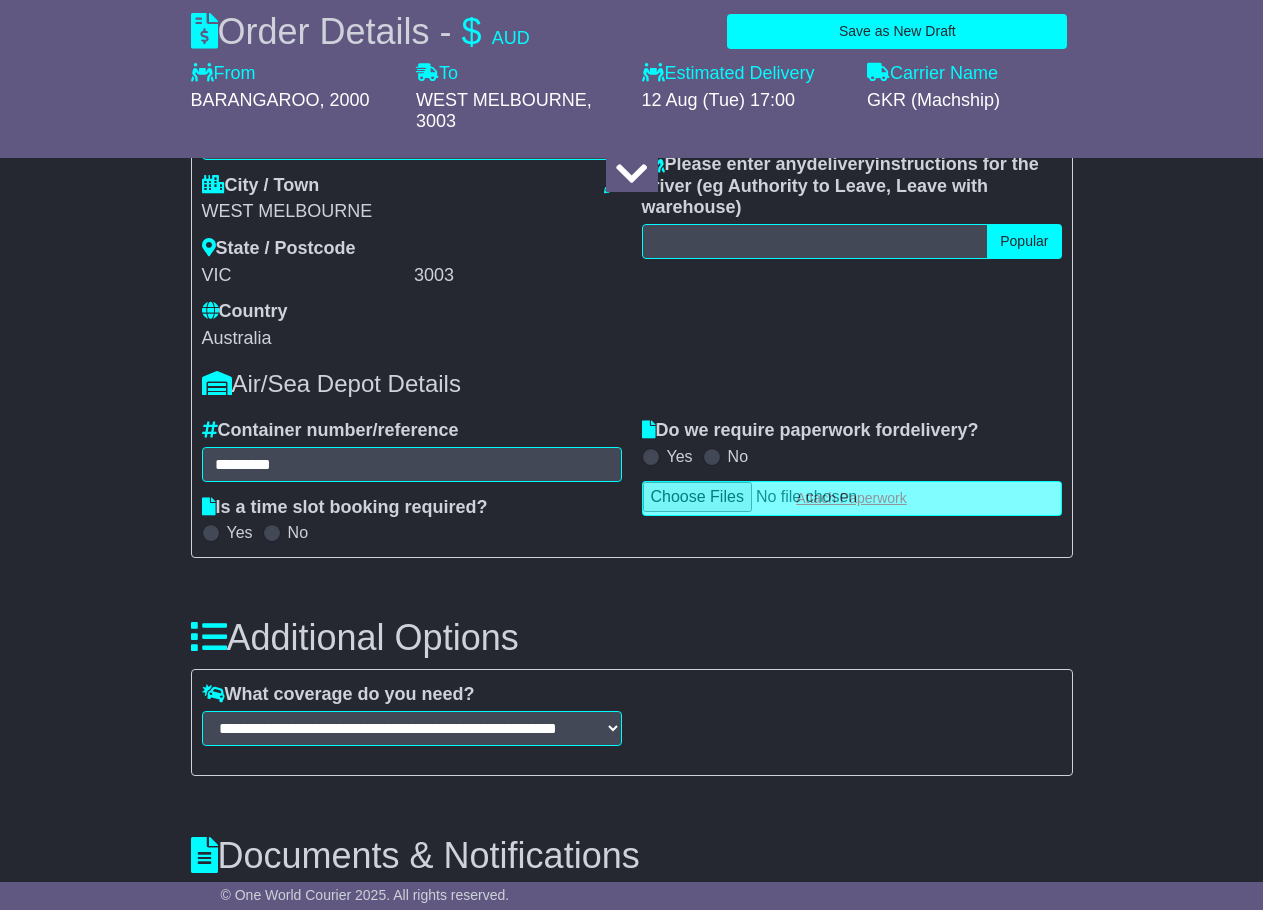 type on "**********" 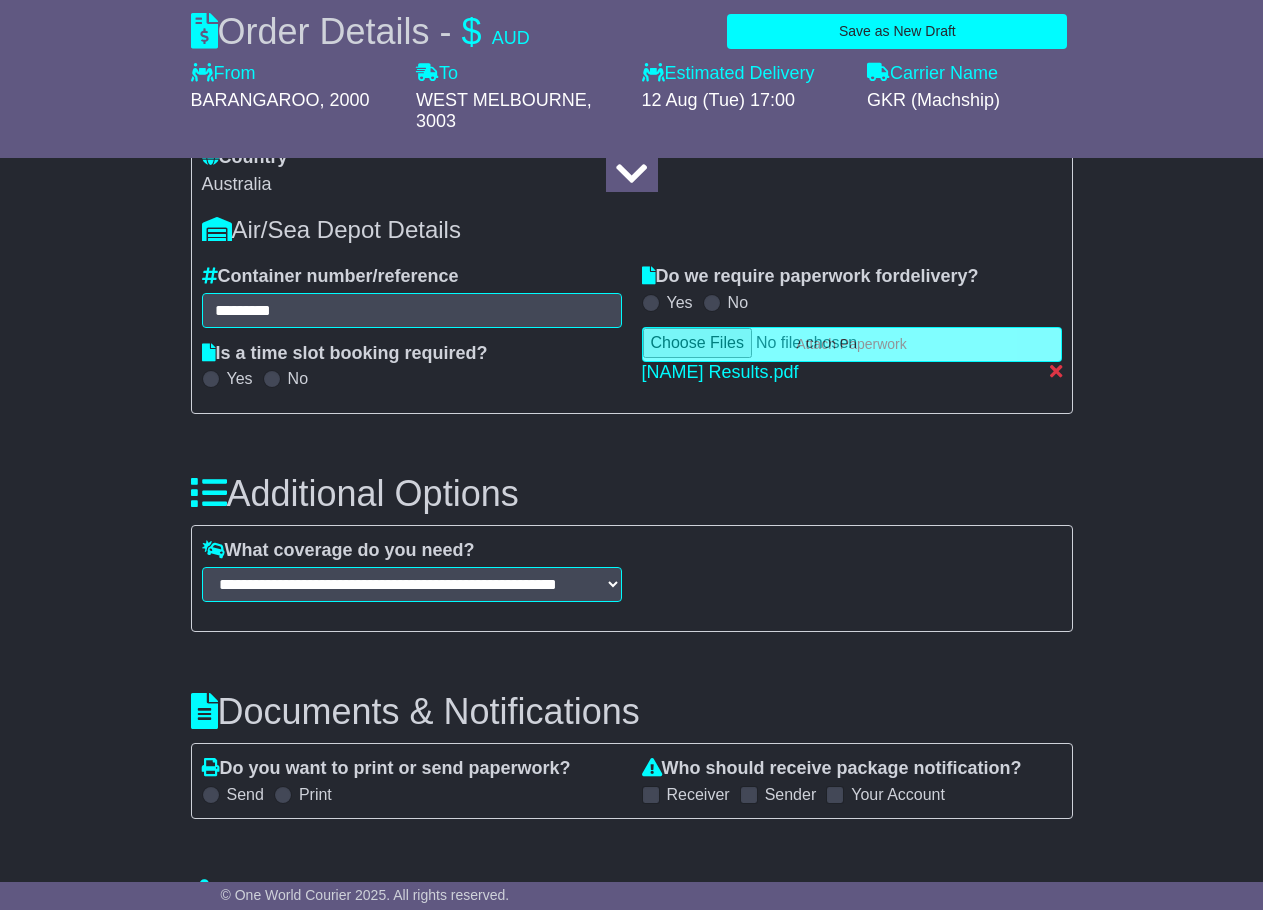 scroll, scrollTop: 2121, scrollLeft: 0, axis: vertical 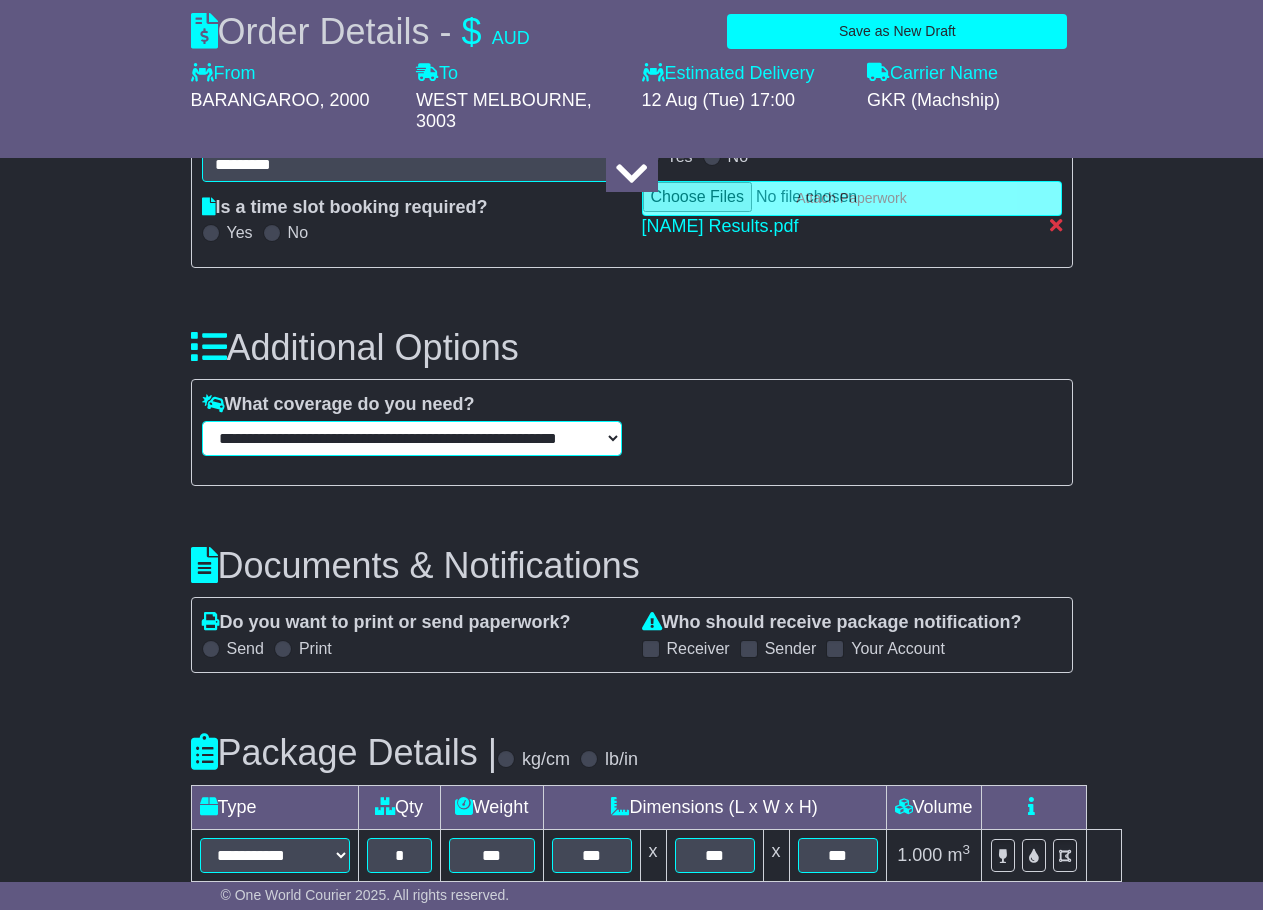click on "**********" at bounding box center (412, 438) 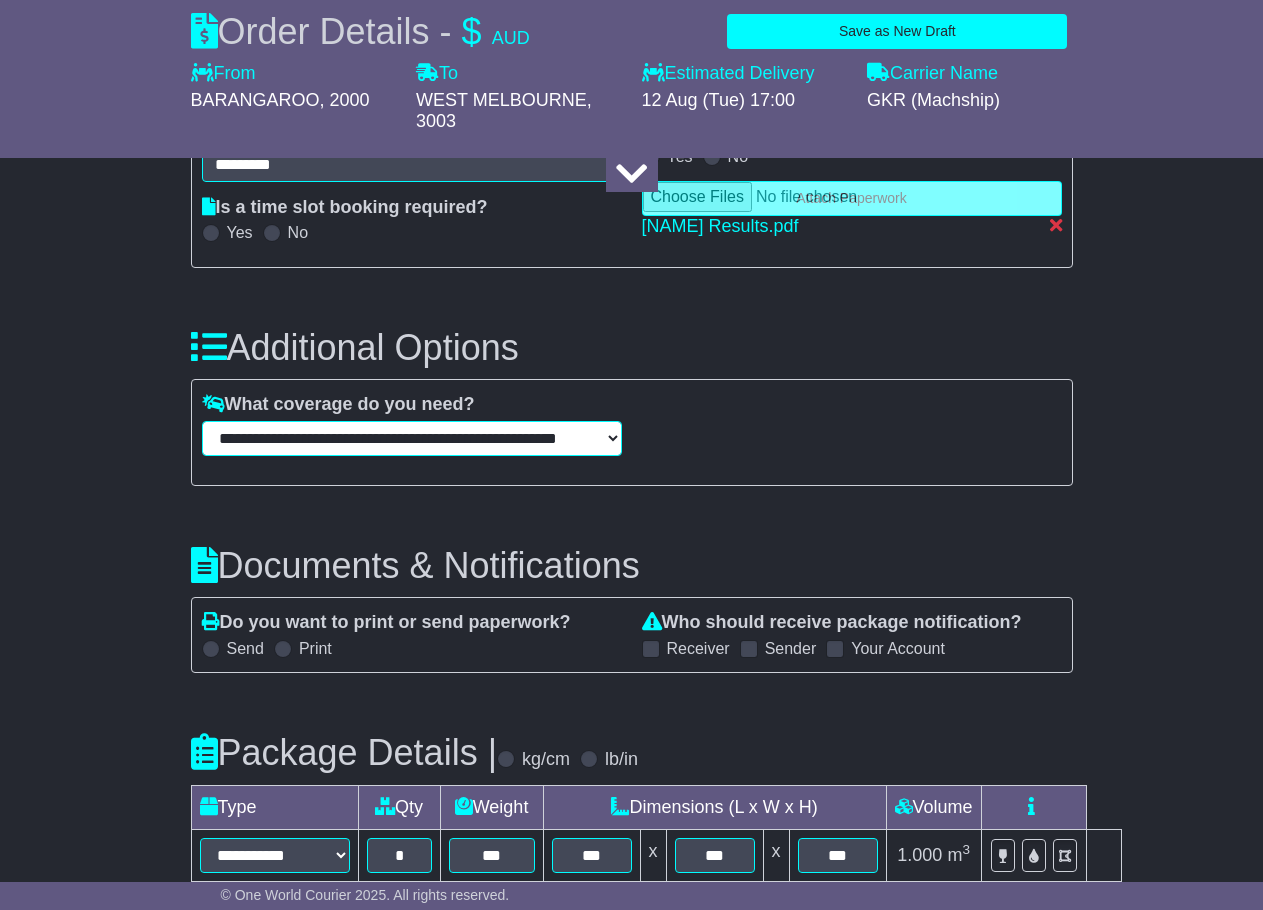 select 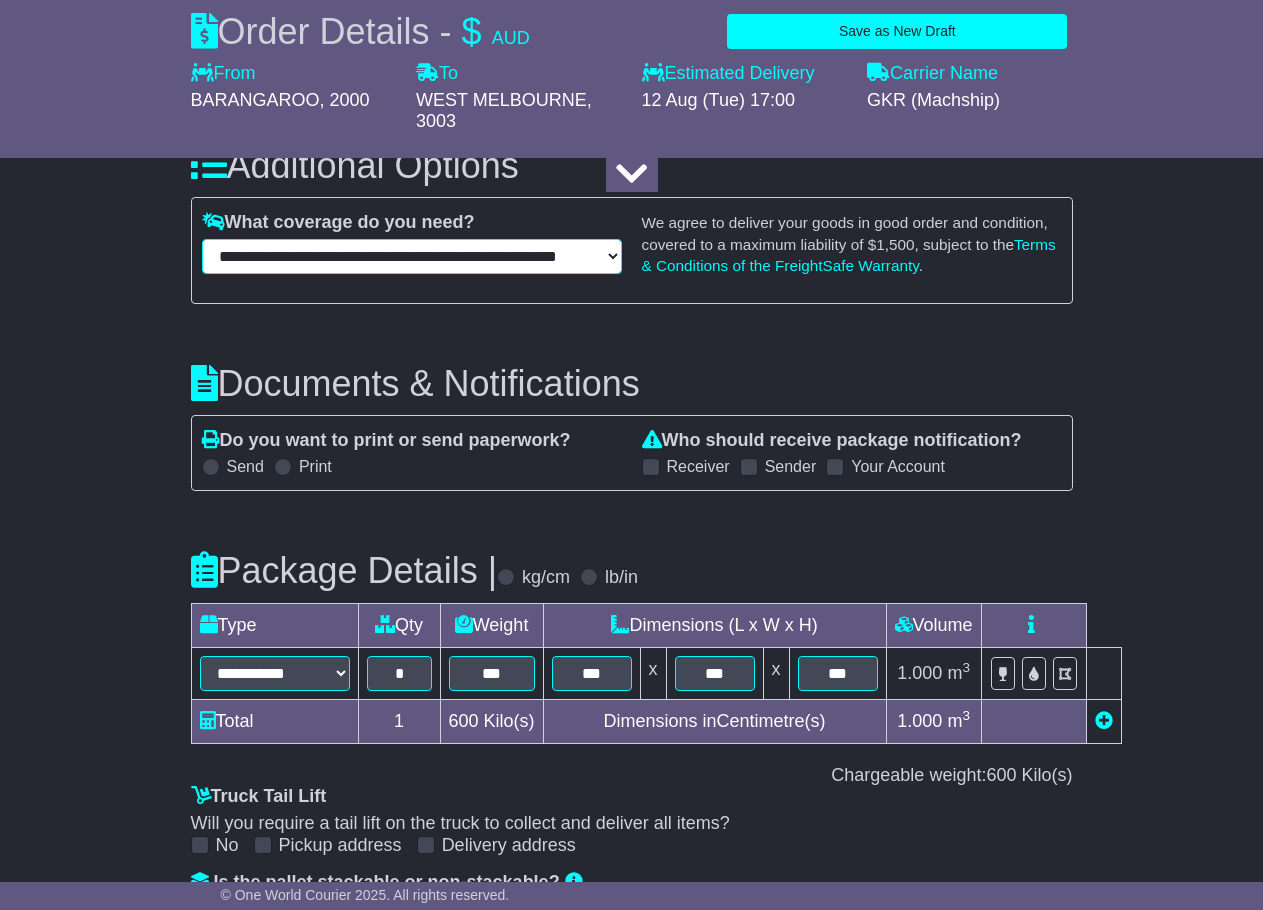 scroll, scrollTop: 2321, scrollLeft: 0, axis: vertical 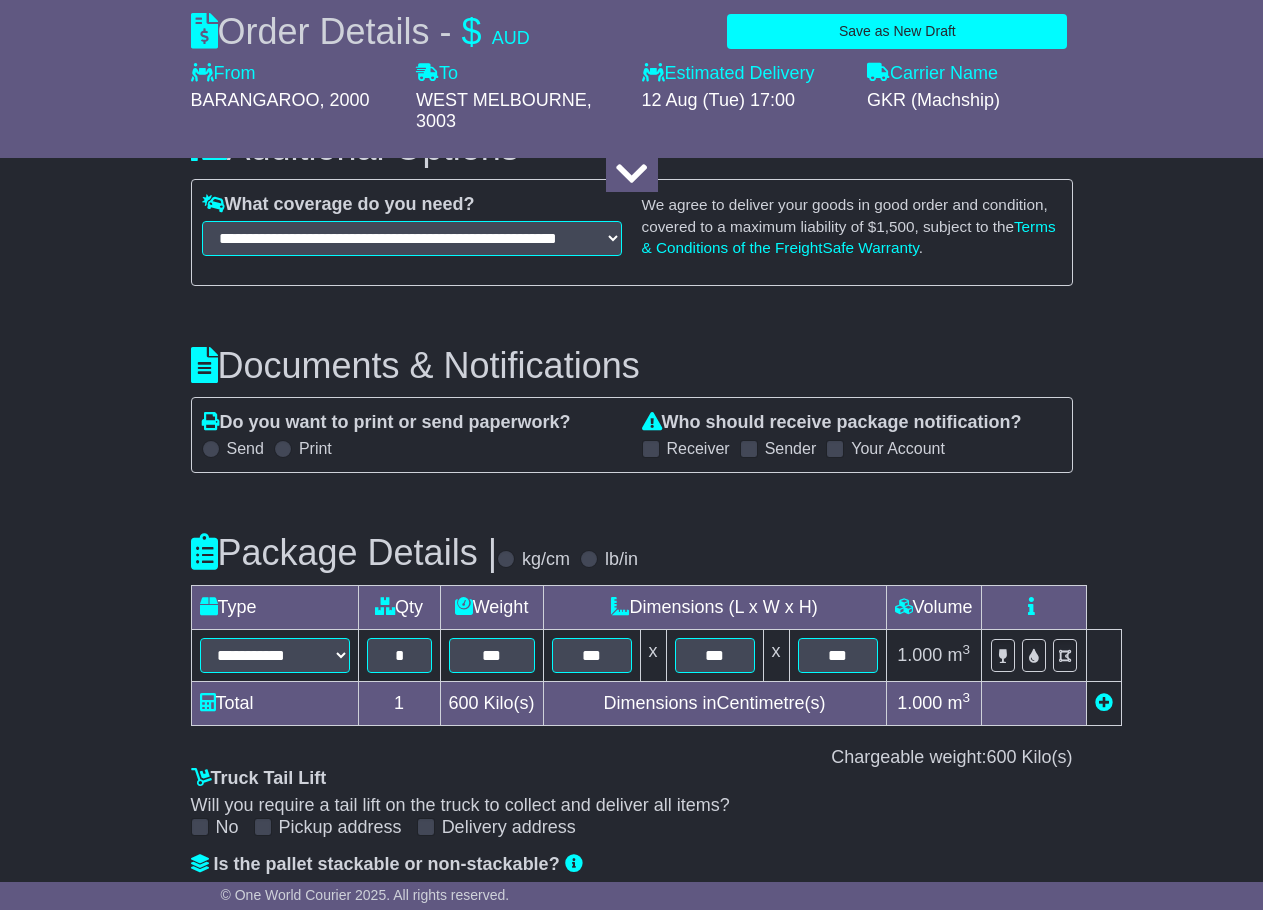 click on "Send" at bounding box center (245, 448) 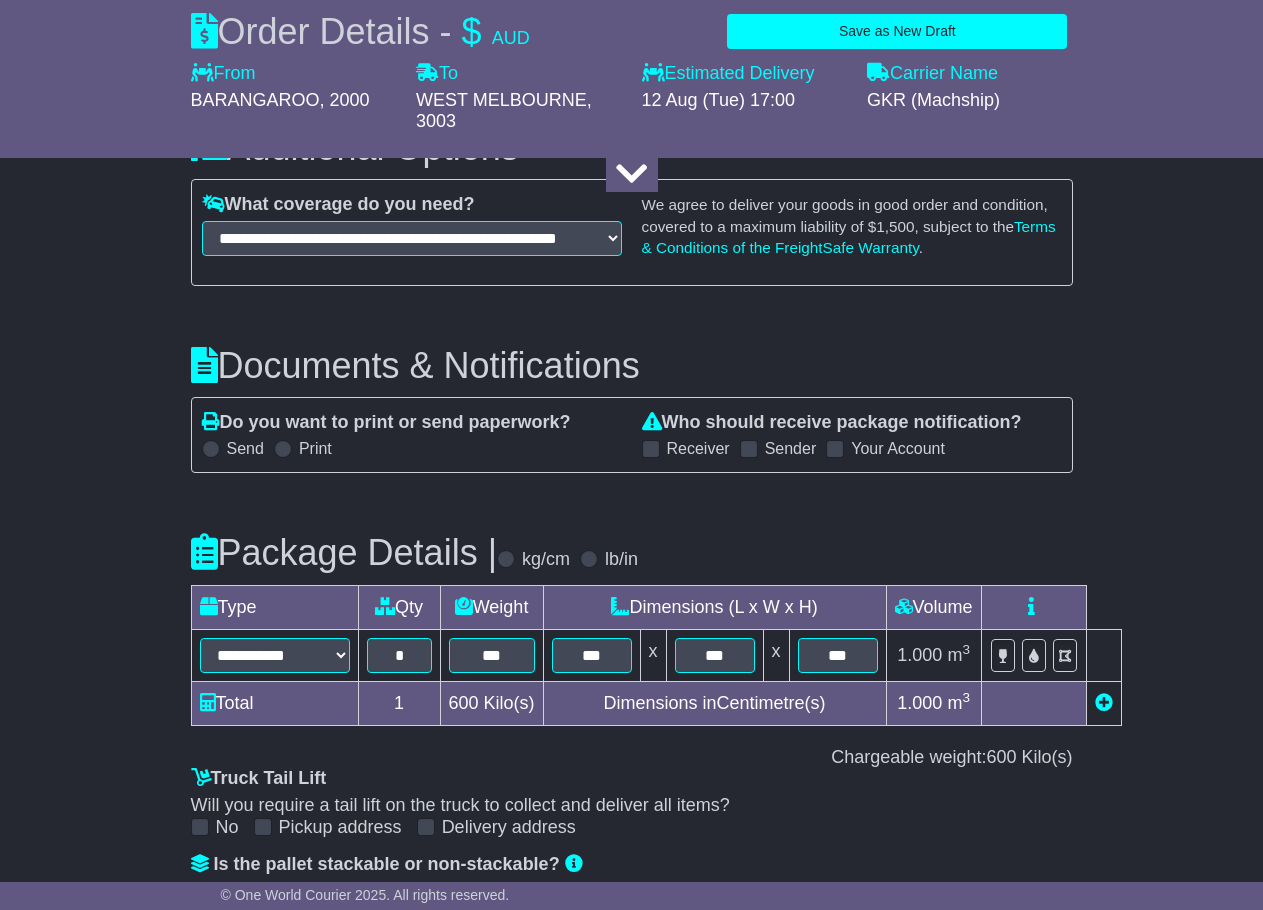click at bounding box center [651, 449] 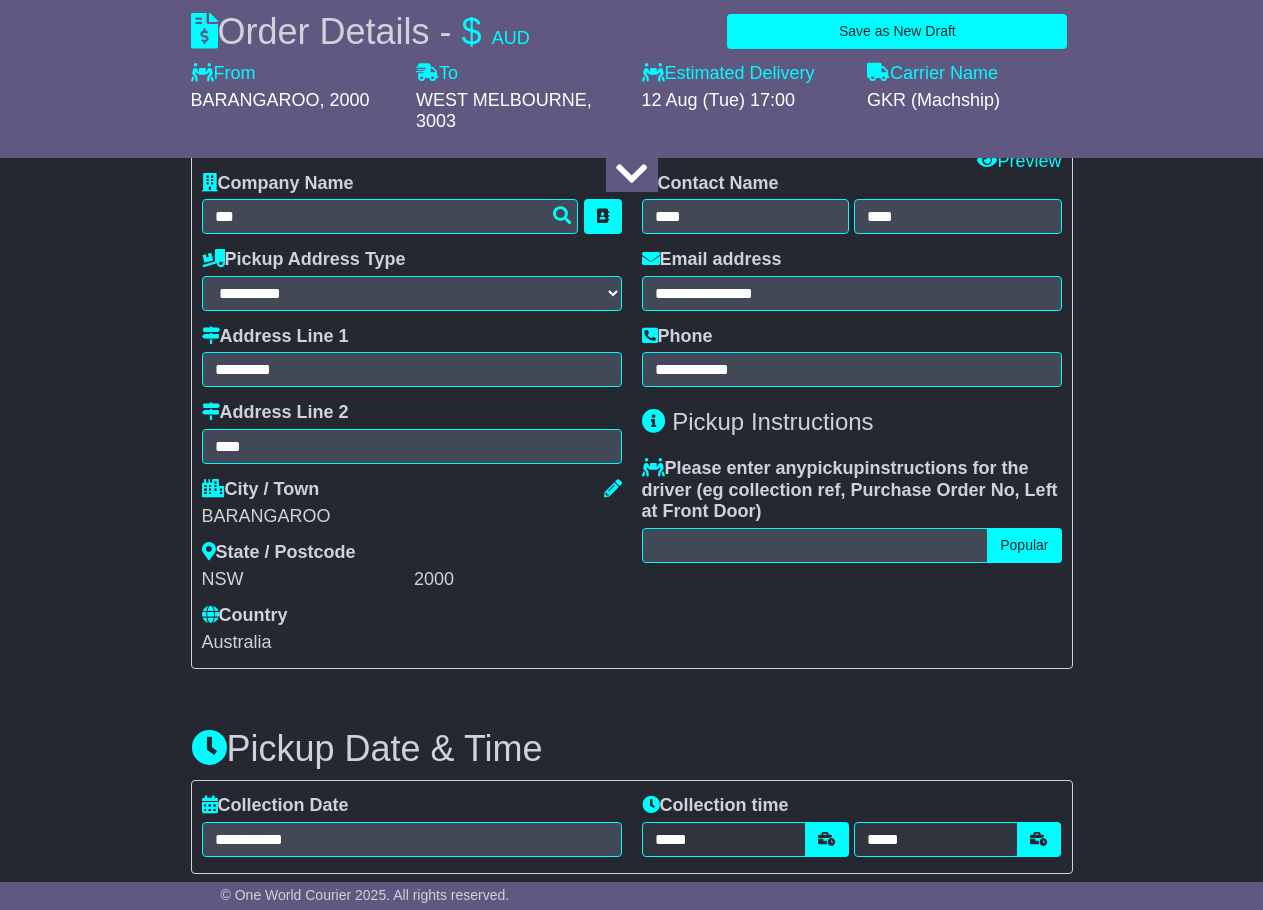 scroll, scrollTop: 672, scrollLeft: 0, axis: vertical 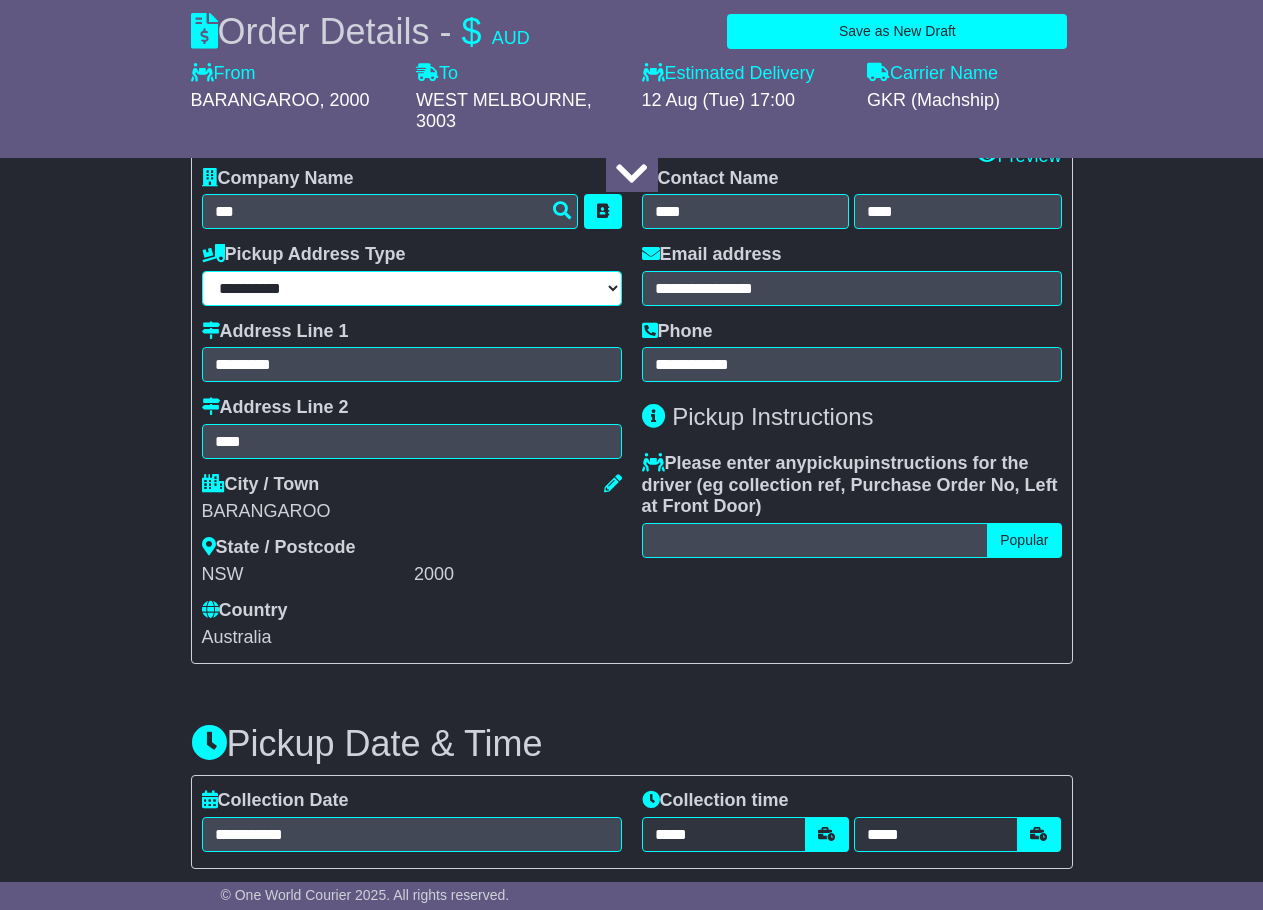 click on "**********" at bounding box center (412, 288) 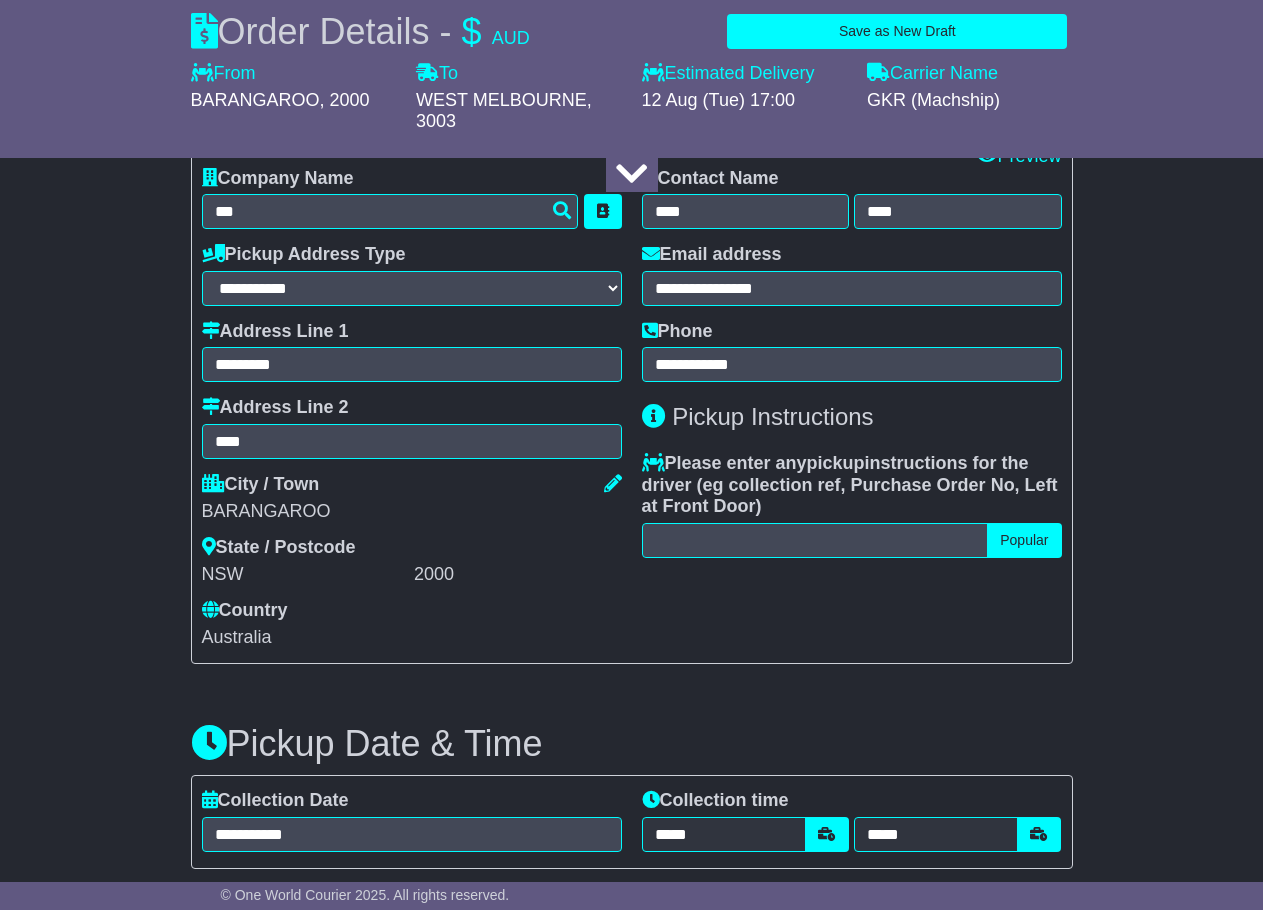 select on "**********" 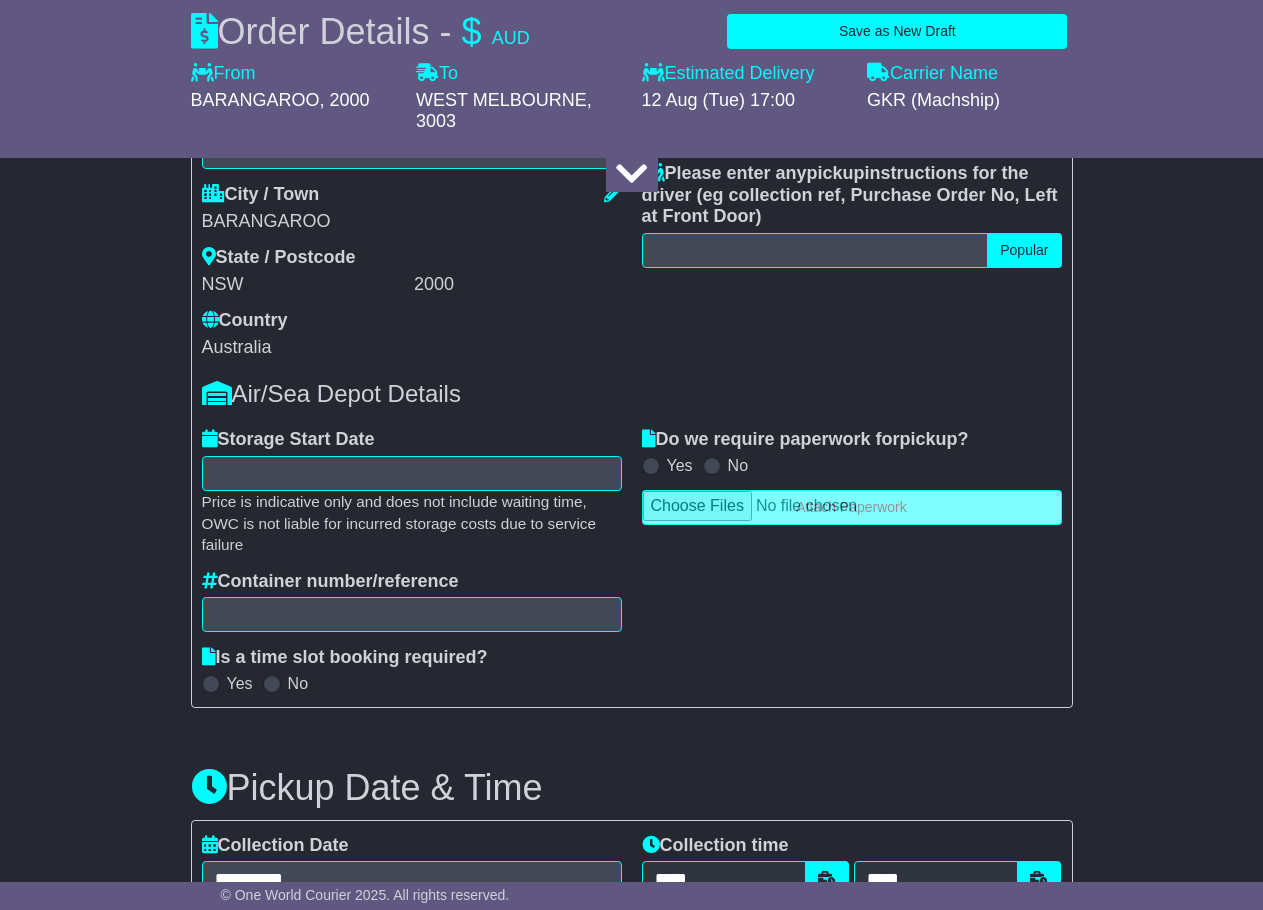 scroll, scrollTop: 972, scrollLeft: 0, axis: vertical 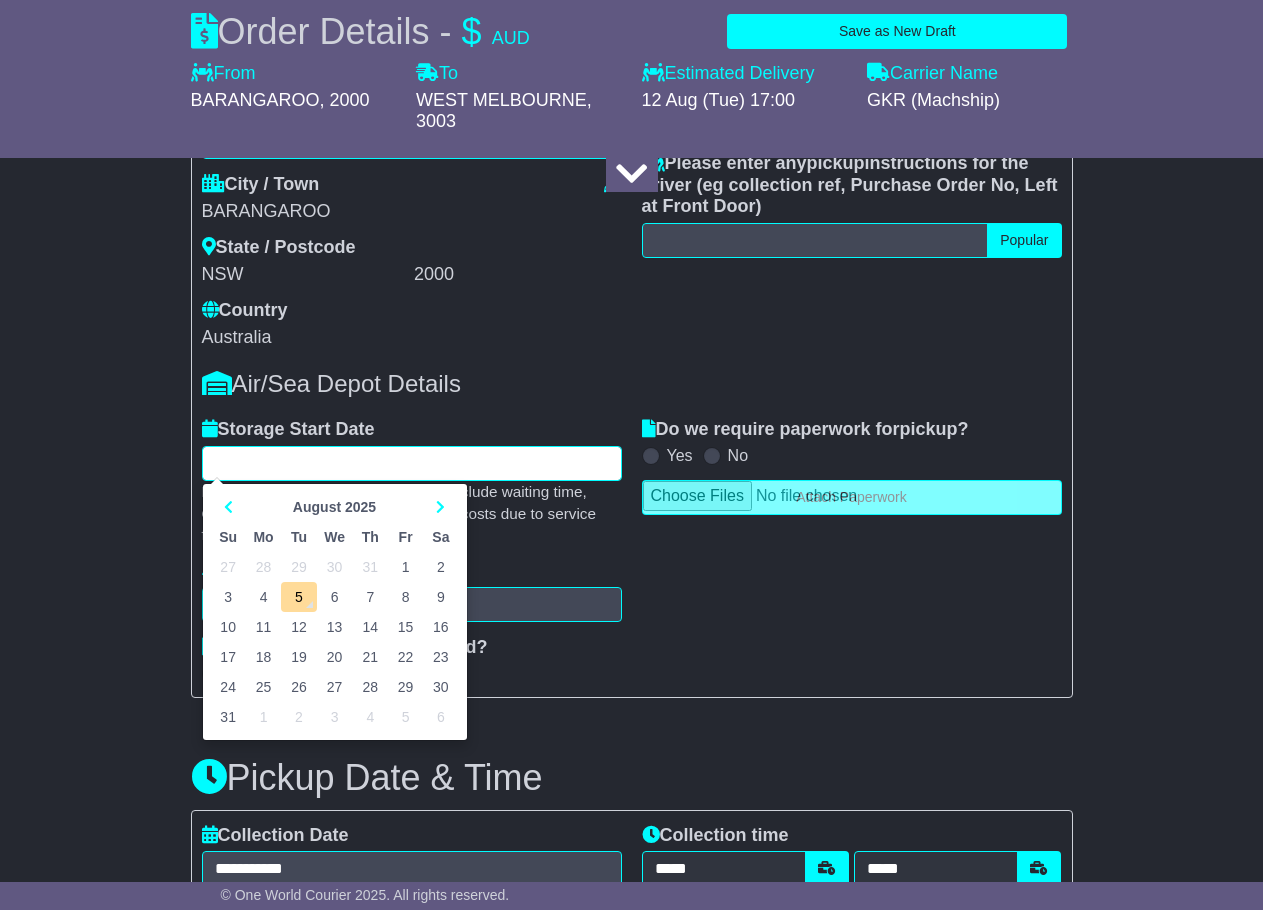 click at bounding box center (412, 463) 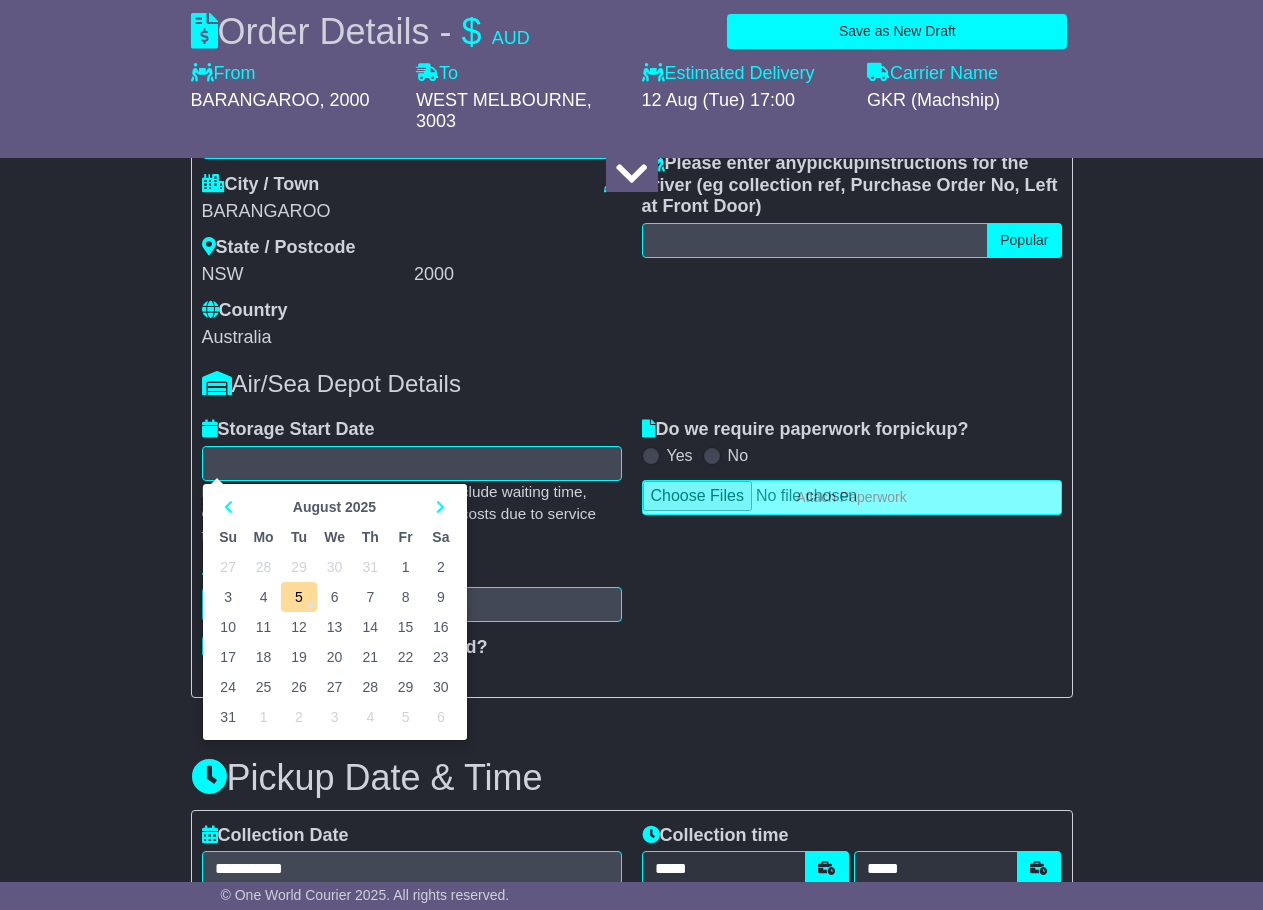 type on "**********" 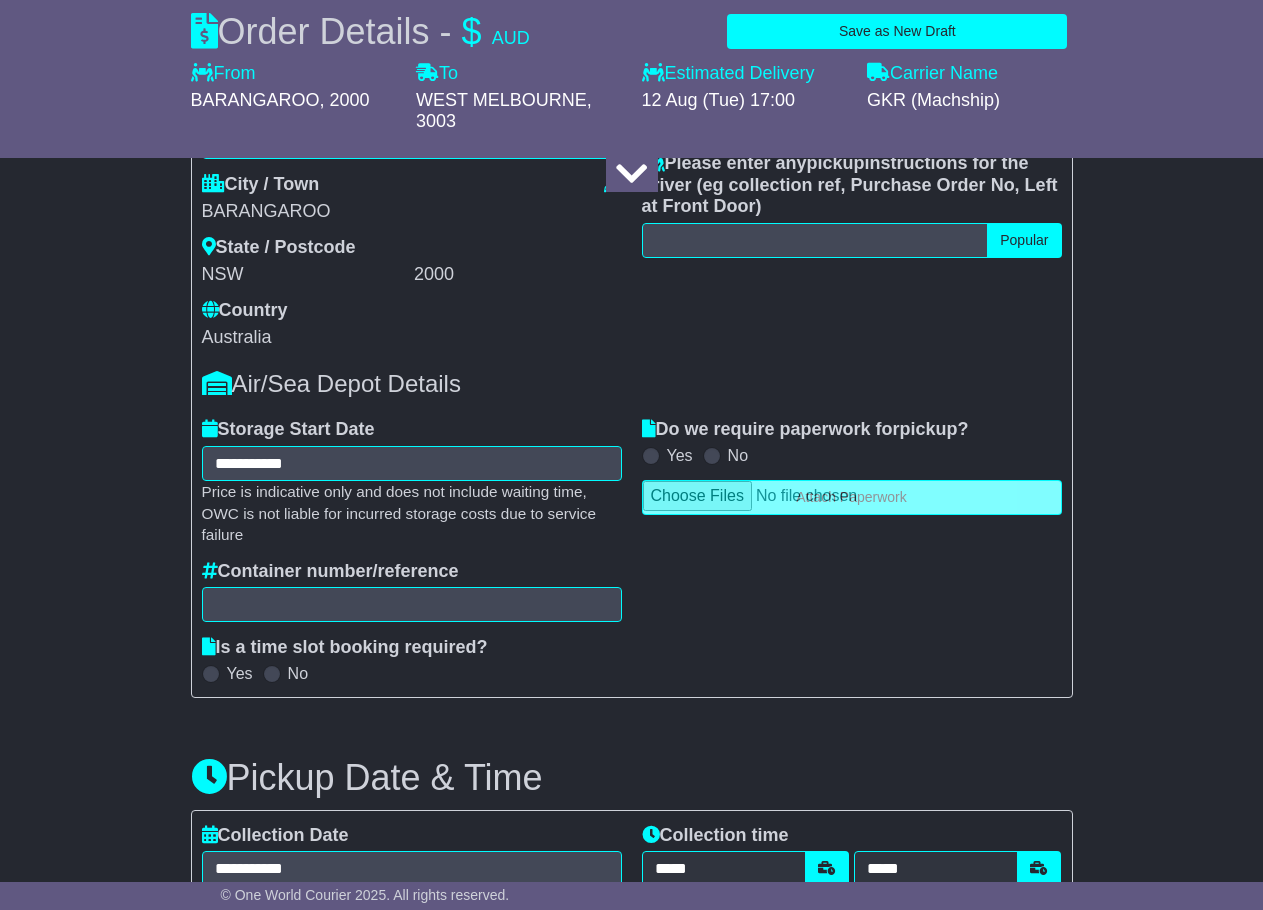 click at bounding box center (712, 456) 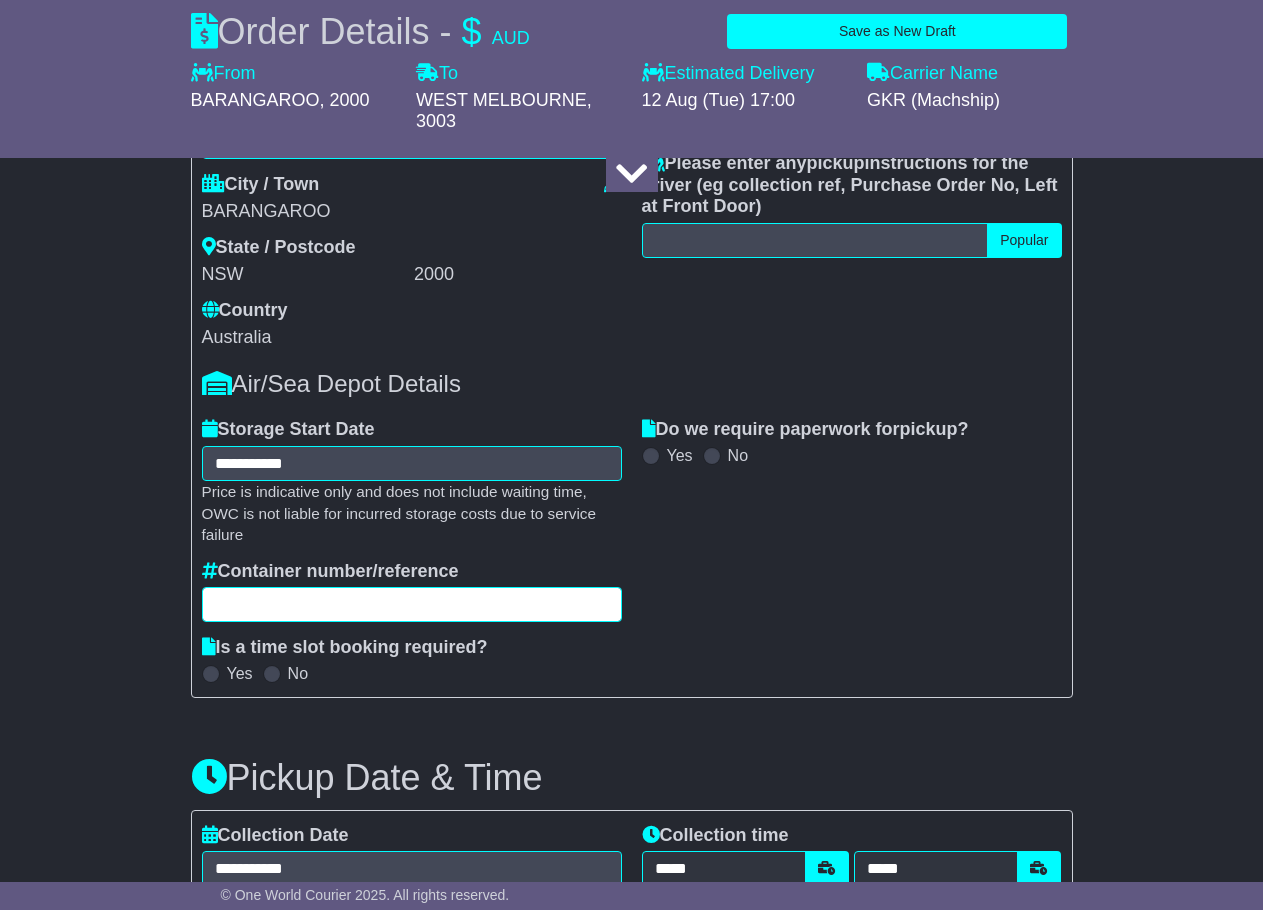 click at bounding box center (412, 604) 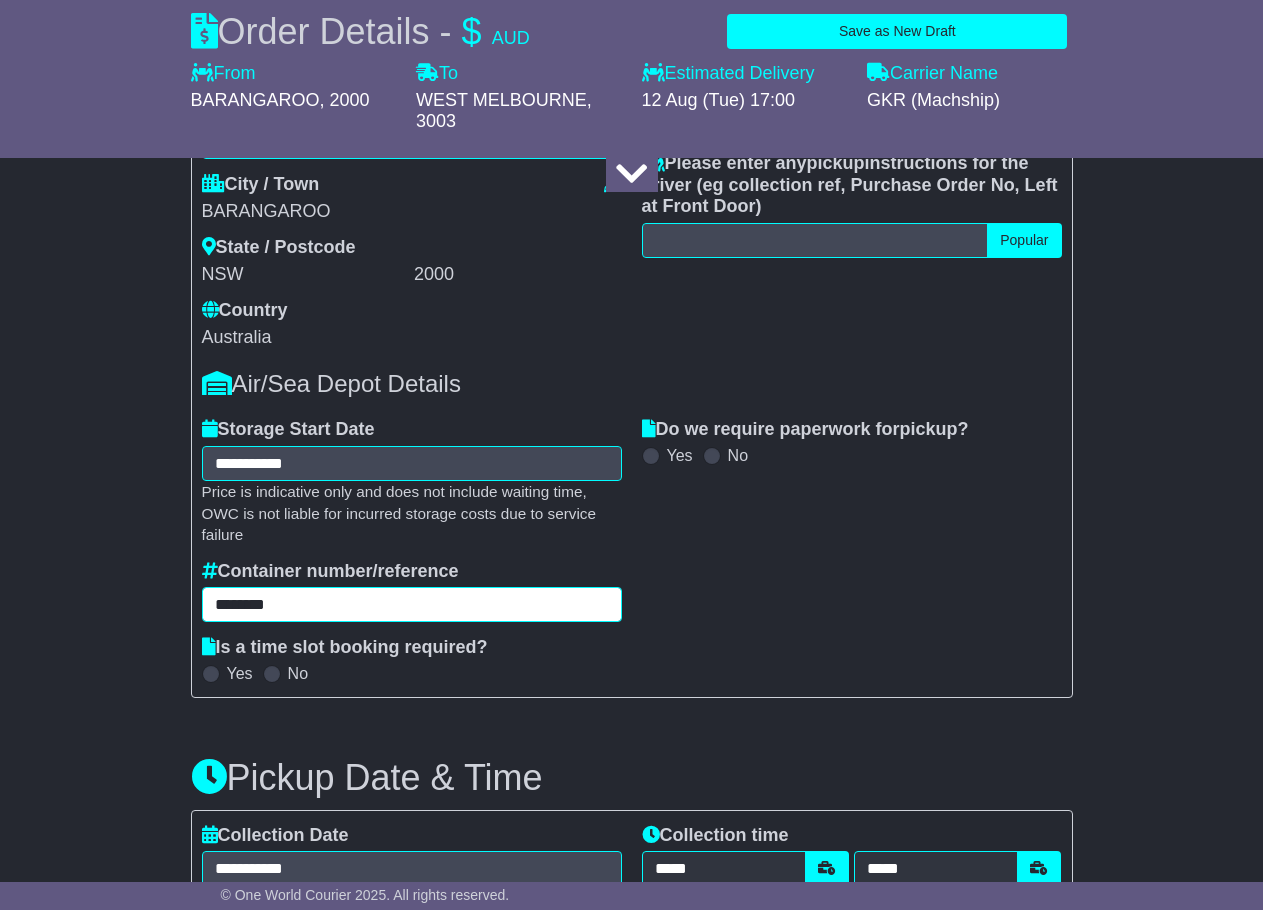 type on "********" 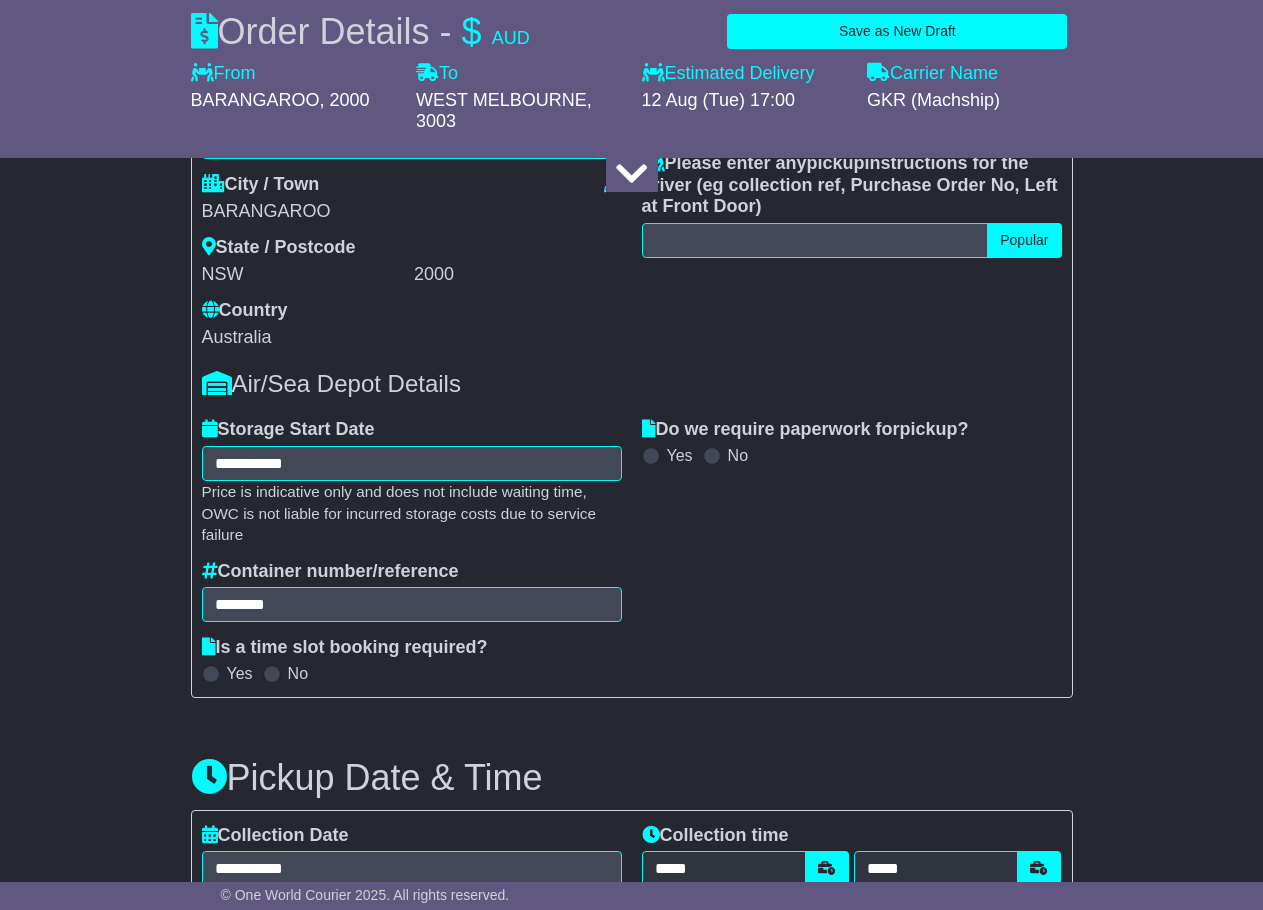 click on "About your package
What is your Package
Documents
Non-Documents
What are the Incoterms?
***
***
***
***
***
***
Description of Goods
*****
Attention: dangerous goods are not allowed by service.
Your Internal Reference (required)
****
Any Dangerous Goods?
No
*" at bounding box center [632, 1042] 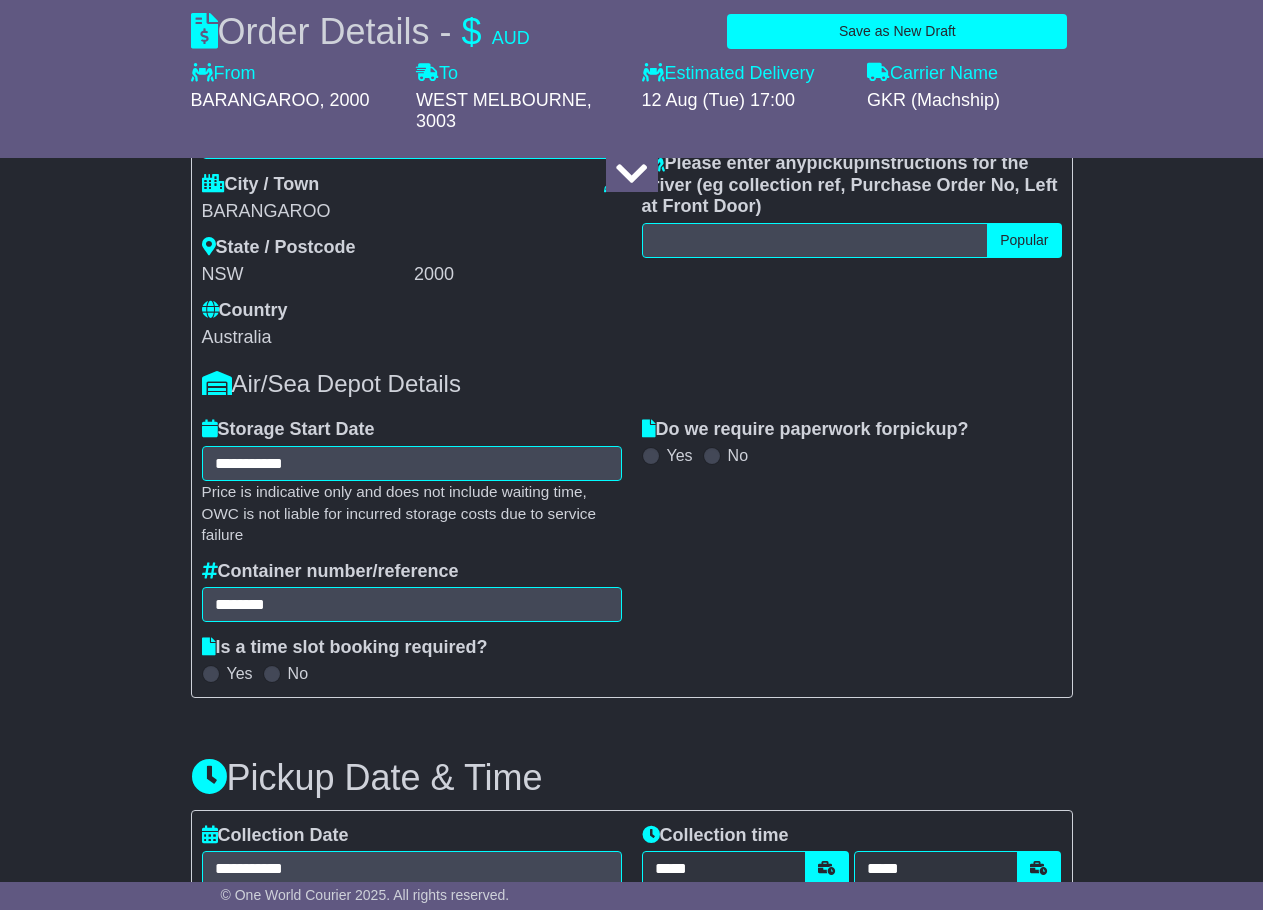 click at bounding box center [211, 674] 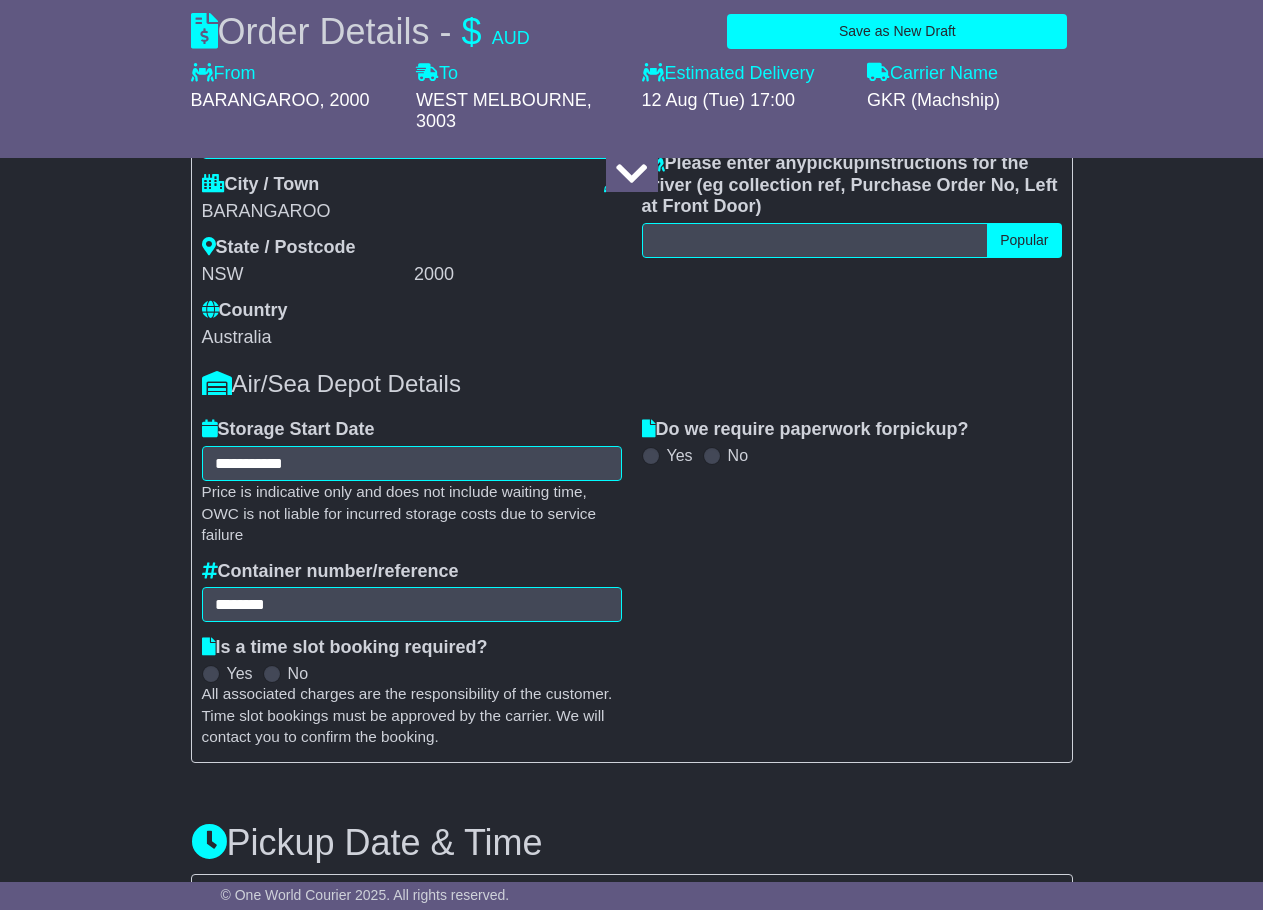 click at bounding box center (272, 674) 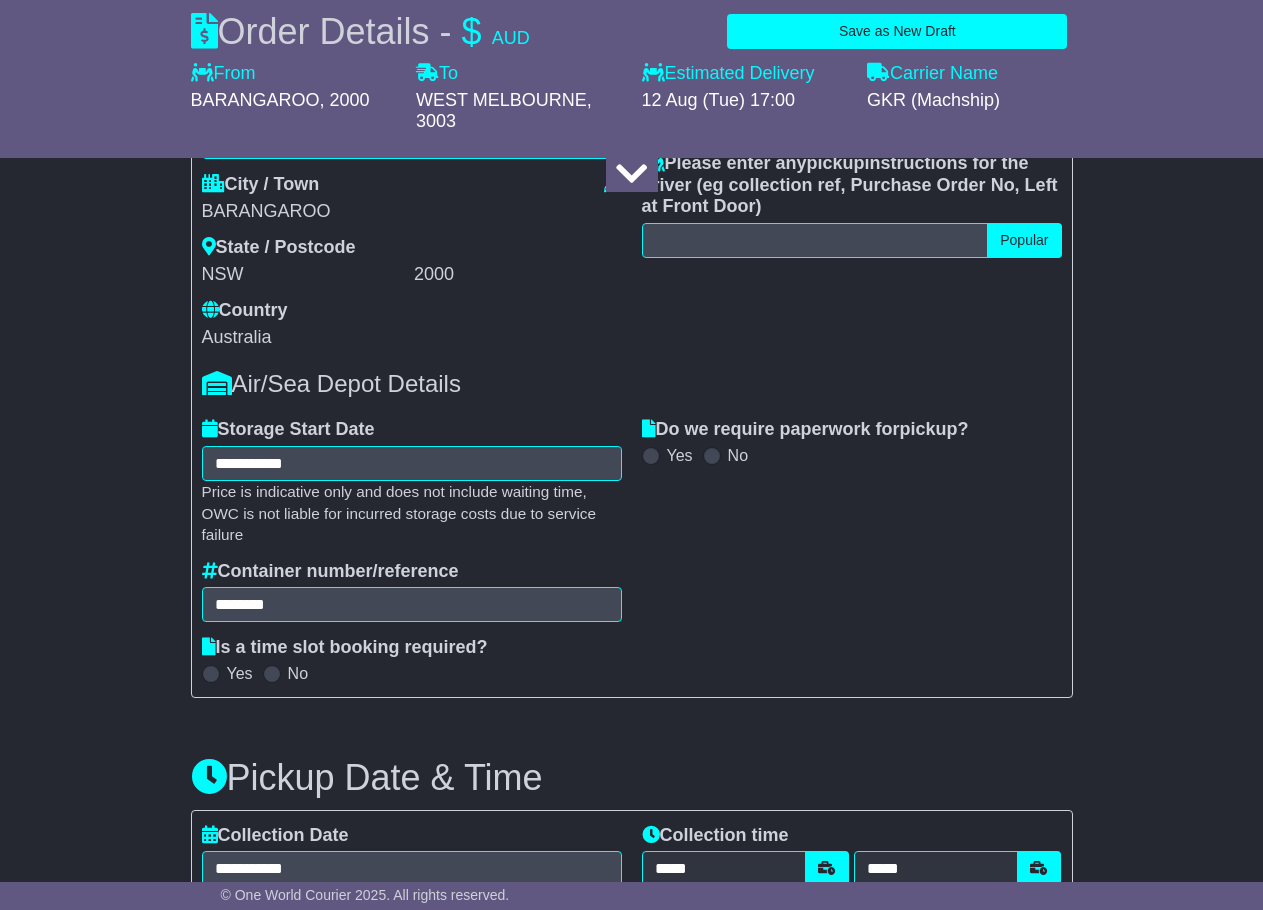 click on "Yes" at bounding box center (227, 673) 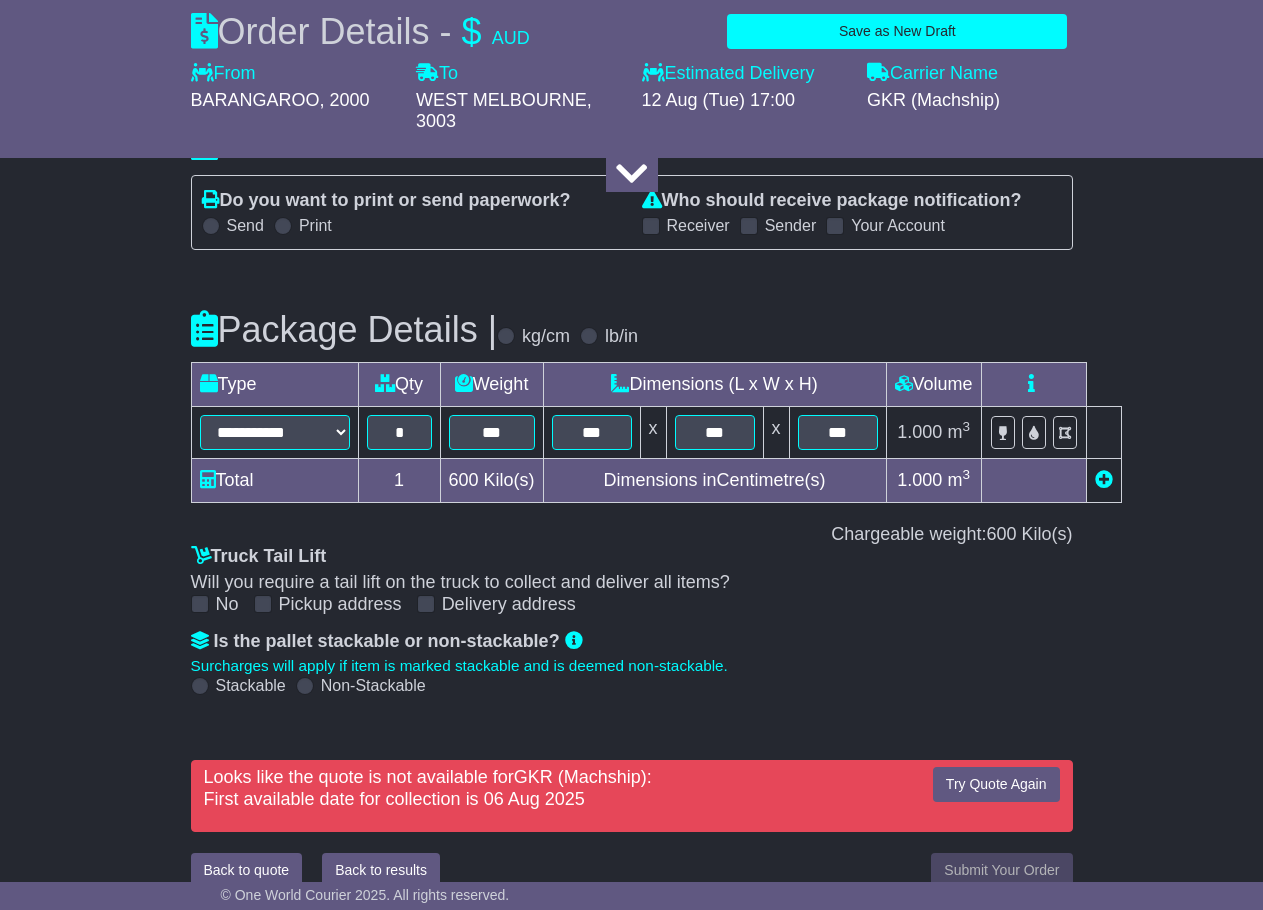 scroll, scrollTop: 2971, scrollLeft: 0, axis: vertical 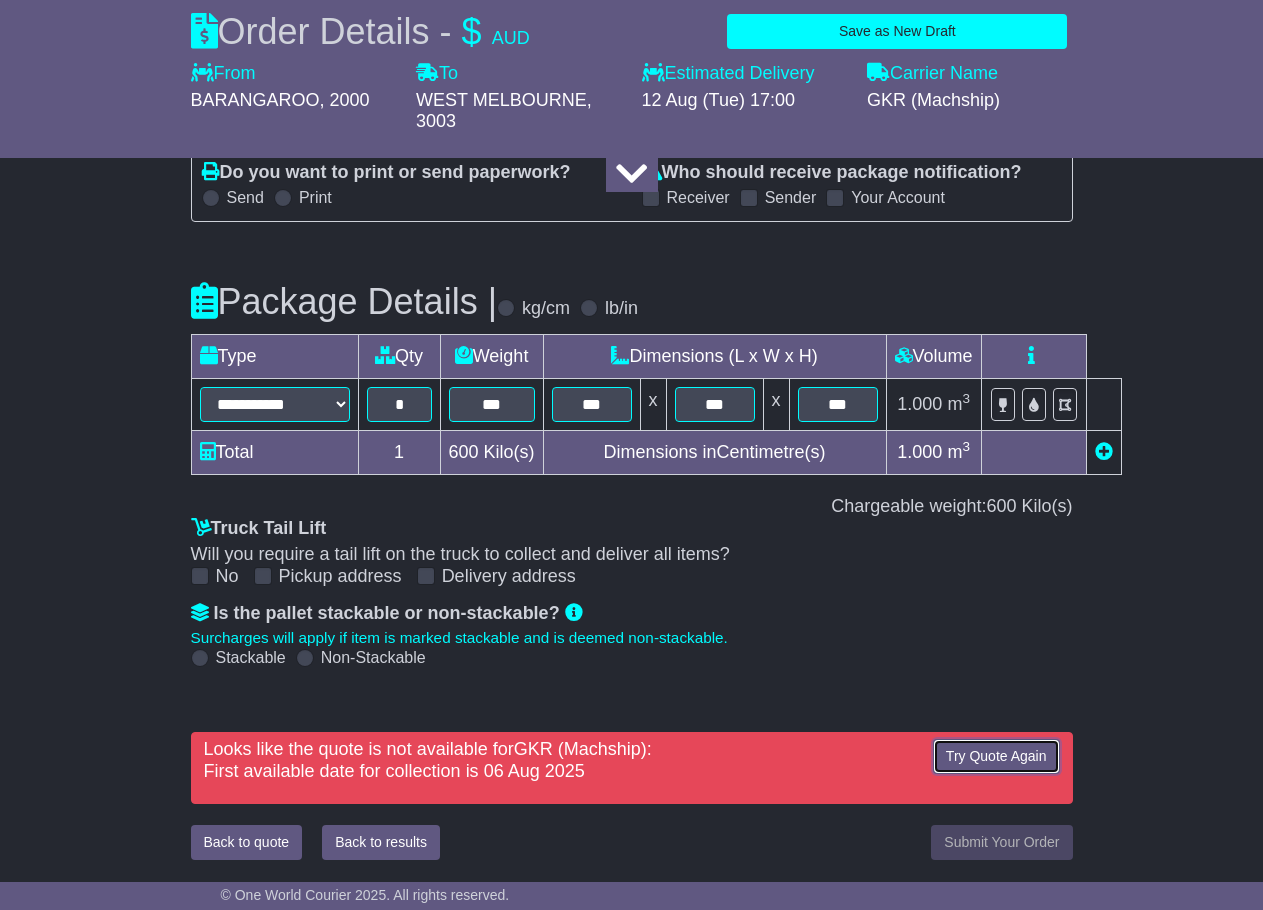 click on "Try Quote Again" at bounding box center (996, 756) 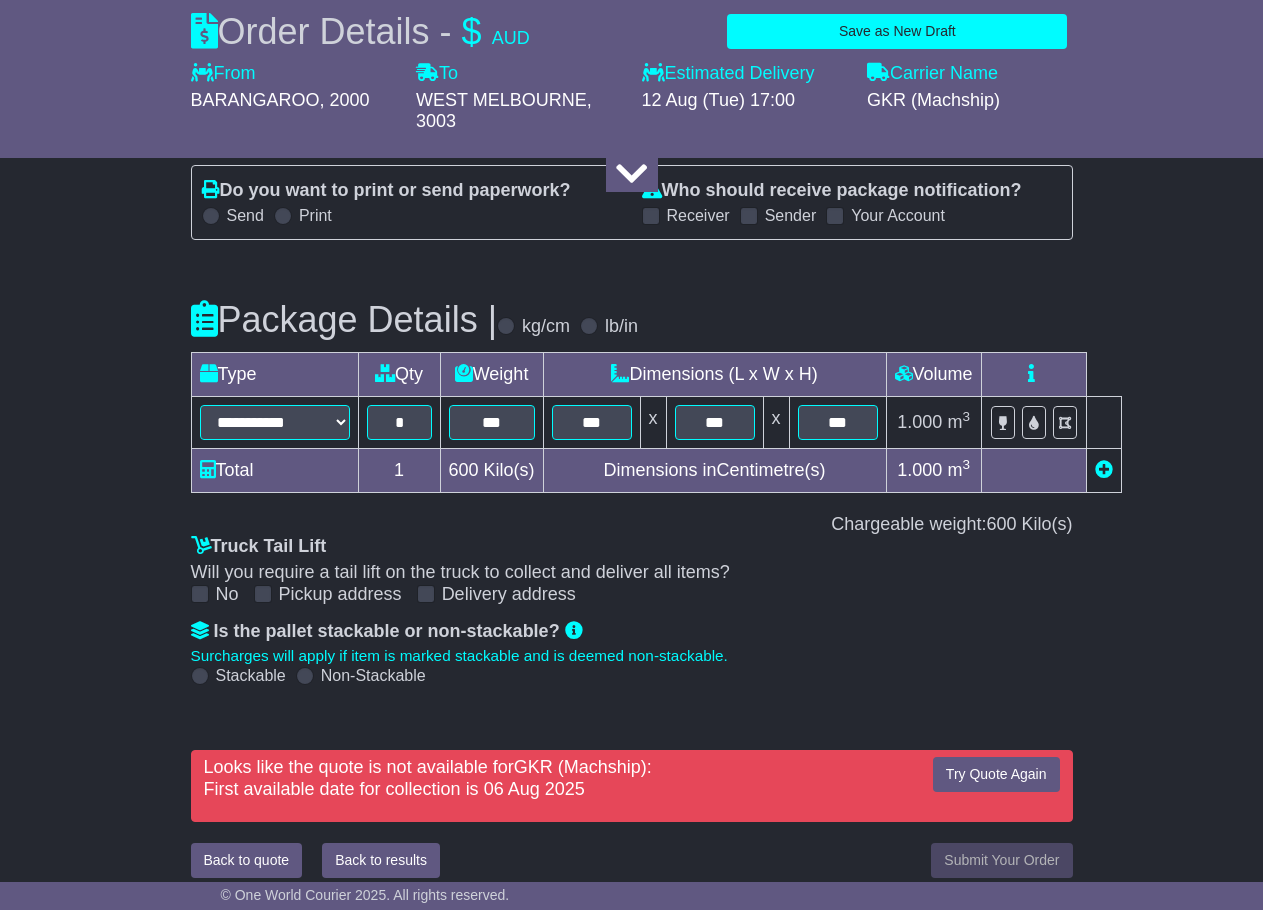 scroll, scrollTop: 2971, scrollLeft: 0, axis: vertical 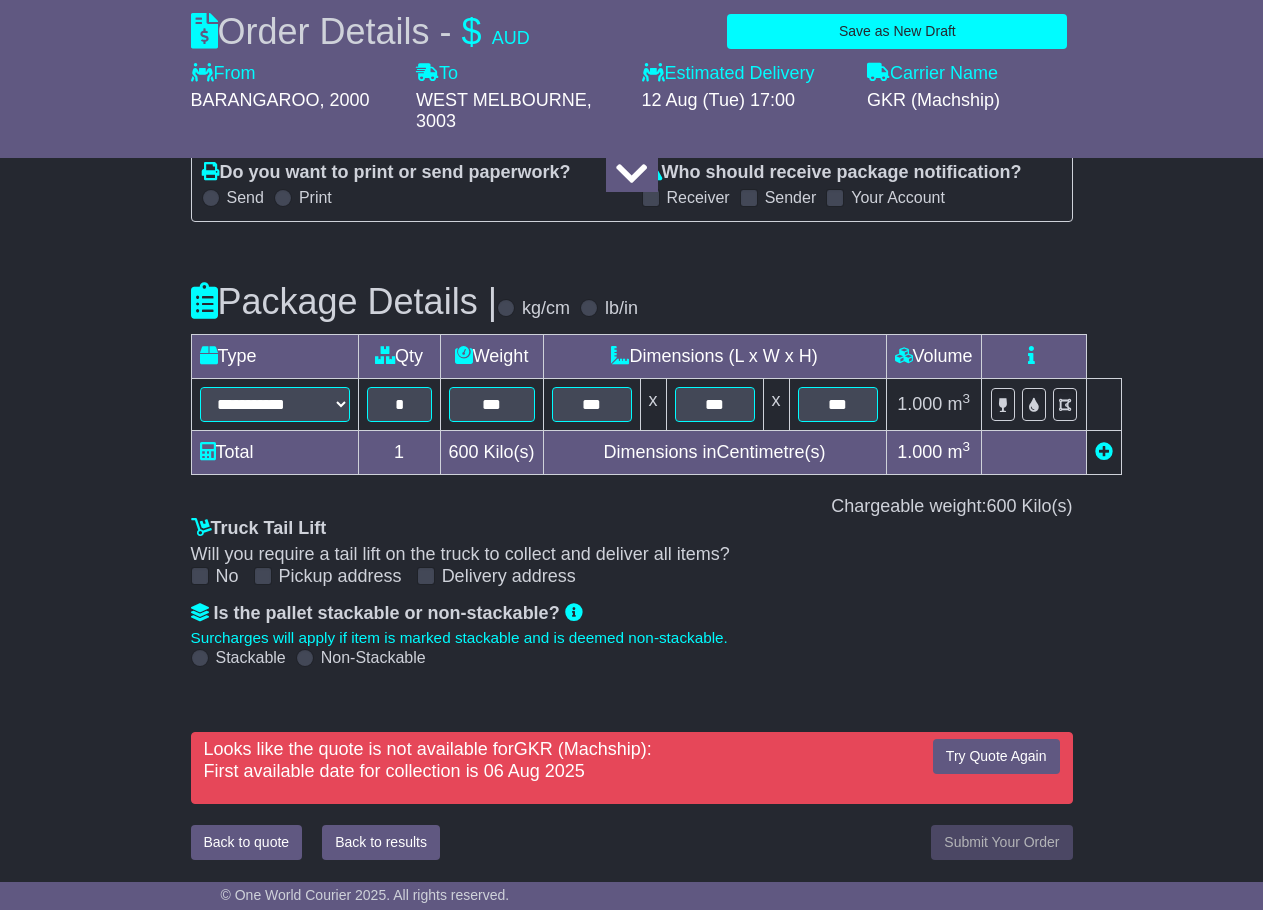 click on "Carrier Name" at bounding box center [932, 74] 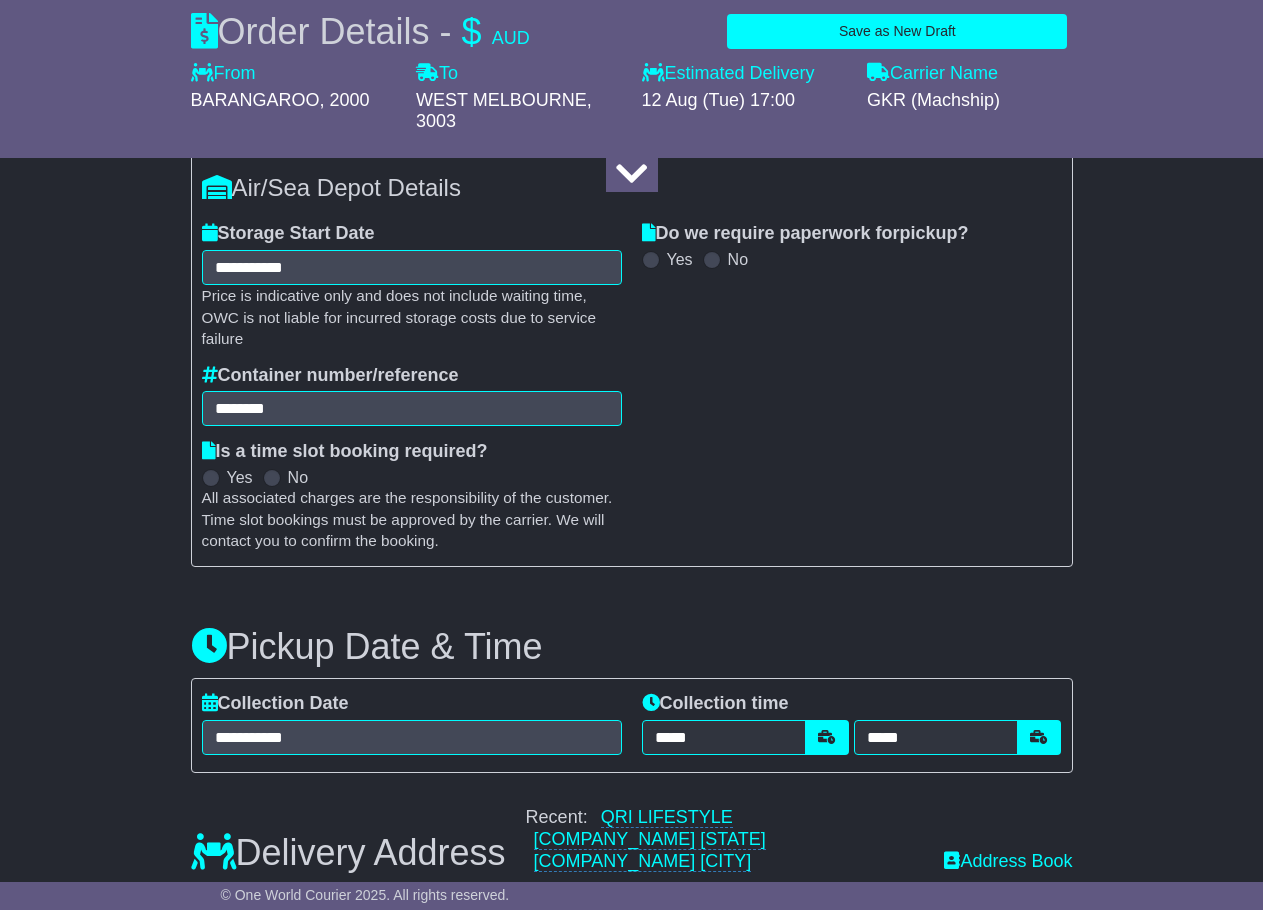 scroll, scrollTop: 1271, scrollLeft: 0, axis: vertical 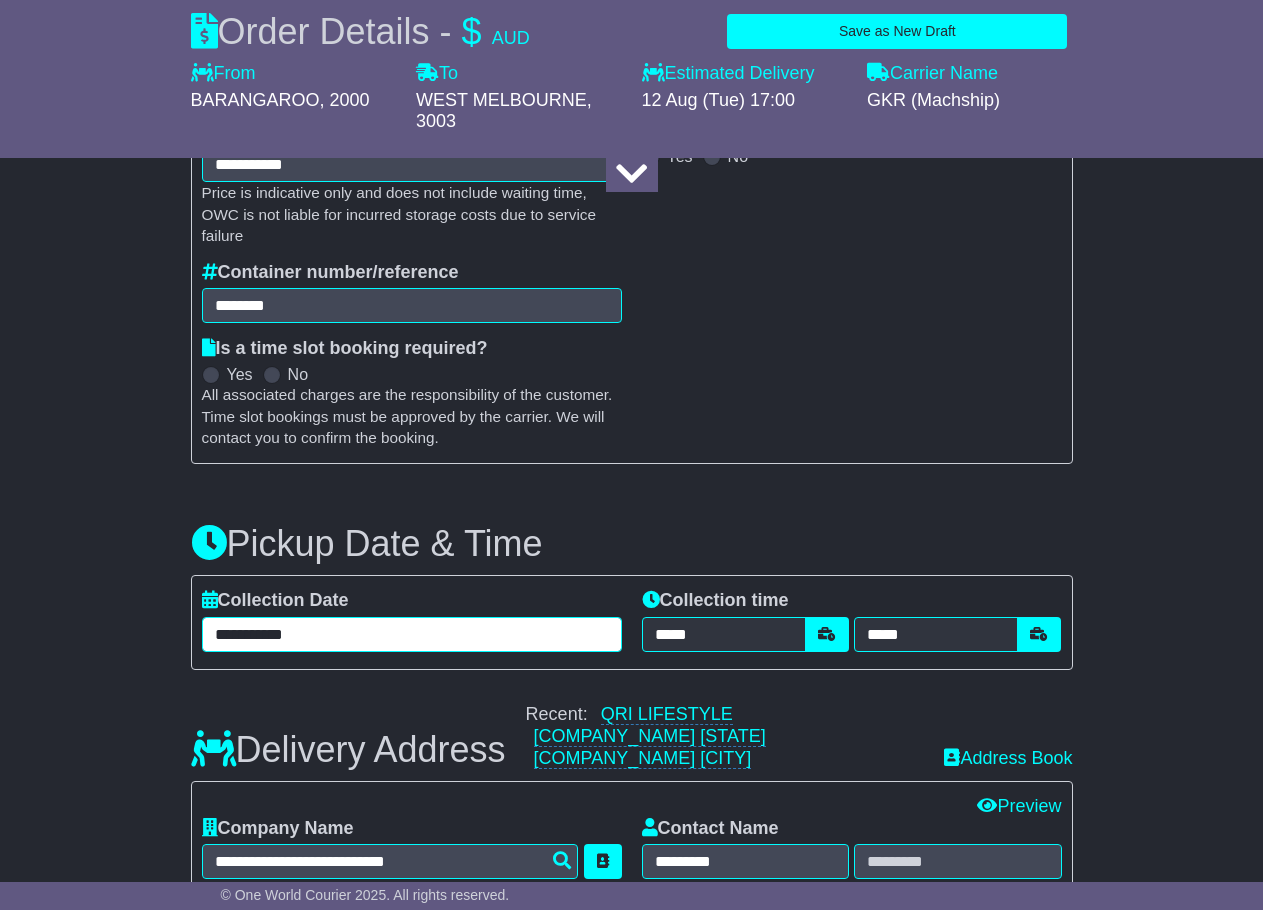 click on "**********" at bounding box center [412, 634] 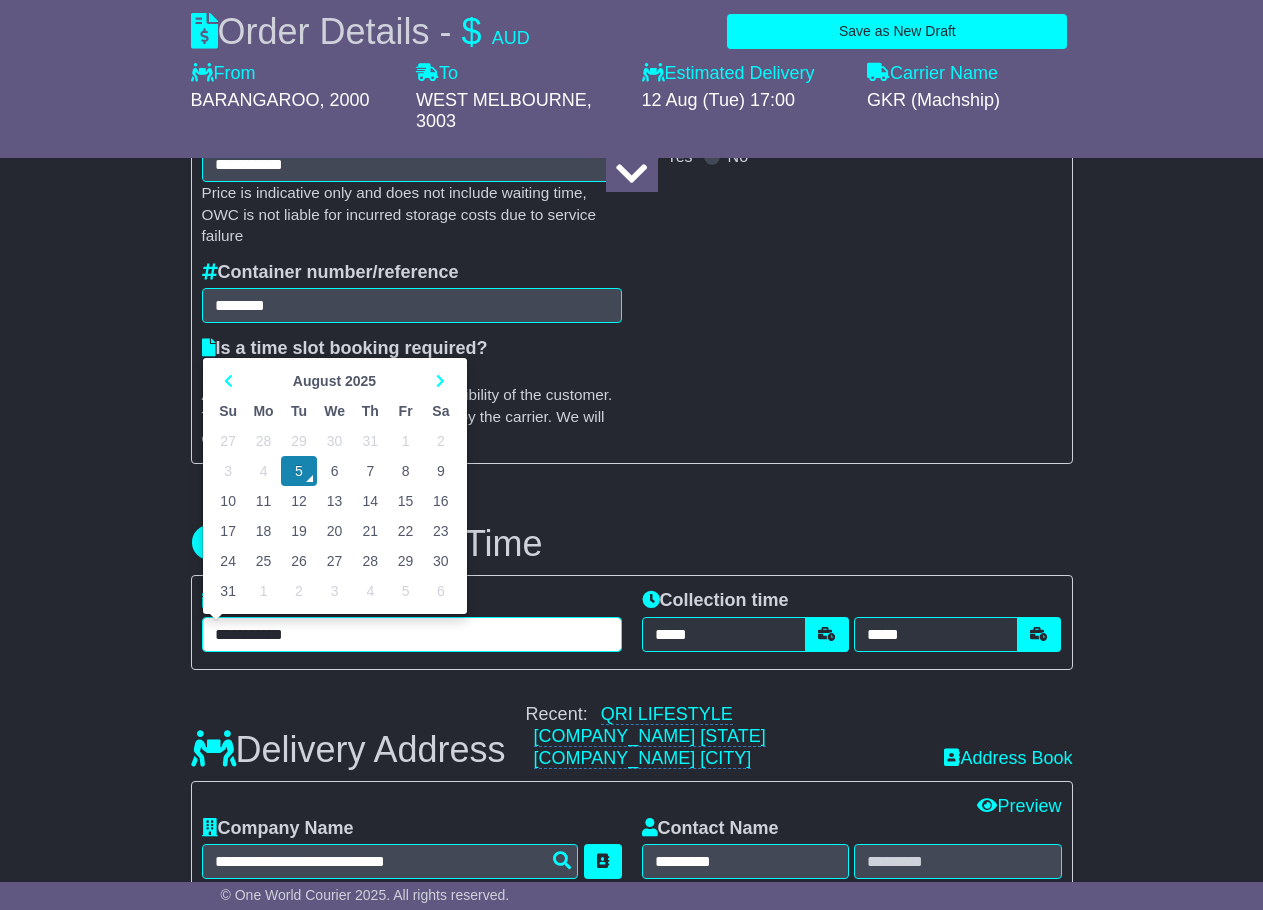 click on "6" at bounding box center [335, 471] 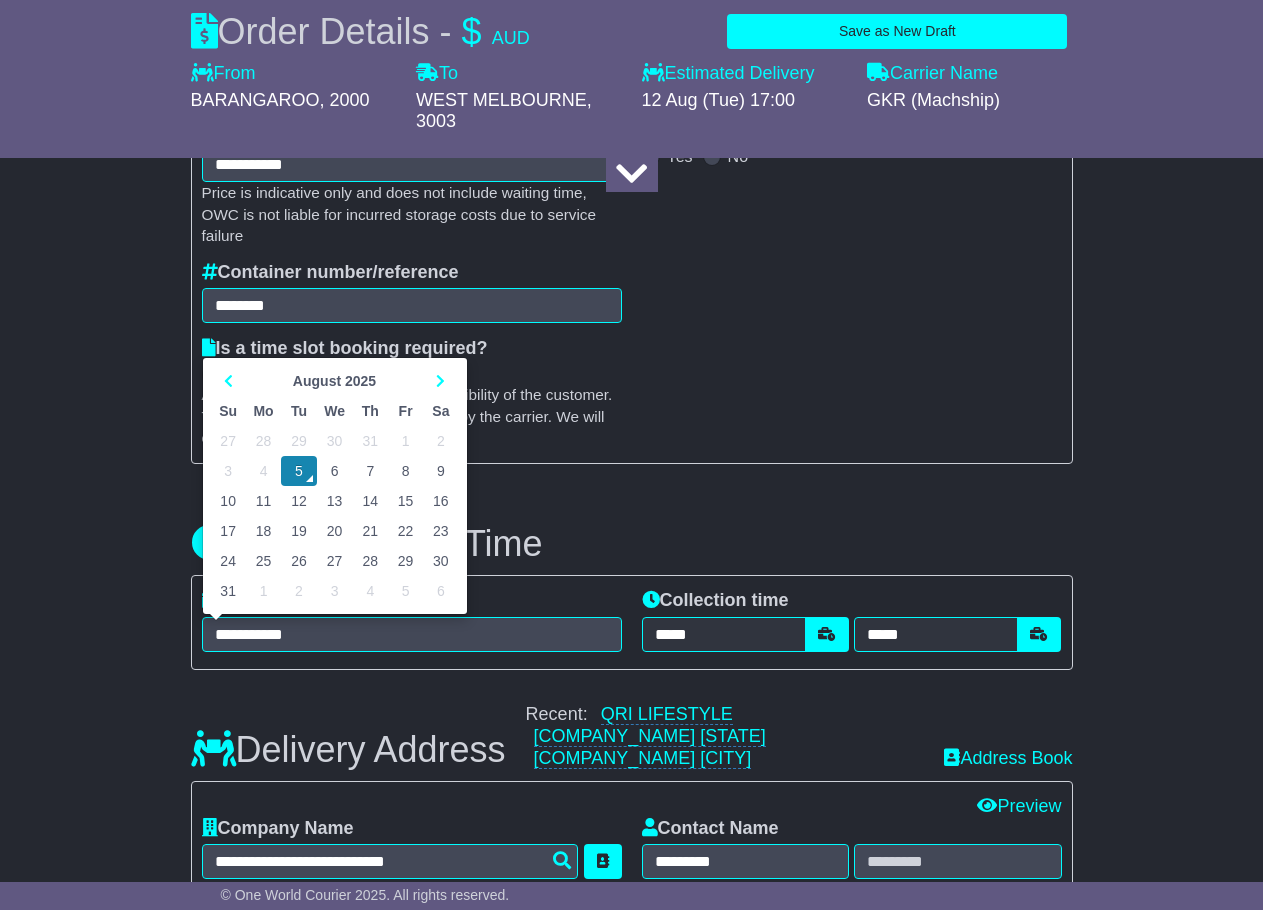 type on "**********" 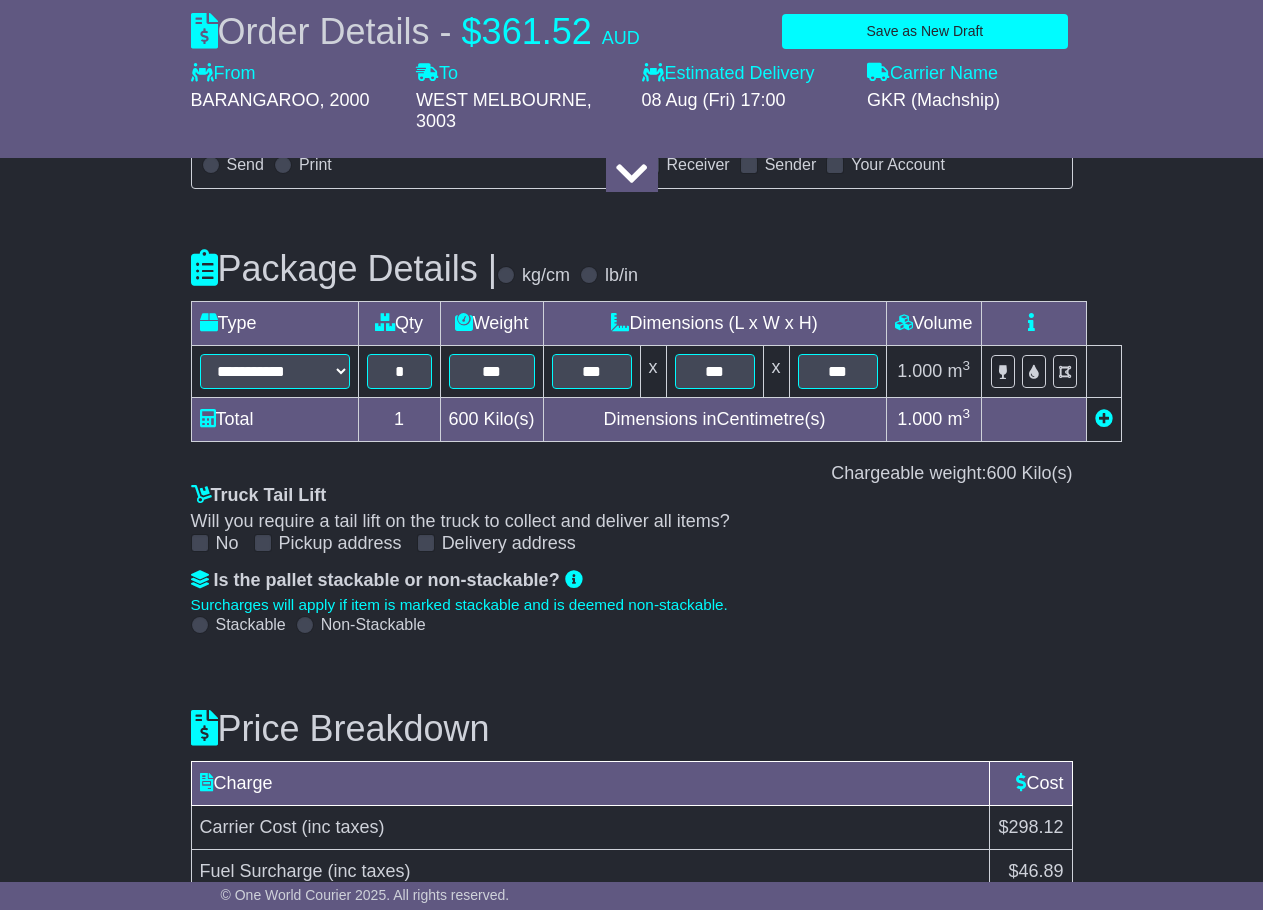 scroll, scrollTop: 3058, scrollLeft: 0, axis: vertical 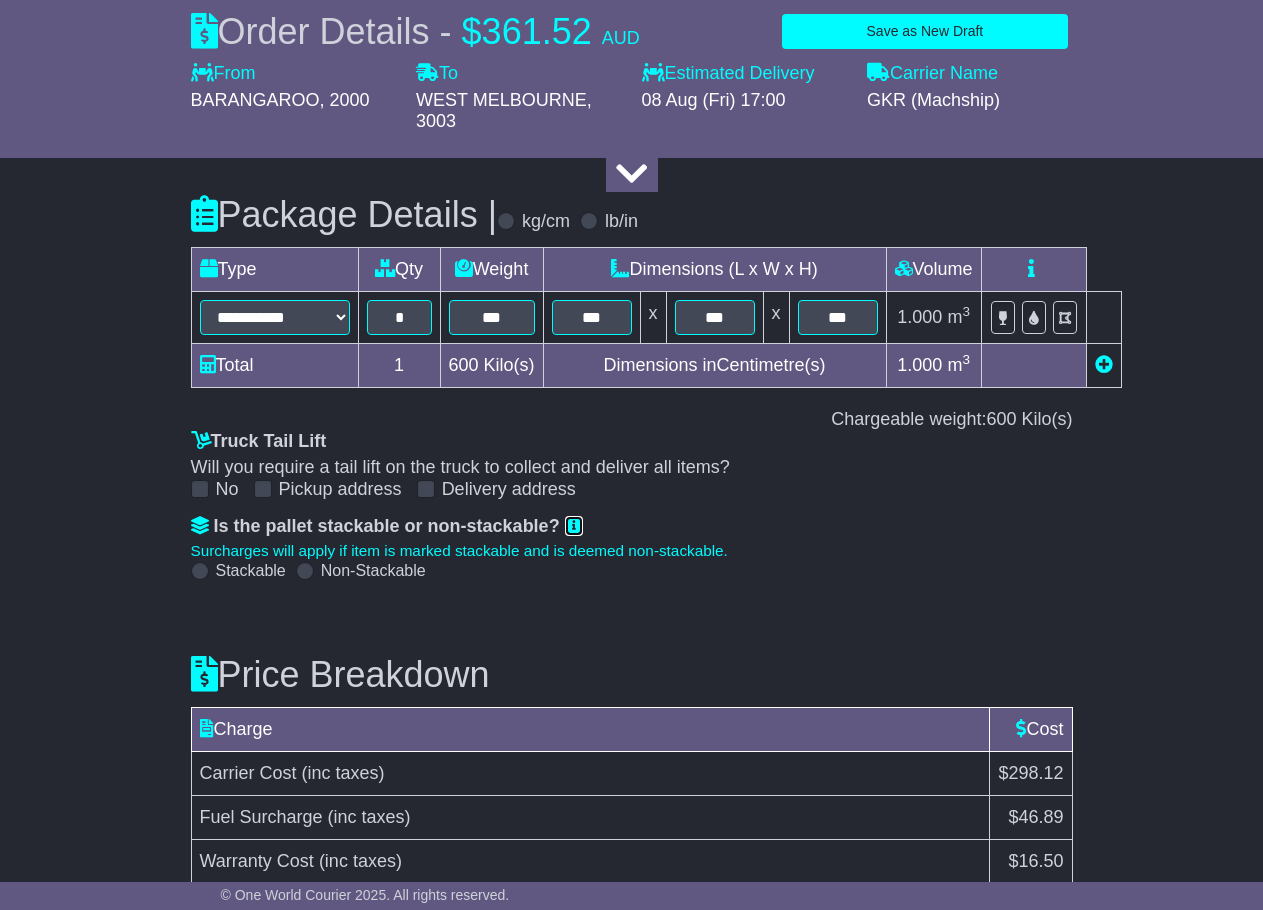 click at bounding box center (574, 525) 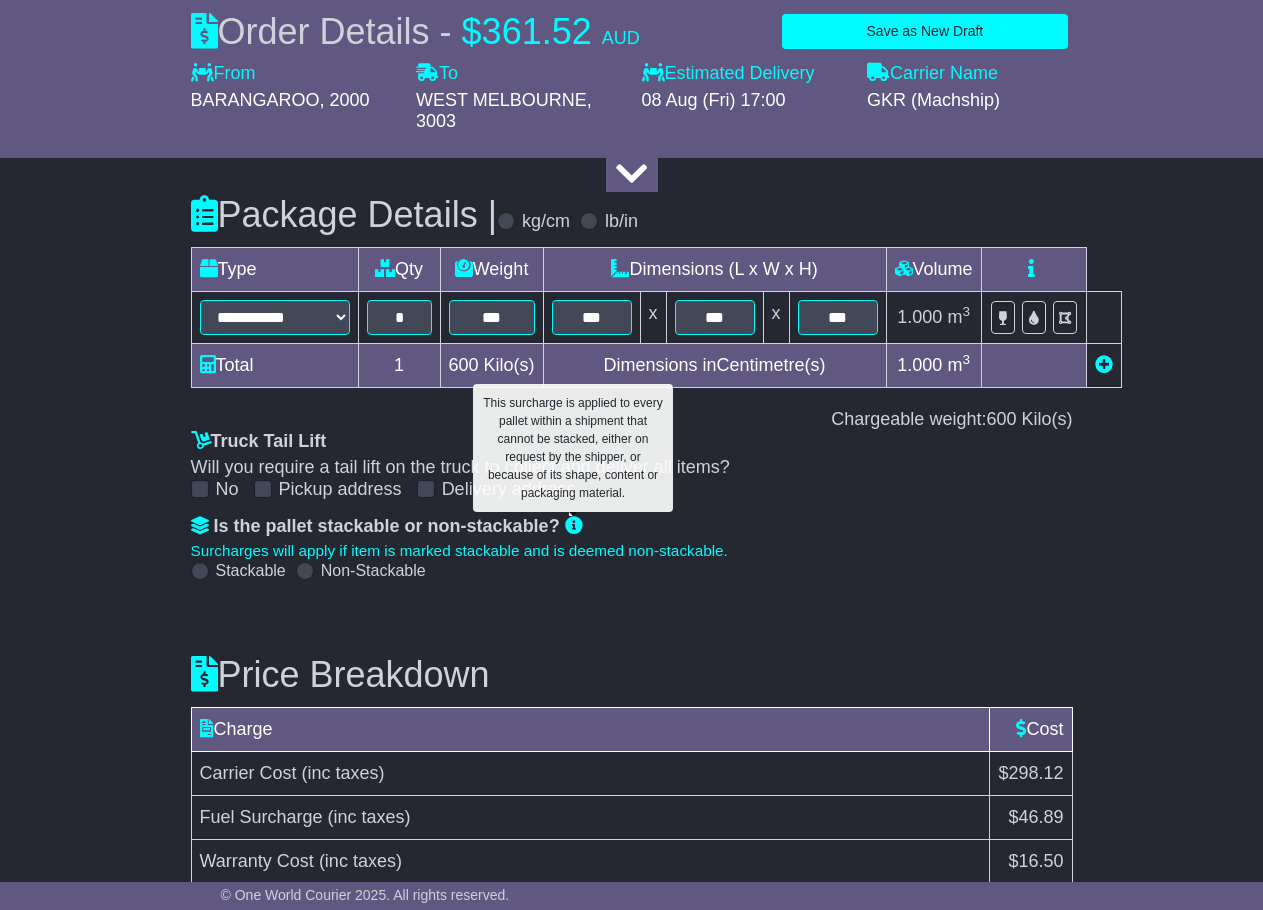 click on "About your package
What is your Package
Documents
Non-Documents
What are the Incoterms?
***
***
***
***
***
***
Description of Goods
*****
Attention: dangerous goods are not allowed by service.
Your Internal Reference (required)
****
Any Dangerous Goods?
No
*" at bounding box center (632, -871) 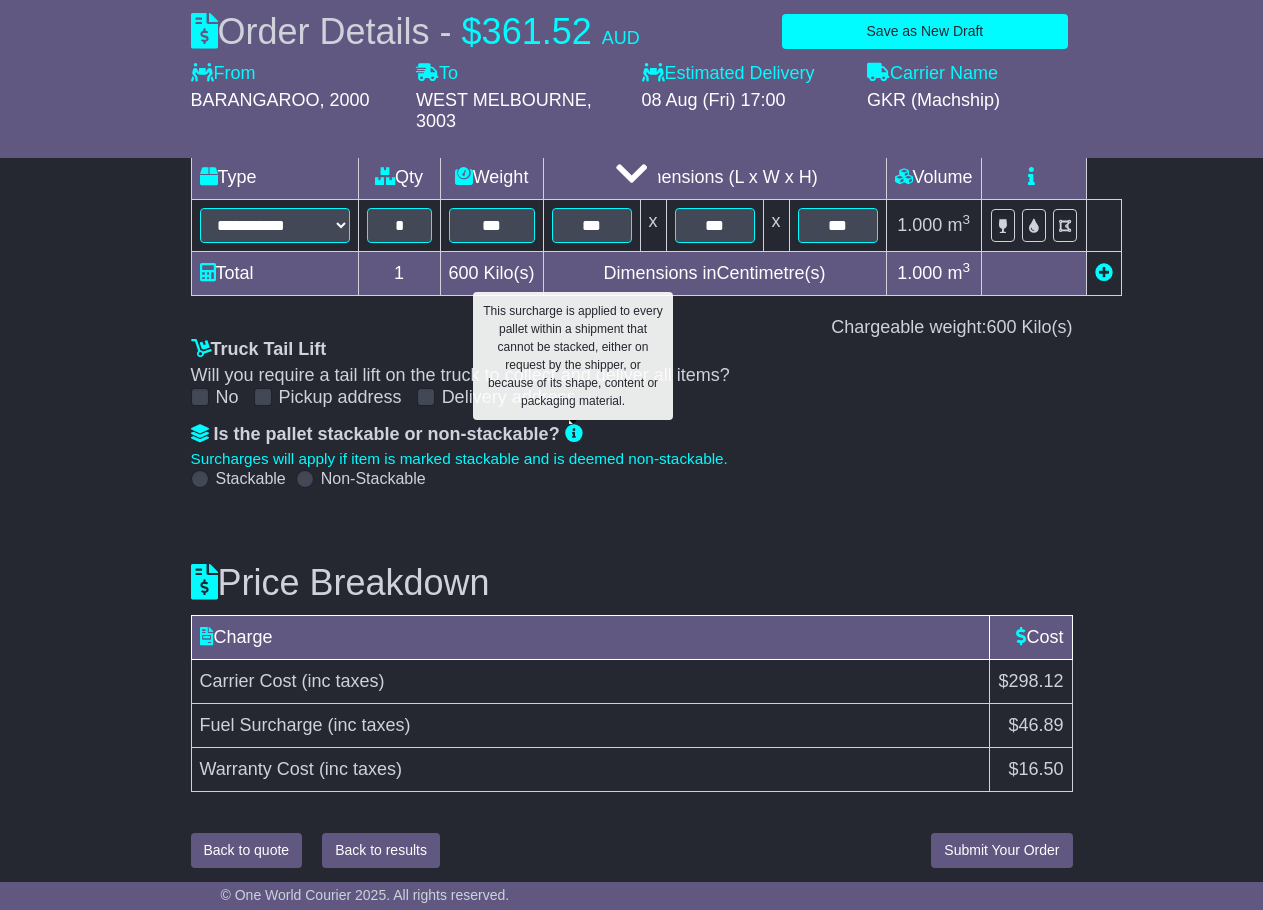 scroll, scrollTop: 3158, scrollLeft: 0, axis: vertical 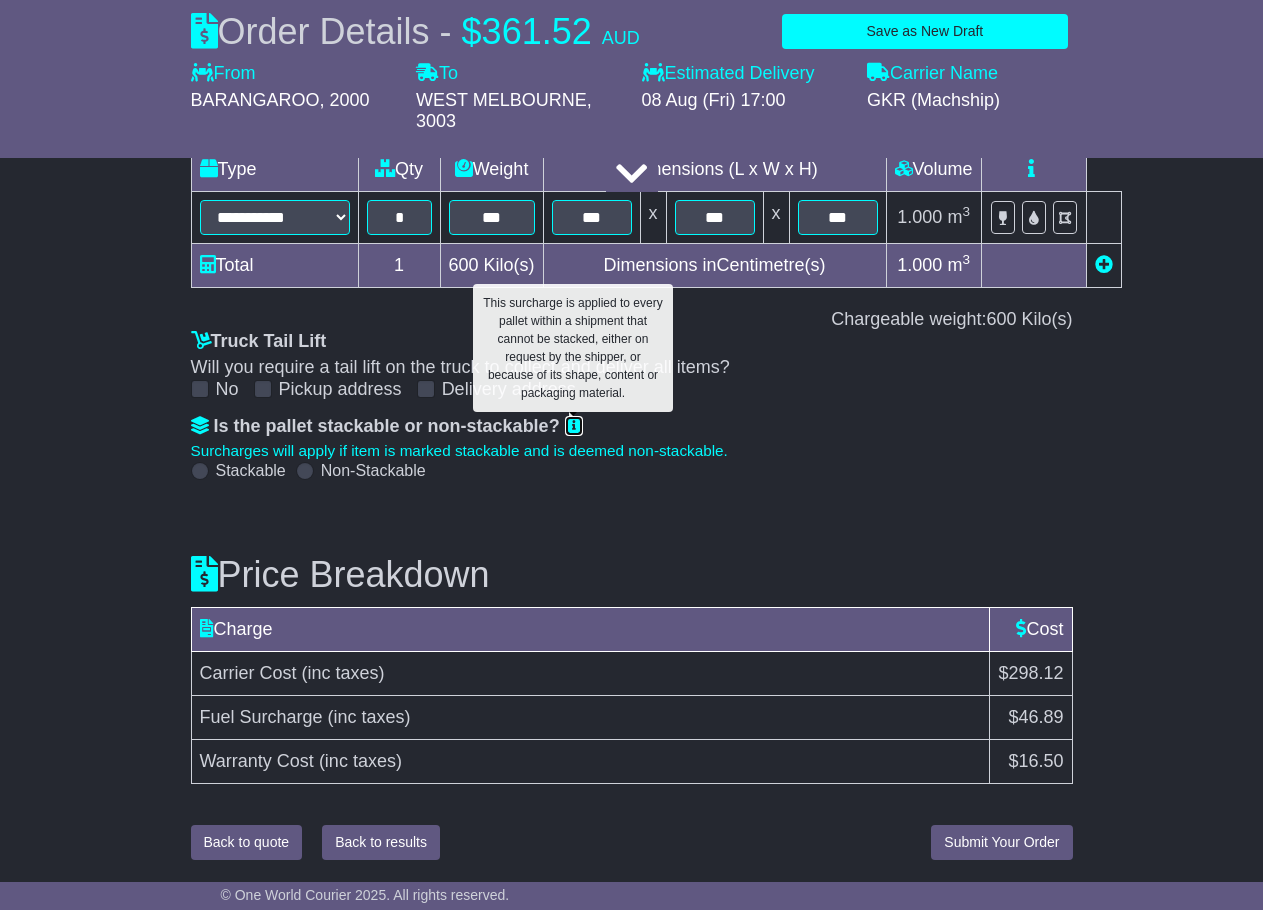 click at bounding box center [574, 425] 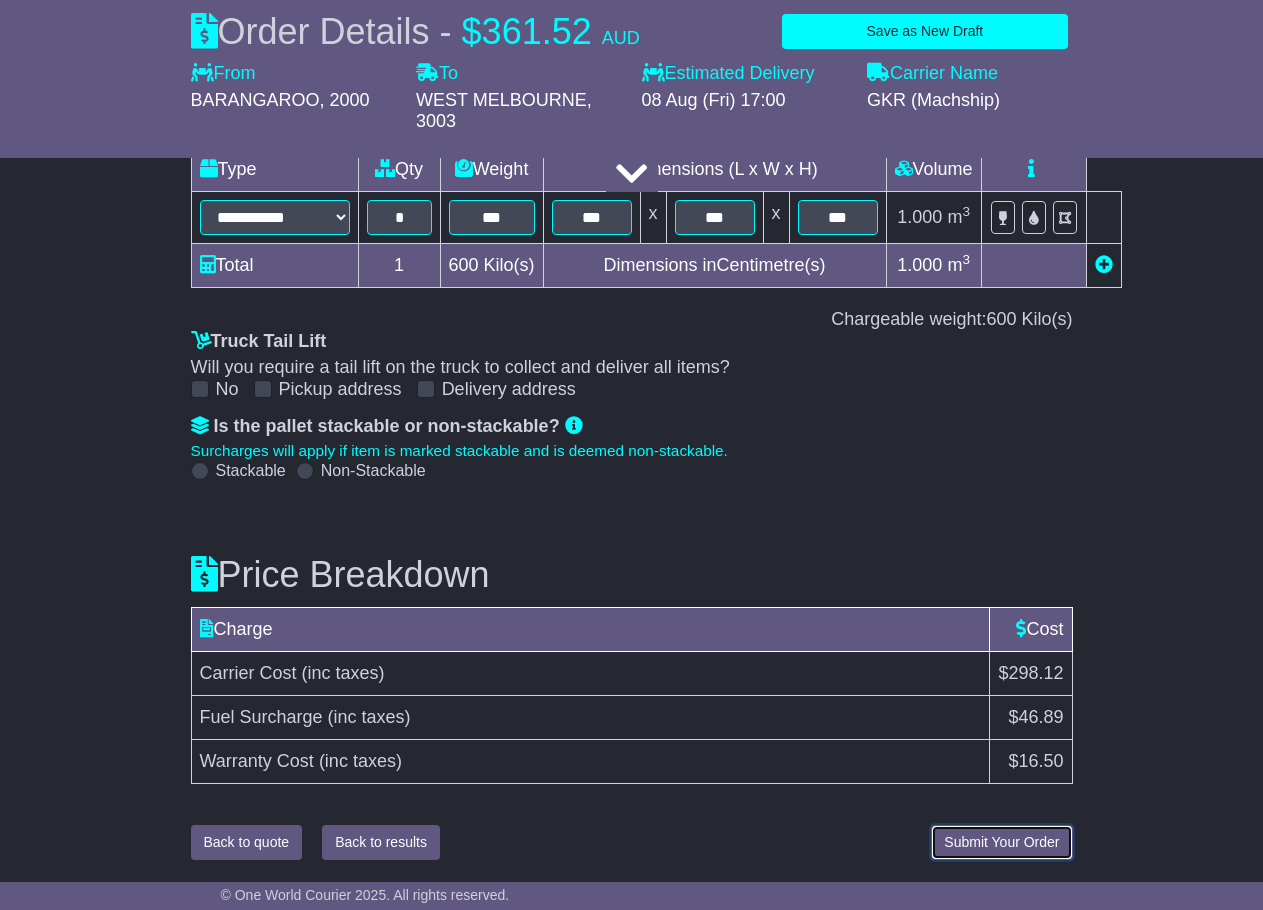 click on "Submit Your Order" at bounding box center [1001, 842] 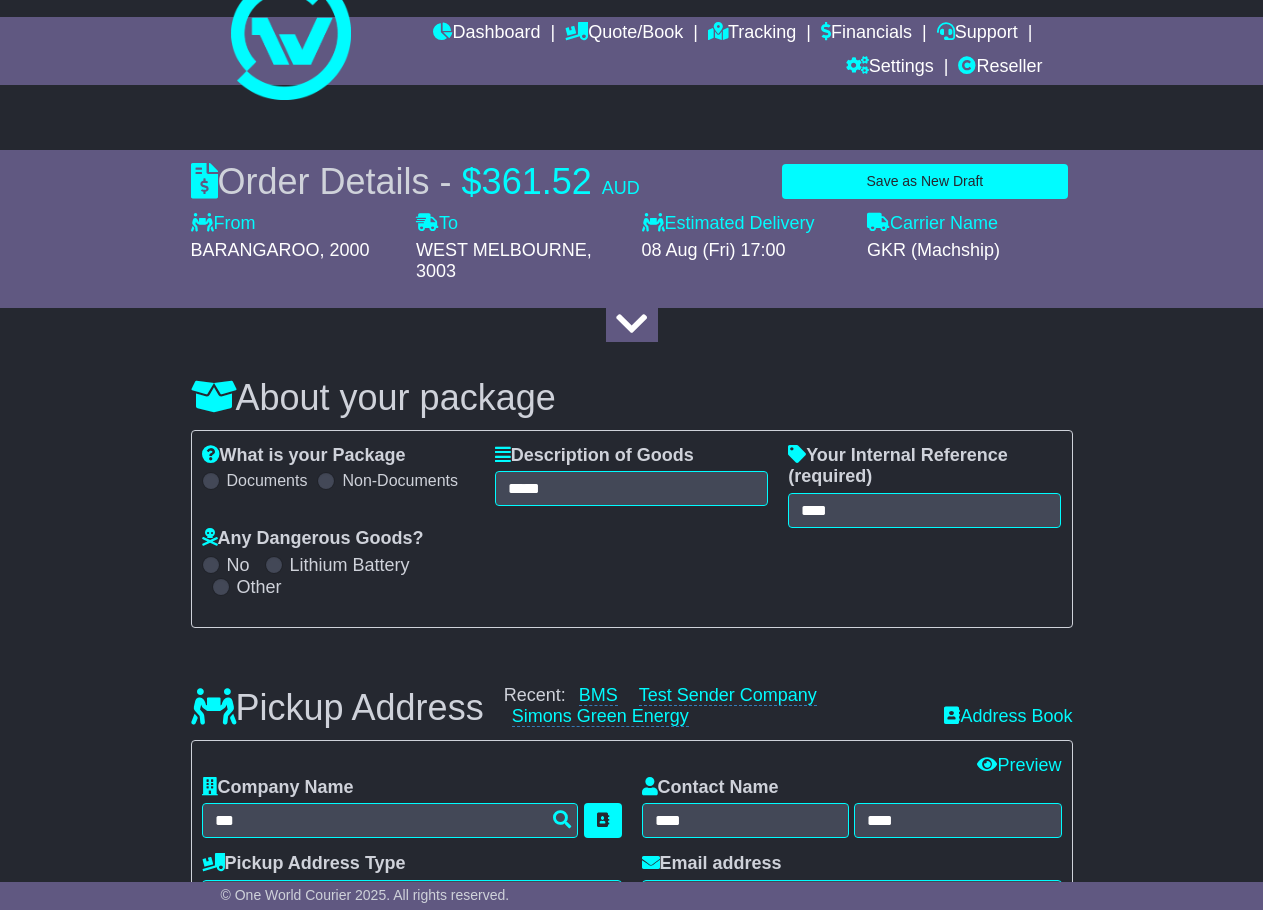 scroll, scrollTop: 0, scrollLeft: 0, axis: both 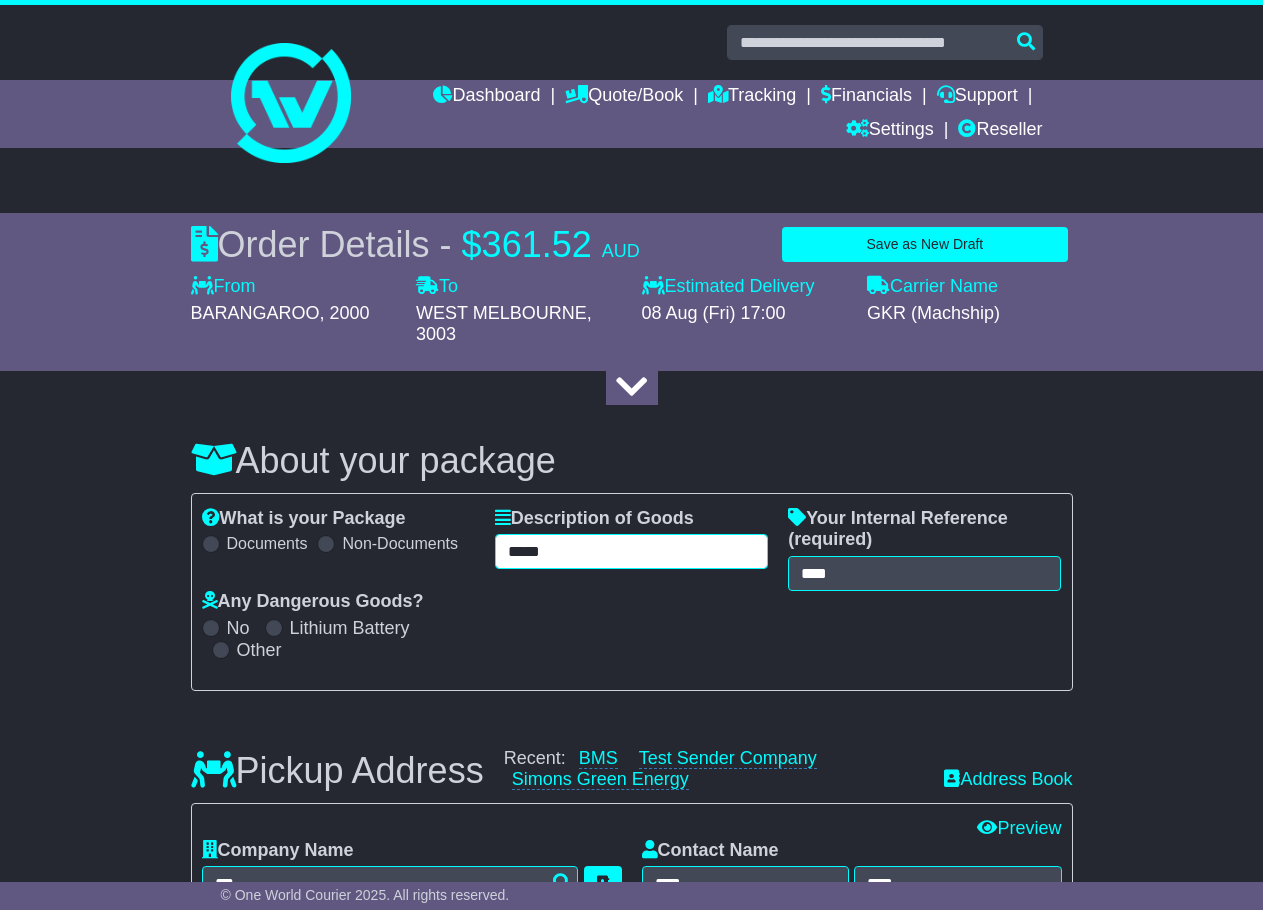 click on "*****" at bounding box center [631, 551] 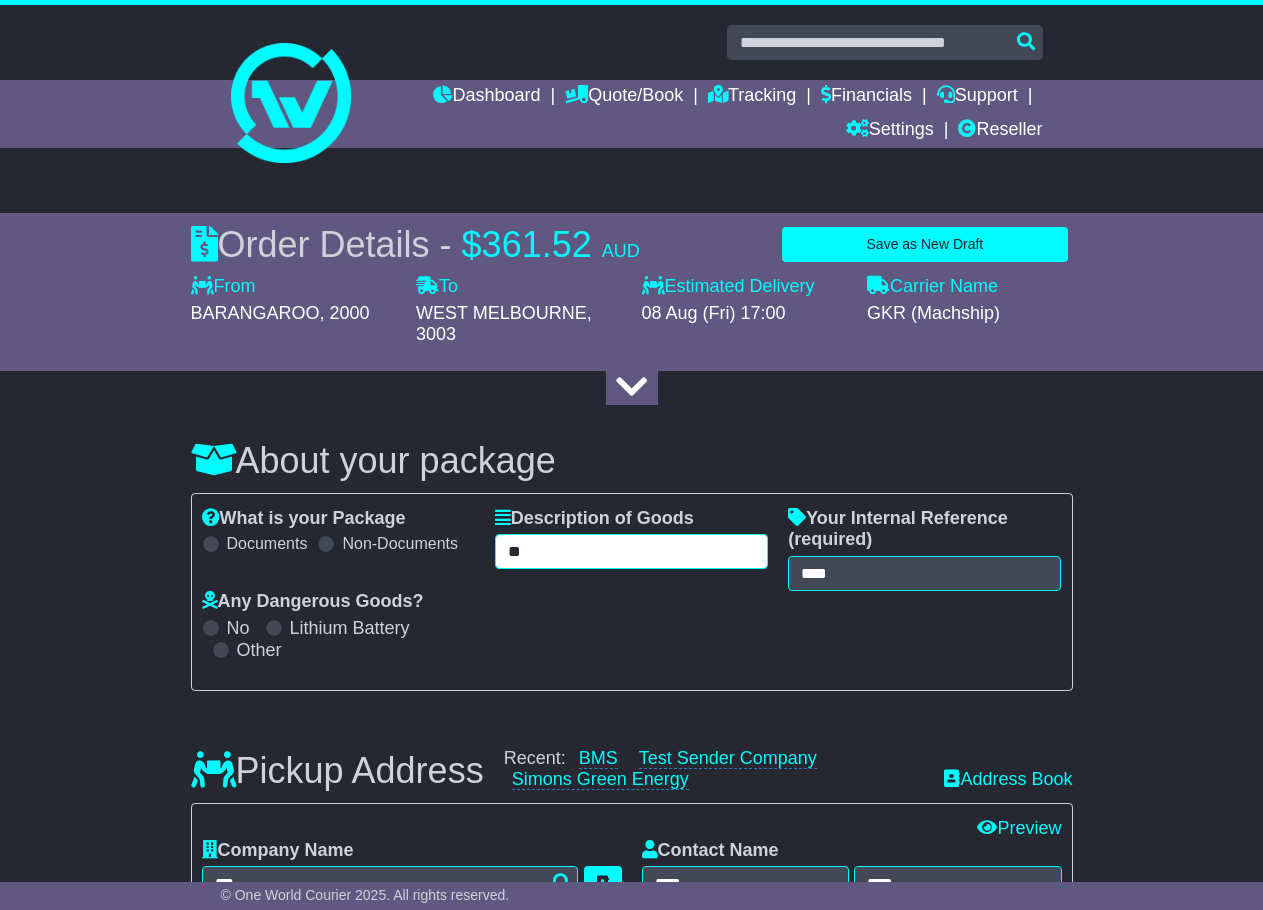 type on "*" 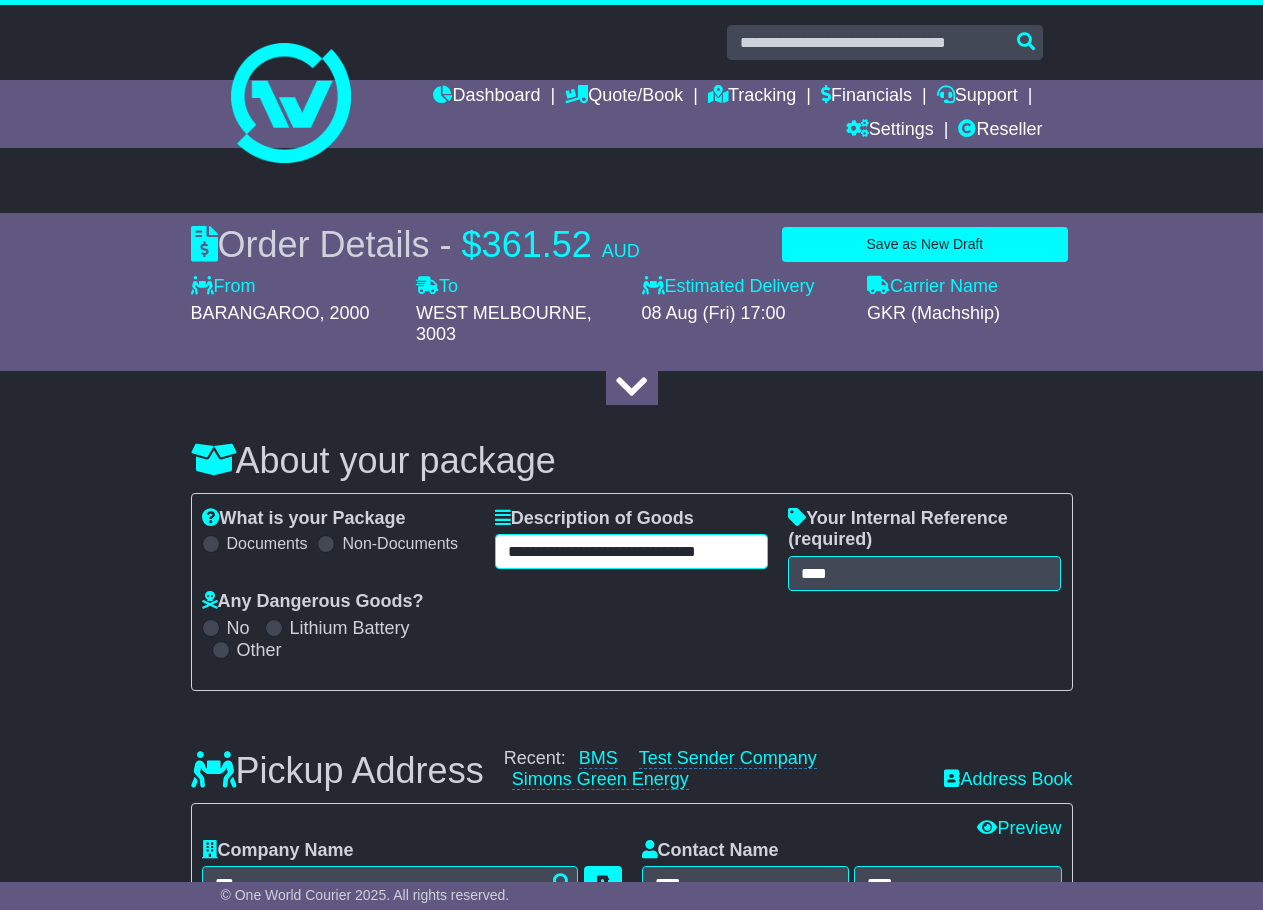 scroll, scrollTop: 0, scrollLeft: 0, axis: both 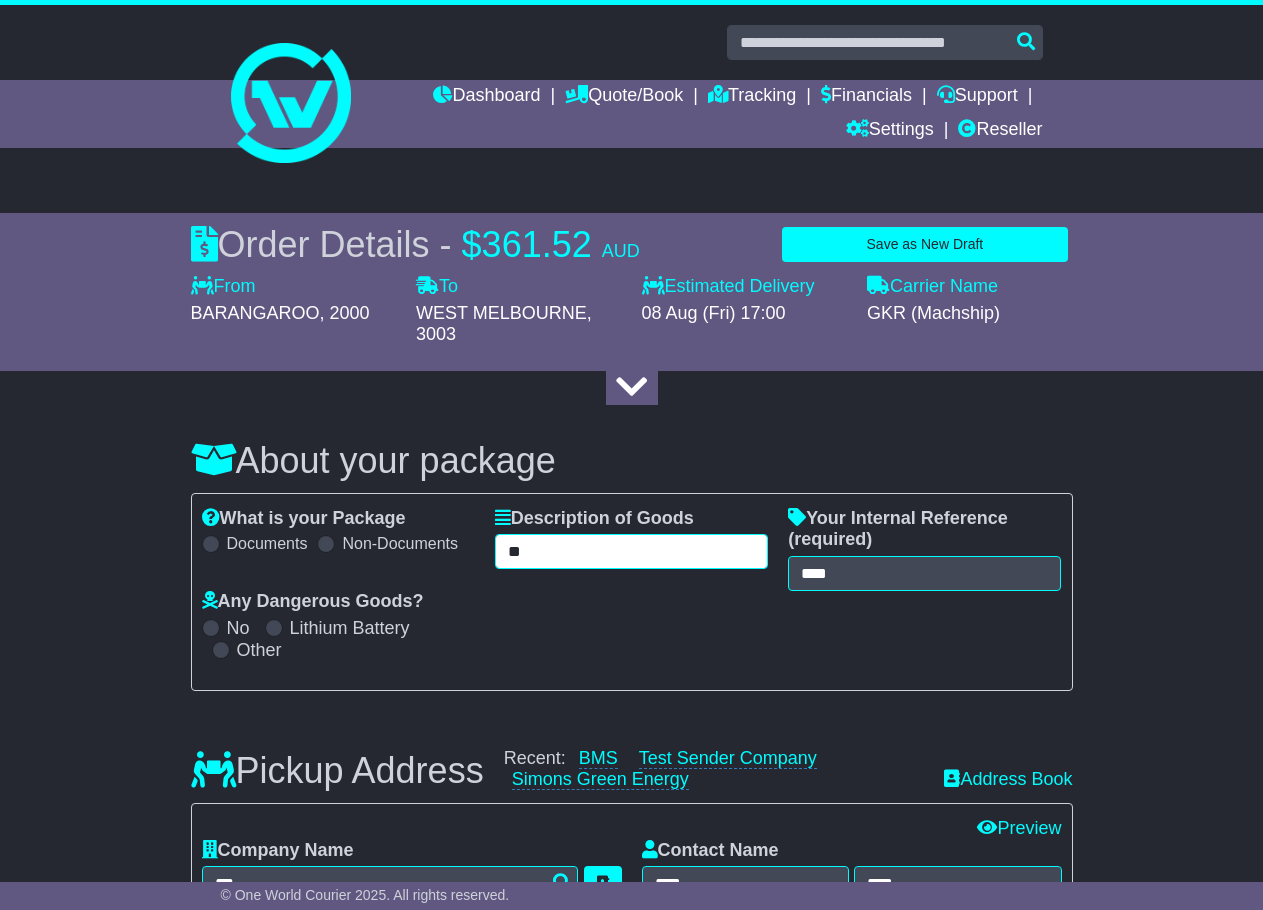 type on "*" 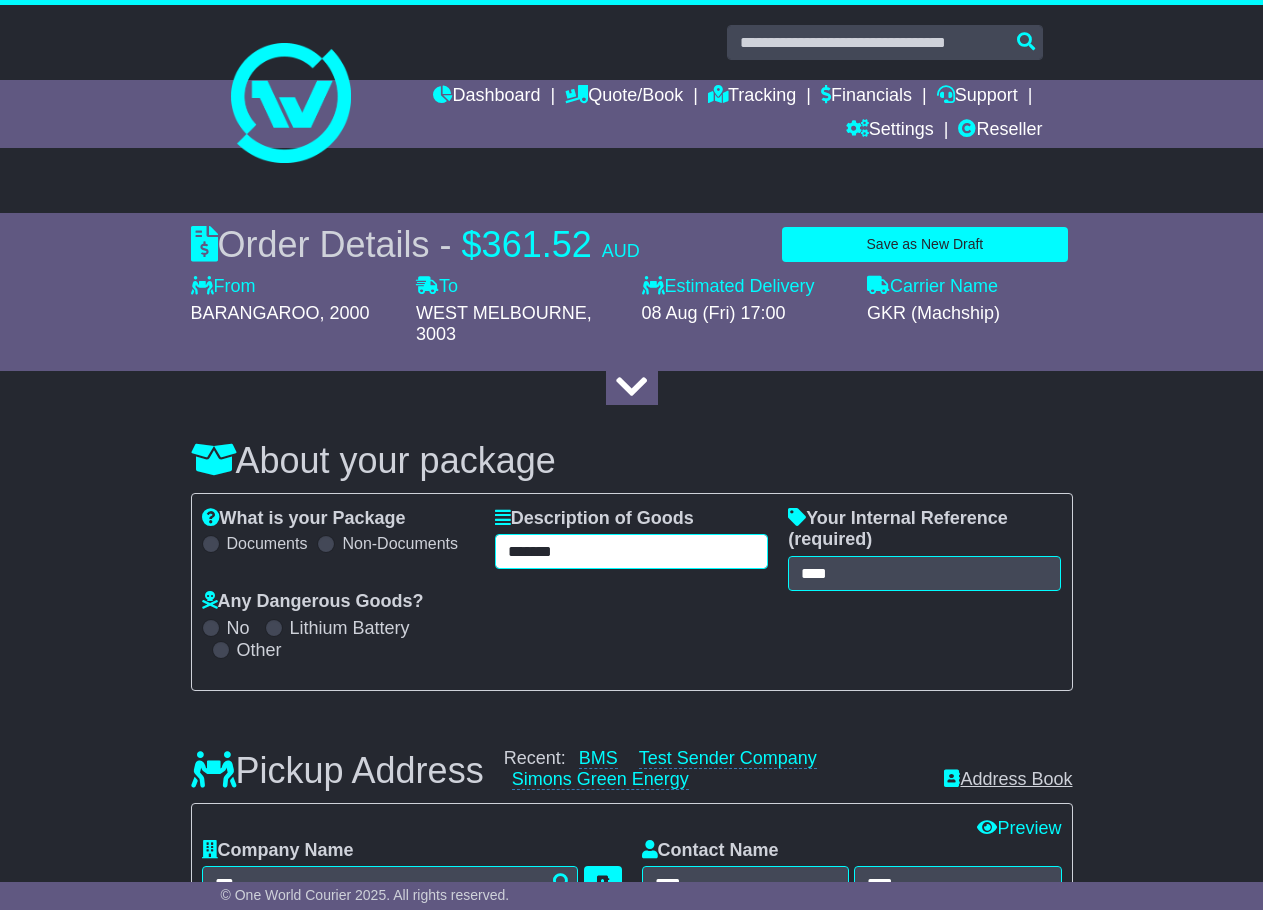 type on "*******" 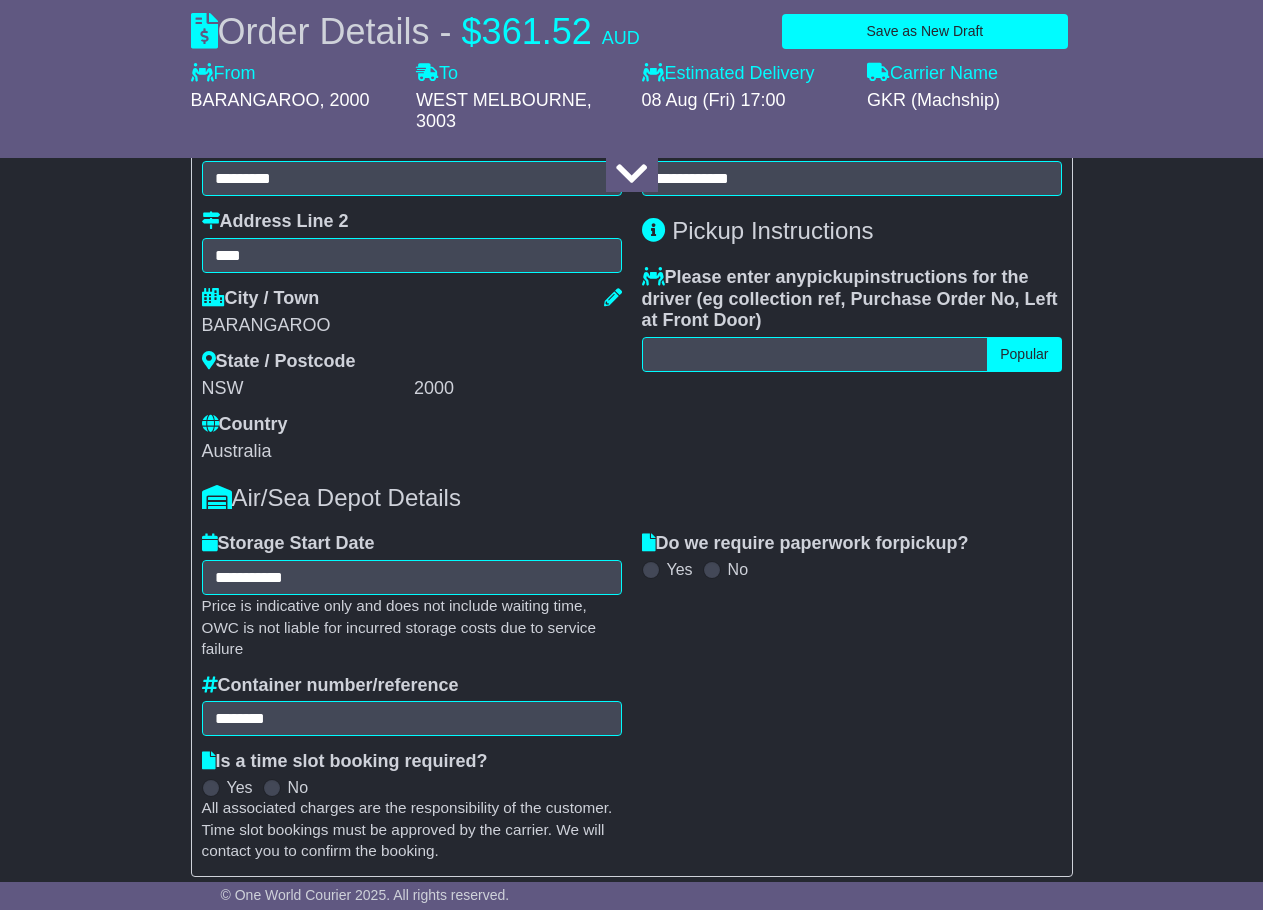 scroll, scrollTop: 900, scrollLeft: 0, axis: vertical 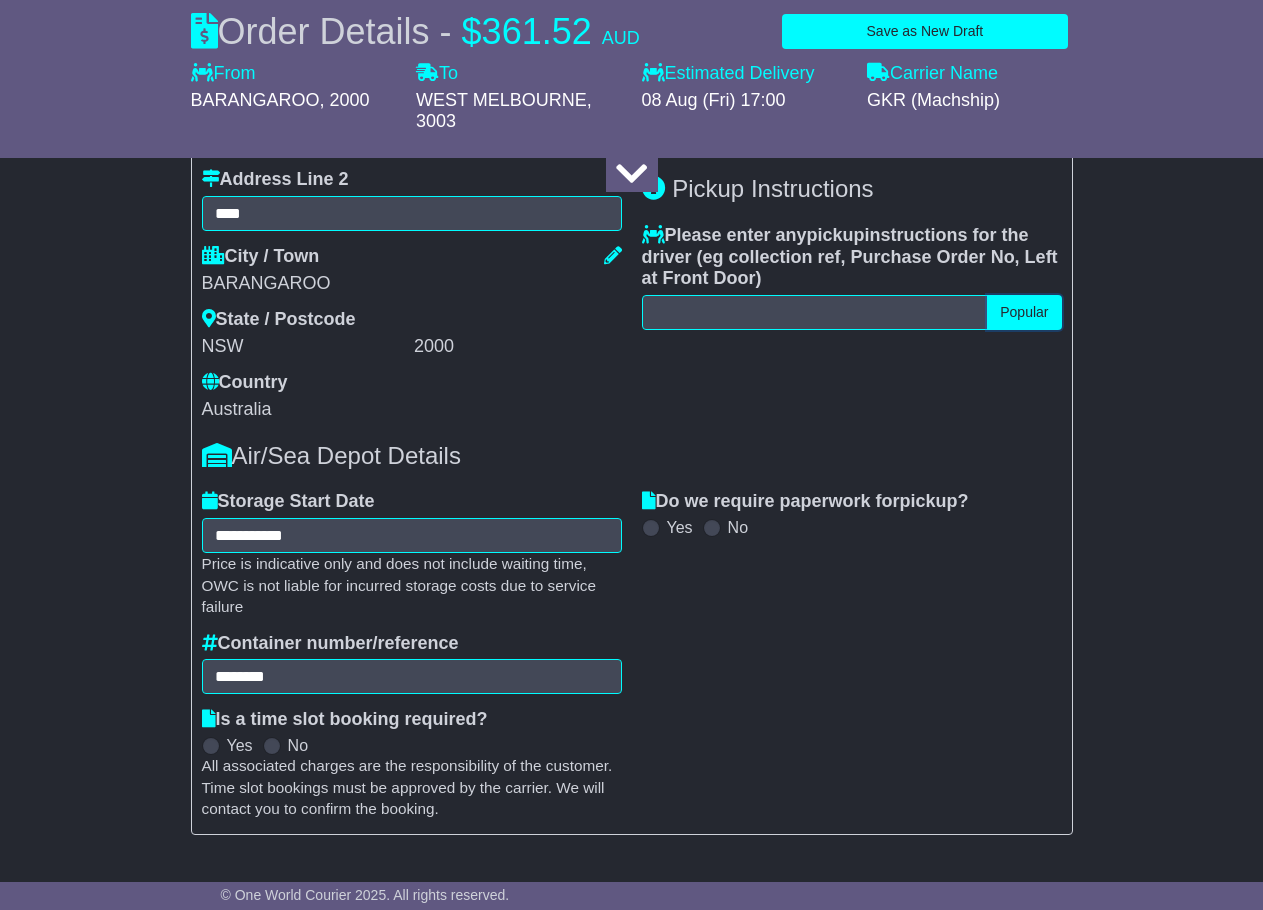click on "Popular" at bounding box center (1024, 312) 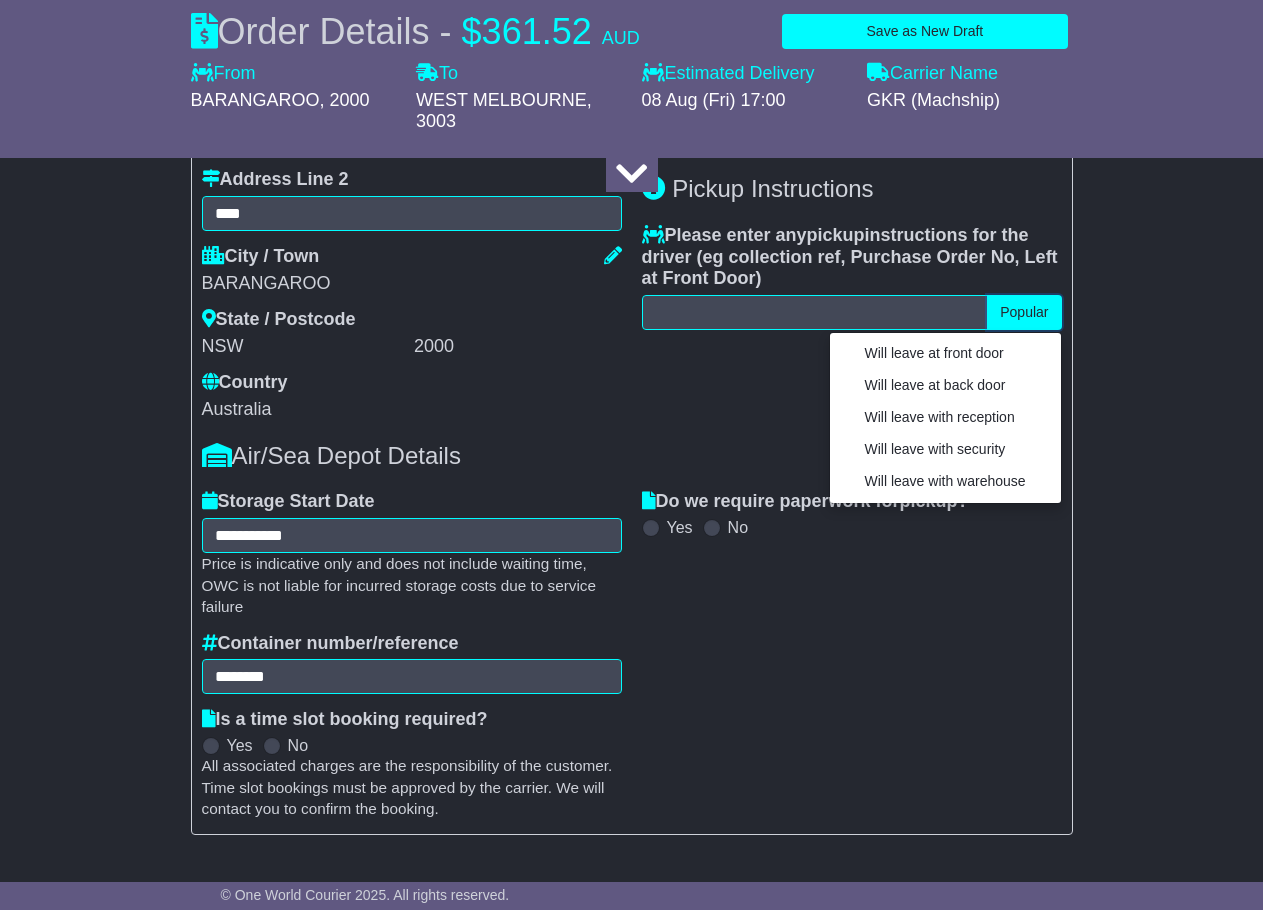 click on "Popular" at bounding box center [1024, 312] 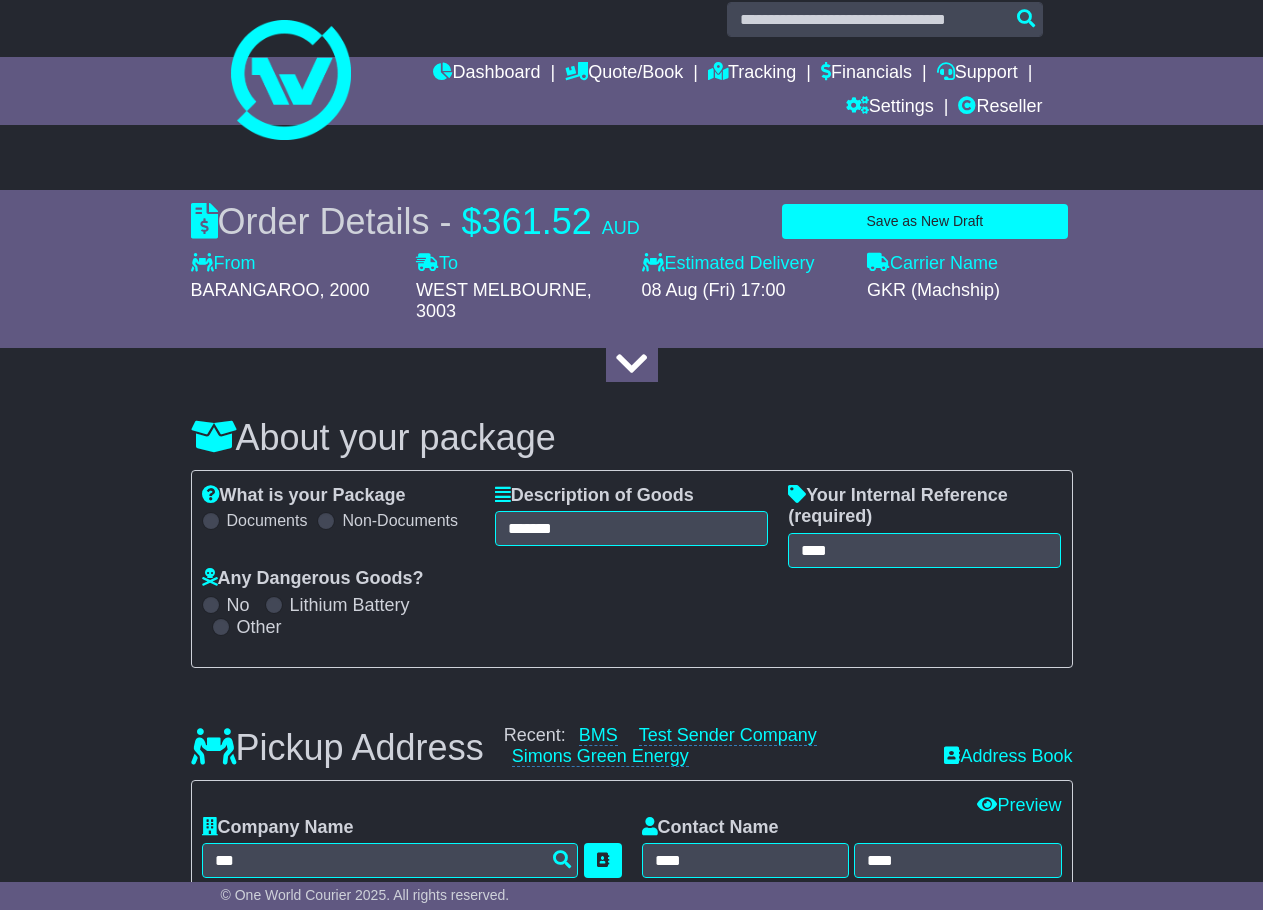 scroll, scrollTop: 0, scrollLeft: 0, axis: both 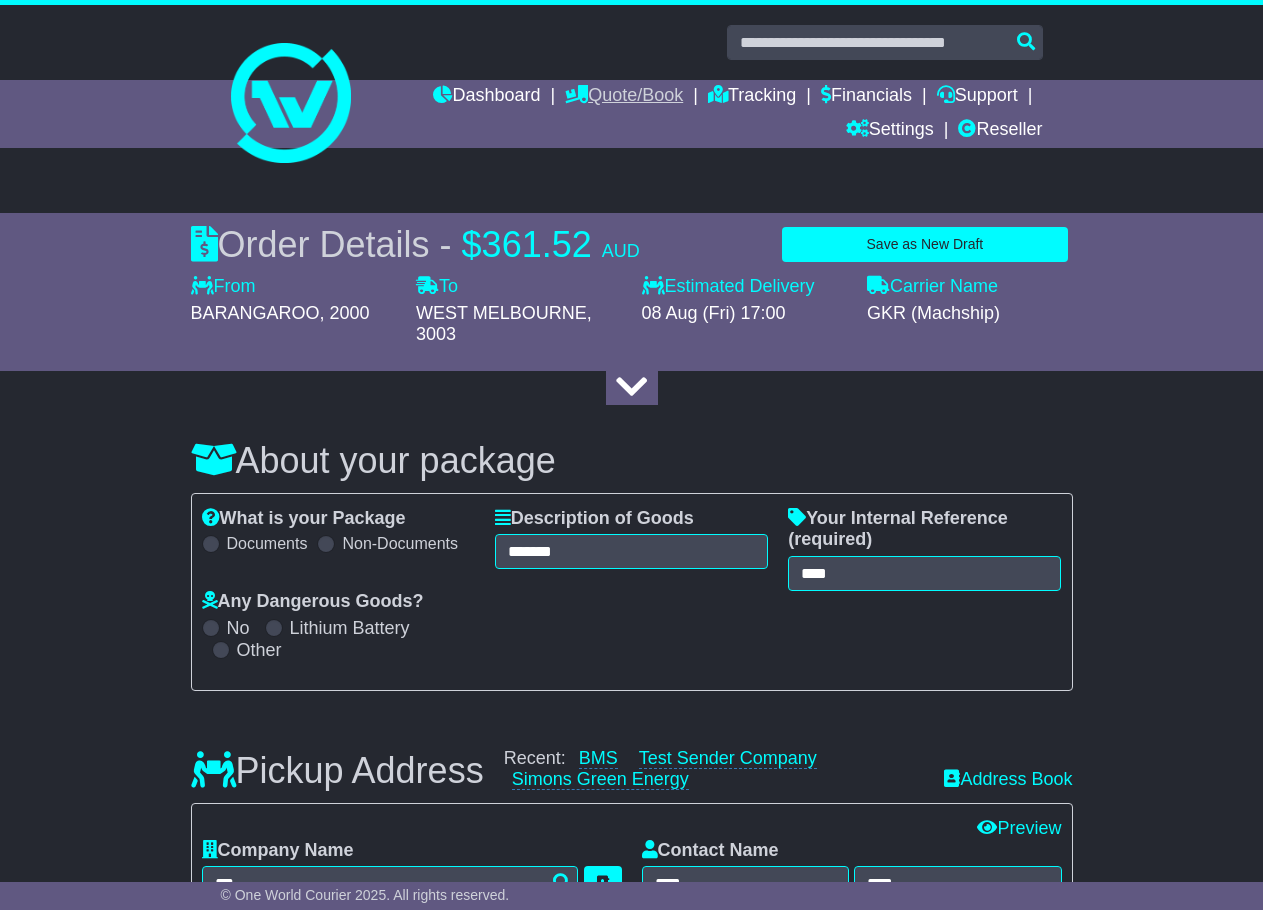 click on "Quote/Book" at bounding box center (624, 97) 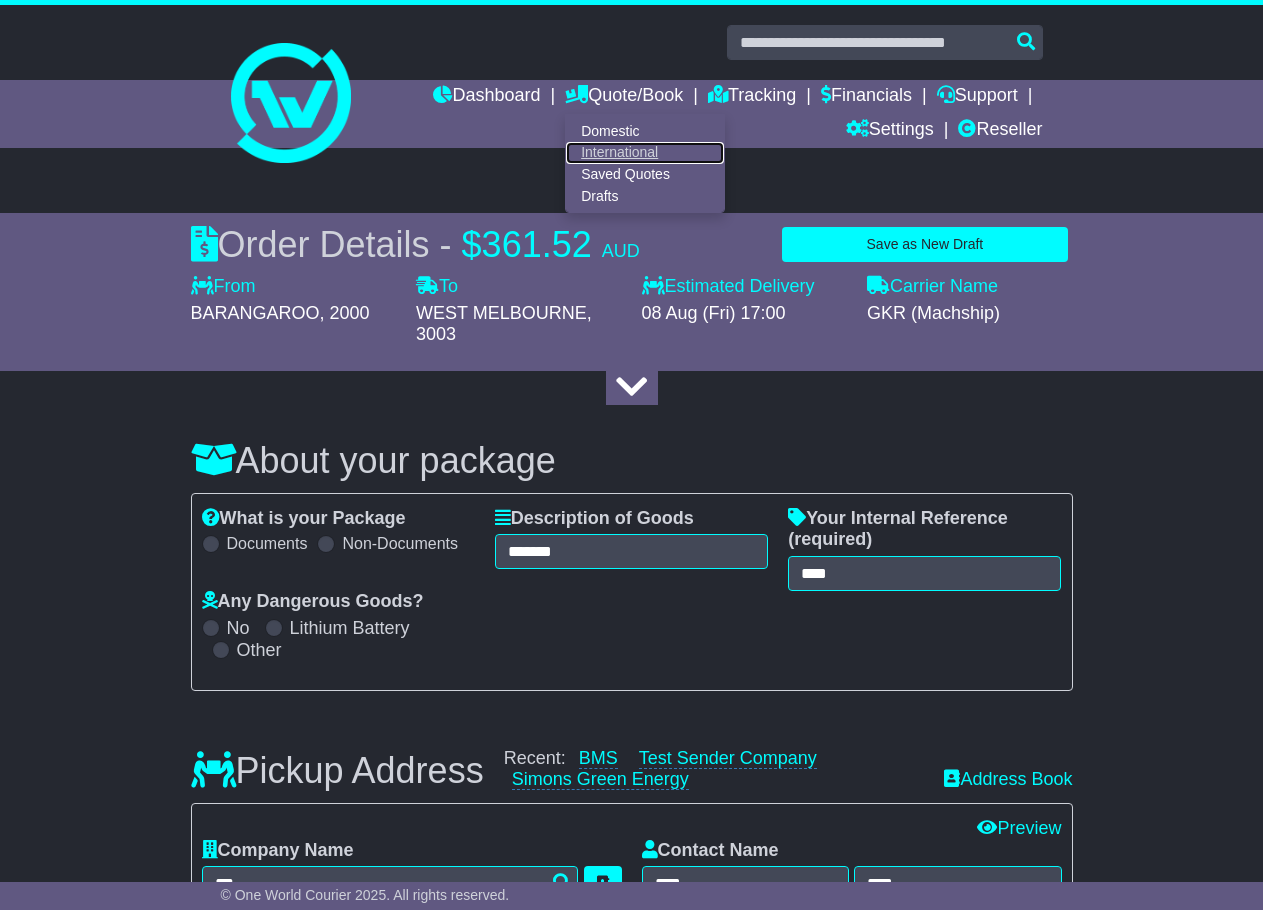 click on "International" at bounding box center [645, 153] 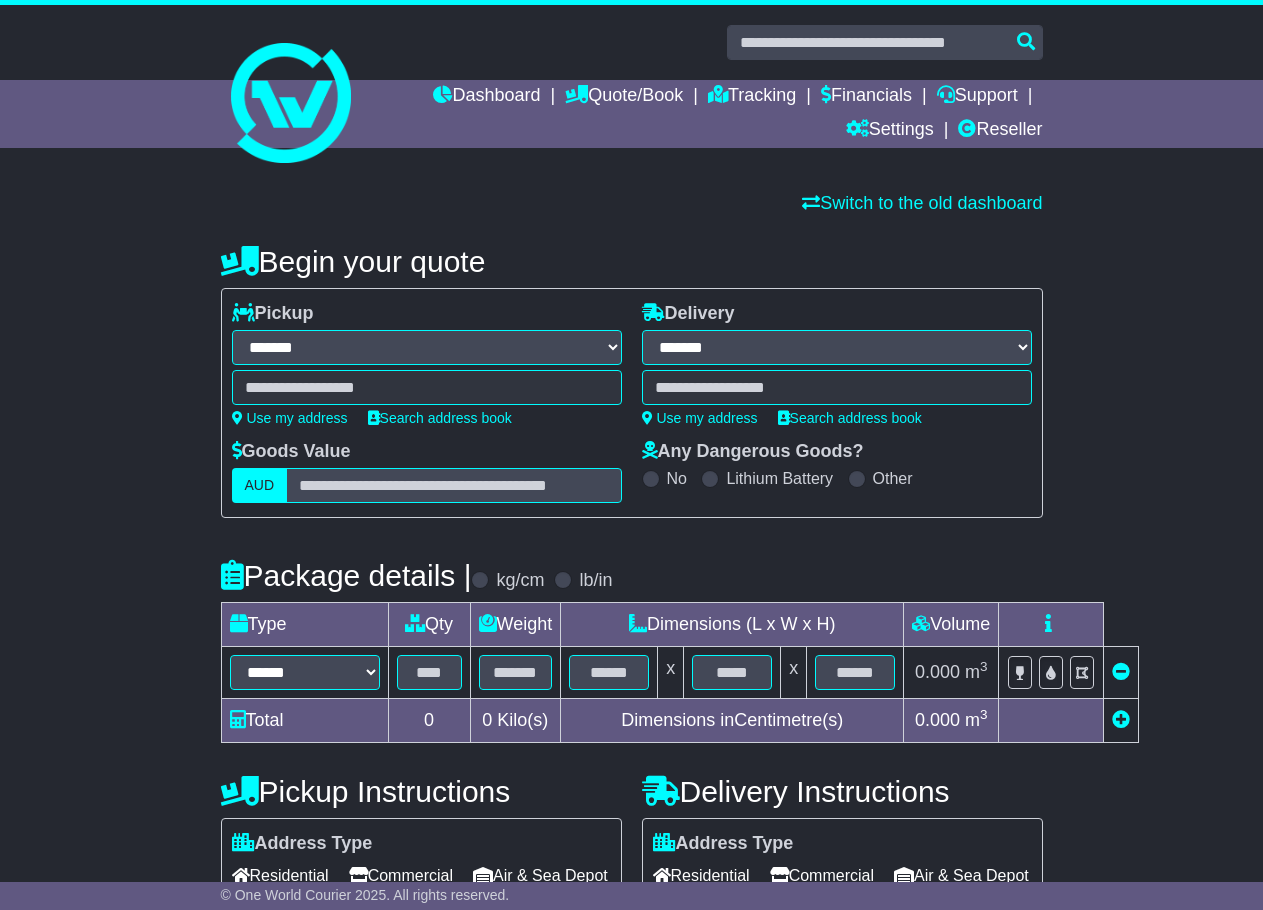 select on "**" 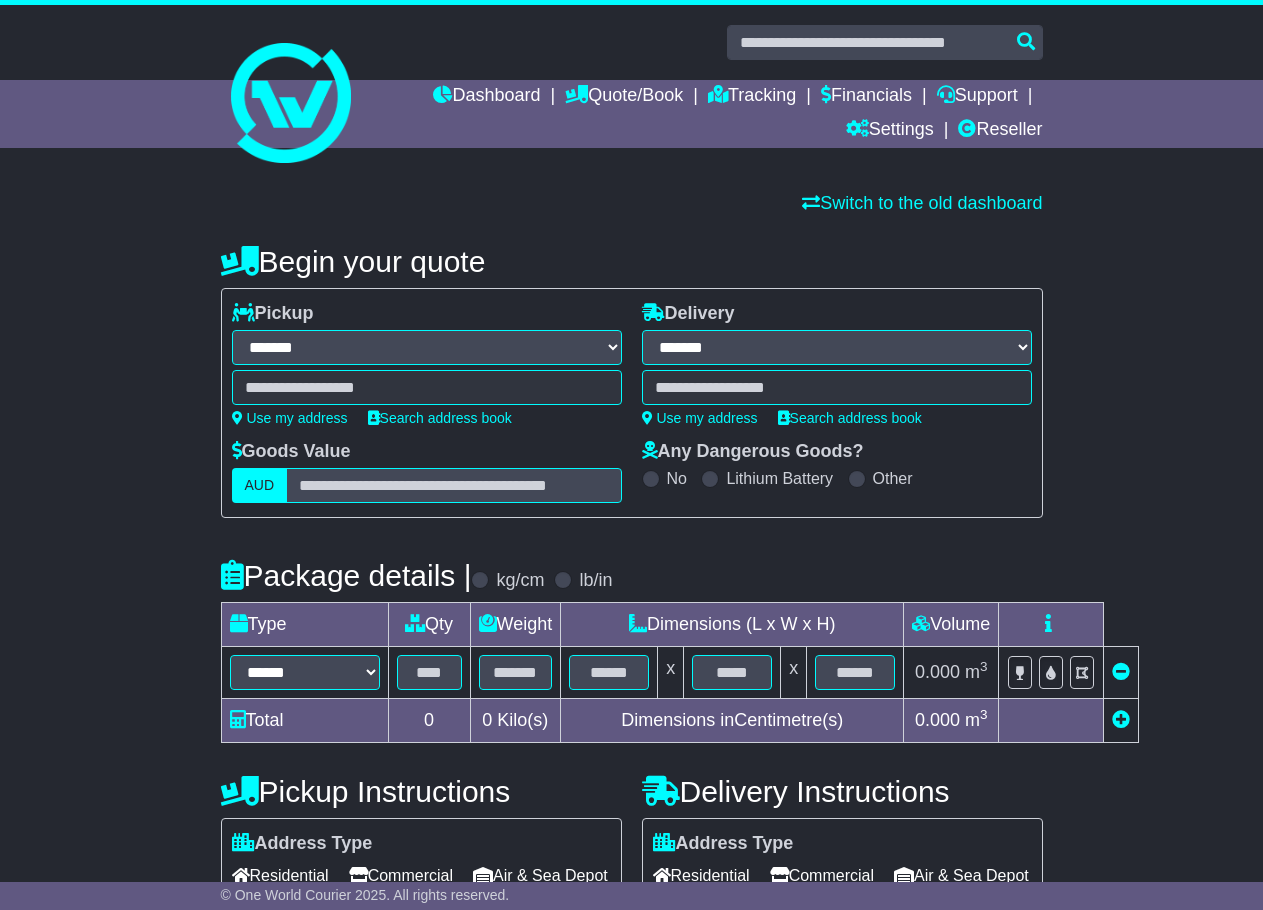 scroll, scrollTop: 0, scrollLeft: 0, axis: both 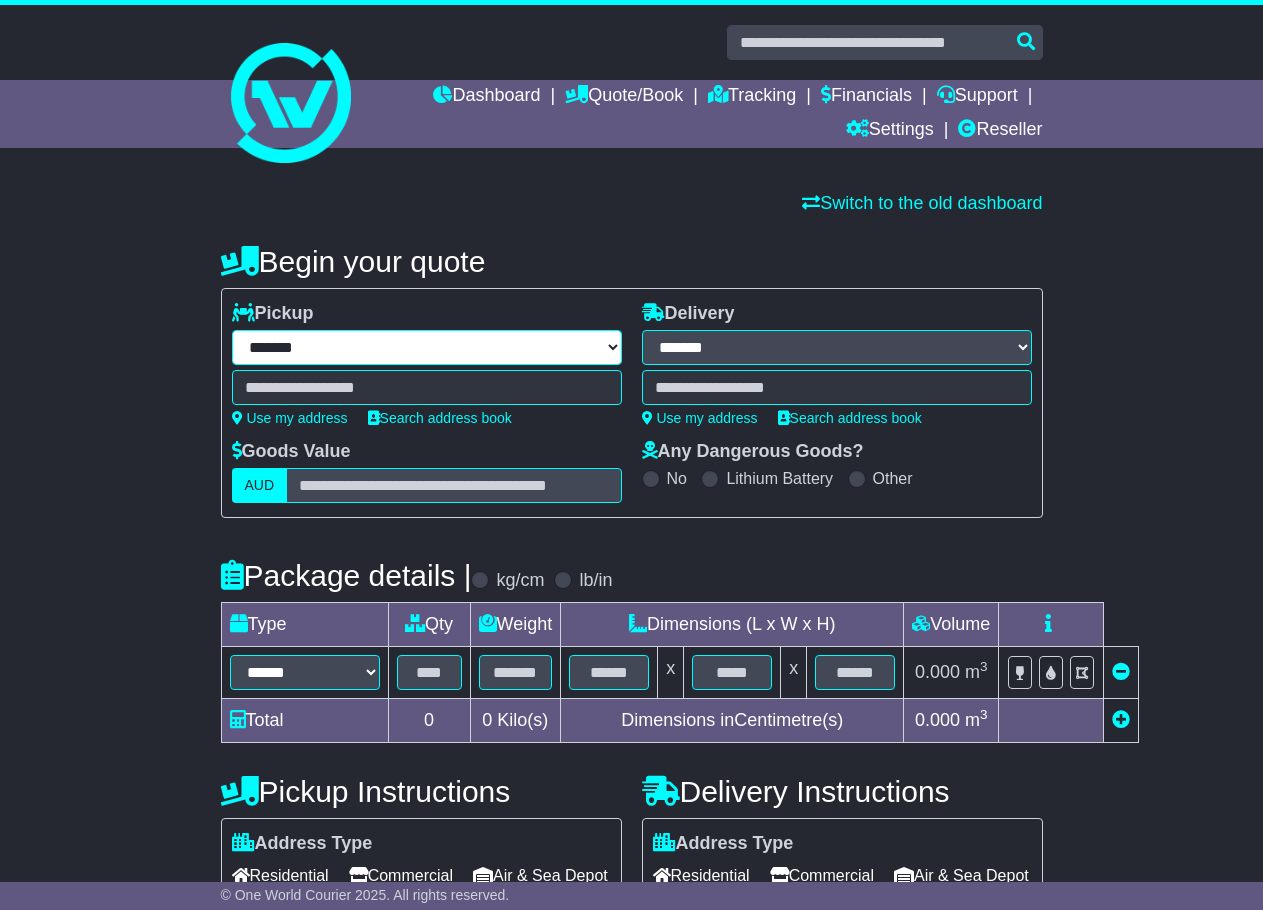 click on "**********" at bounding box center (427, 347) 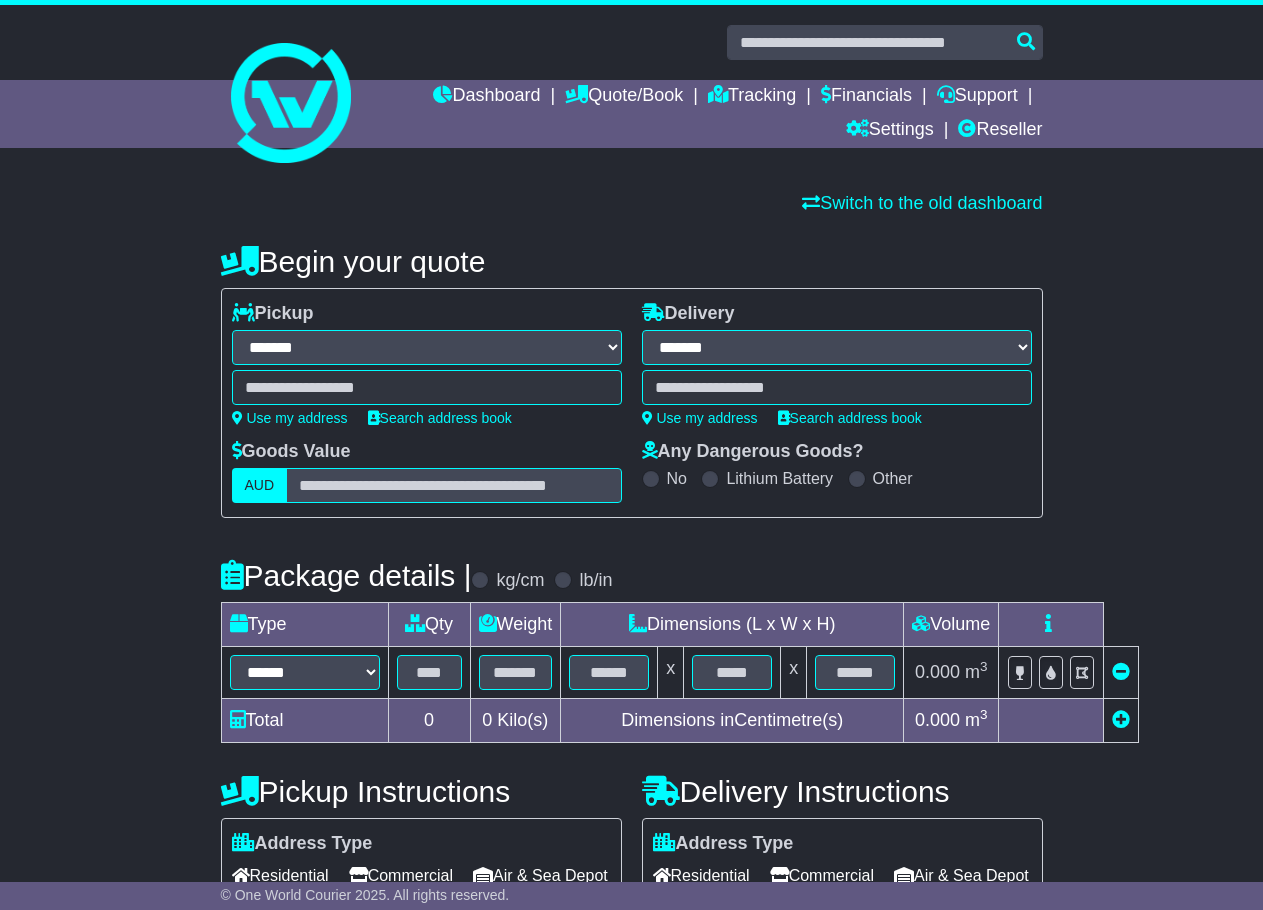 click on "**********" at bounding box center [427, 347] 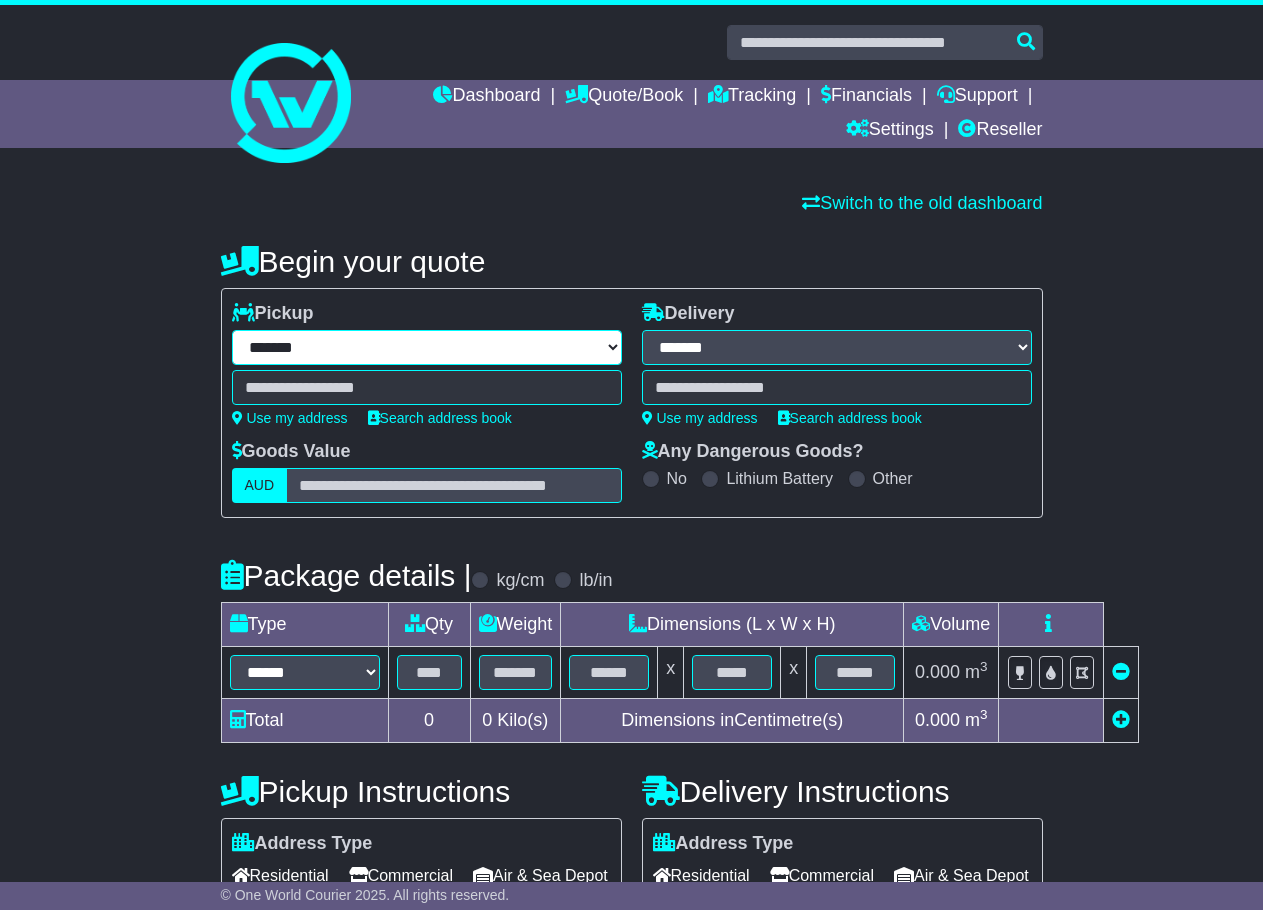 click on "**********" at bounding box center [427, 347] 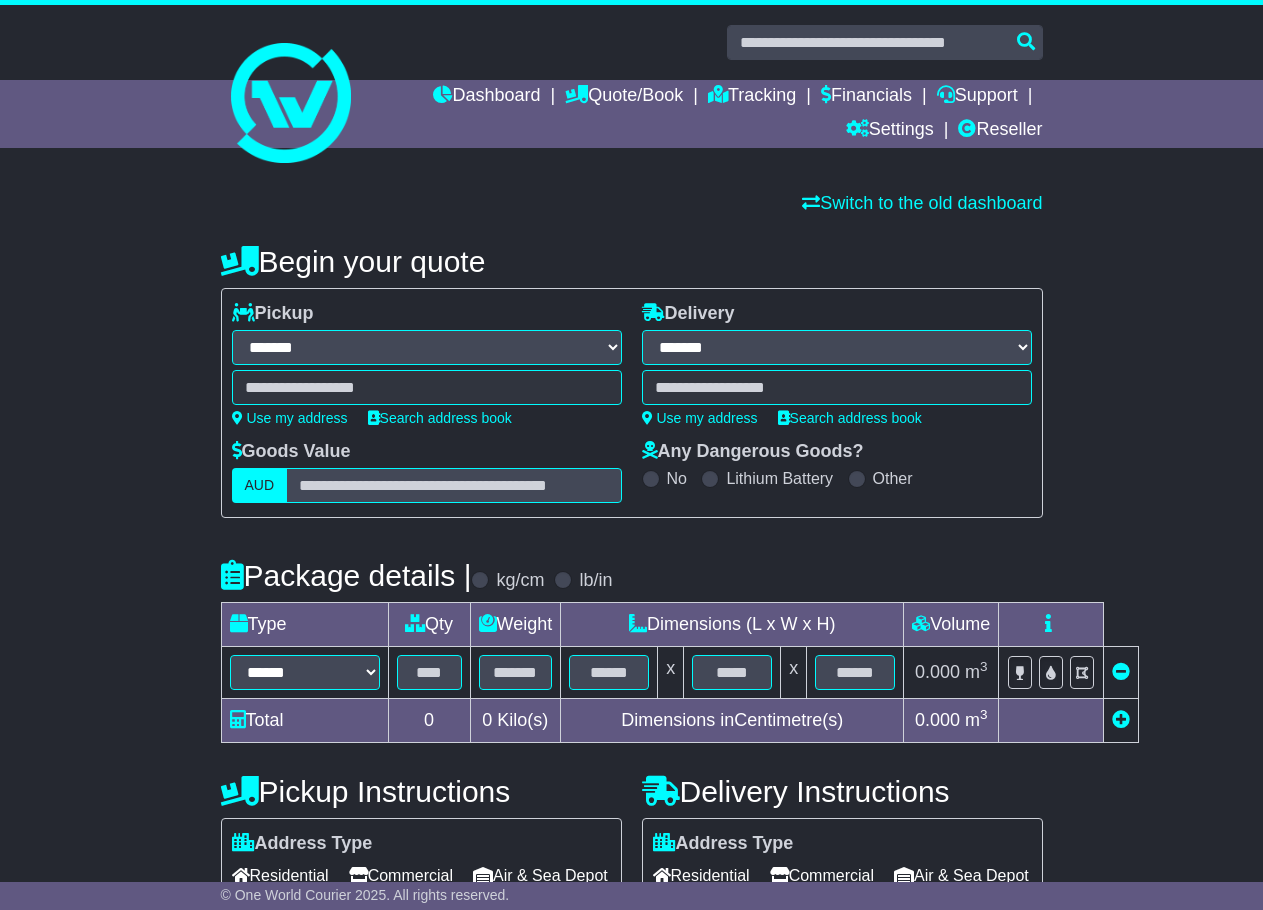 click on "**********" at bounding box center (632, 403) 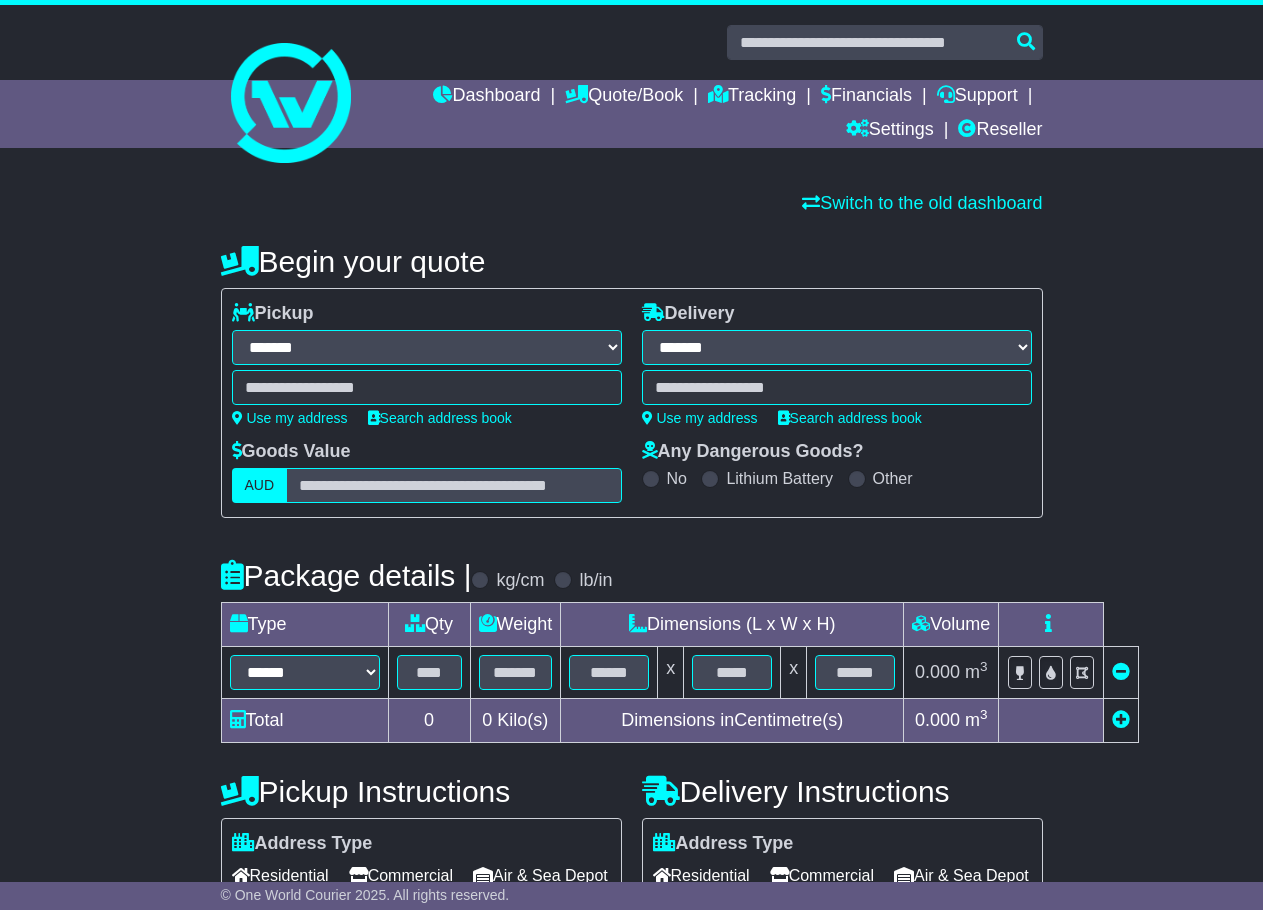 click at bounding box center (427, 387) 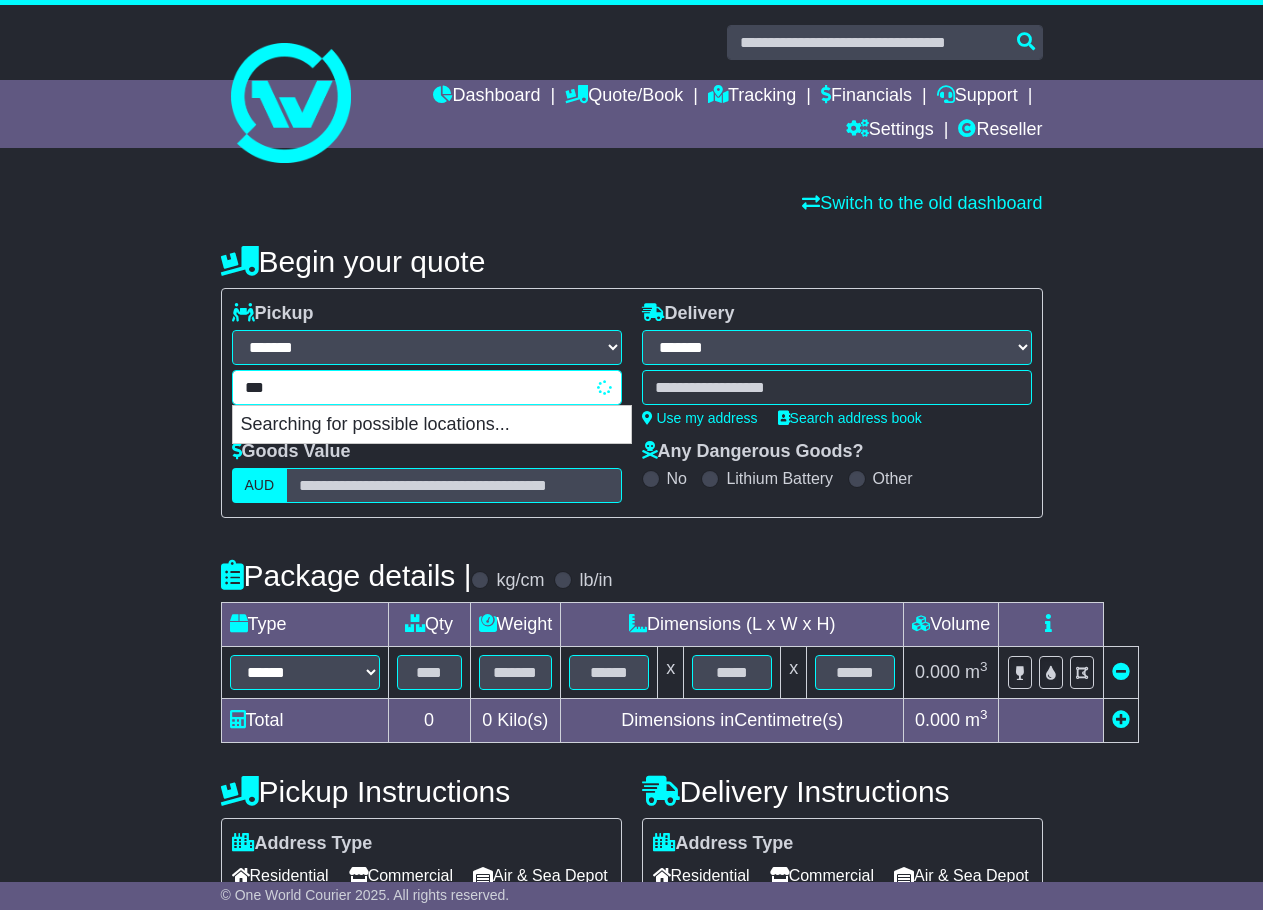 type on "****" 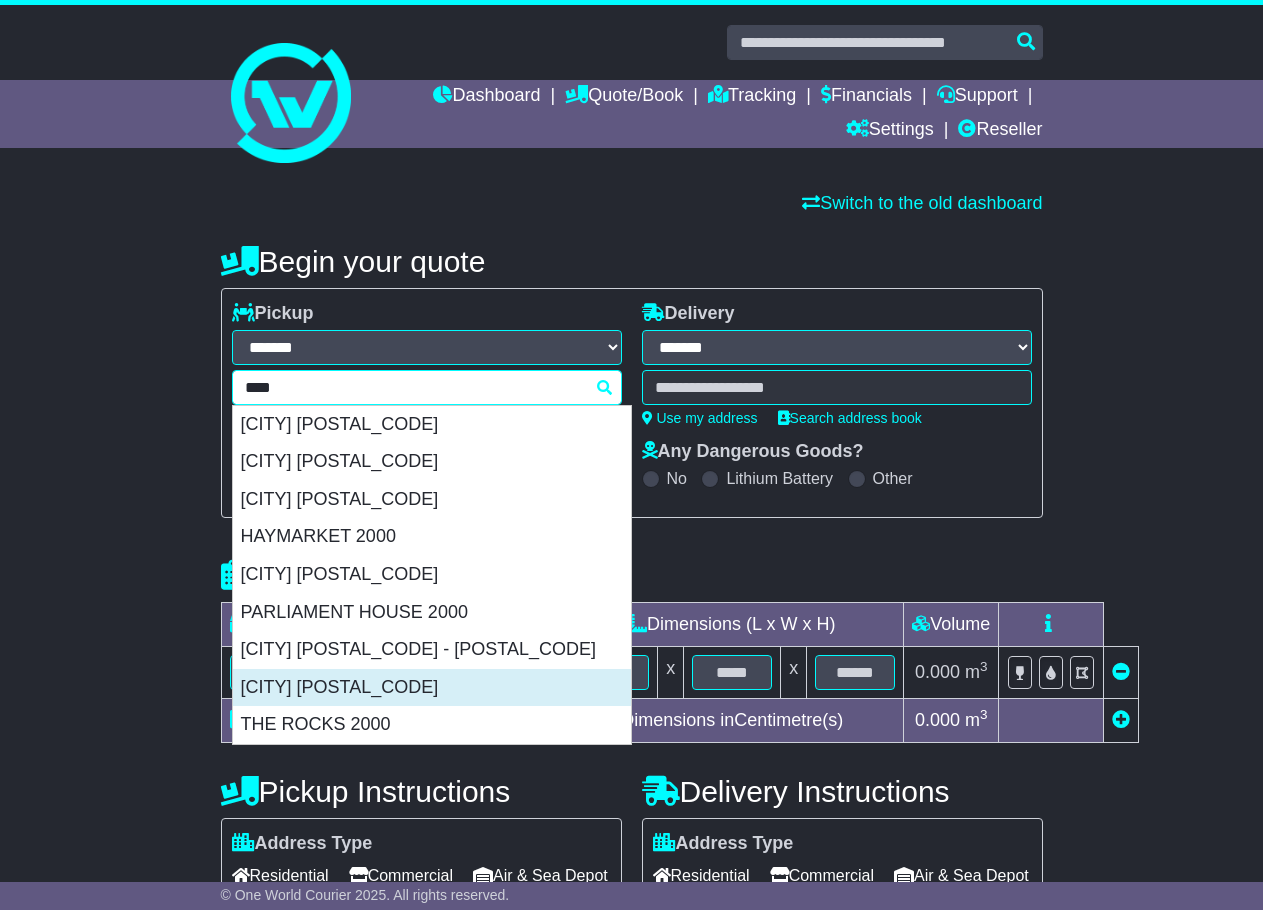 click on "[CITY] [POSTAL_CODE]" at bounding box center (432, 688) 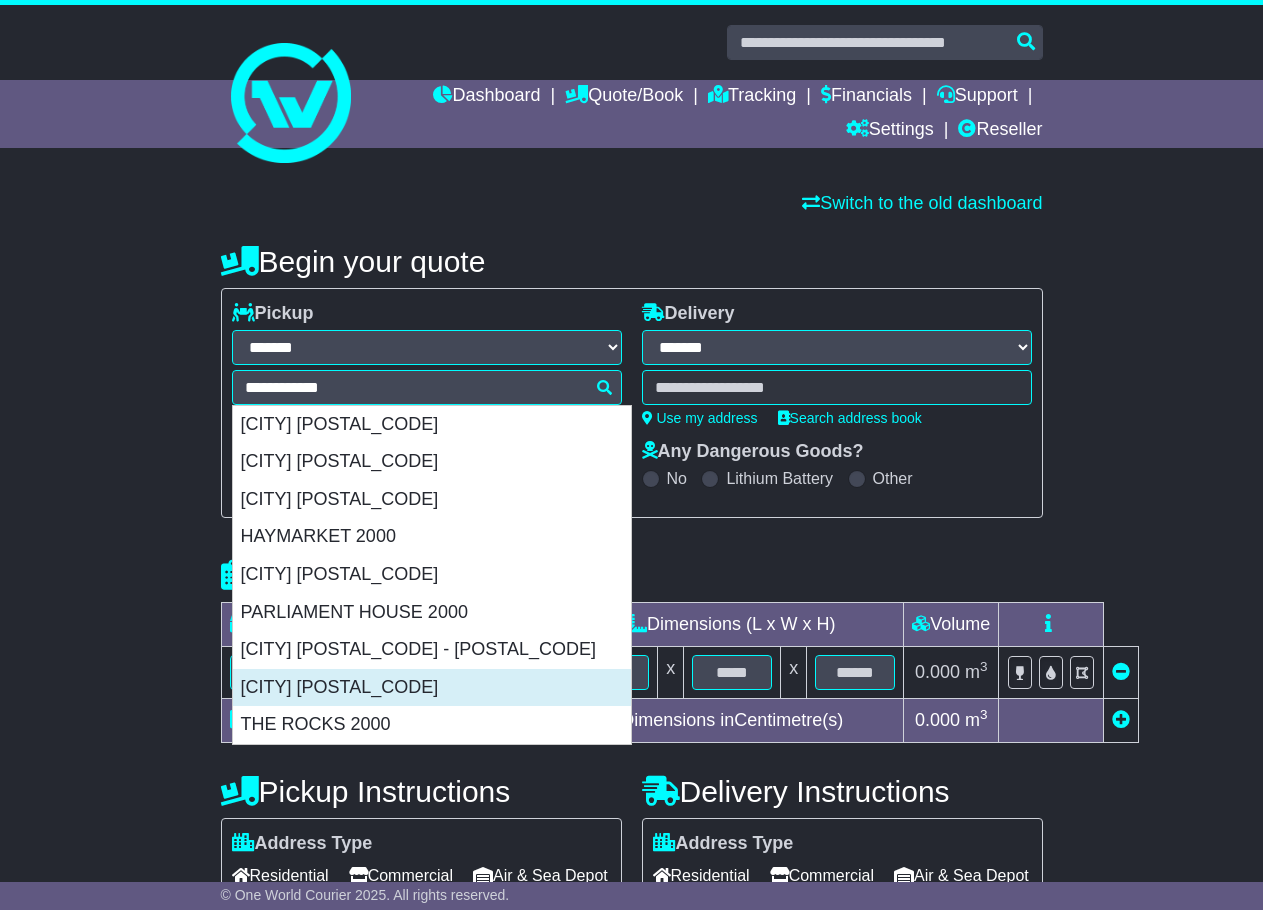 type on "**********" 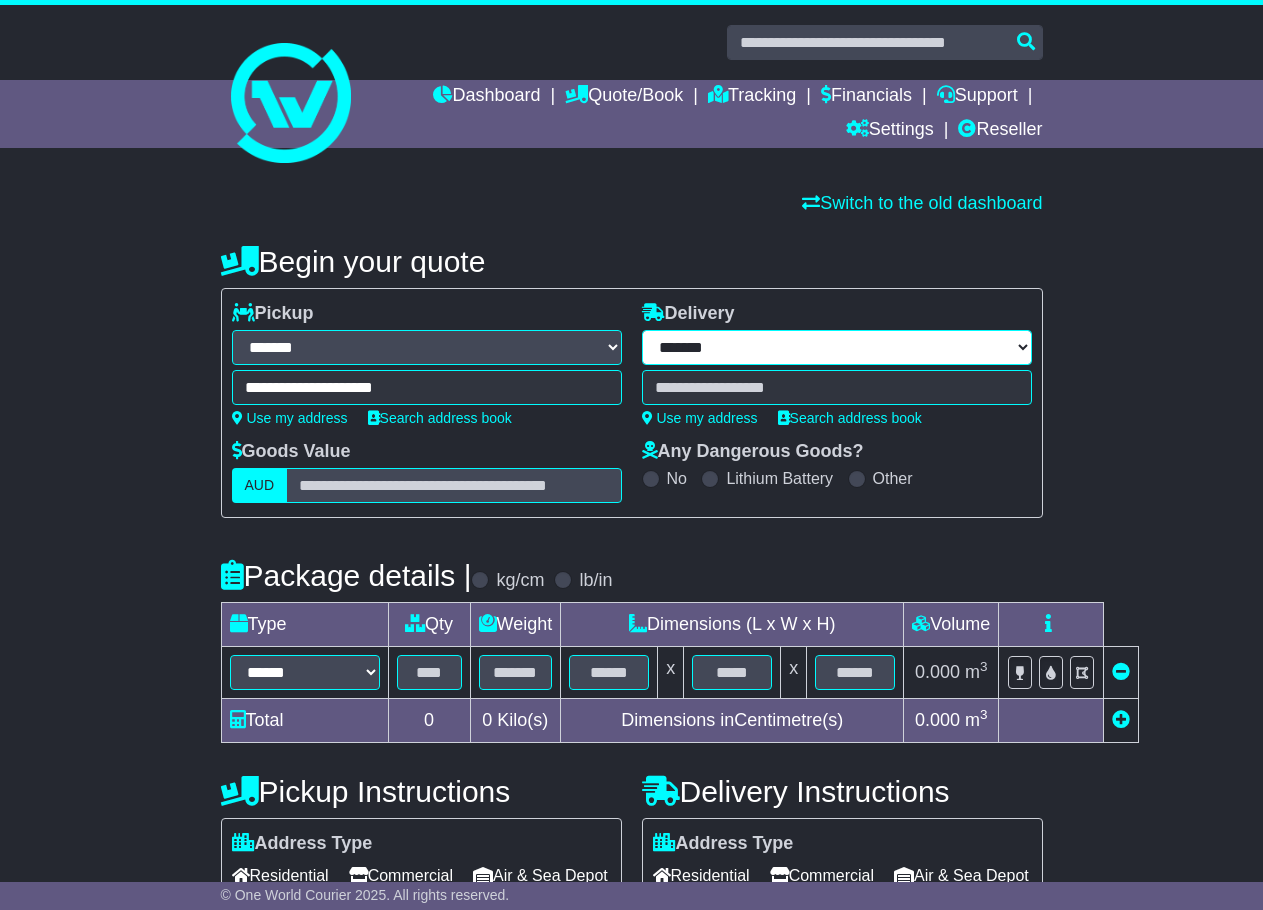 click on "**********" at bounding box center [837, 347] 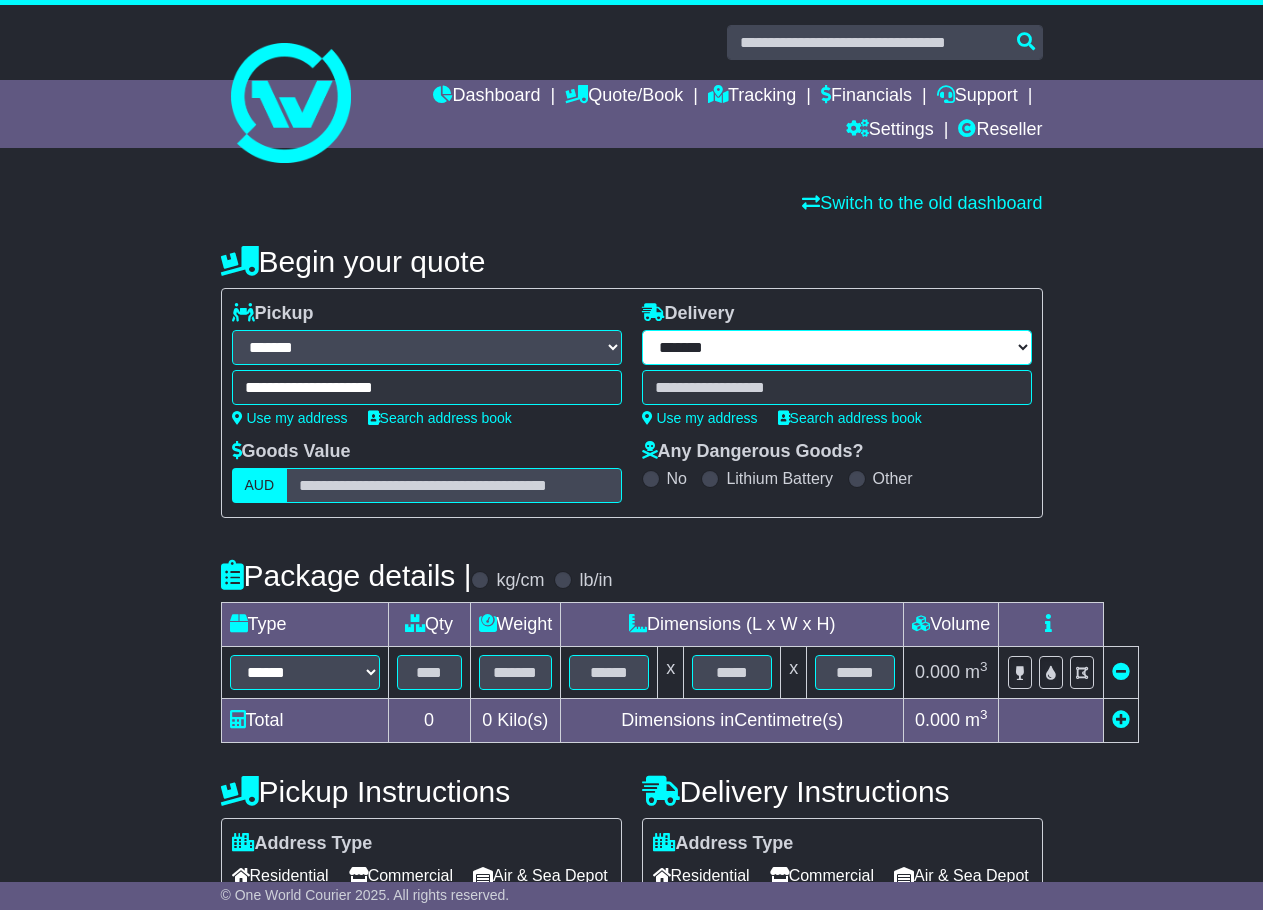 select on "**" 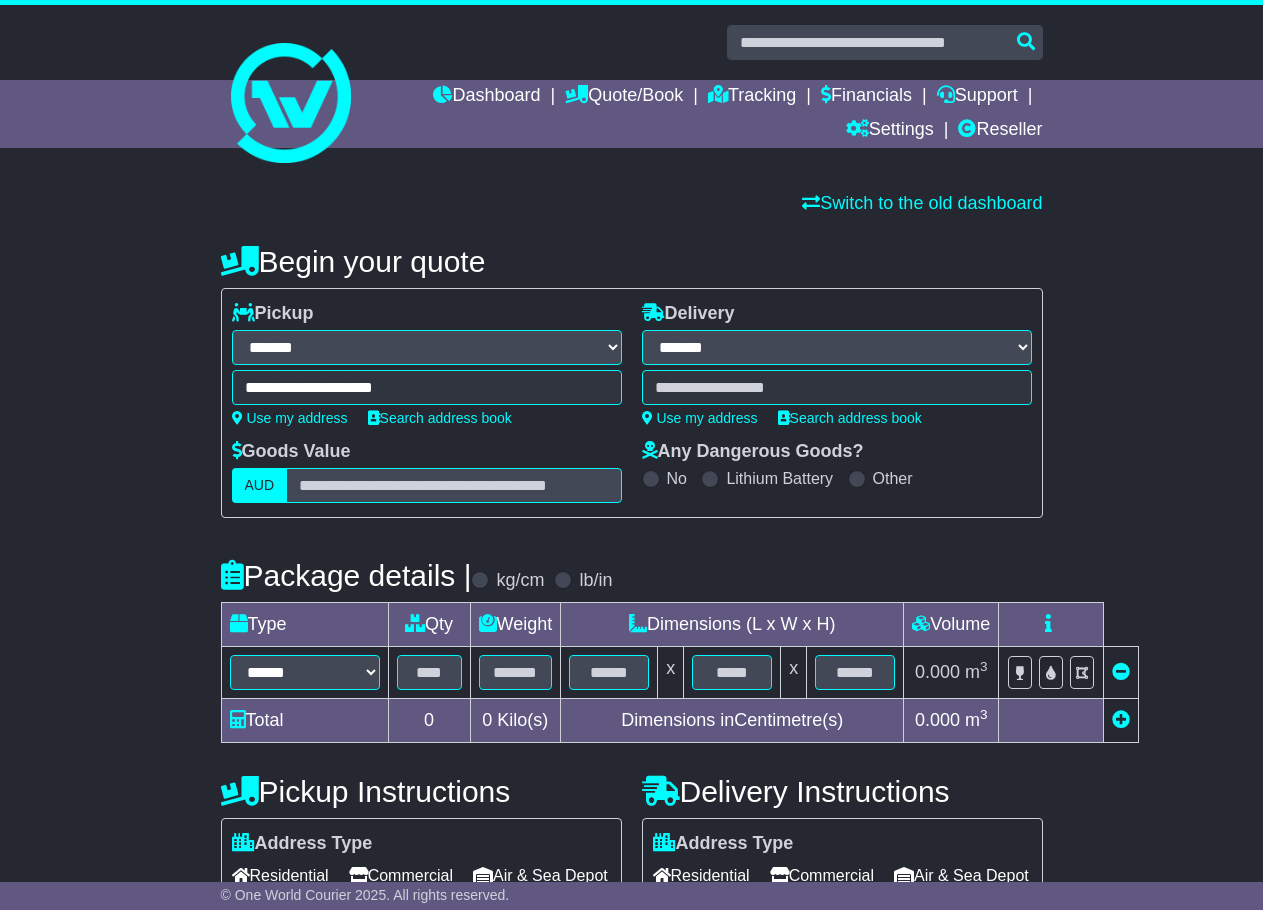 click on "**********" at bounding box center [837, 347] 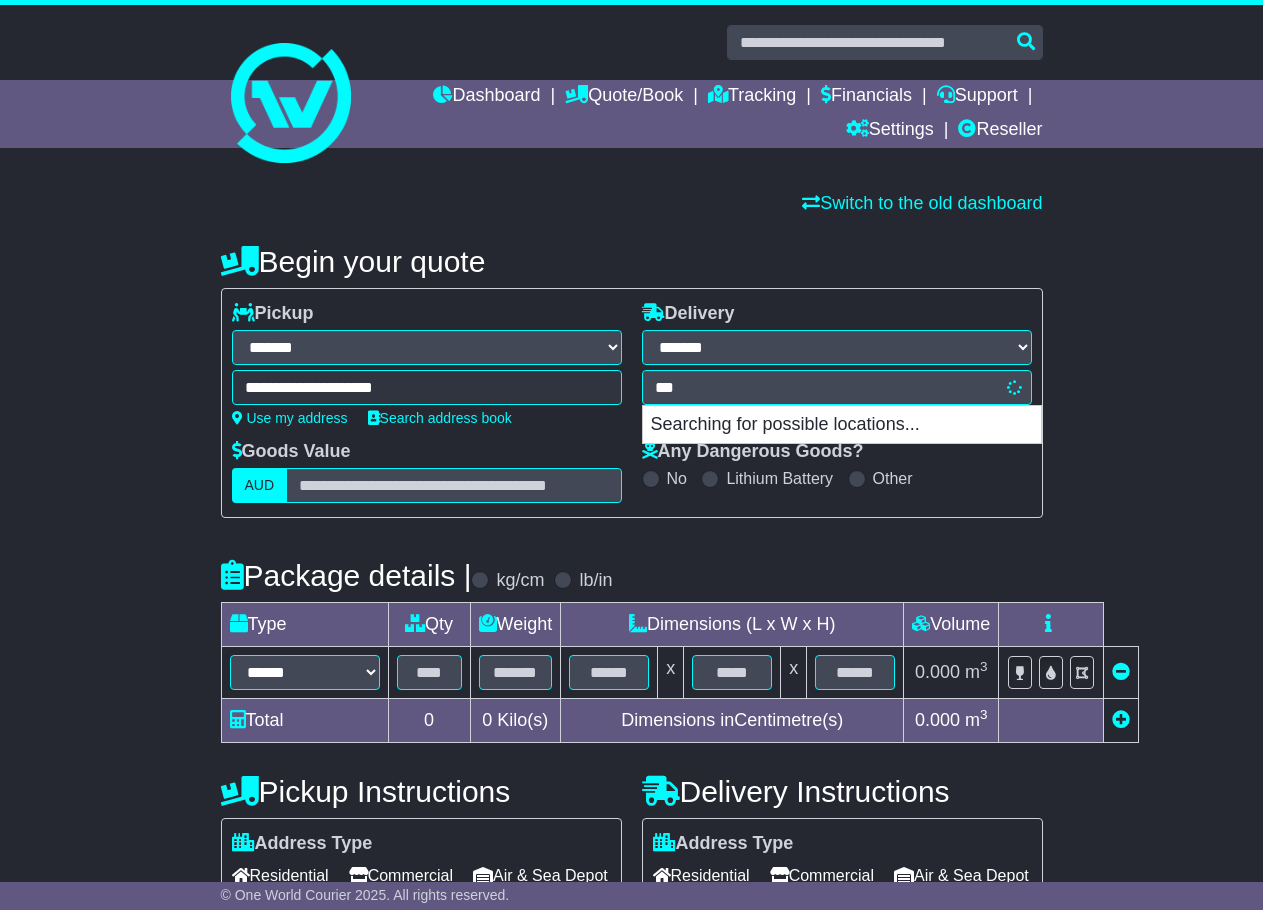 type on "****" 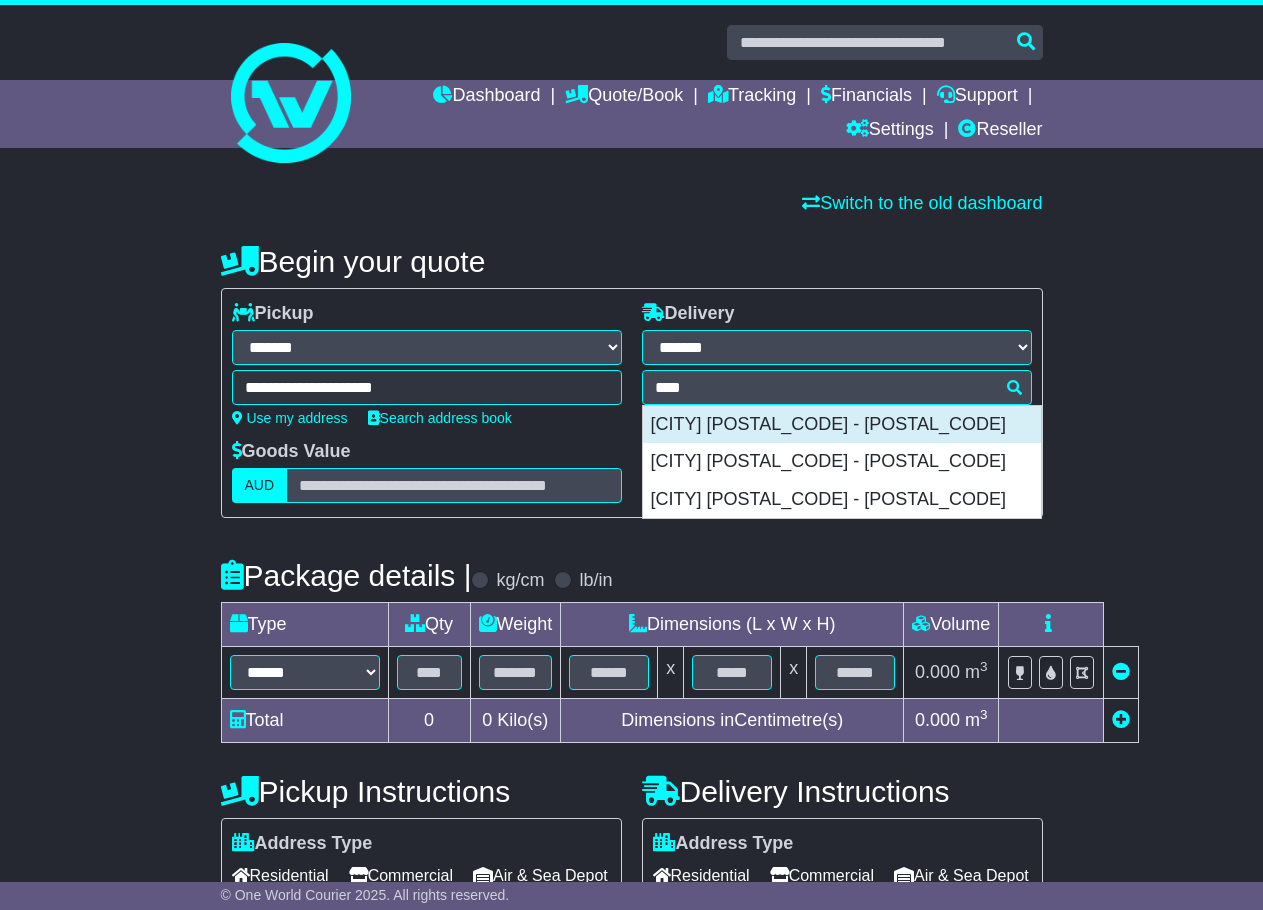 click on "[CITY] [POSTAL_CODE] - [POSTAL_CODE]" at bounding box center [842, 425] 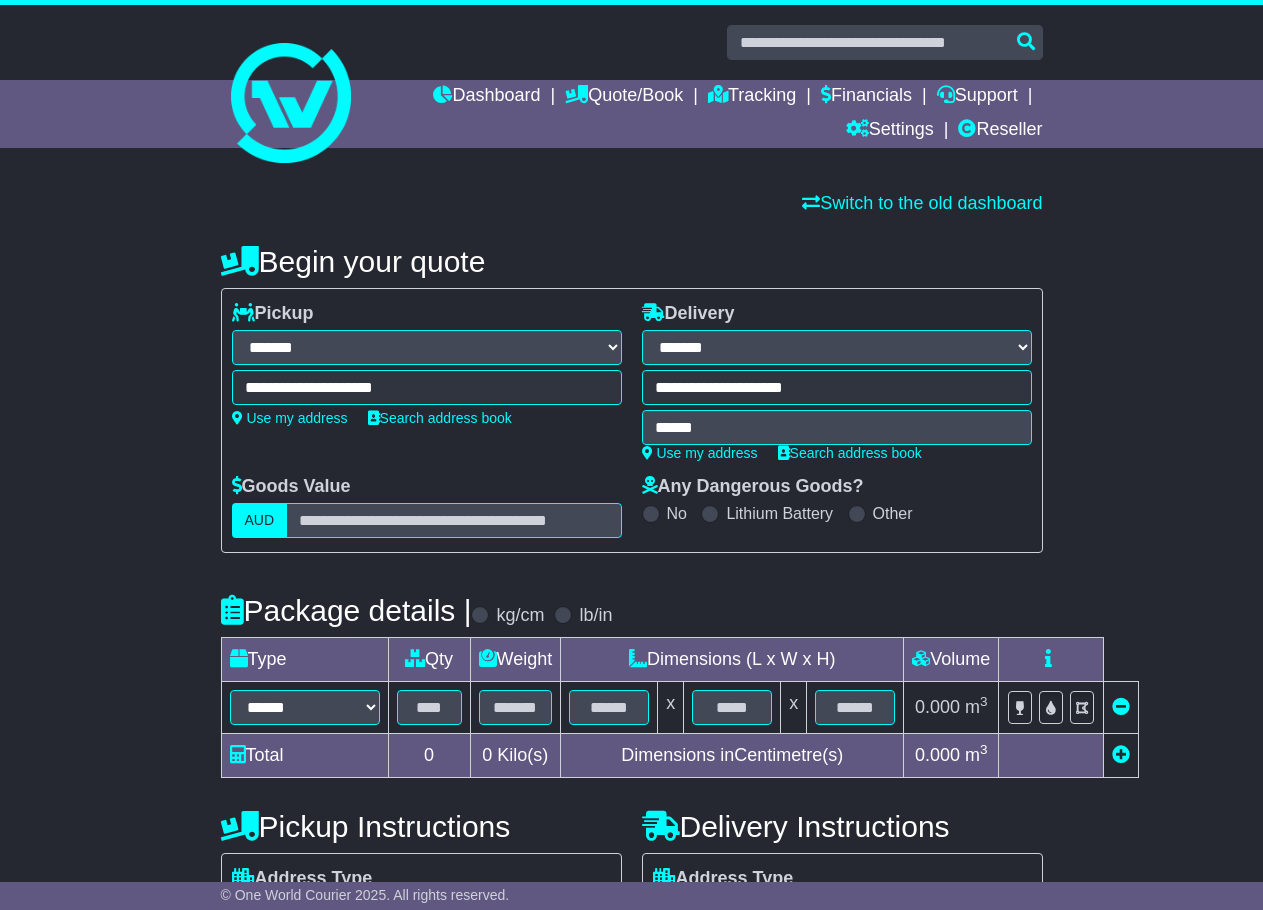 type on "**********" 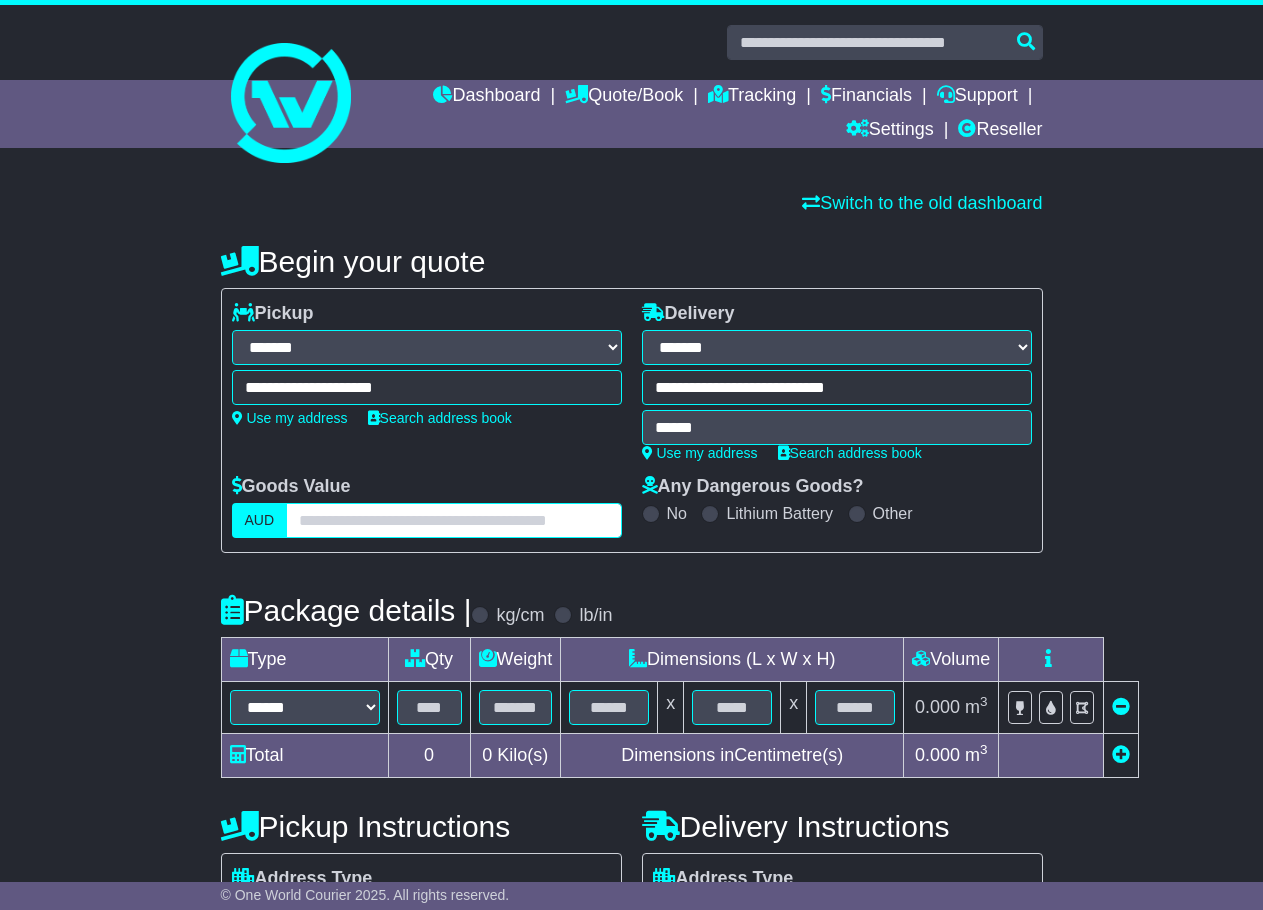 click at bounding box center [453, 520] 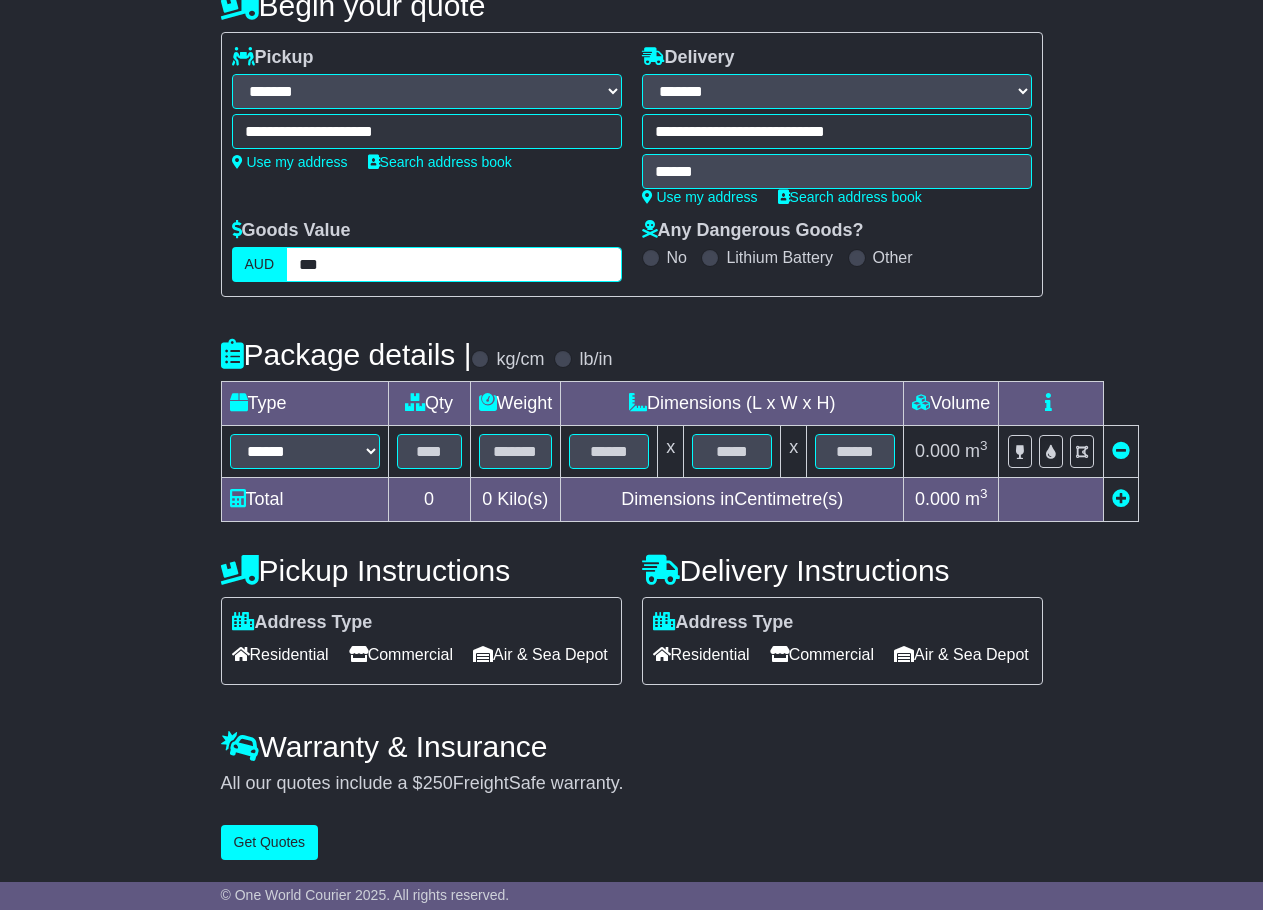 scroll, scrollTop: 287, scrollLeft: 0, axis: vertical 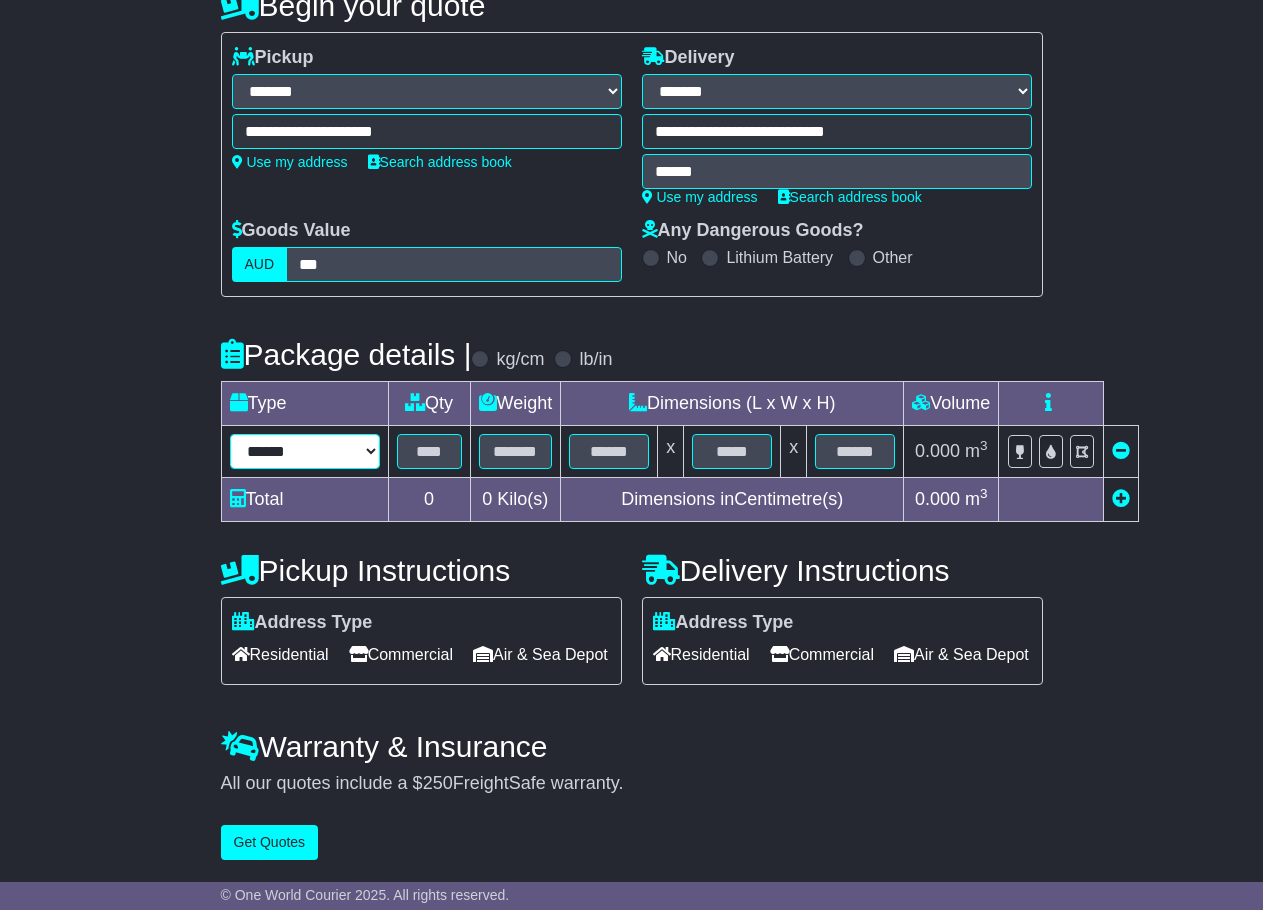 click on "**********" at bounding box center (305, 451) 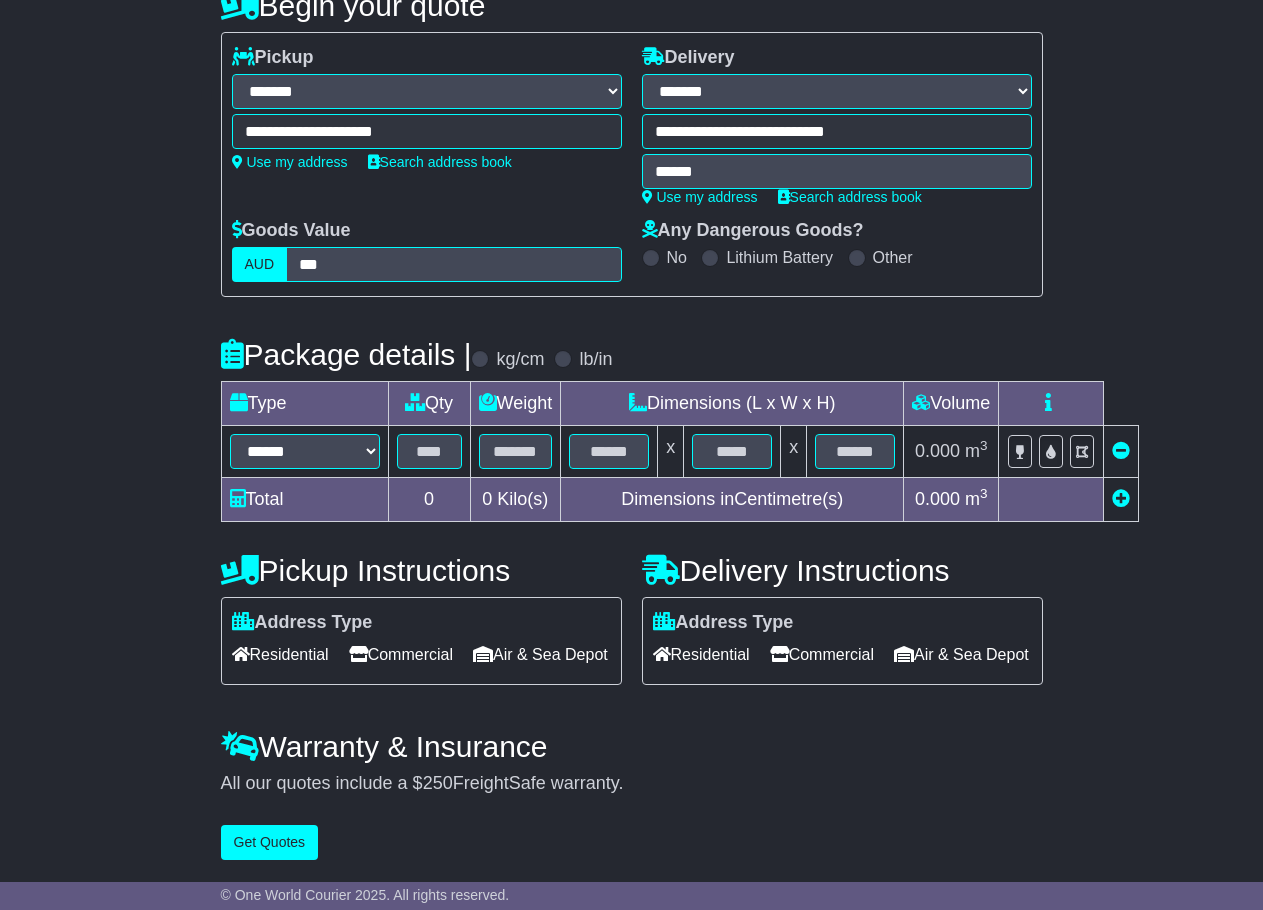 click on "**********" at bounding box center [631, 419] 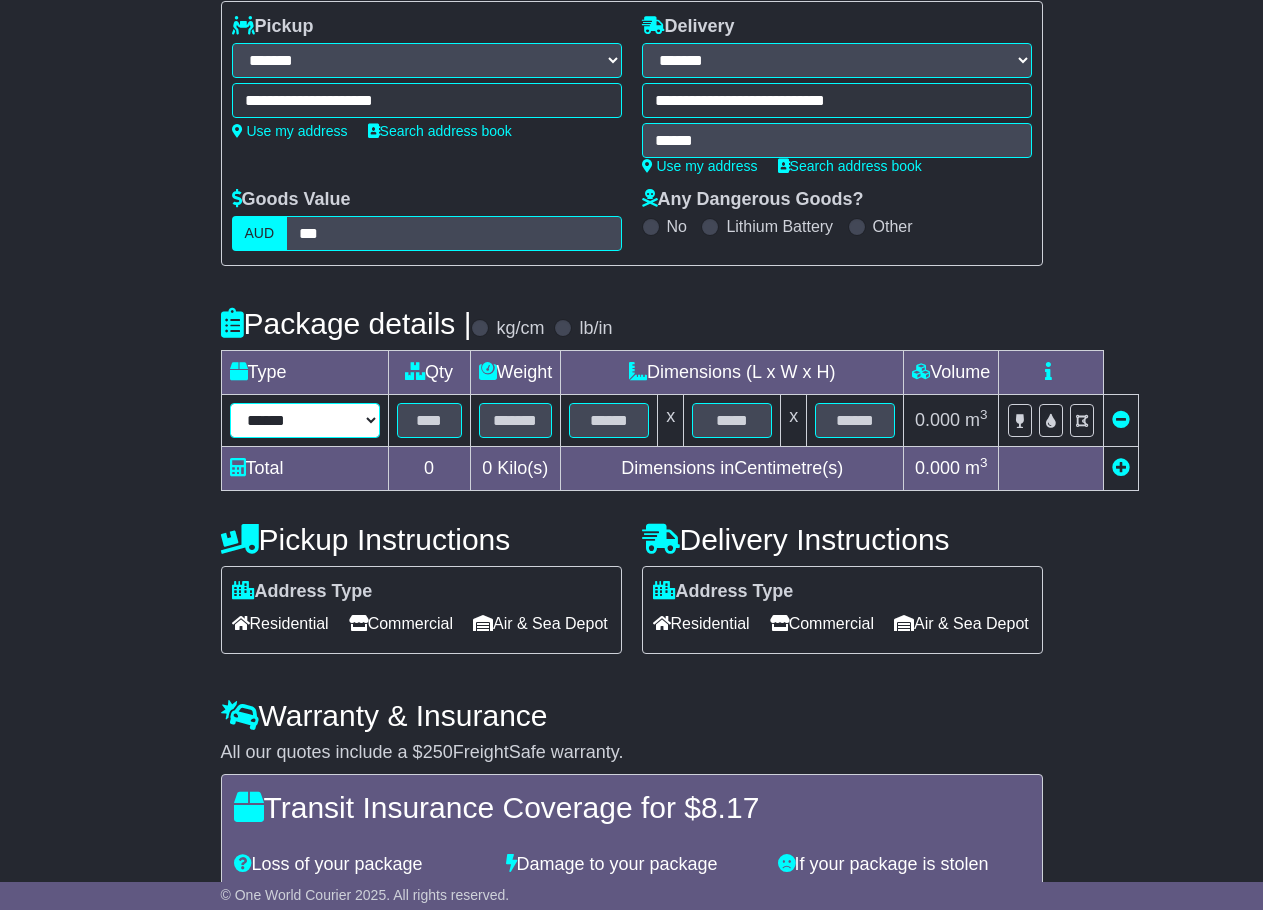 click on "**********" at bounding box center [305, 420] 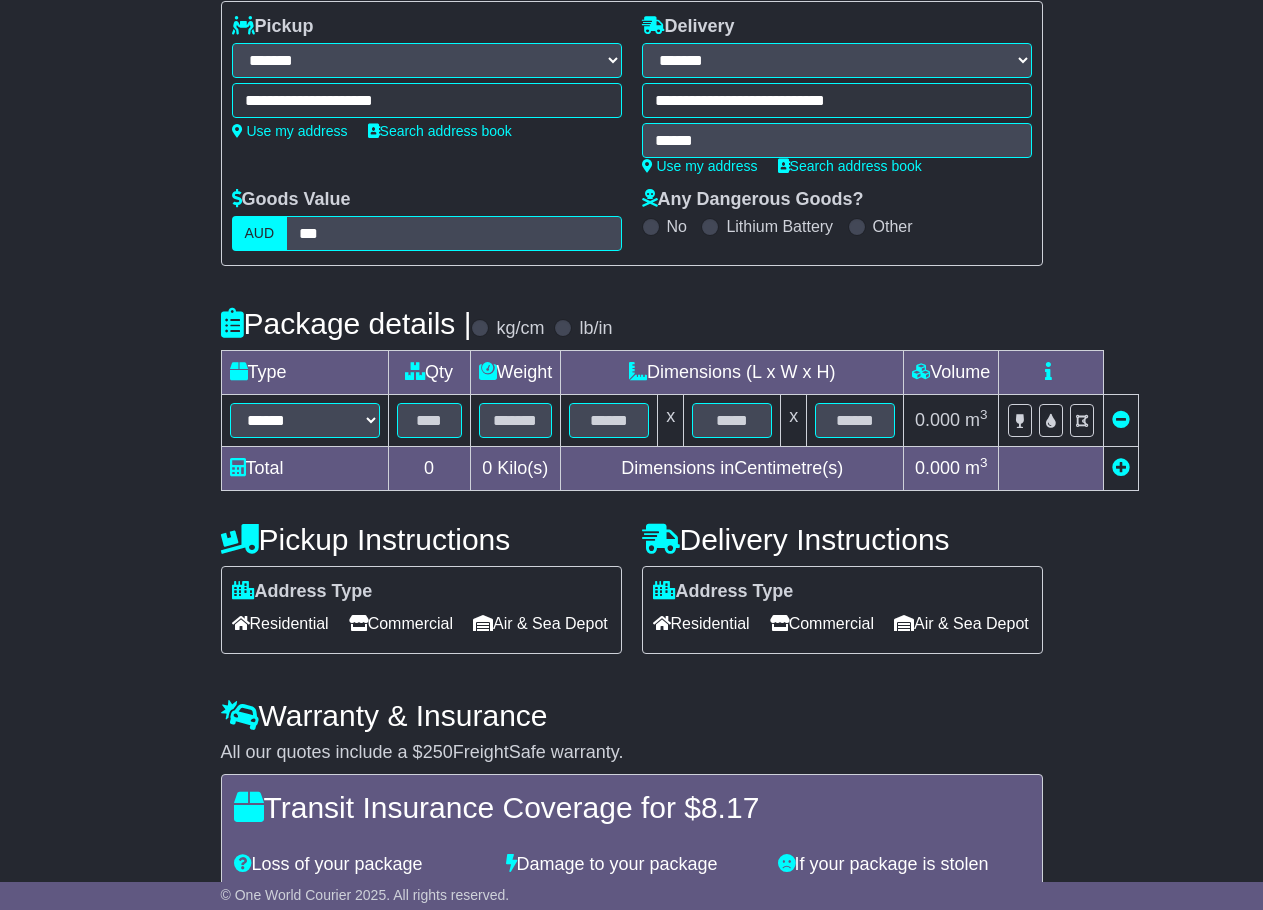 click on "**********" at bounding box center [631, 497] 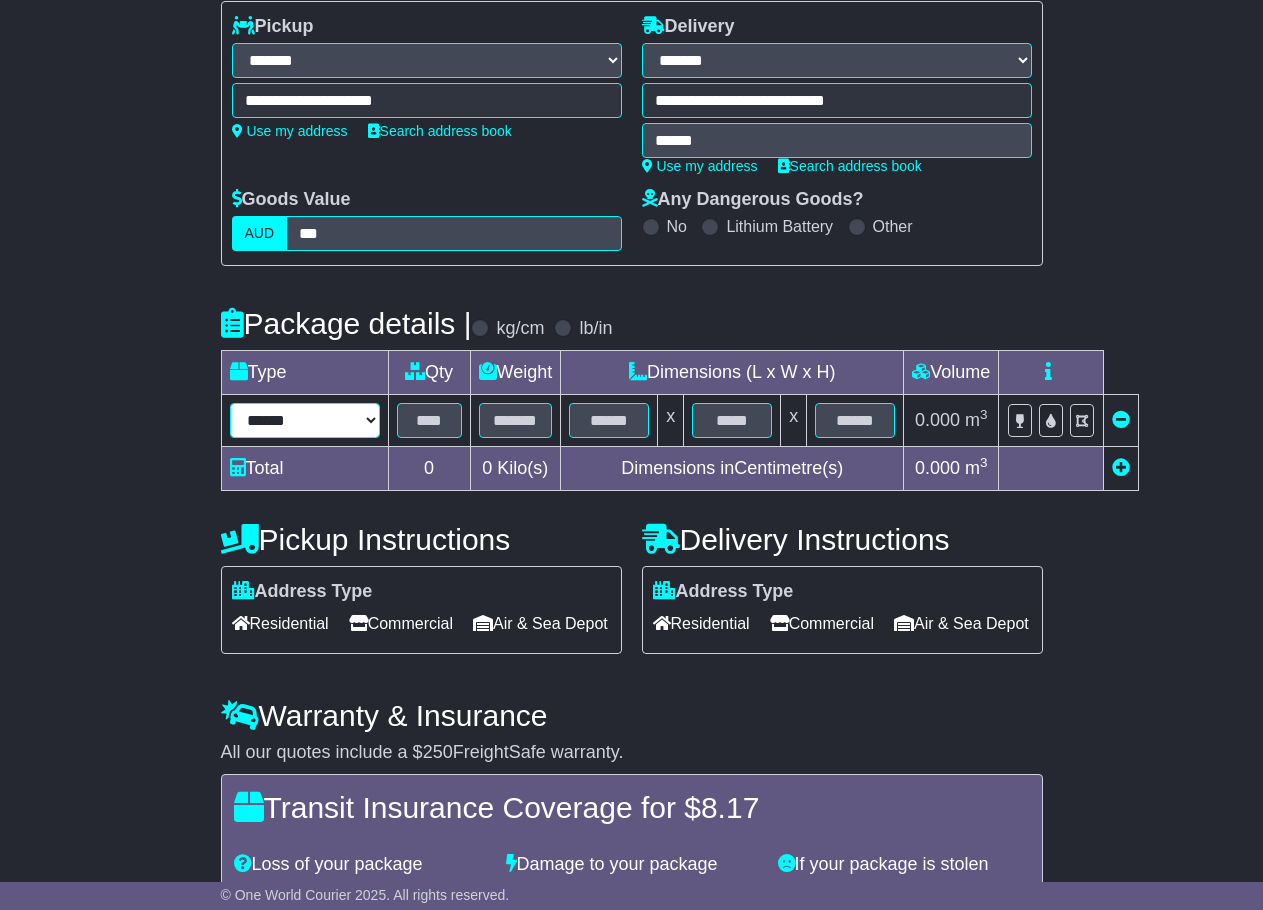 click on "**********" at bounding box center [305, 420] 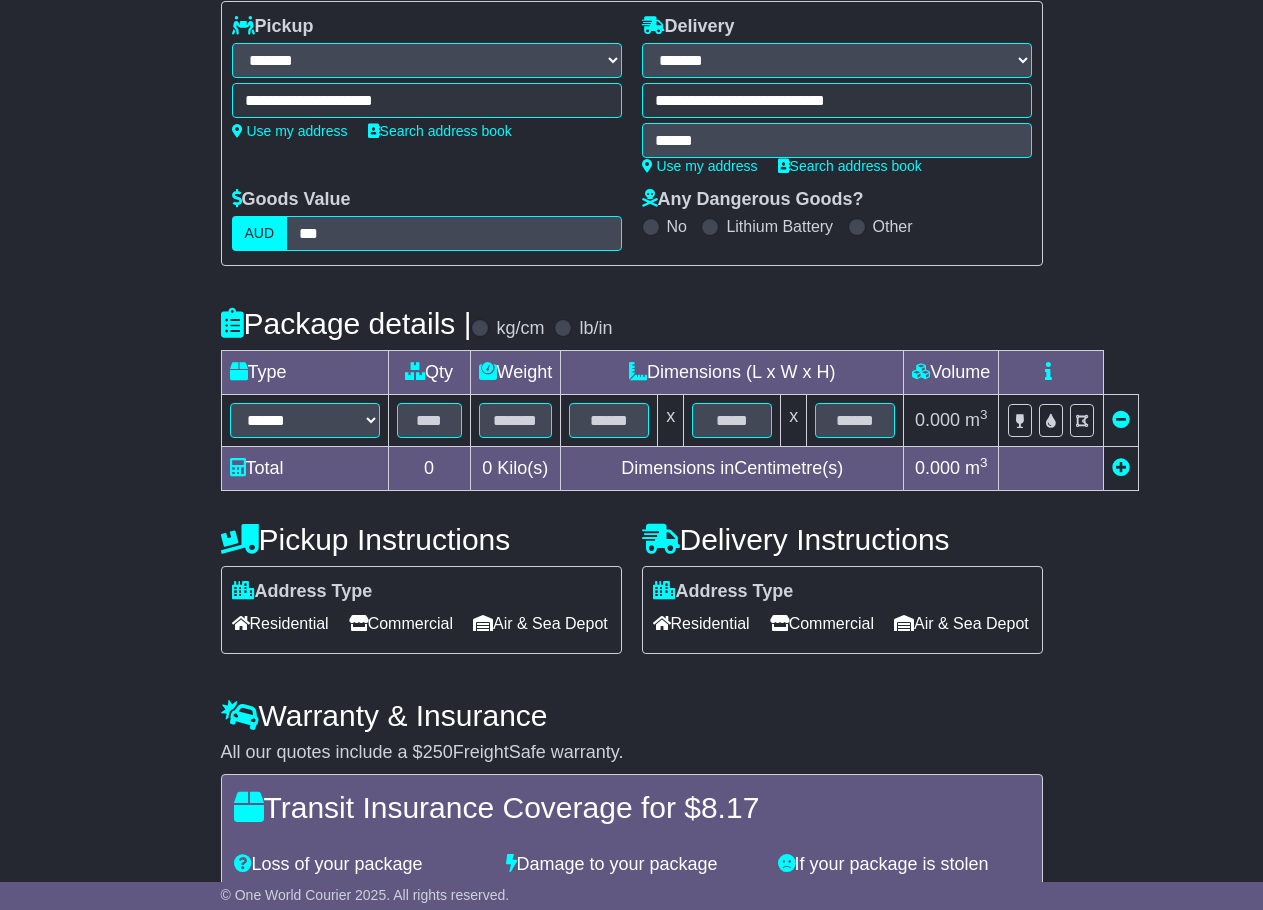 click on "**********" at bounding box center [631, 497] 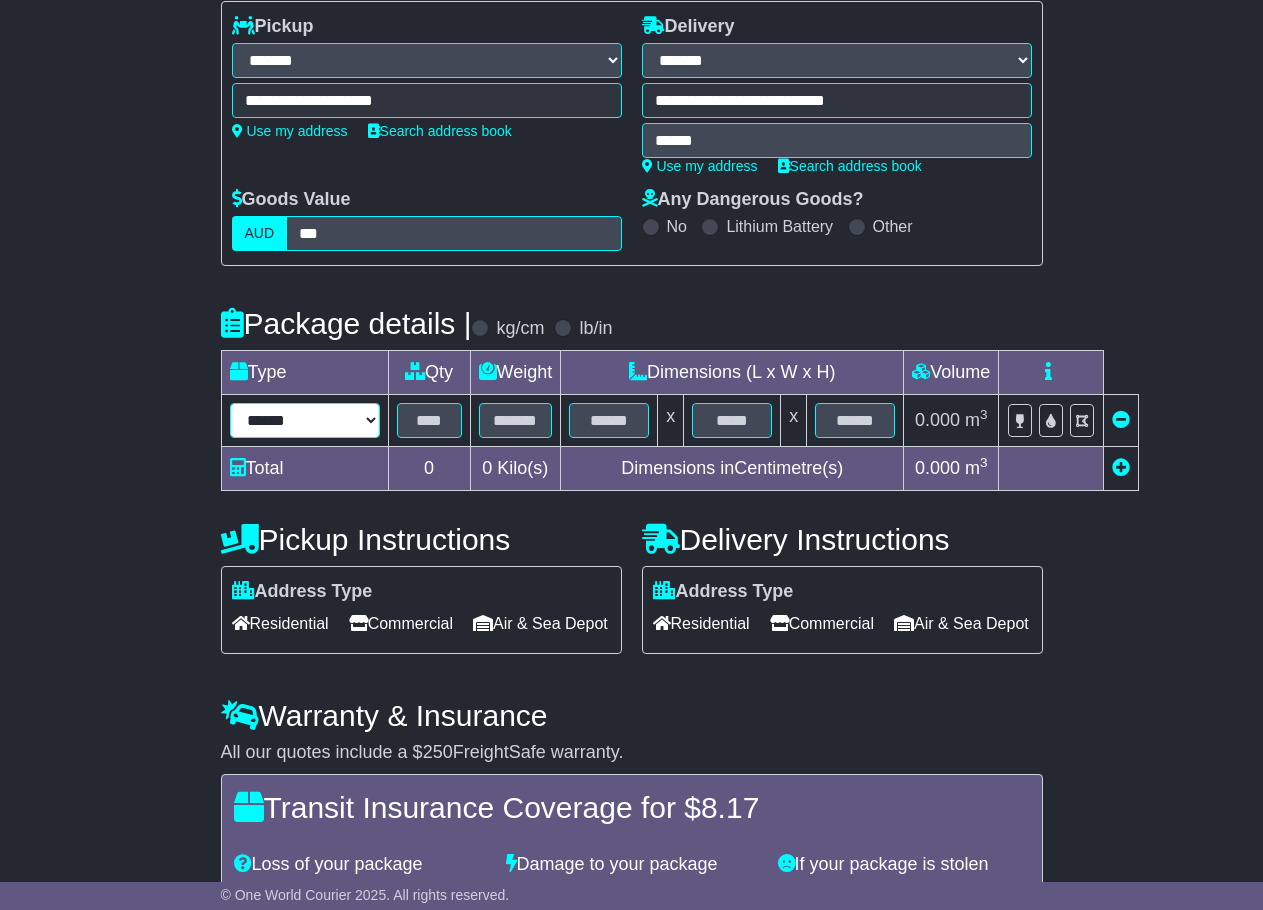 click on "**********" at bounding box center (305, 420) 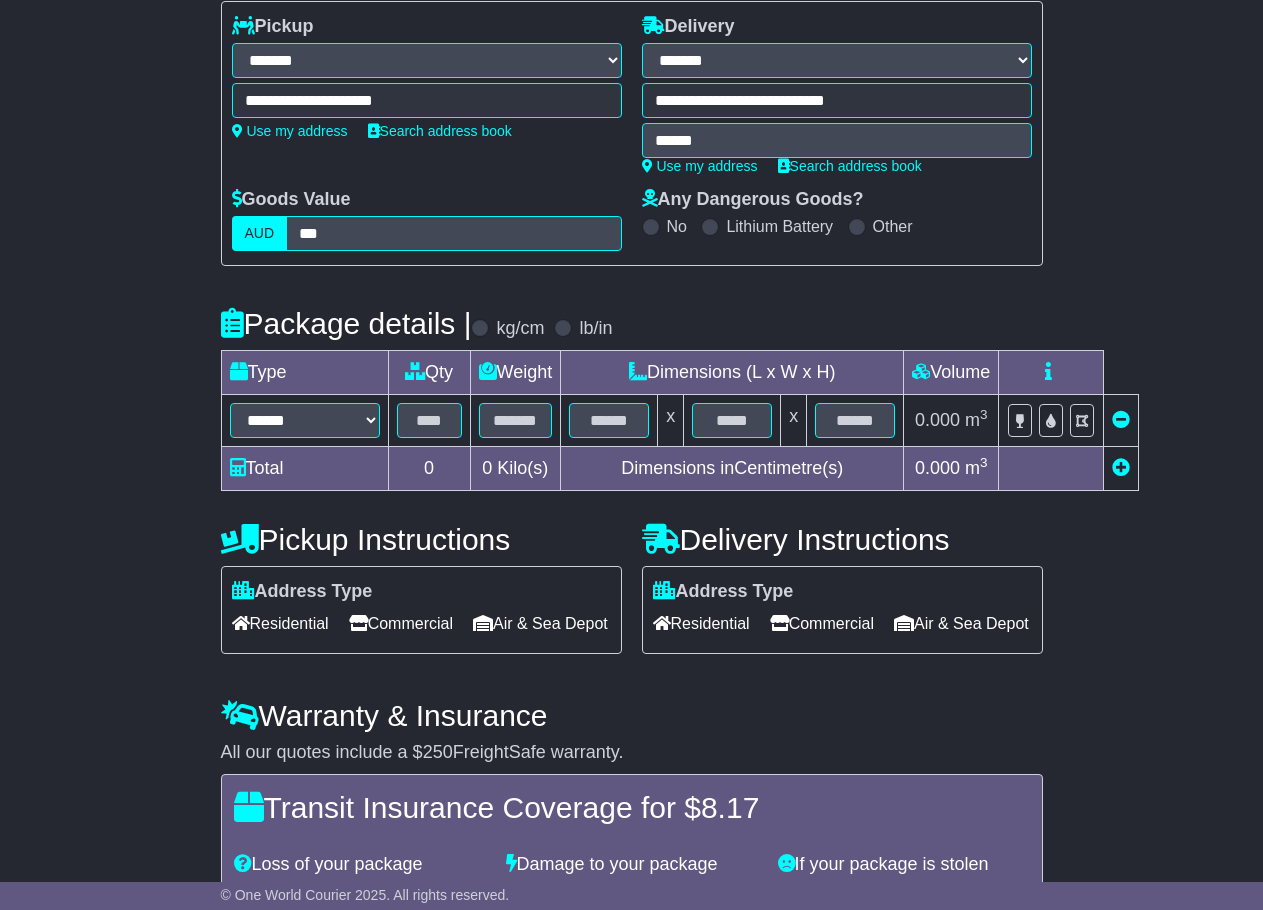 click on "**********" at bounding box center (631, 497) 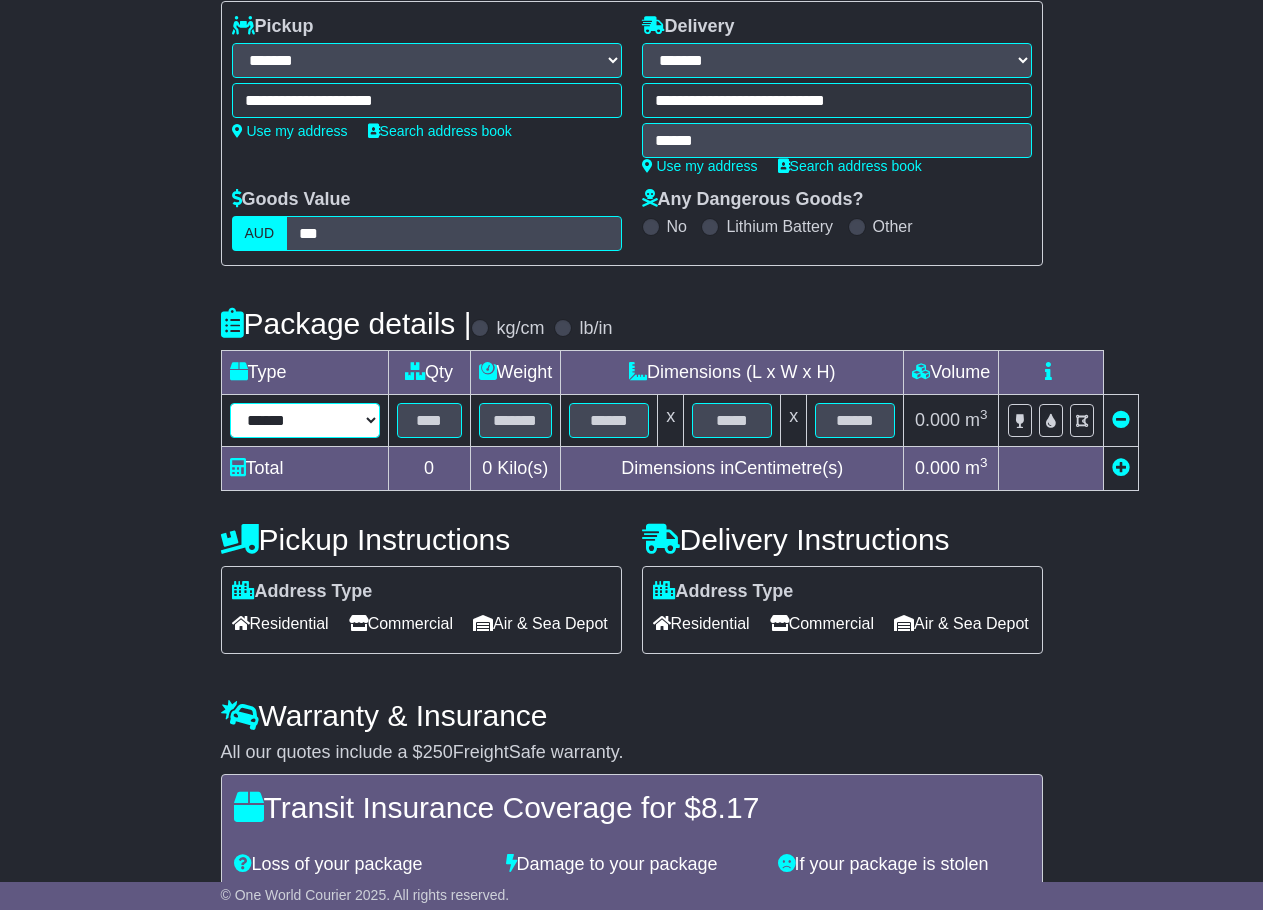 click on "**********" at bounding box center [305, 420] 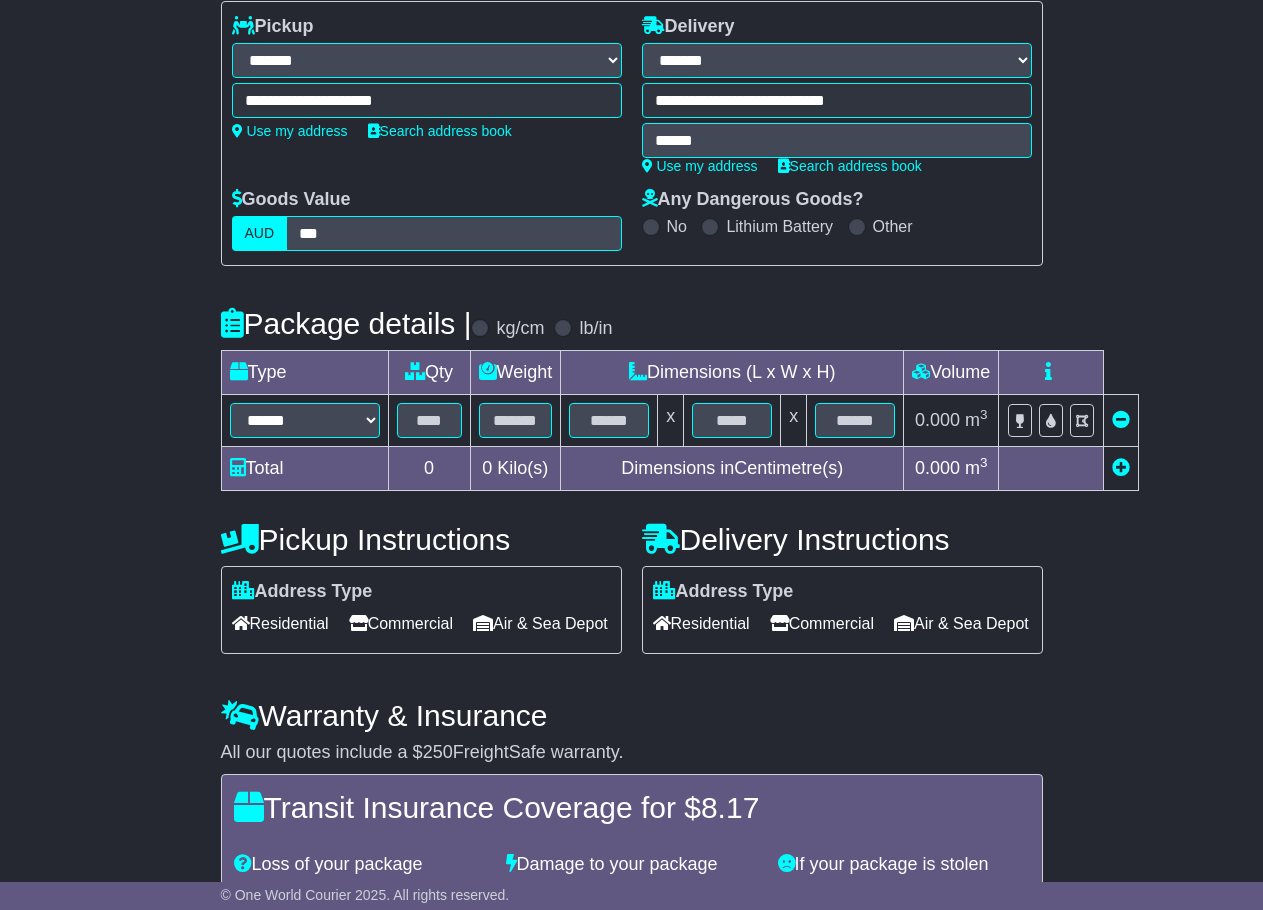 drag, startPoint x: 141, startPoint y: 419, endPoint x: 151, endPoint y: 409, distance: 14.142136 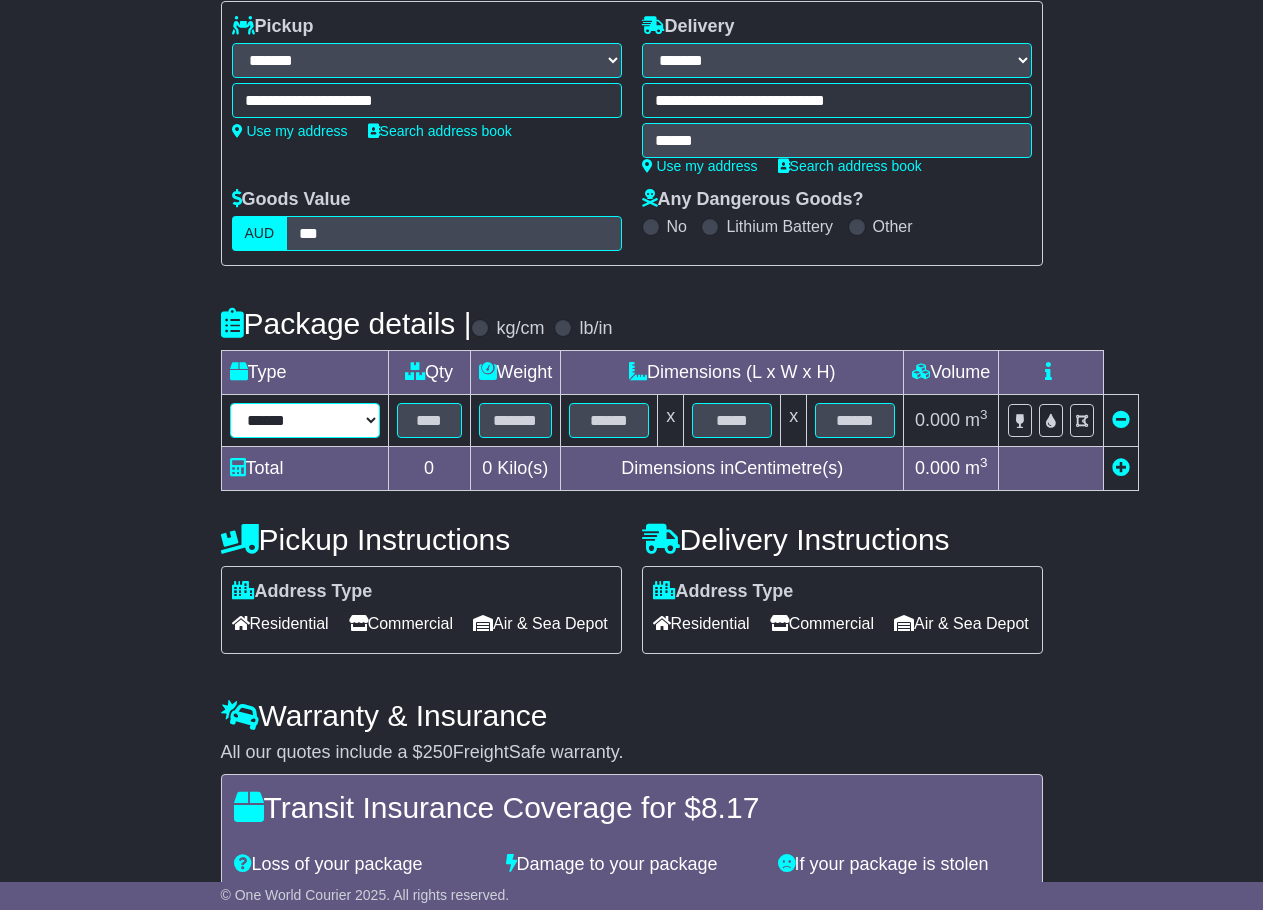 click on "**********" at bounding box center [305, 420] 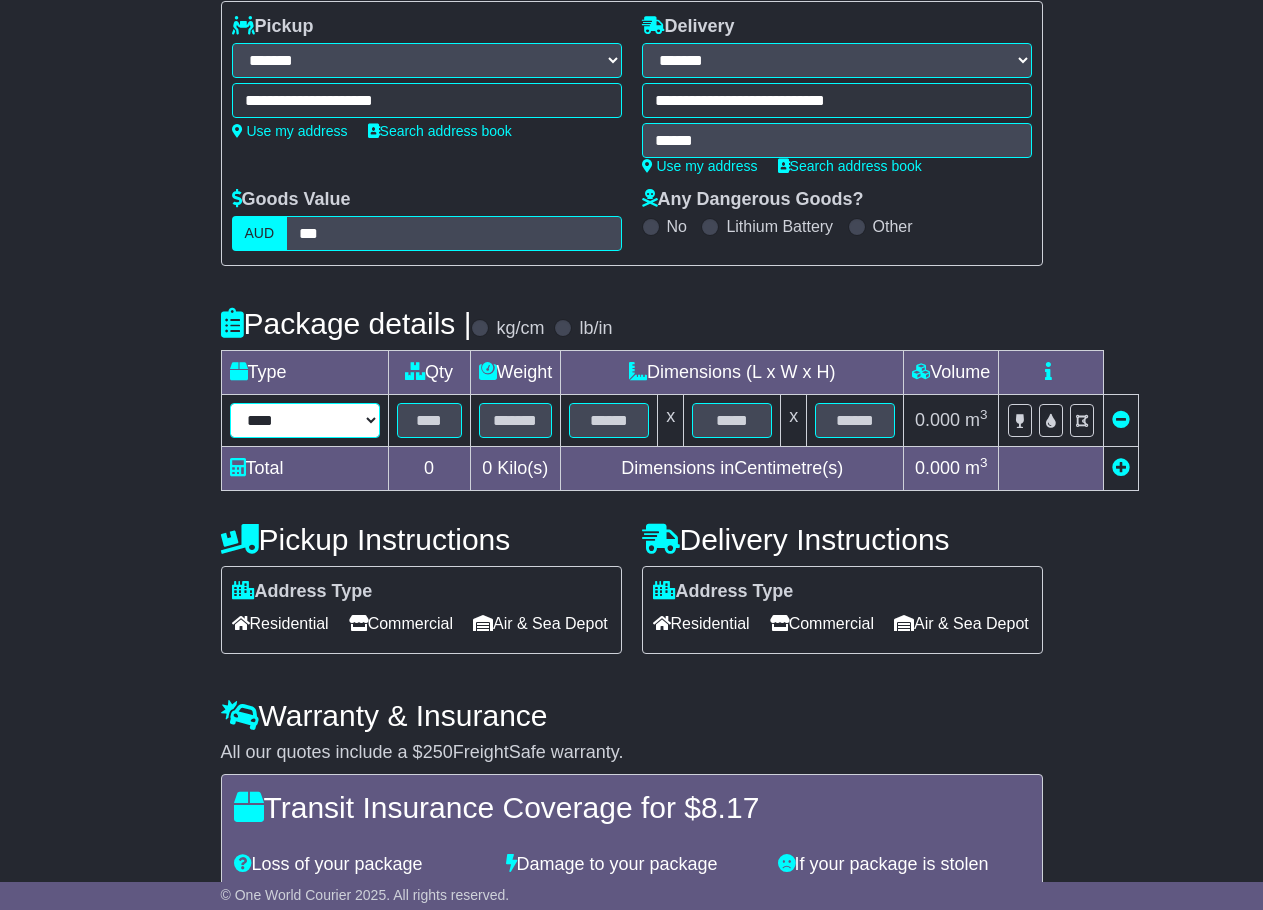 click on "**********" at bounding box center (305, 420) 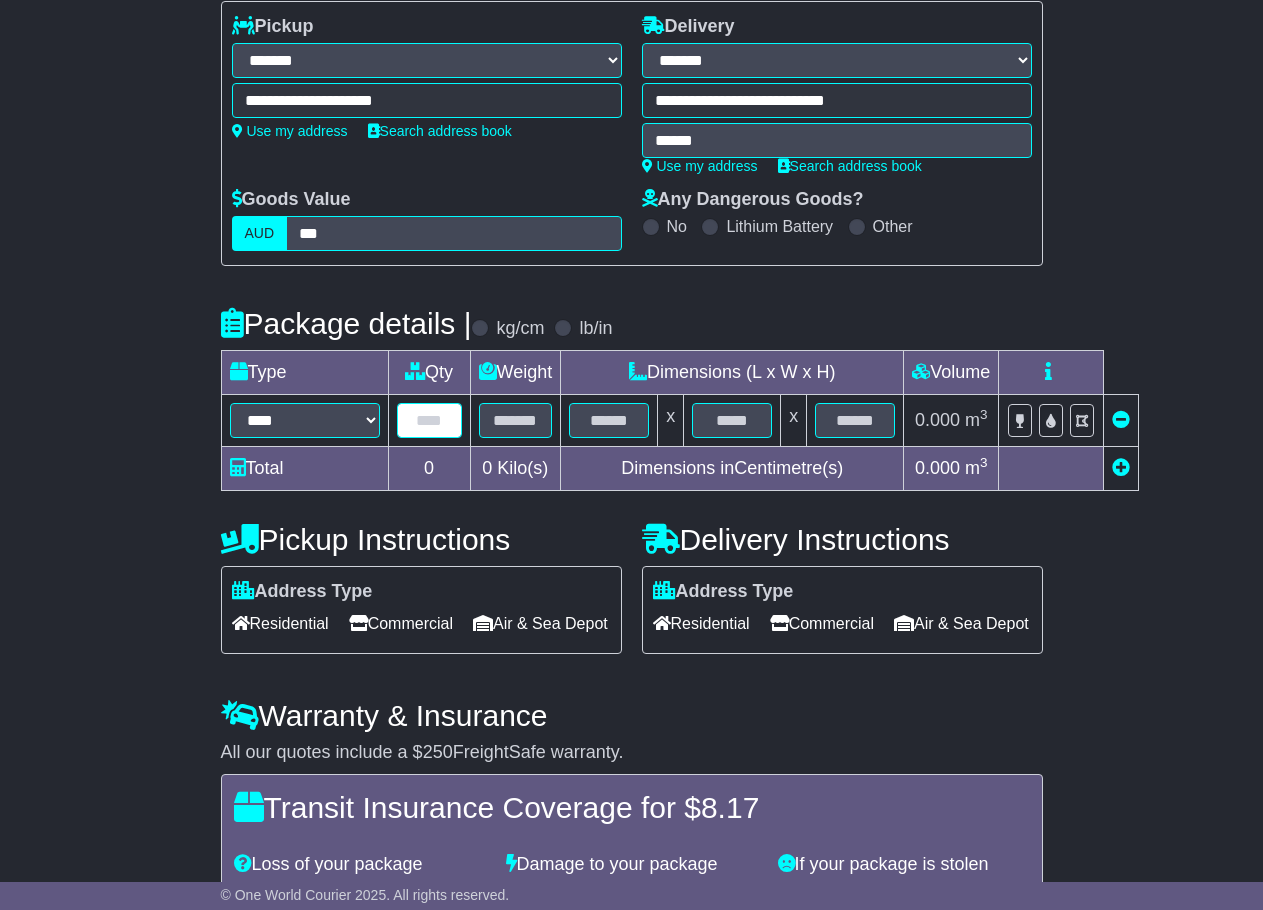 click at bounding box center [429, 420] 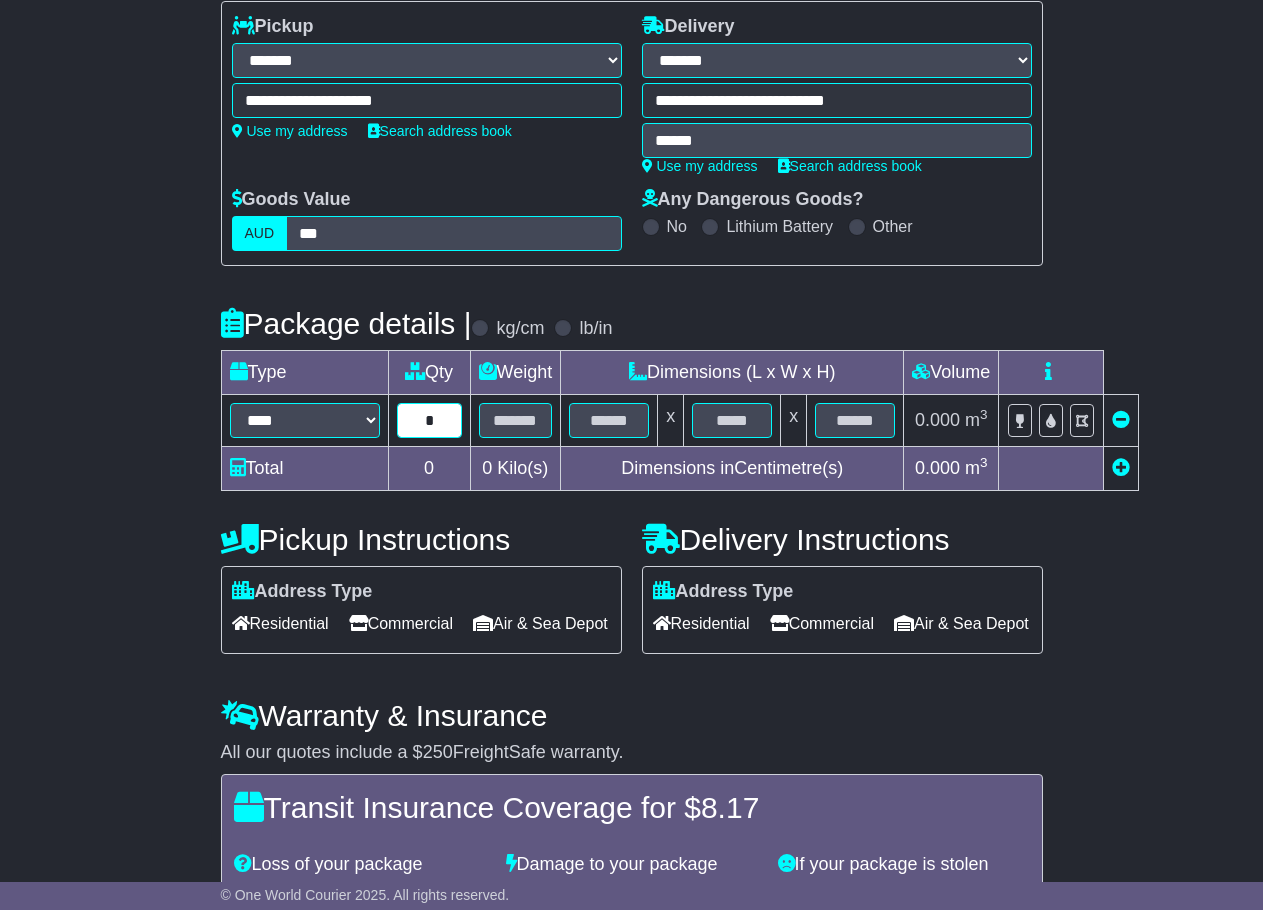 type on "*" 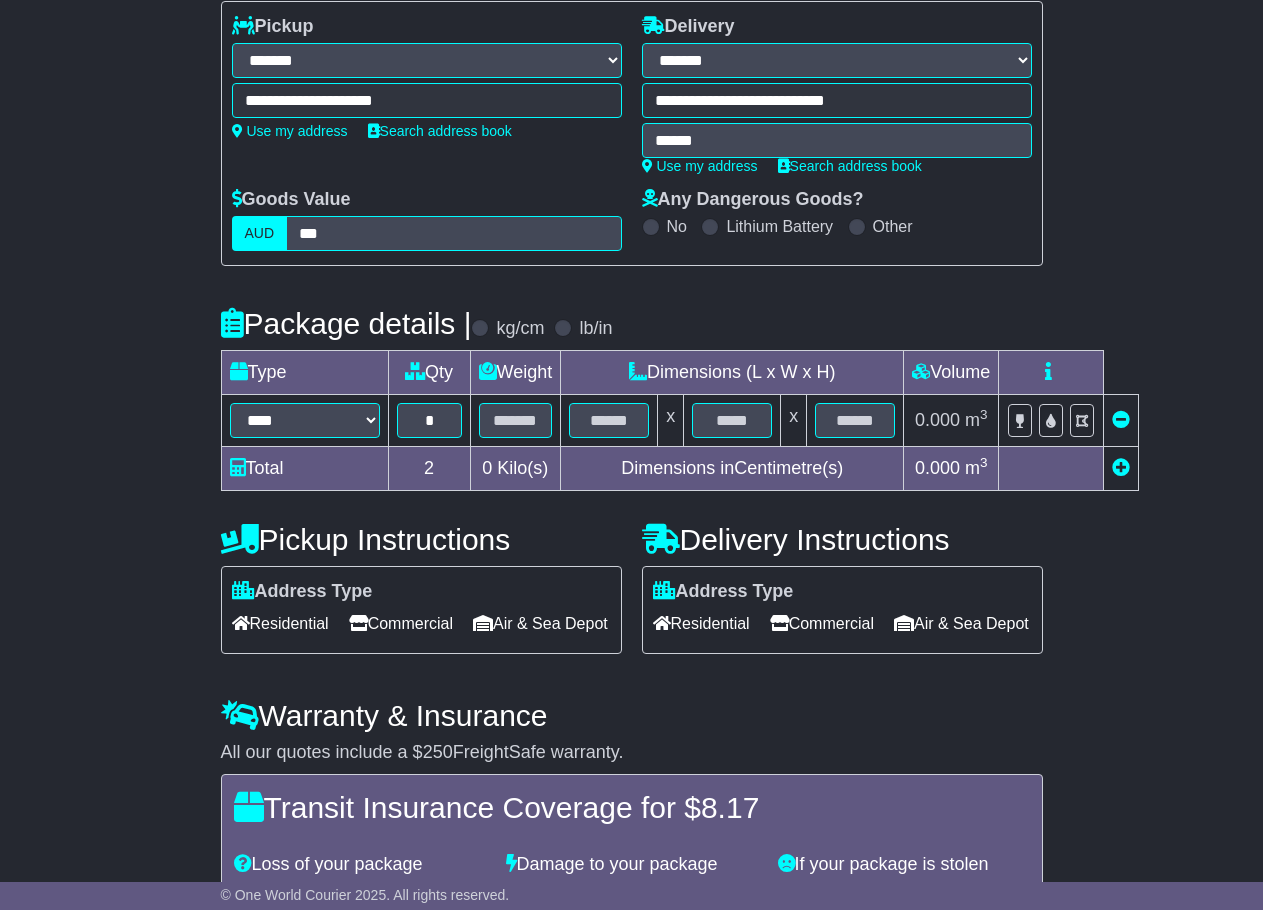 click on "0
Kilo(s)" at bounding box center (515, 469) 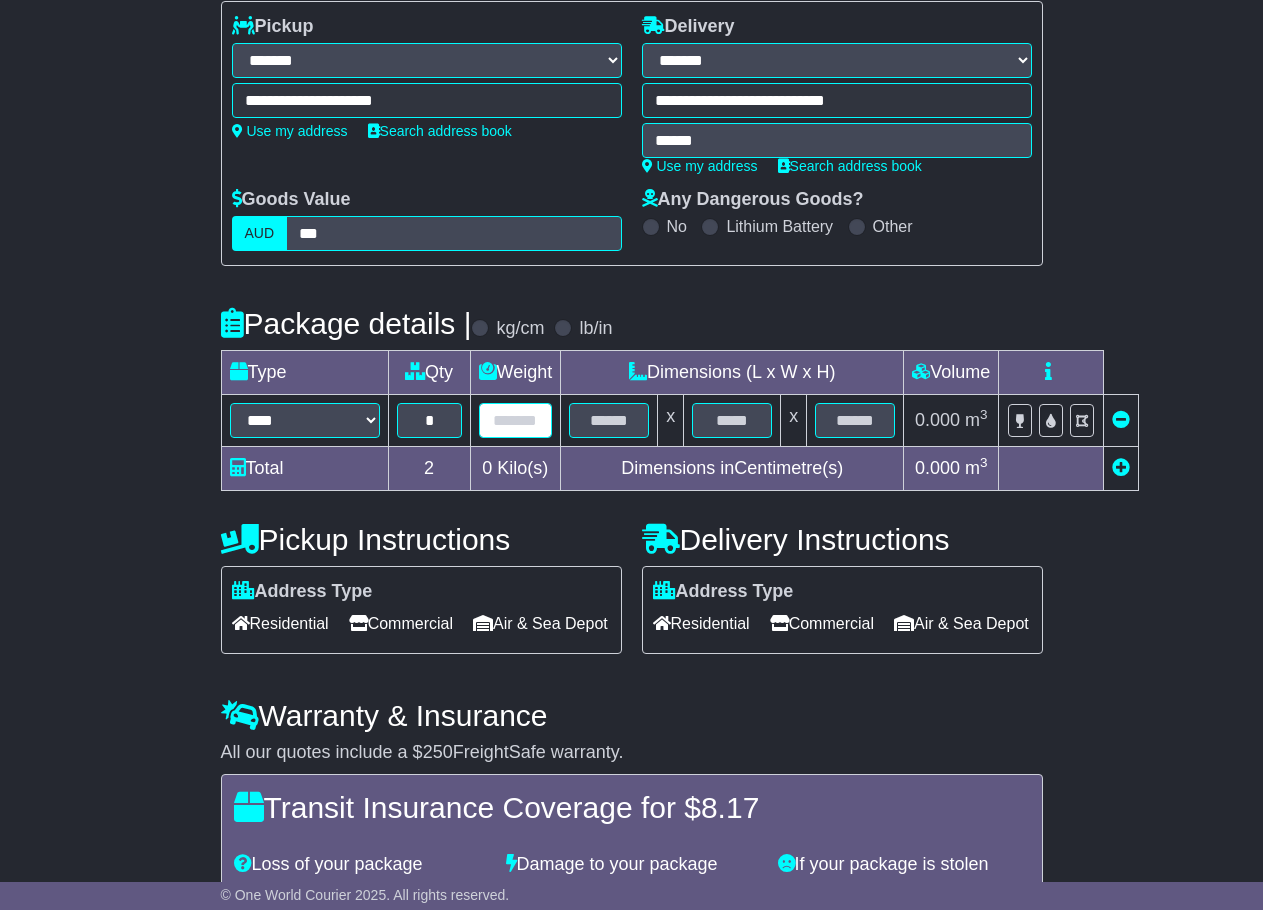 click at bounding box center (516, 420) 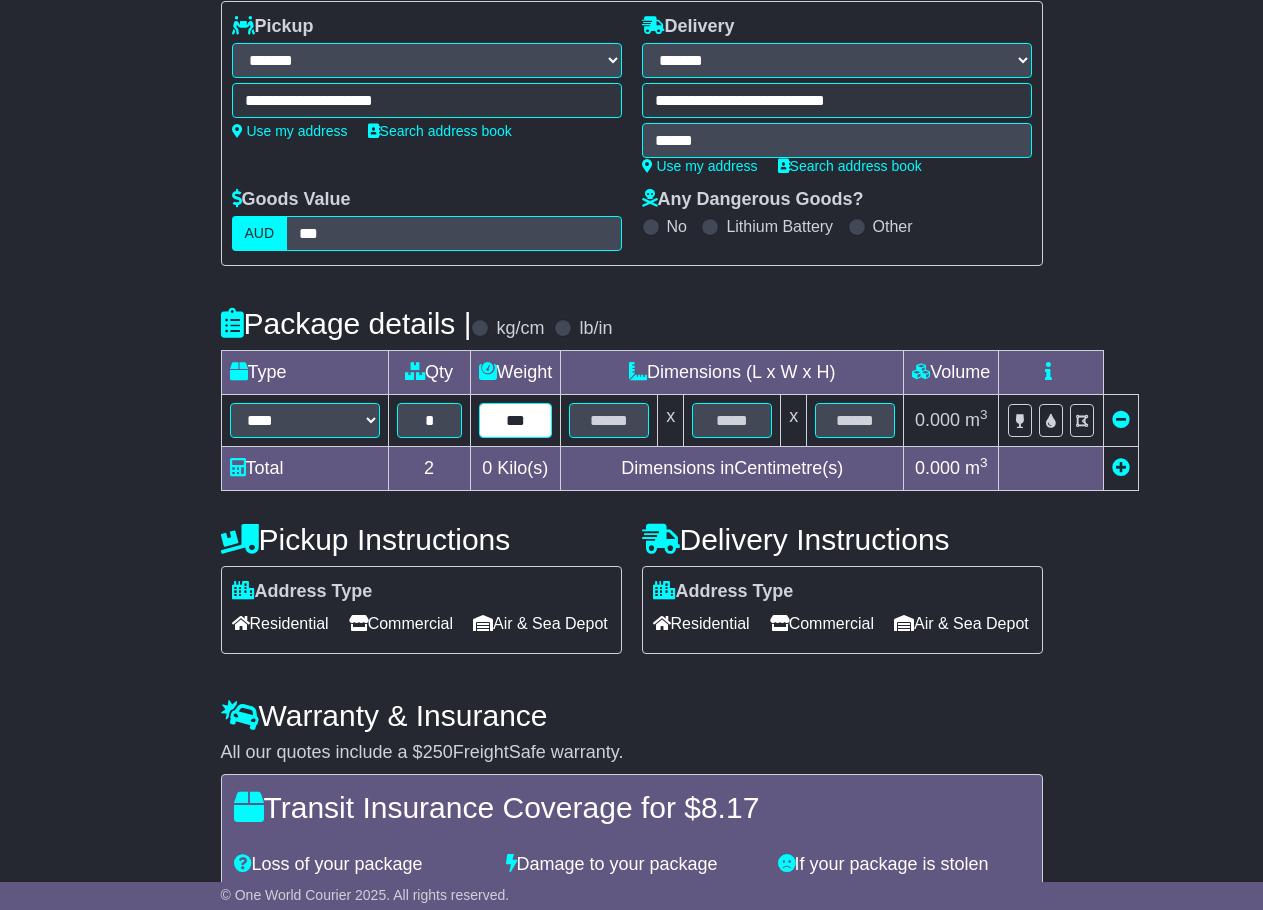 type on "***" 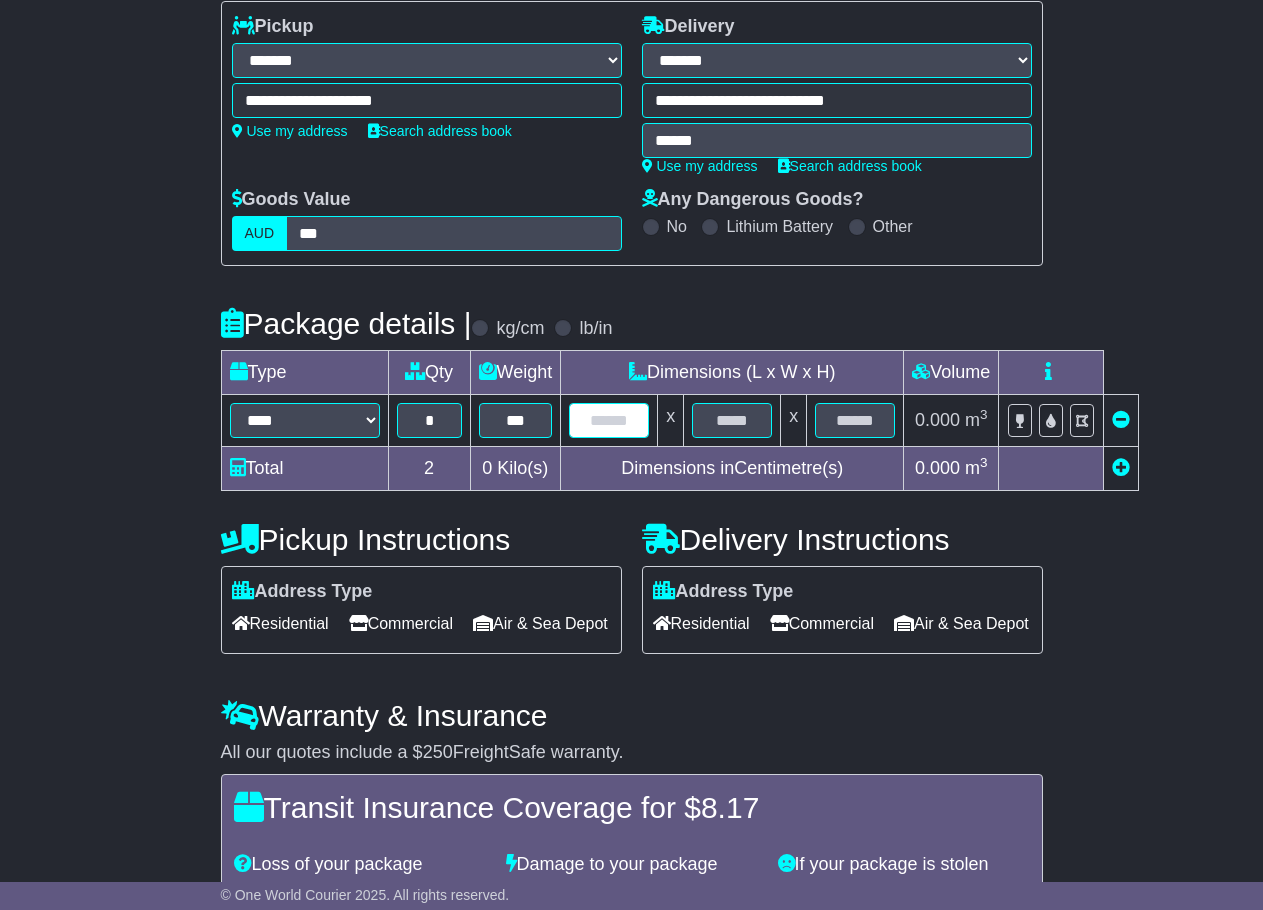 click at bounding box center [609, 420] 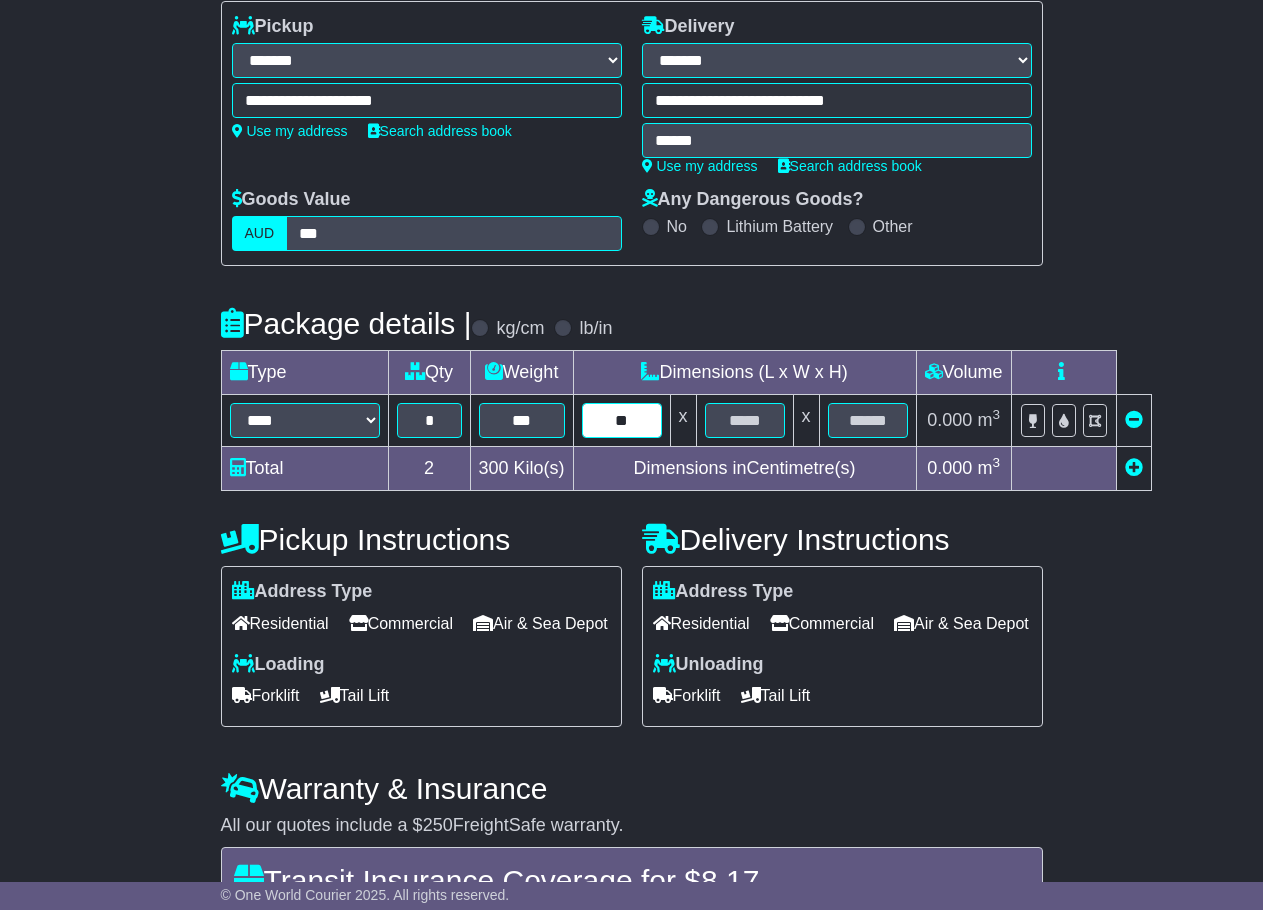 type on "**" 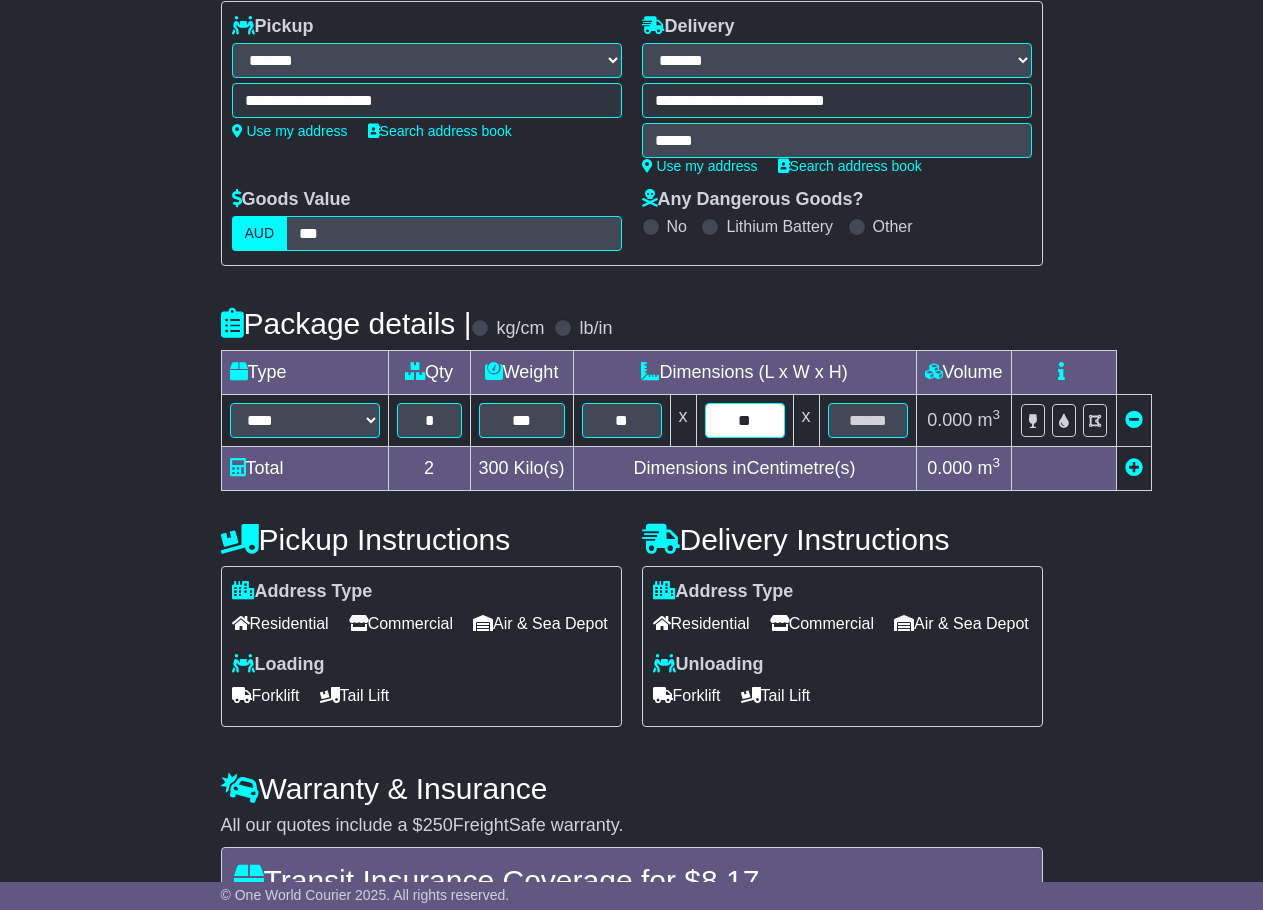 type on "**" 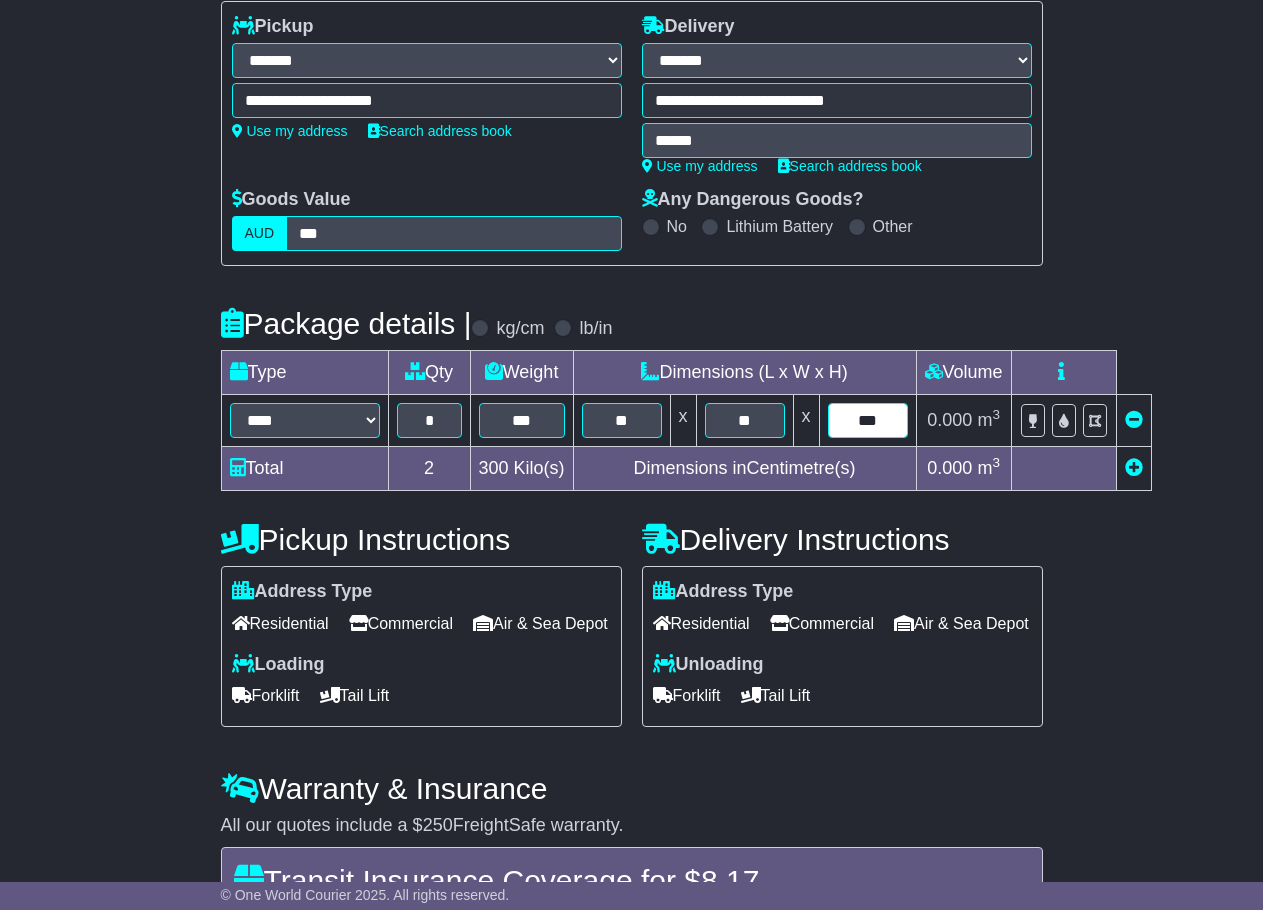 type on "***" 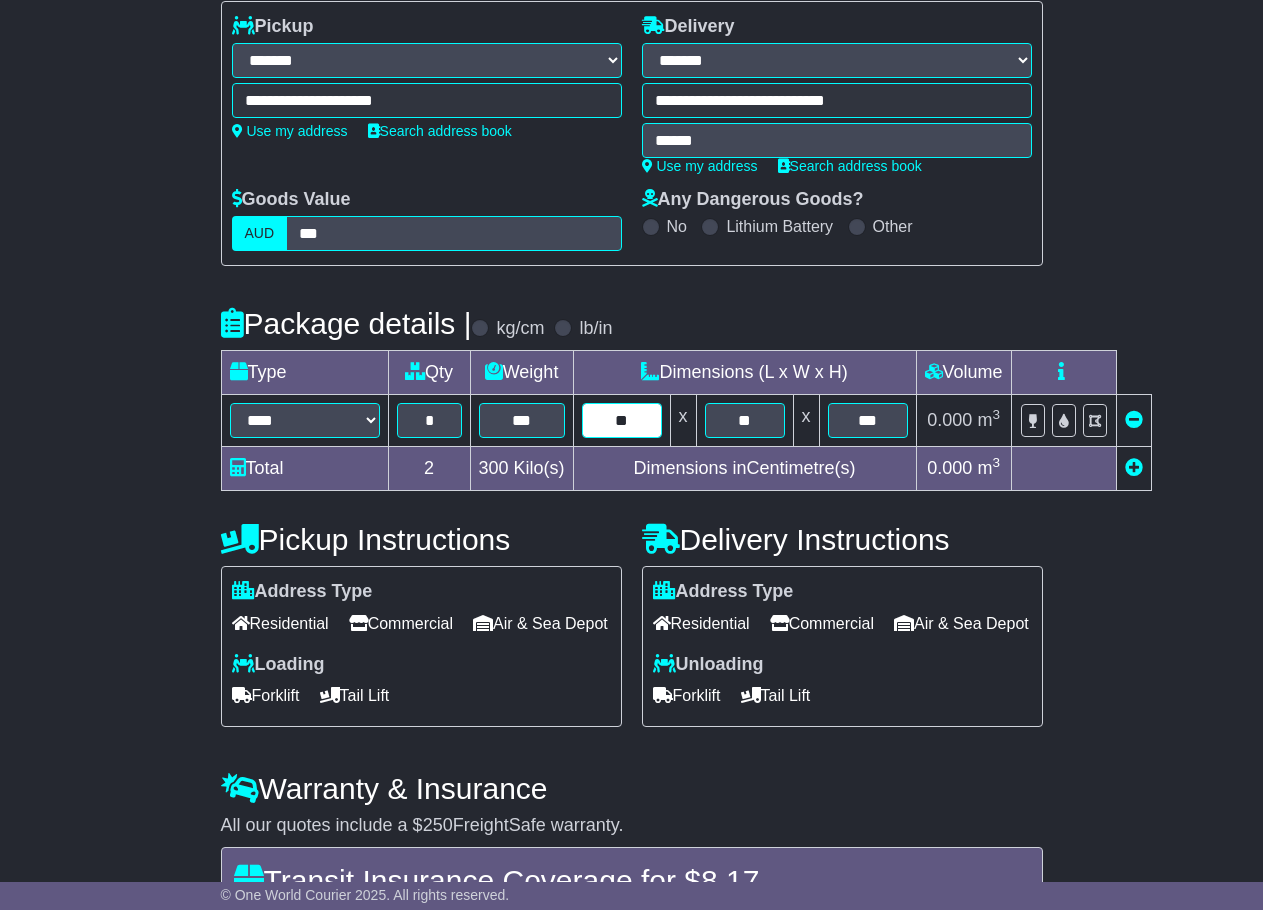 click on "**" at bounding box center [622, 420] 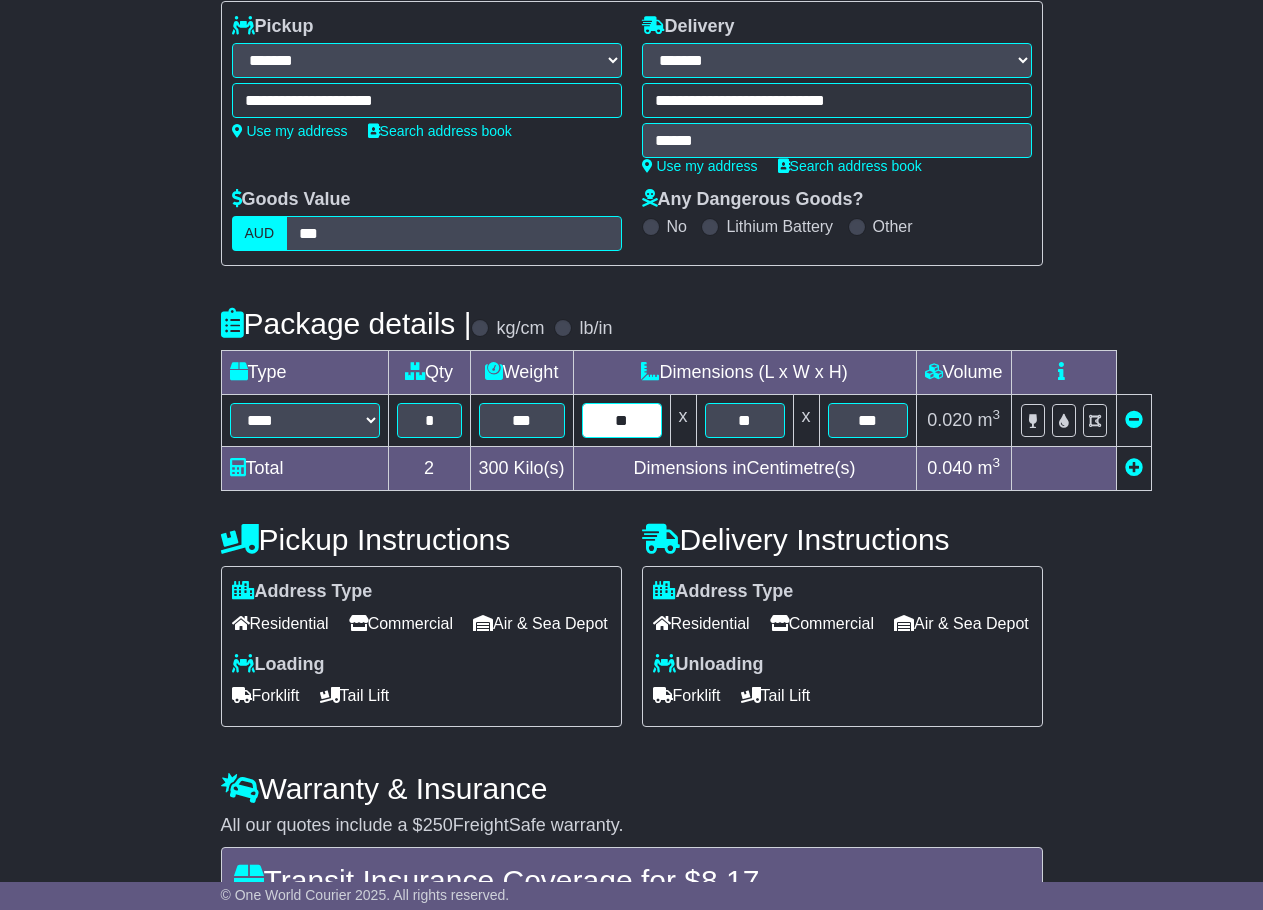 type on "*" 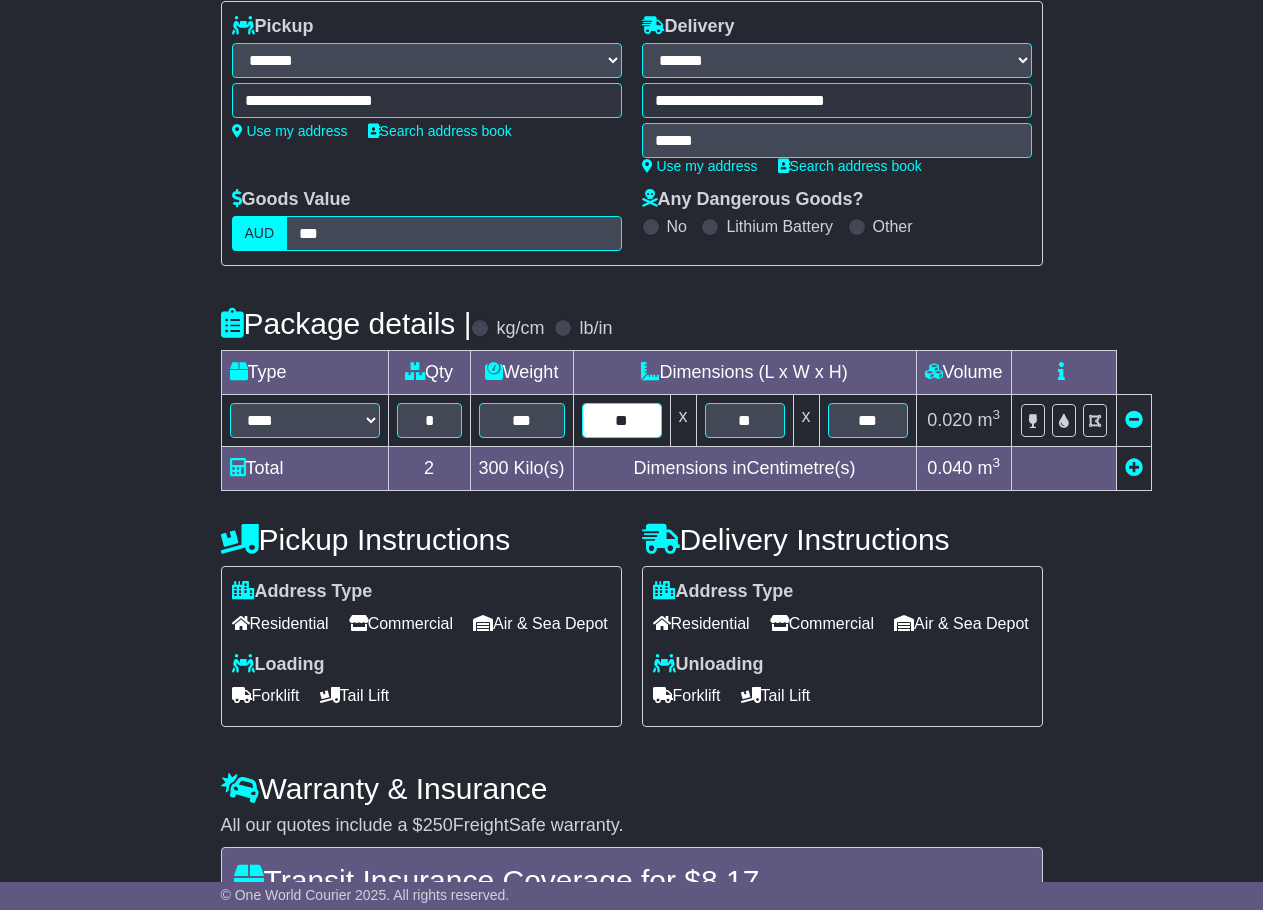 type on "**" 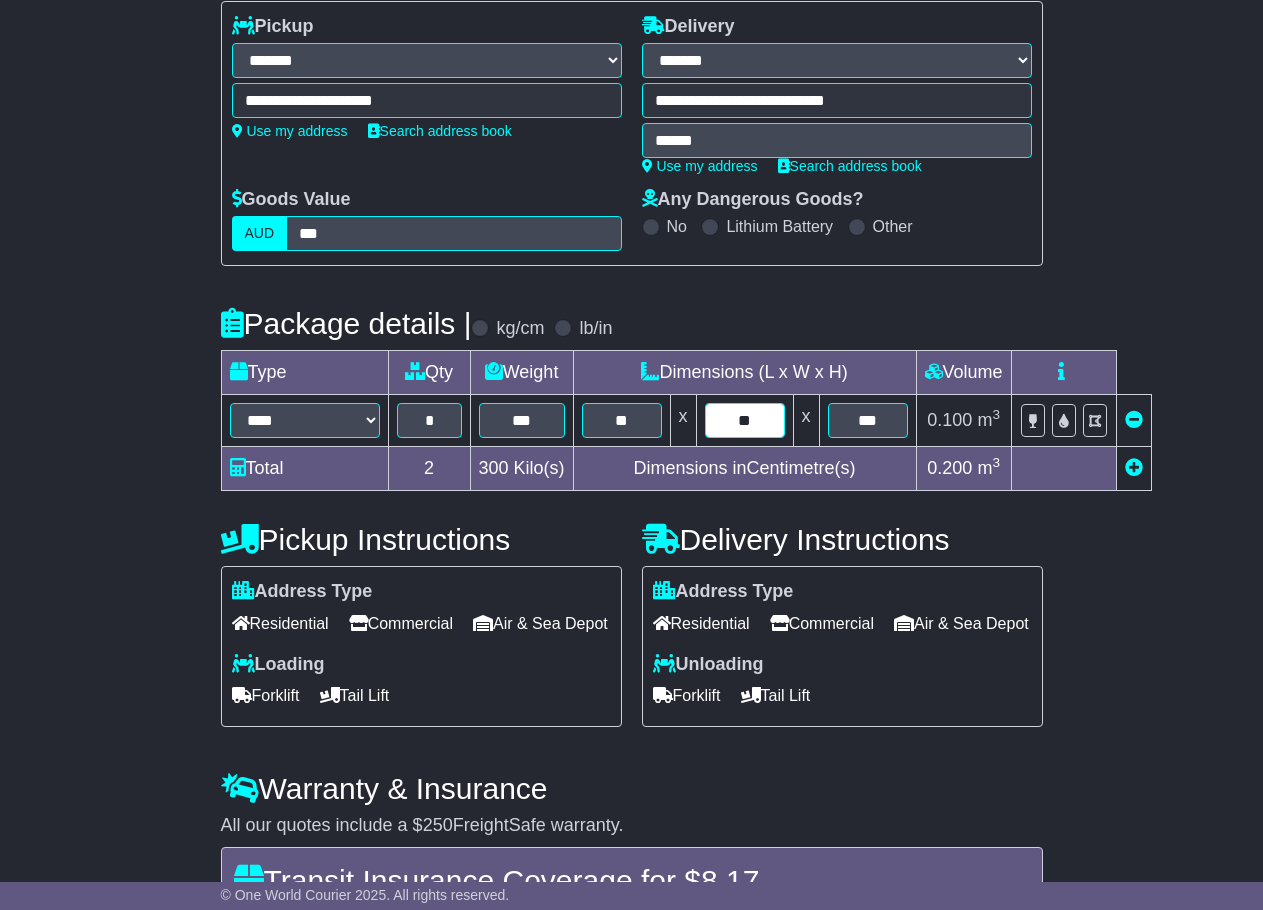 type on "**" 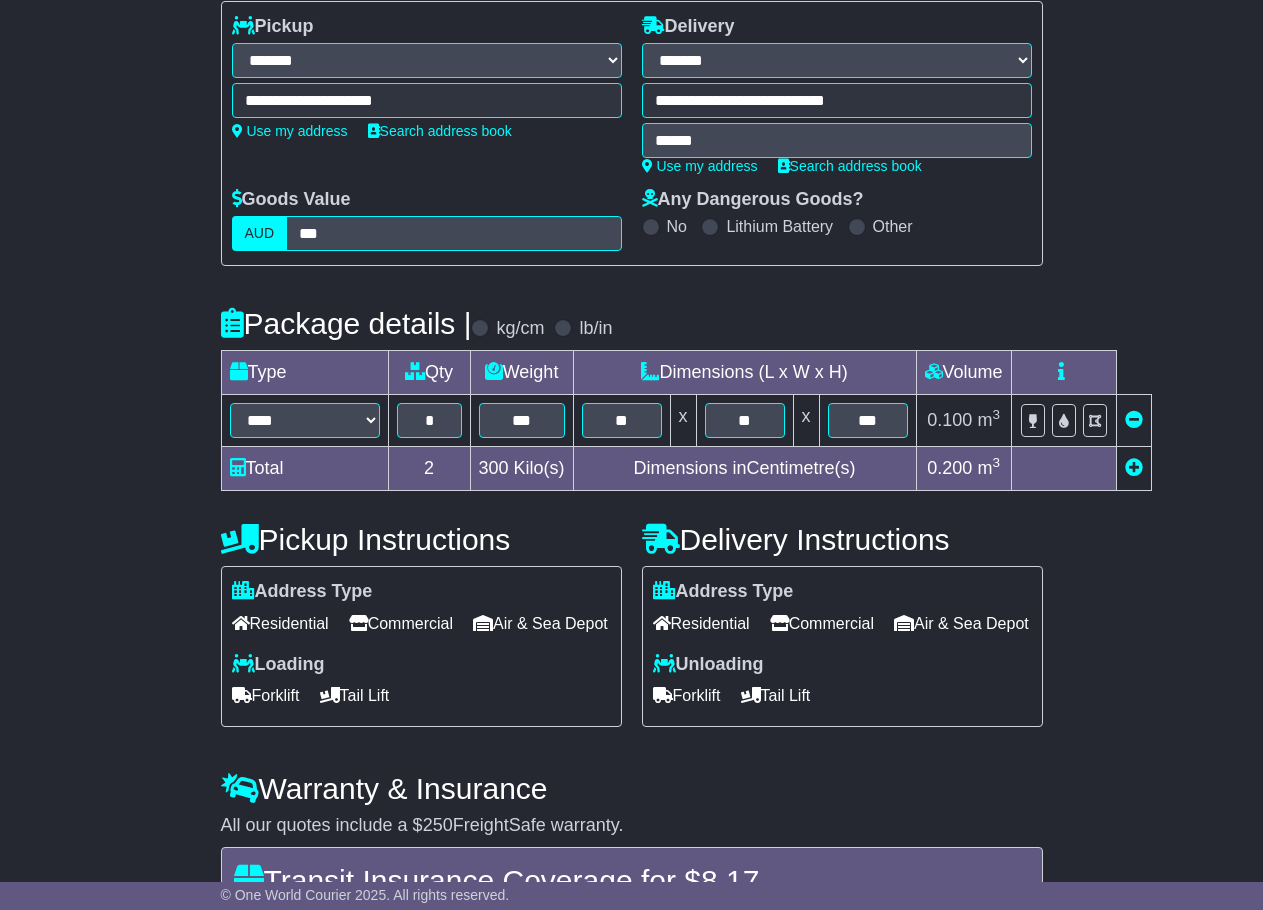click on "Dimensions (L x W x H)" at bounding box center (744, 373) 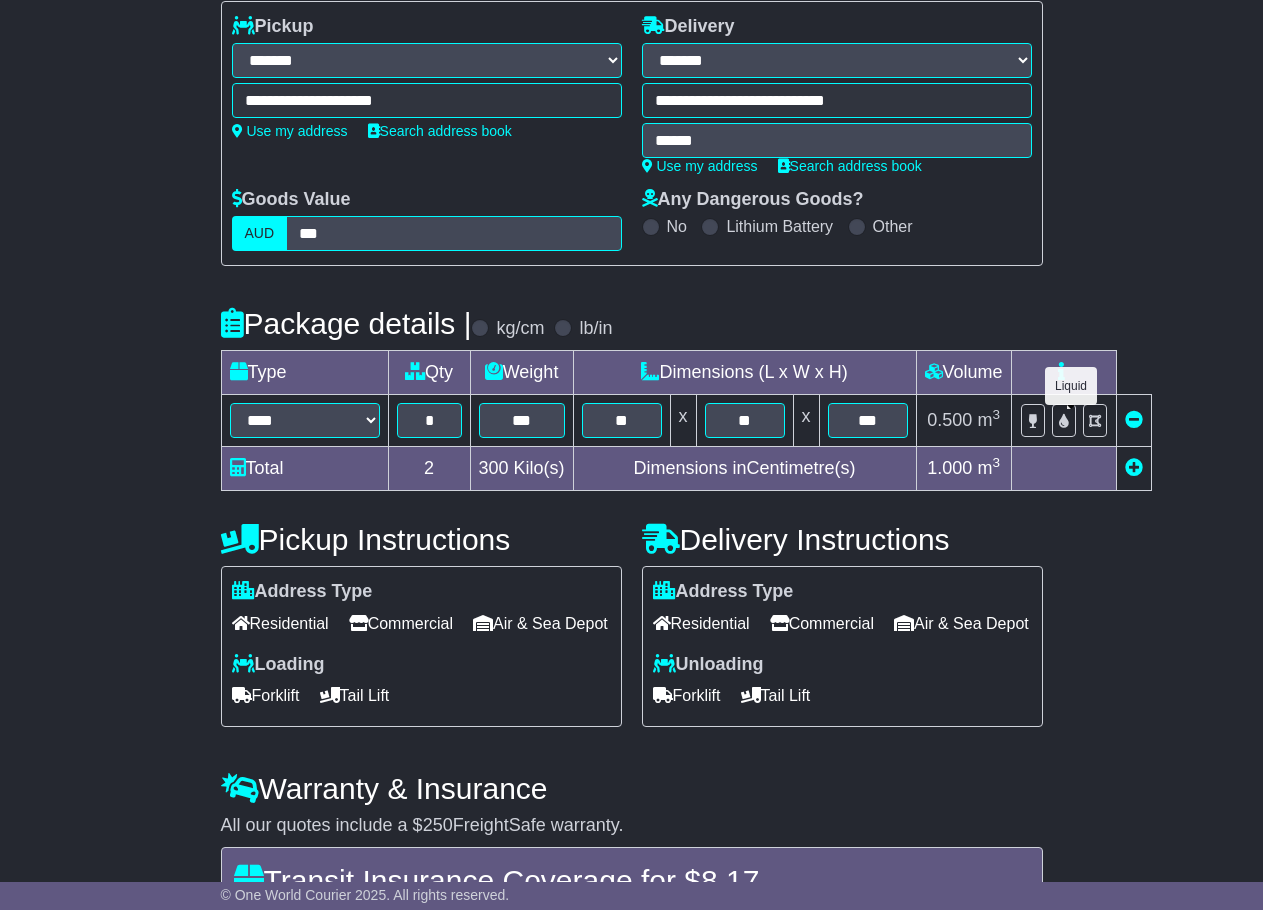 click at bounding box center (1064, 421) 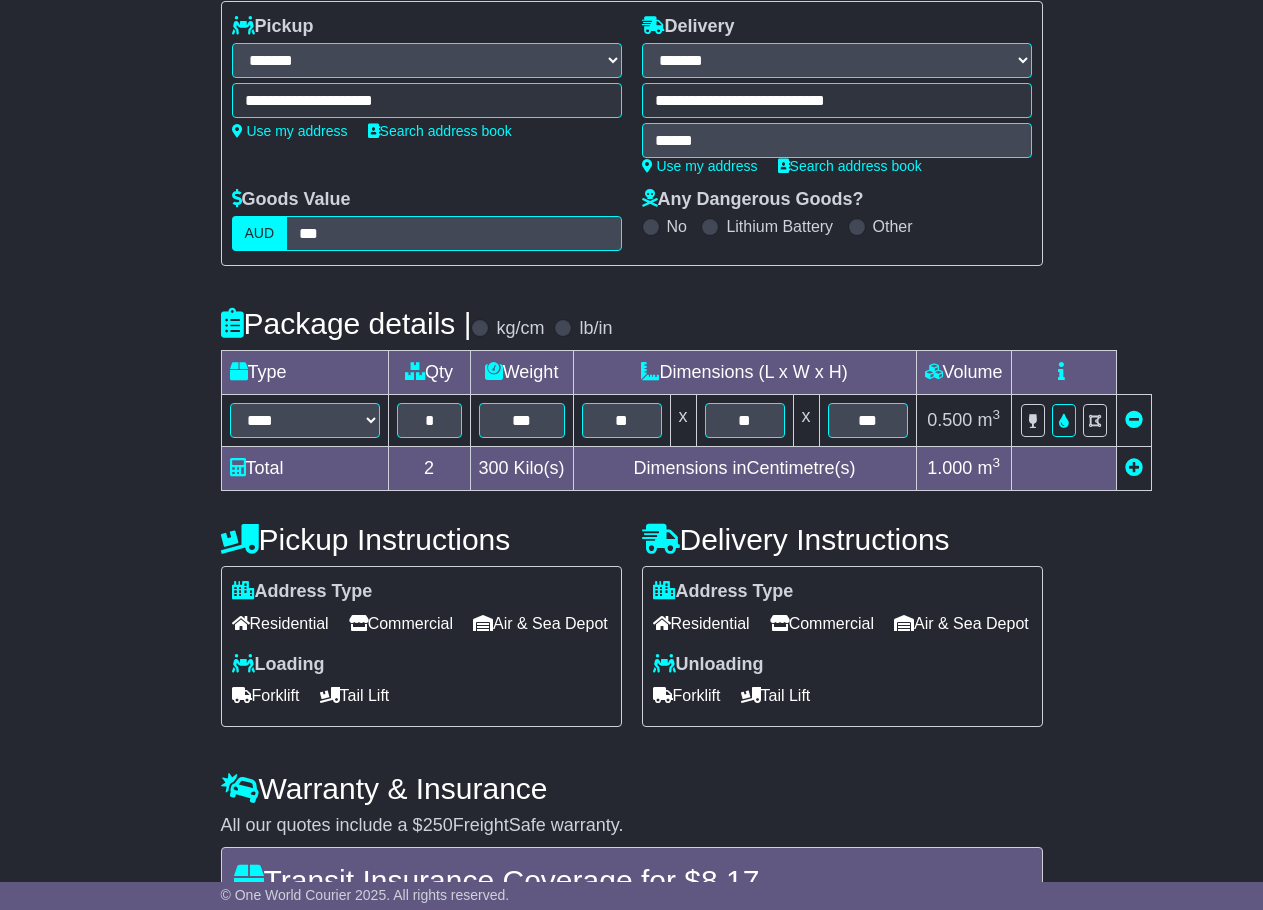 click on "**********" at bounding box center (631, 534) 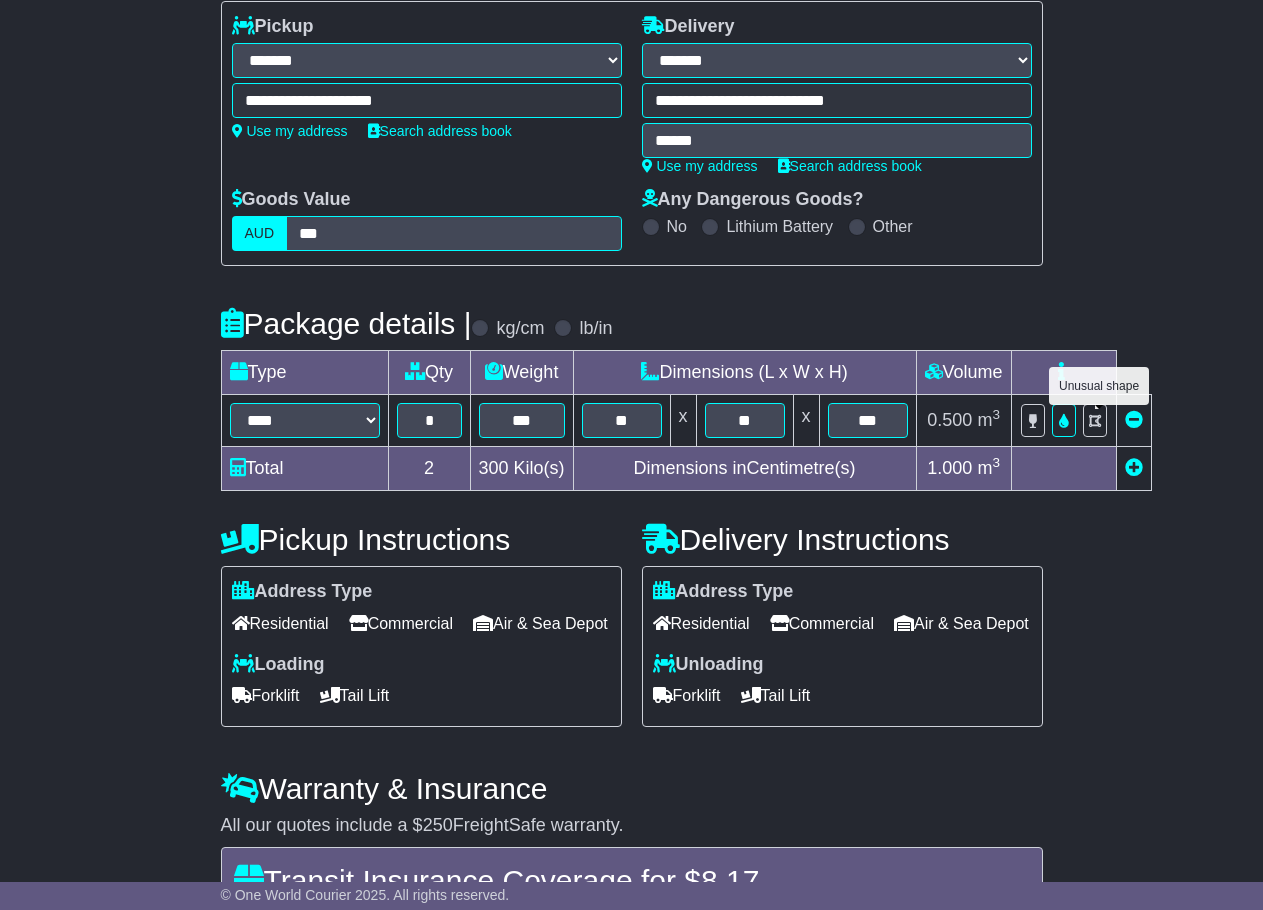 click at bounding box center (1095, 420) 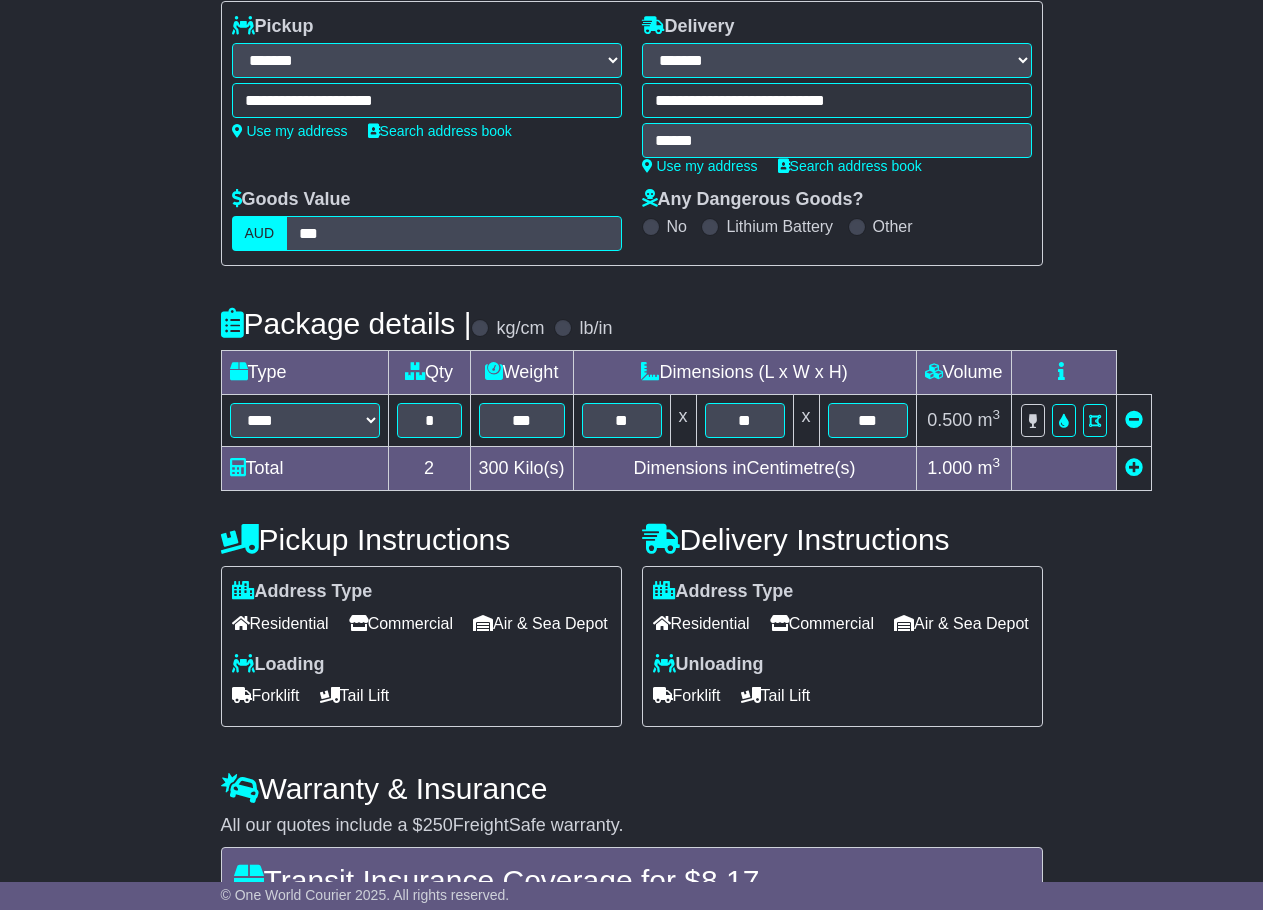 click at bounding box center [1133, 469] 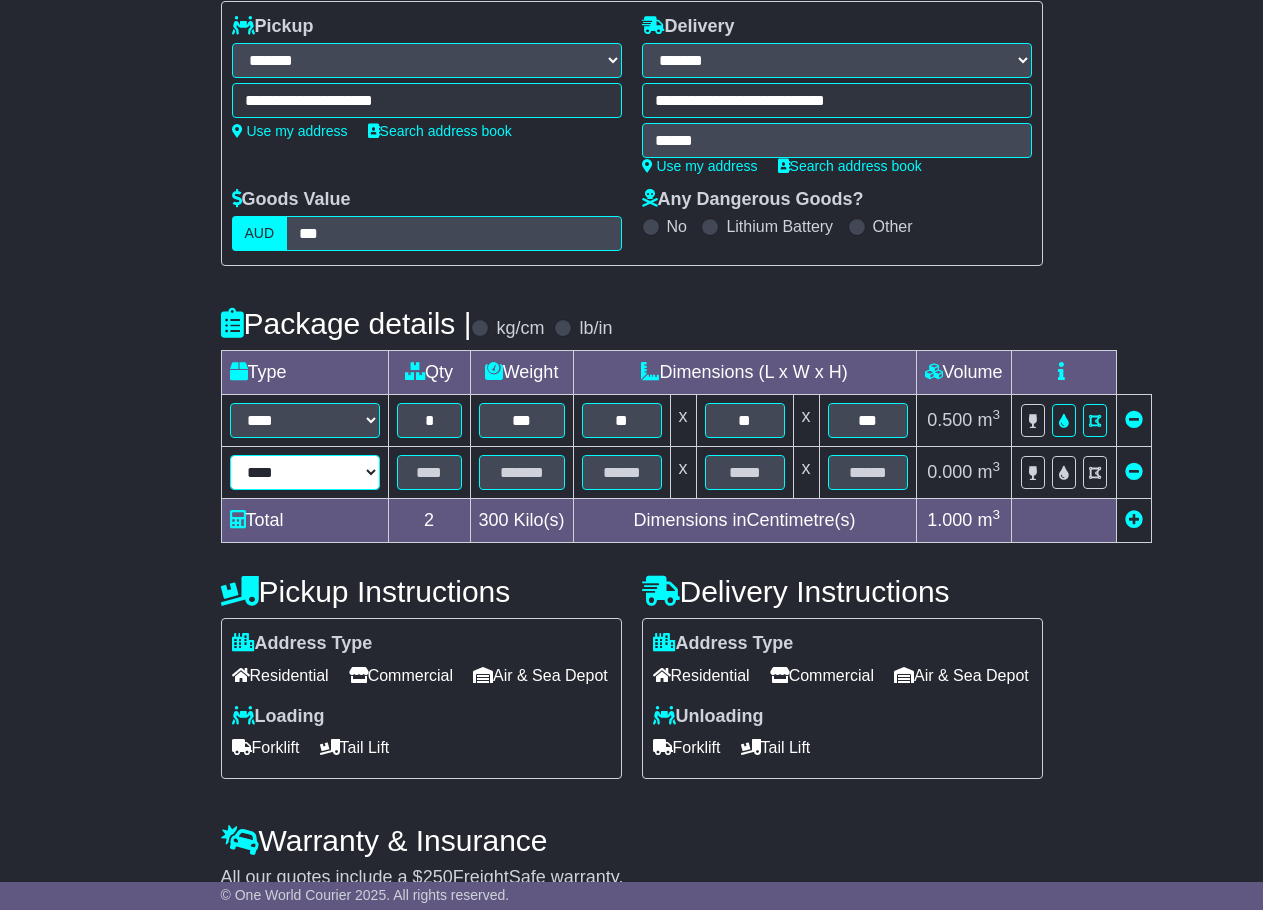 click on "**********" at bounding box center [305, 472] 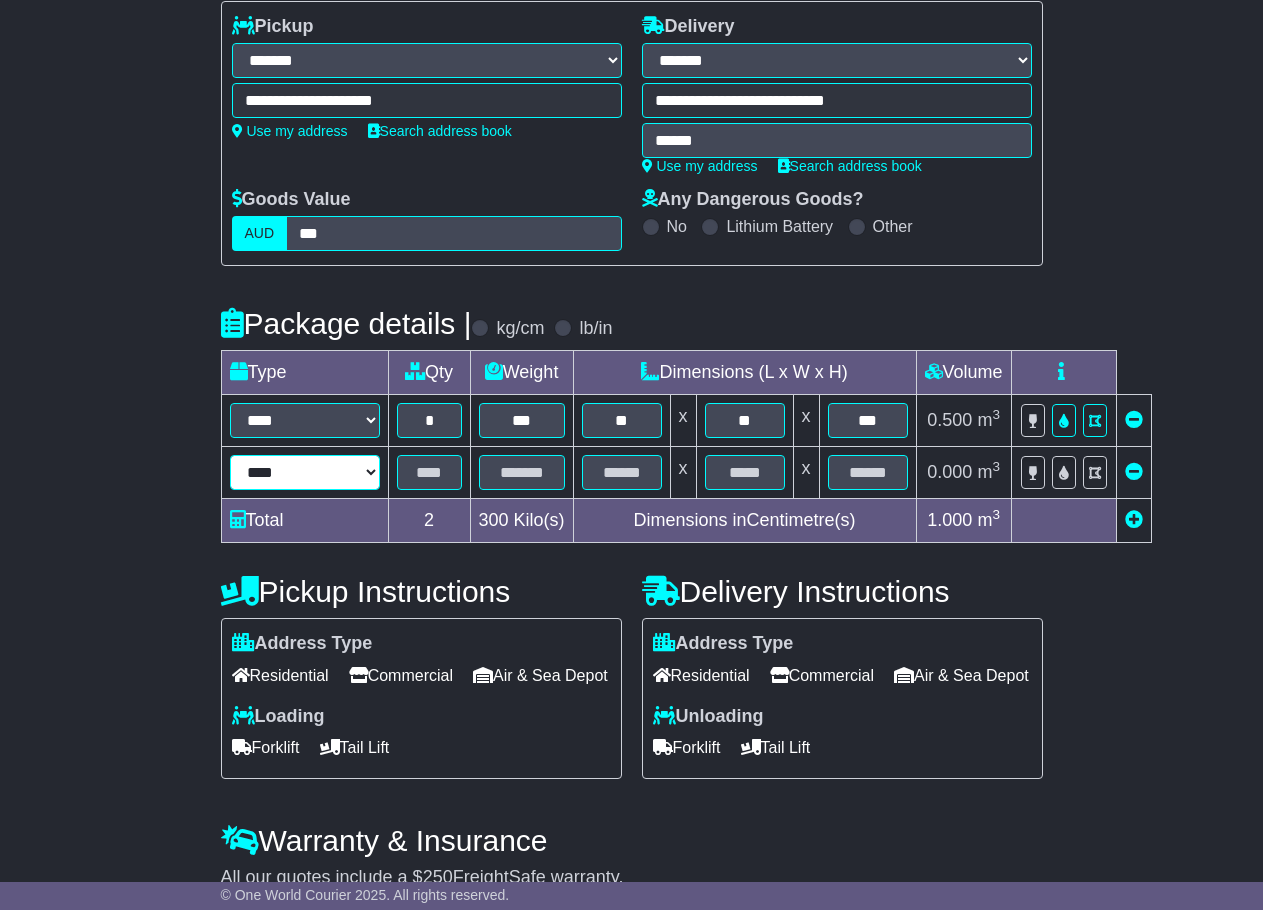click on "**********" at bounding box center [305, 472] 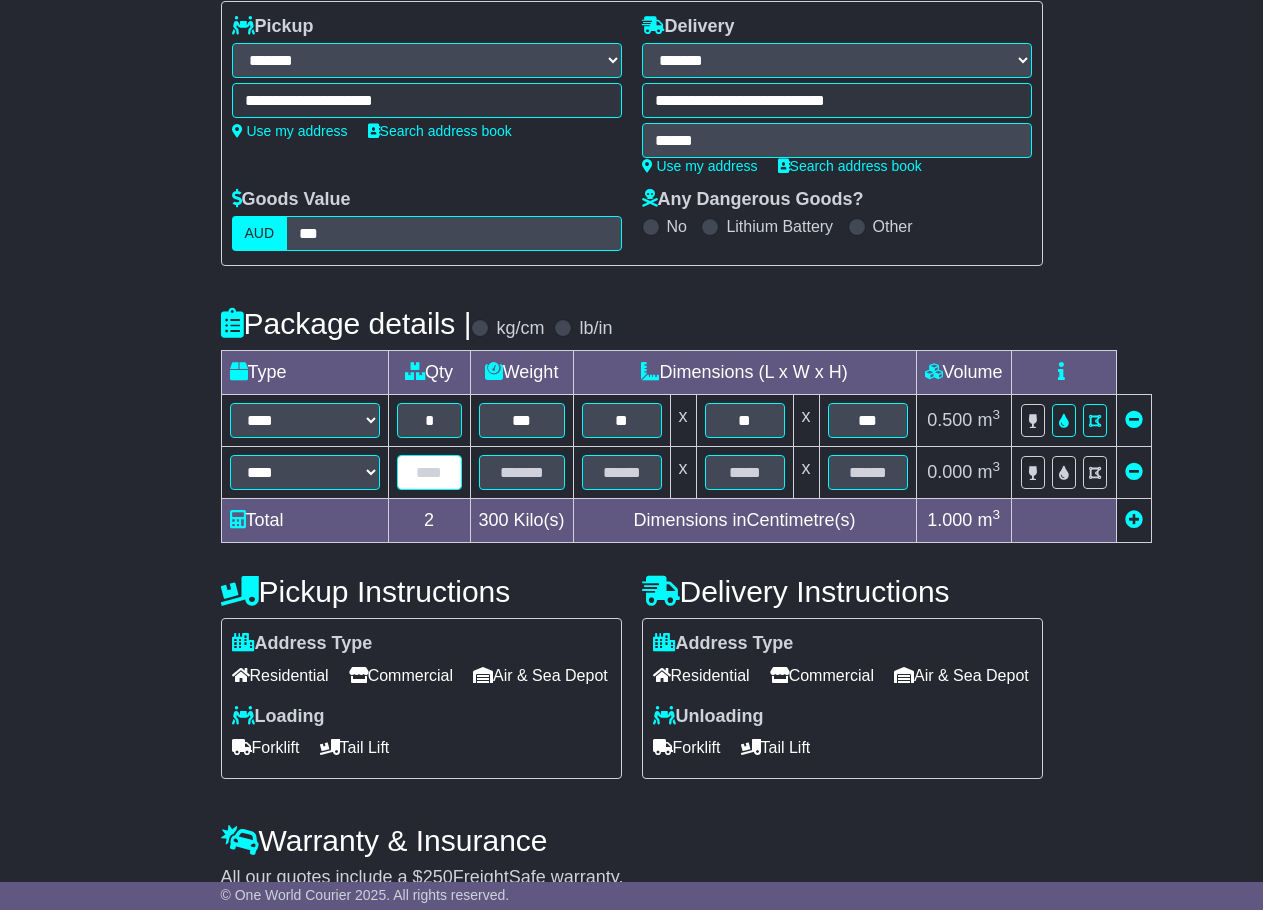 click at bounding box center [429, 472] 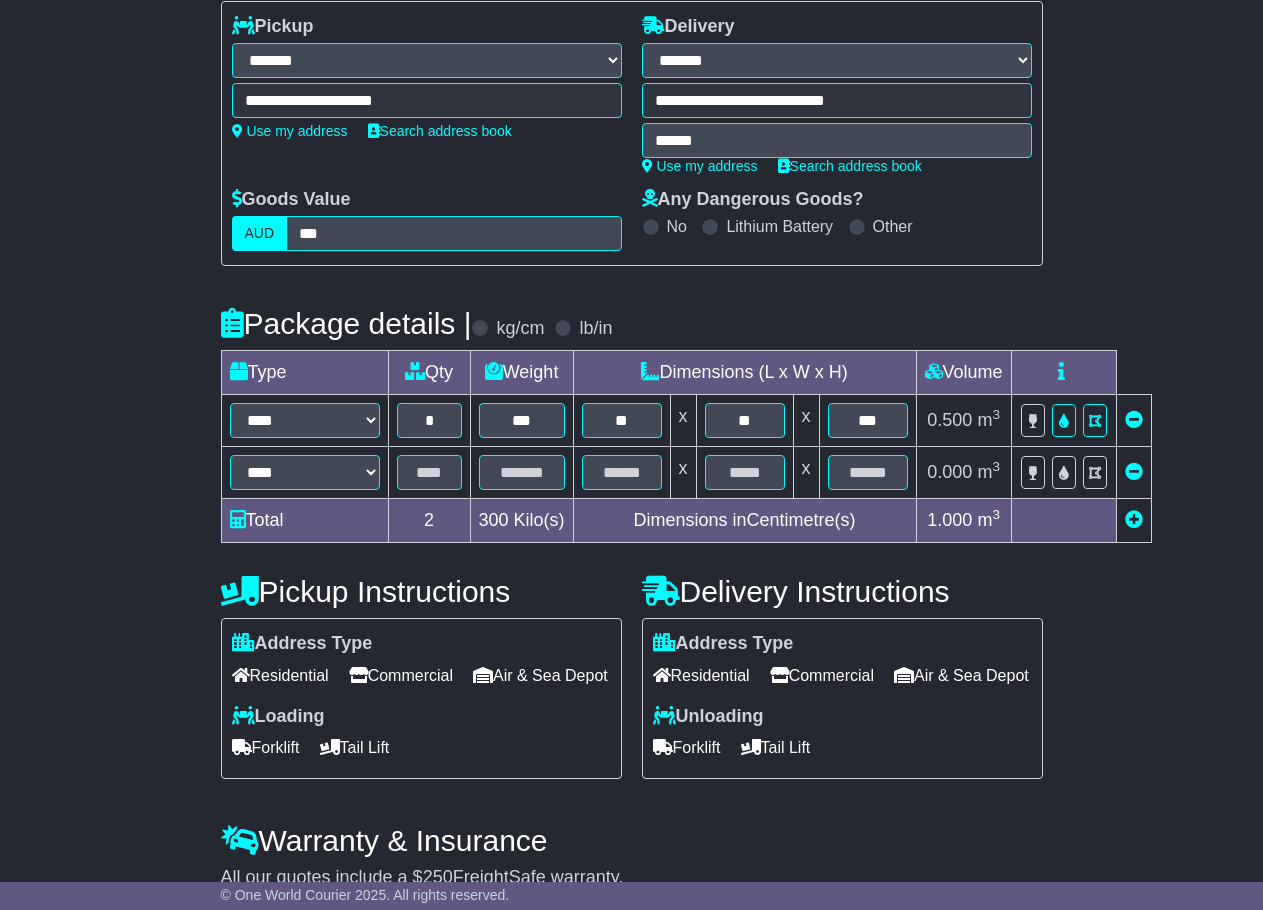 drag, startPoint x: 311, startPoint y: 442, endPoint x: 323, endPoint y: 466, distance: 26.832815 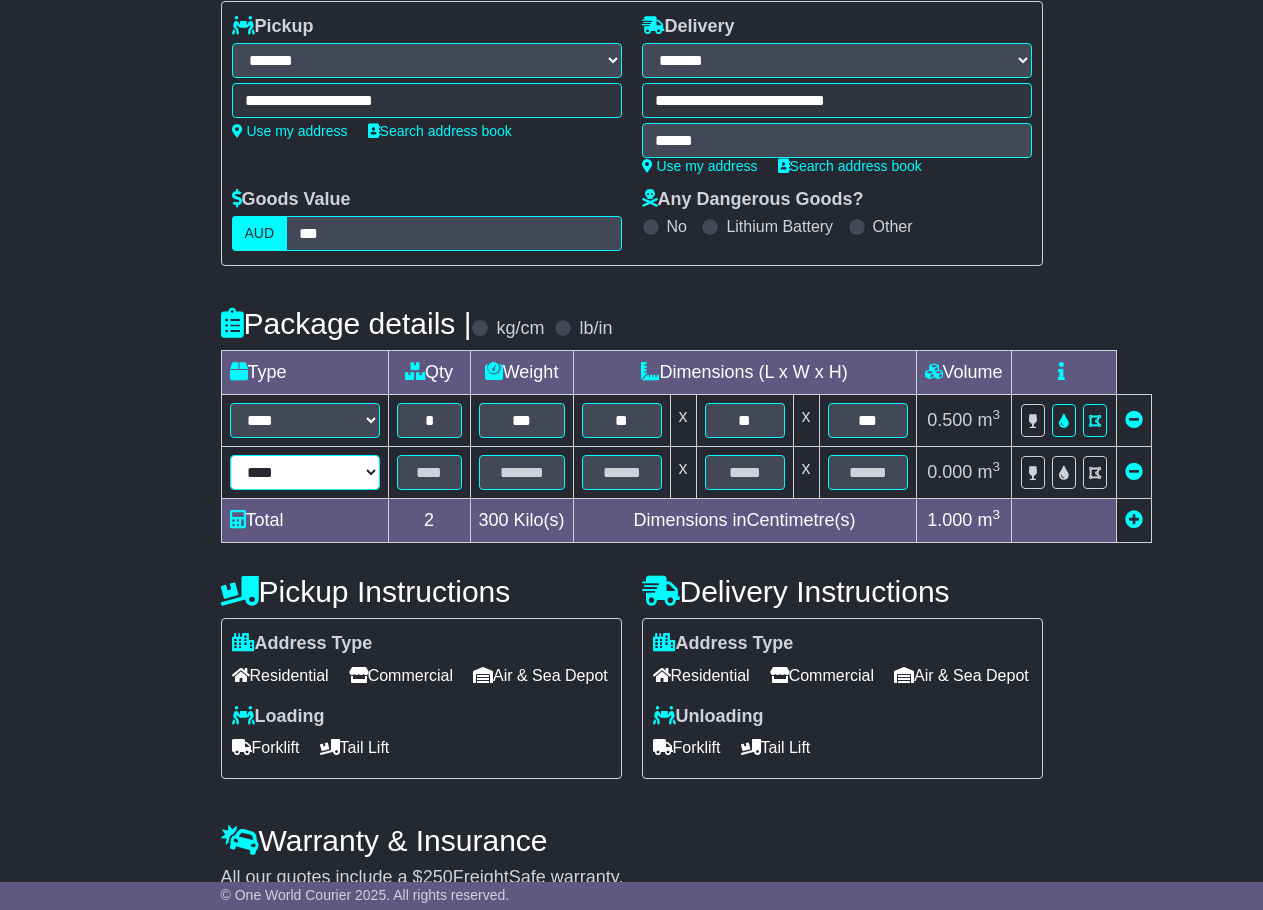 click on "**********" at bounding box center [305, 472] 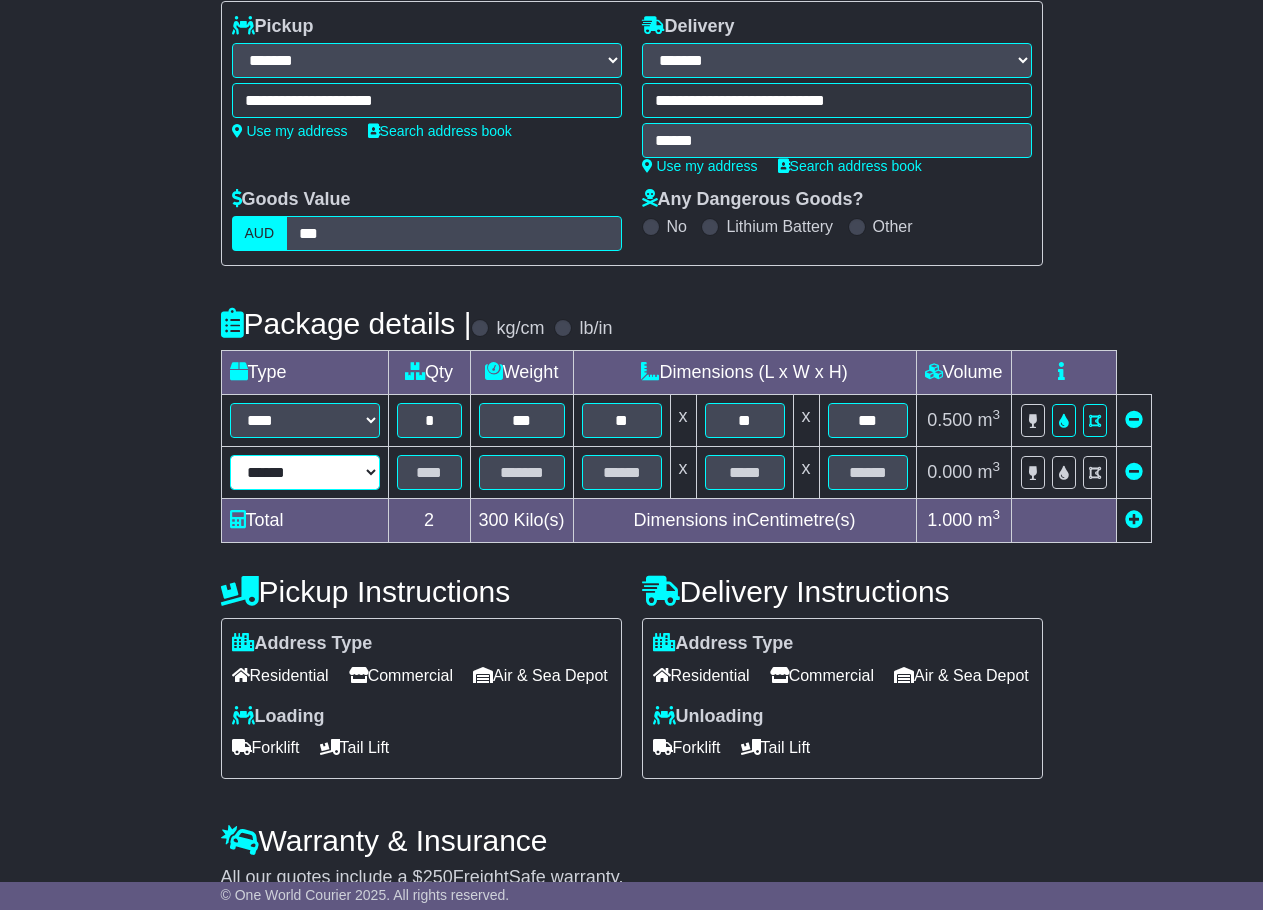 click on "**********" at bounding box center (305, 472) 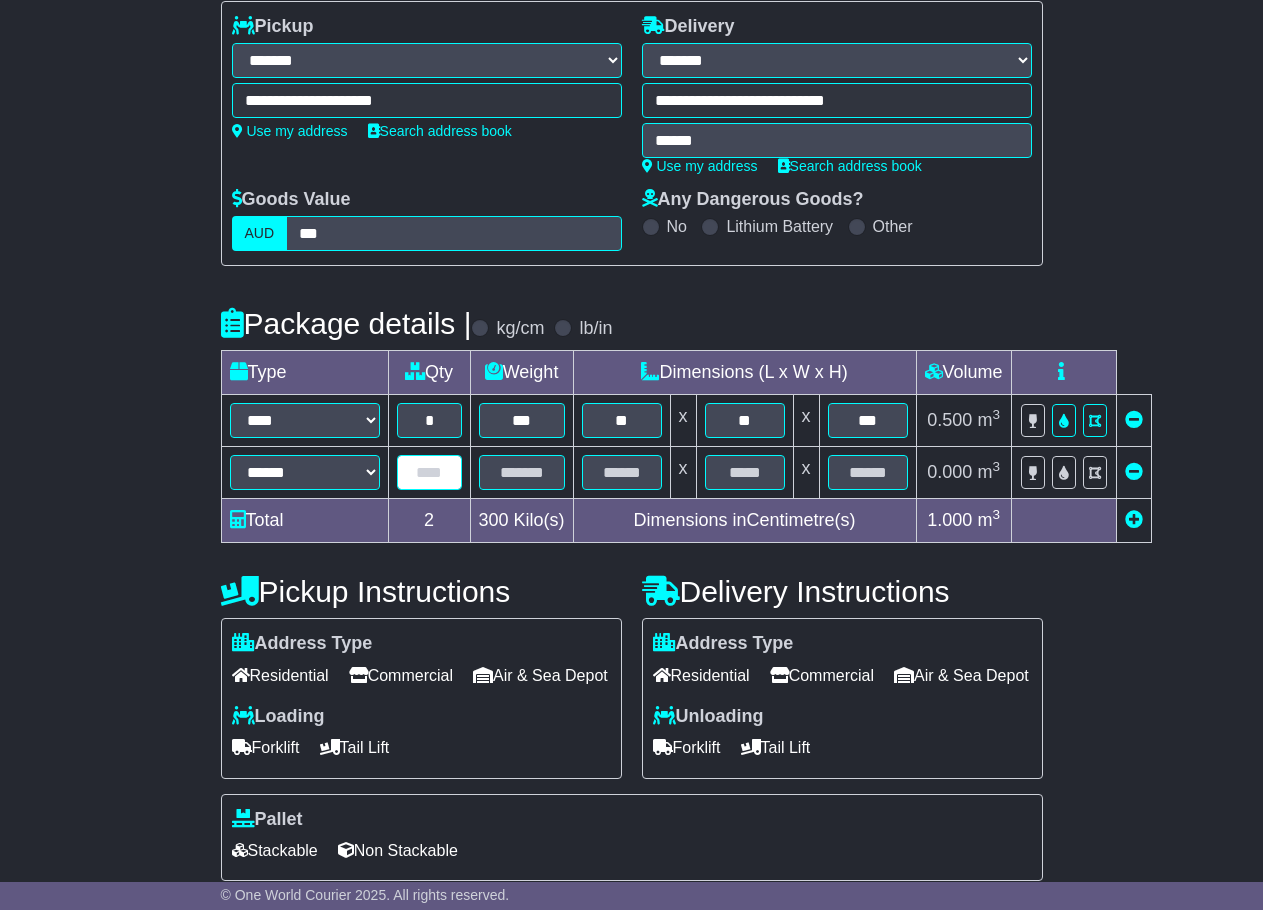 click at bounding box center [429, 472] 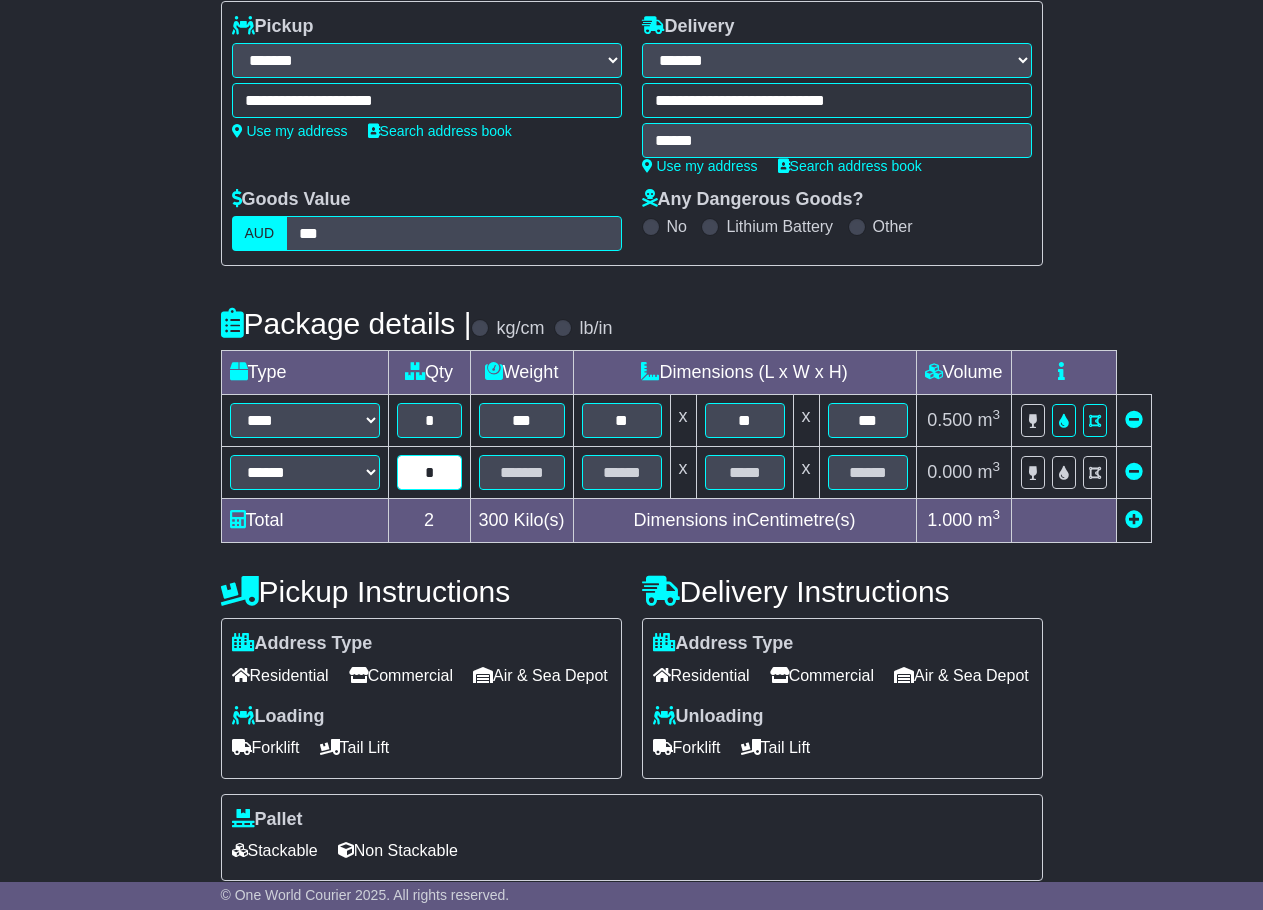 type on "*" 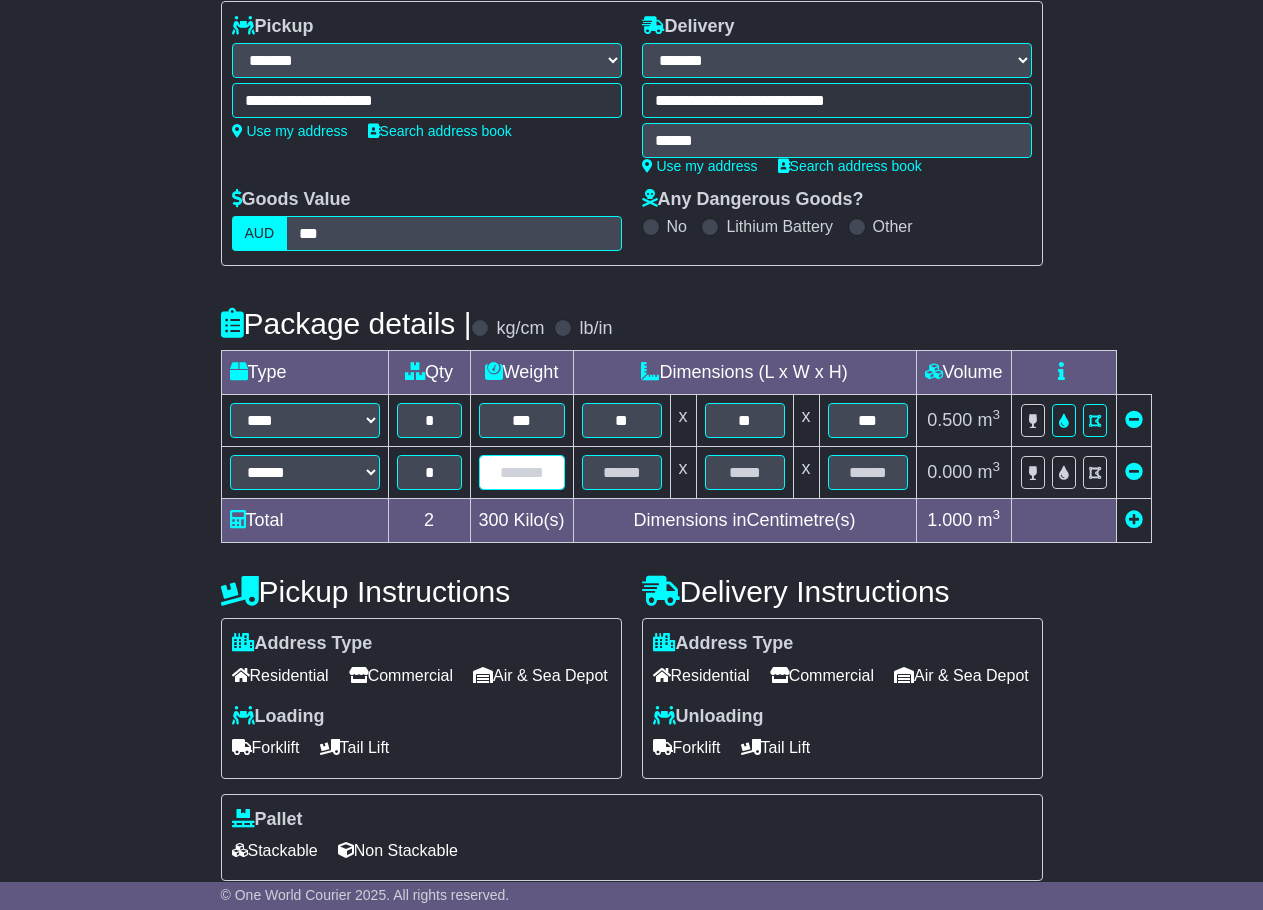 click at bounding box center [522, 472] 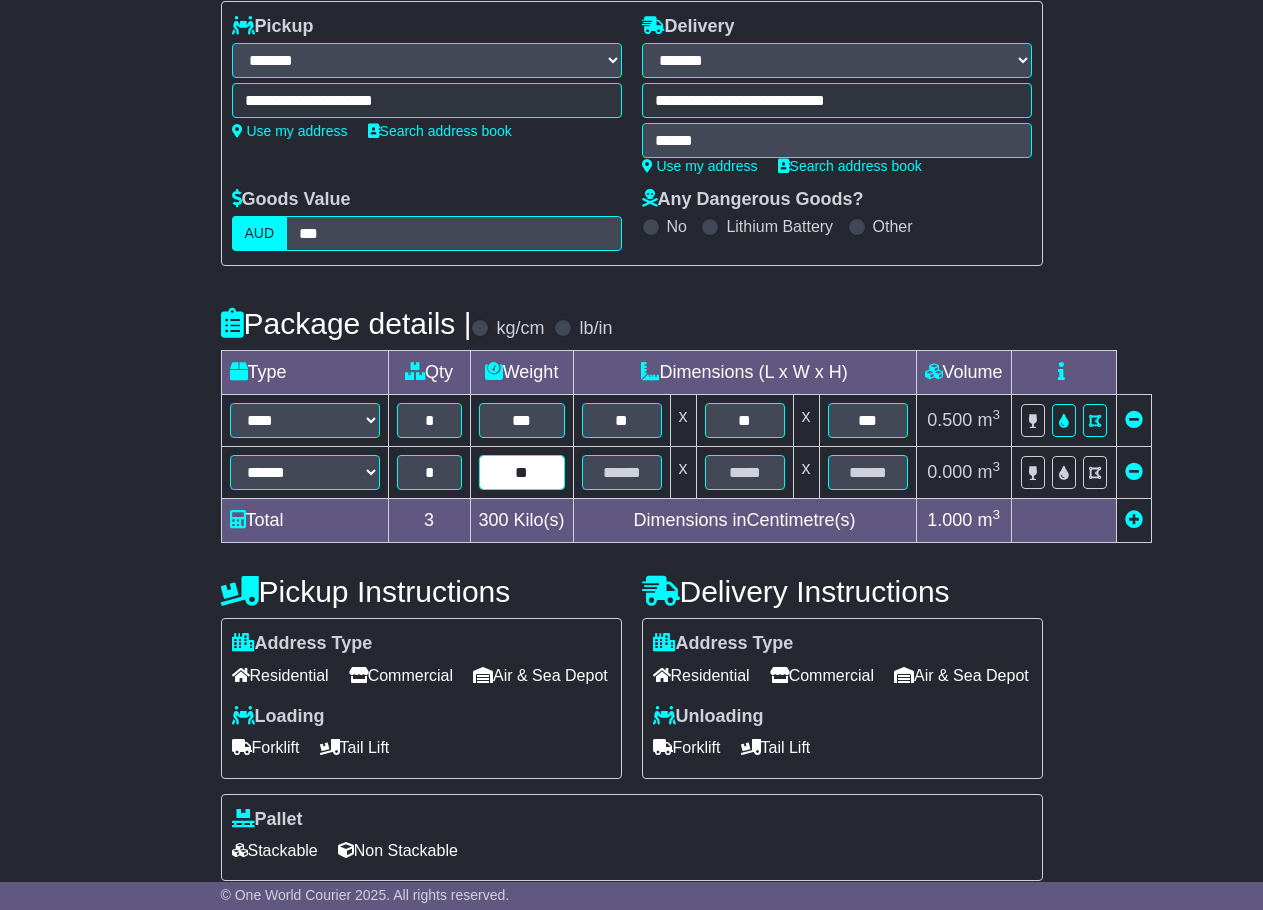 type on "**" 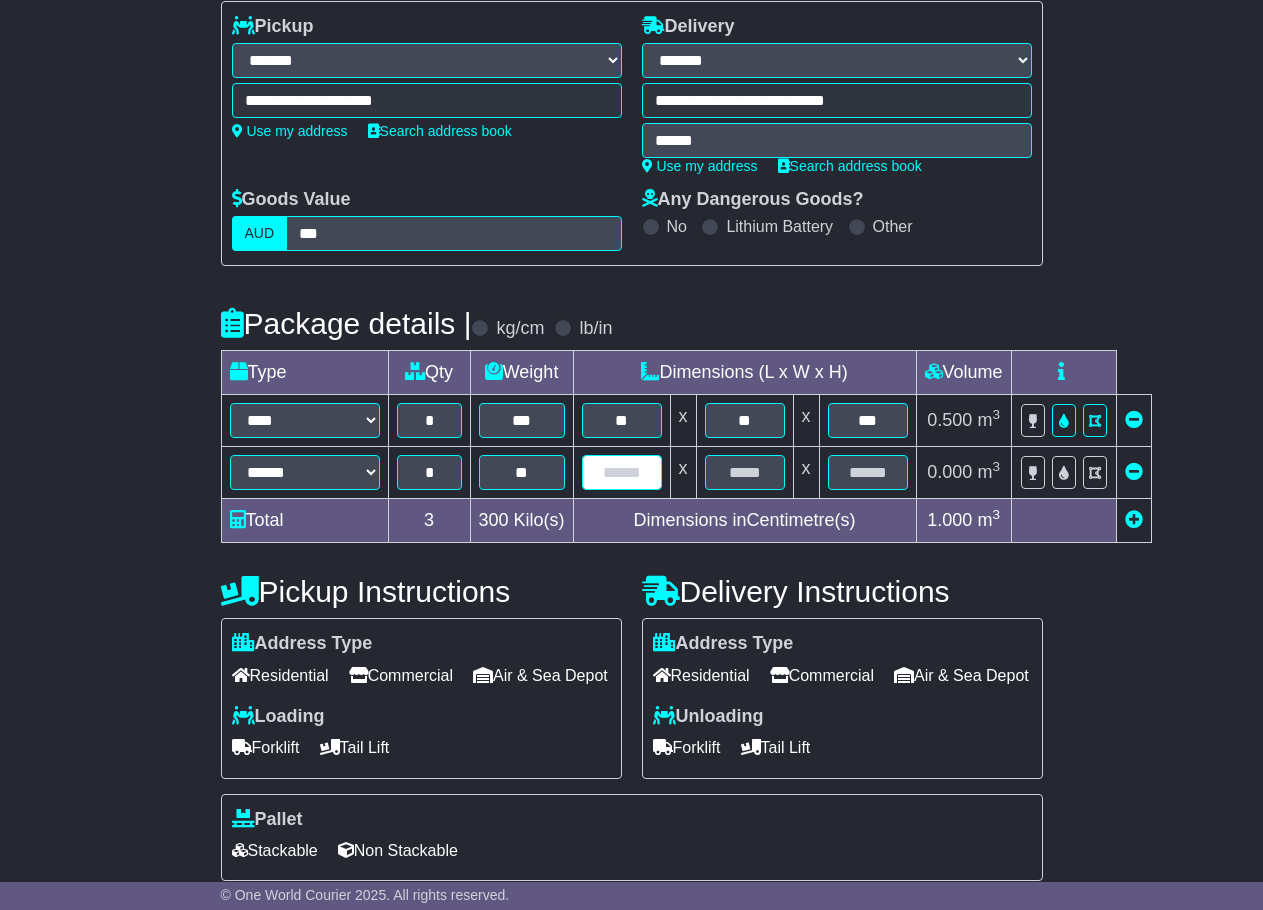 click at bounding box center (622, 472) 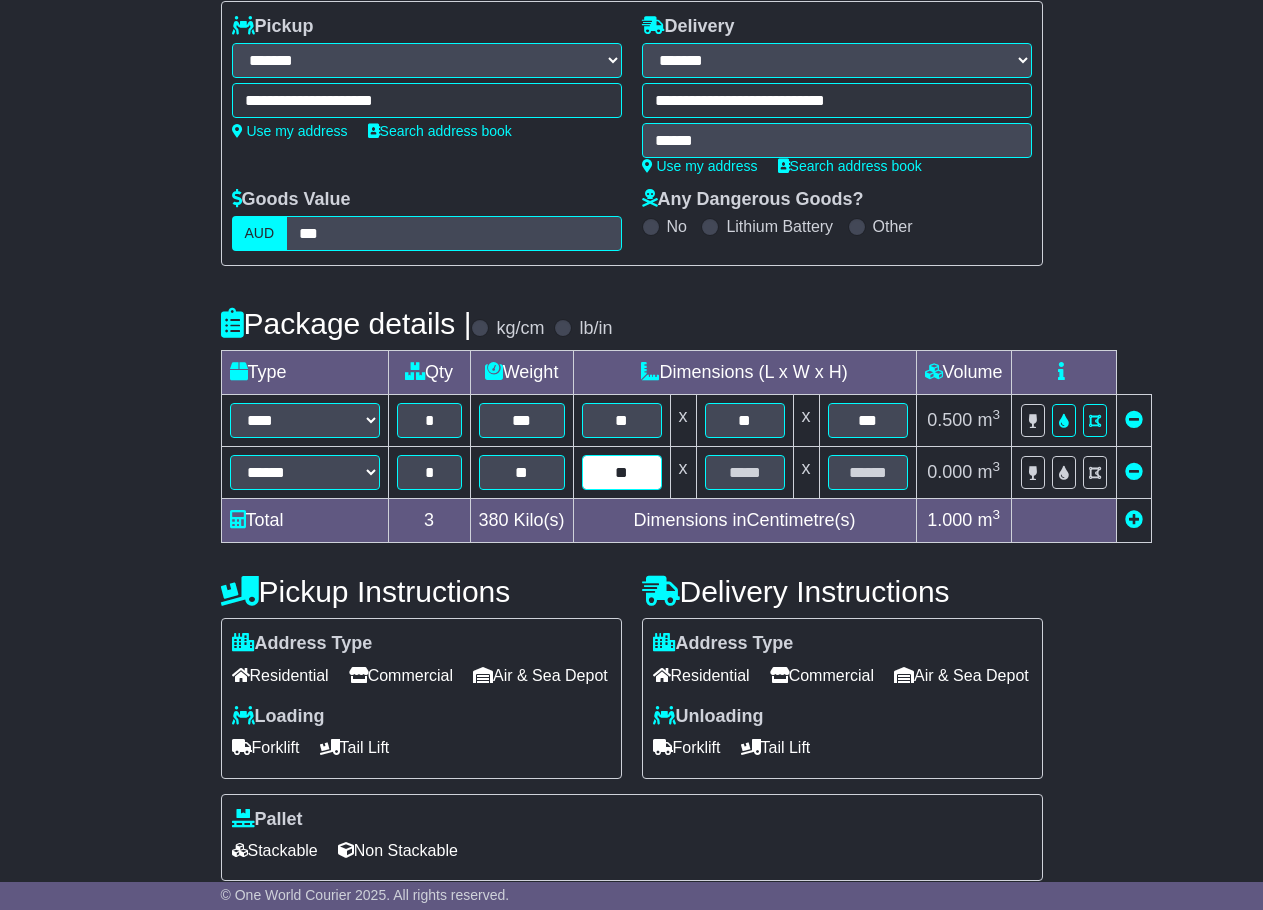 type on "**" 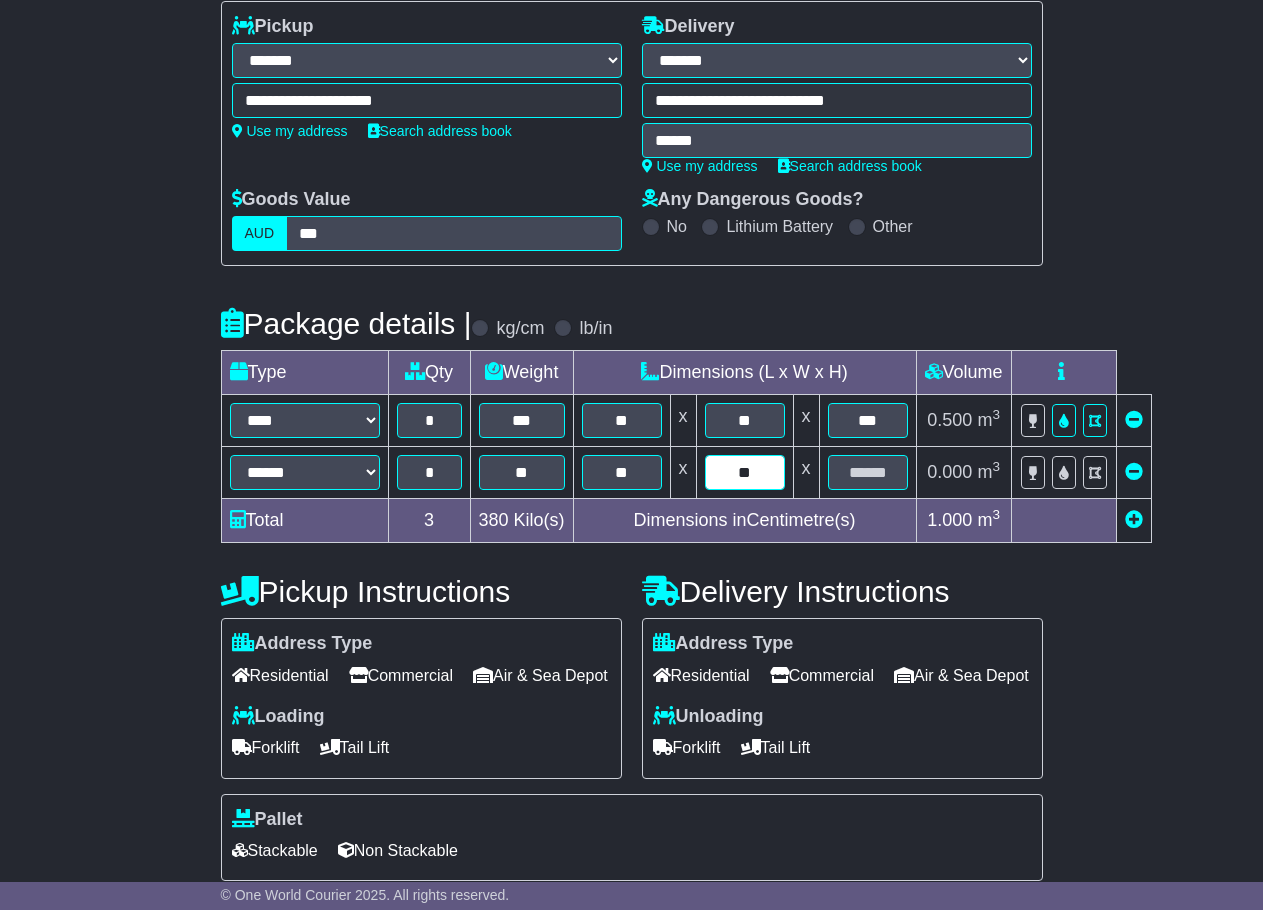 type on "**" 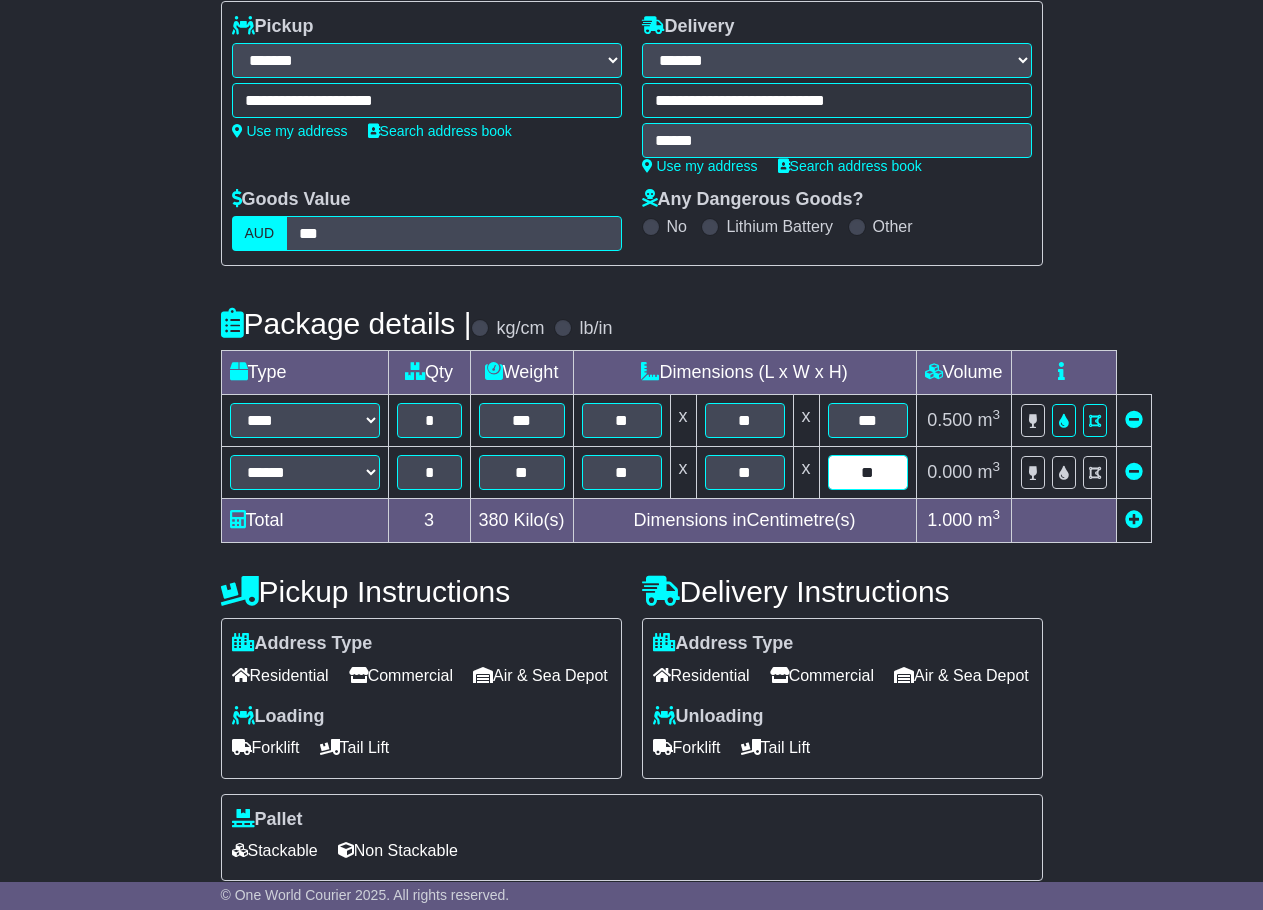 type on "**" 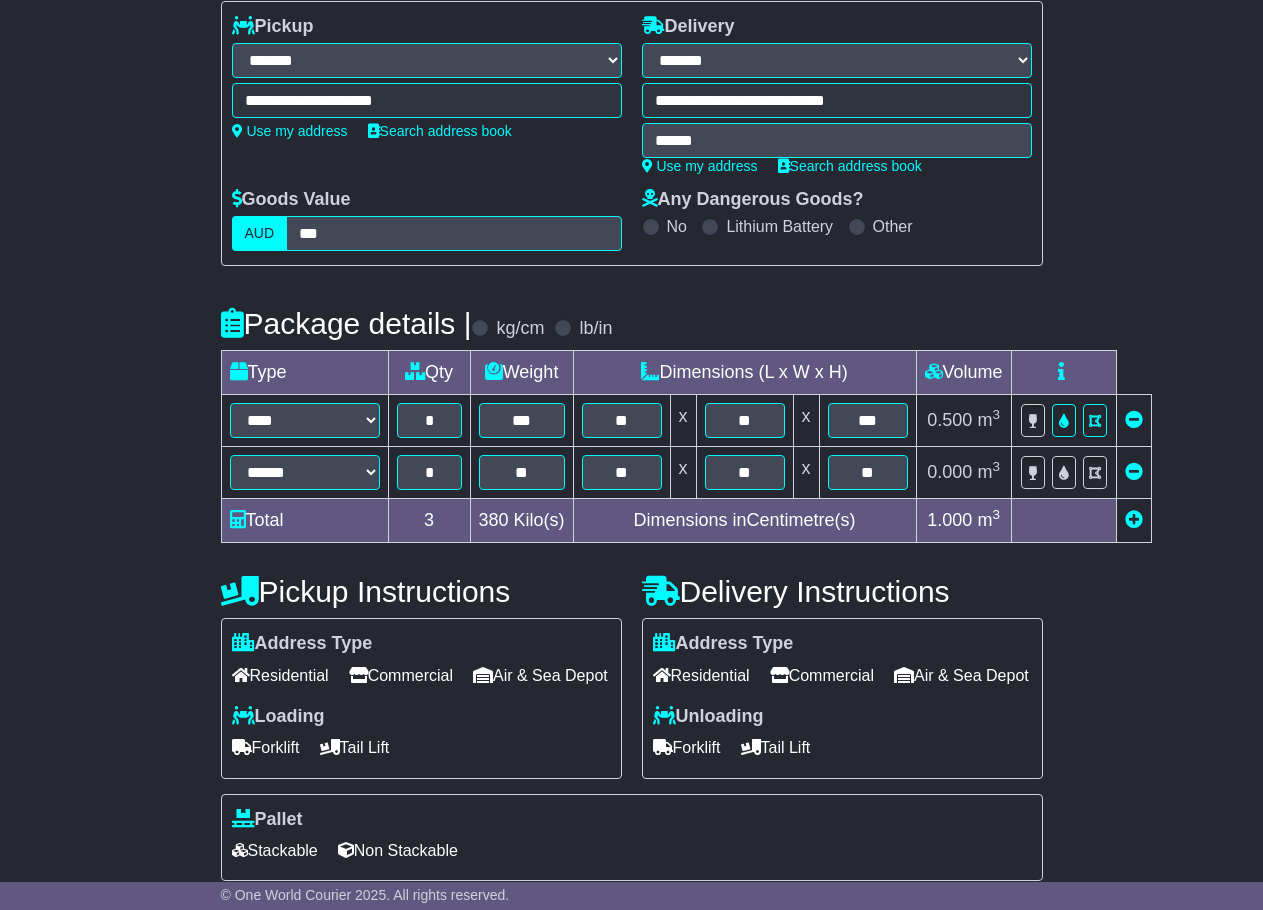 click on "**********" at bounding box center (631, 611) 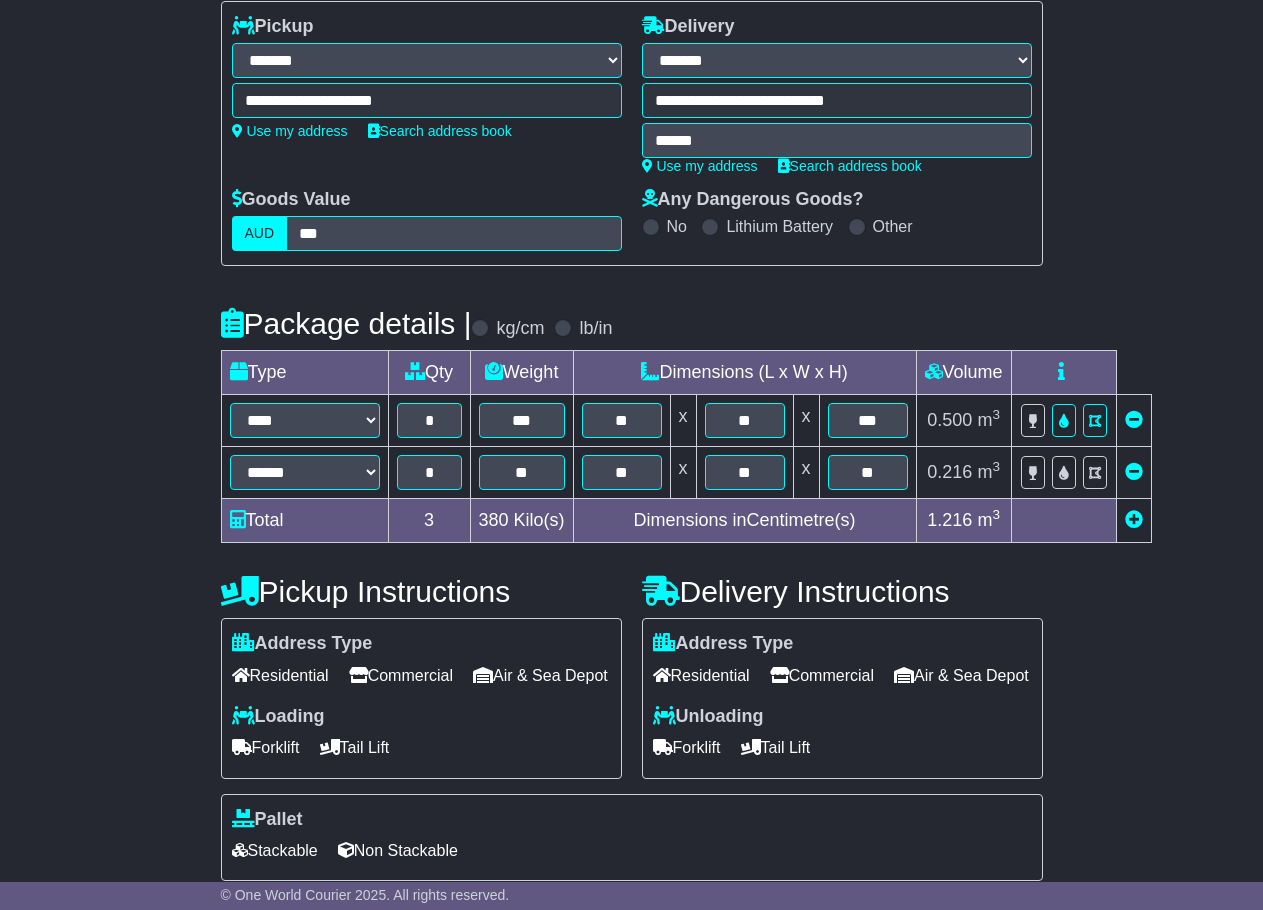 click on "Air & Sea Depot" at bounding box center (540, 675) 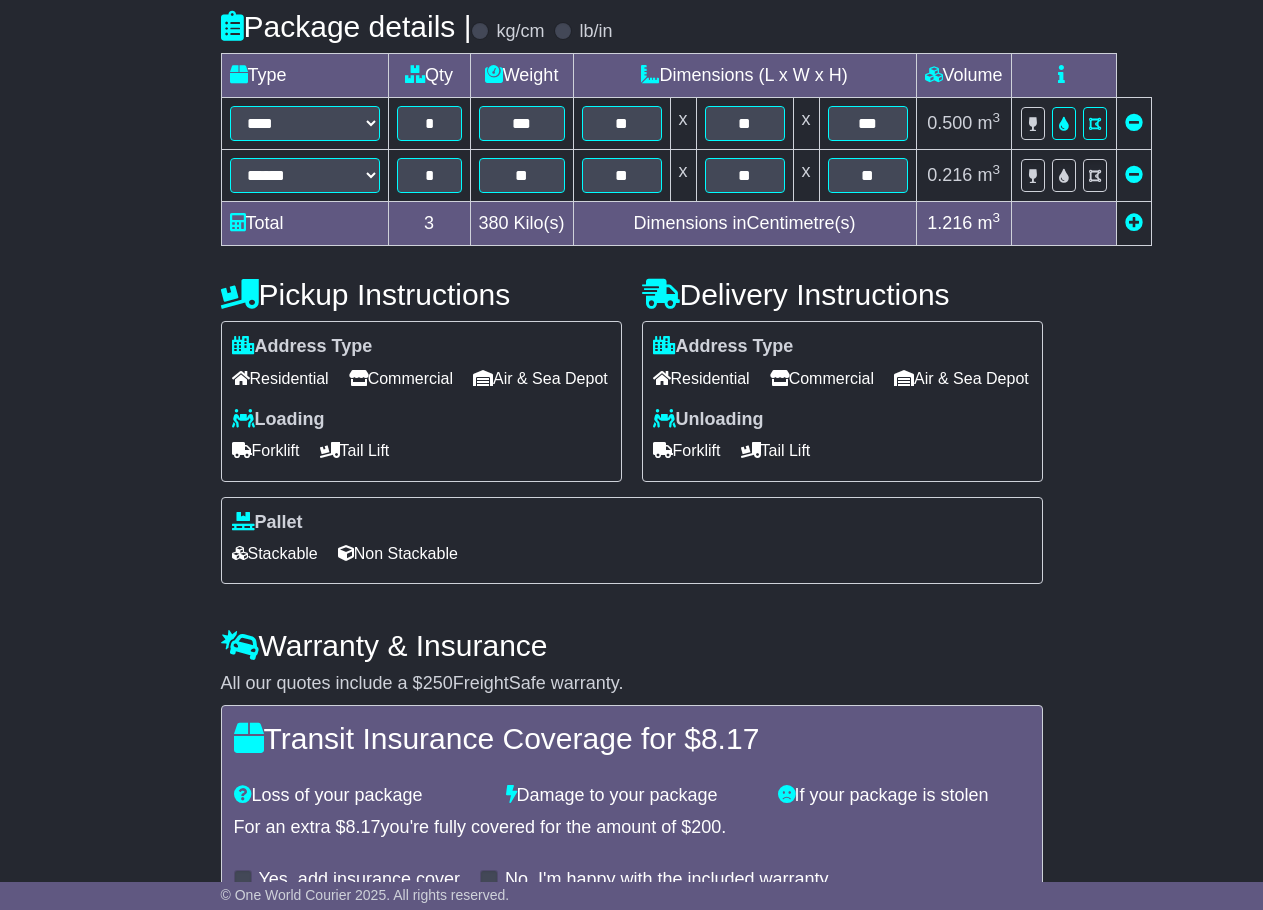 scroll, scrollTop: 587, scrollLeft: 0, axis: vertical 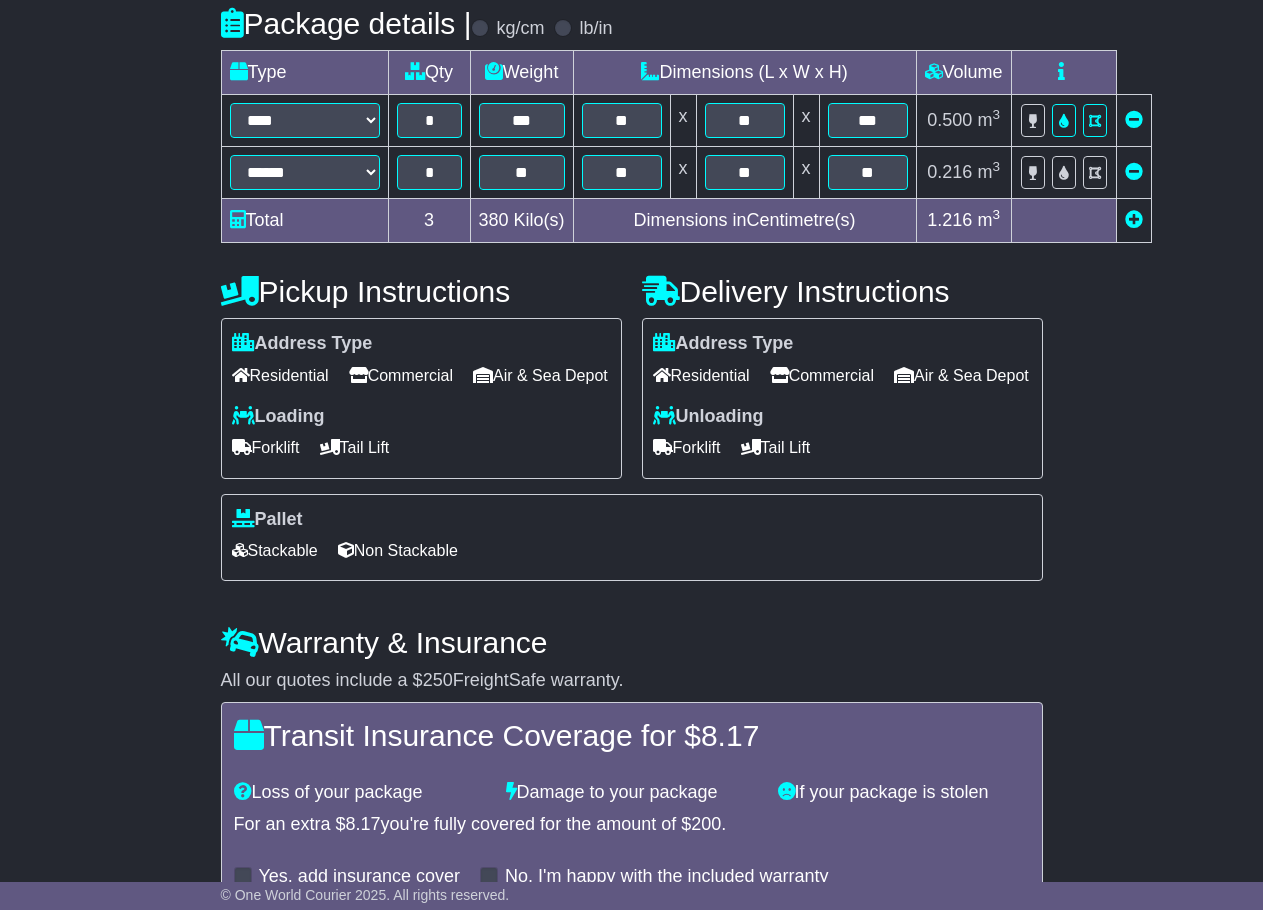 click on "Stackable" at bounding box center [275, 550] 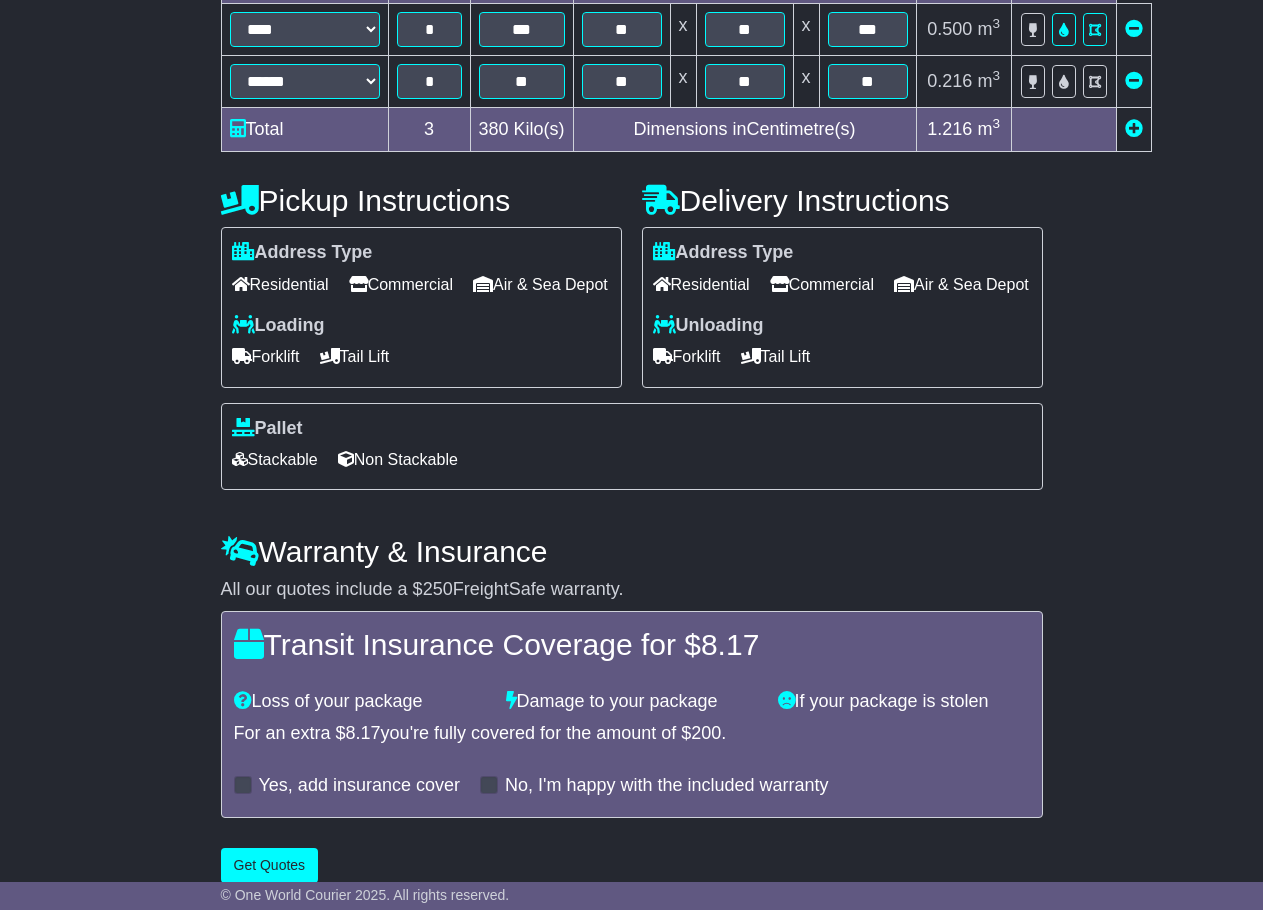 scroll, scrollTop: 739, scrollLeft: 0, axis: vertical 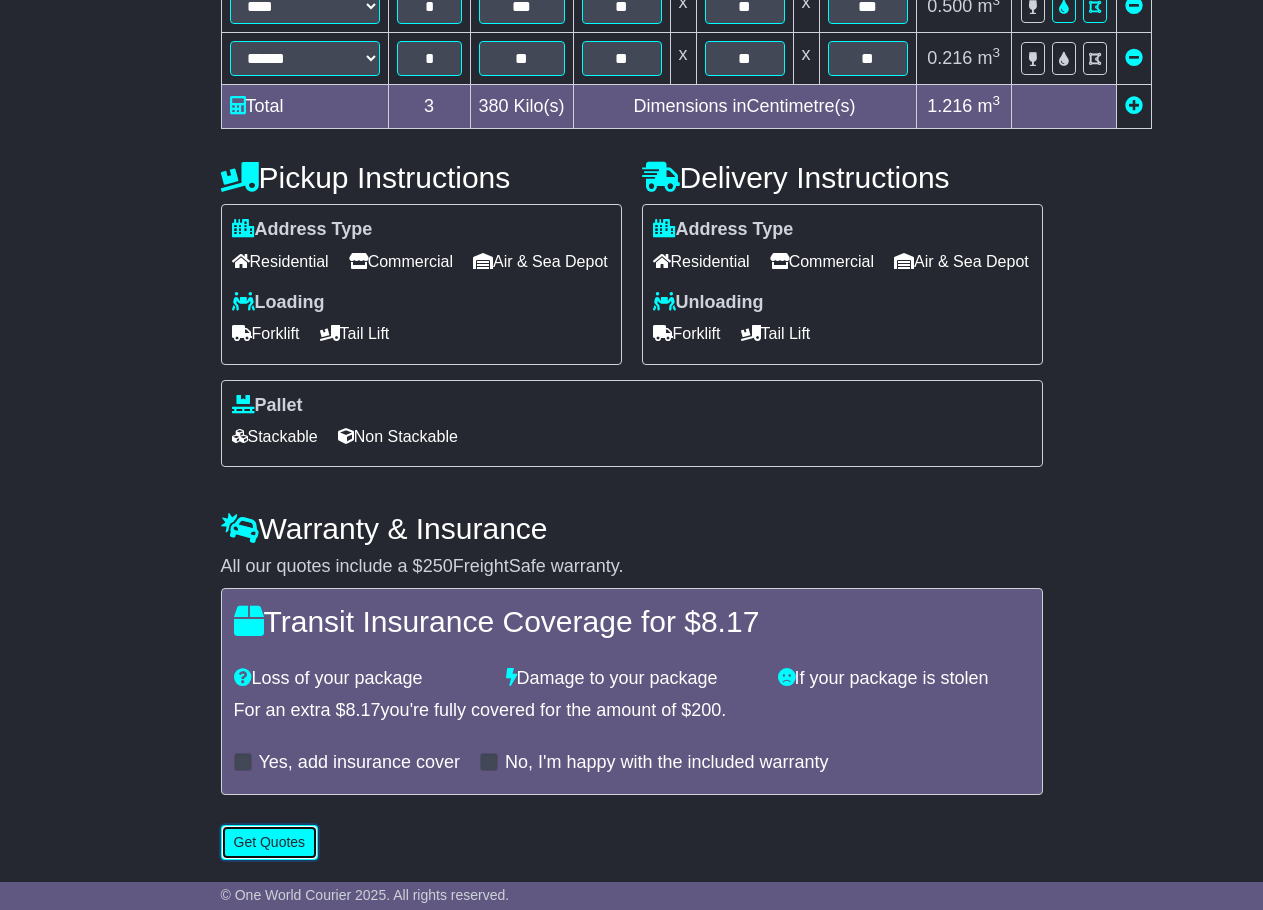 click on "Get Quotes" at bounding box center [270, 842] 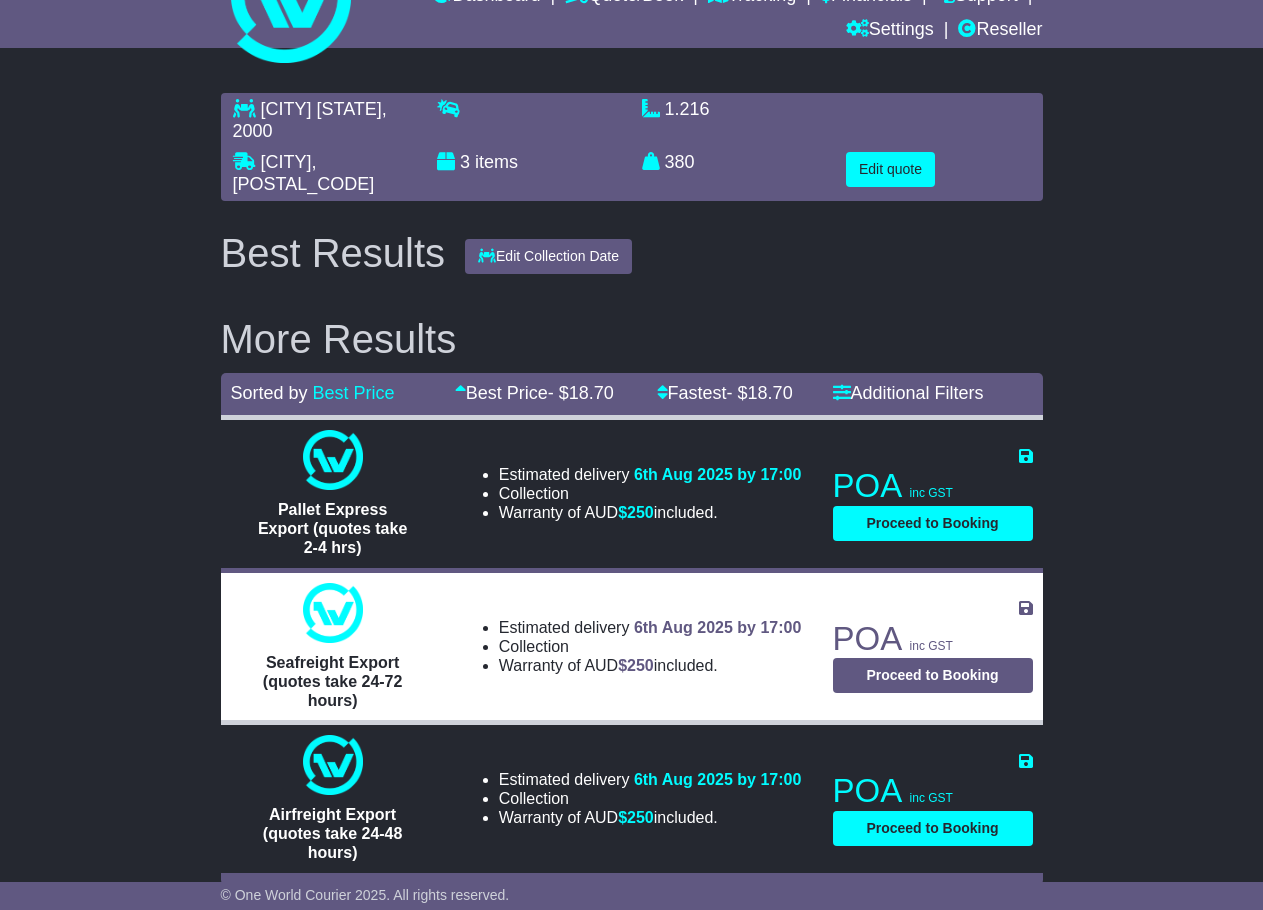 scroll, scrollTop: 117, scrollLeft: 0, axis: vertical 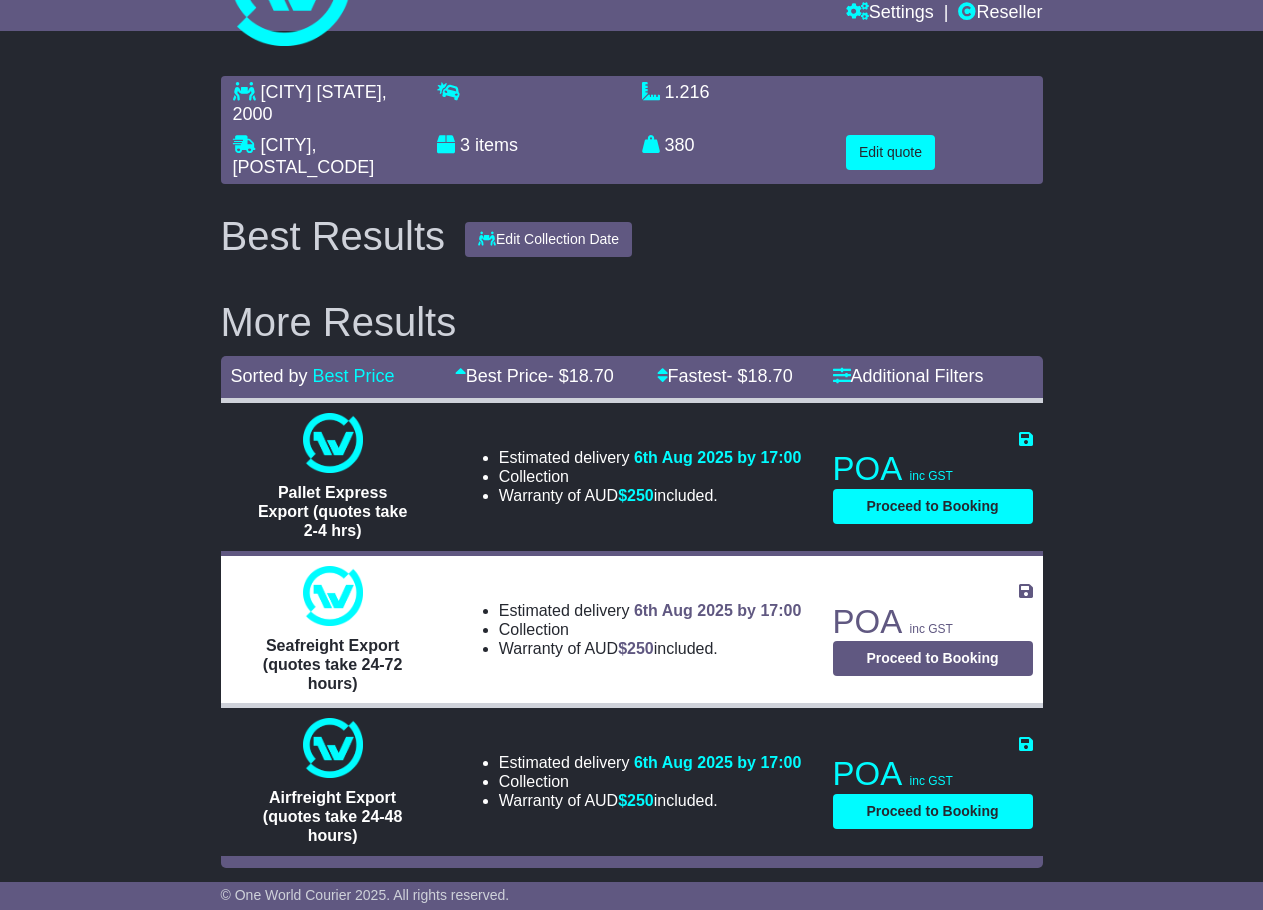 click on "POA
inc GST" at bounding box center (933, 469) 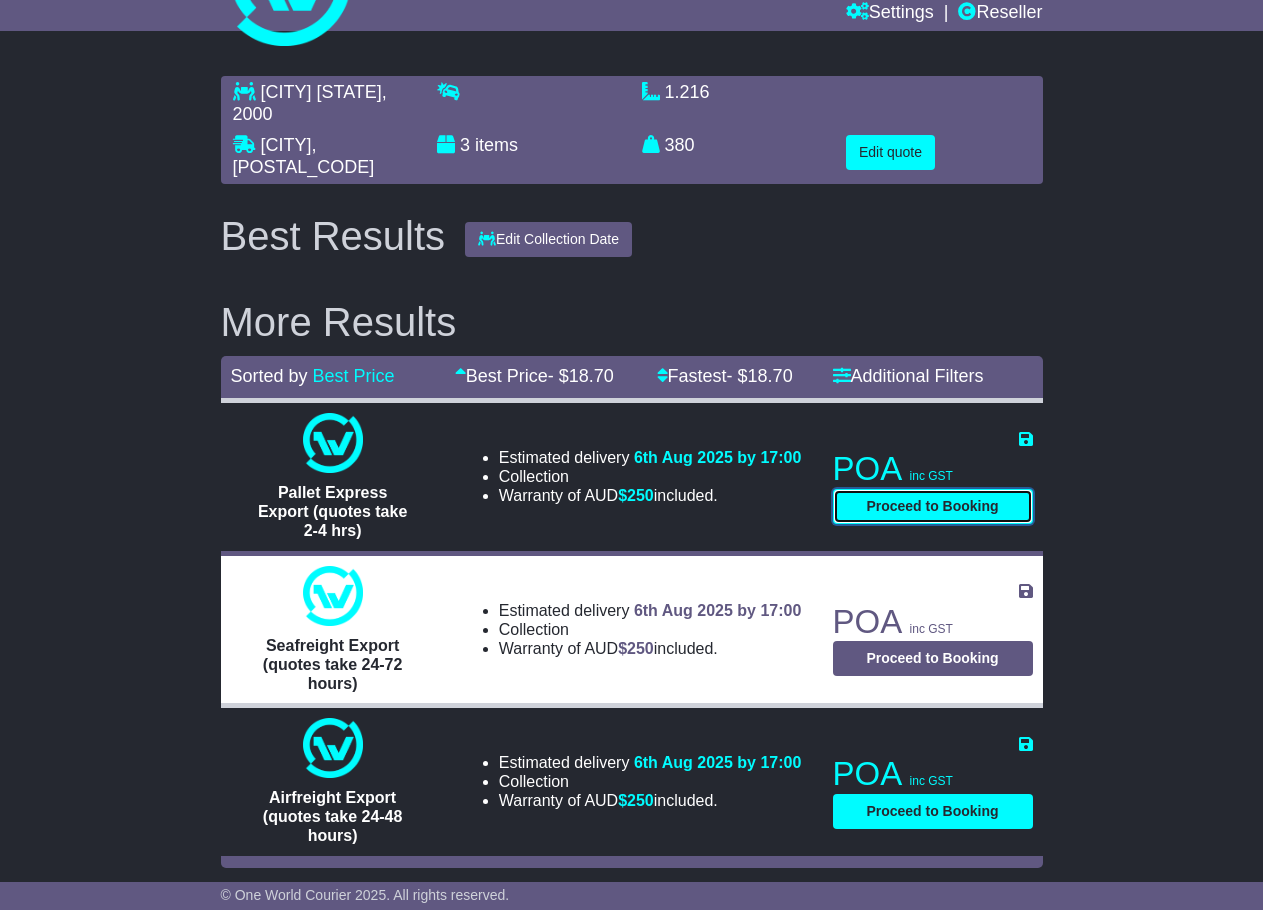 click on "Proceed to Booking" at bounding box center [933, 506] 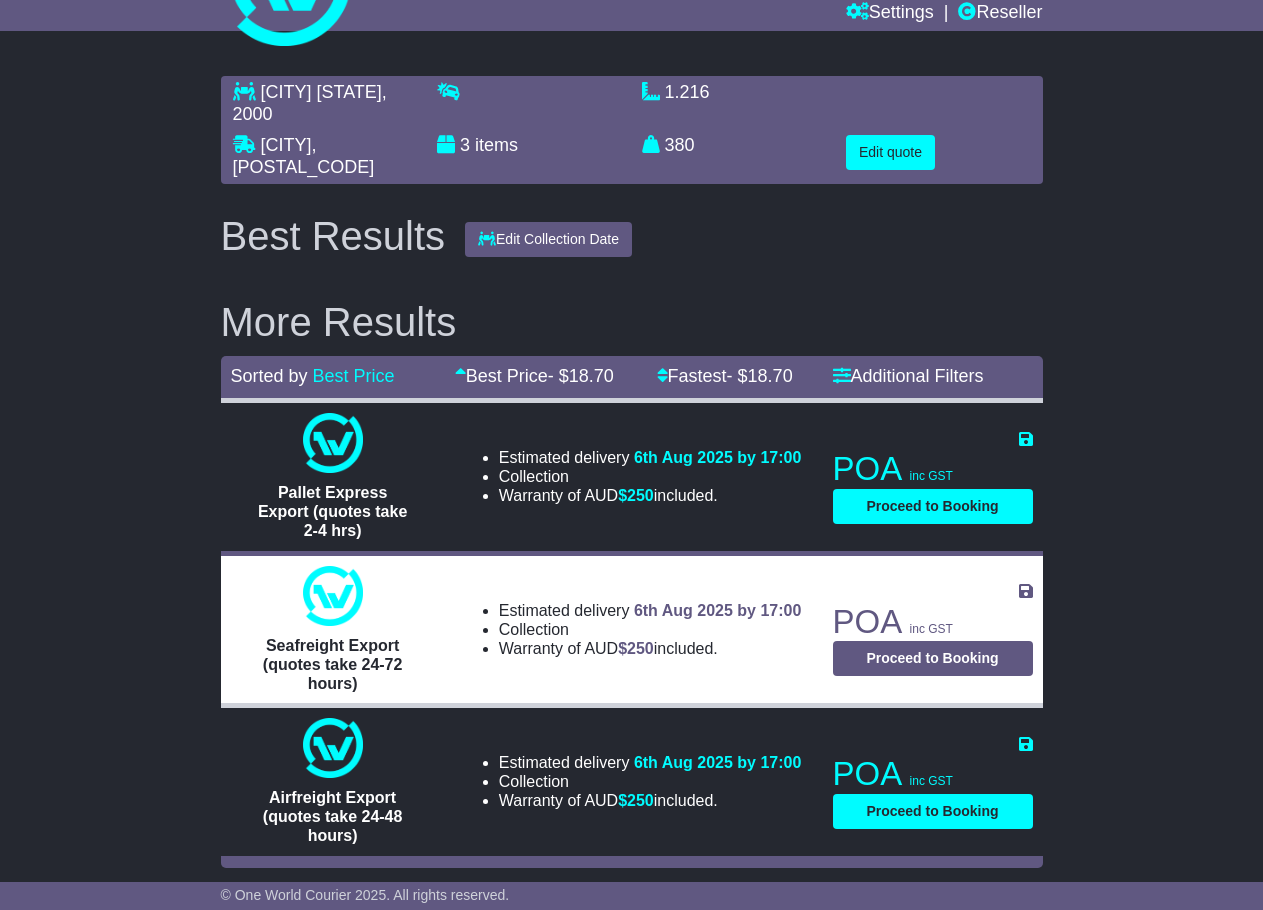 select on "**********" 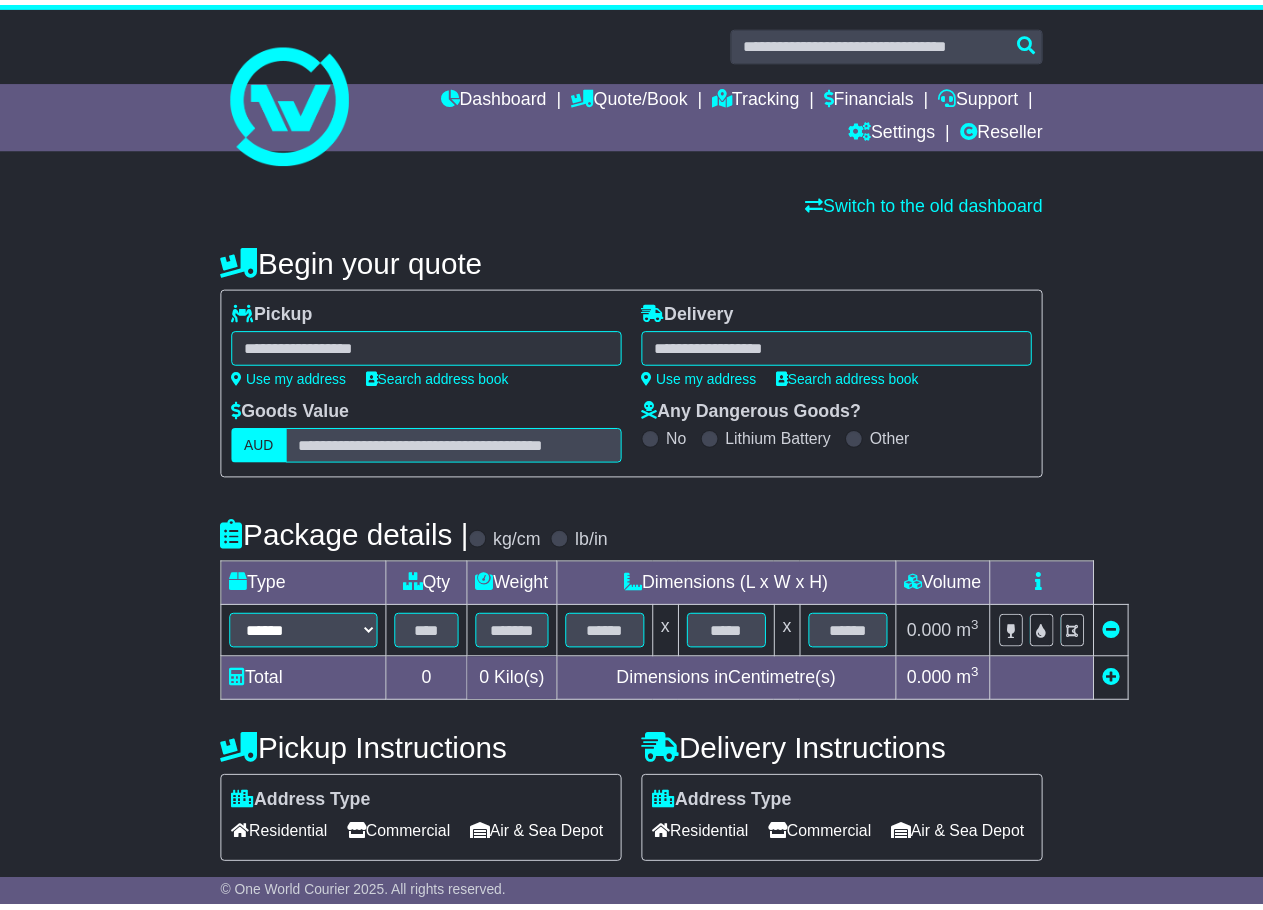 scroll, scrollTop: 0, scrollLeft: 0, axis: both 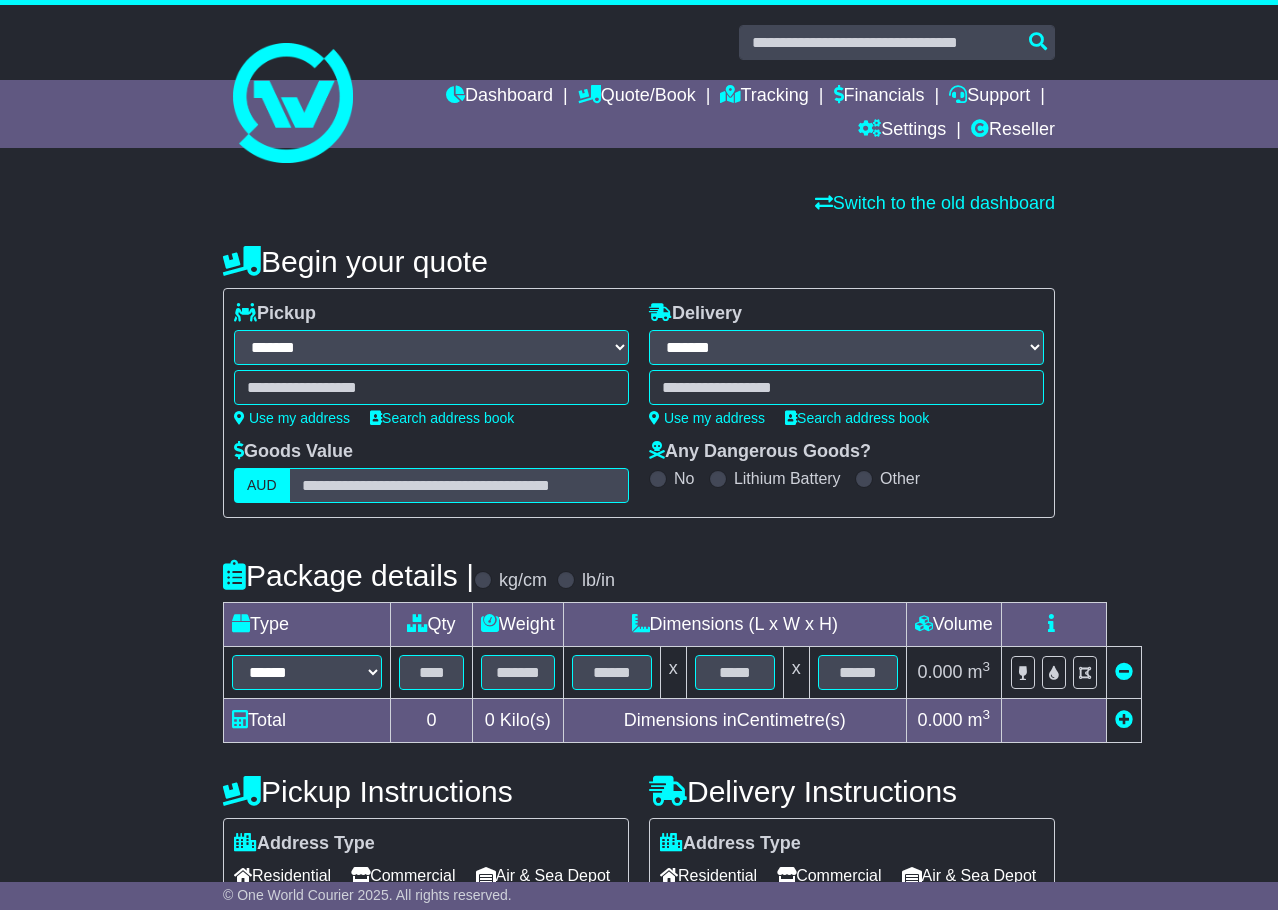 select on "**" 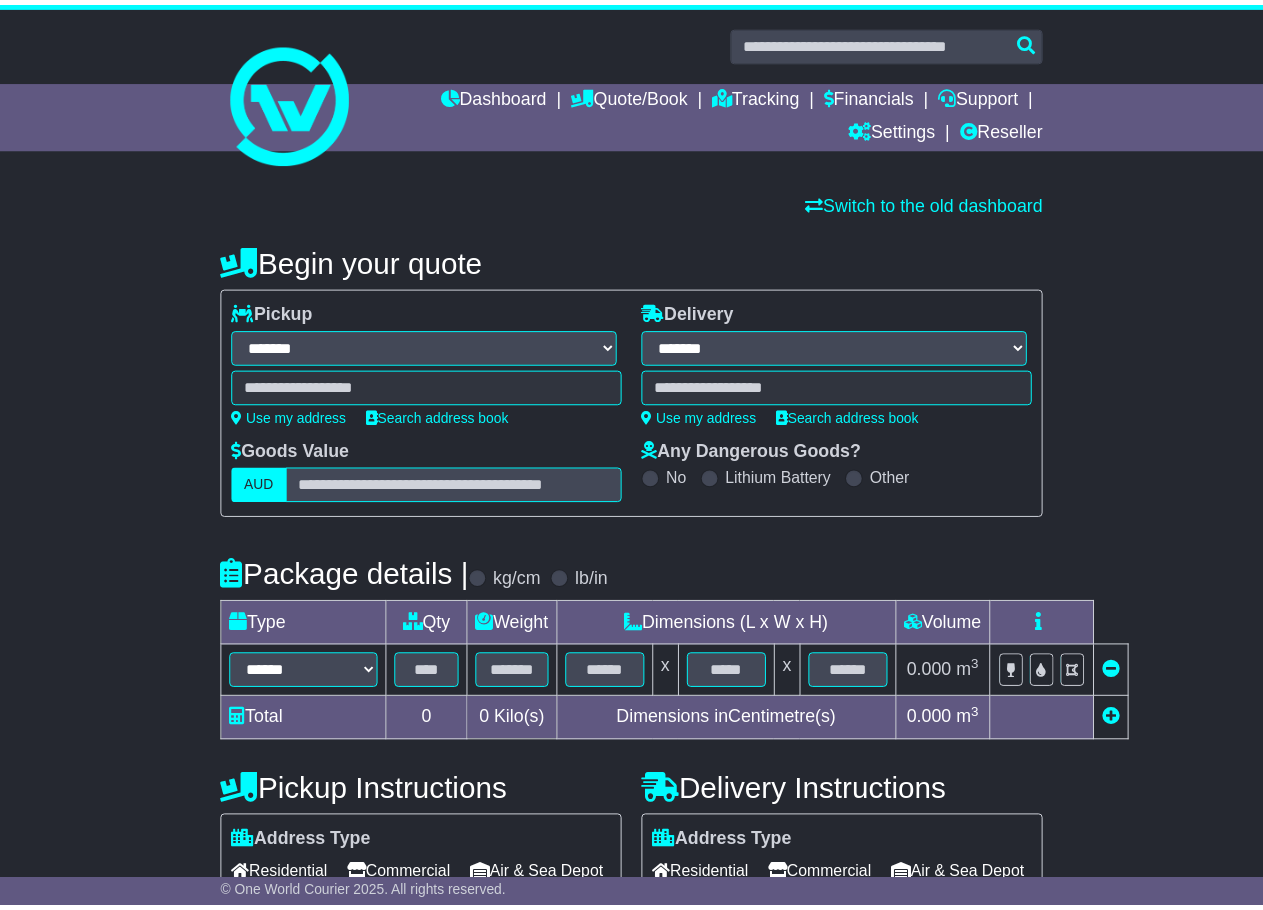 scroll, scrollTop: 117, scrollLeft: 0, axis: vertical 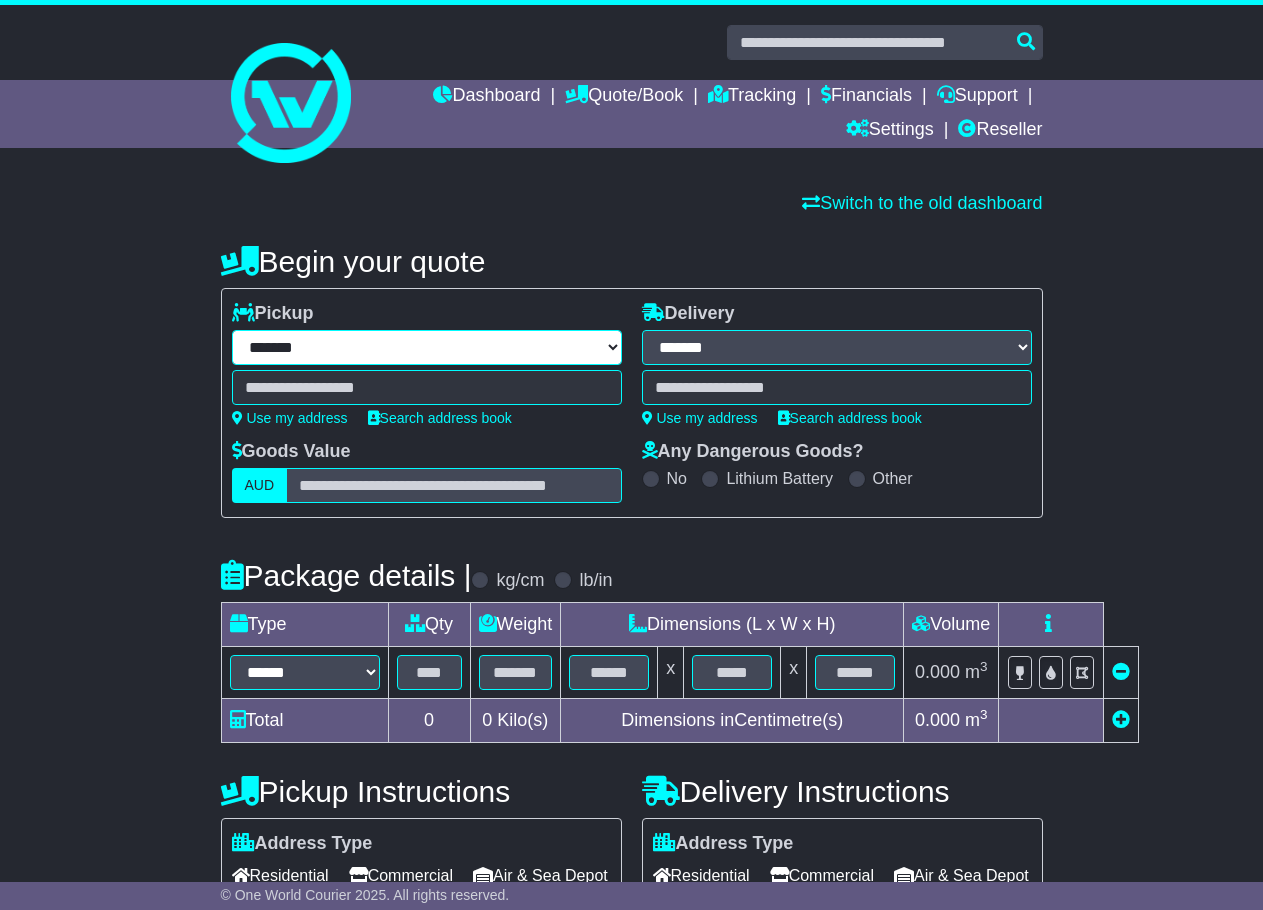 click on "**********" at bounding box center [427, 347] 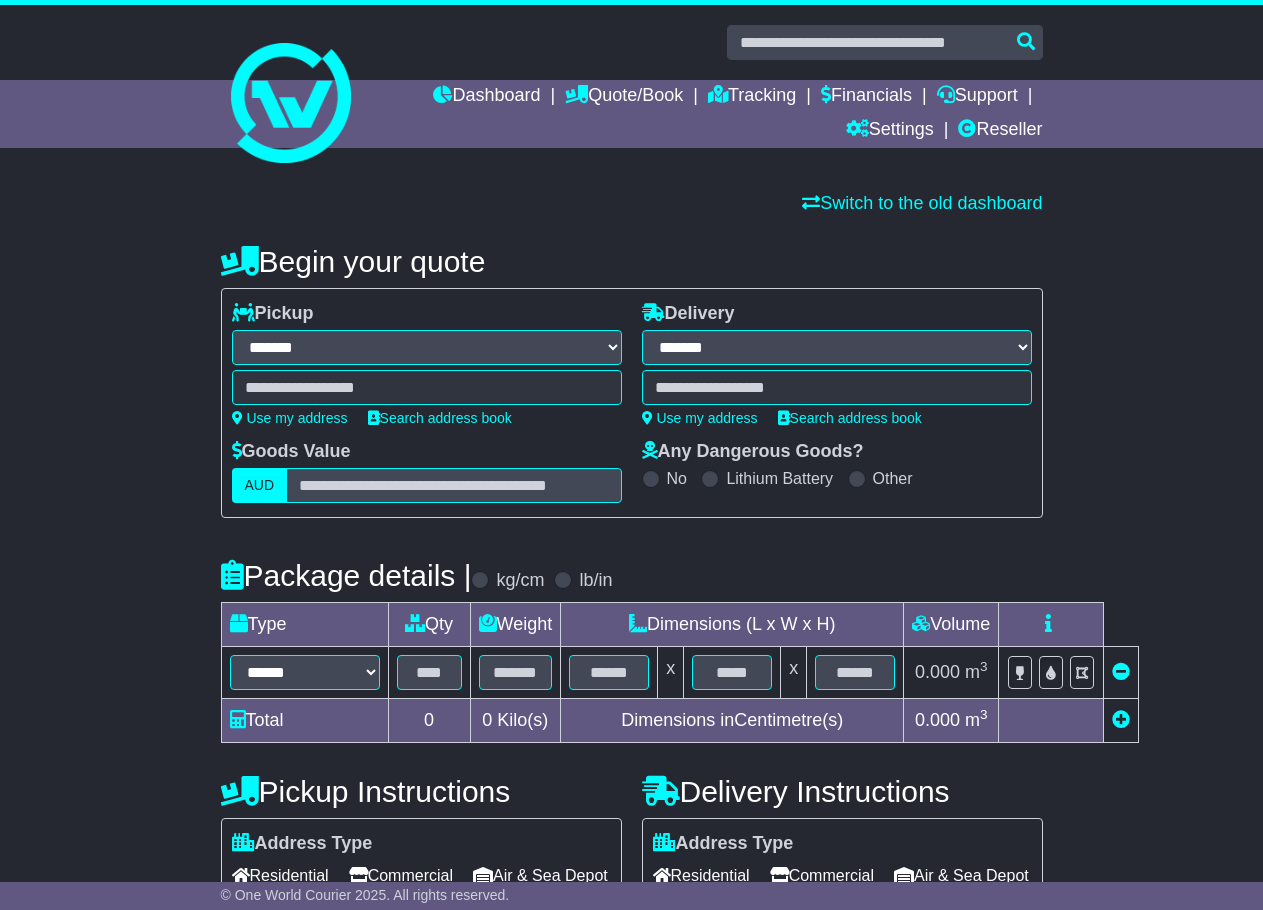 click on "**********" at bounding box center (631, 658) 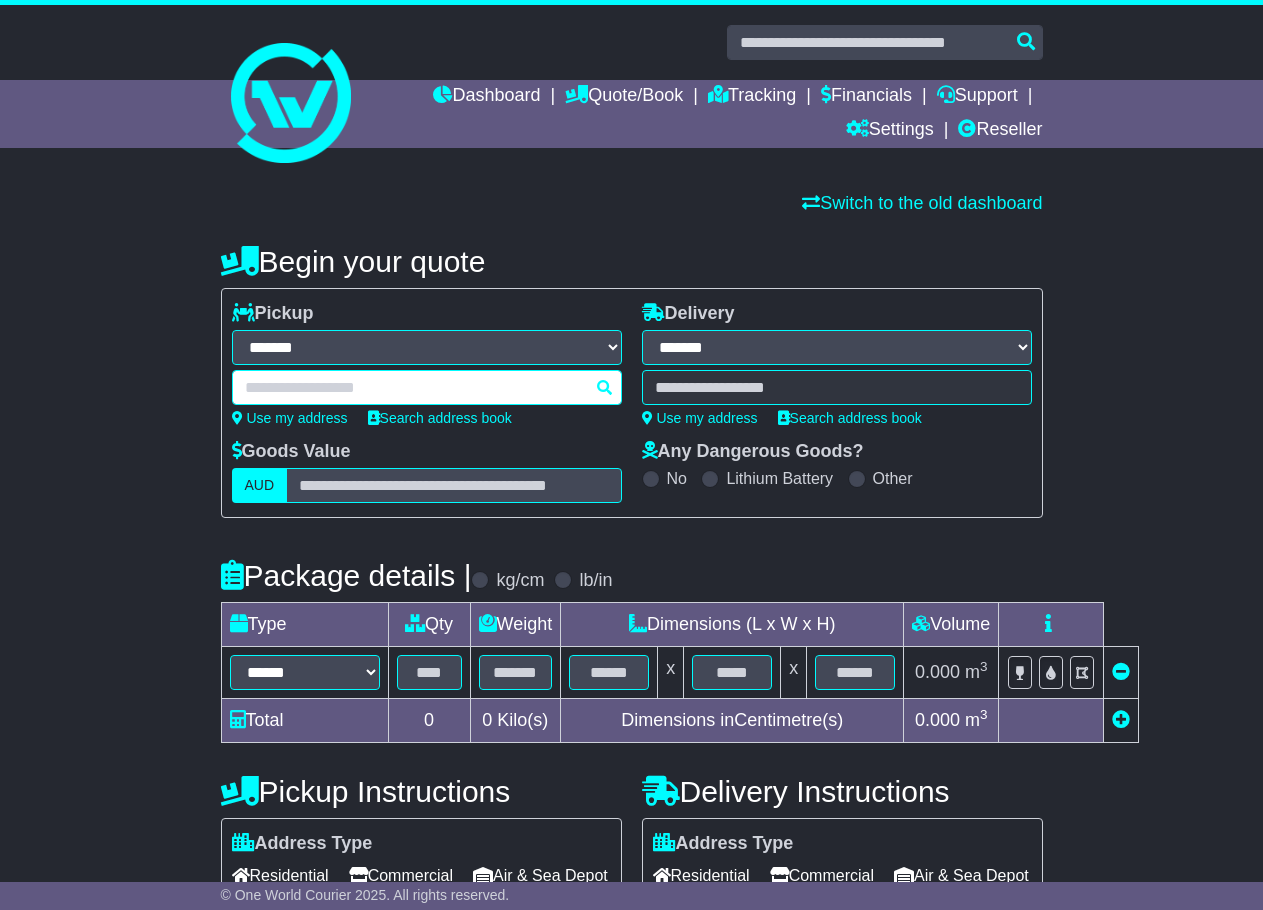 click at bounding box center (427, 387) 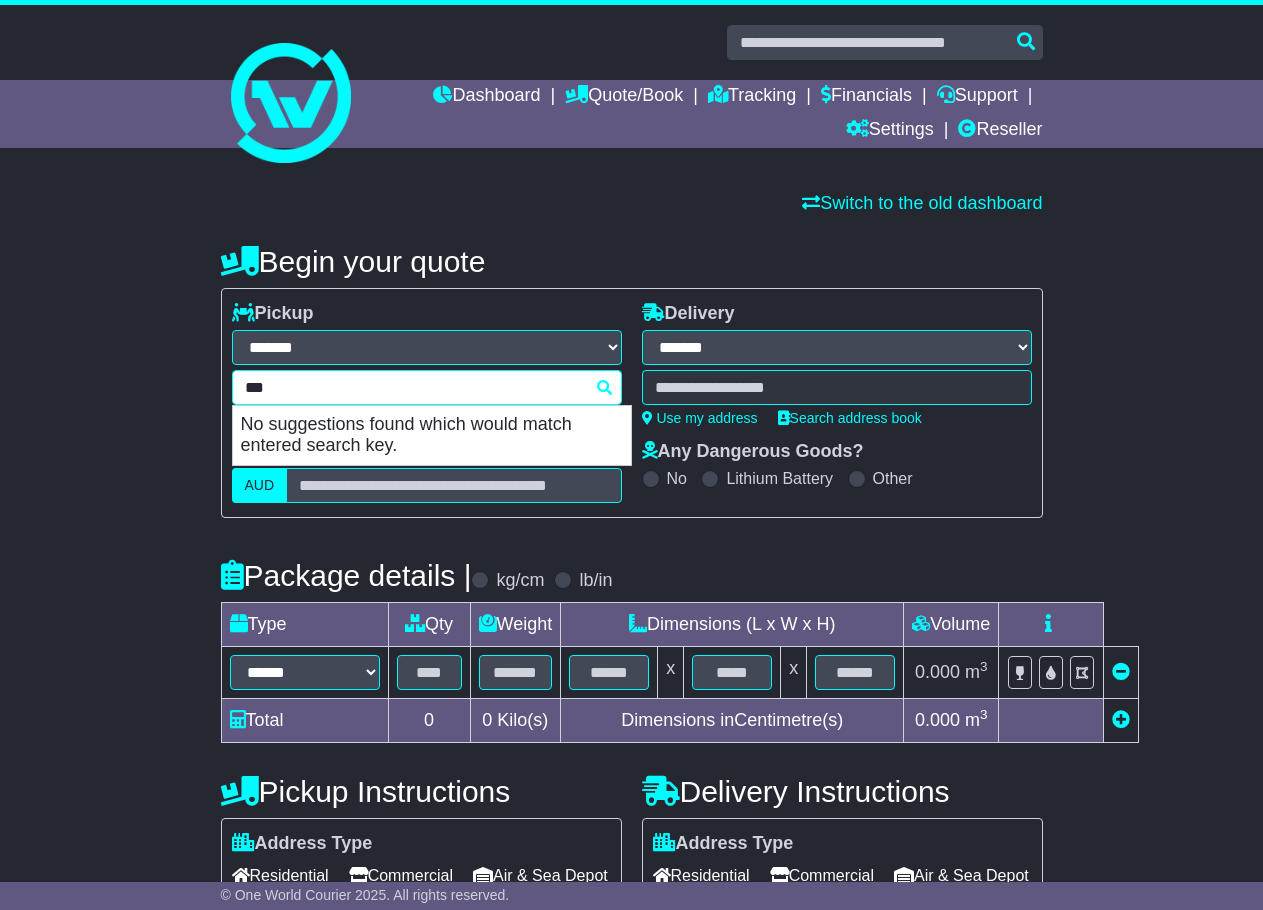 type on "****" 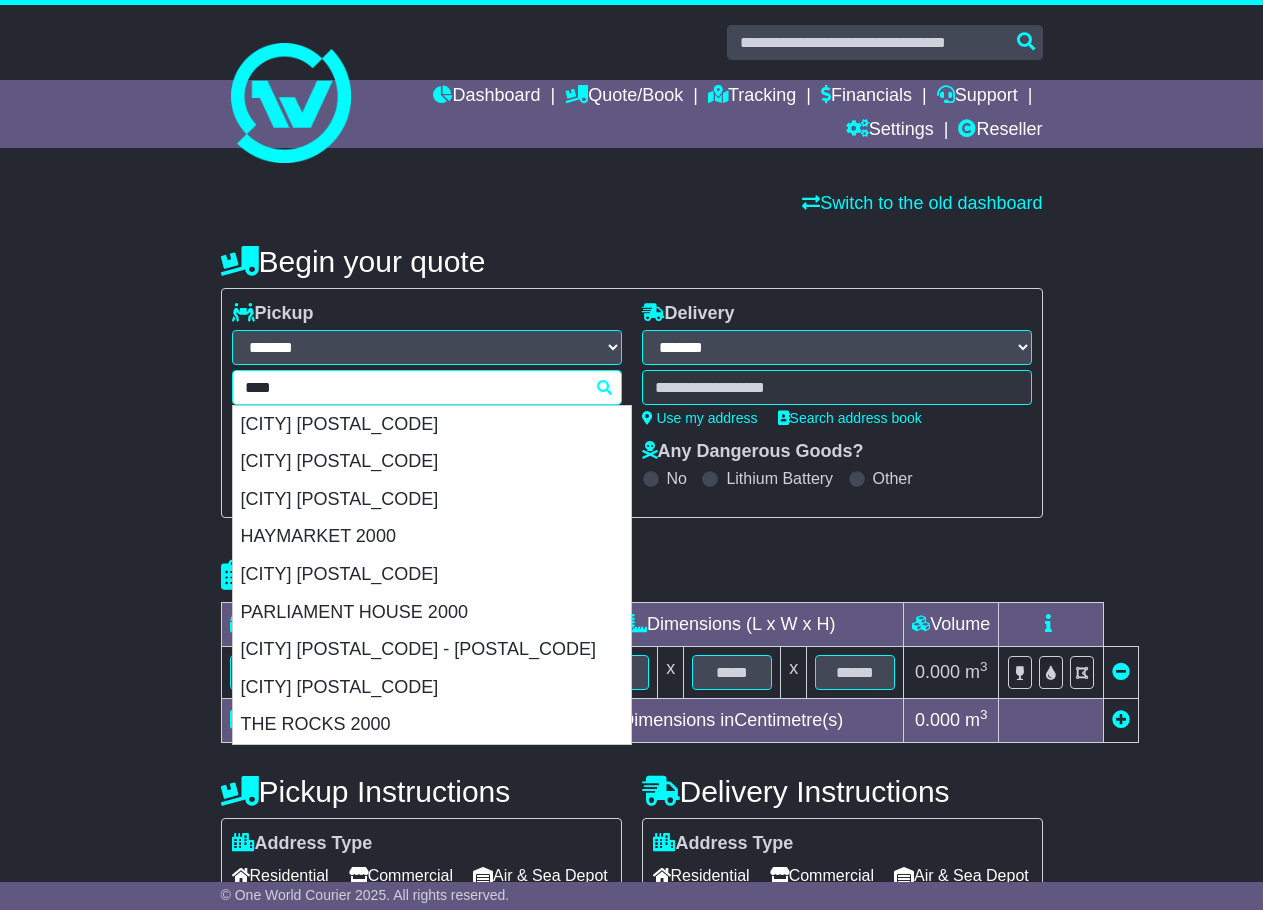 click on "[CITY] [POSTAL_CODE]" at bounding box center [432, 688] 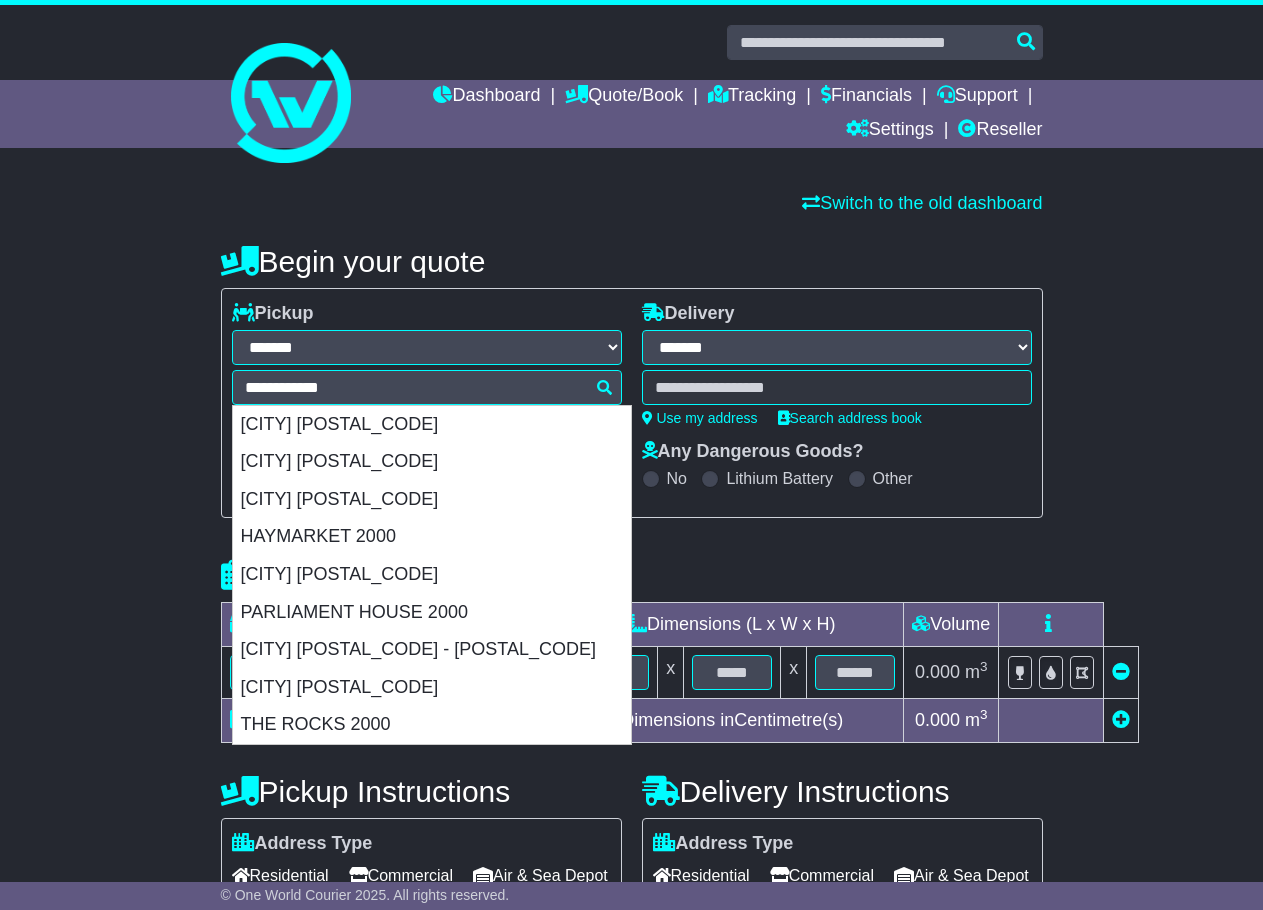 type on "**********" 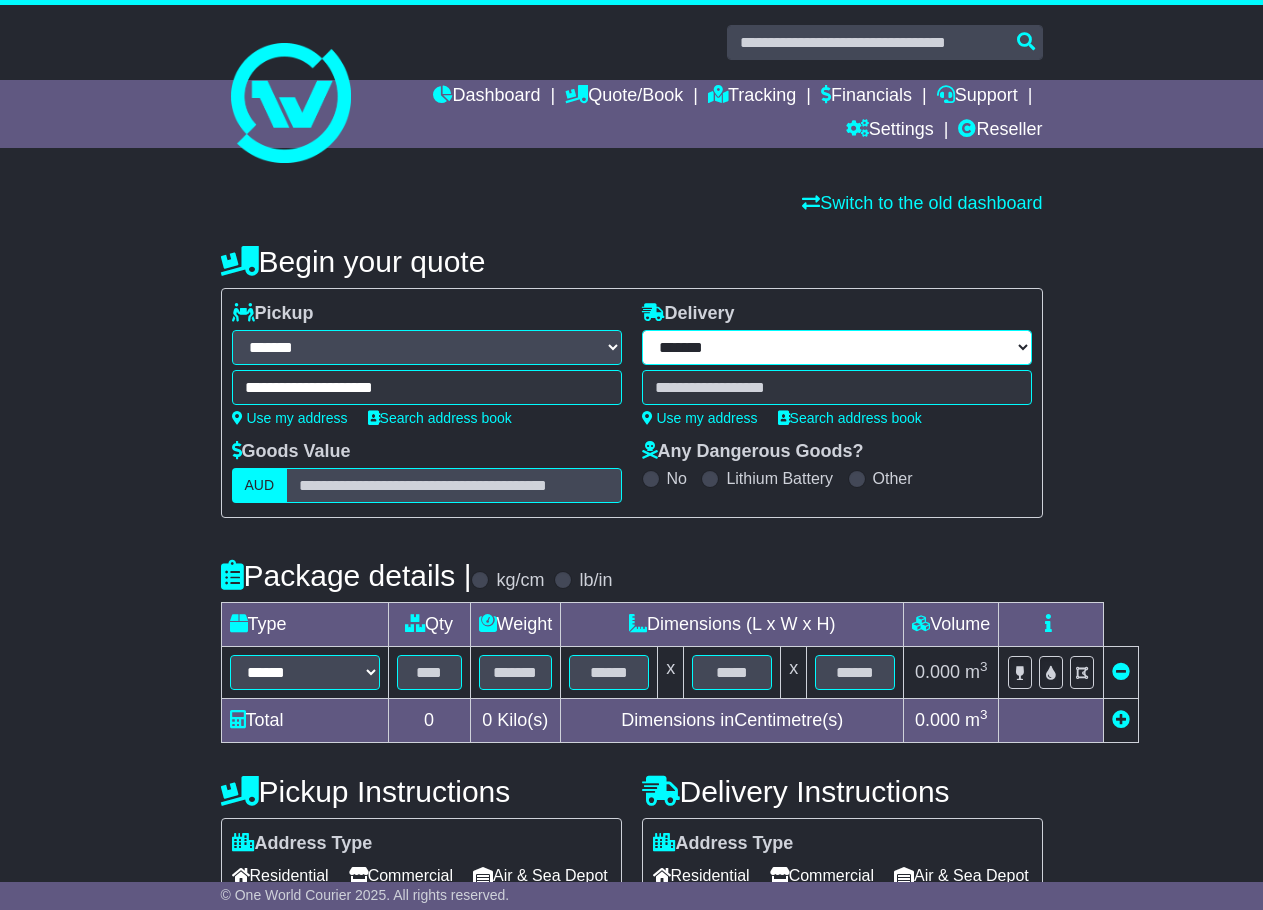 click on "**********" at bounding box center (837, 347) 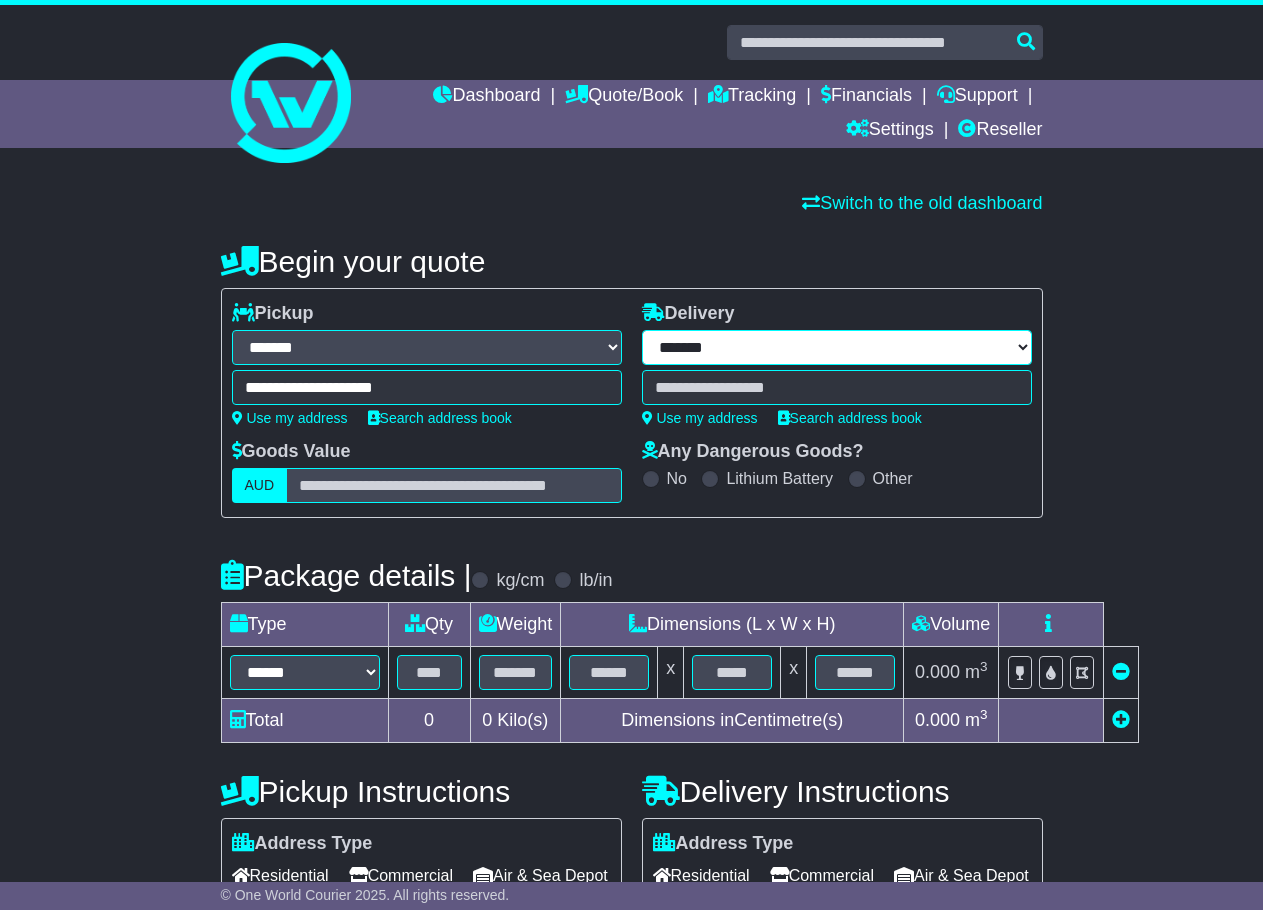 select on "**" 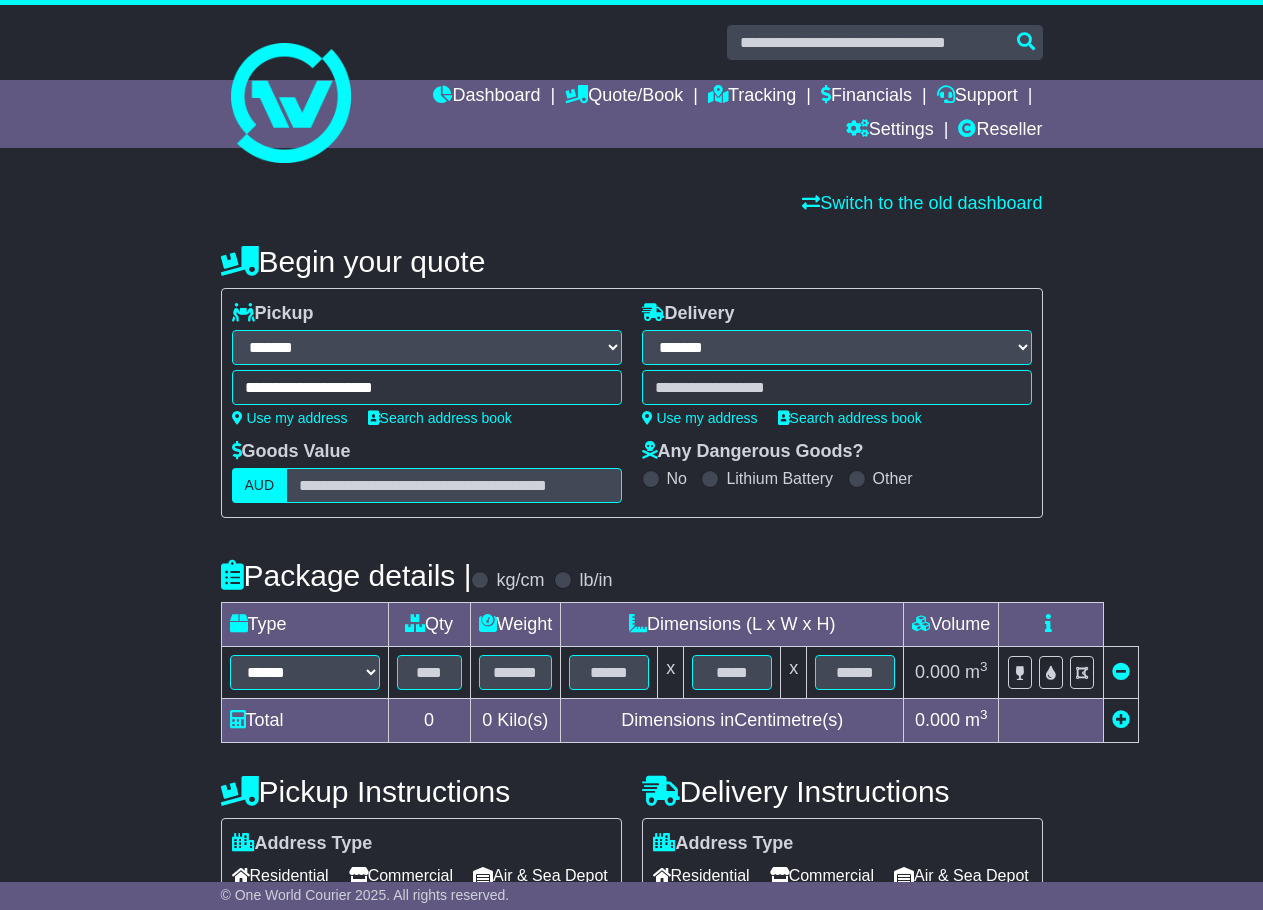 click on "**********" at bounding box center [837, 347] 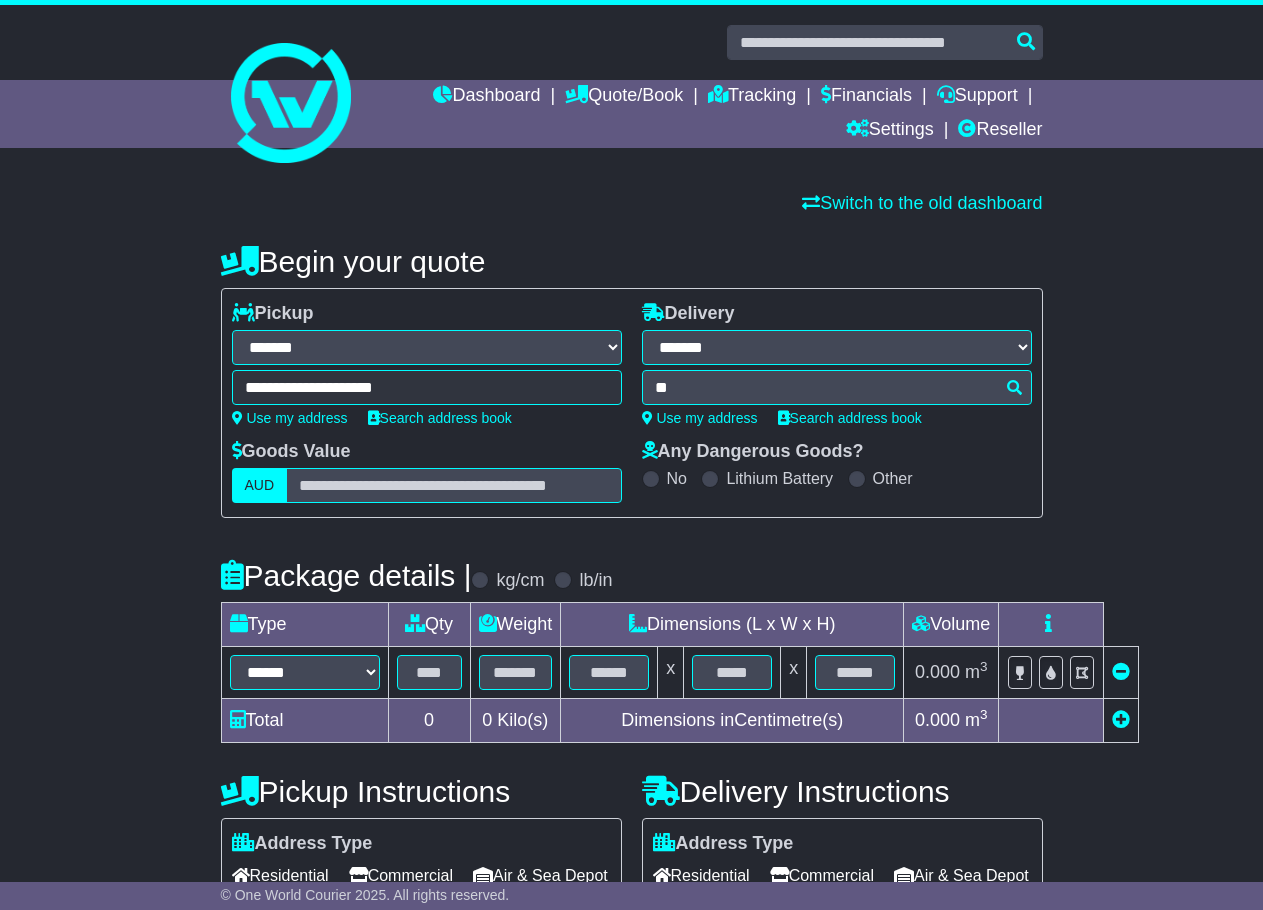 type on "***" 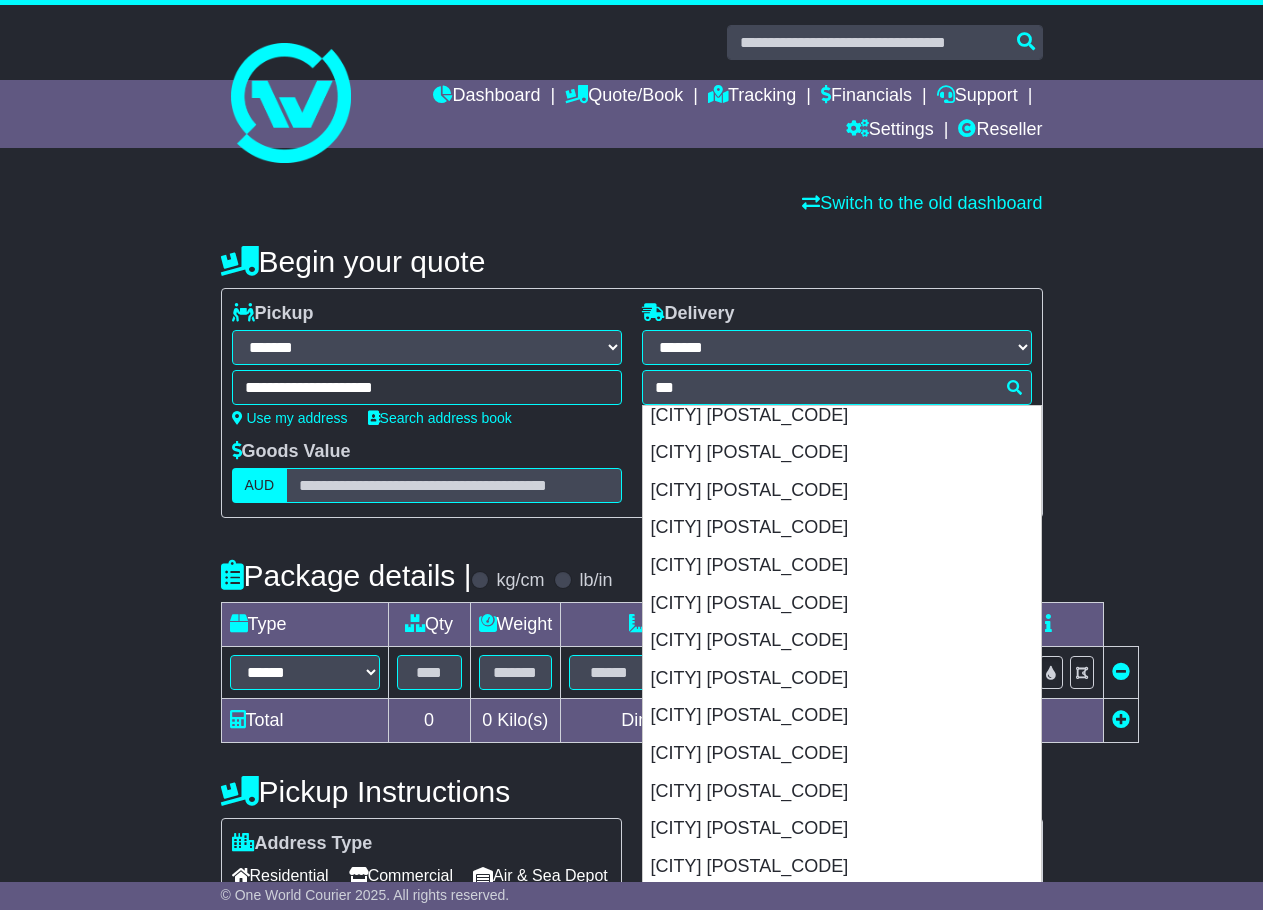 scroll, scrollTop: 1300, scrollLeft: 0, axis: vertical 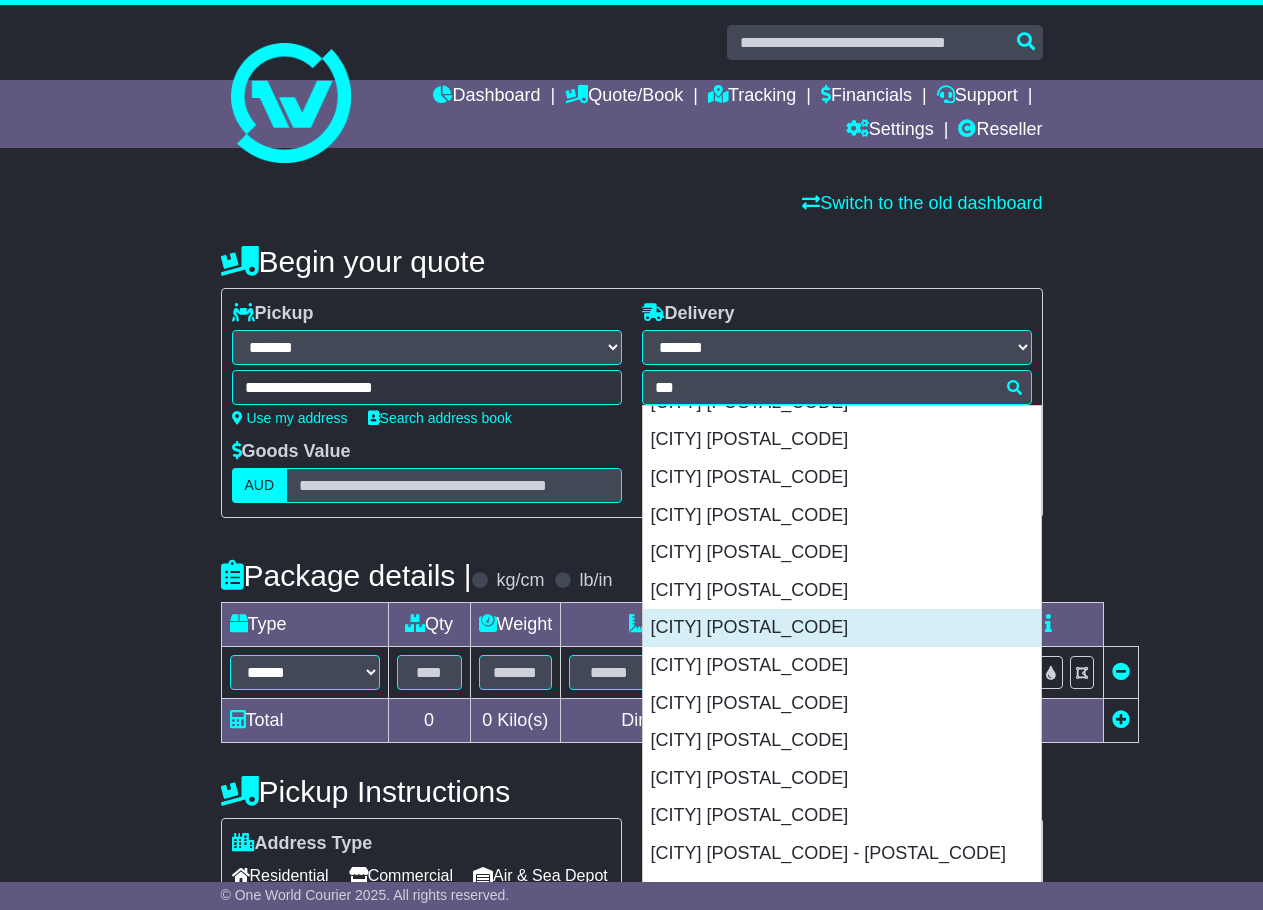 click on "[CITY] [POSTAL_CODE]" at bounding box center (842, 628) 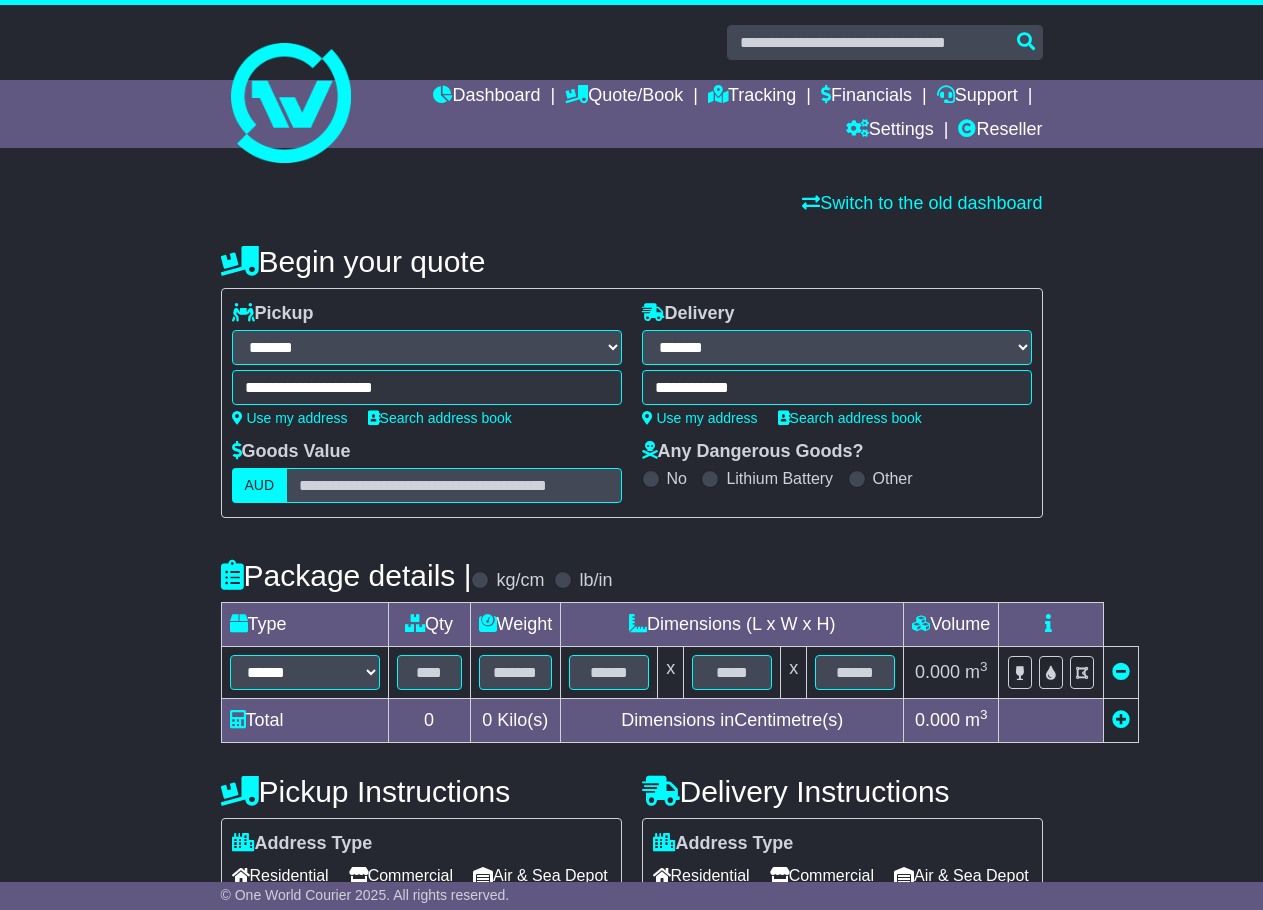 type on "**********" 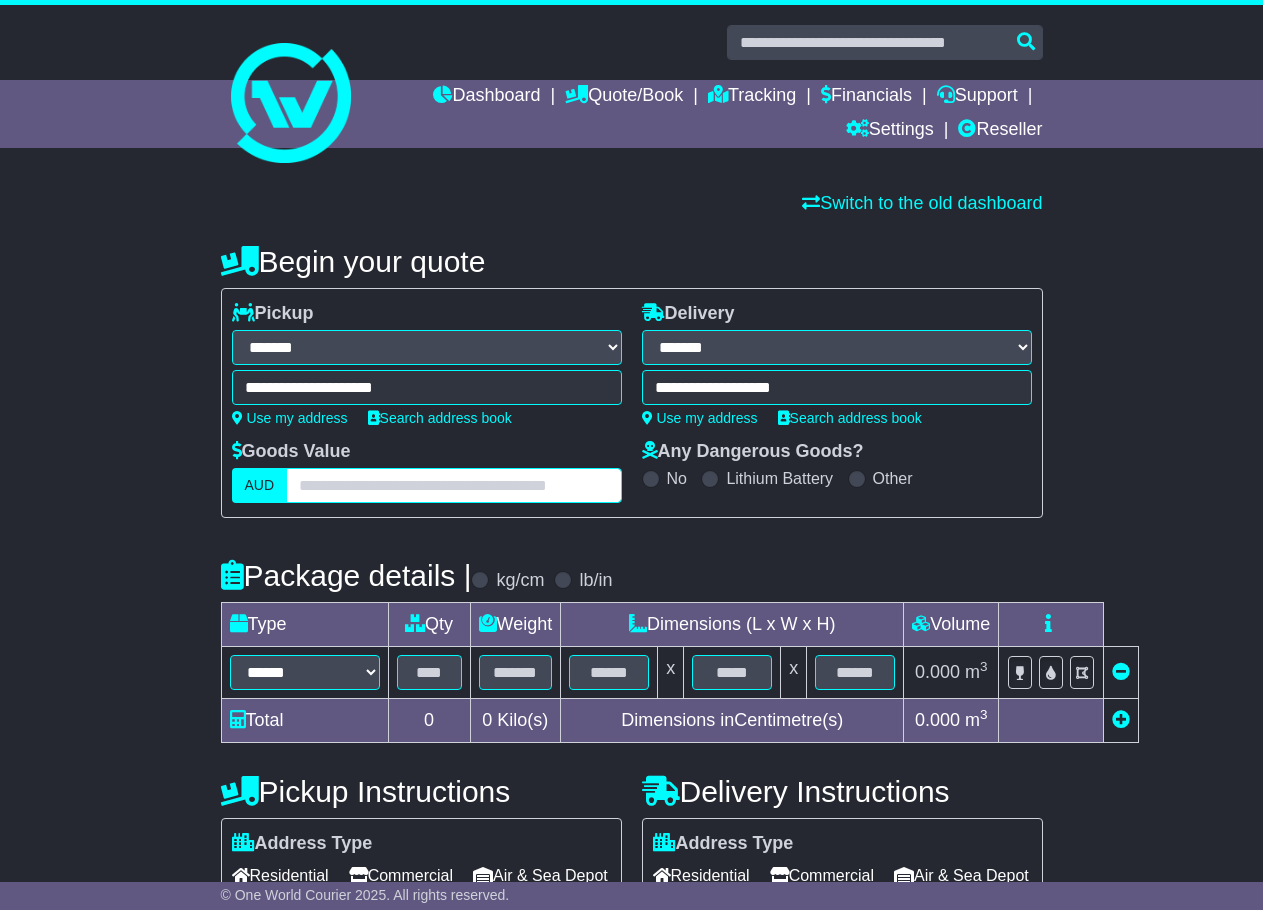 click at bounding box center (453, 485) 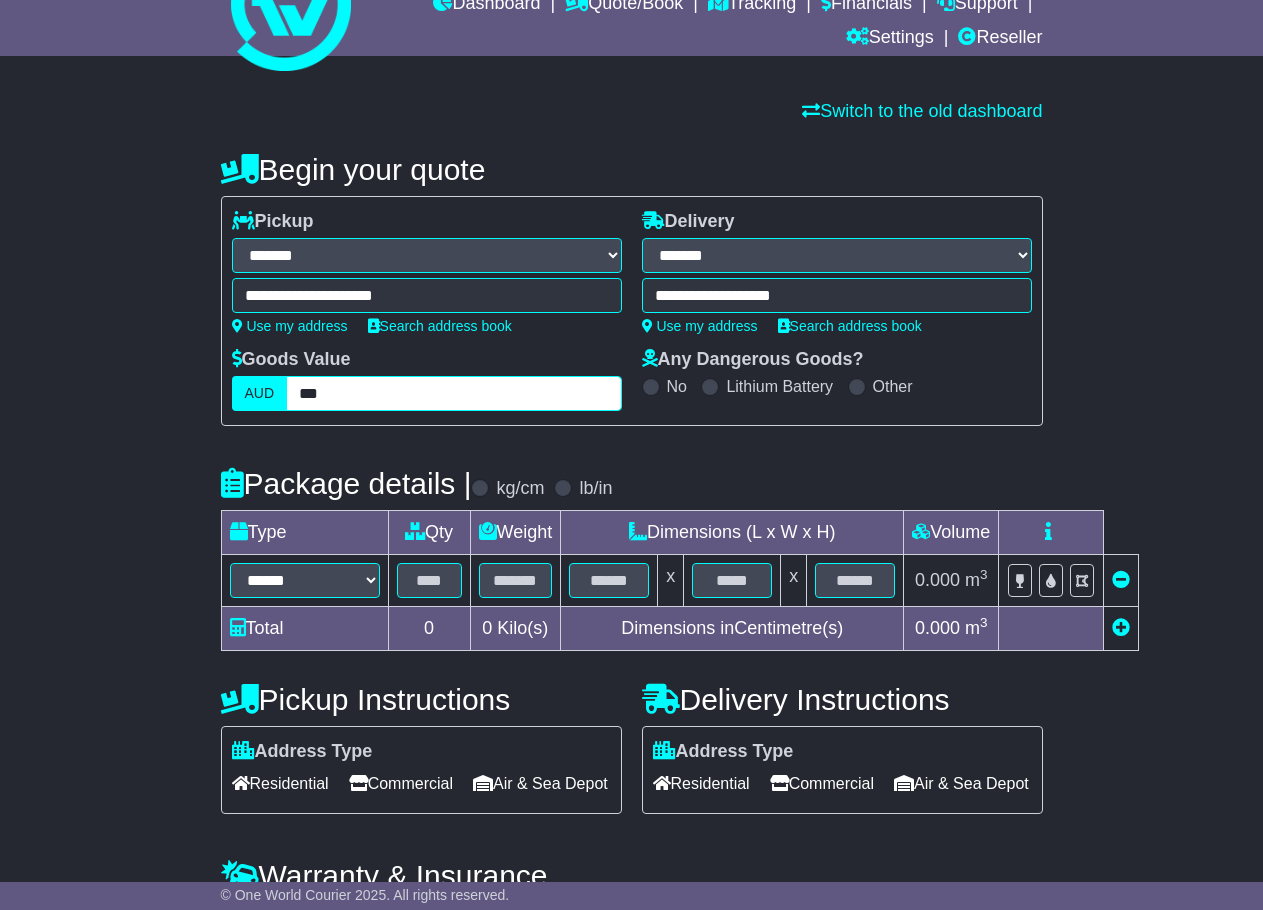 scroll, scrollTop: 100, scrollLeft: 0, axis: vertical 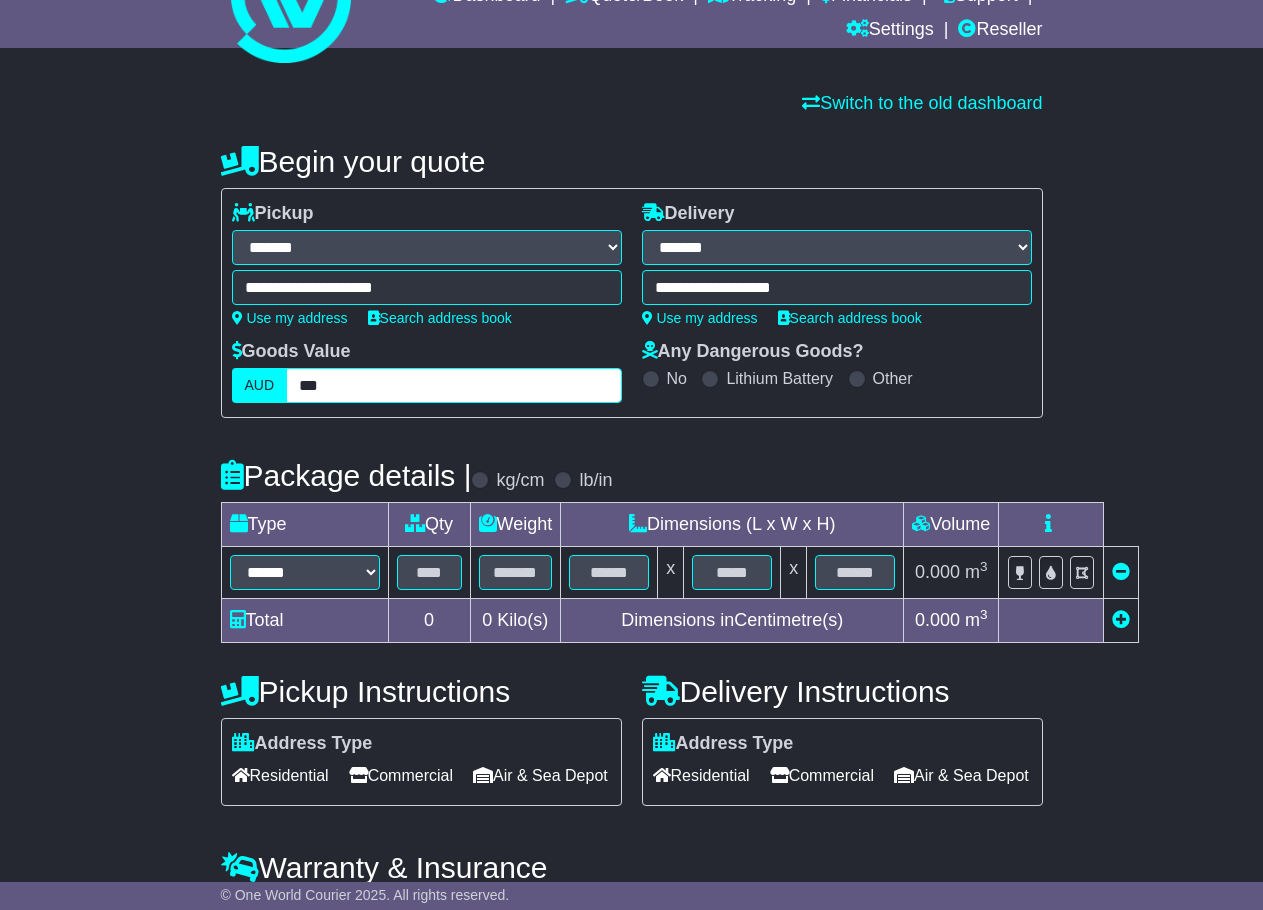 type on "***" 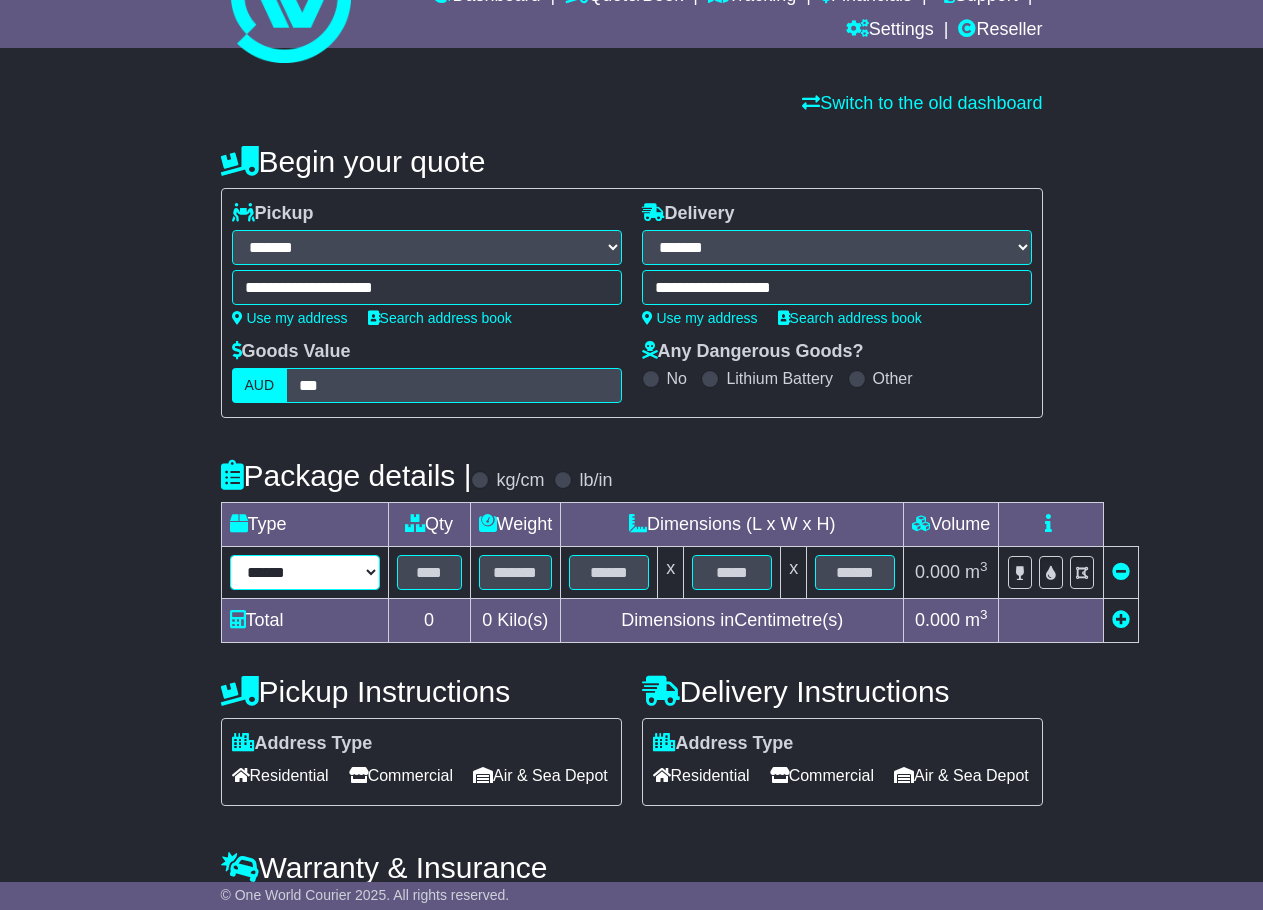 click on "**********" at bounding box center (305, 572) 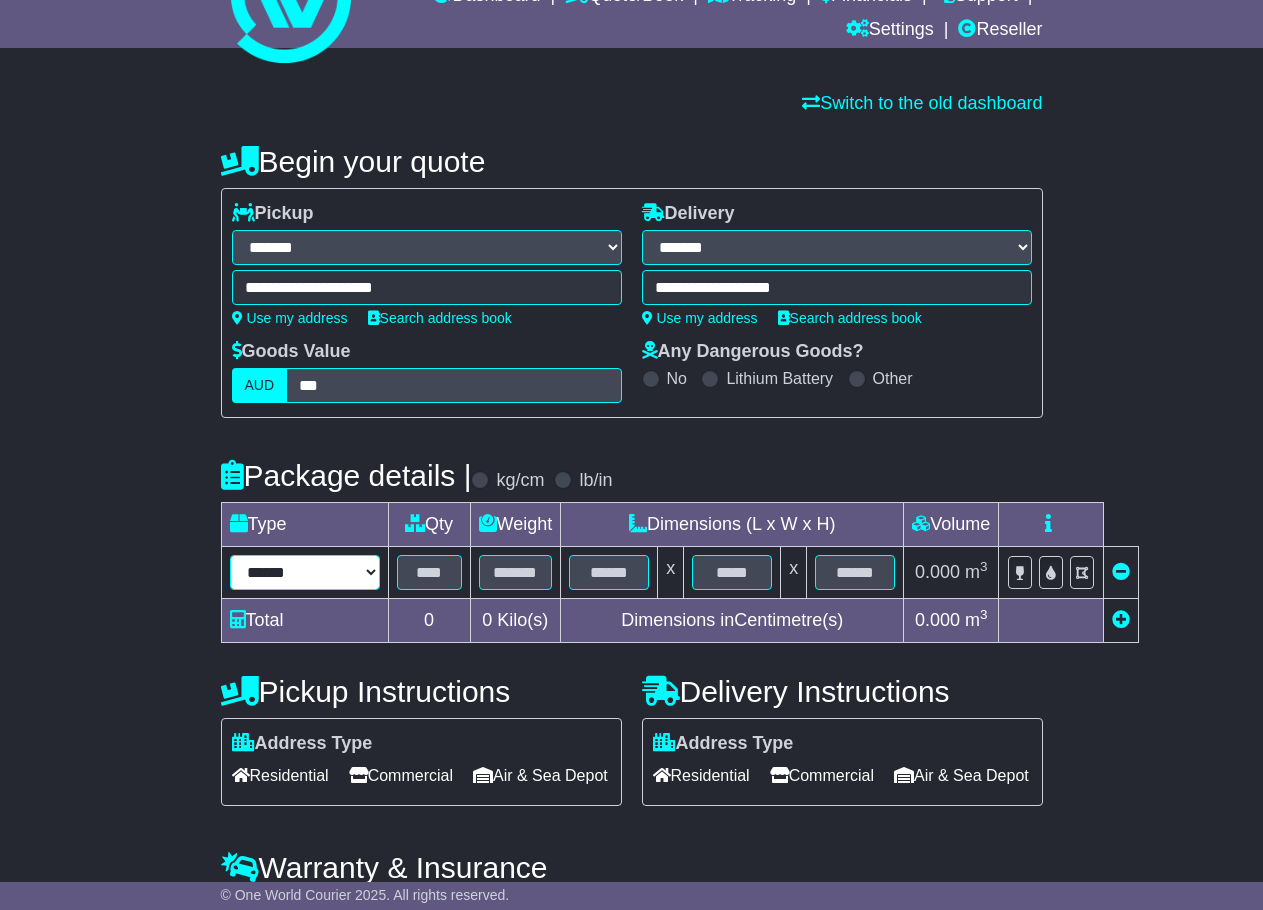 select on "*" 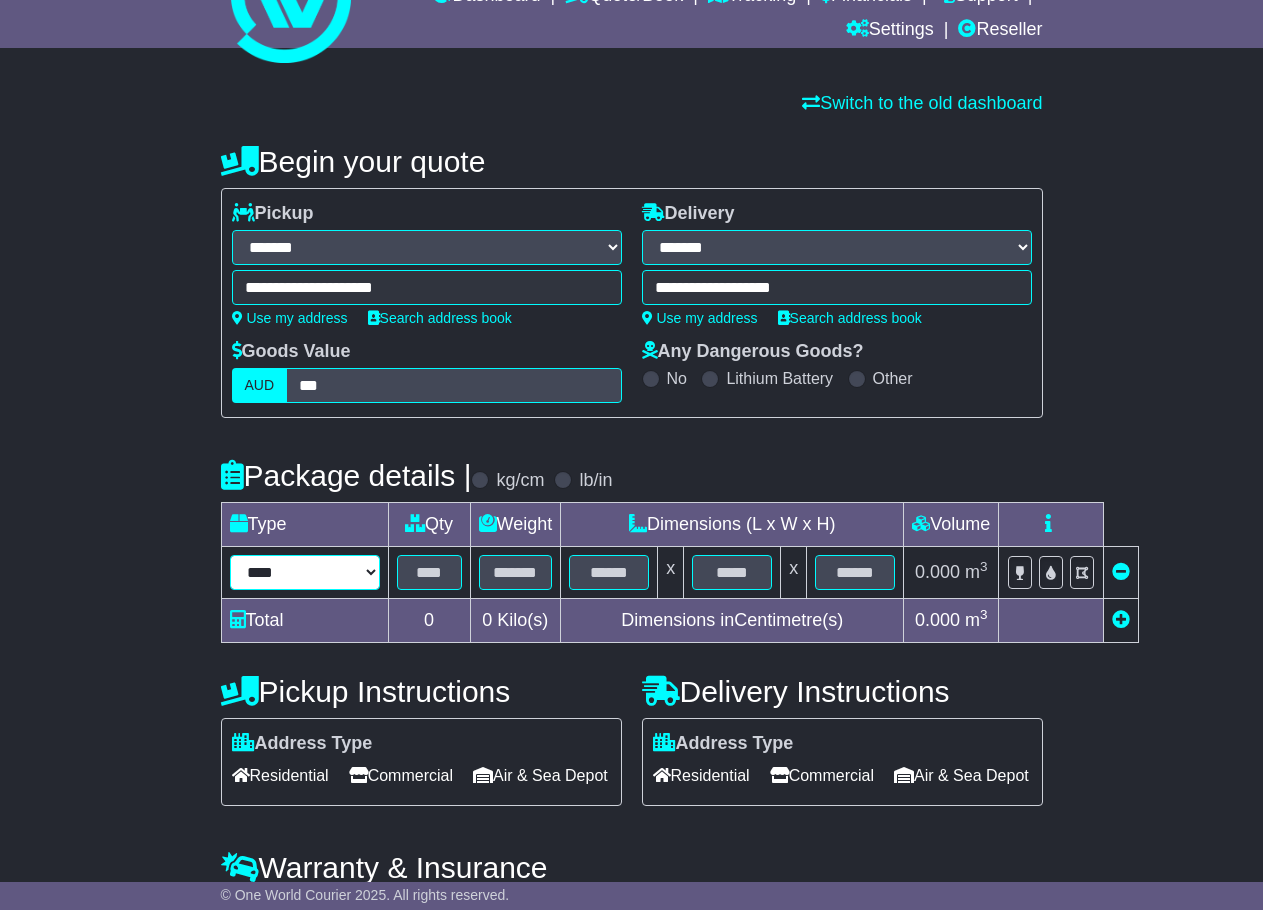 click on "**********" at bounding box center [305, 572] 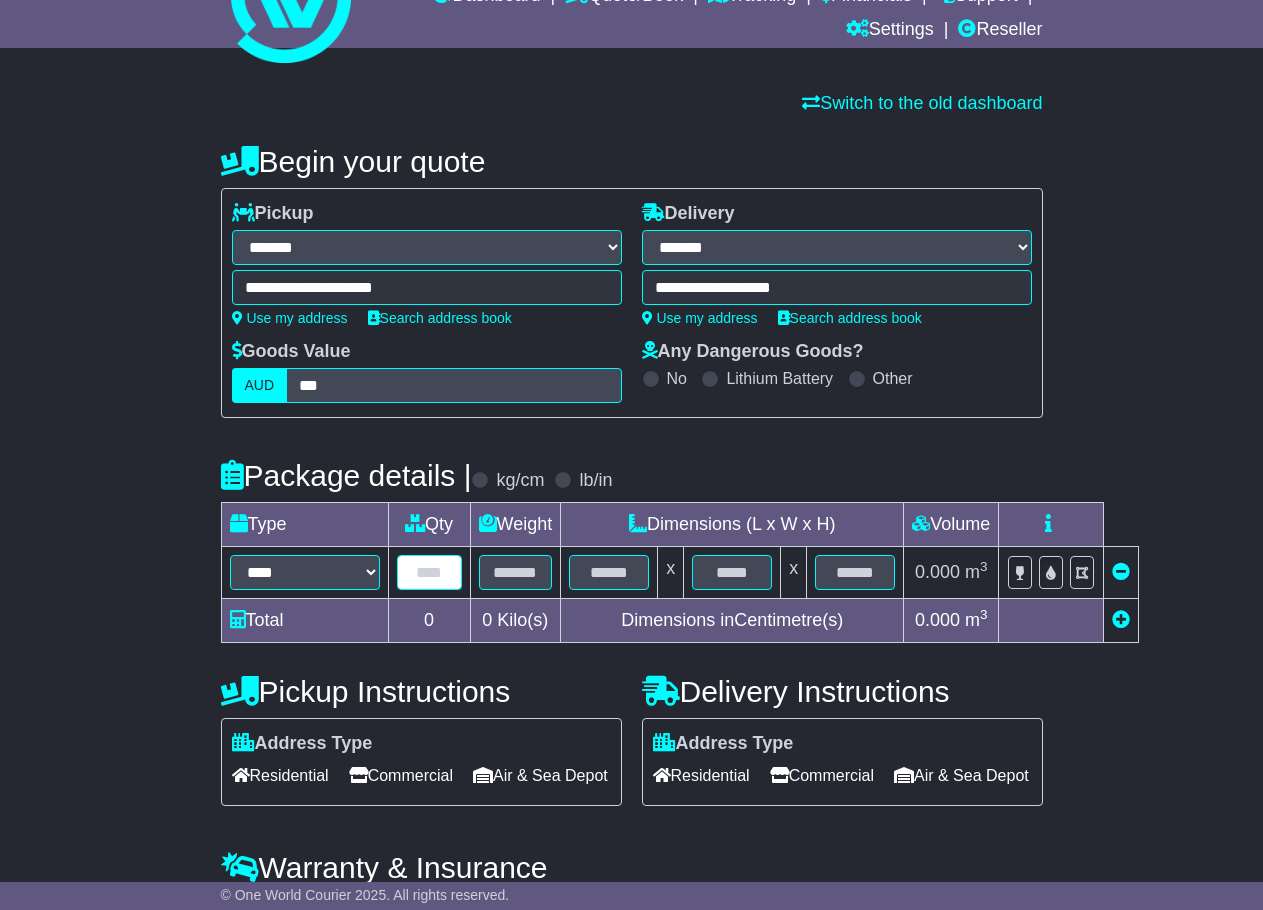 click at bounding box center (429, 572) 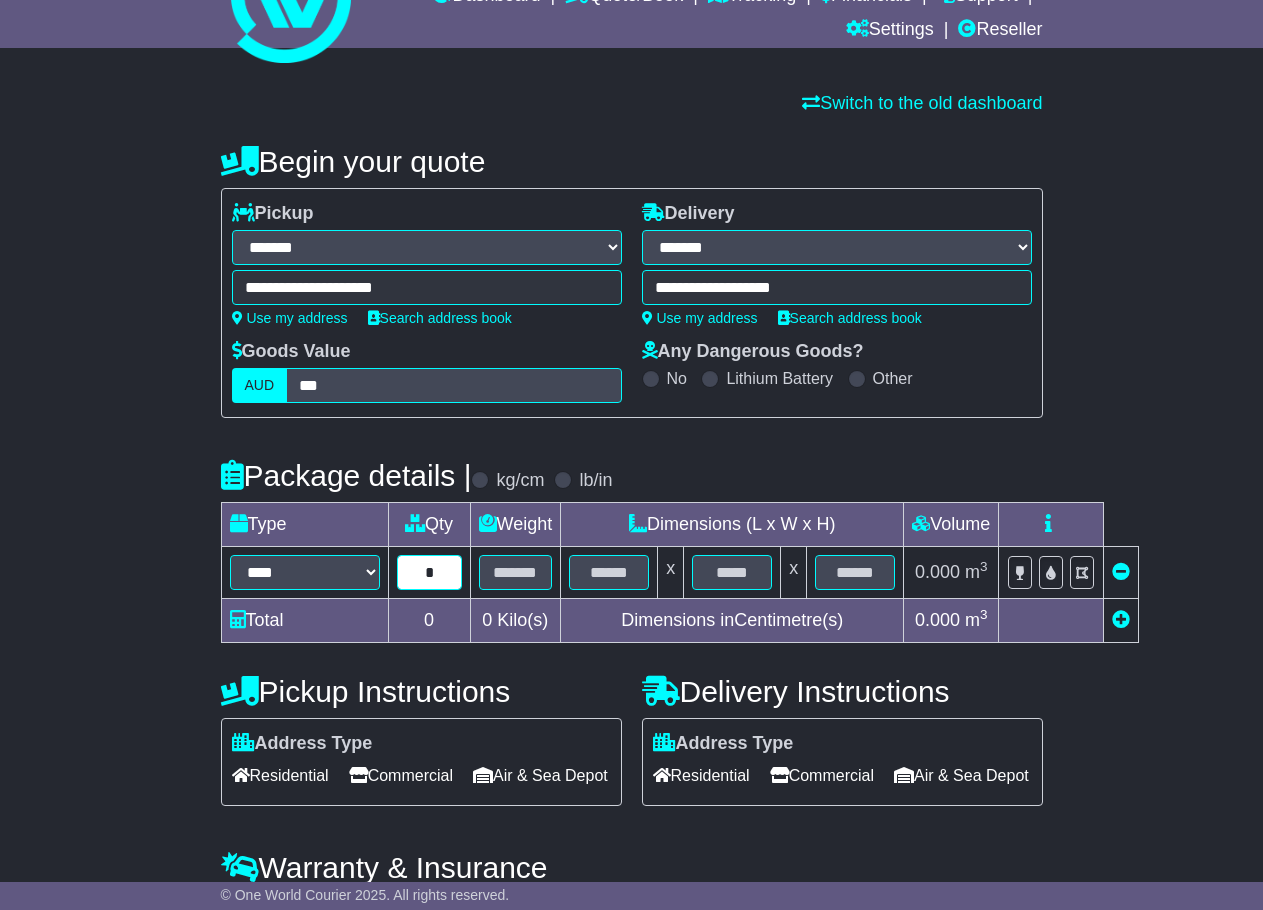 type on "*" 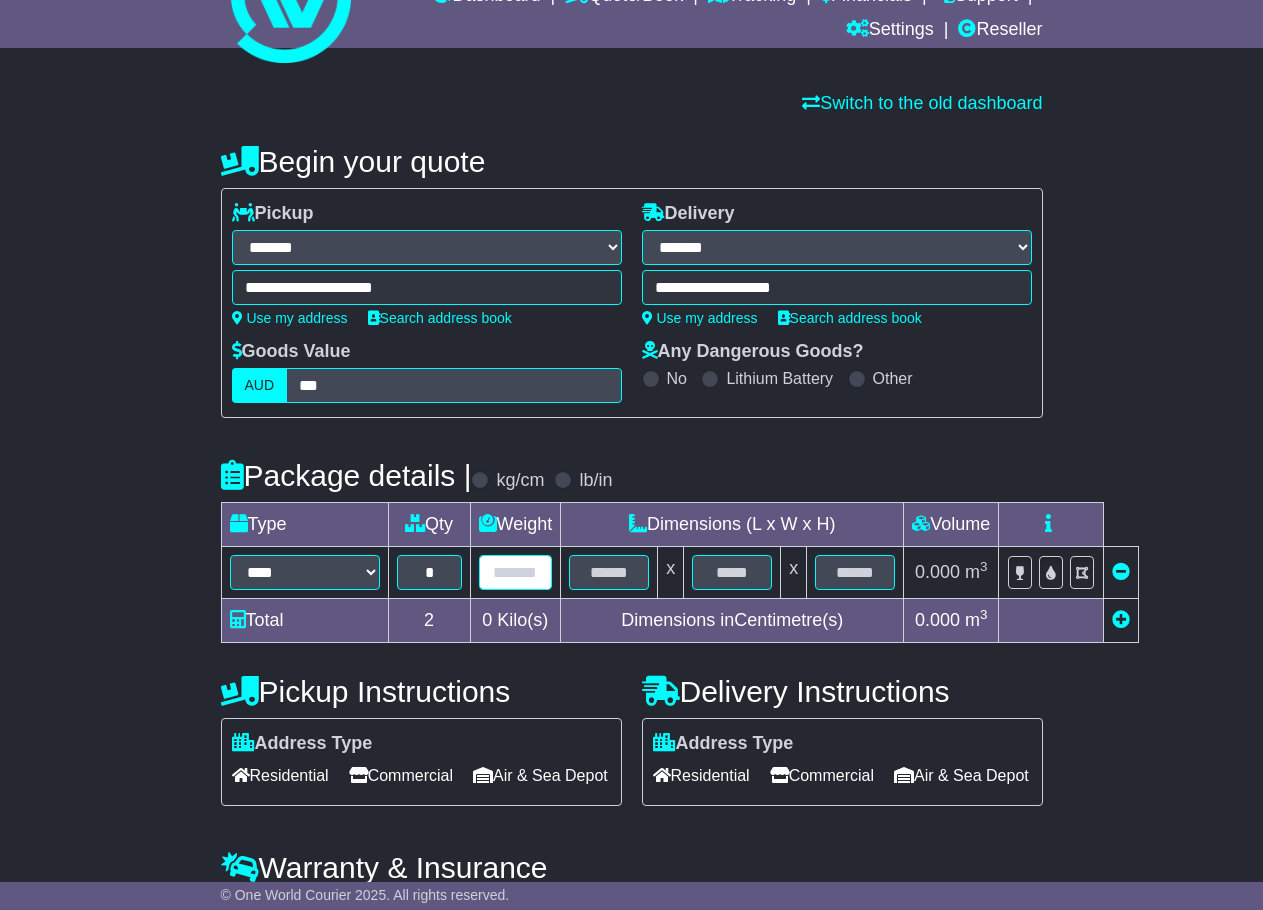 click at bounding box center (516, 572) 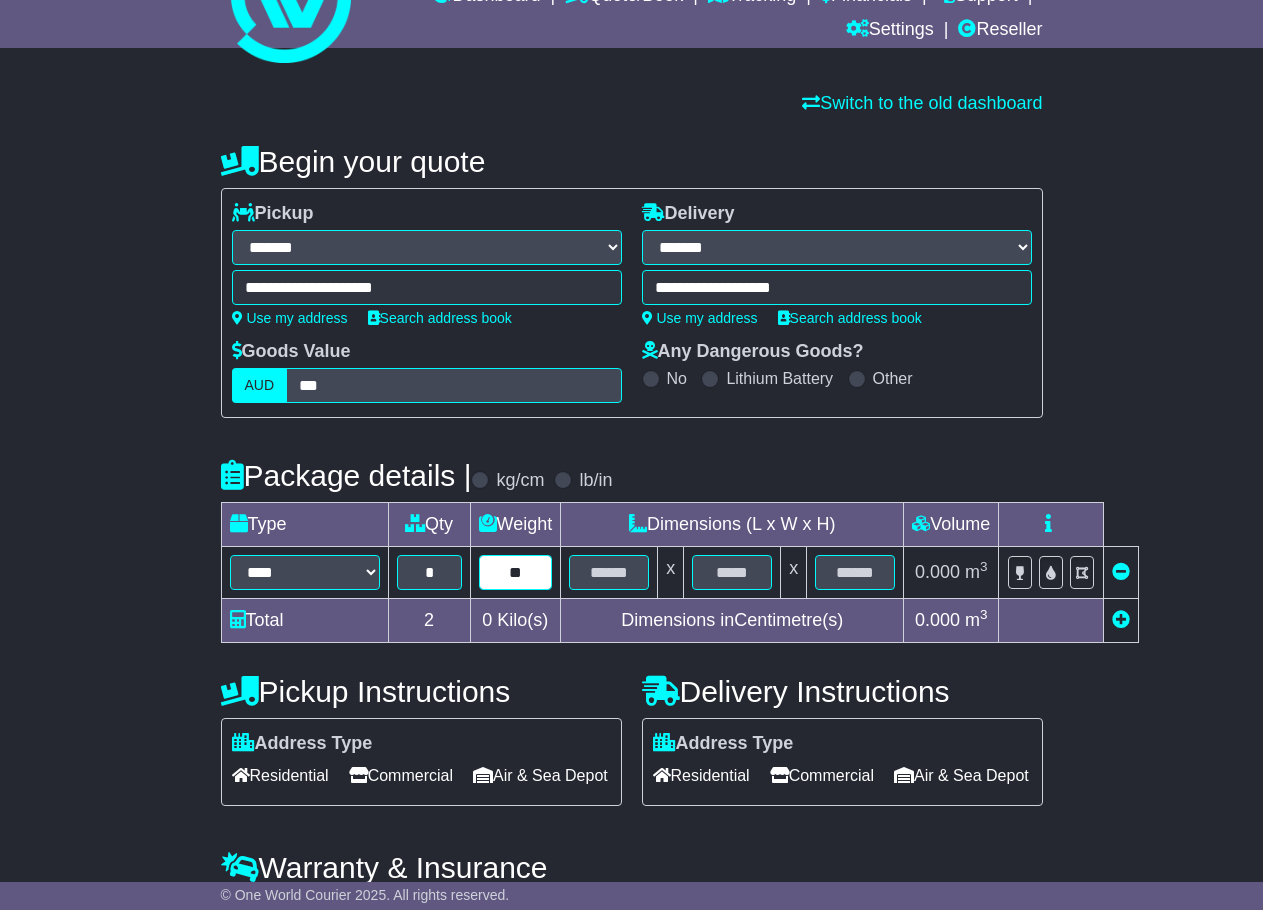 type on "*" 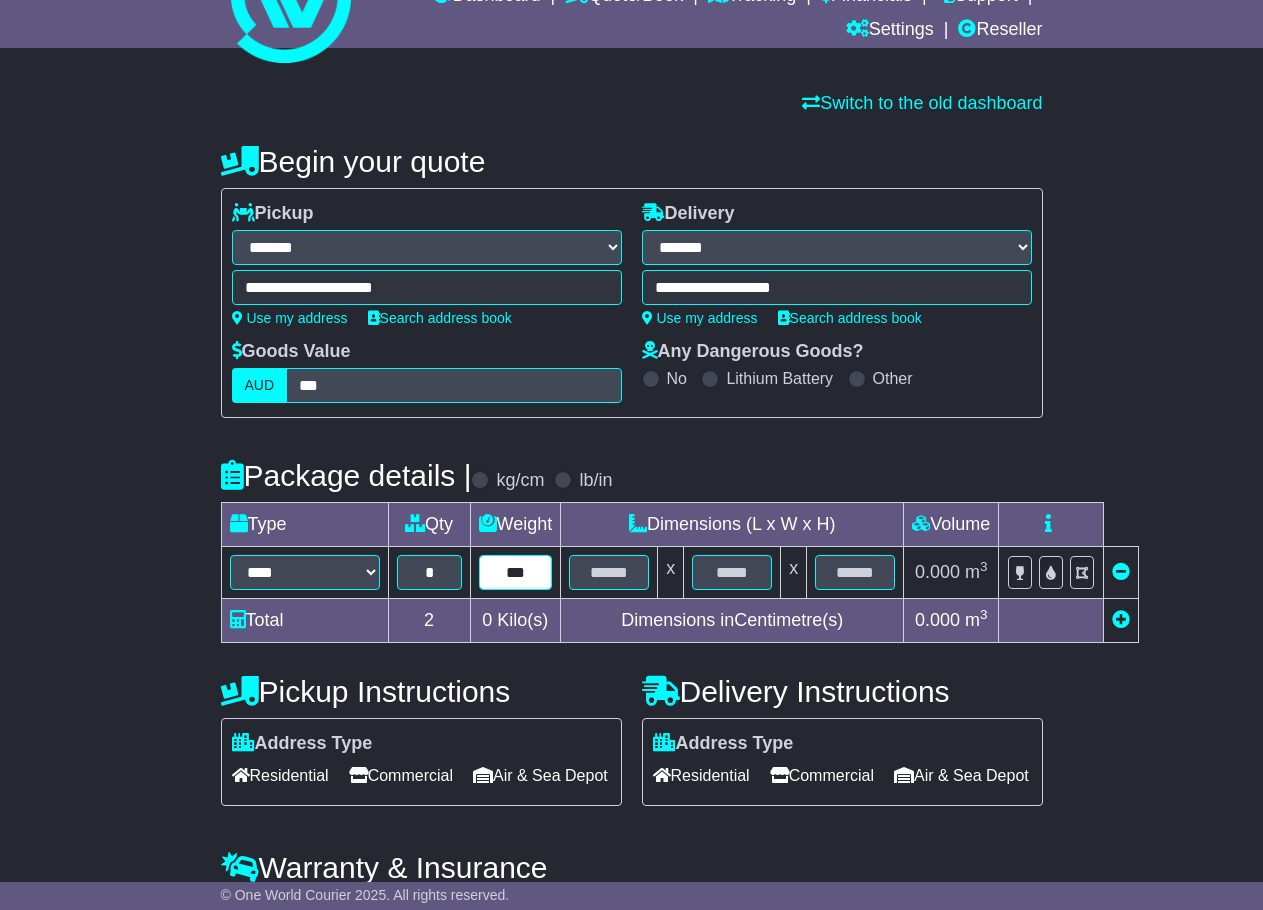 type on "***" 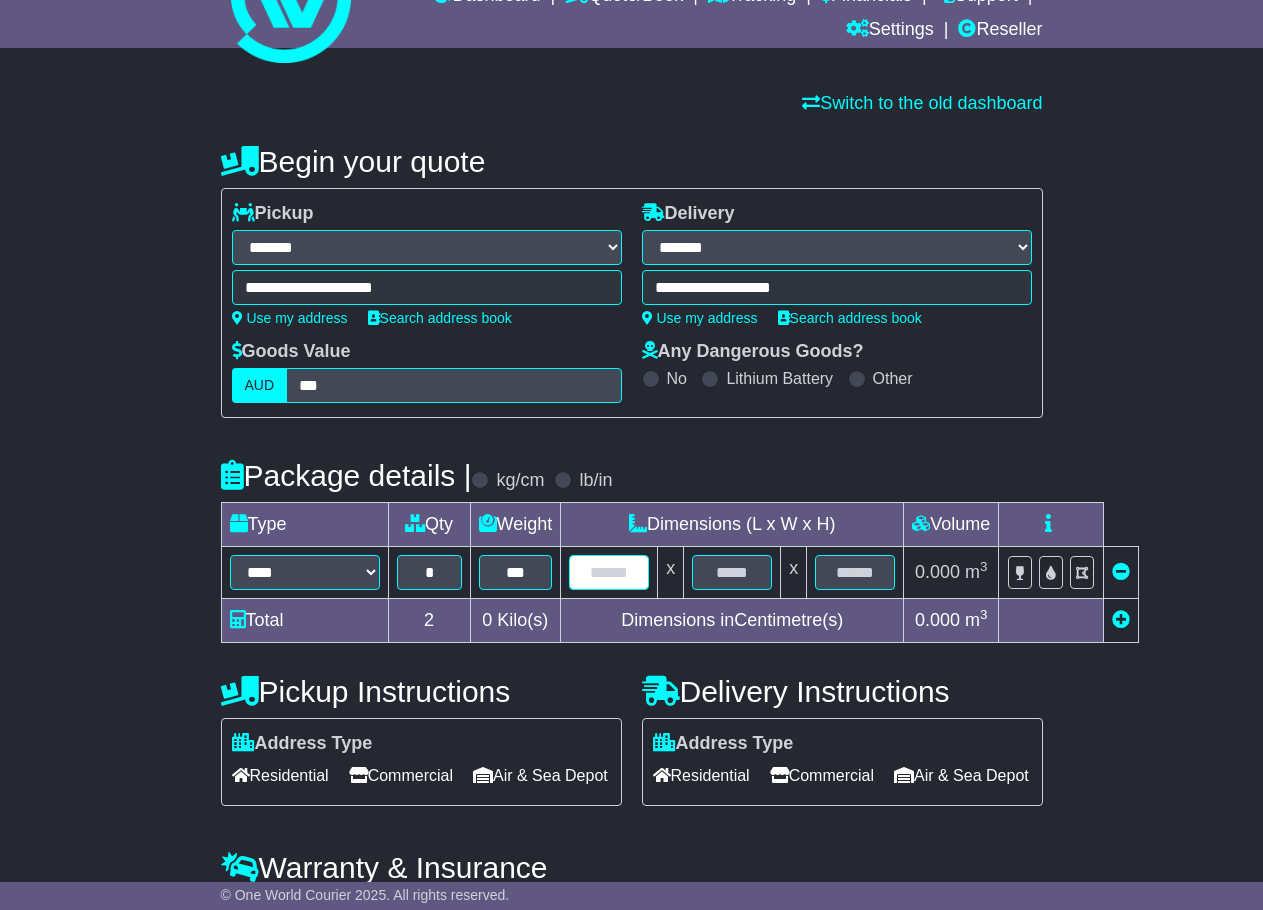 click at bounding box center (609, 572) 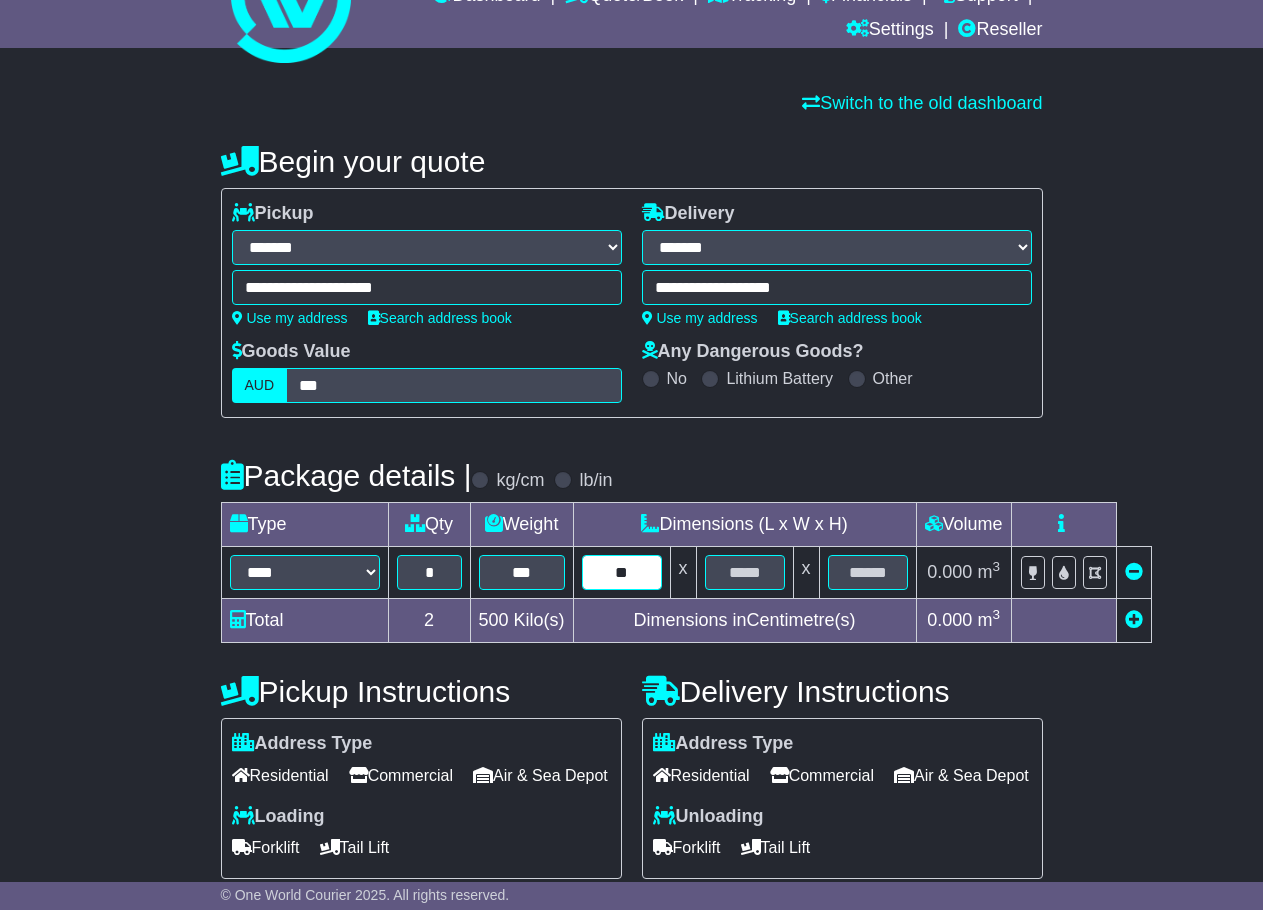 type on "**" 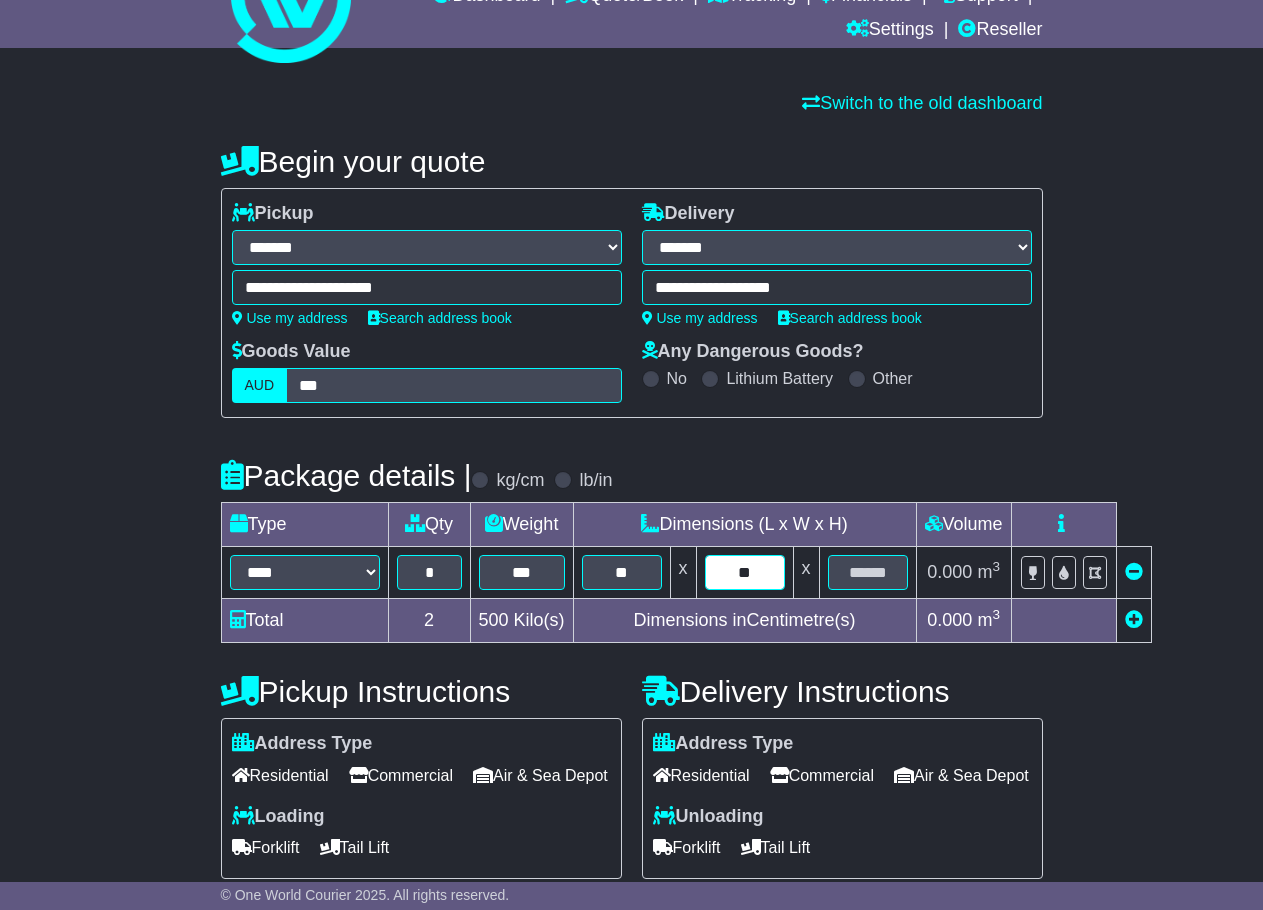 type on "**" 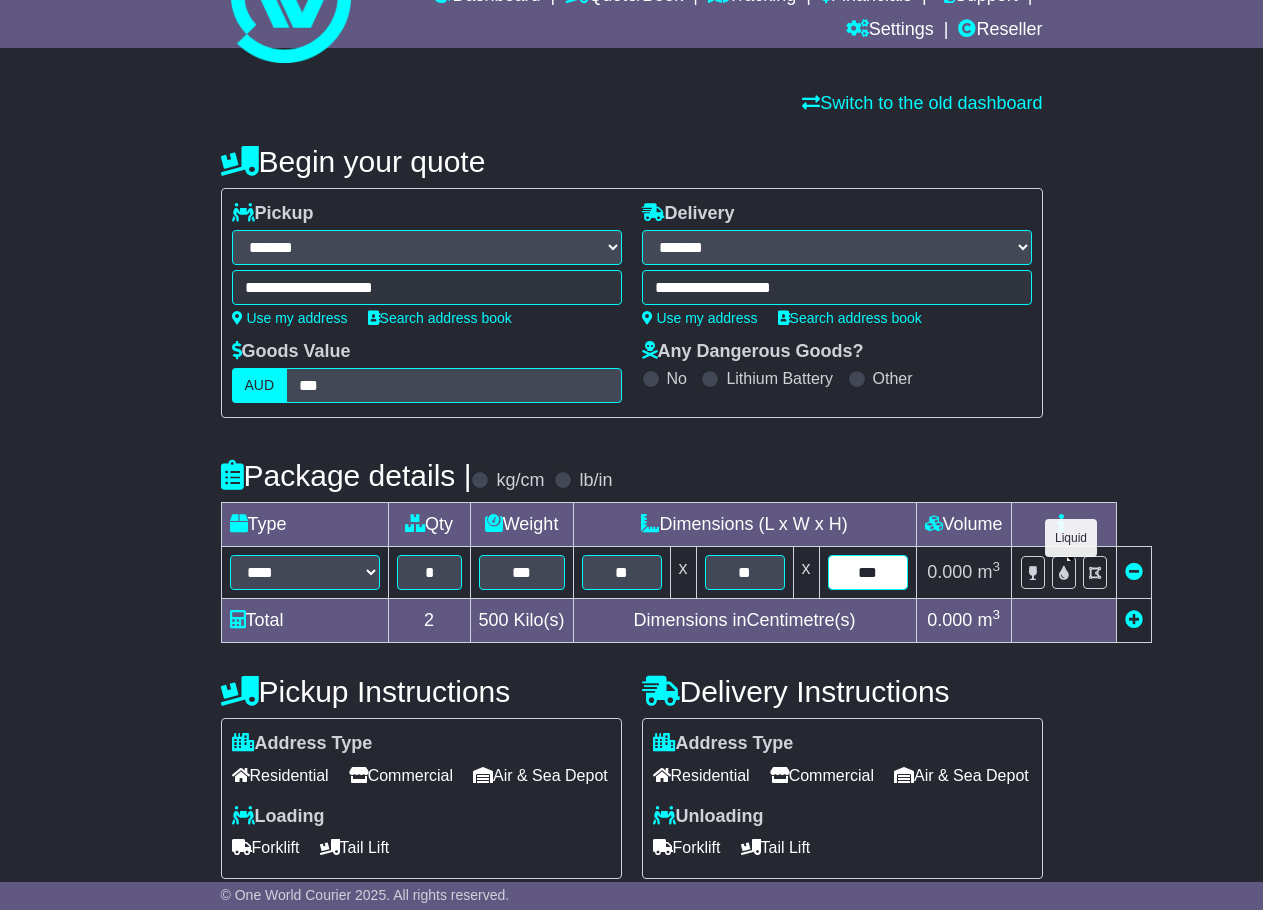 type on "***" 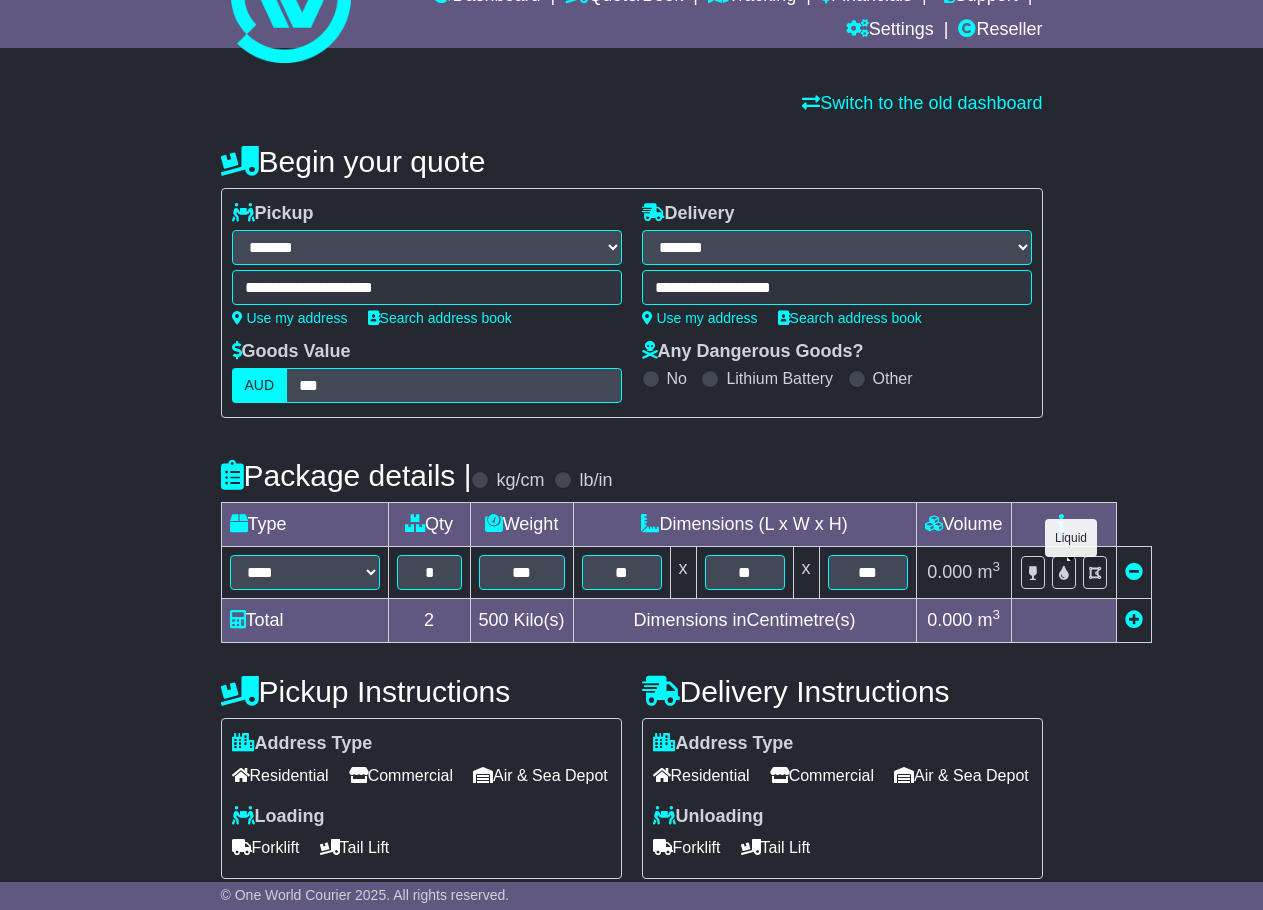 click at bounding box center (1064, 572) 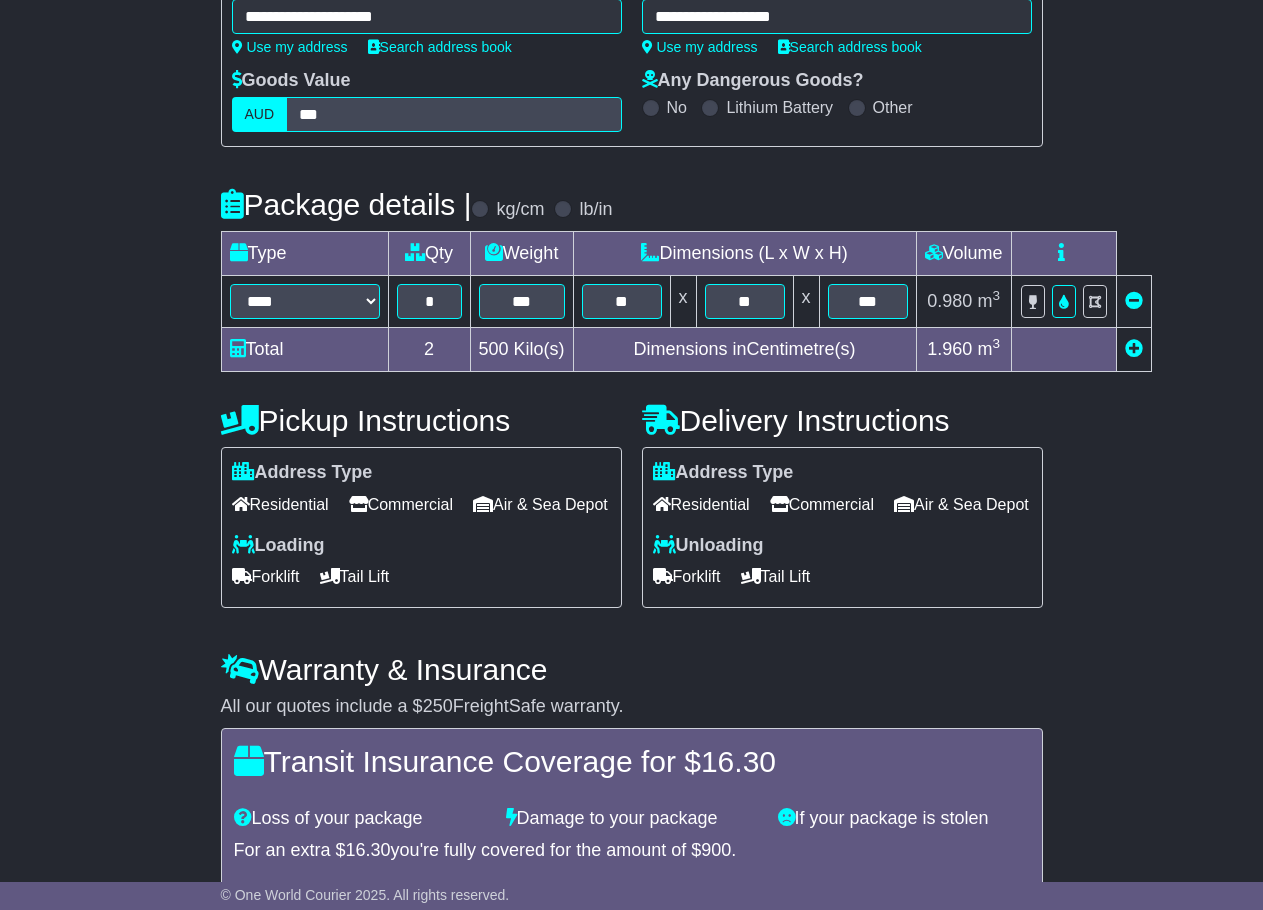 scroll, scrollTop: 400, scrollLeft: 0, axis: vertical 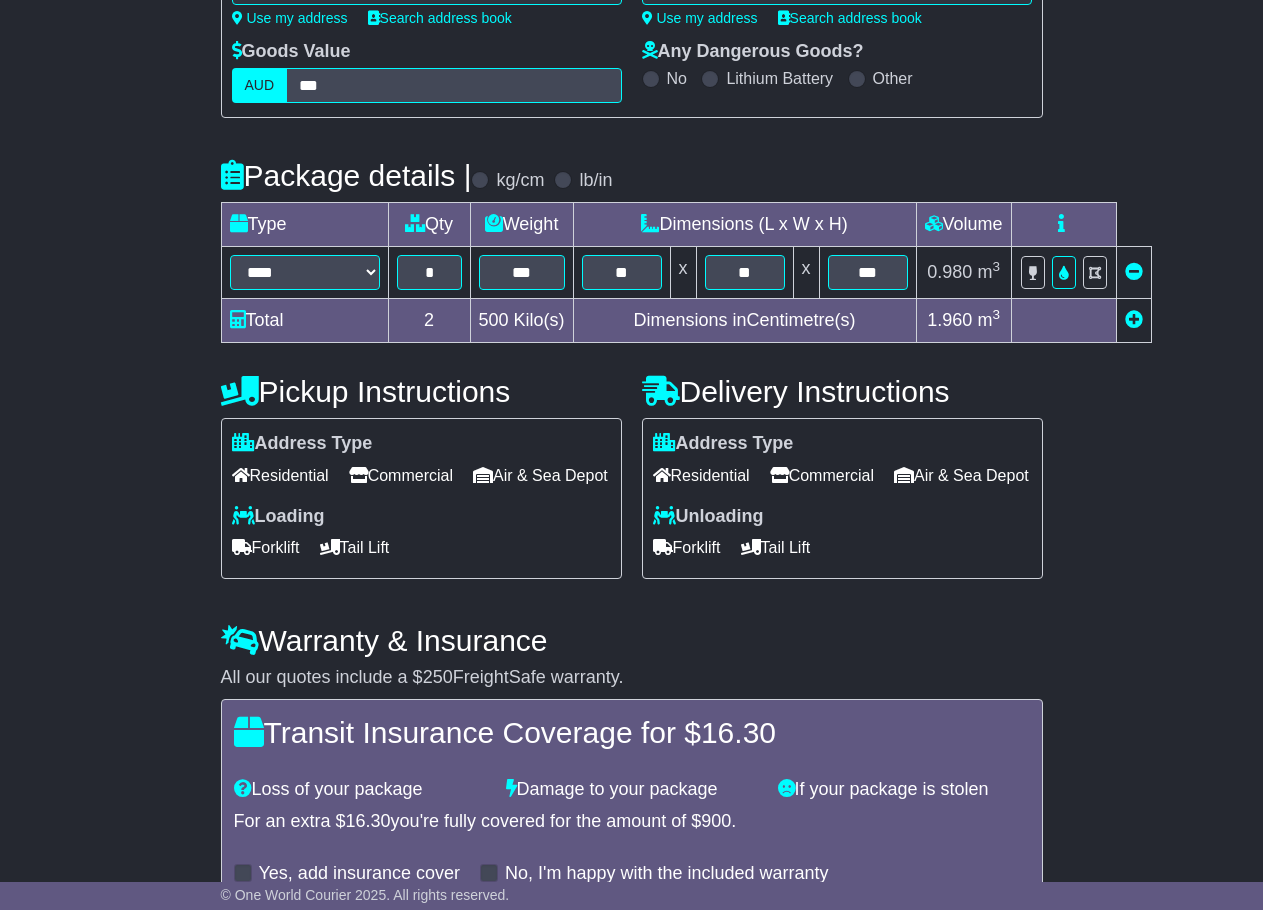 click on "Air & Sea Depot" at bounding box center [540, 475] 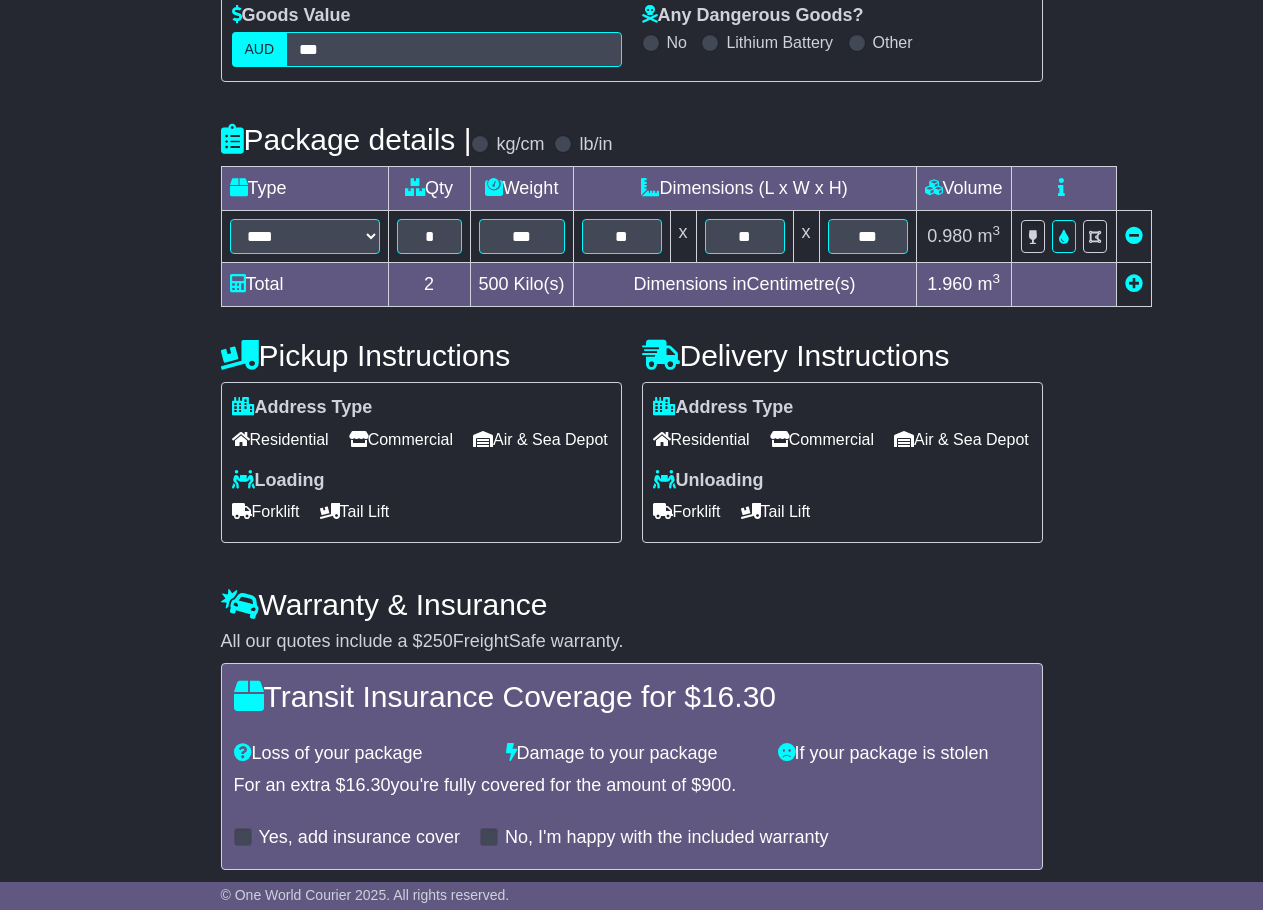 scroll, scrollTop: 547, scrollLeft: 0, axis: vertical 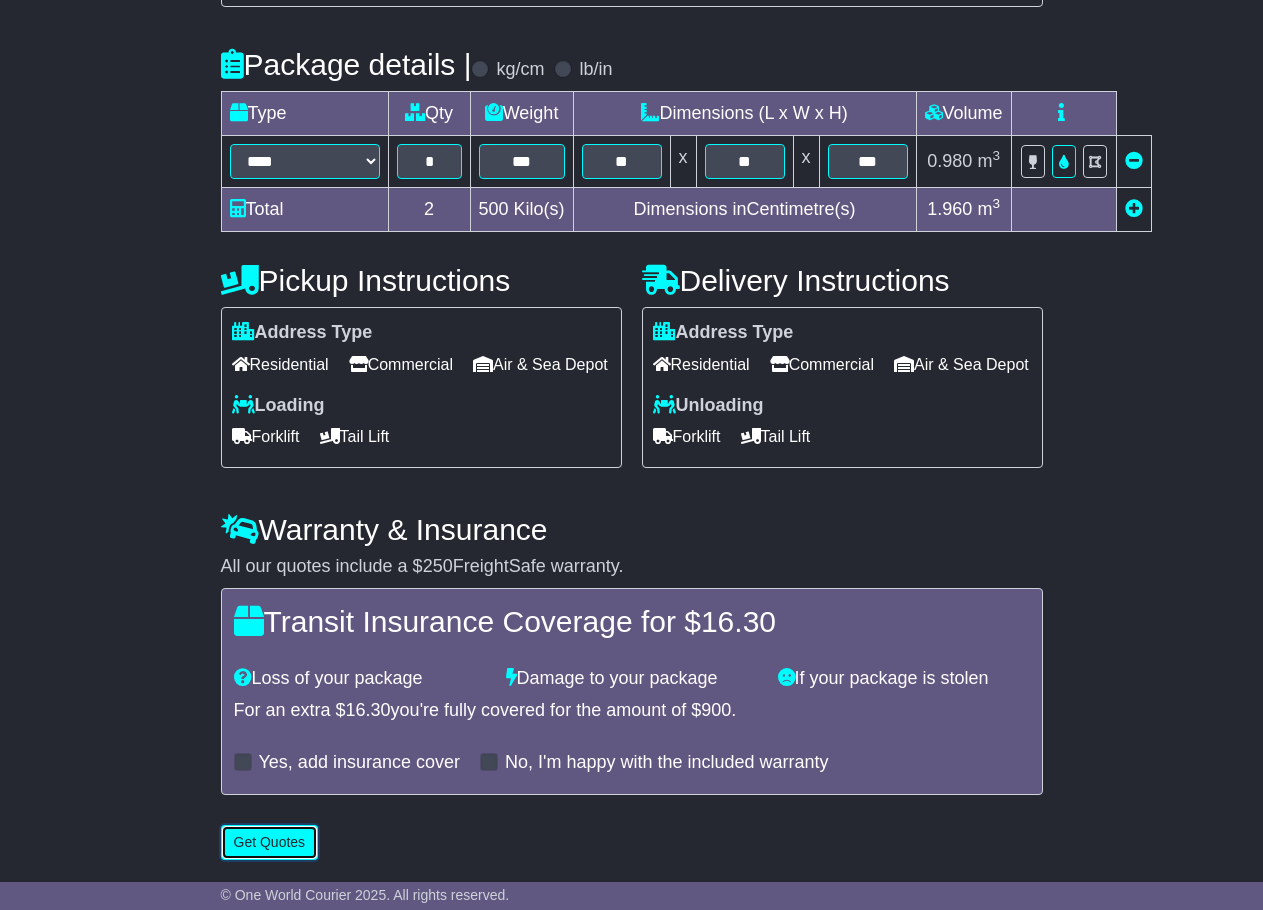 click on "Get Quotes" at bounding box center [270, 842] 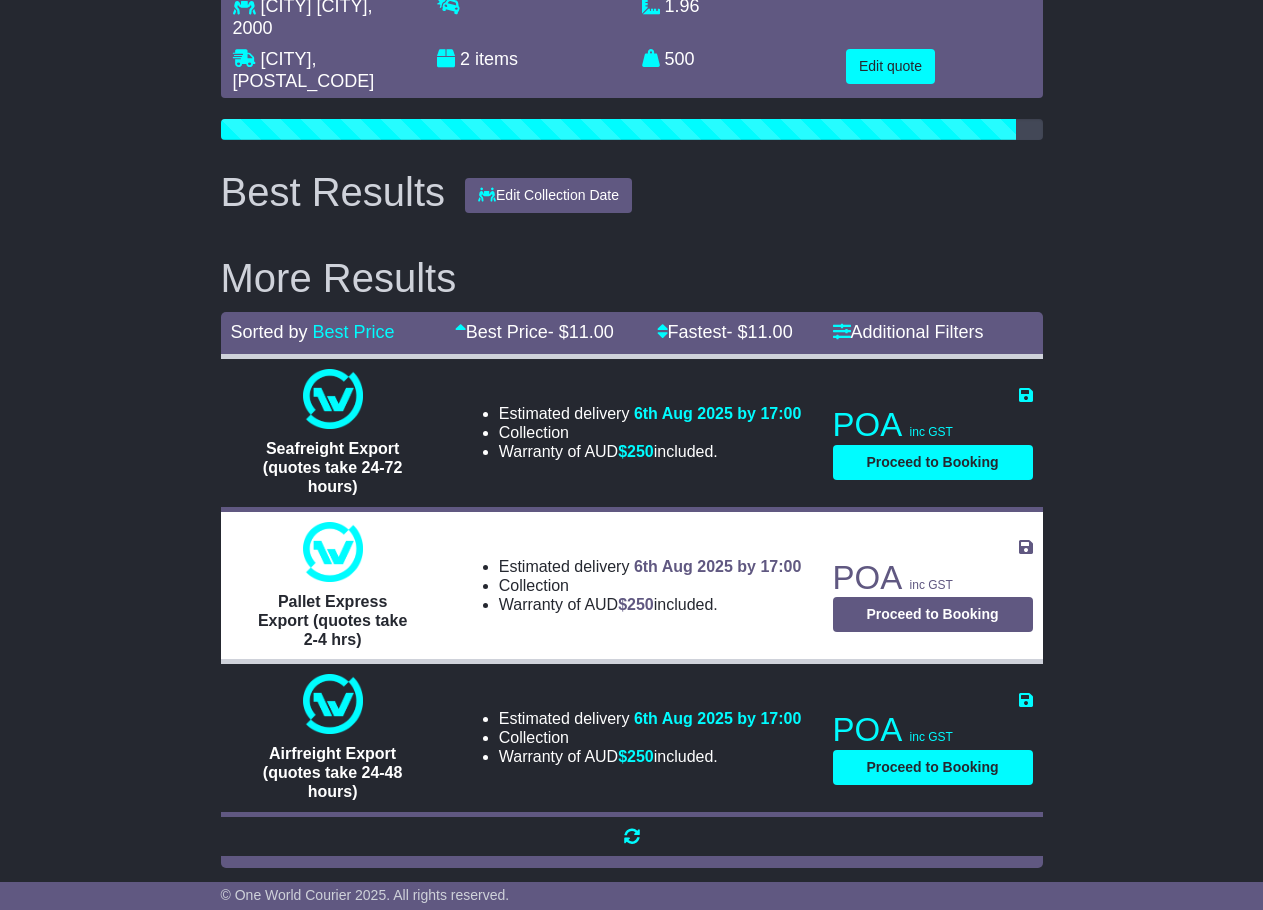 scroll, scrollTop: 117, scrollLeft: 0, axis: vertical 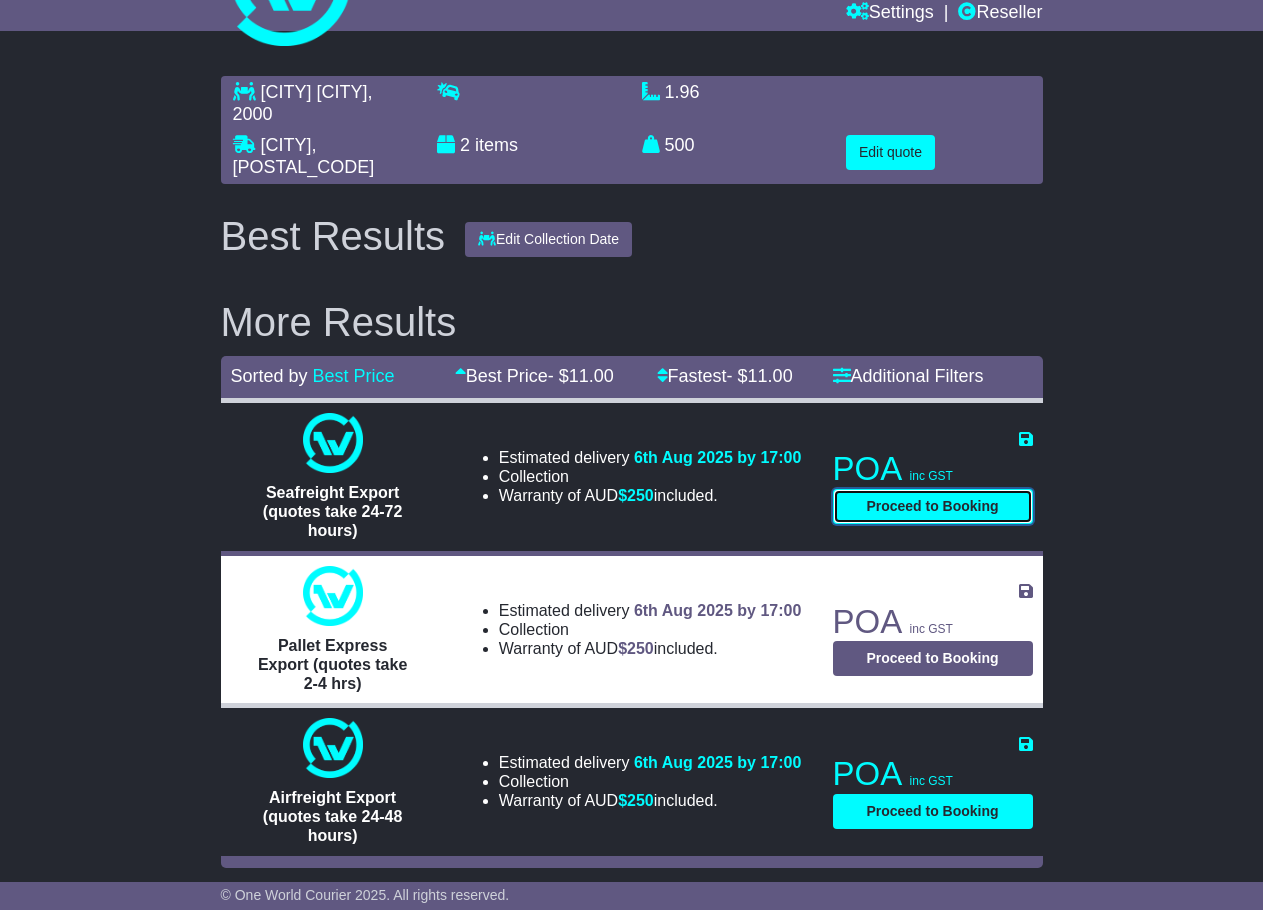 click on "Proceed to Booking" at bounding box center [933, 506] 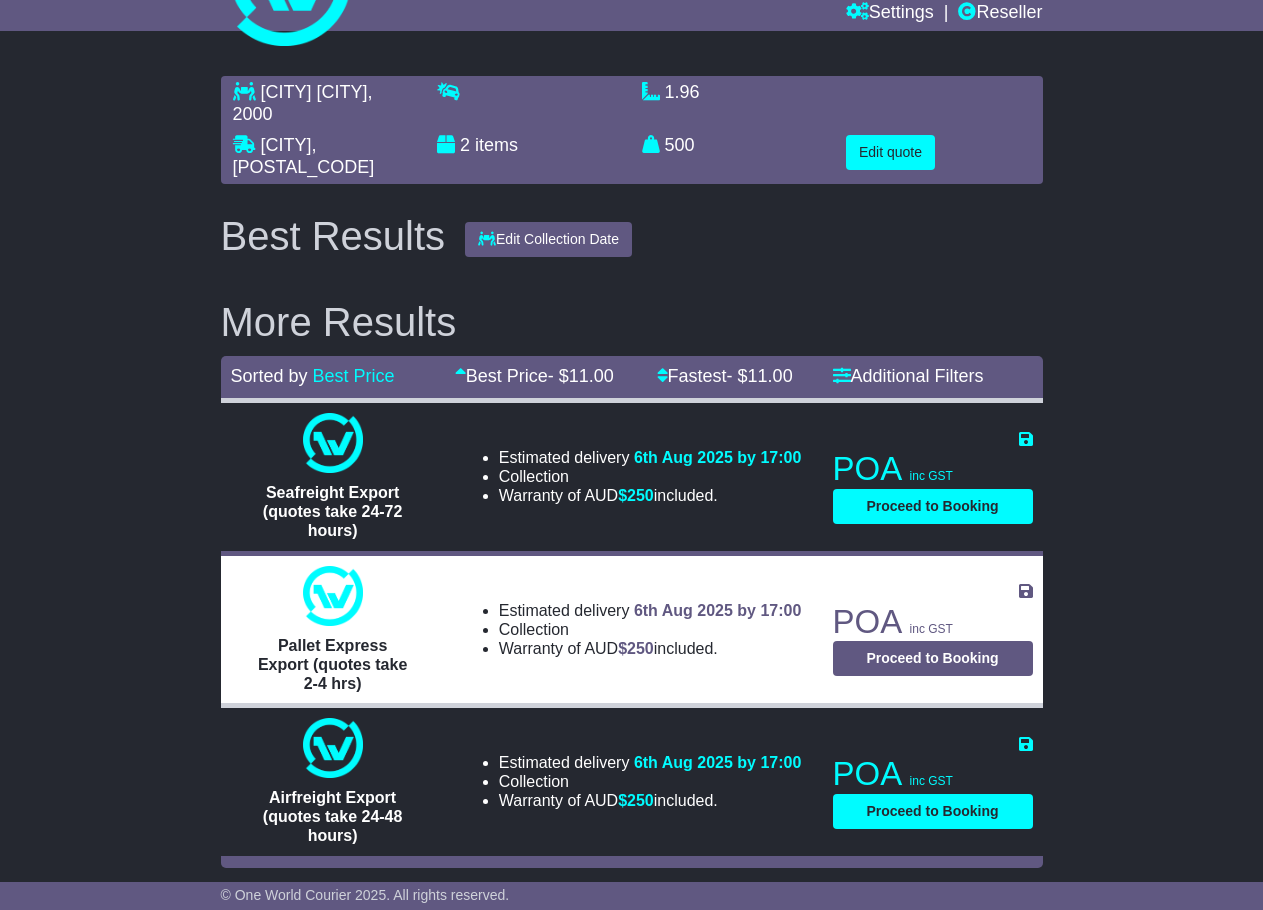 select on "**********" 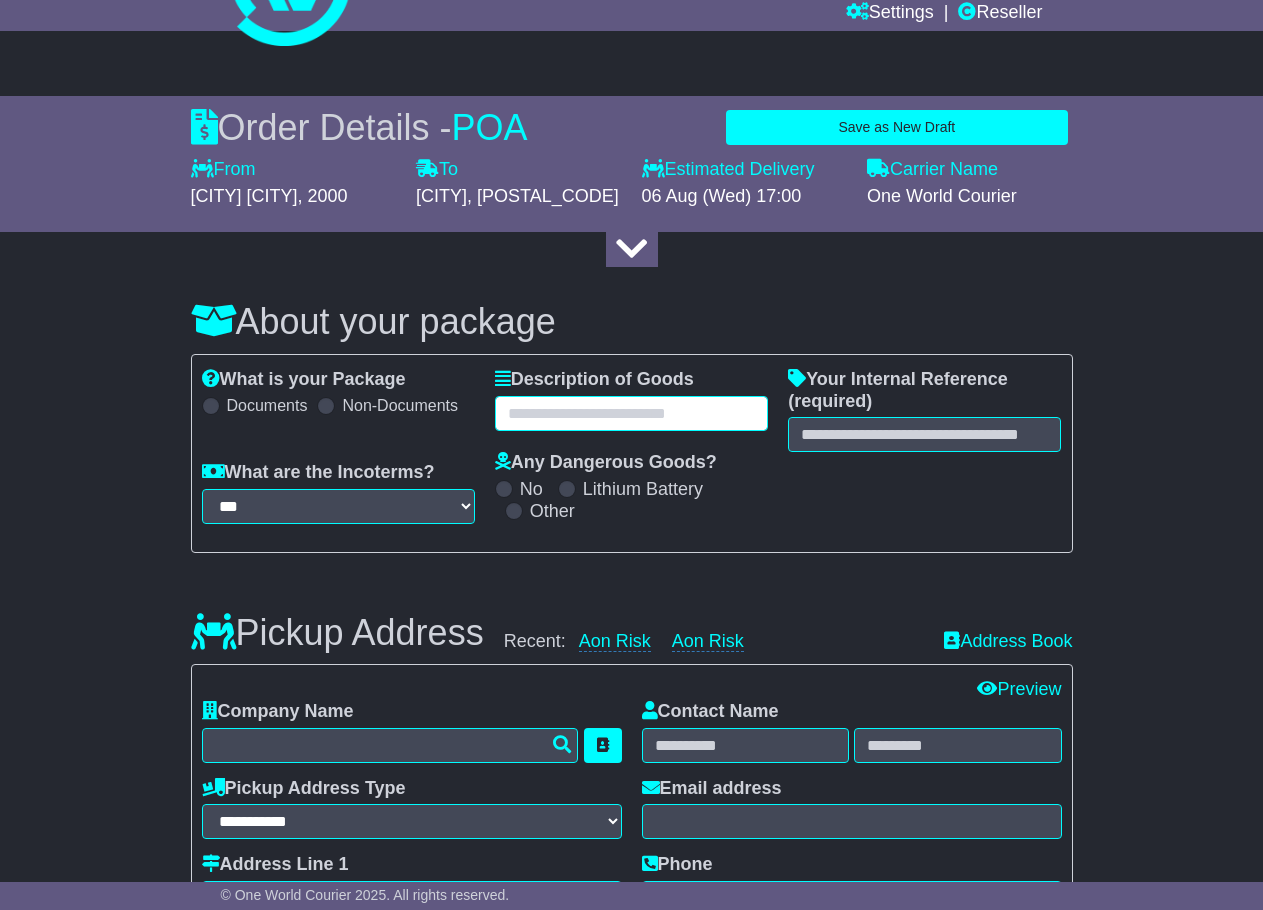 click at bounding box center (631, 413) 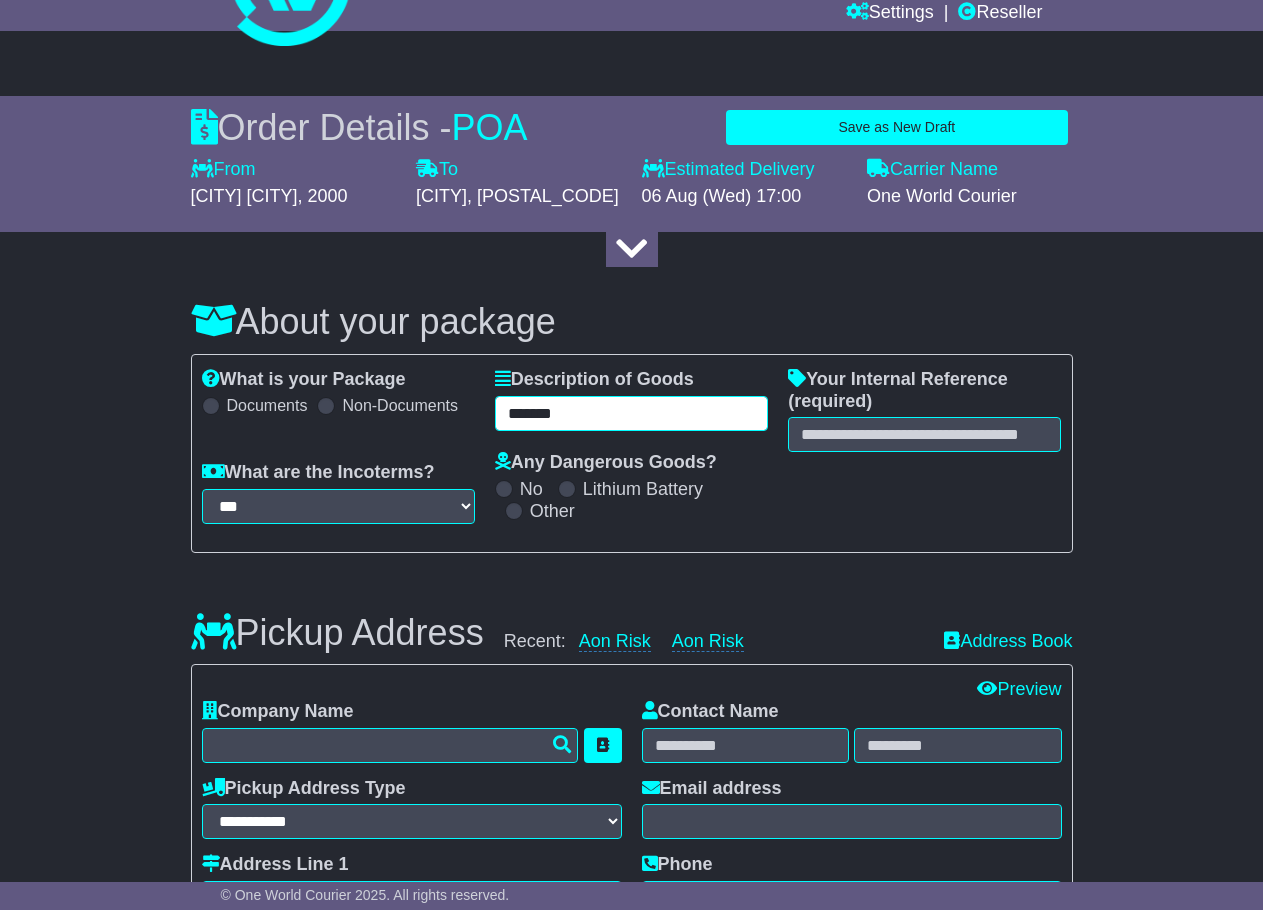 type on "*******" 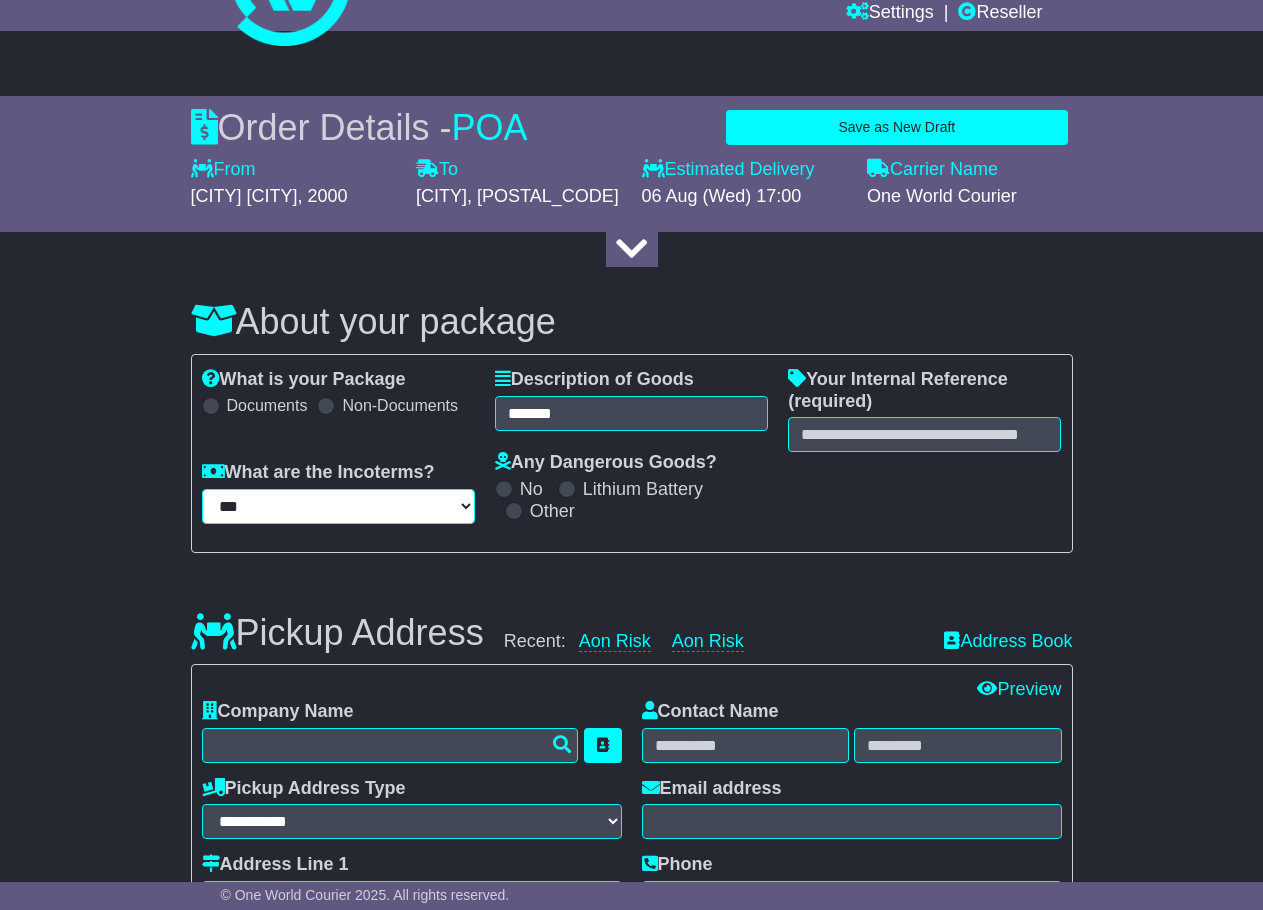 click on "***
***
***
***
***
***" at bounding box center [338, 506] 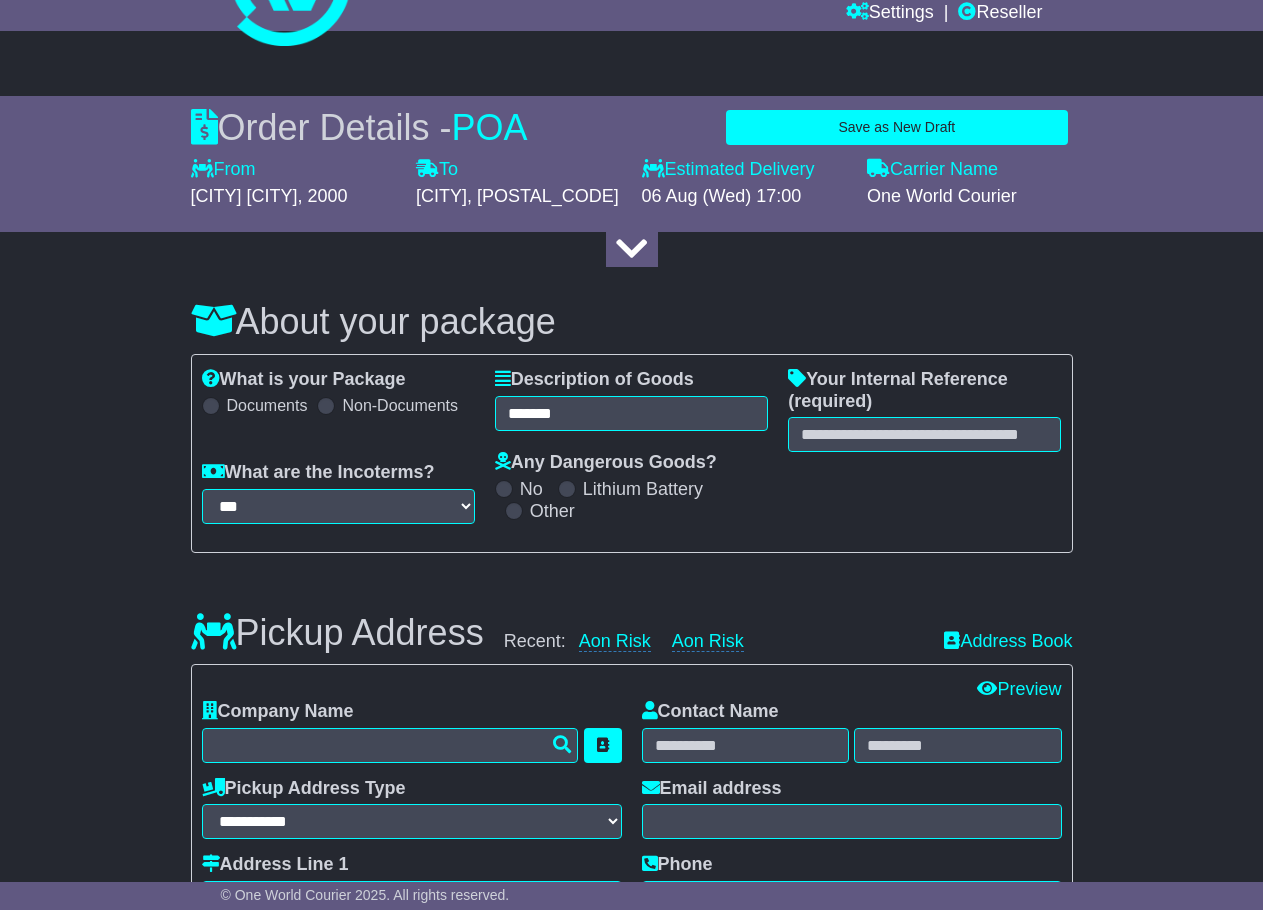 click on "About your package
What is your Package
Documents
Non-Documents
What are the Incoterms?
***
***
***
***
***
***
Description of Goods
*******
Attention: dangerous goods are not allowed by service.
Your Internal Reference (required)
Any Dangerous Goods?
No  Other" at bounding box center [631, 1949] 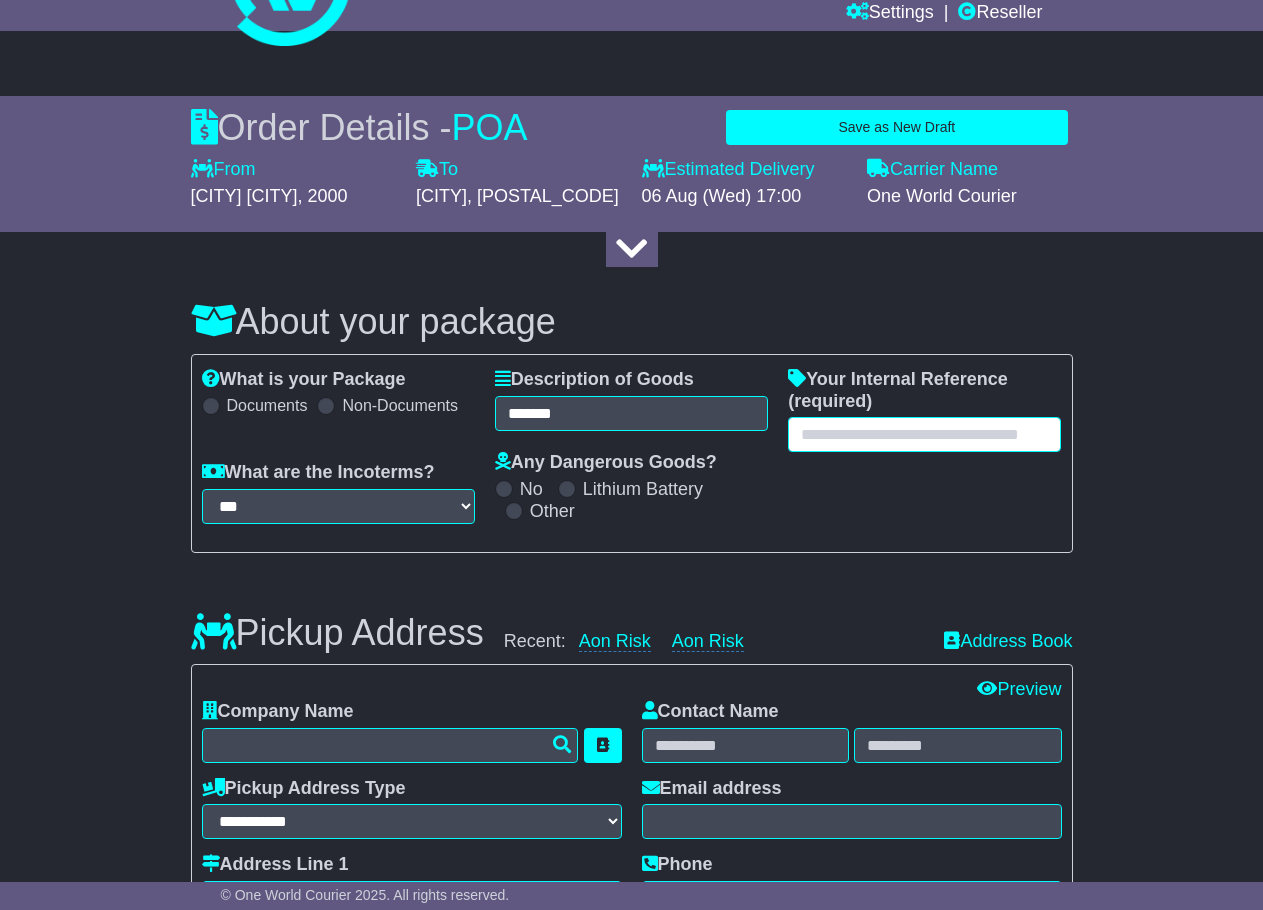 click at bounding box center (924, 434) 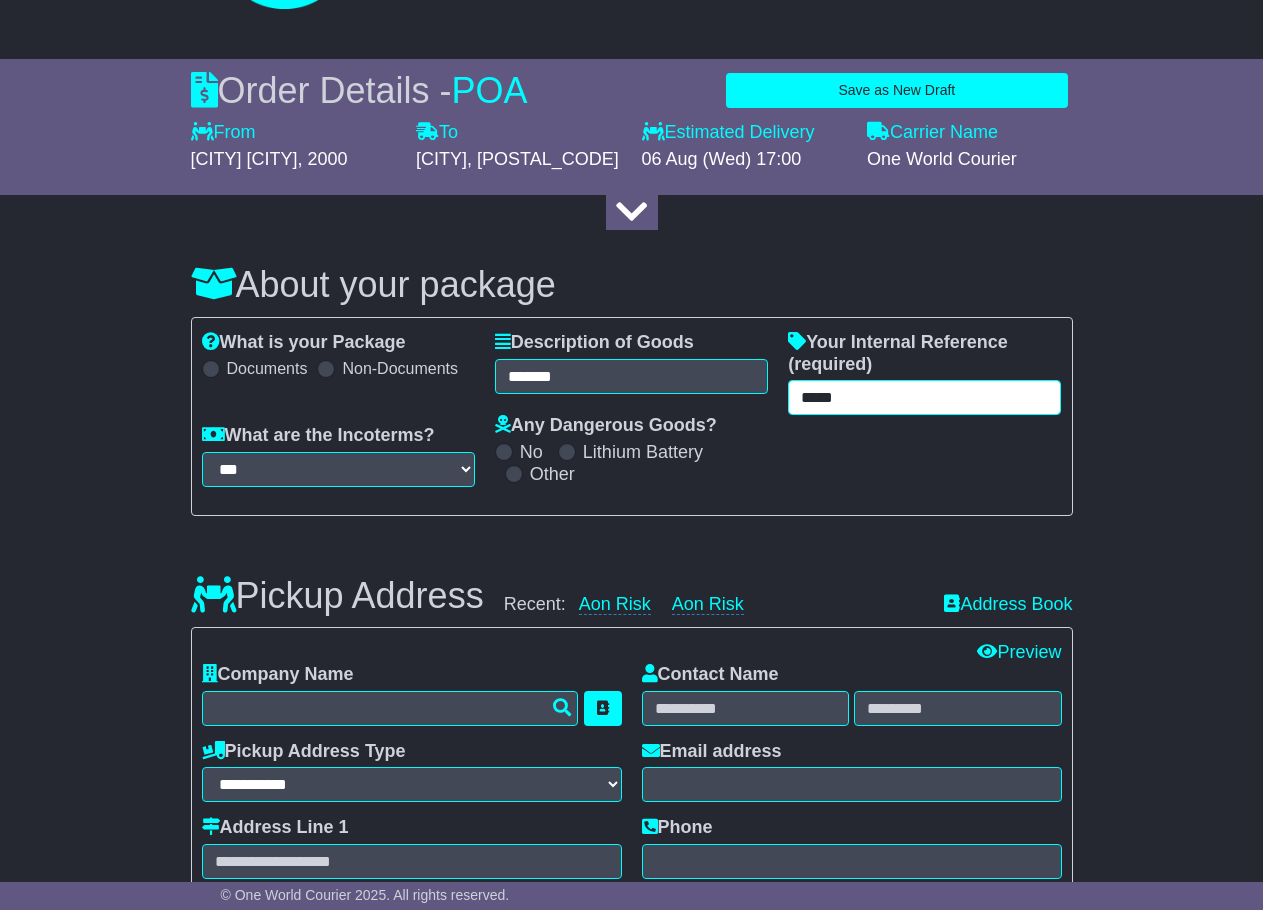 scroll, scrollTop: 317, scrollLeft: 0, axis: vertical 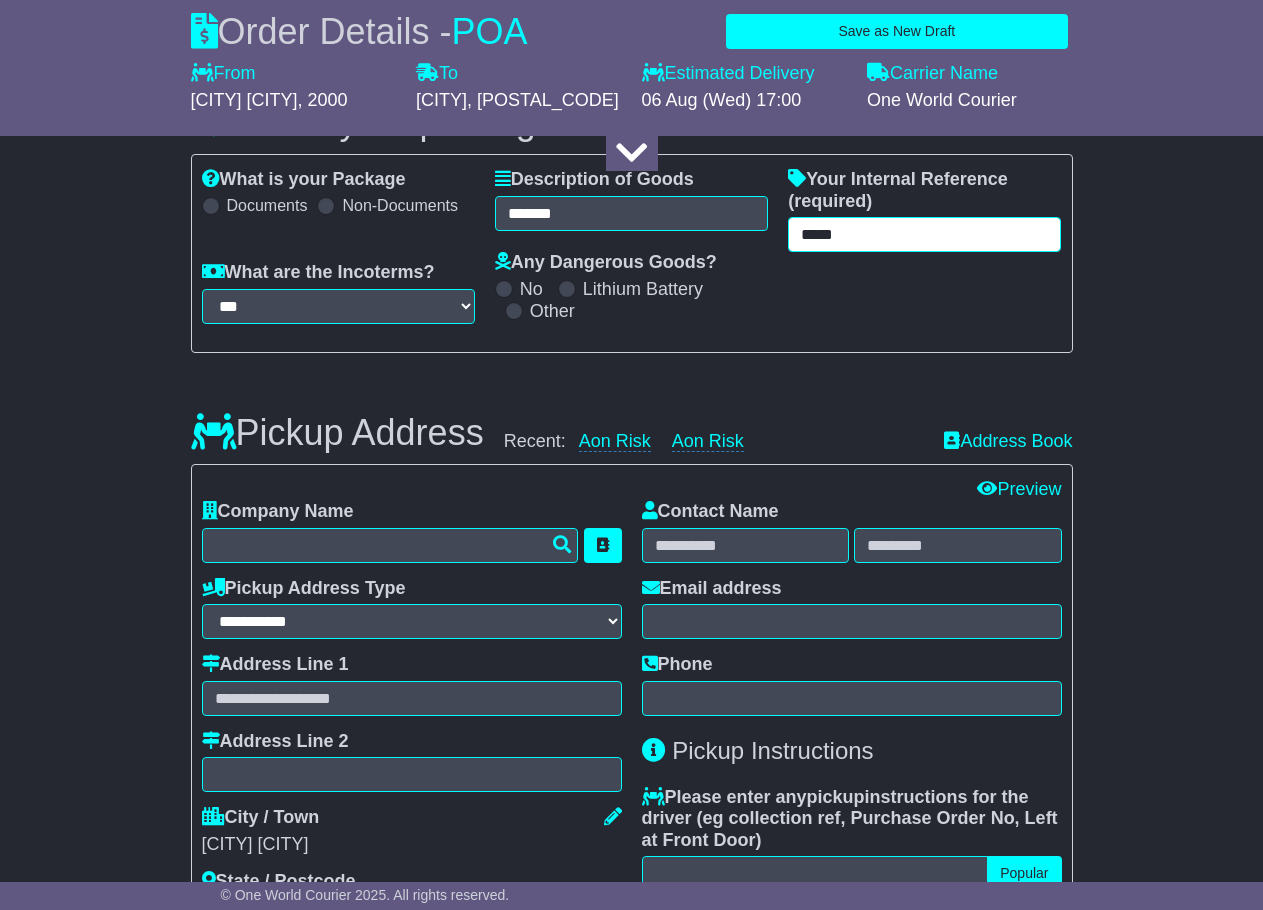 type on "*****" 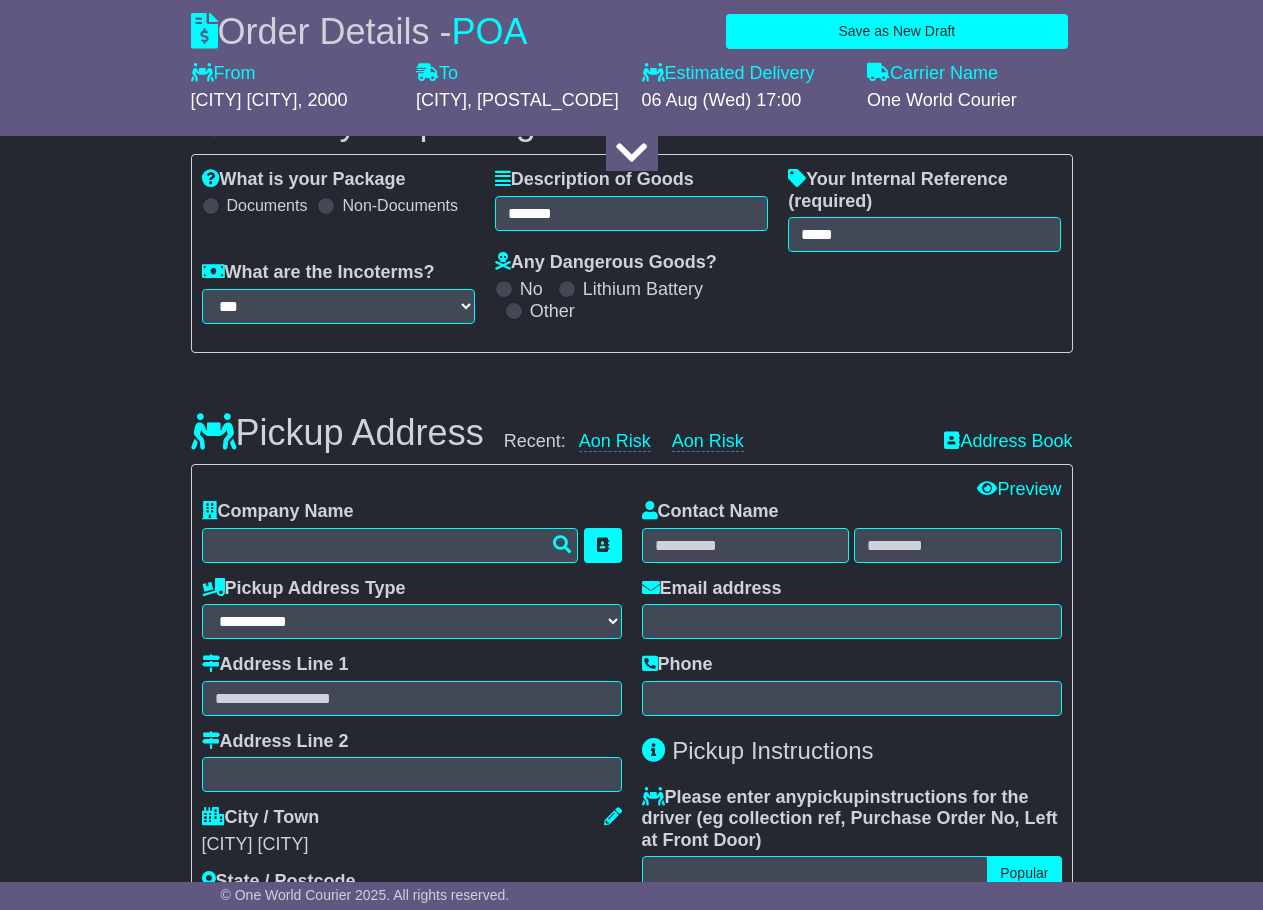 click on "Other" at bounding box center (540, 312) 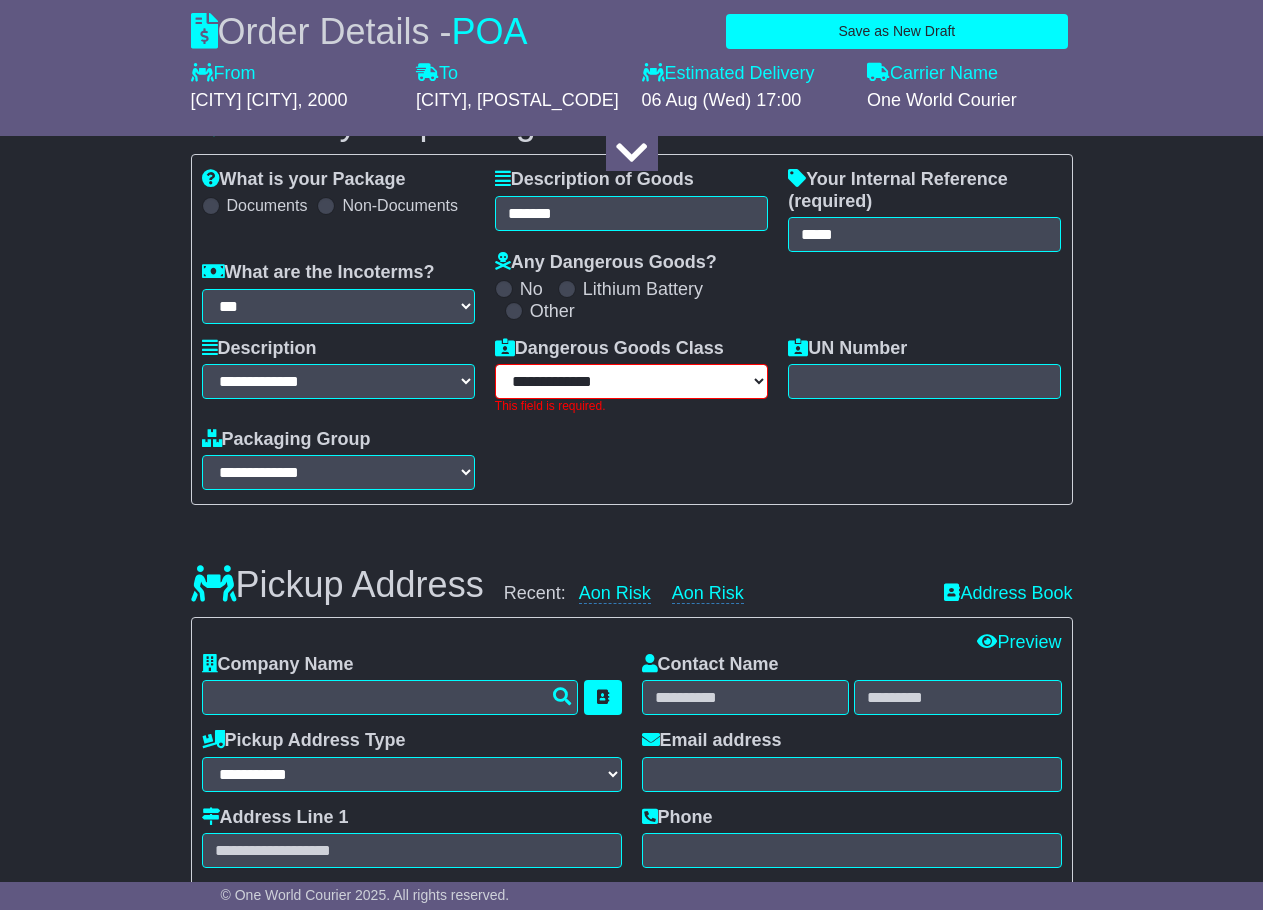 click on "**********" at bounding box center (631, 381) 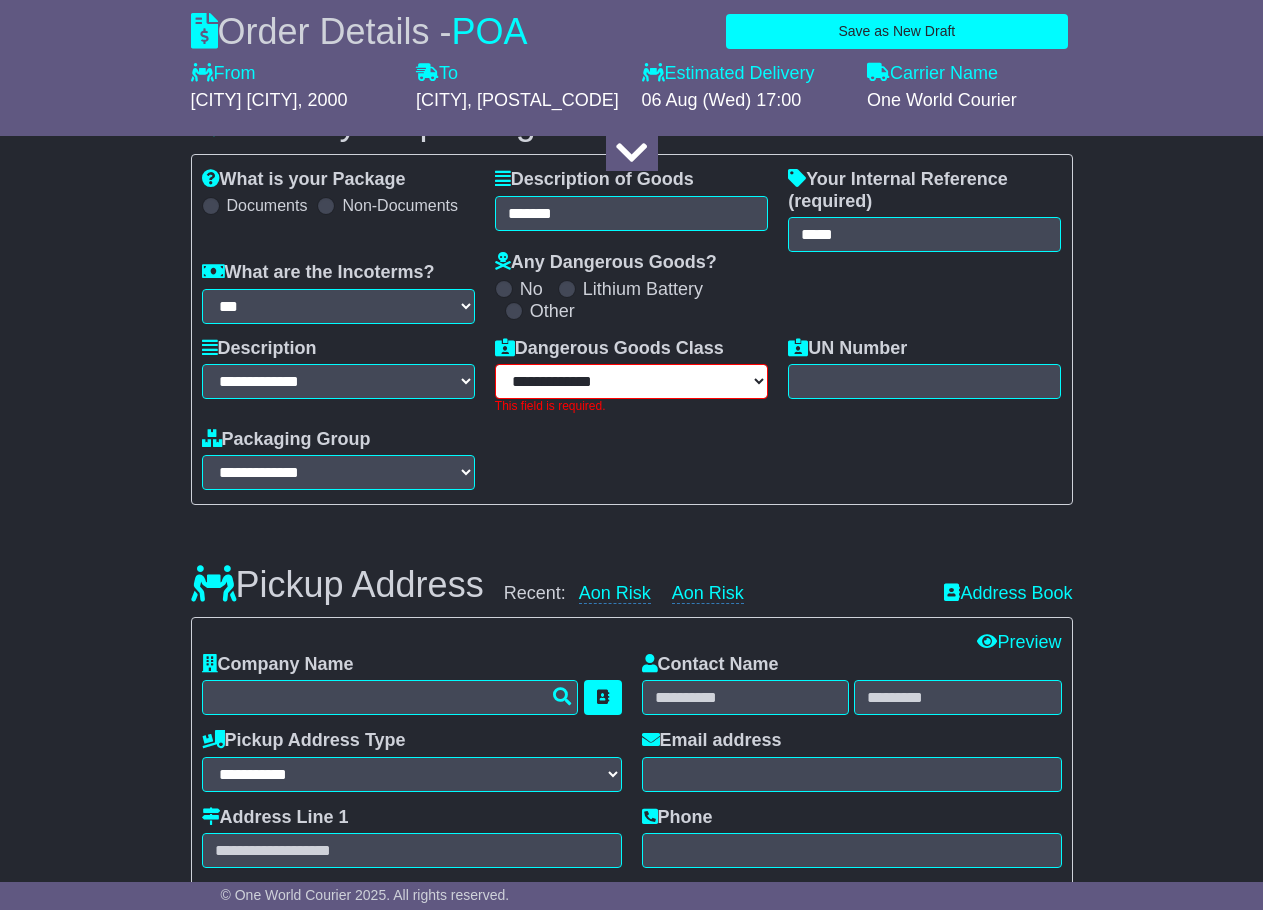 select on "**********" 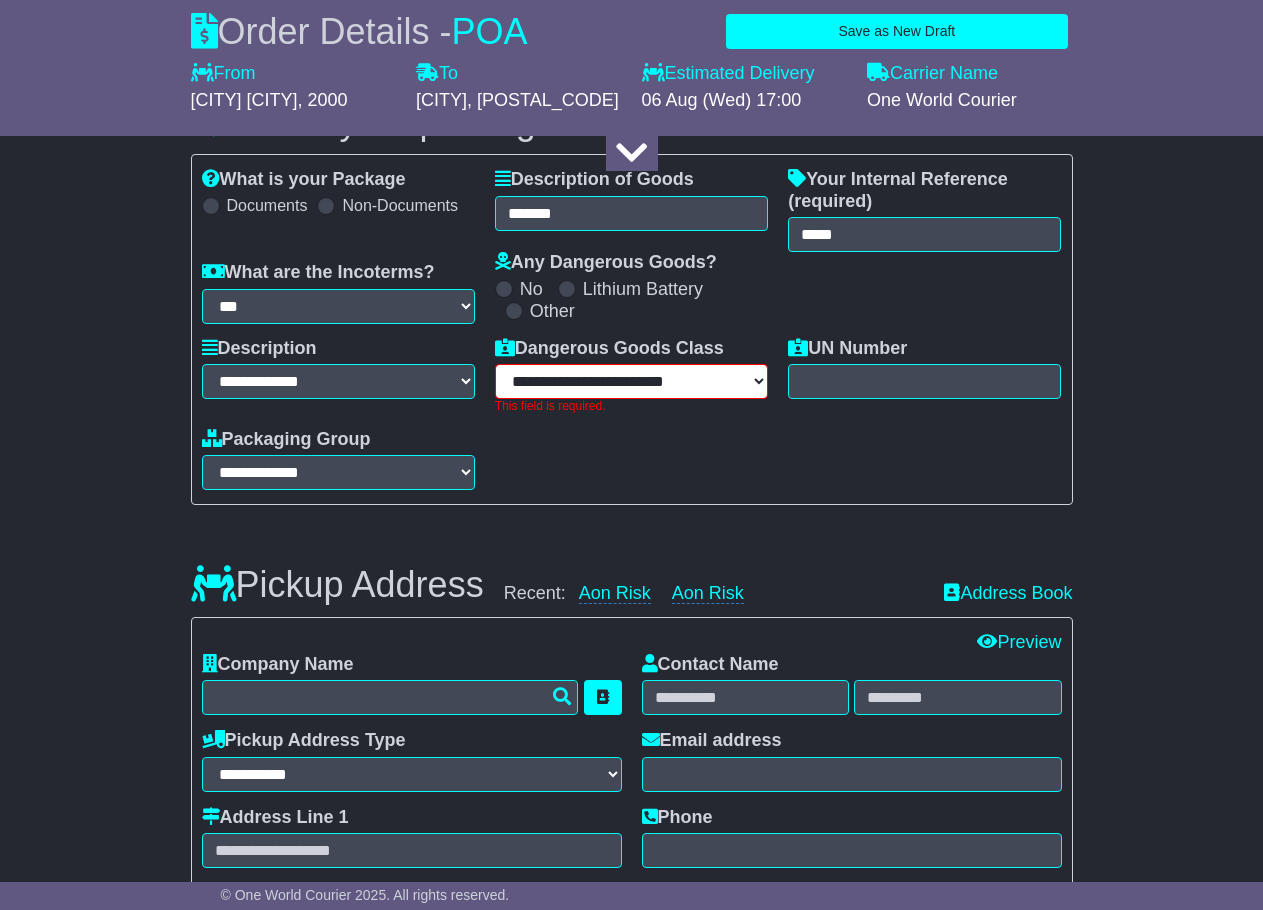 click on "**********" at bounding box center (631, 381) 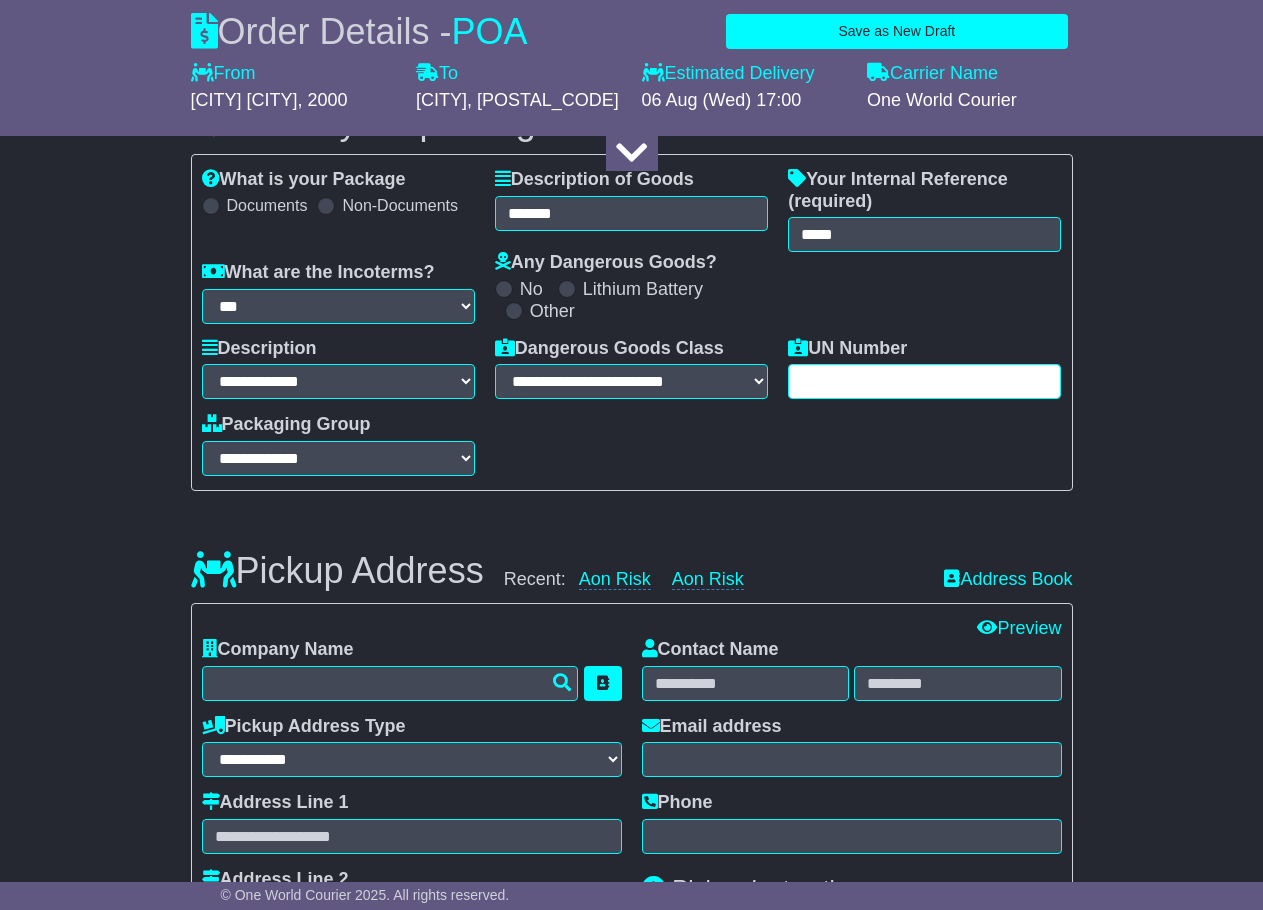 click at bounding box center [924, 381] 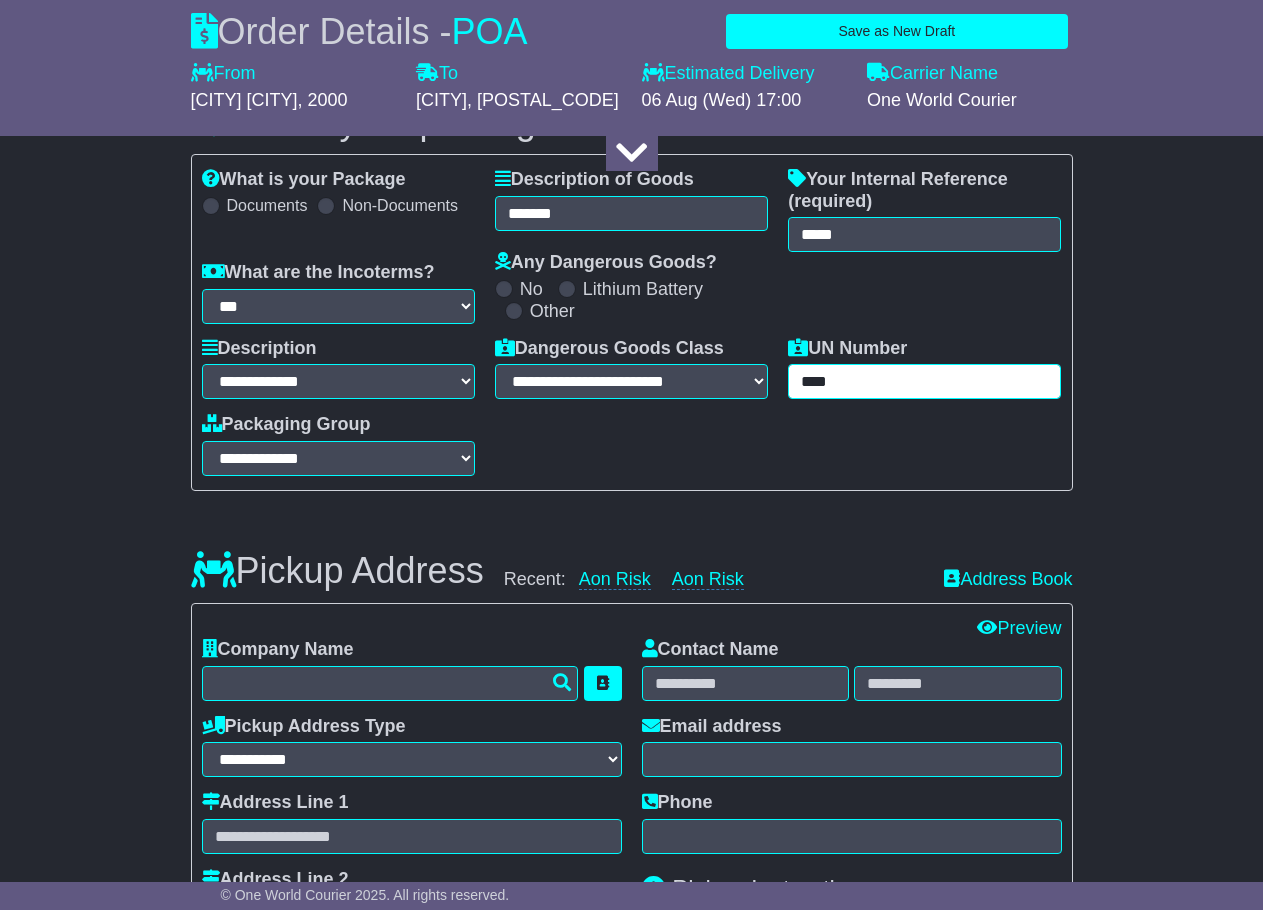 type on "****" 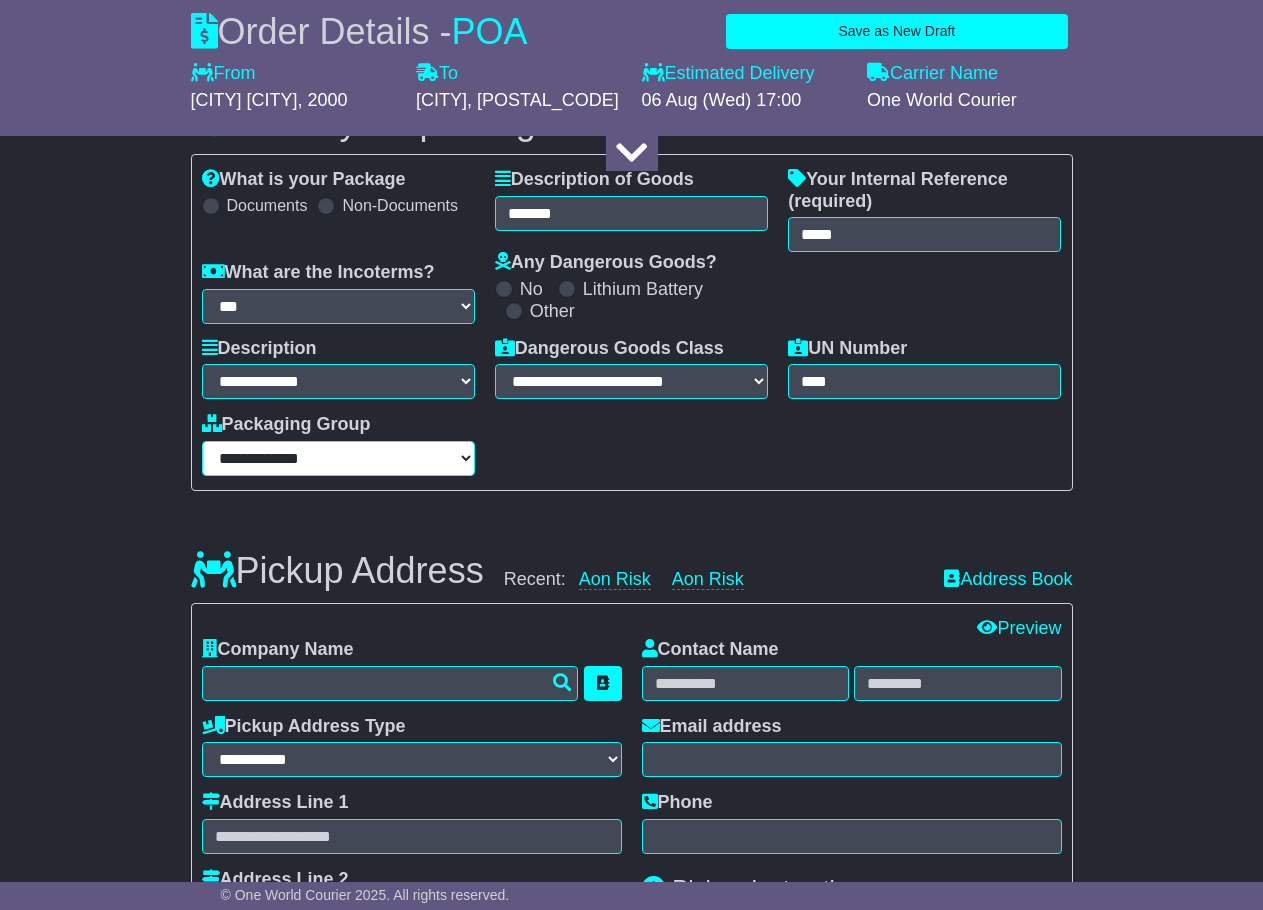 click on "**********" at bounding box center [338, 458] 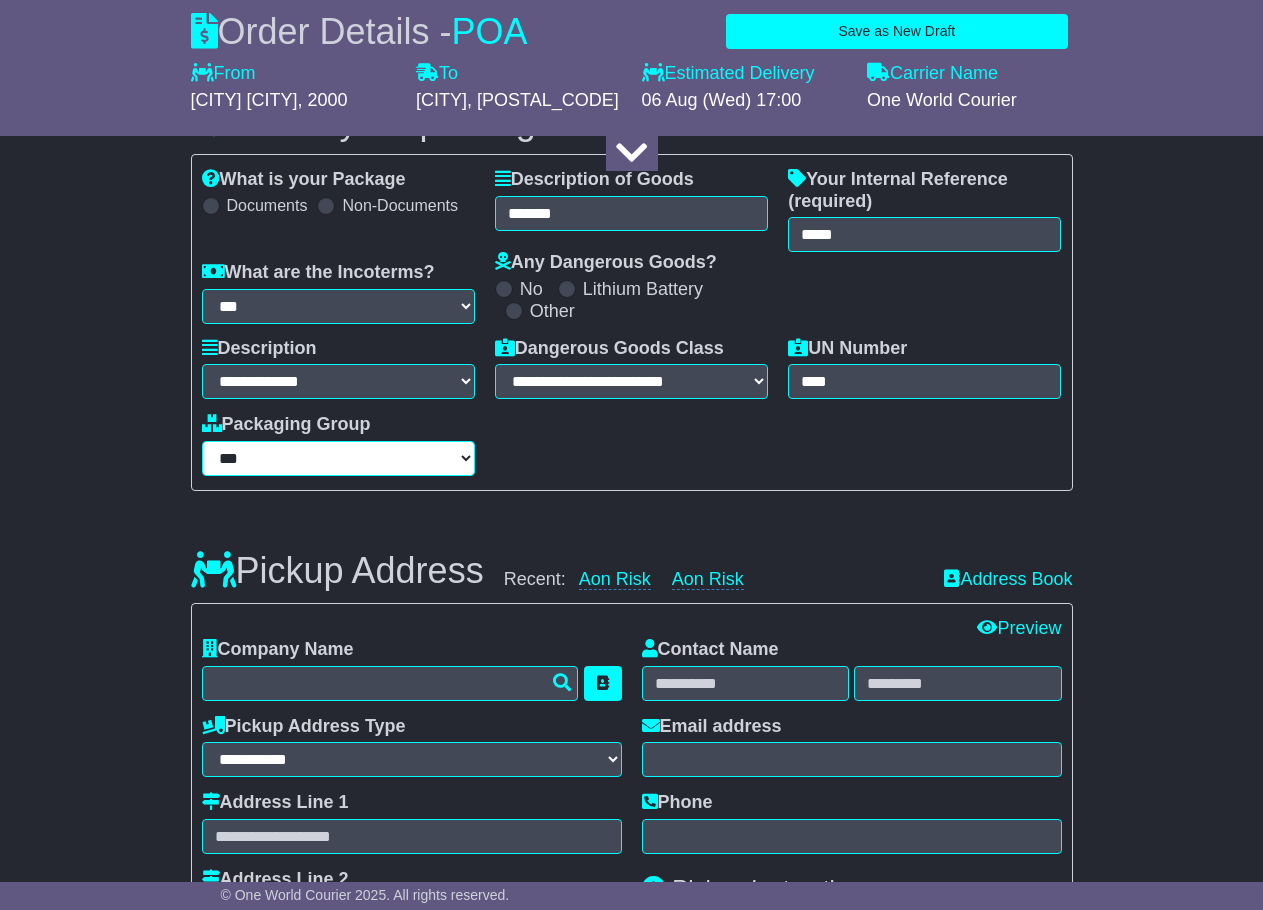 click on "**********" at bounding box center (338, 458) 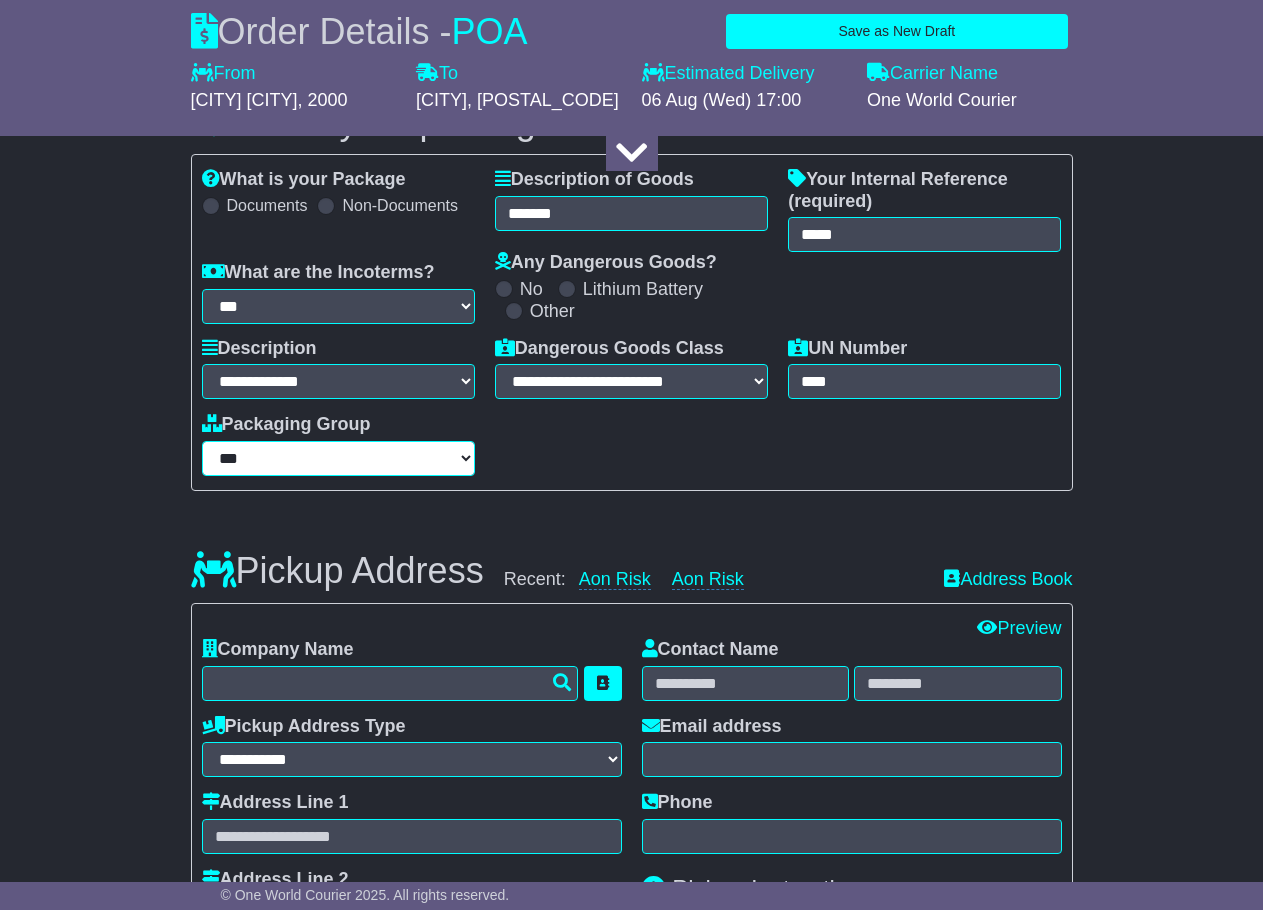 click on "**********" at bounding box center (338, 458) 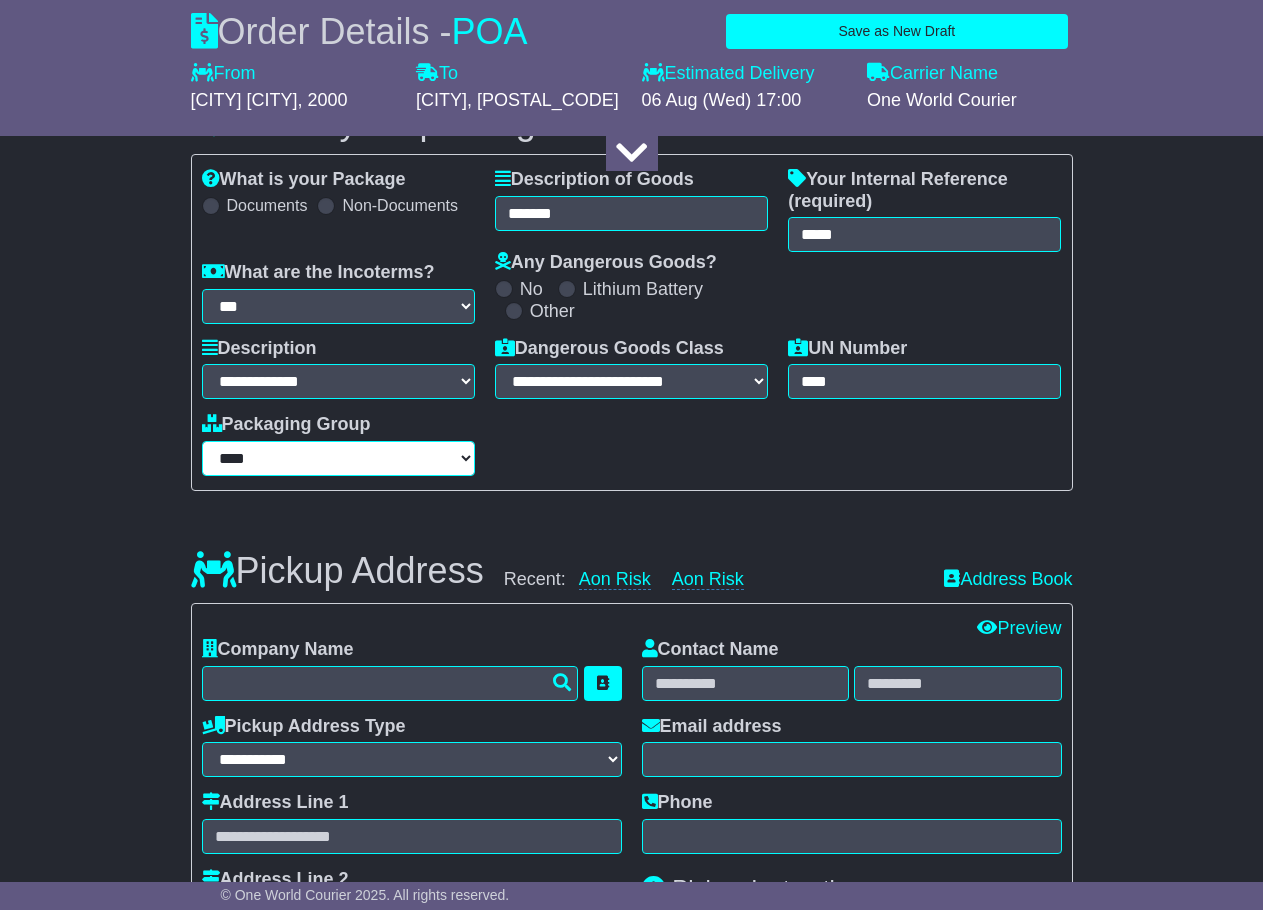 click on "**********" at bounding box center [338, 458] 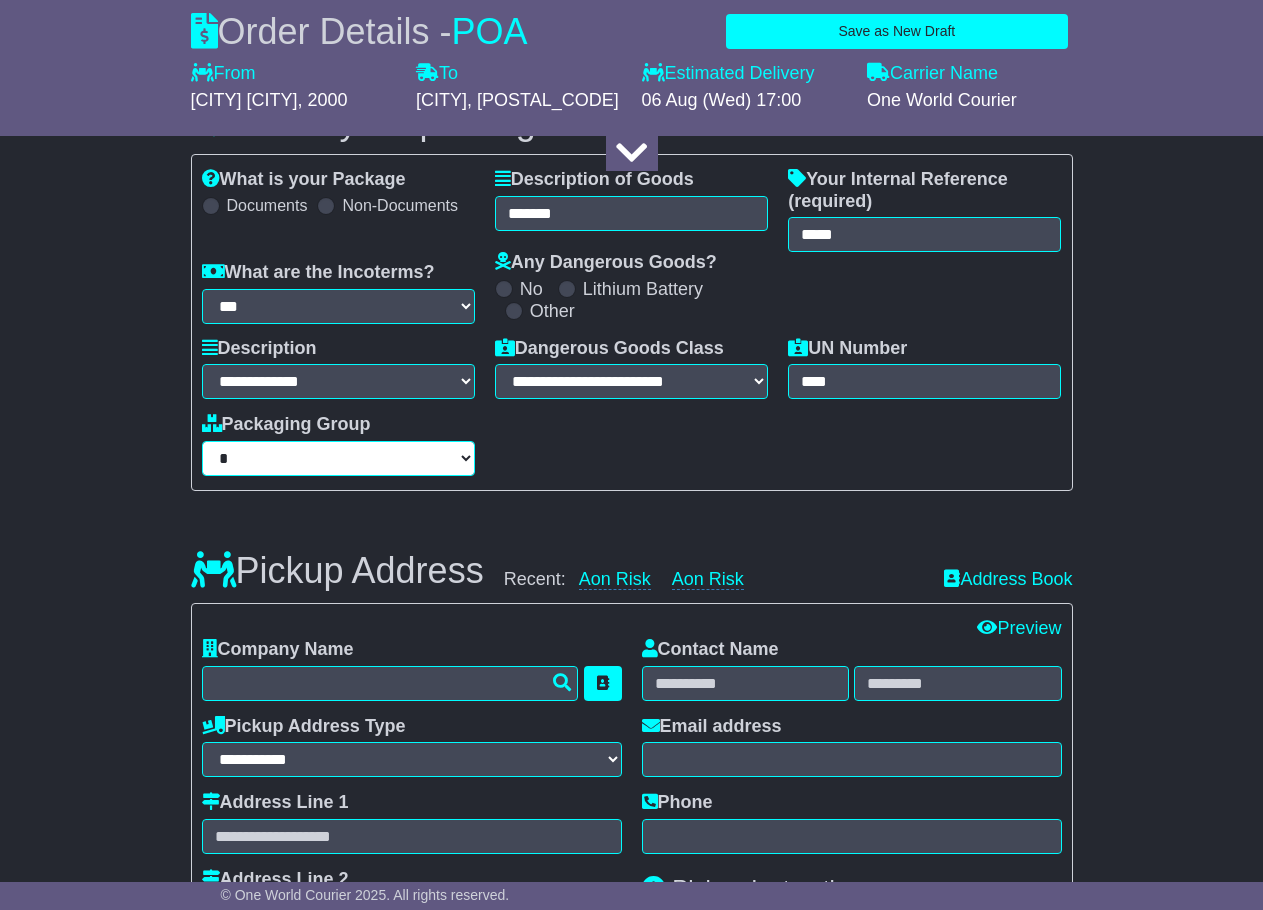 click on "**********" at bounding box center [338, 458] 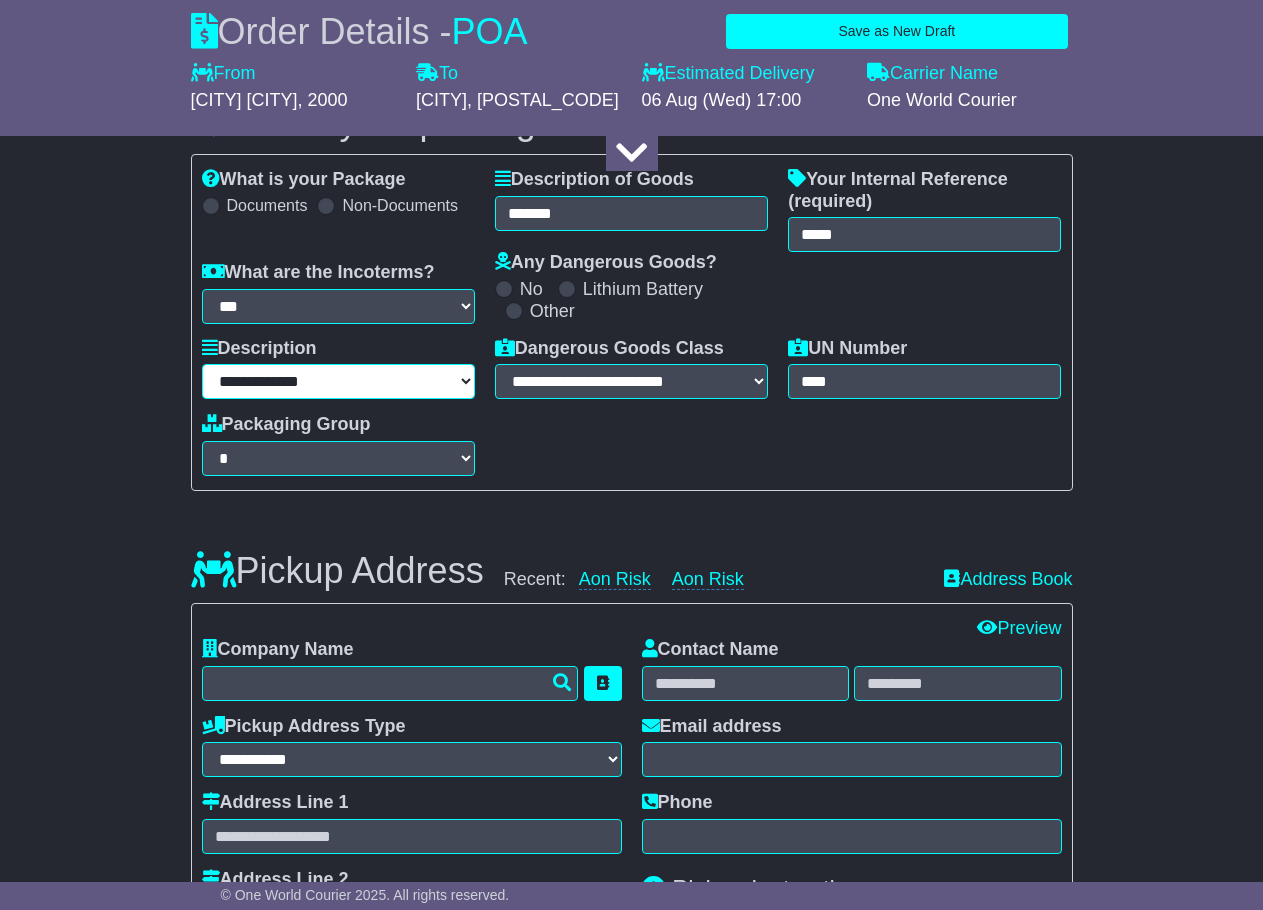 click on "**********" at bounding box center (338, 381) 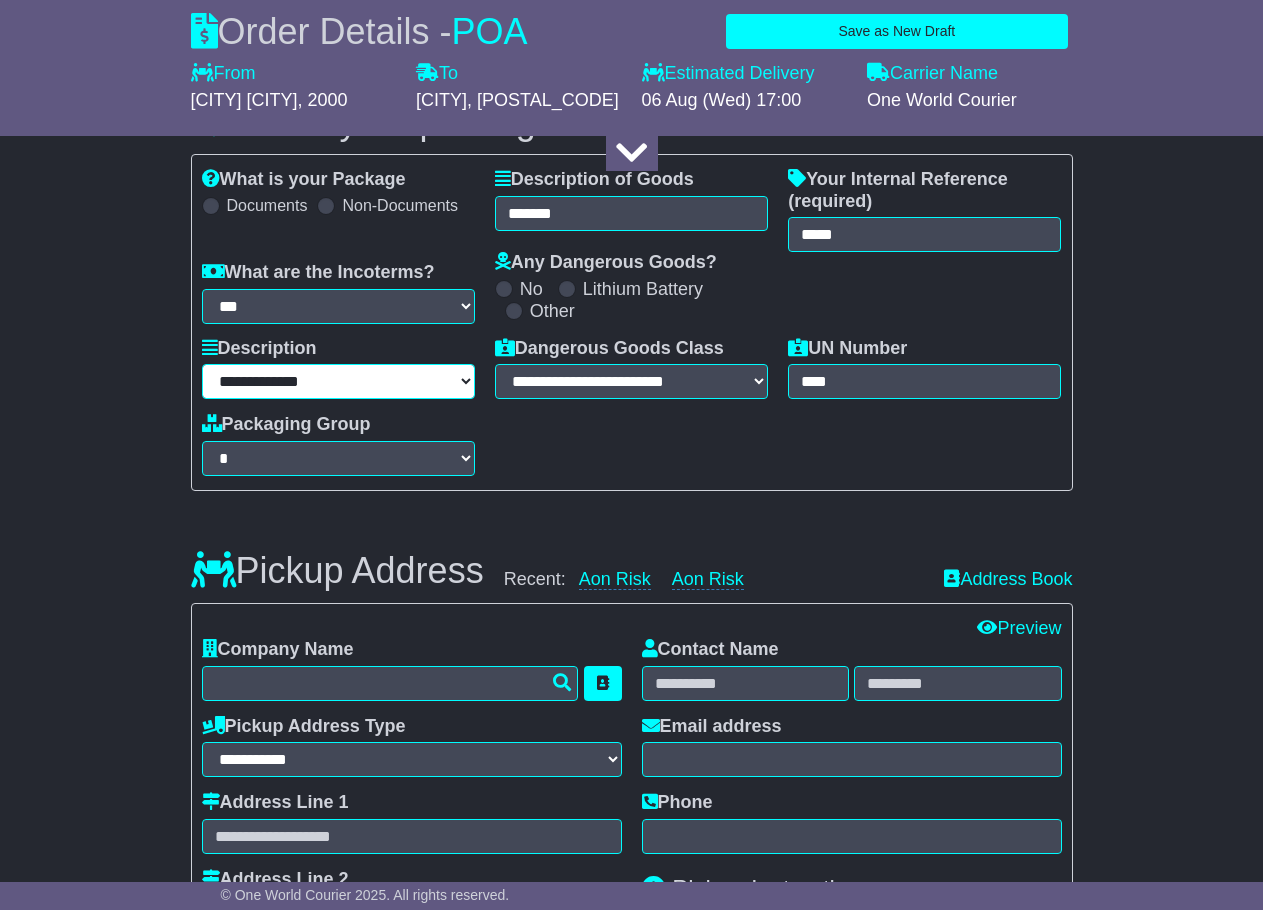 select on "***" 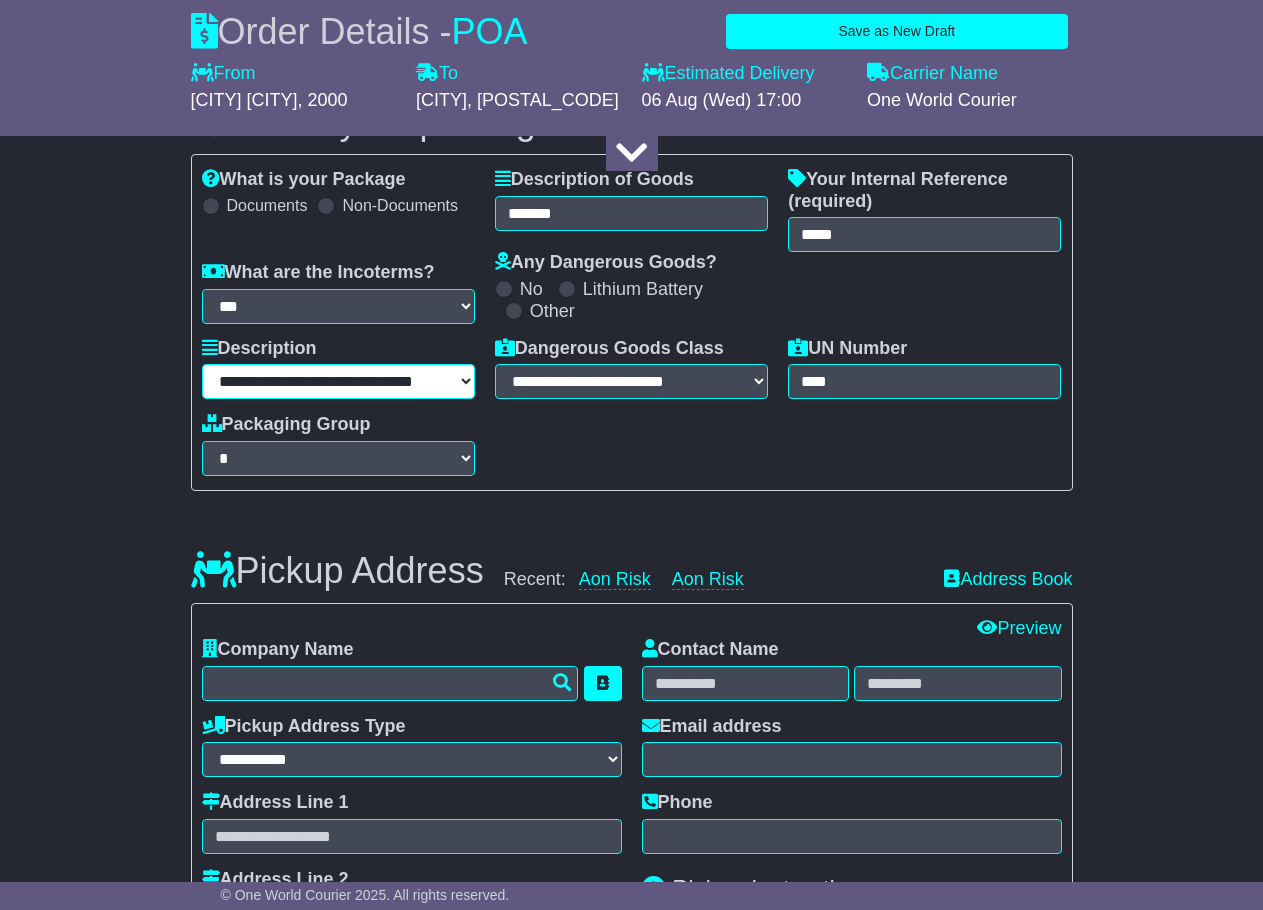 click on "**********" at bounding box center (338, 381) 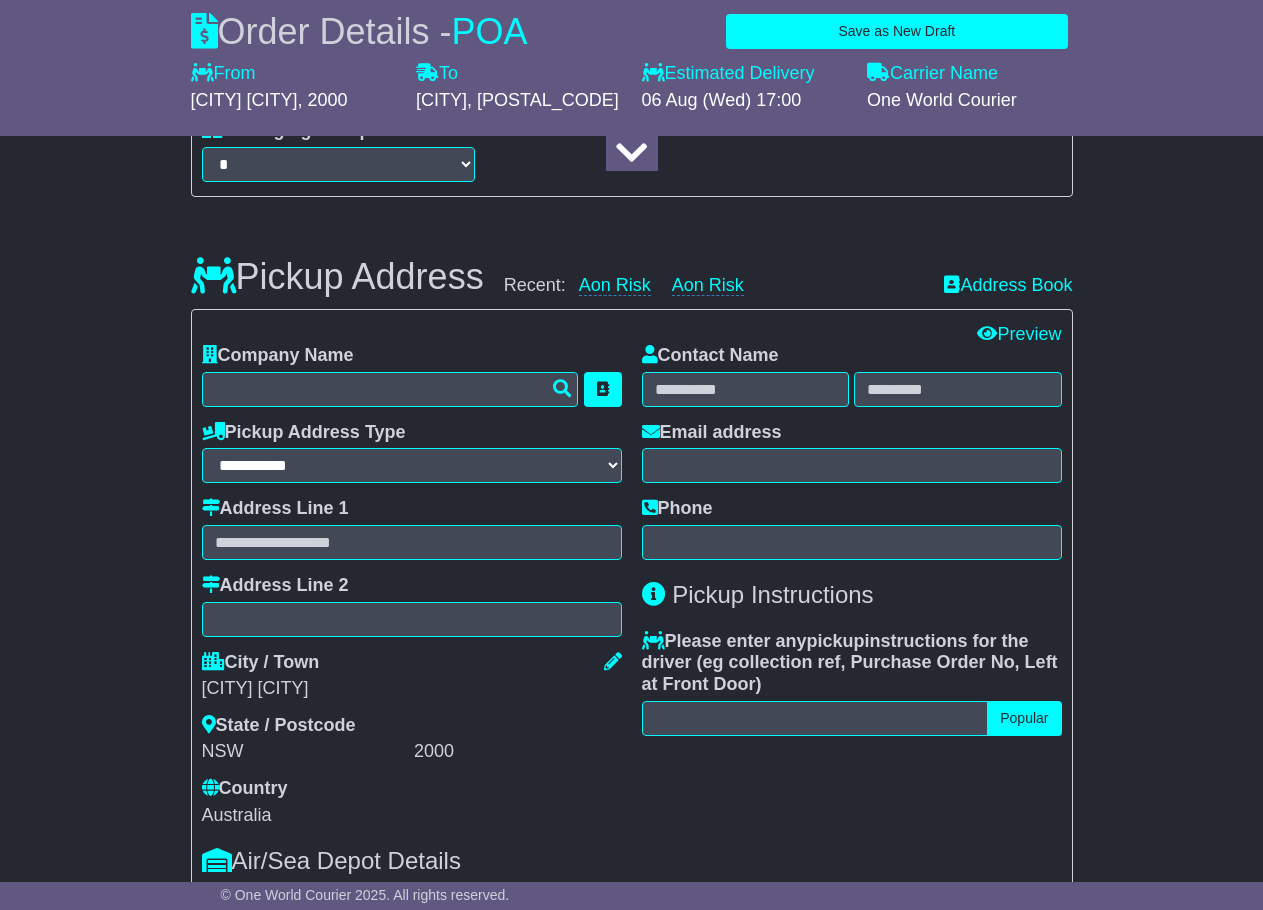 scroll, scrollTop: 617, scrollLeft: 0, axis: vertical 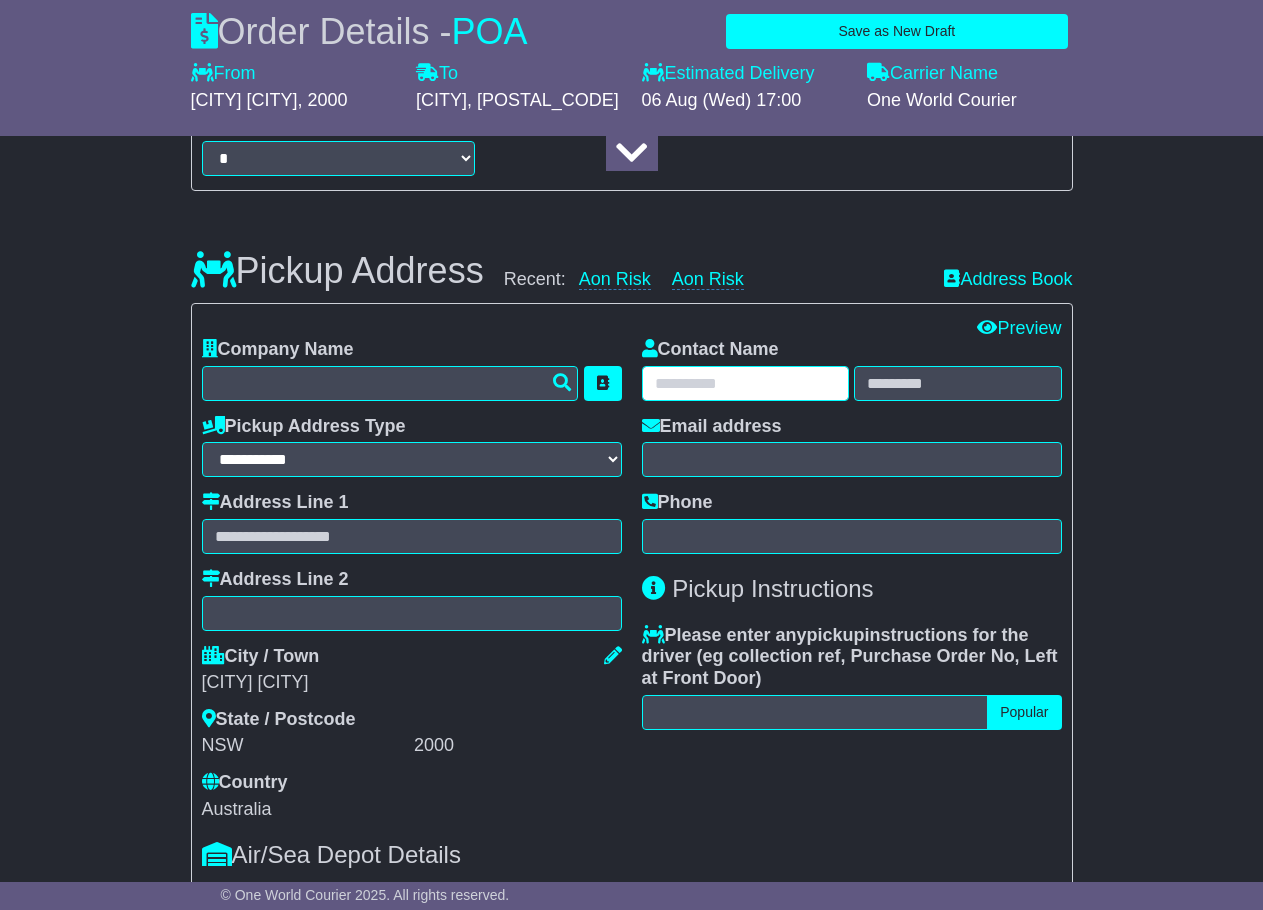 click at bounding box center (746, 383) 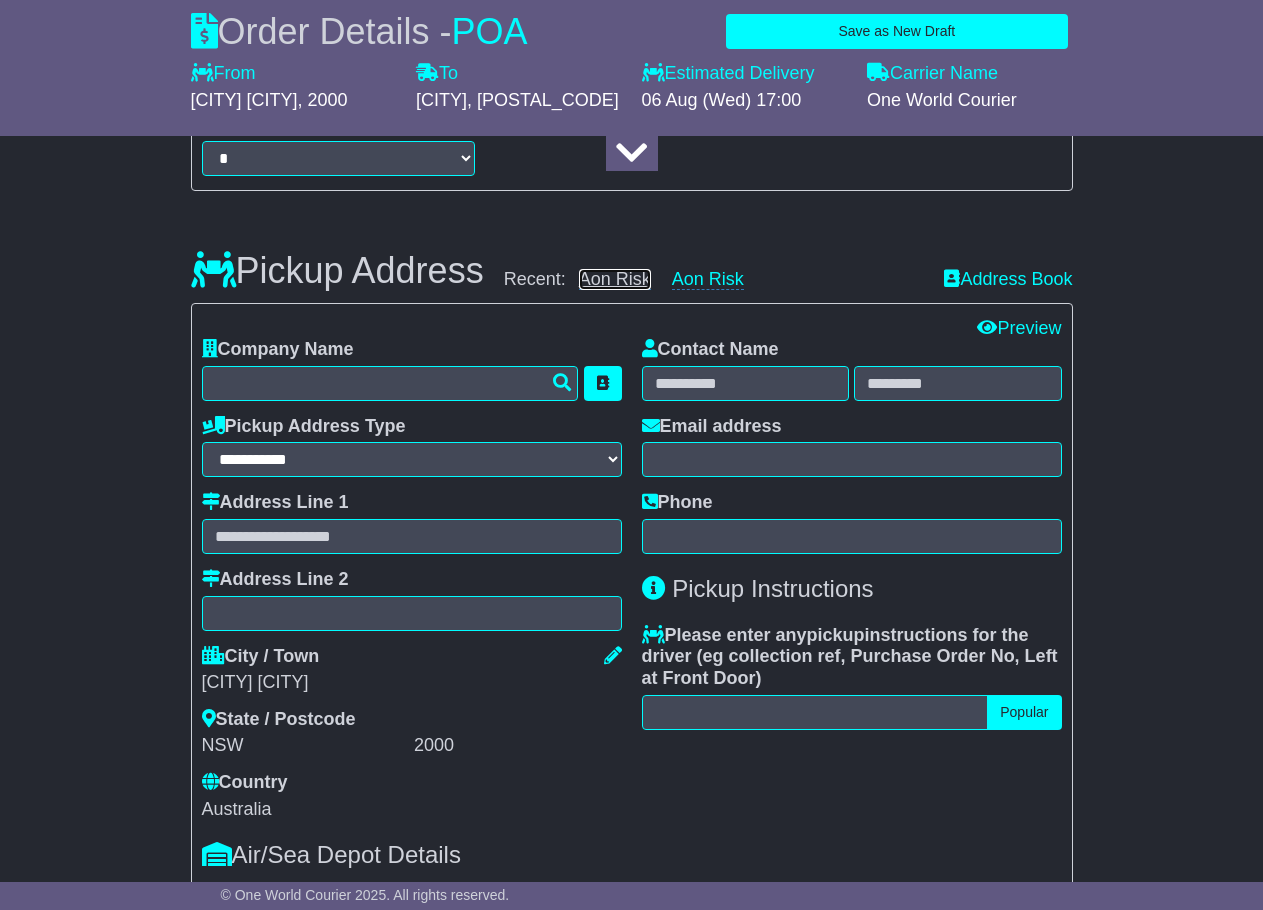 click on "Aon Risk" at bounding box center (615, 279) 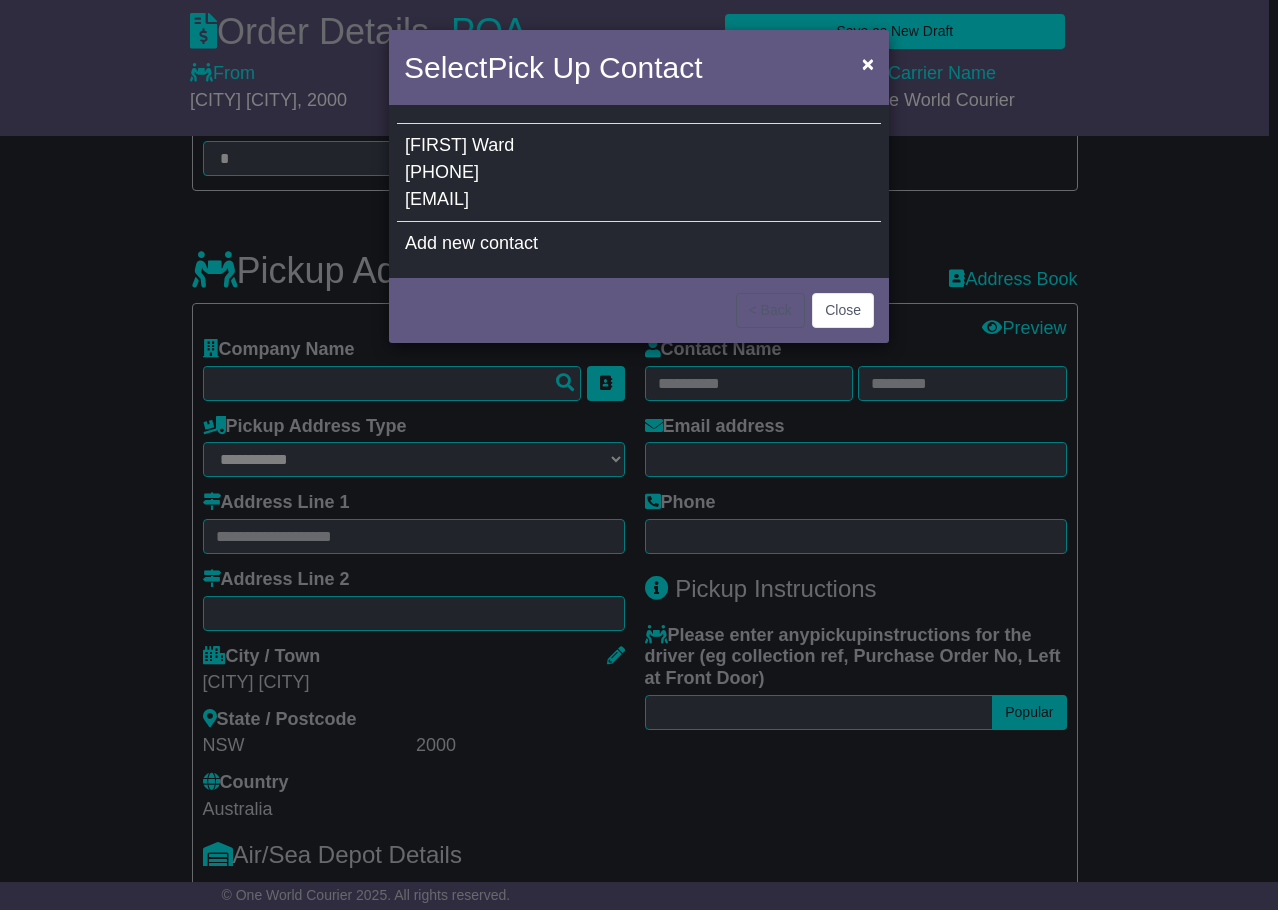 click on "Julia   Ward
93353272
111julia.ward@chubb.com" at bounding box center [639, 173] 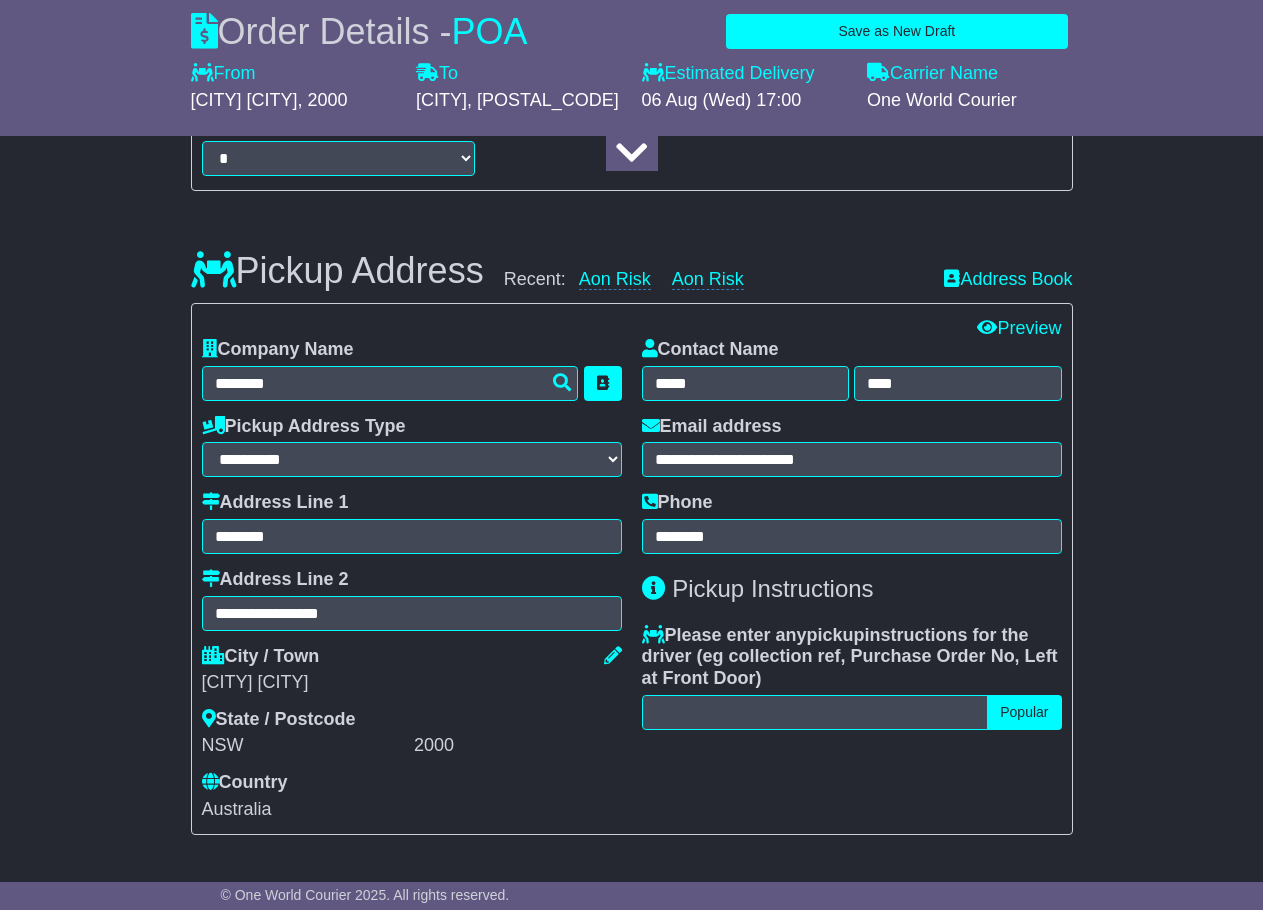 click on "Address Line 1
********" at bounding box center [412, 523] 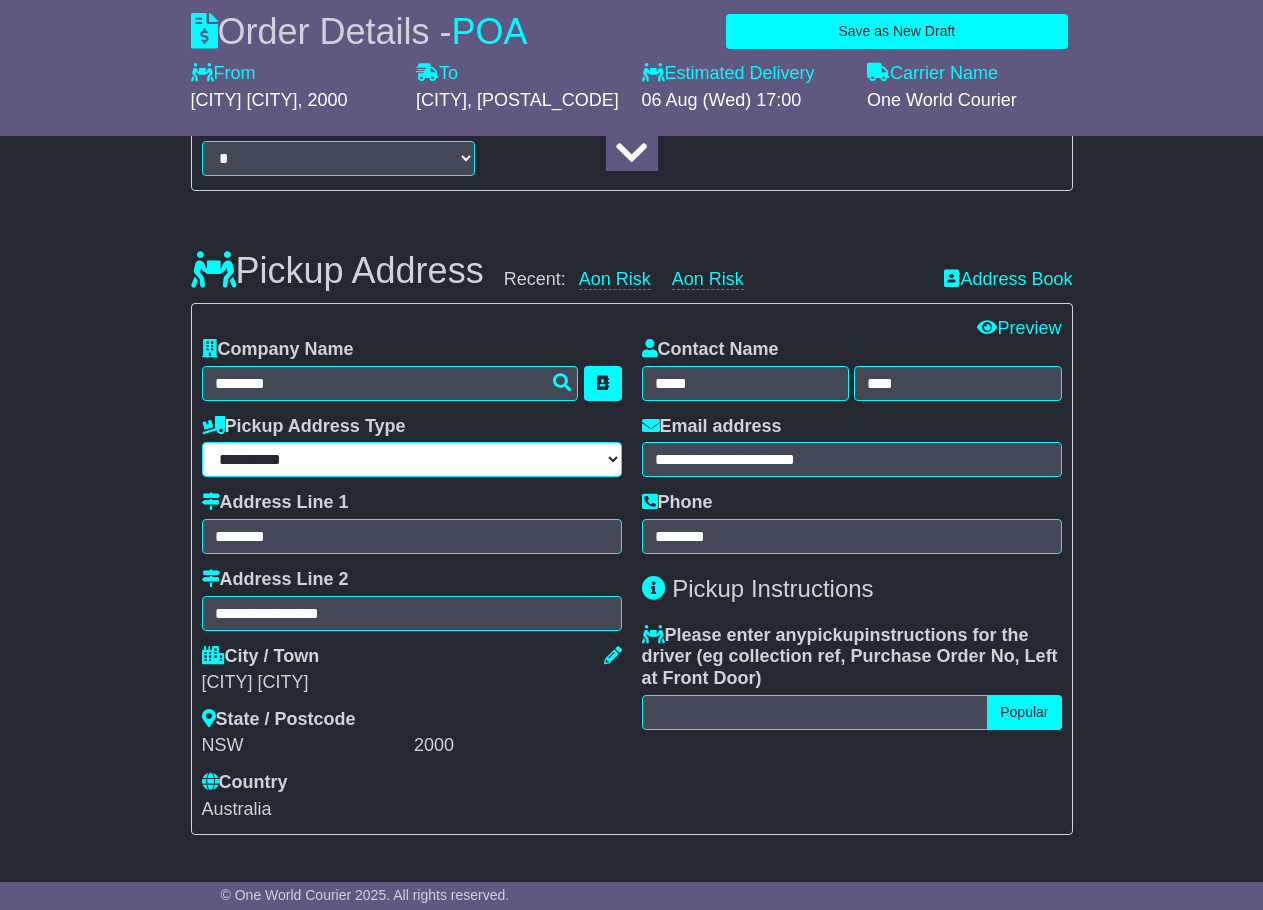 drag, startPoint x: 460, startPoint y: 456, endPoint x: 446, endPoint y: 463, distance: 15.652476 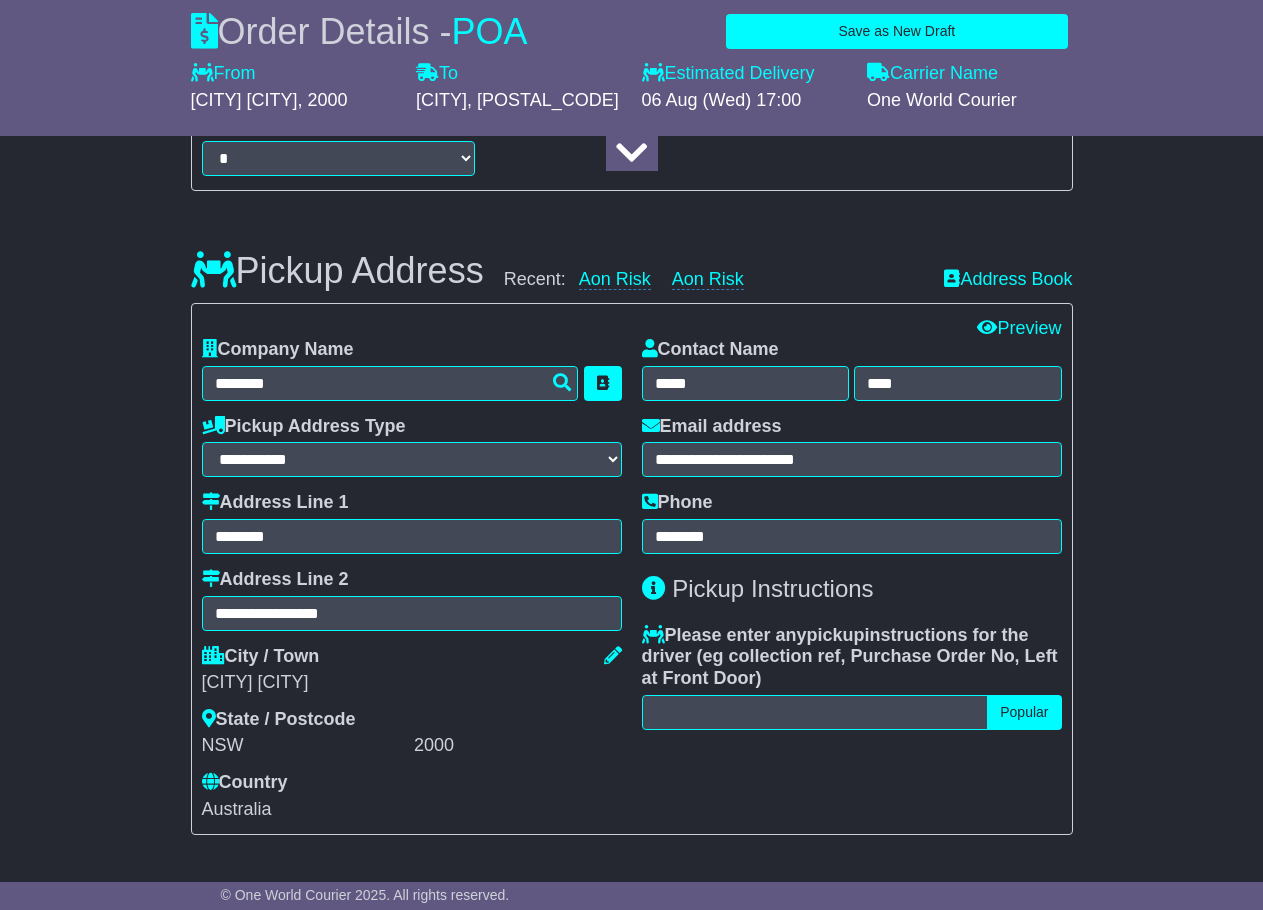select on "**********" 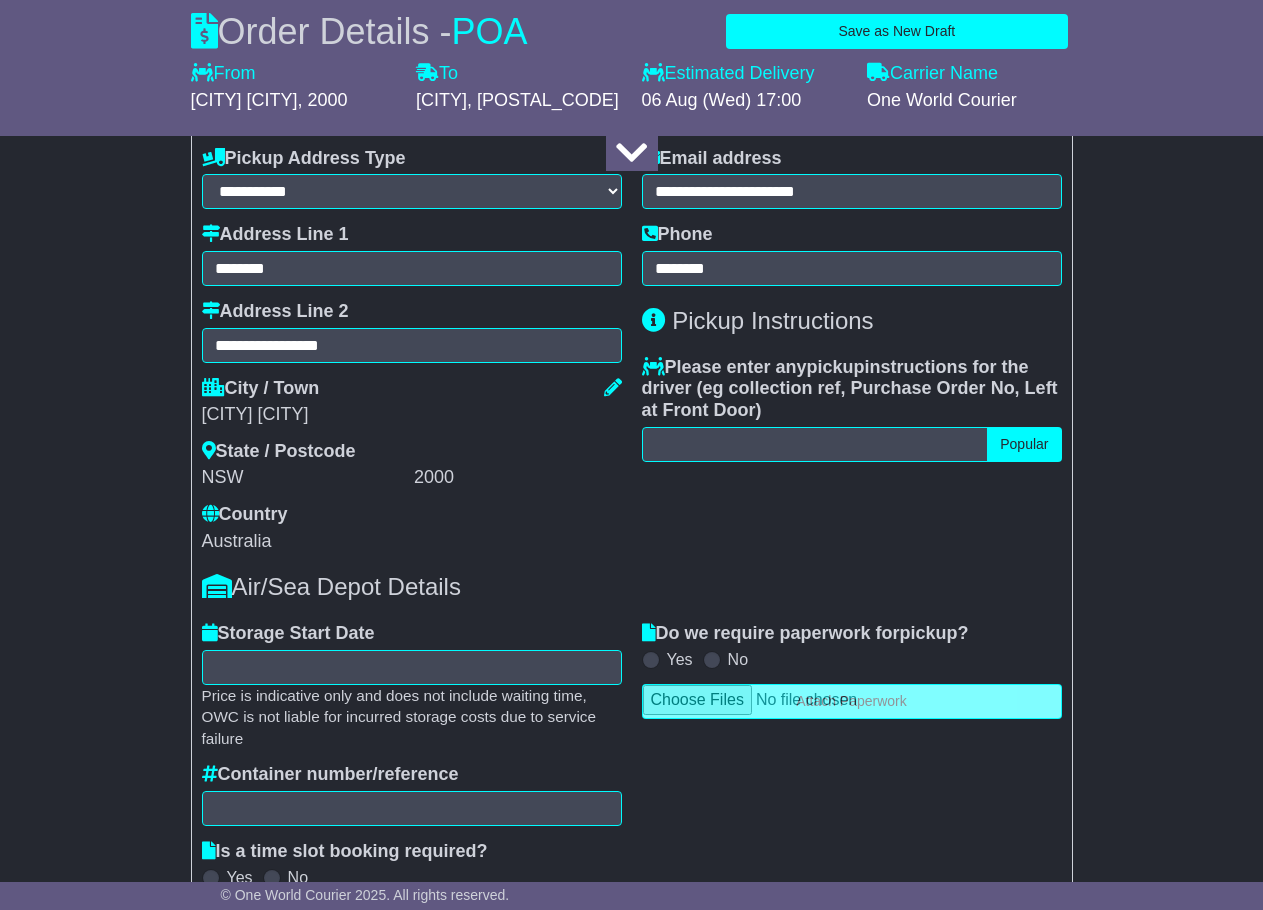 scroll, scrollTop: 917, scrollLeft: 0, axis: vertical 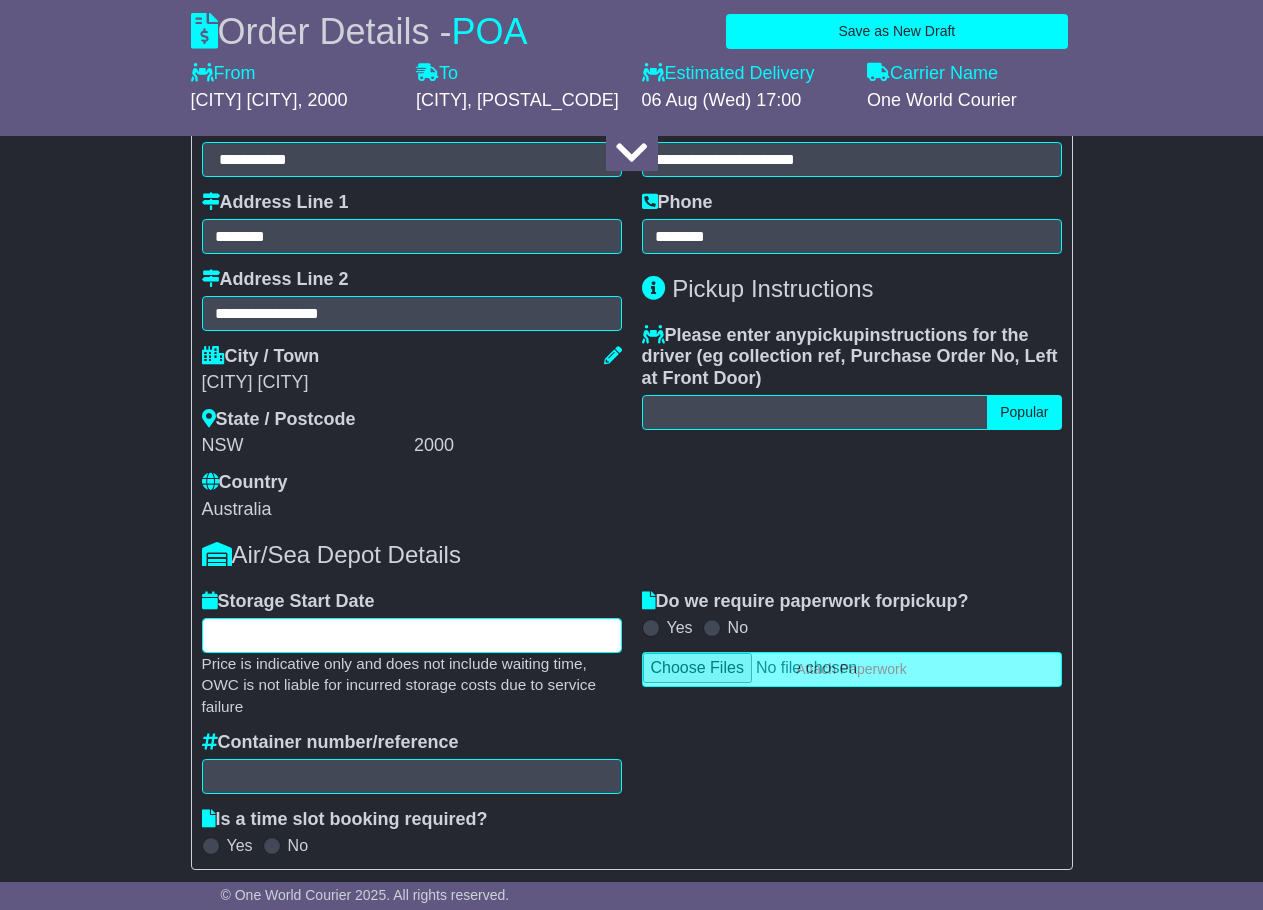 click at bounding box center (412, 635) 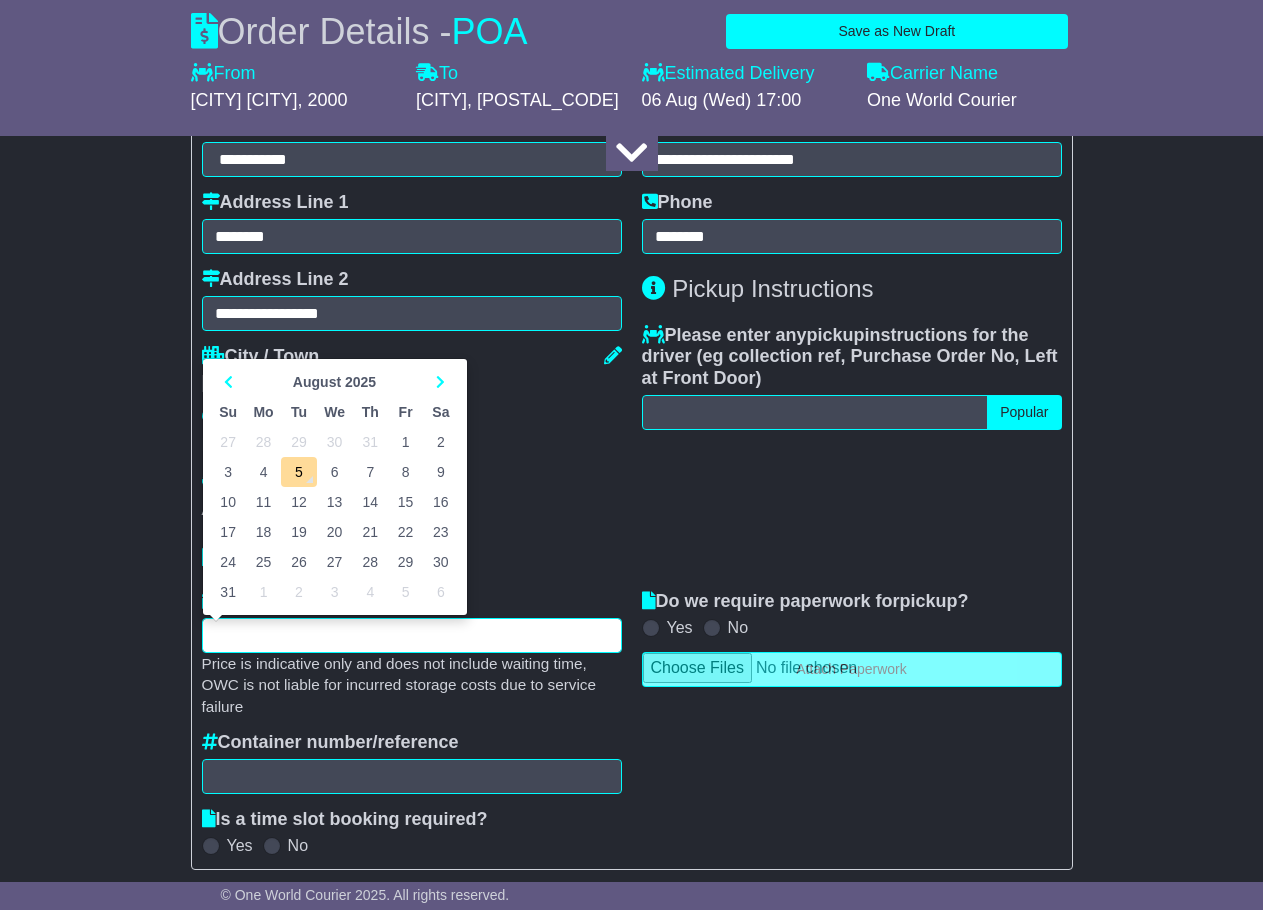 click on "8" at bounding box center (405, 472) 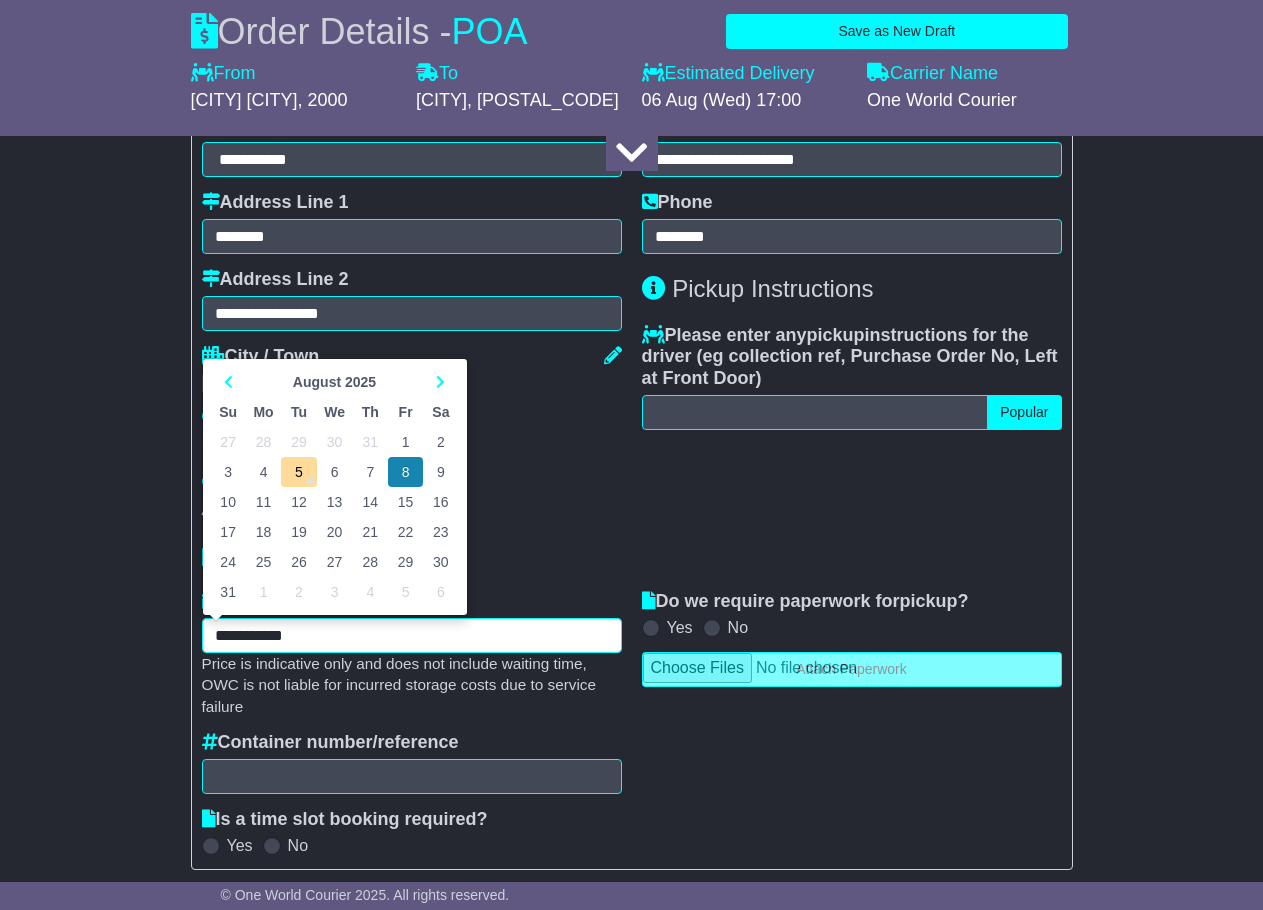 click on "**********" at bounding box center (412, 635) 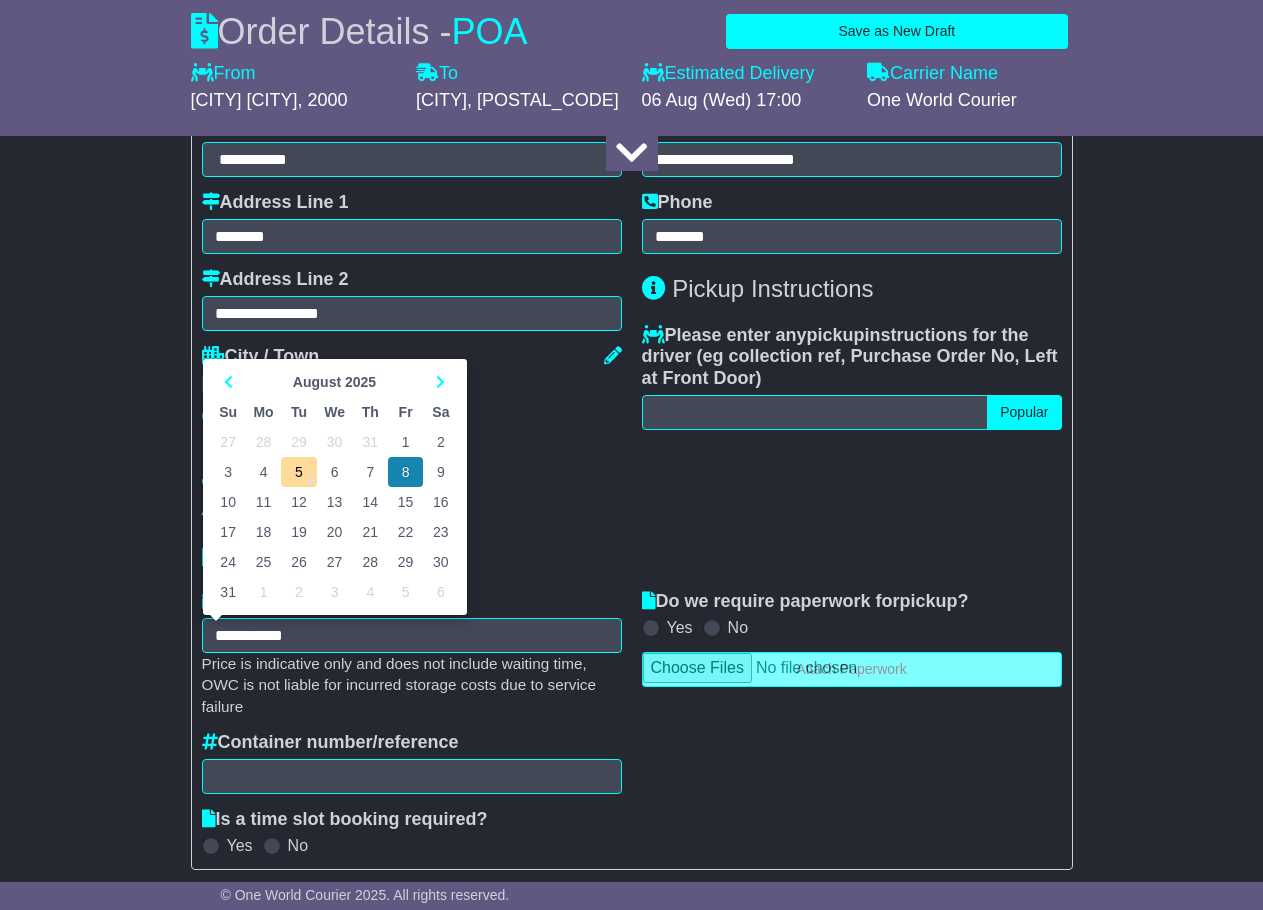 type on "**********" 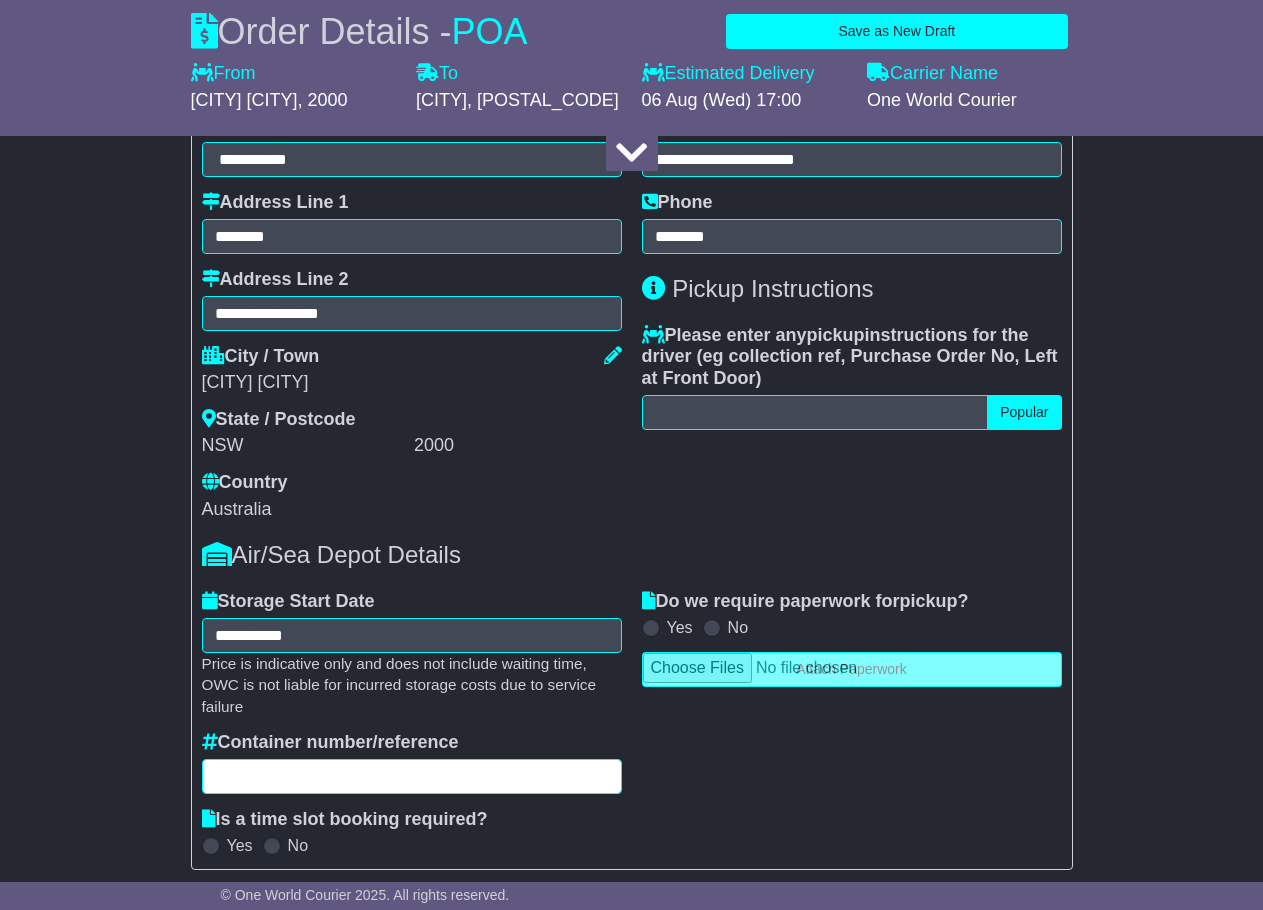 click at bounding box center (412, 776) 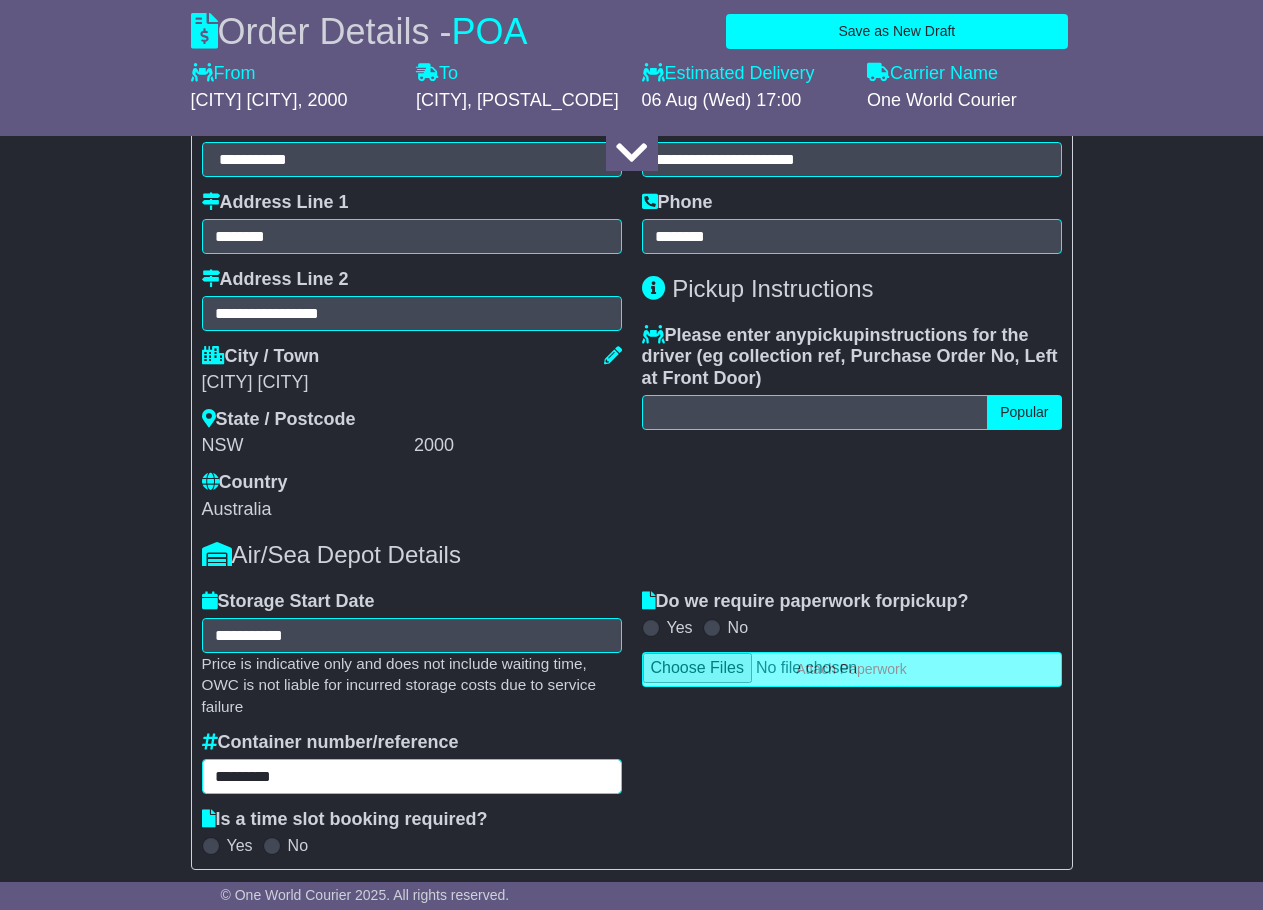 type on "*********" 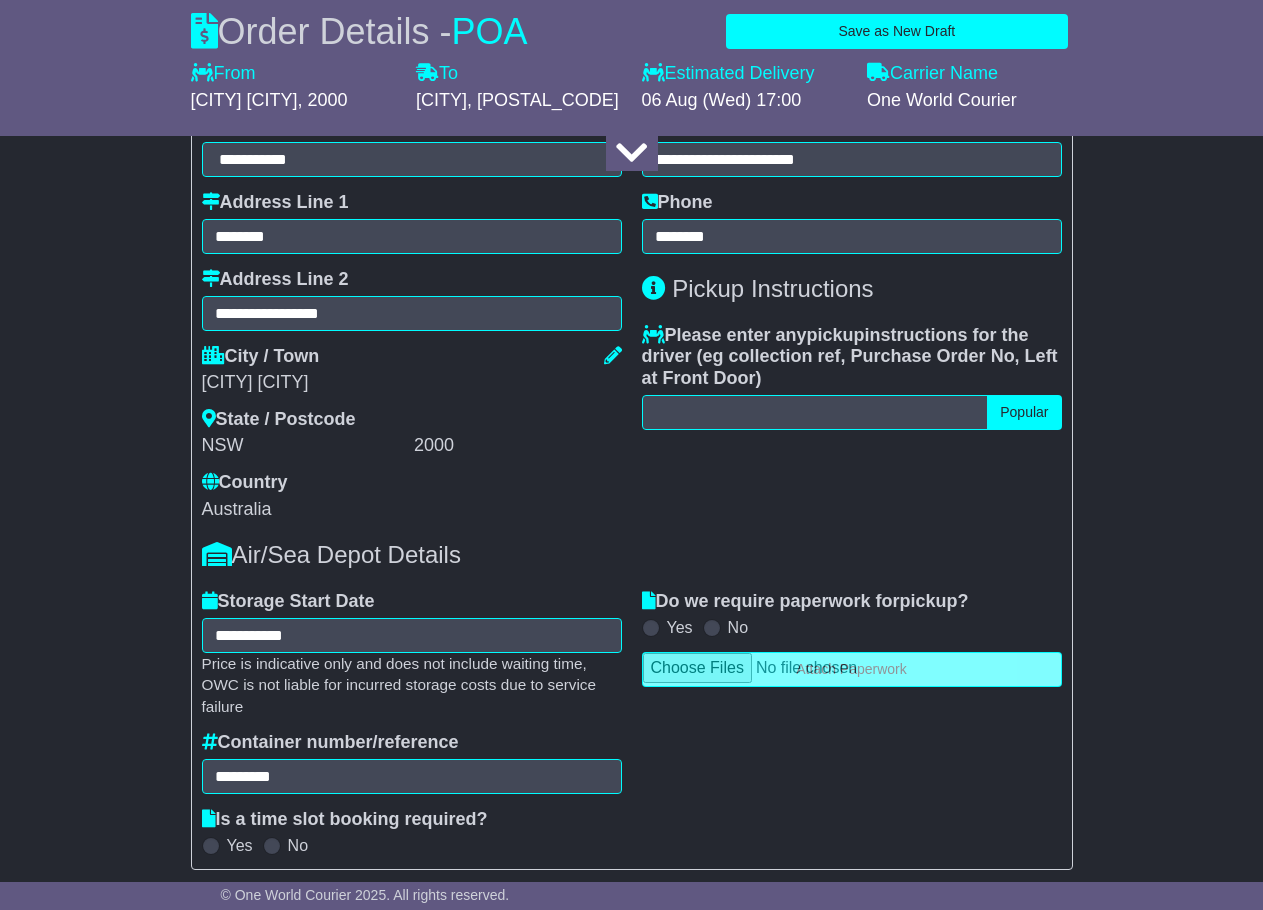 click on "Do we require paperwork for  pickup ?
Yes
No
Attach Paperwork" at bounding box center (852, 723) 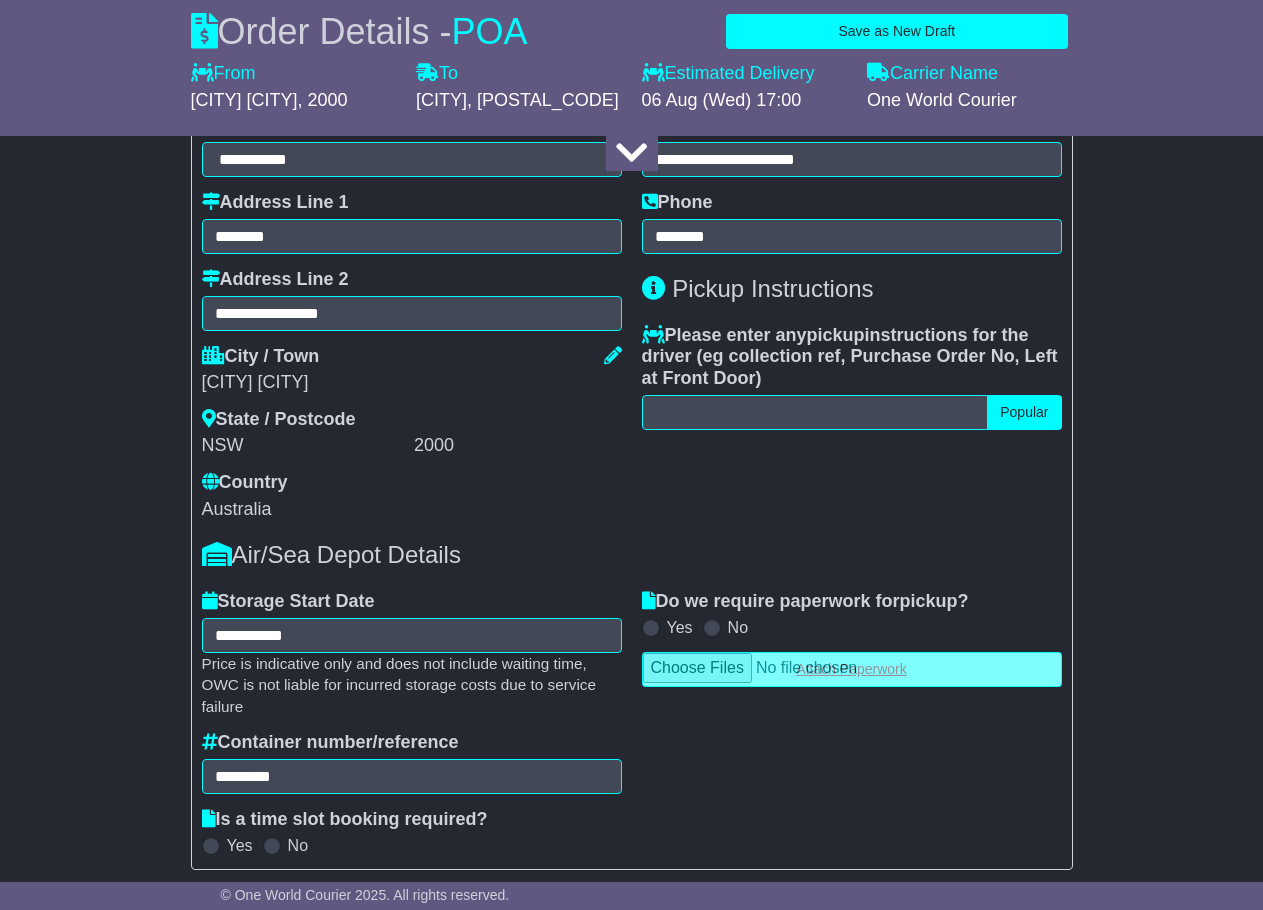 click at bounding box center [852, 669] 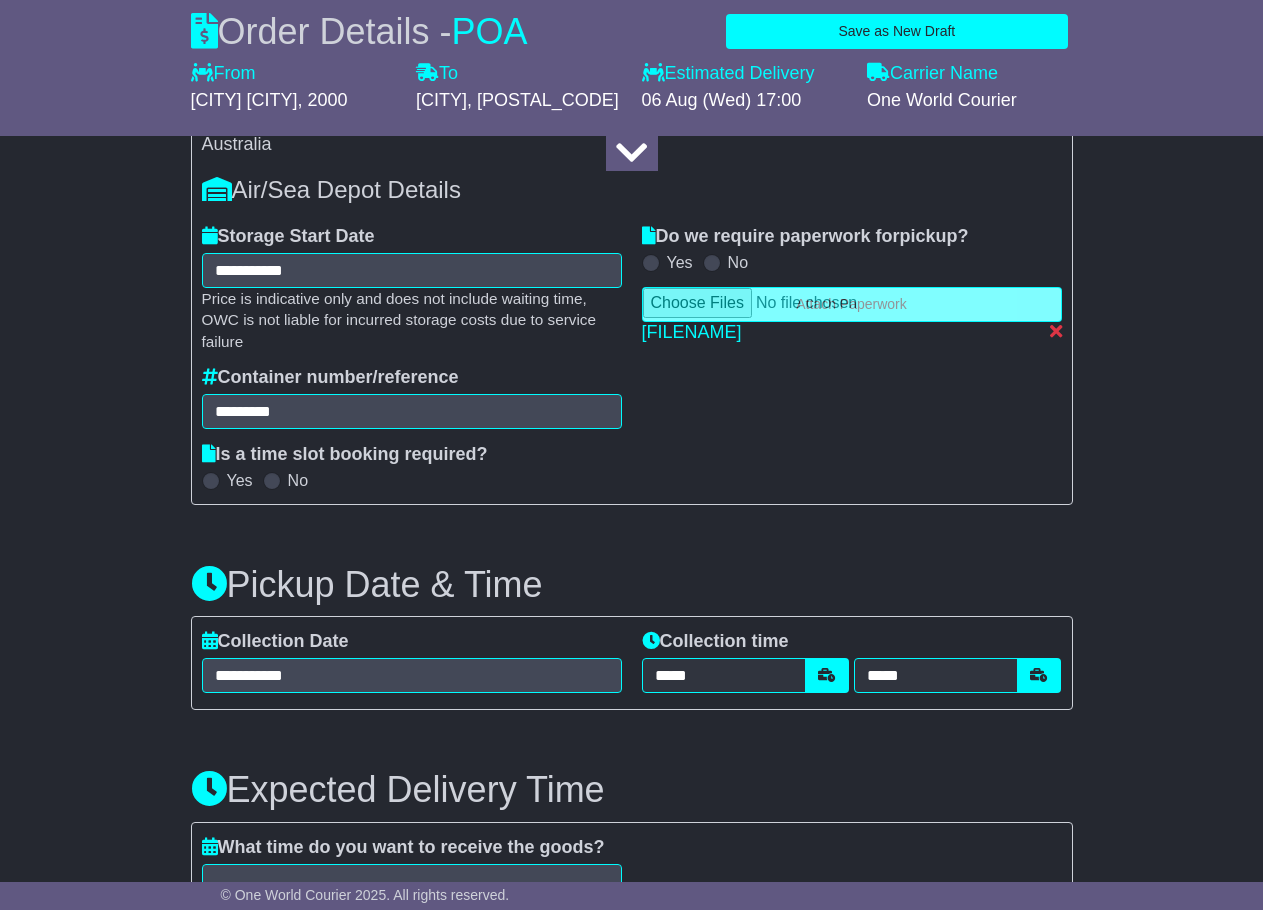 scroll, scrollTop: 1317, scrollLeft: 0, axis: vertical 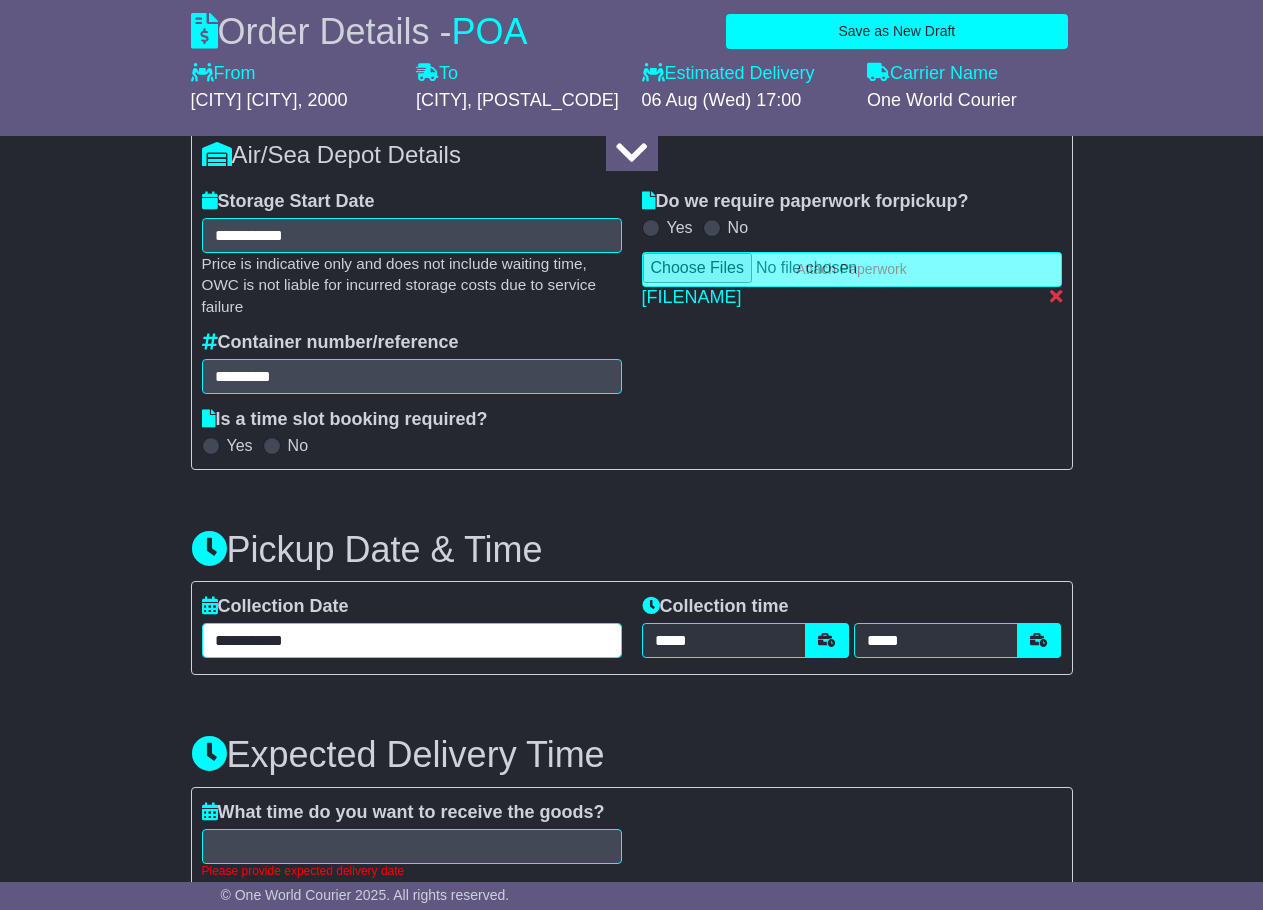 click on "**********" at bounding box center [412, 640] 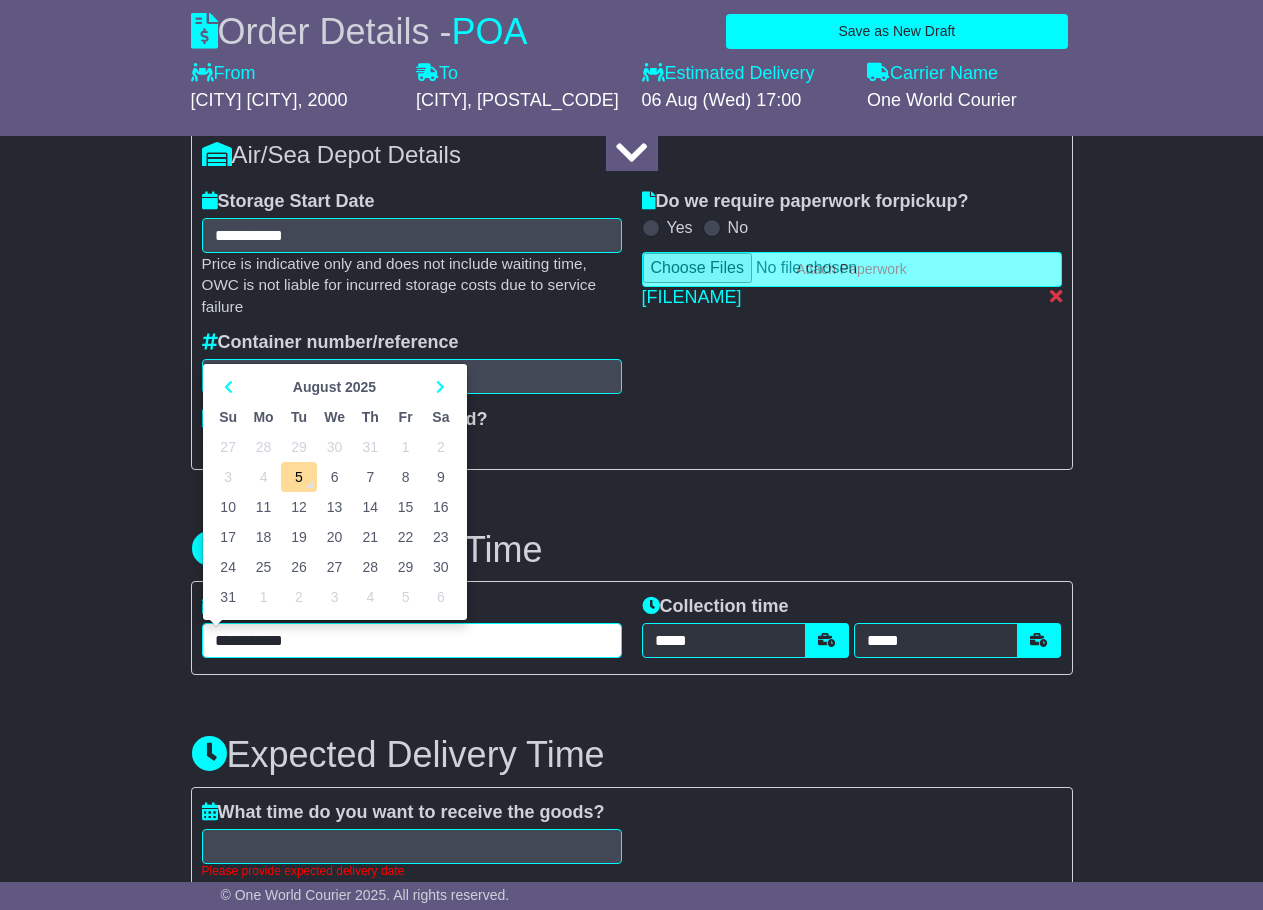 click on "6" at bounding box center [335, 477] 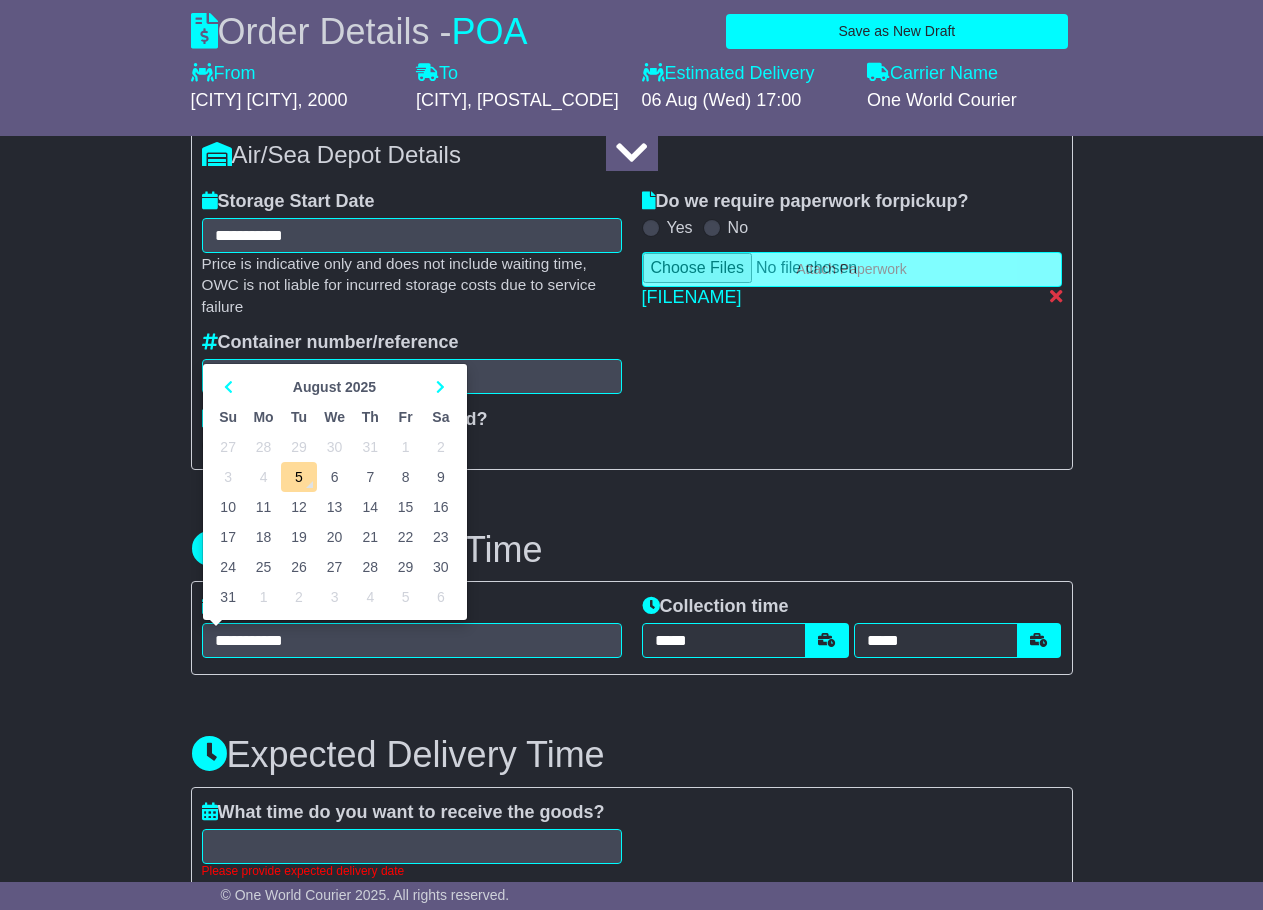 type on "**********" 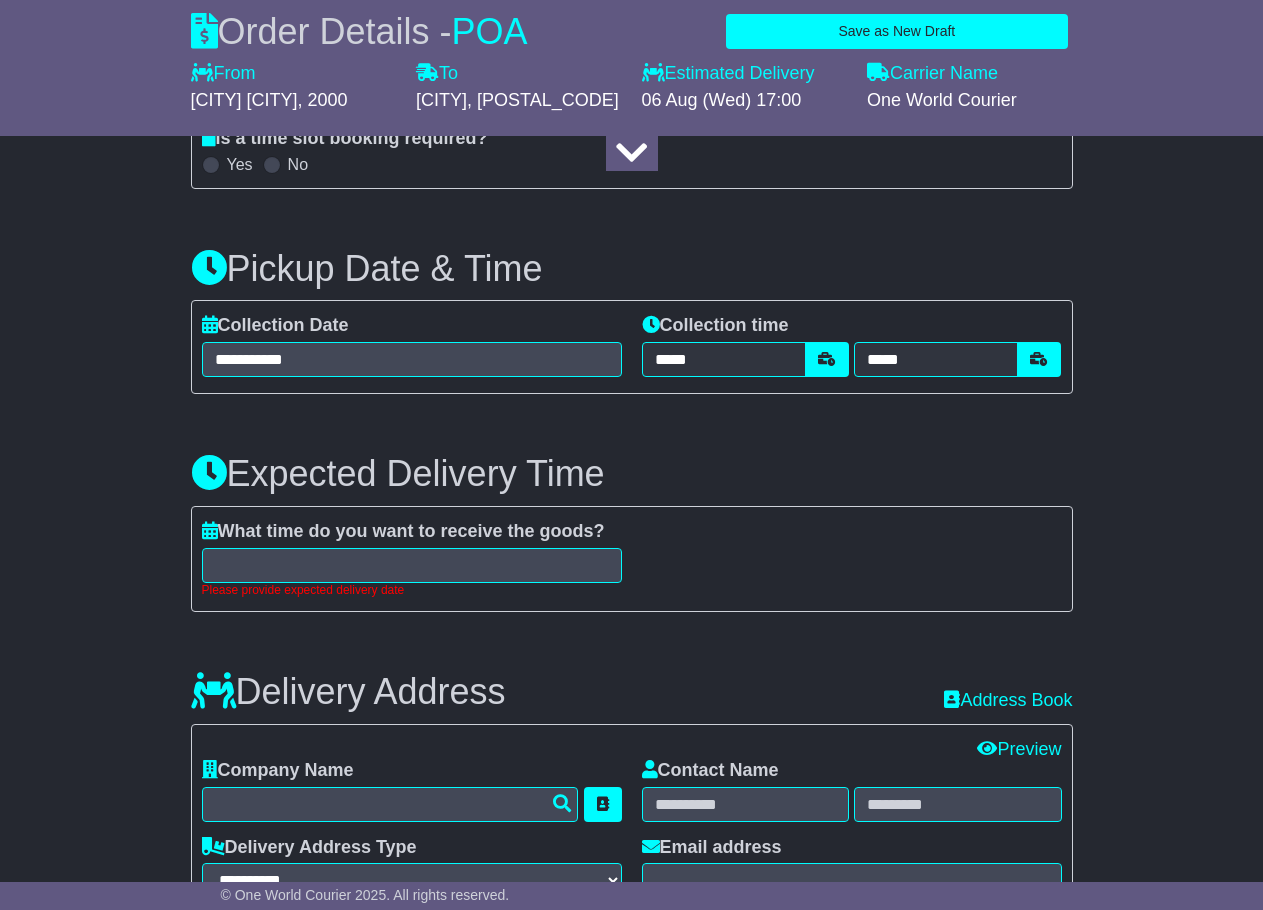 scroll, scrollTop: 1617, scrollLeft: 0, axis: vertical 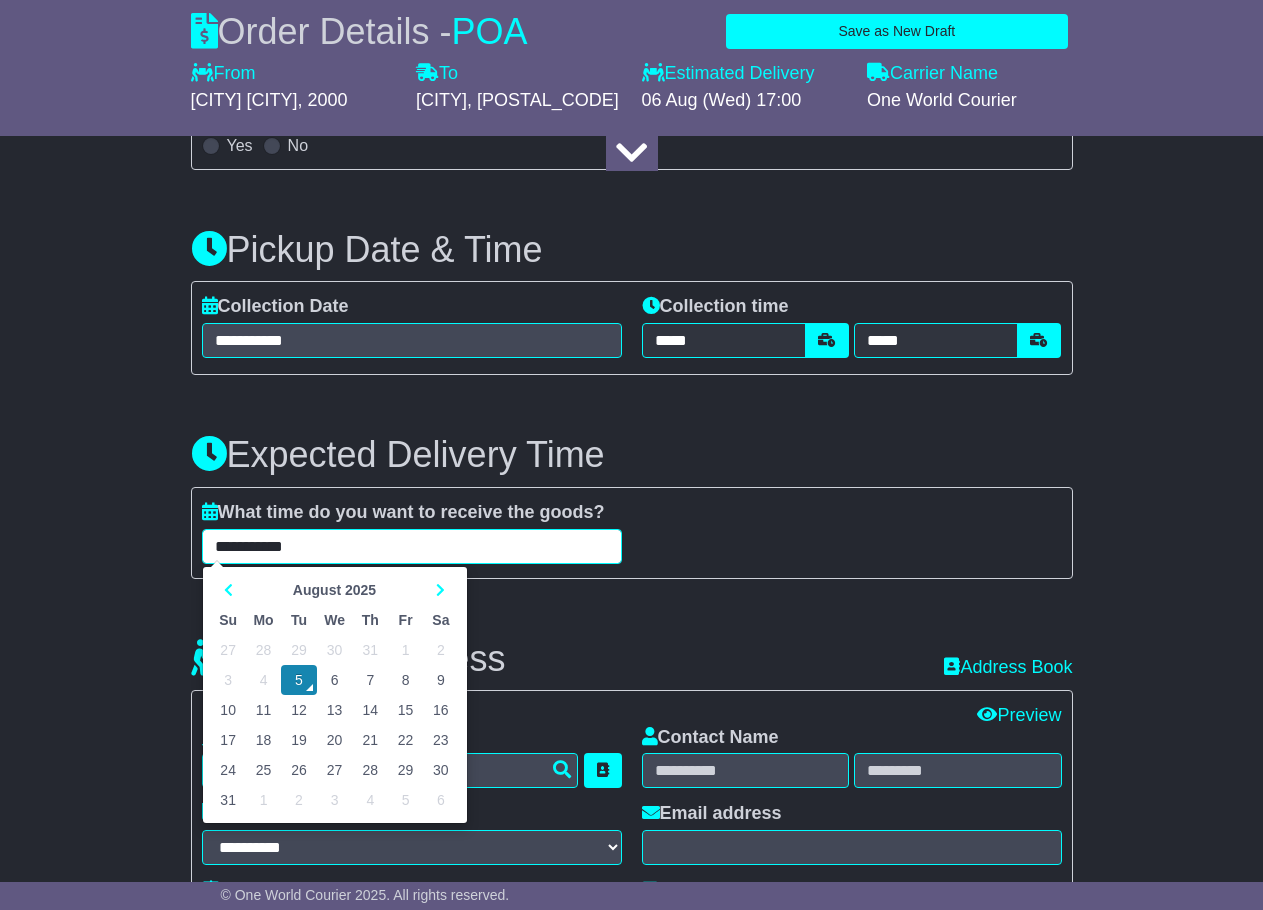 click on "**********" at bounding box center [412, 546] 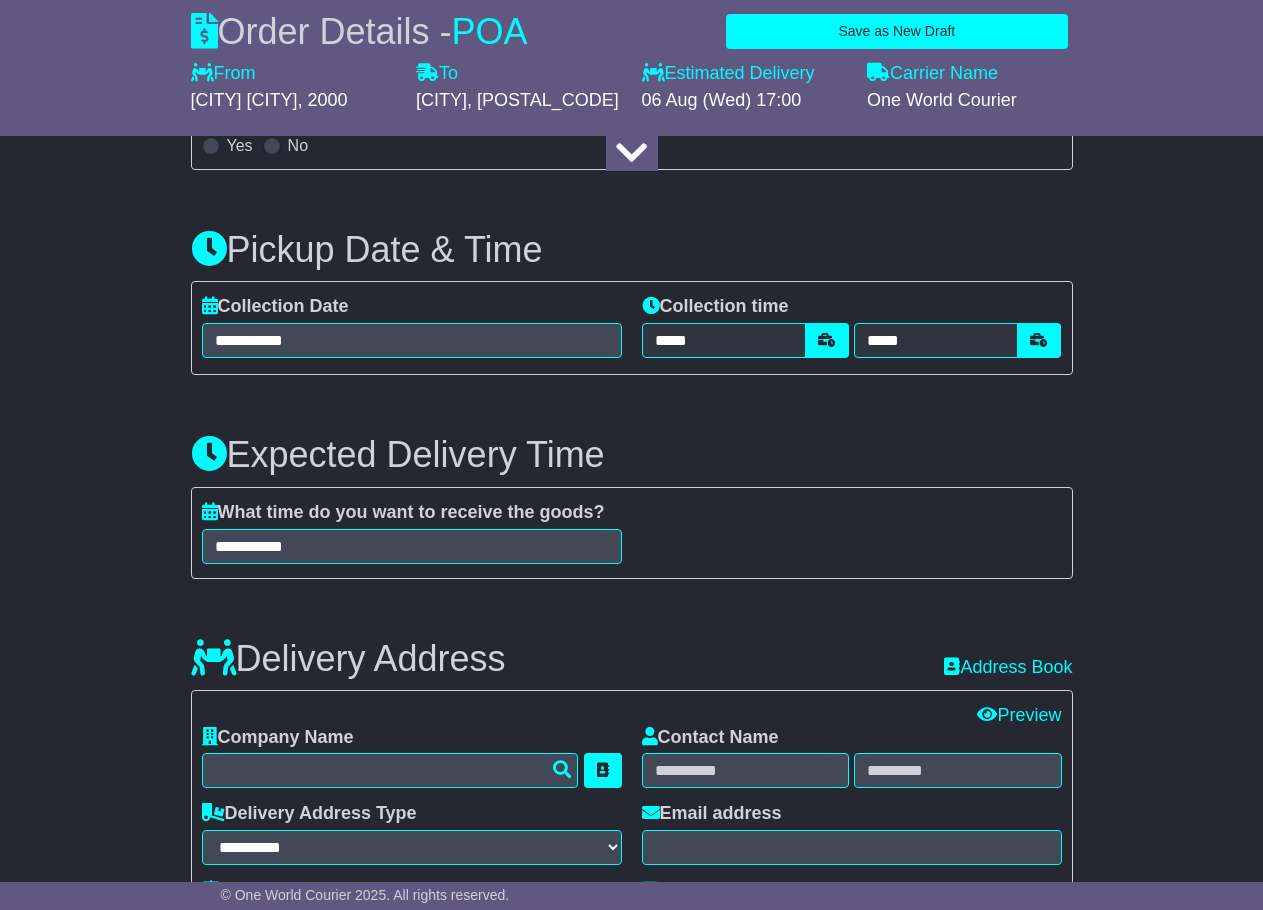 click on "Delivery Address
Recent:
Address Book" at bounding box center [632, 644] 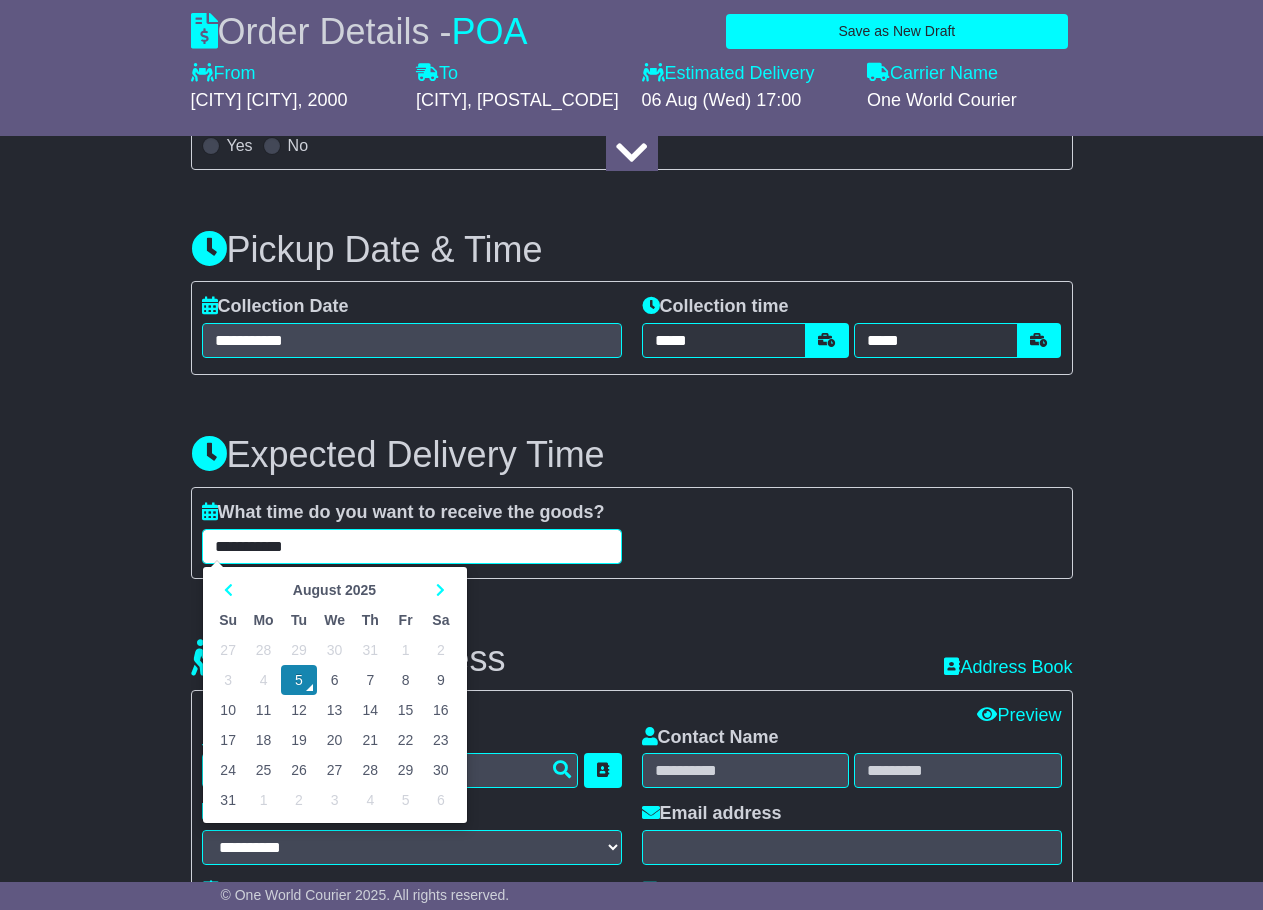 click on "**********" at bounding box center (412, 546) 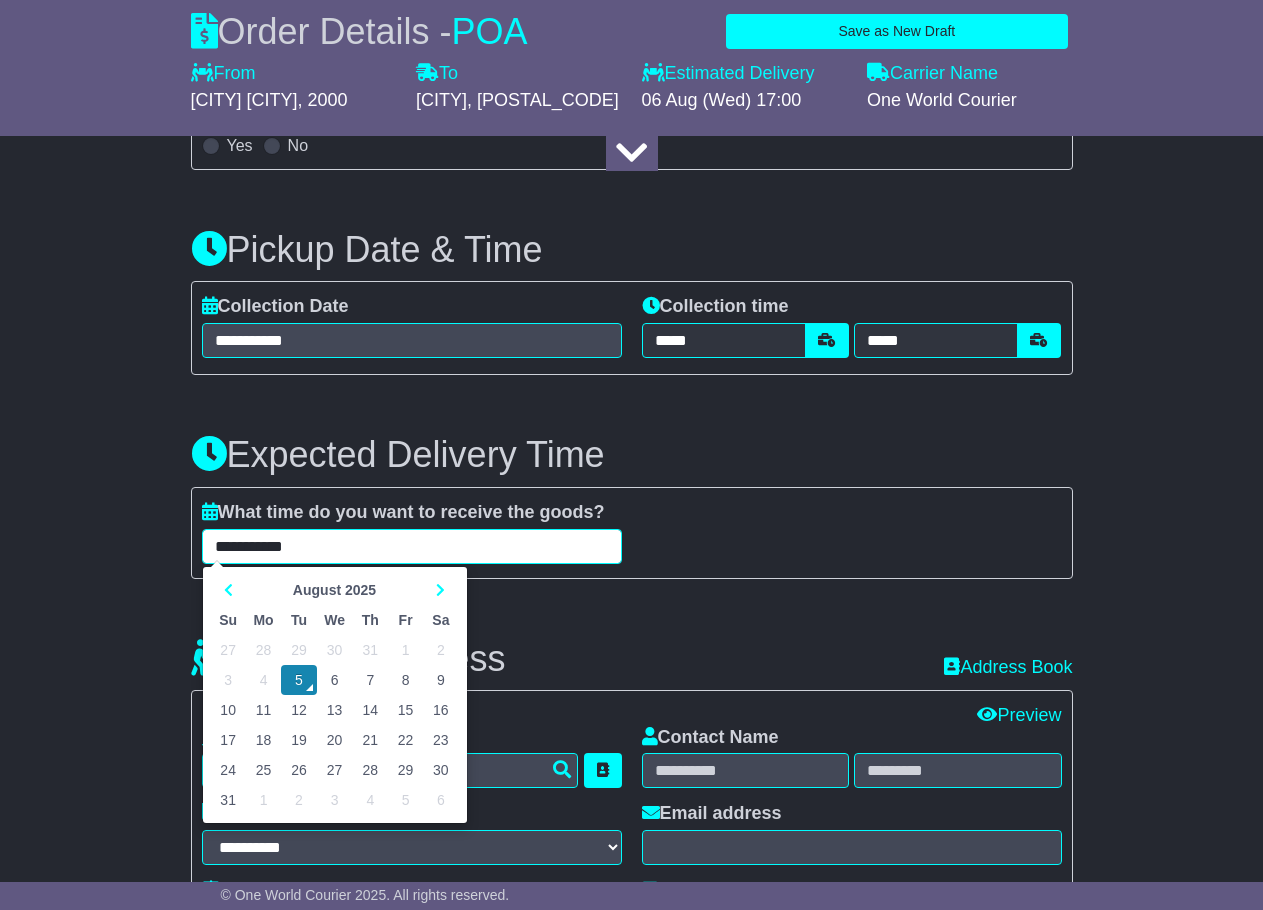click on "9" at bounding box center [440, 680] 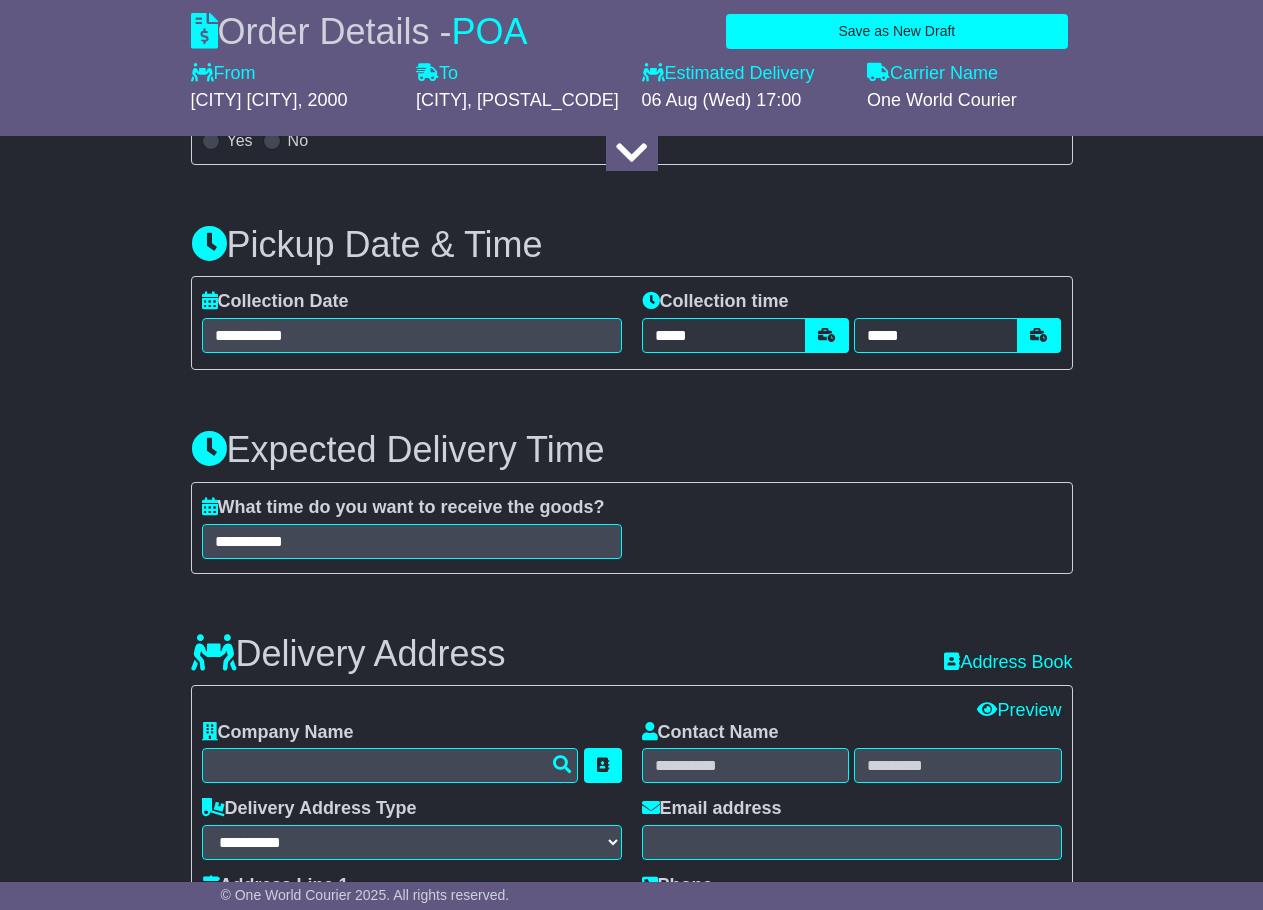 scroll, scrollTop: 1617, scrollLeft: 0, axis: vertical 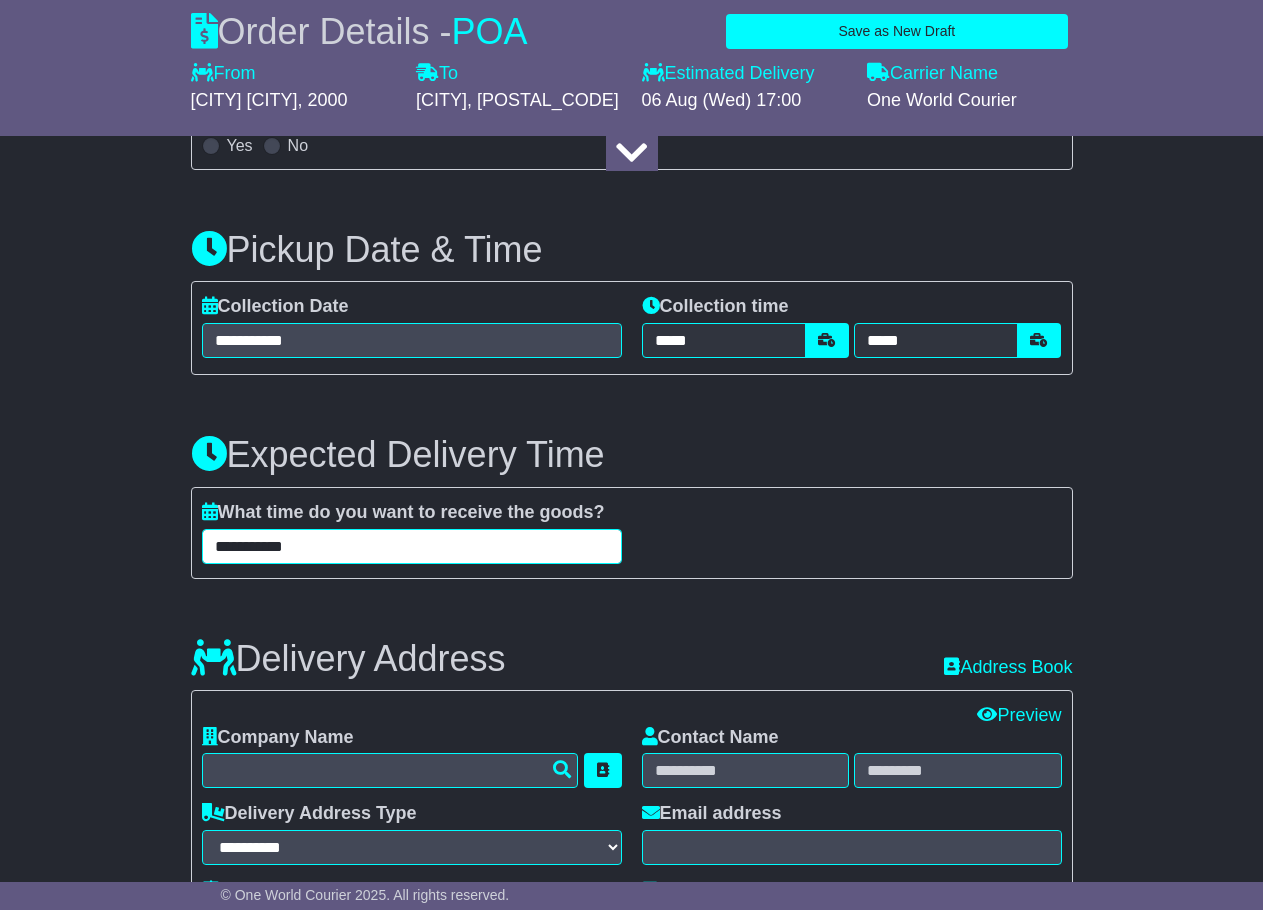 click on "**********" at bounding box center [412, 546] 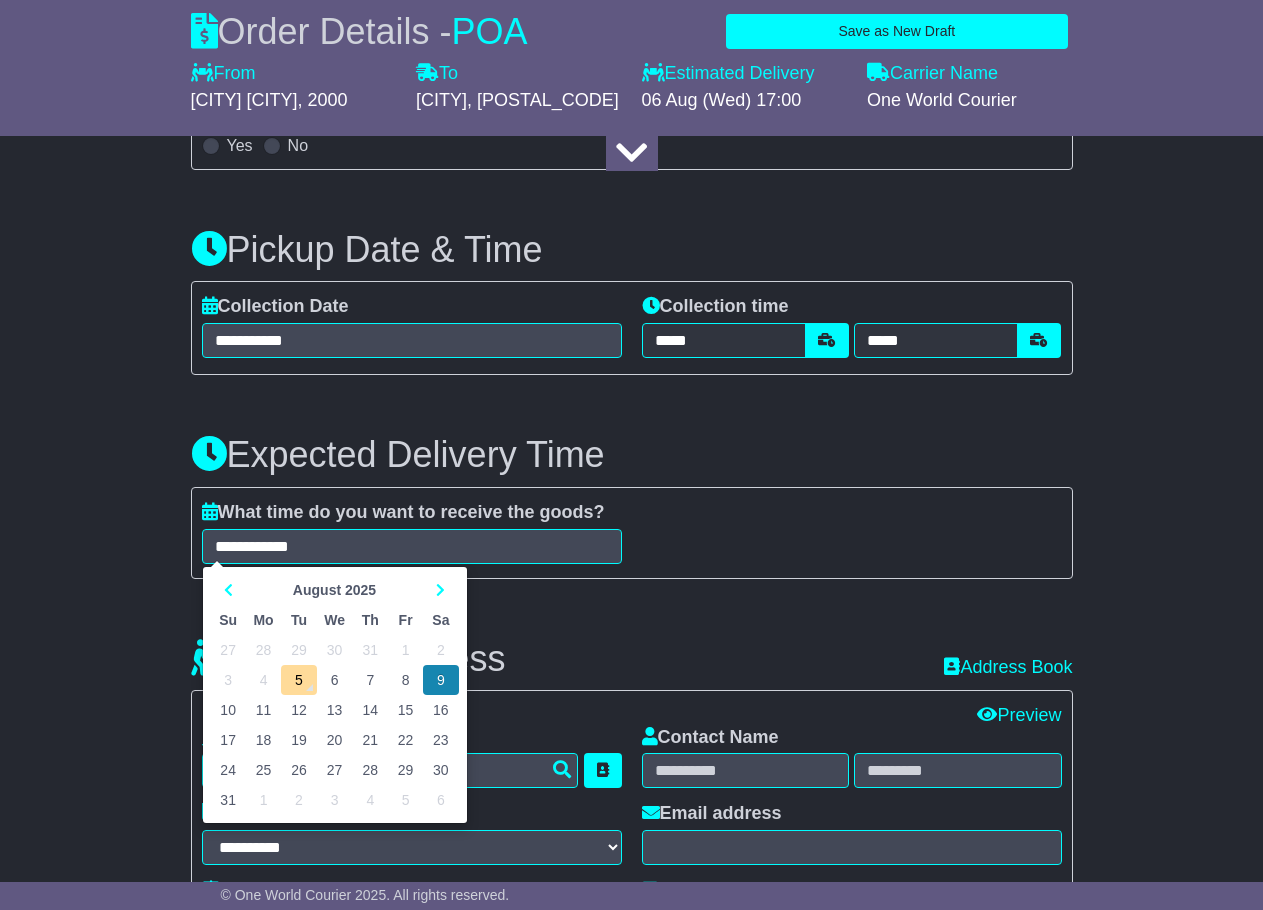 type on "**********" 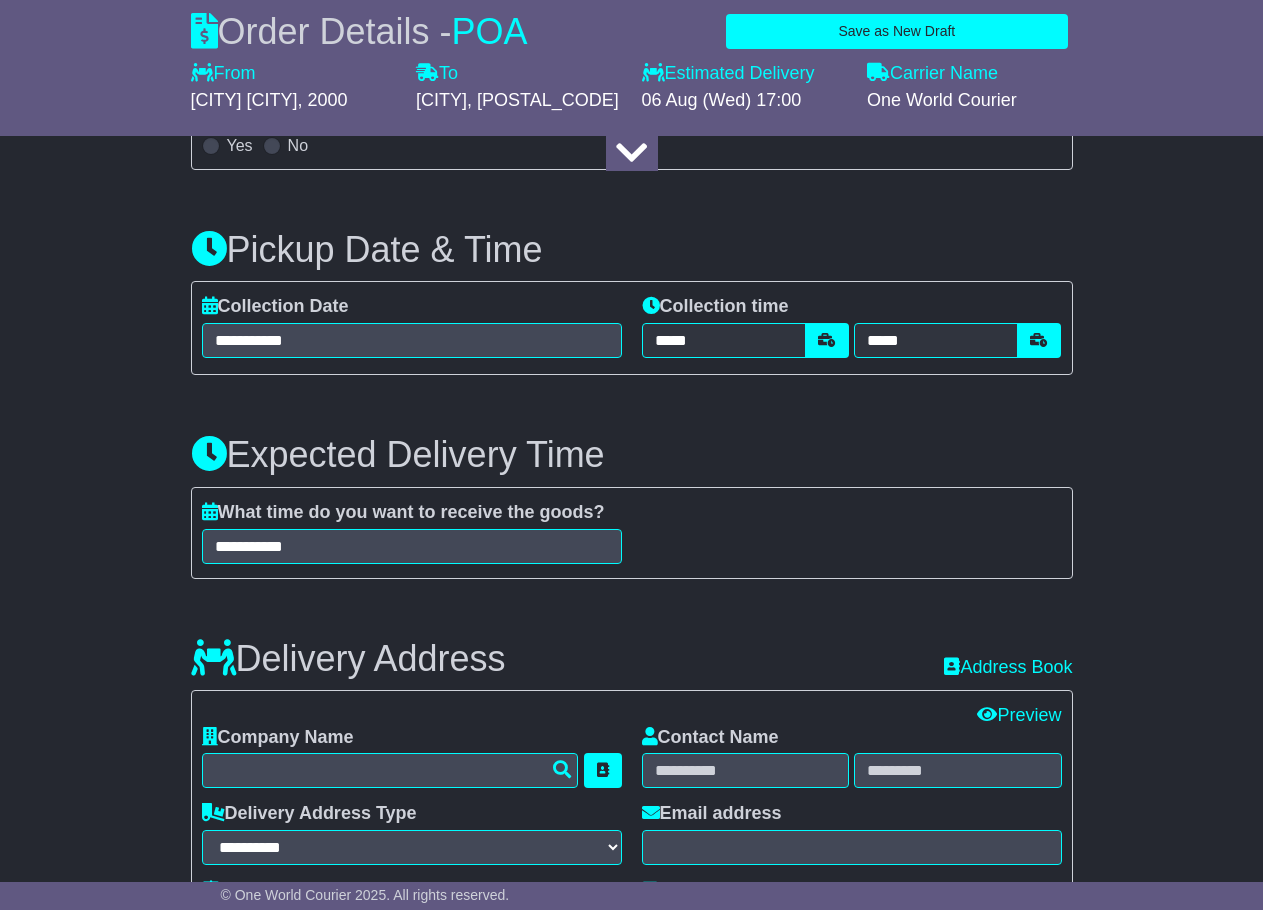 drag, startPoint x: 625, startPoint y: 663, endPoint x: 632, endPoint y: 647, distance: 17.464249 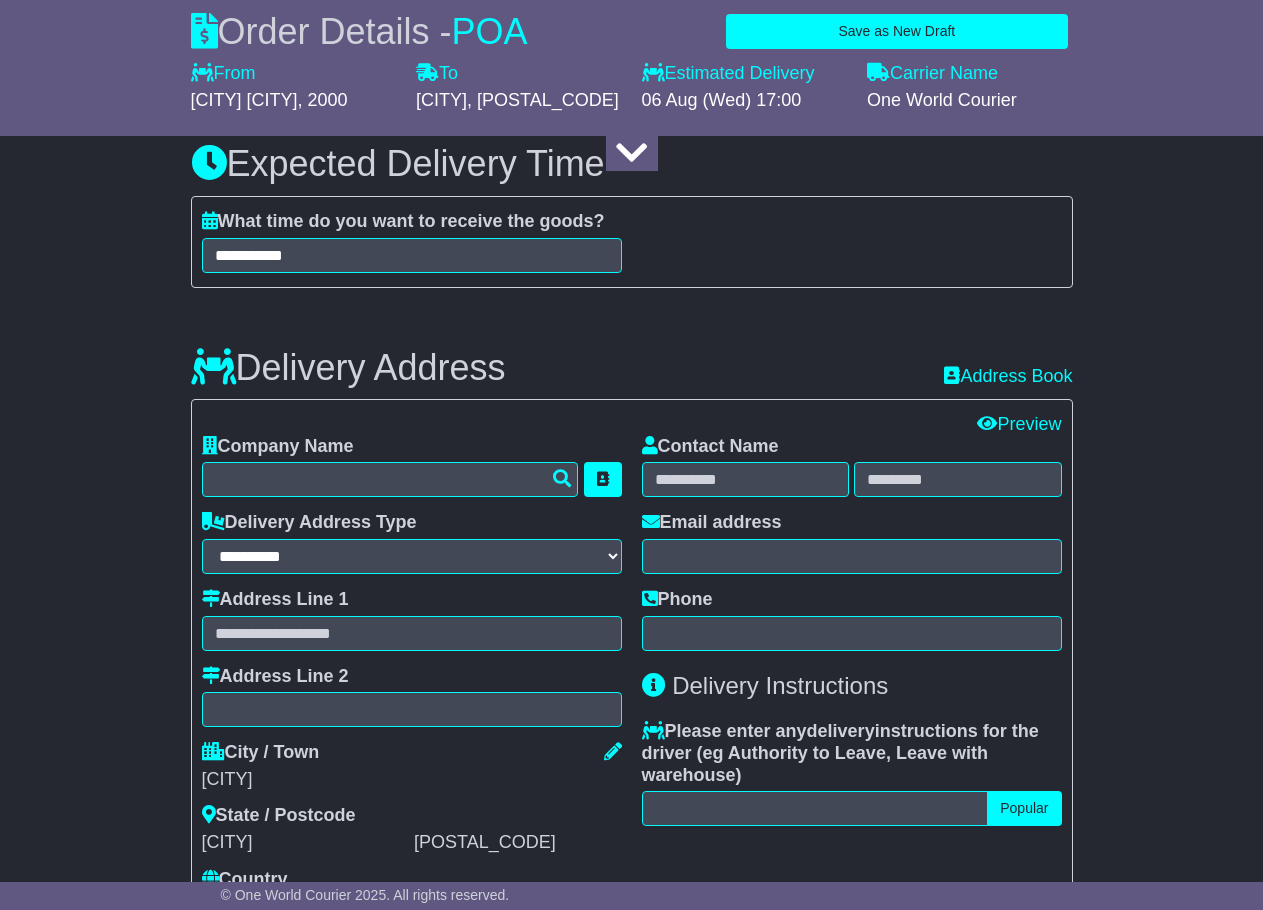 scroll, scrollTop: 1917, scrollLeft: 0, axis: vertical 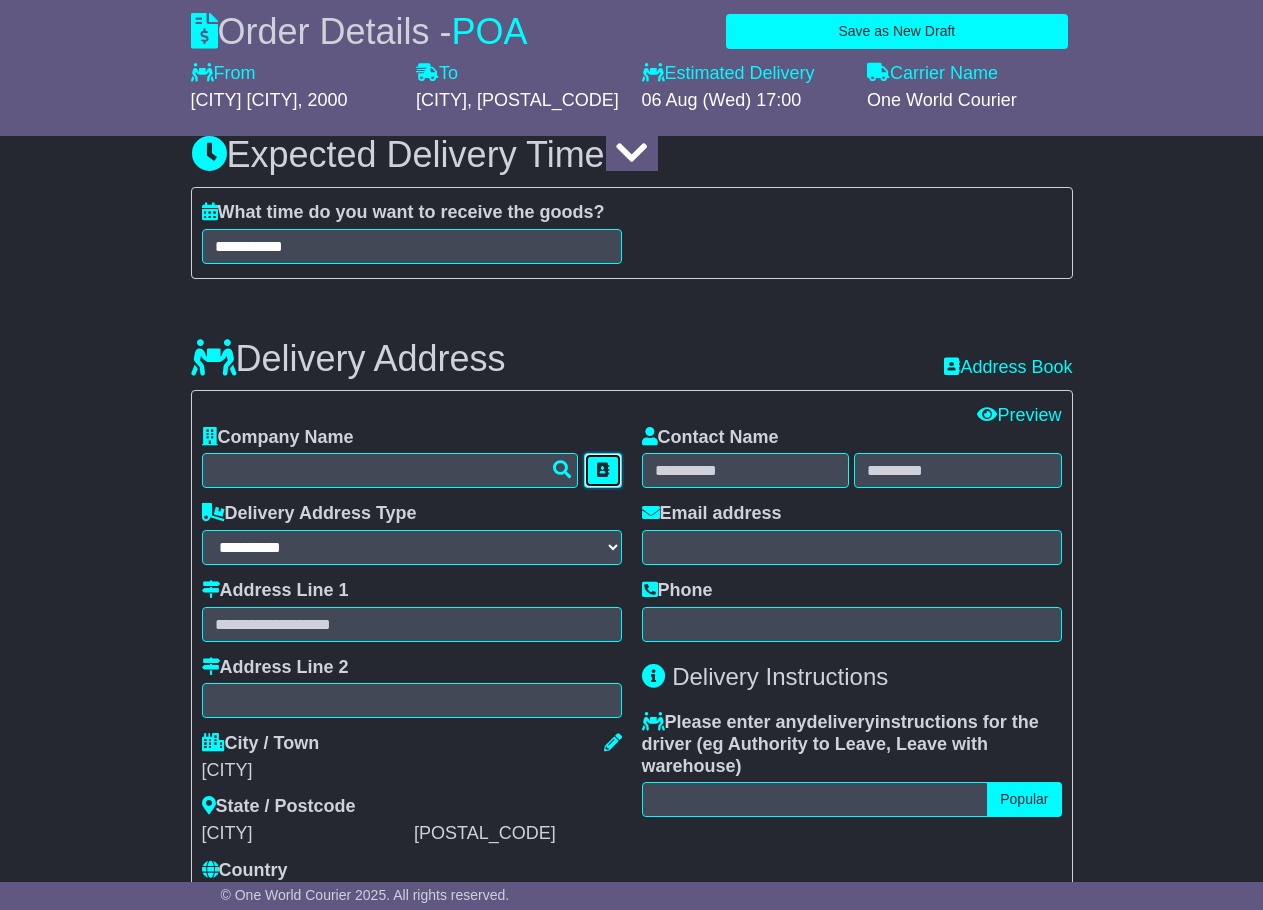 click at bounding box center (603, 470) 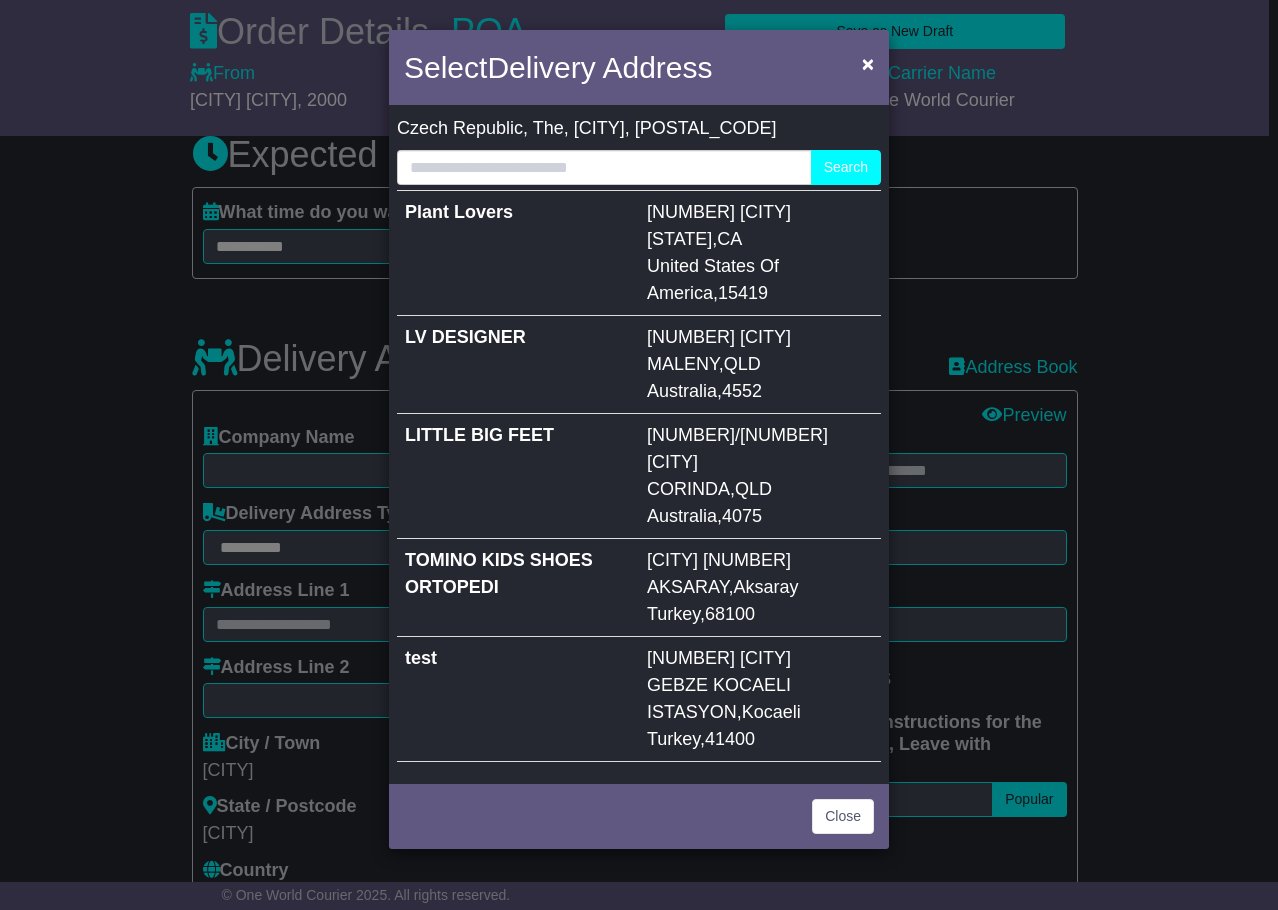 click on "Plant Lovers" at bounding box center (518, 252) 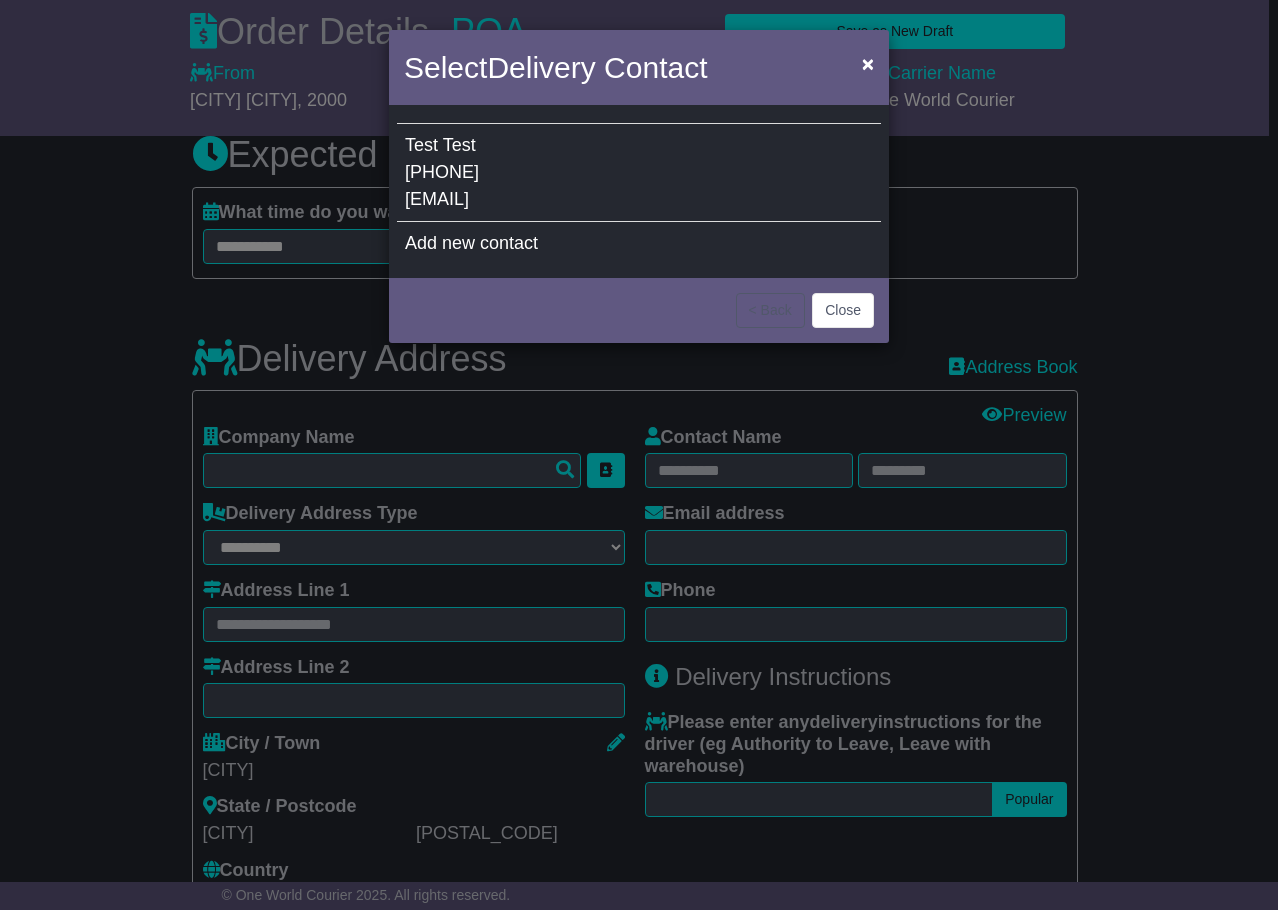 click on "Test   Test
040404040404
test@test.com" at bounding box center [639, 173] 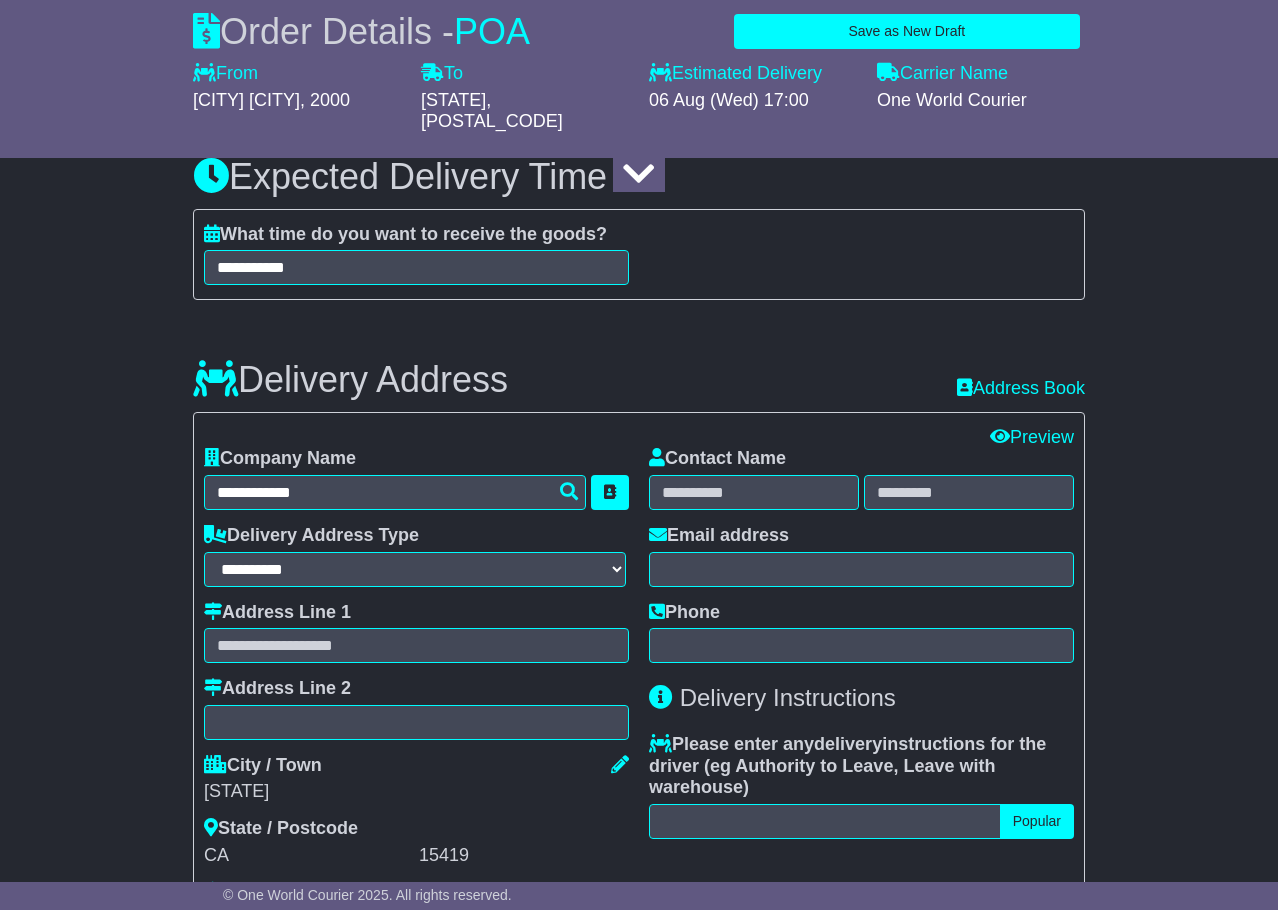 type on "**********" 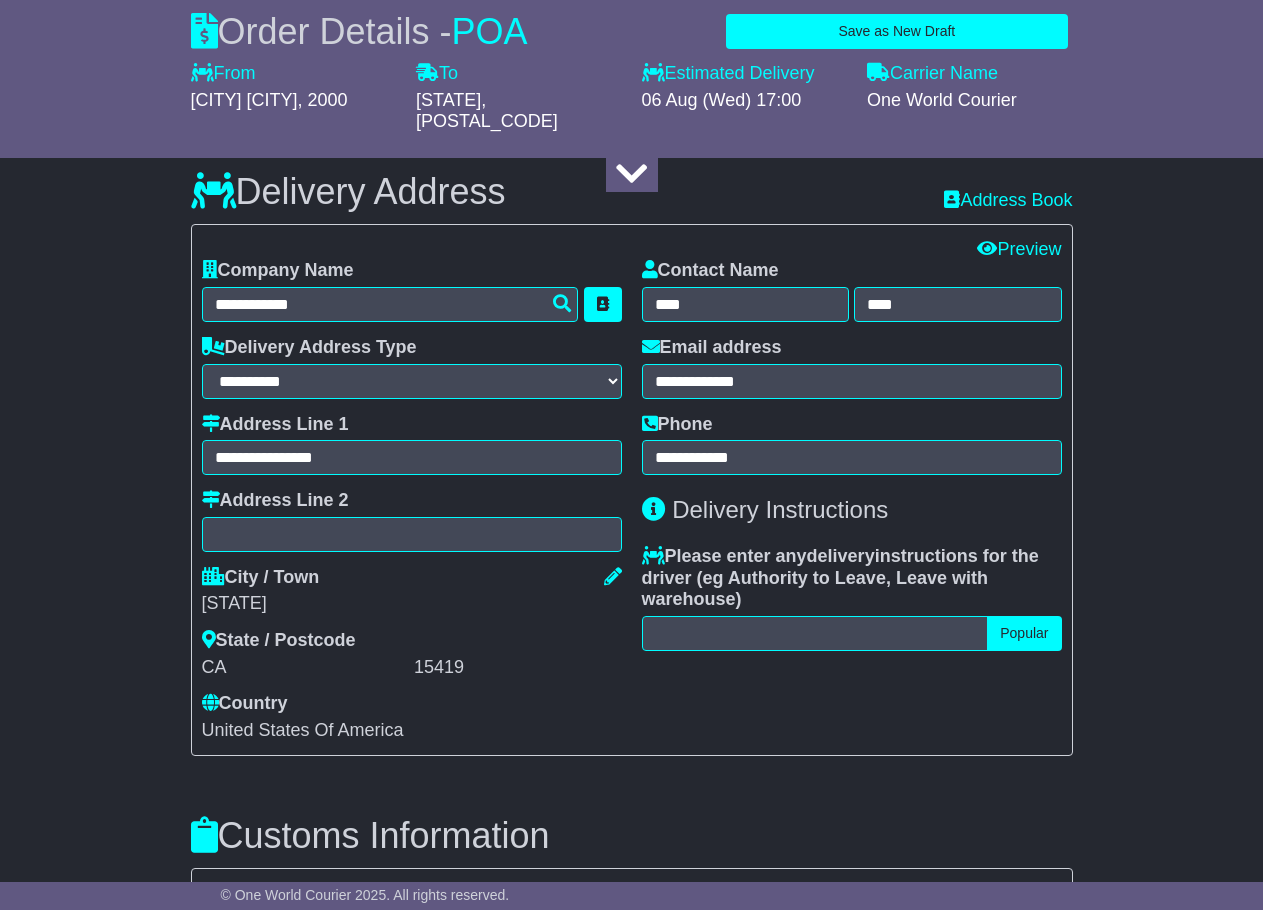 scroll, scrollTop: 2117, scrollLeft: 0, axis: vertical 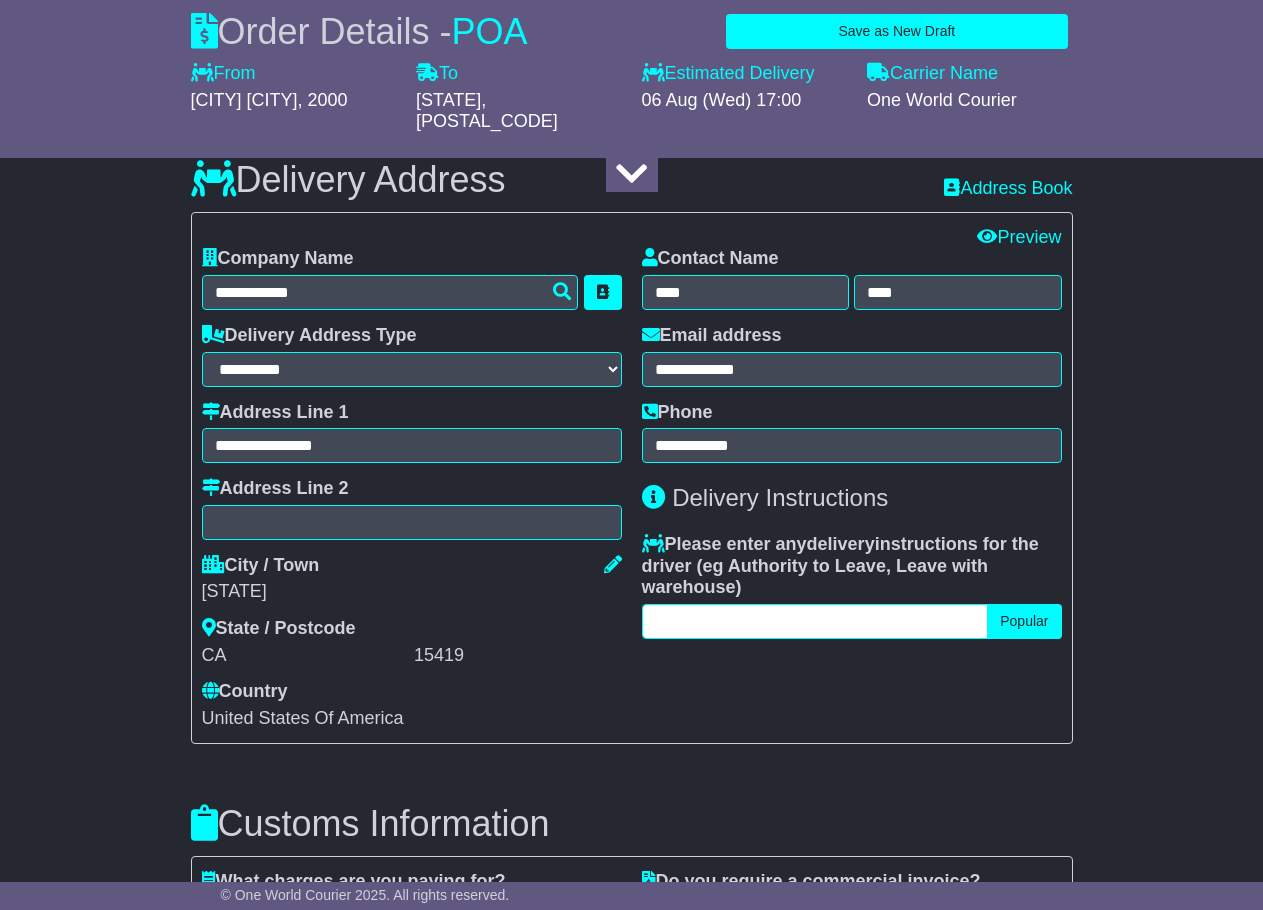 click at bounding box center [815, 621] 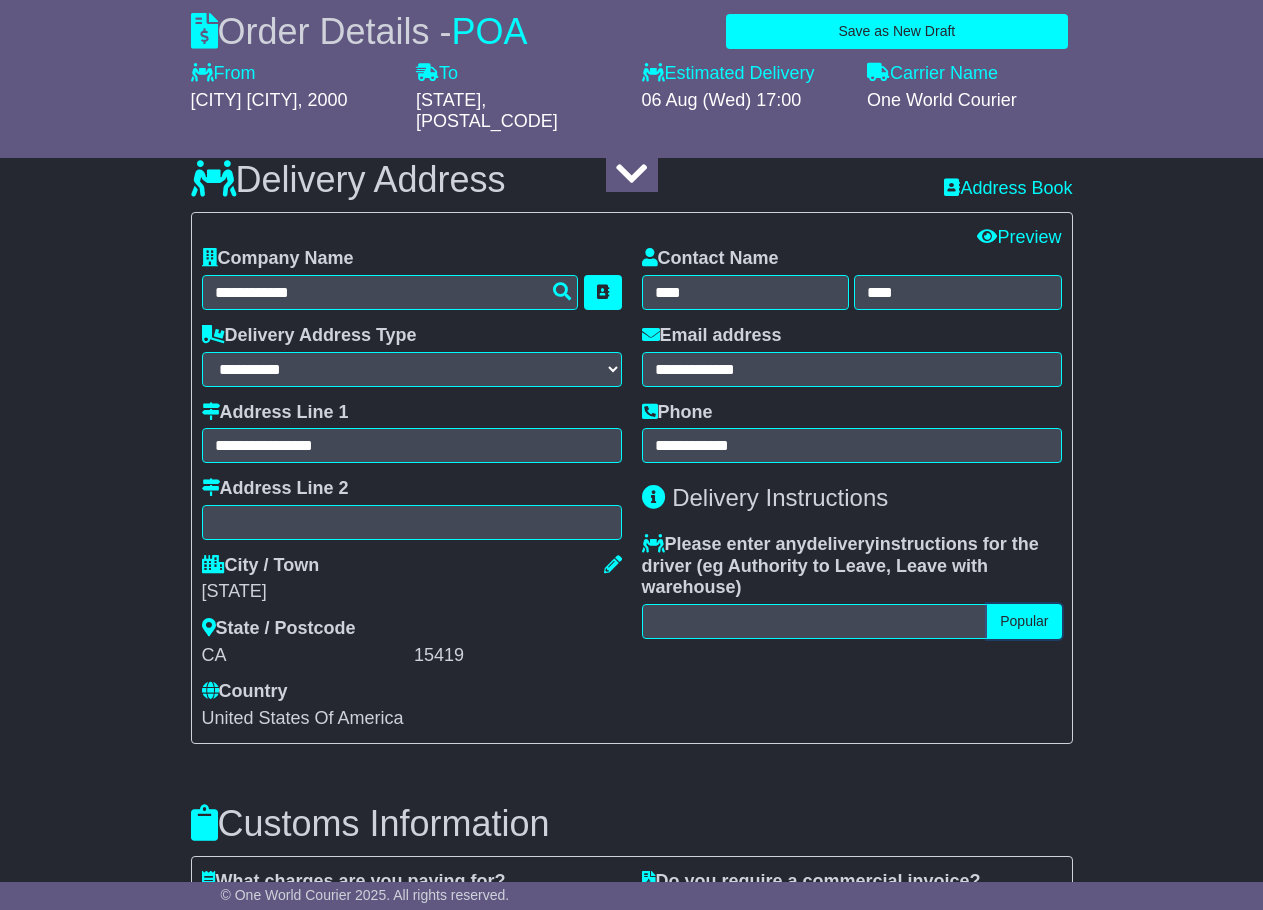 click on "Popular" at bounding box center [1024, 621] 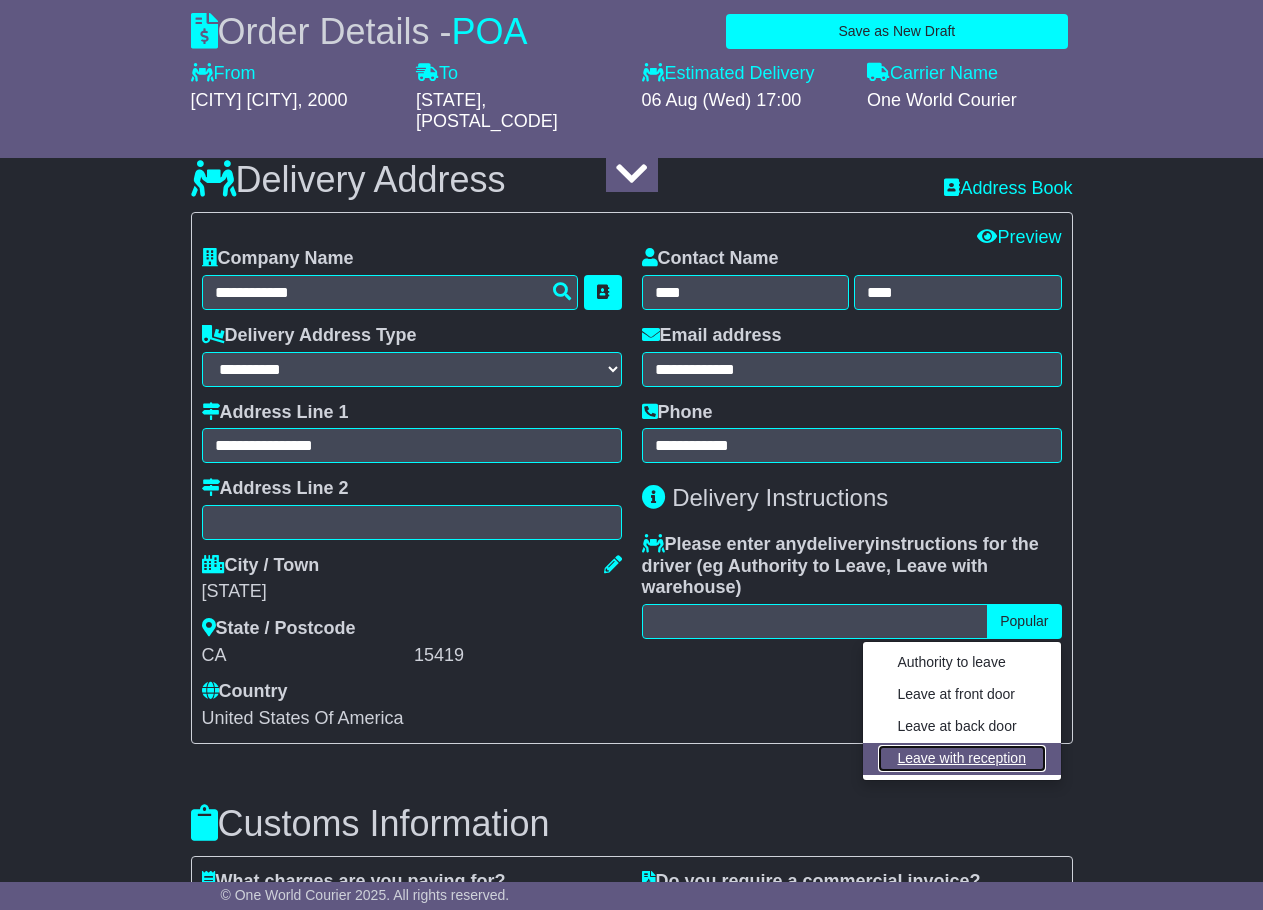click on "Leave with reception" at bounding box center (962, 758) 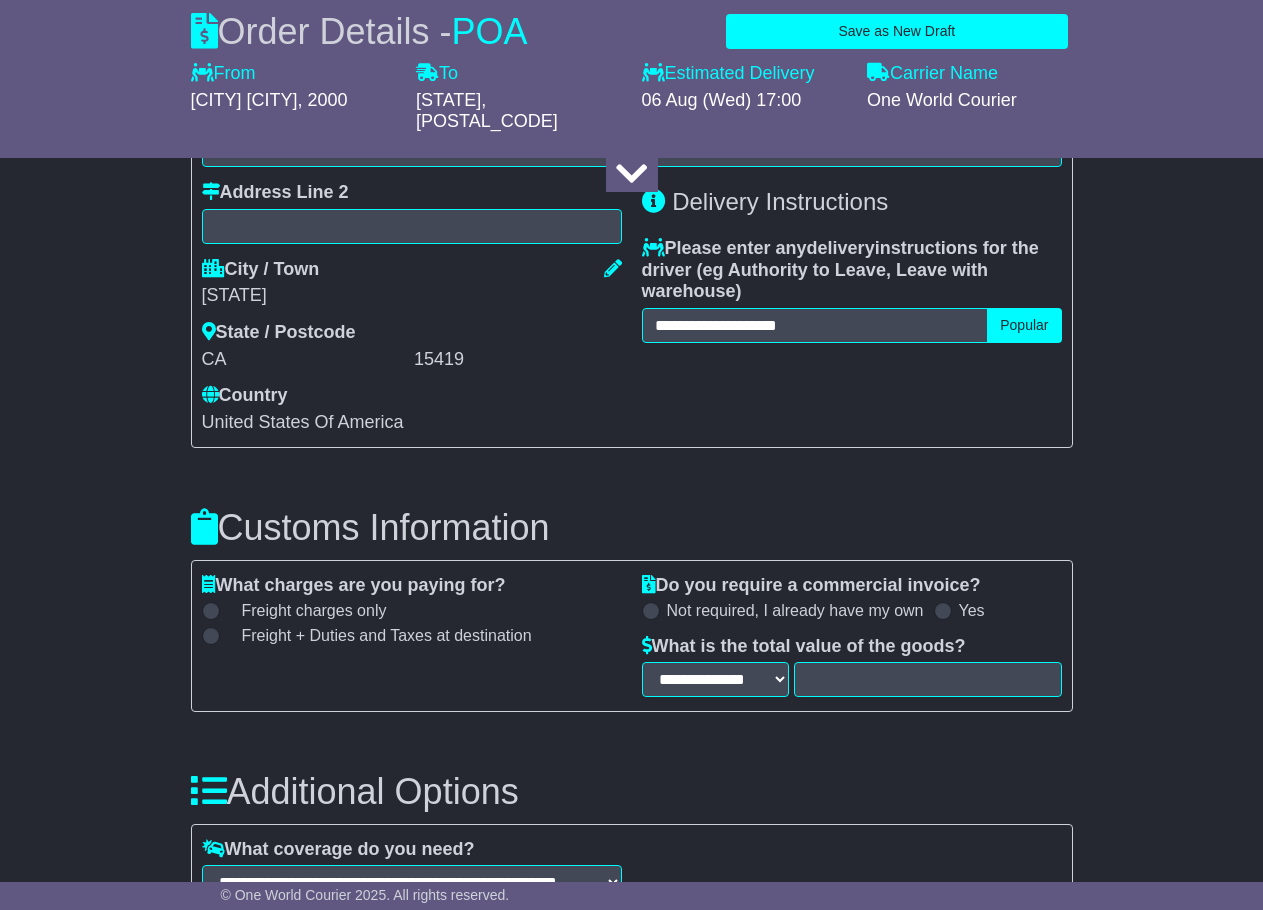 scroll, scrollTop: 2417, scrollLeft: 0, axis: vertical 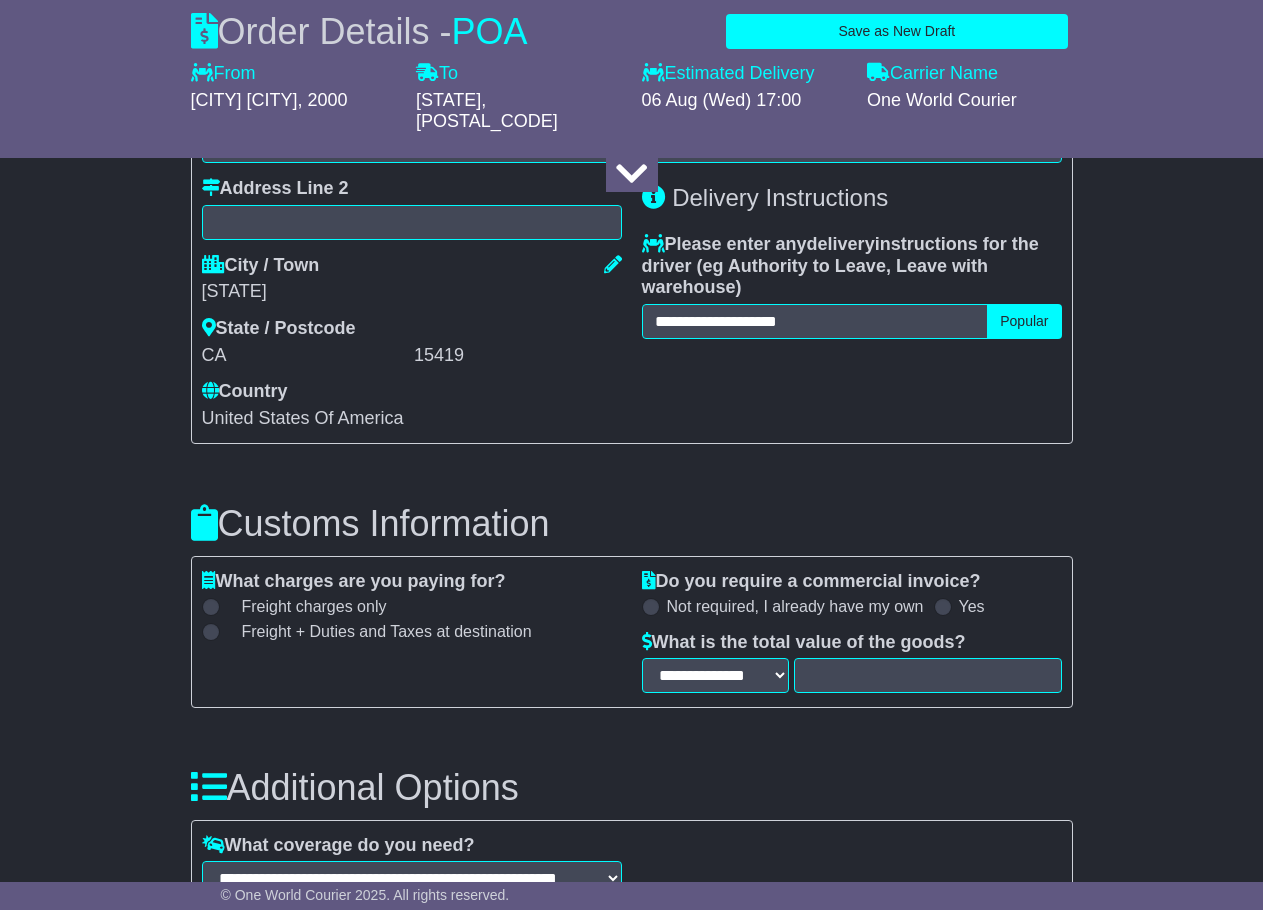 click on "Freight + Duties and Taxes at destination" at bounding box center (374, 631) 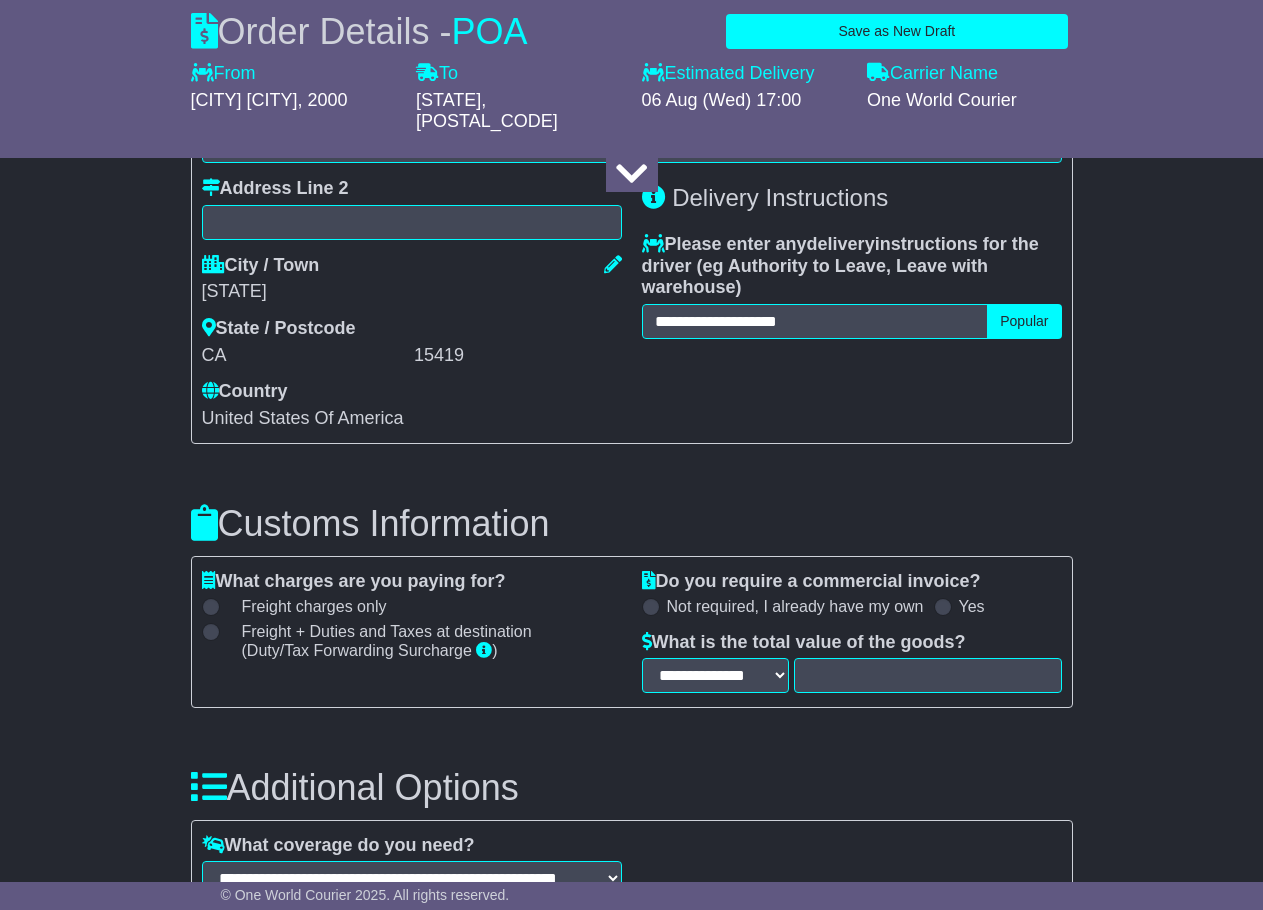 click at bounding box center [943, 607] 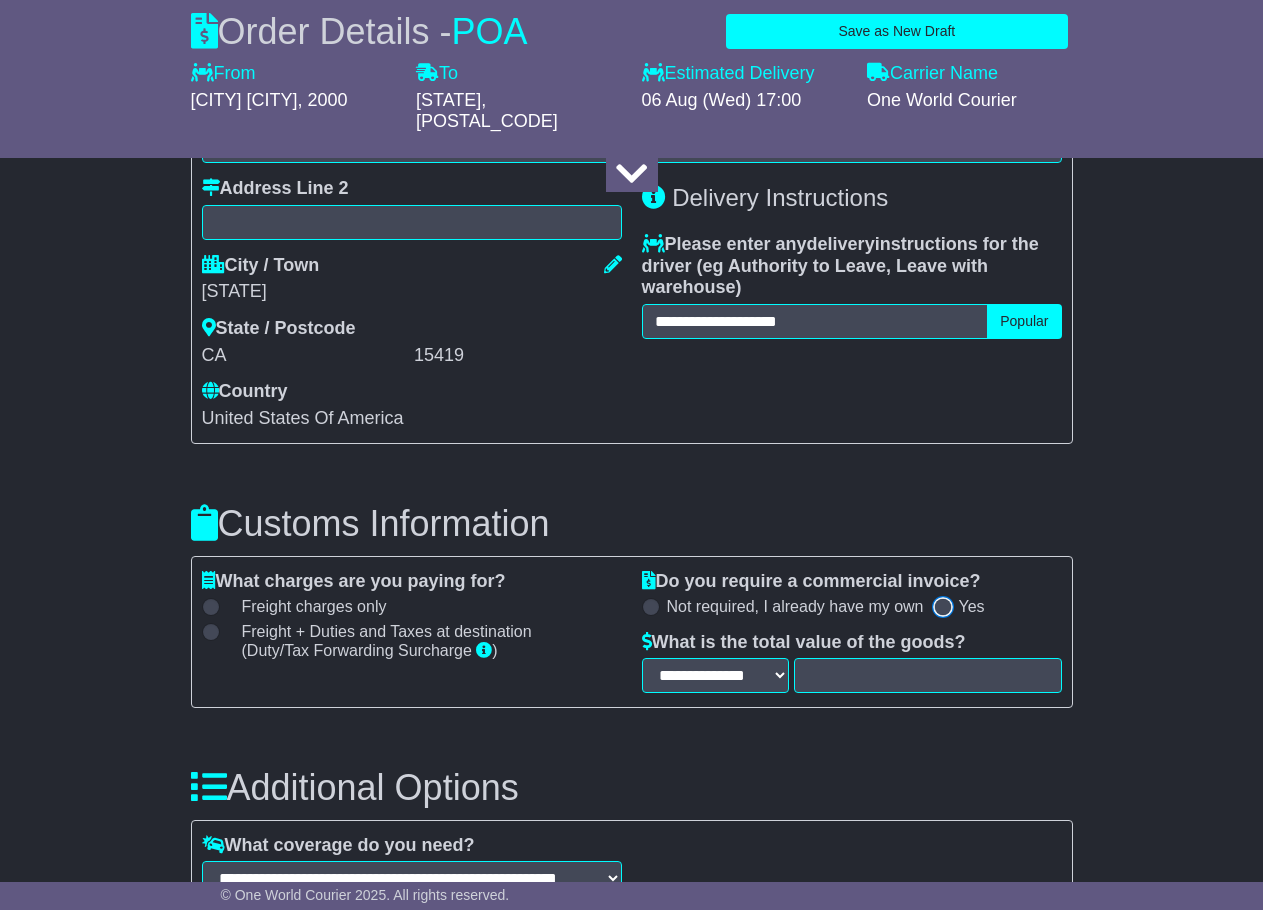 select on "***" 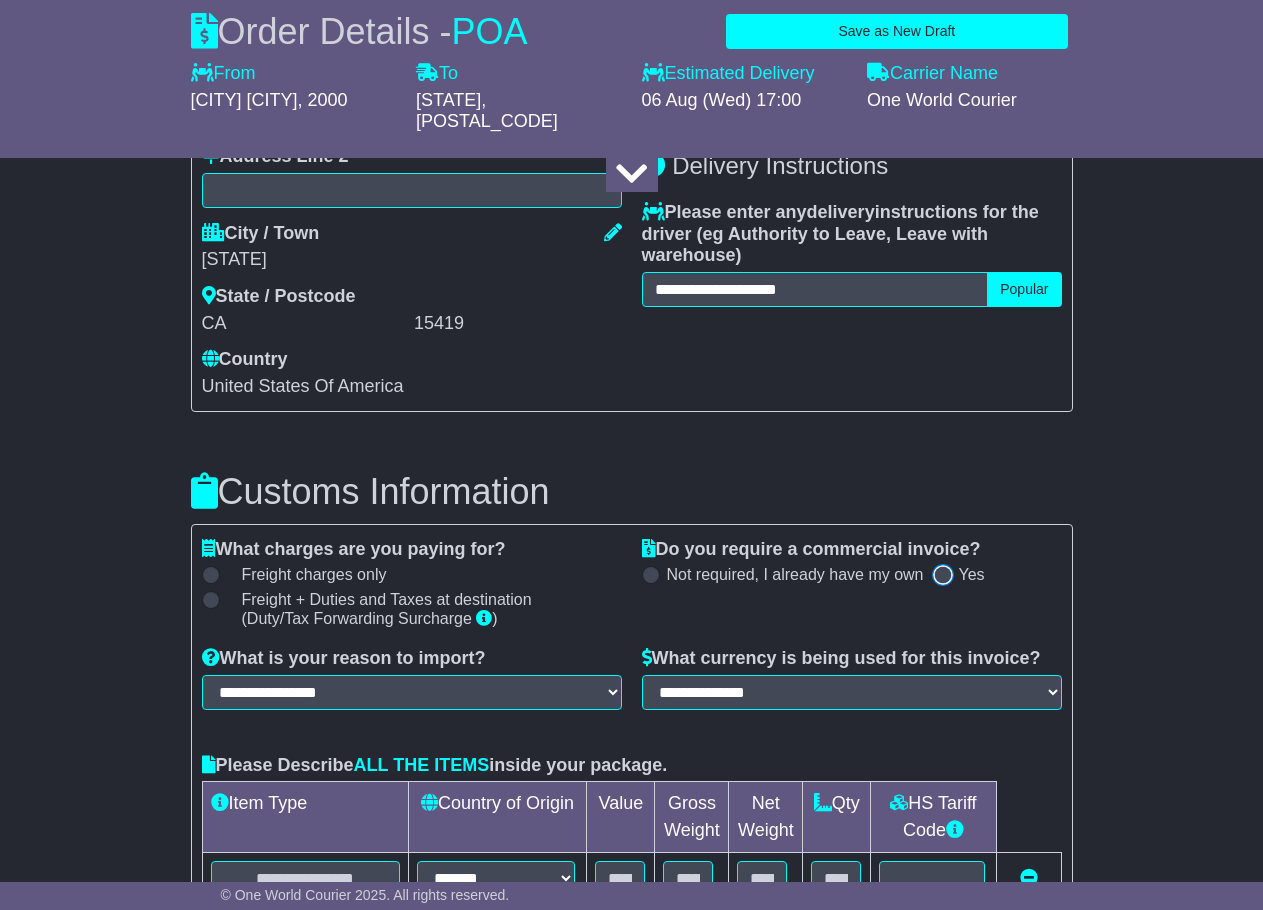 scroll, scrollTop: 2517, scrollLeft: 0, axis: vertical 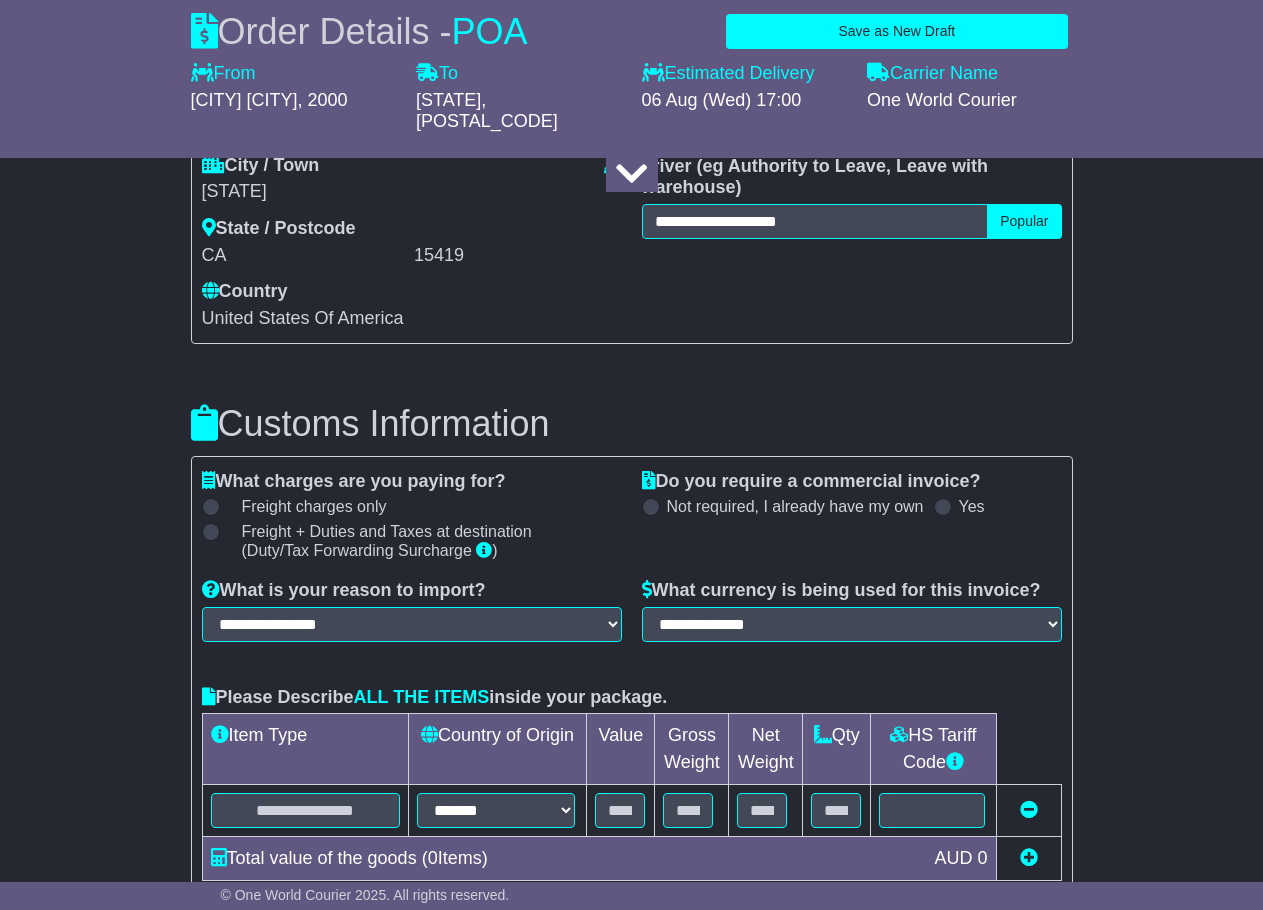 click on "**********" at bounding box center (632, 784) 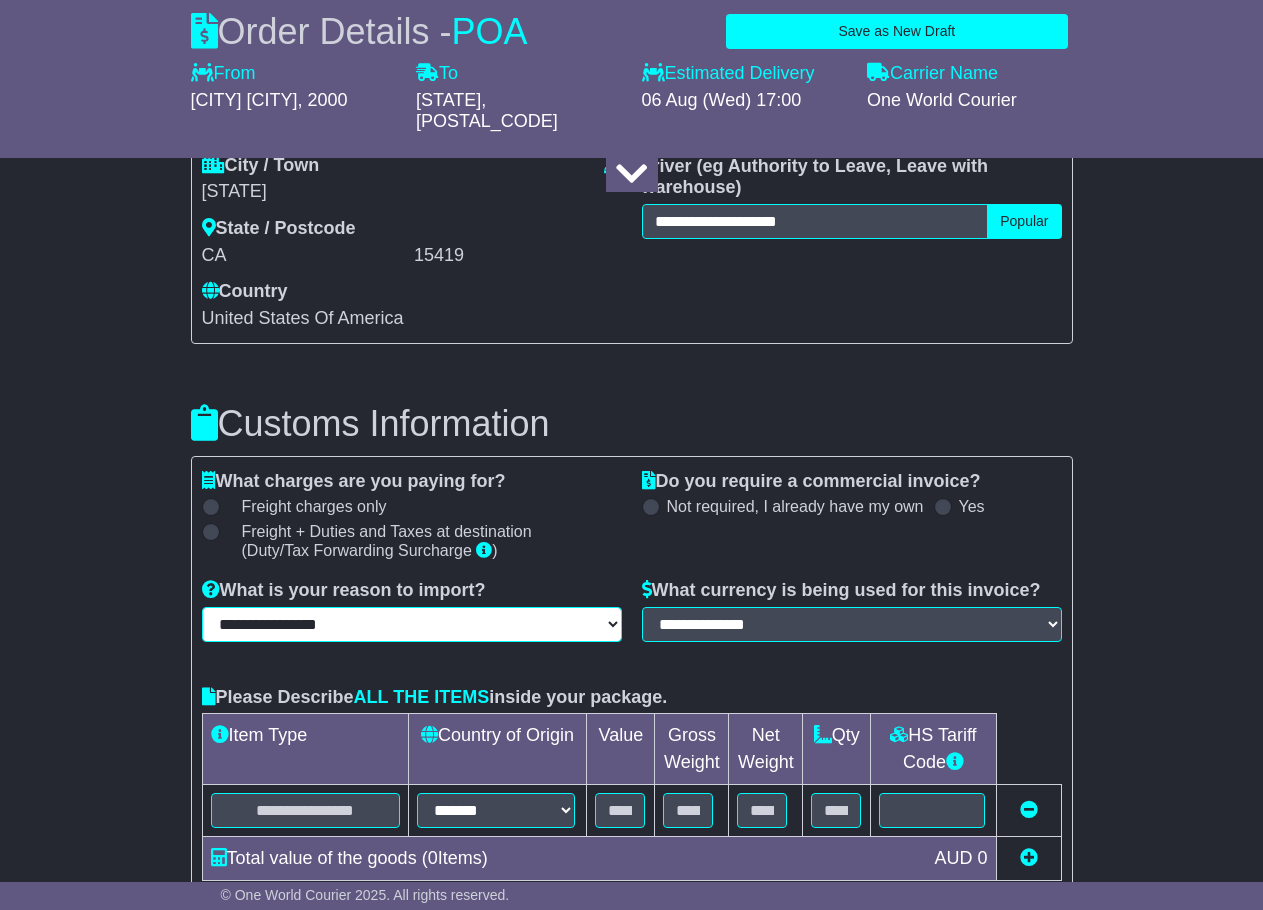 click on "**********" at bounding box center [412, 624] 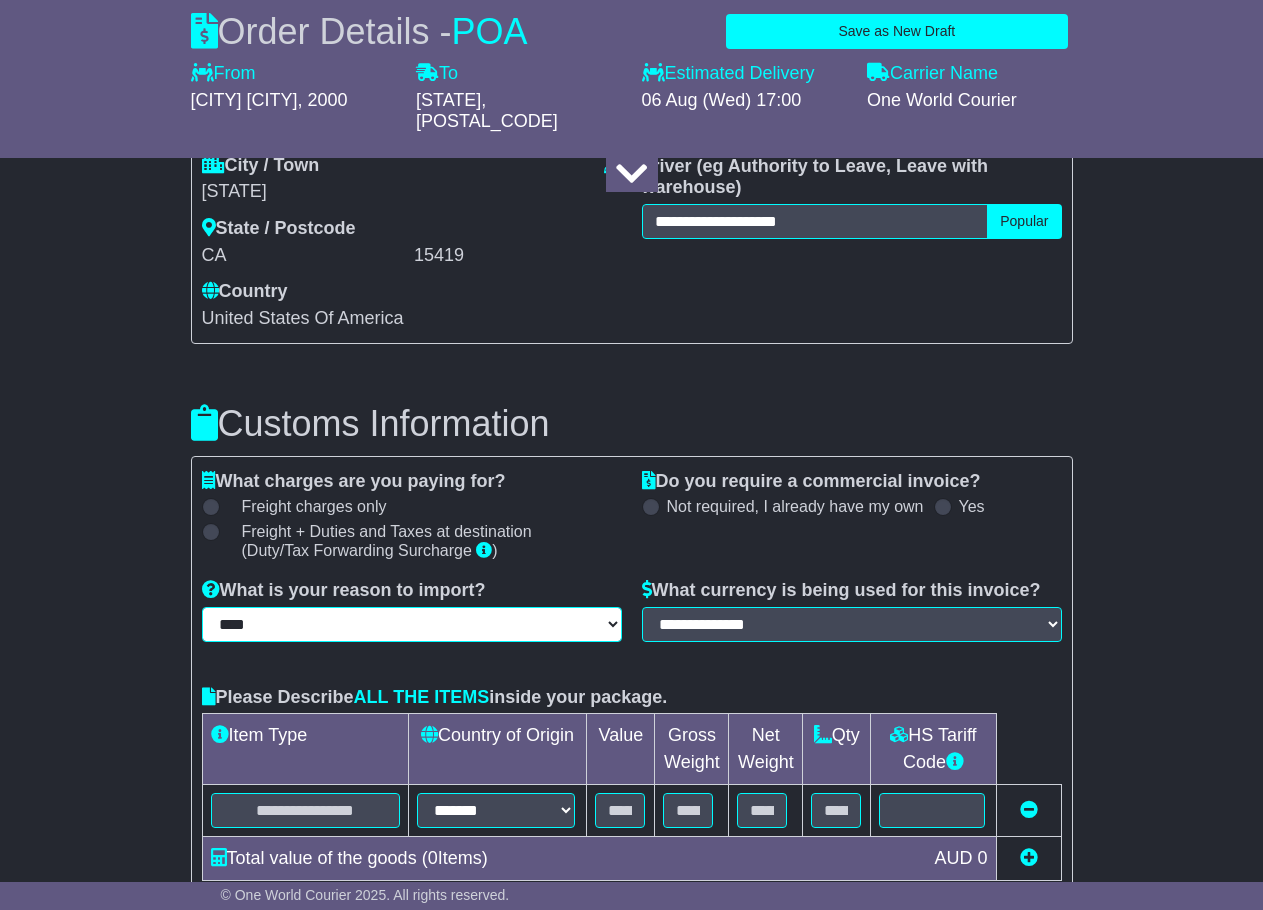 click on "**********" at bounding box center (412, 624) 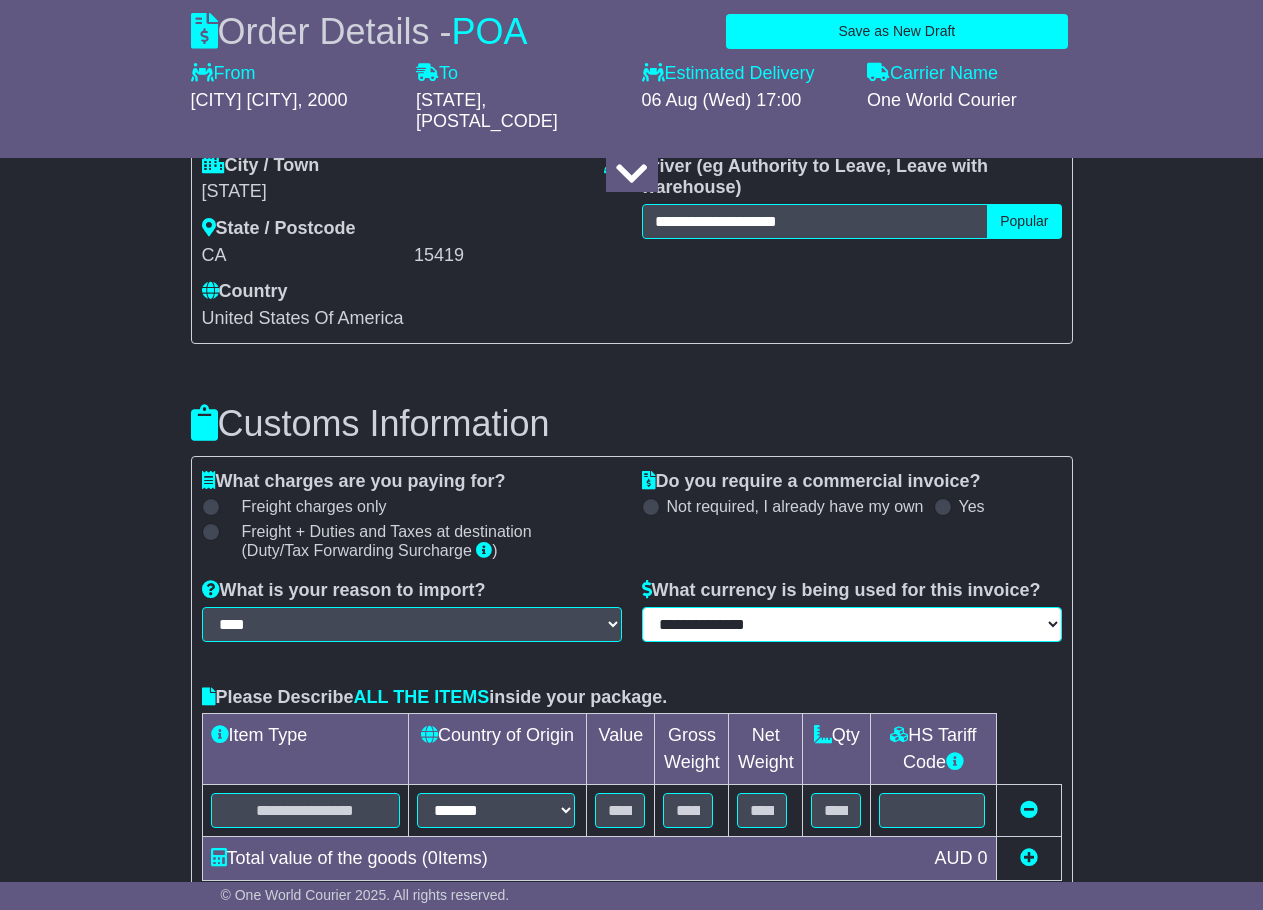 click on "**********" at bounding box center (852, 624) 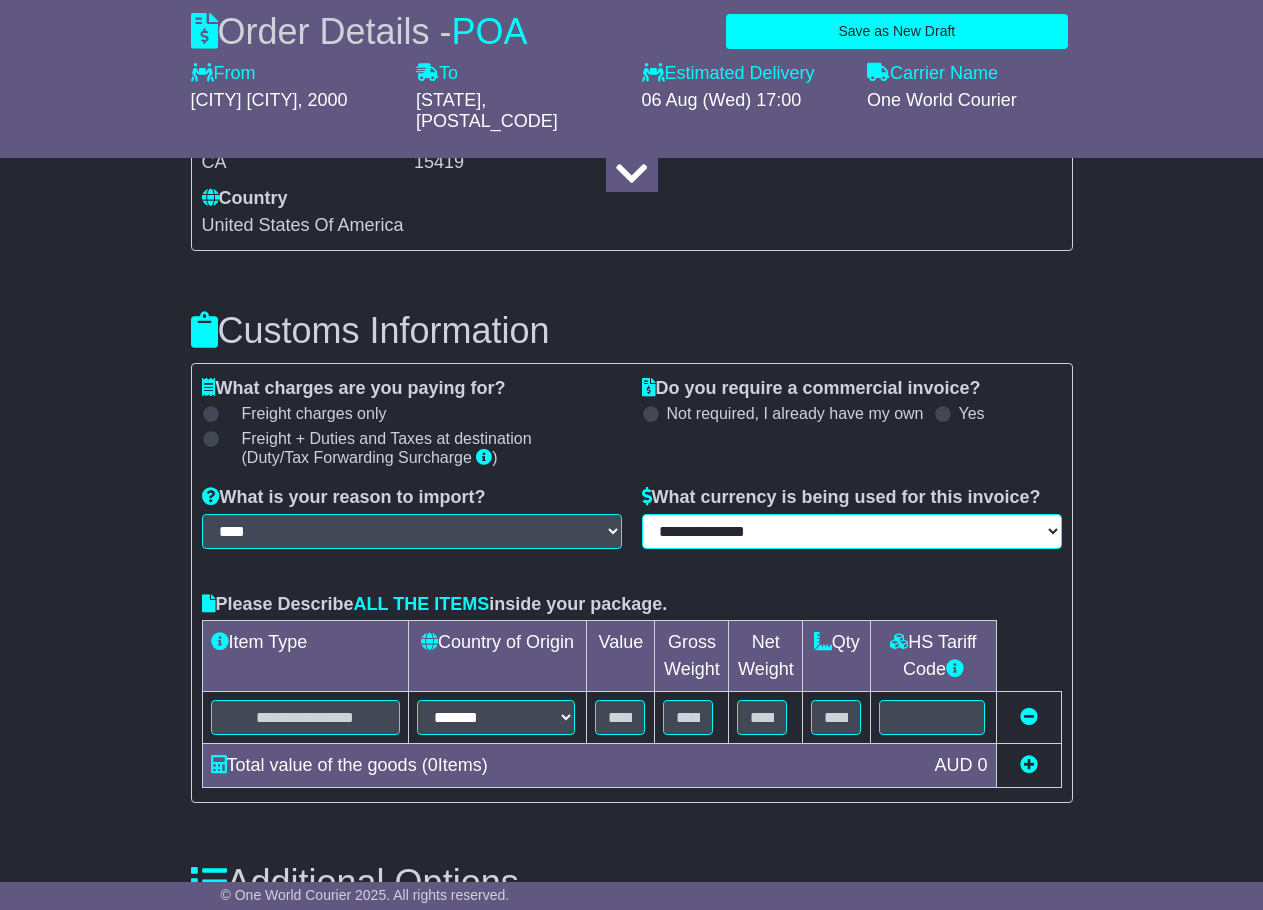 scroll, scrollTop: 2617, scrollLeft: 0, axis: vertical 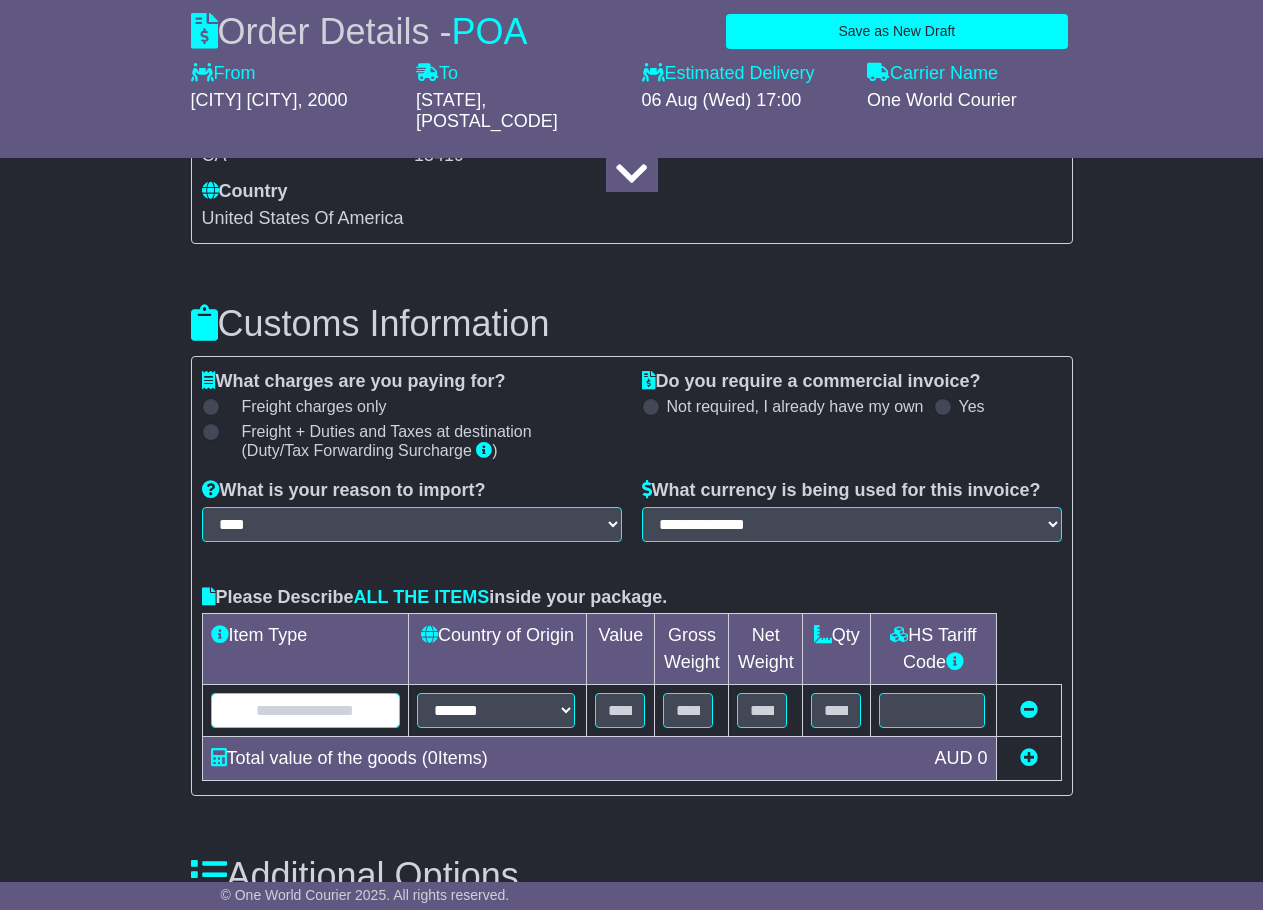 click at bounding box center [305, 710] 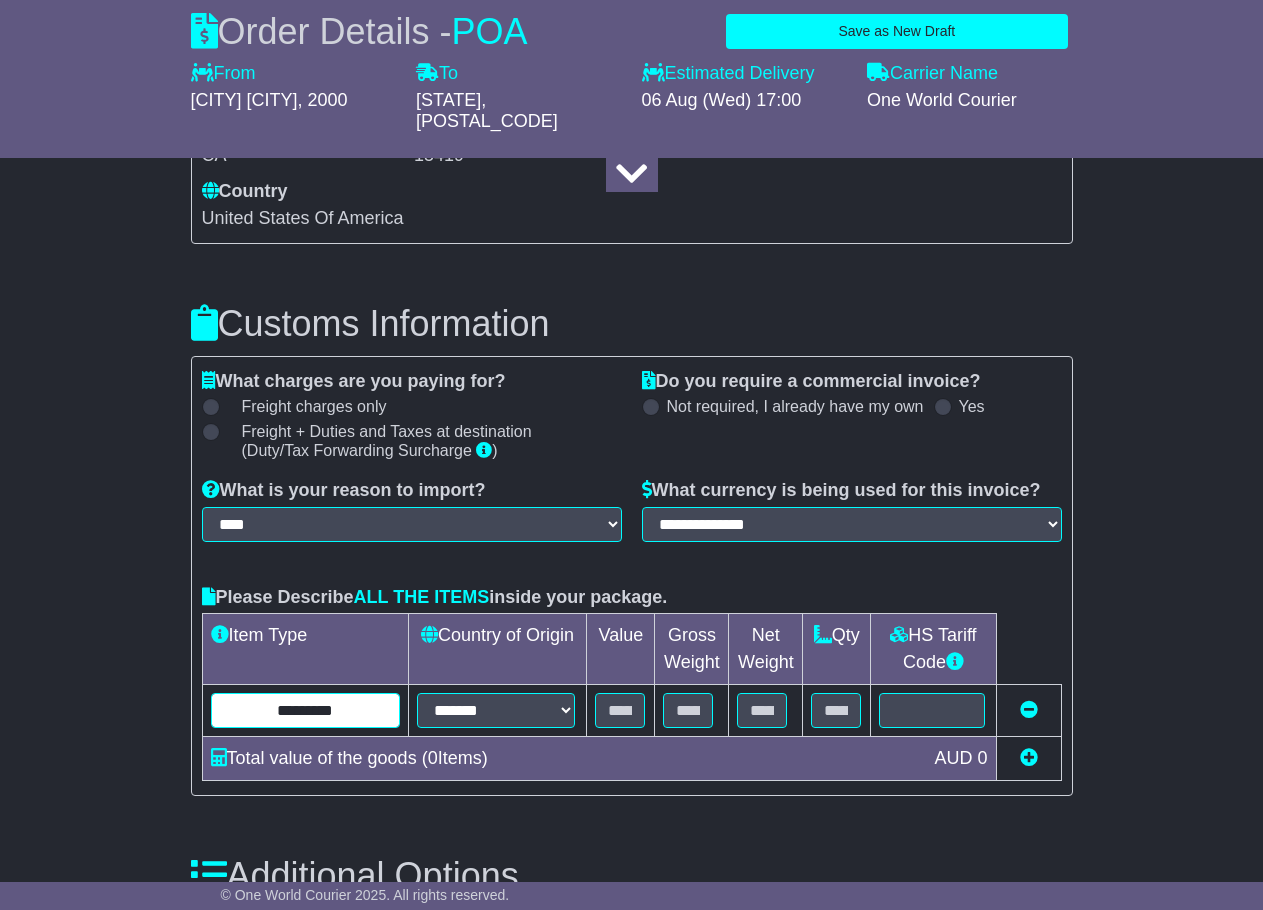 type on "********" 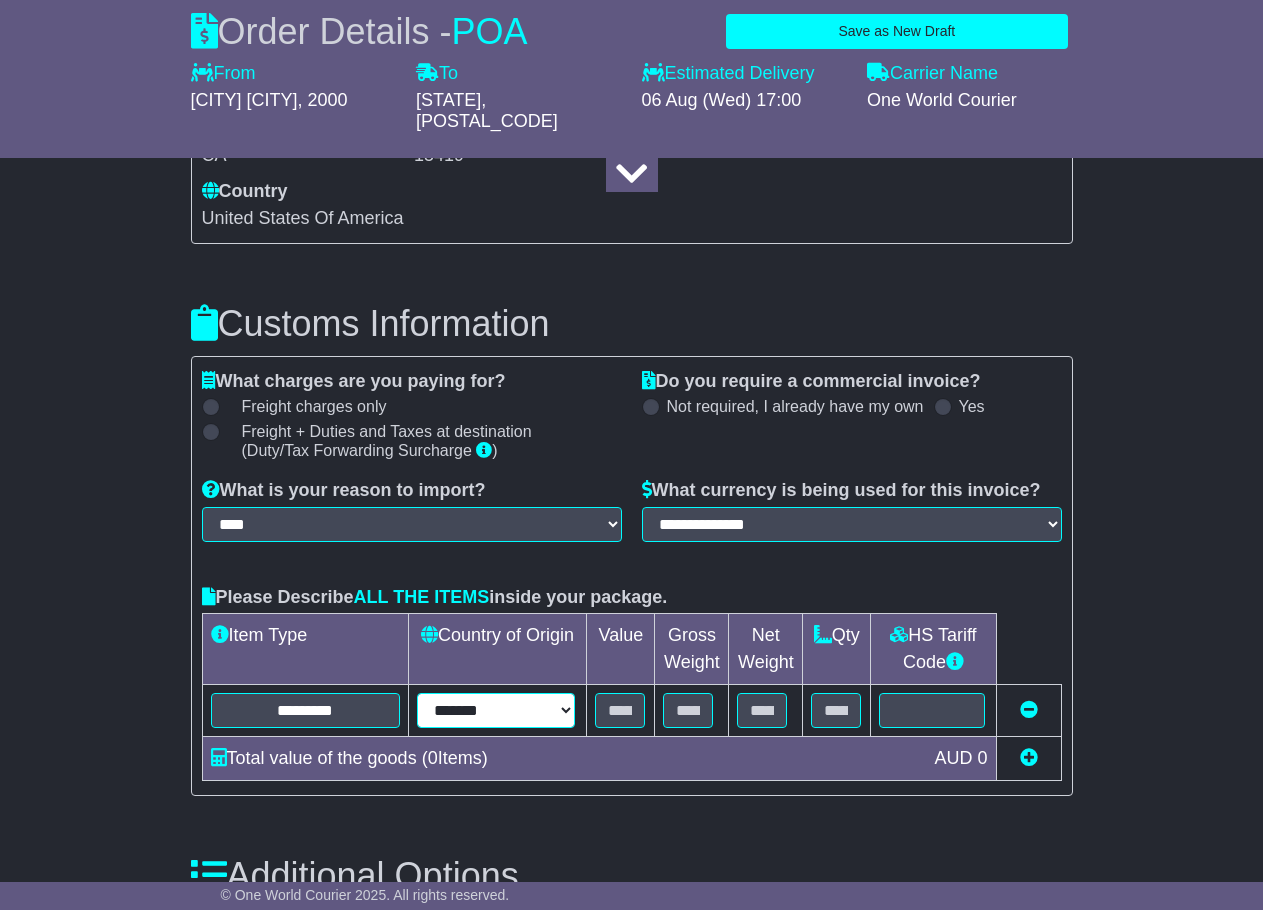 click on "**********" at bounding box center (496, 710) 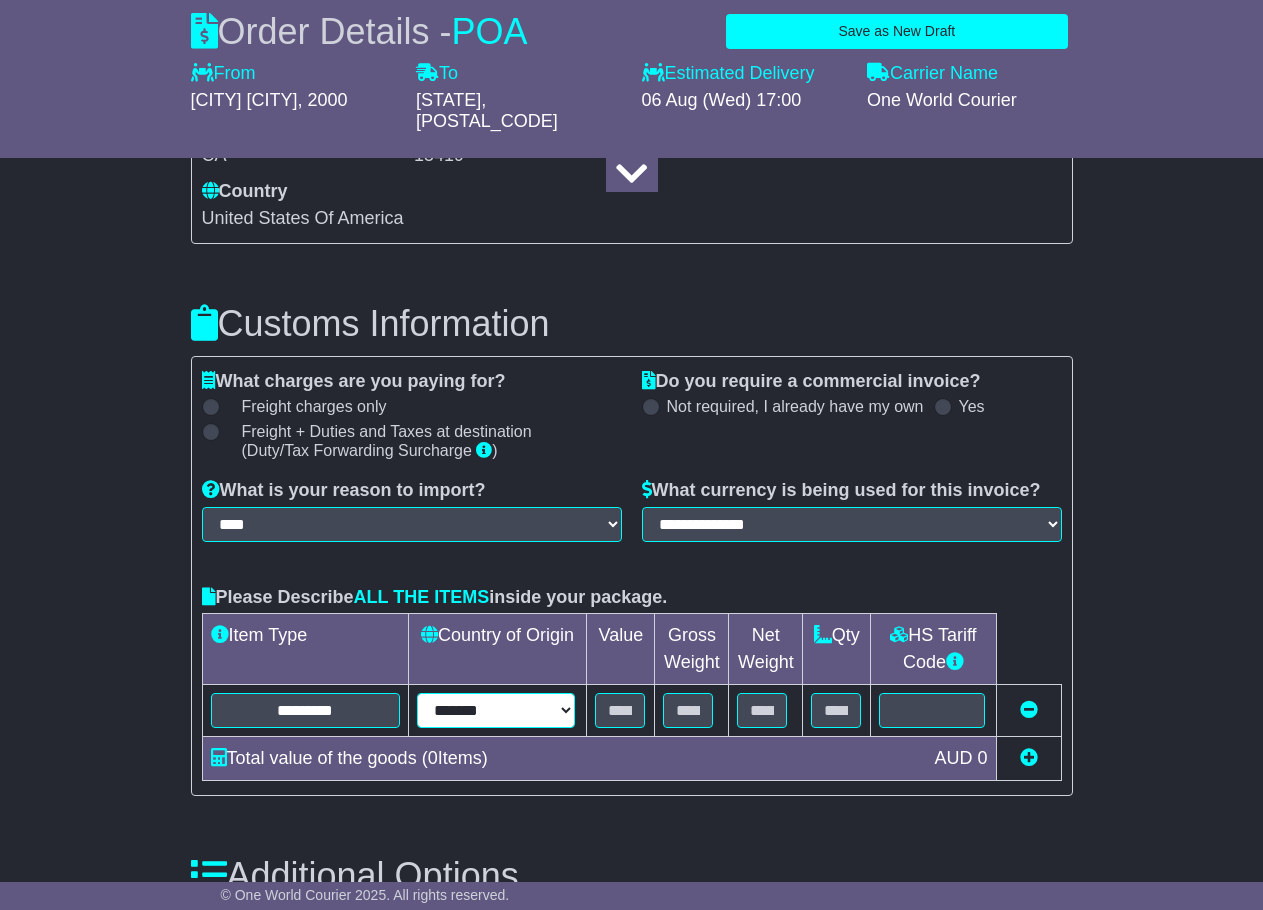 click on "**********" at bounding box center (496, 710) 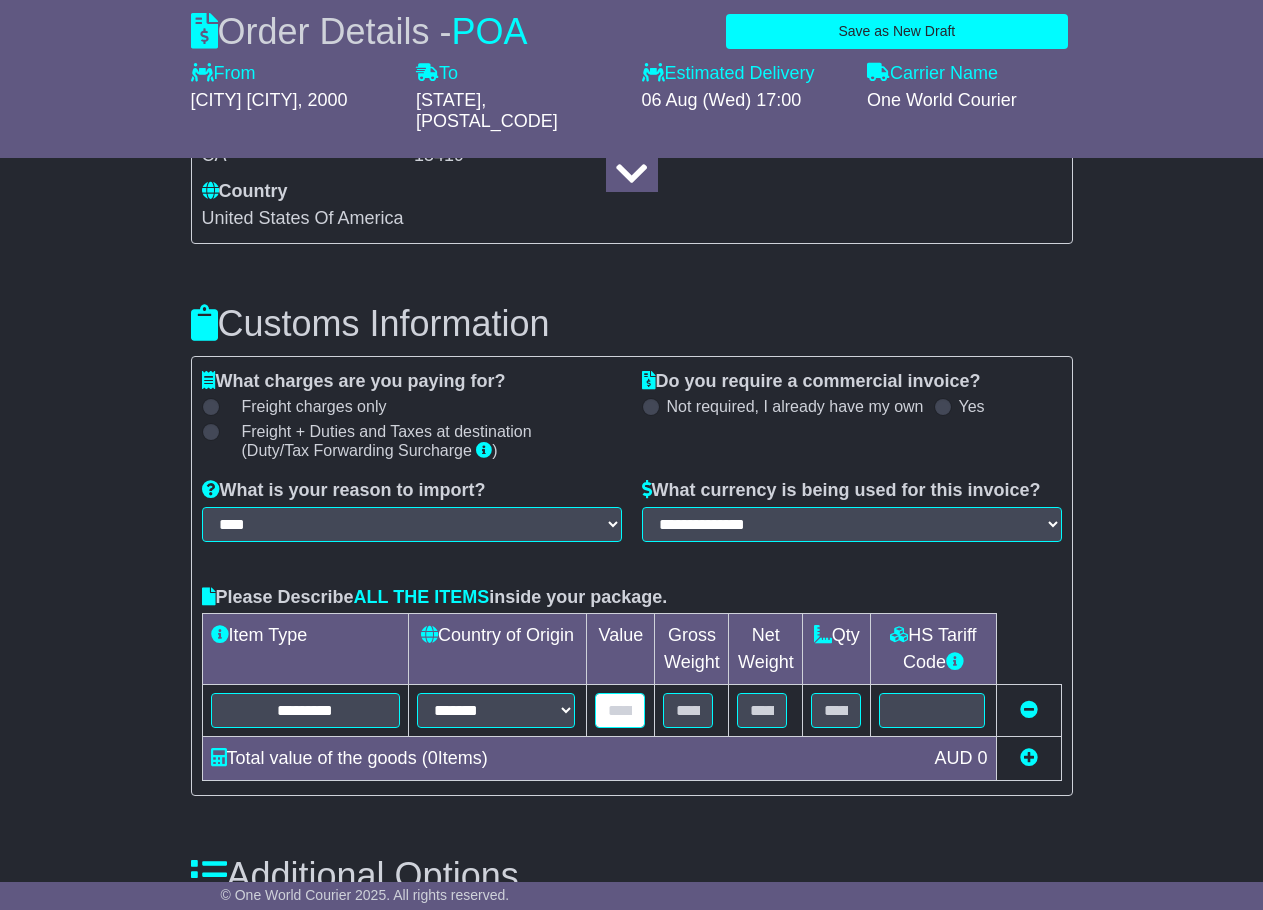 click at bounding box center [620, 710] 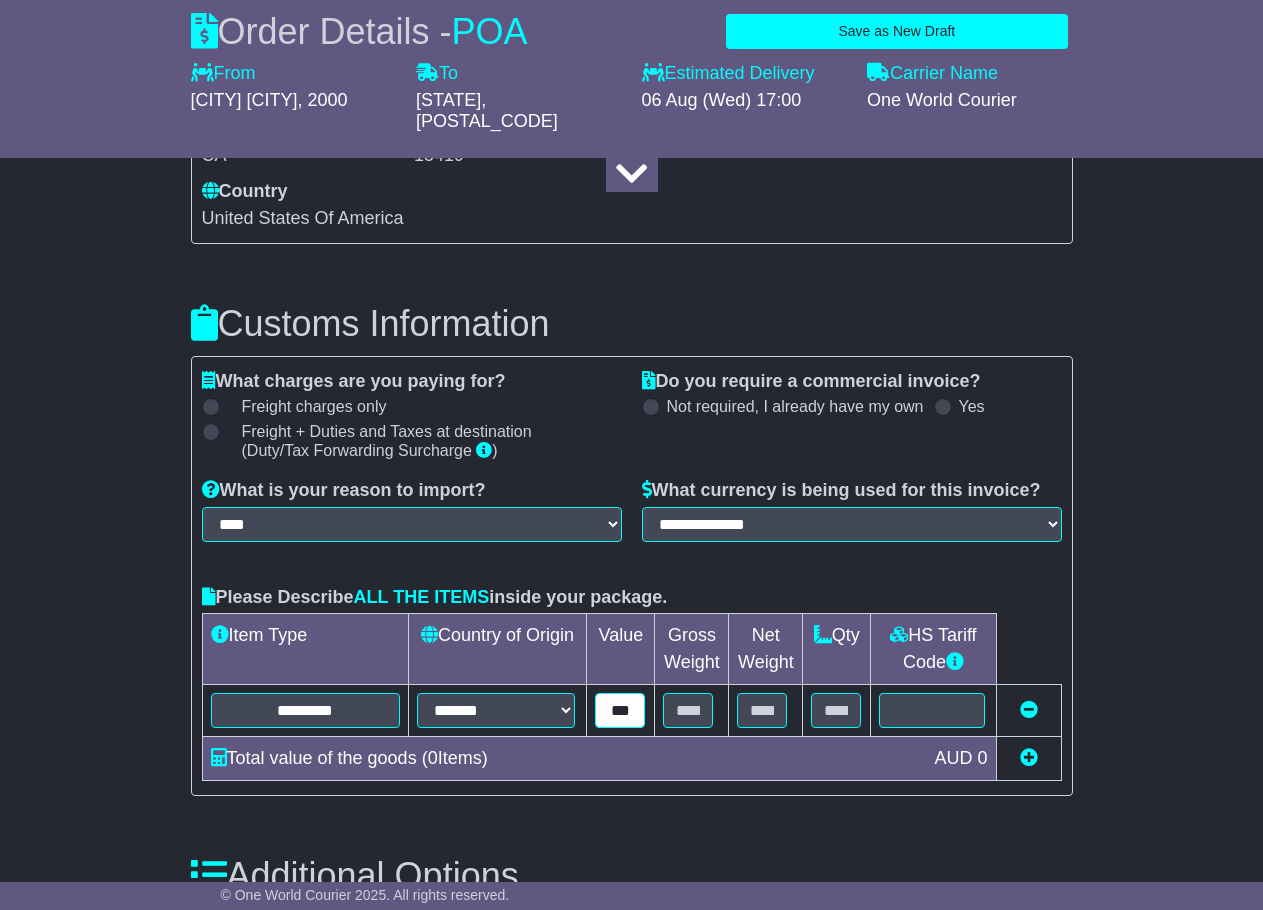 type on "***" 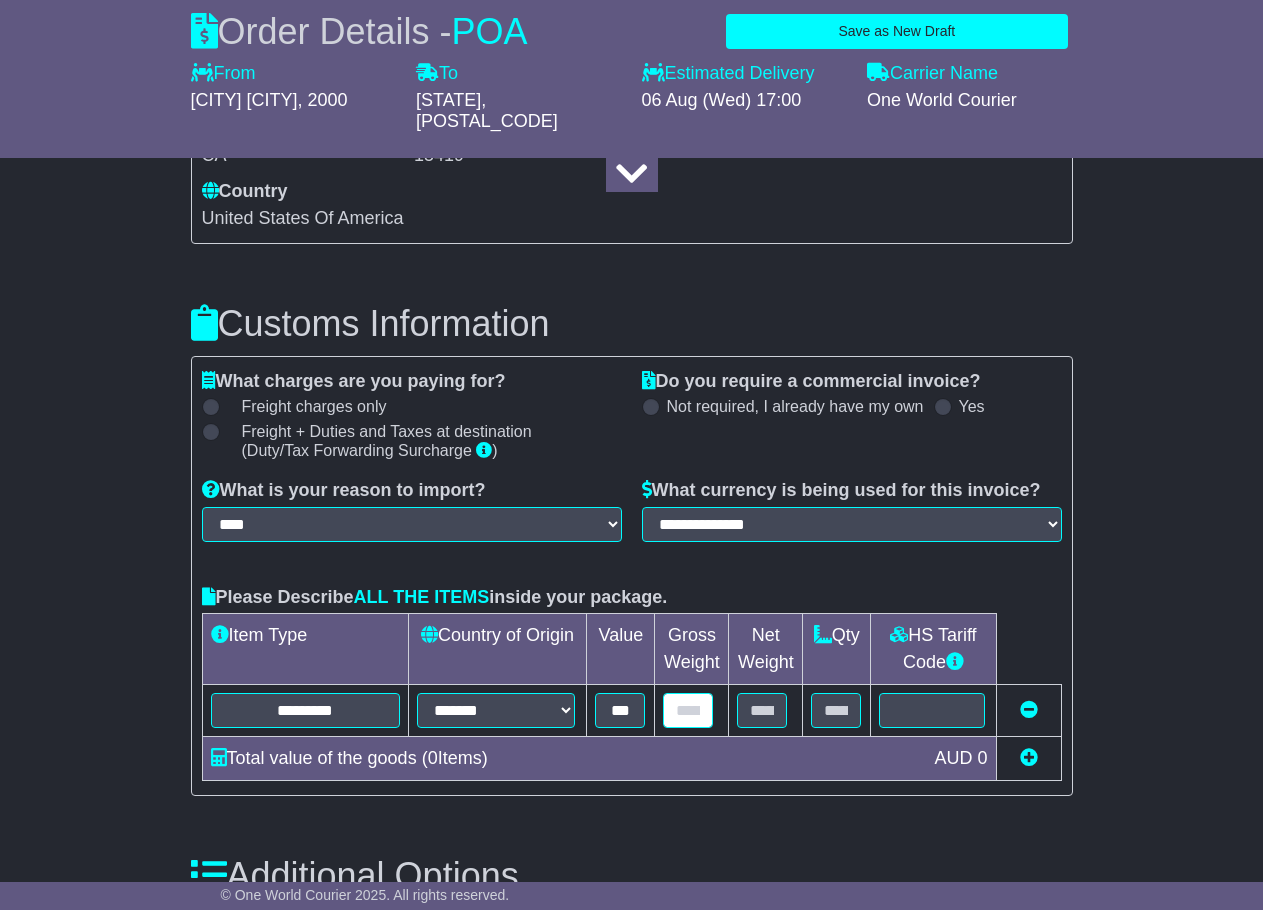 click at bounding box center [688, 710] 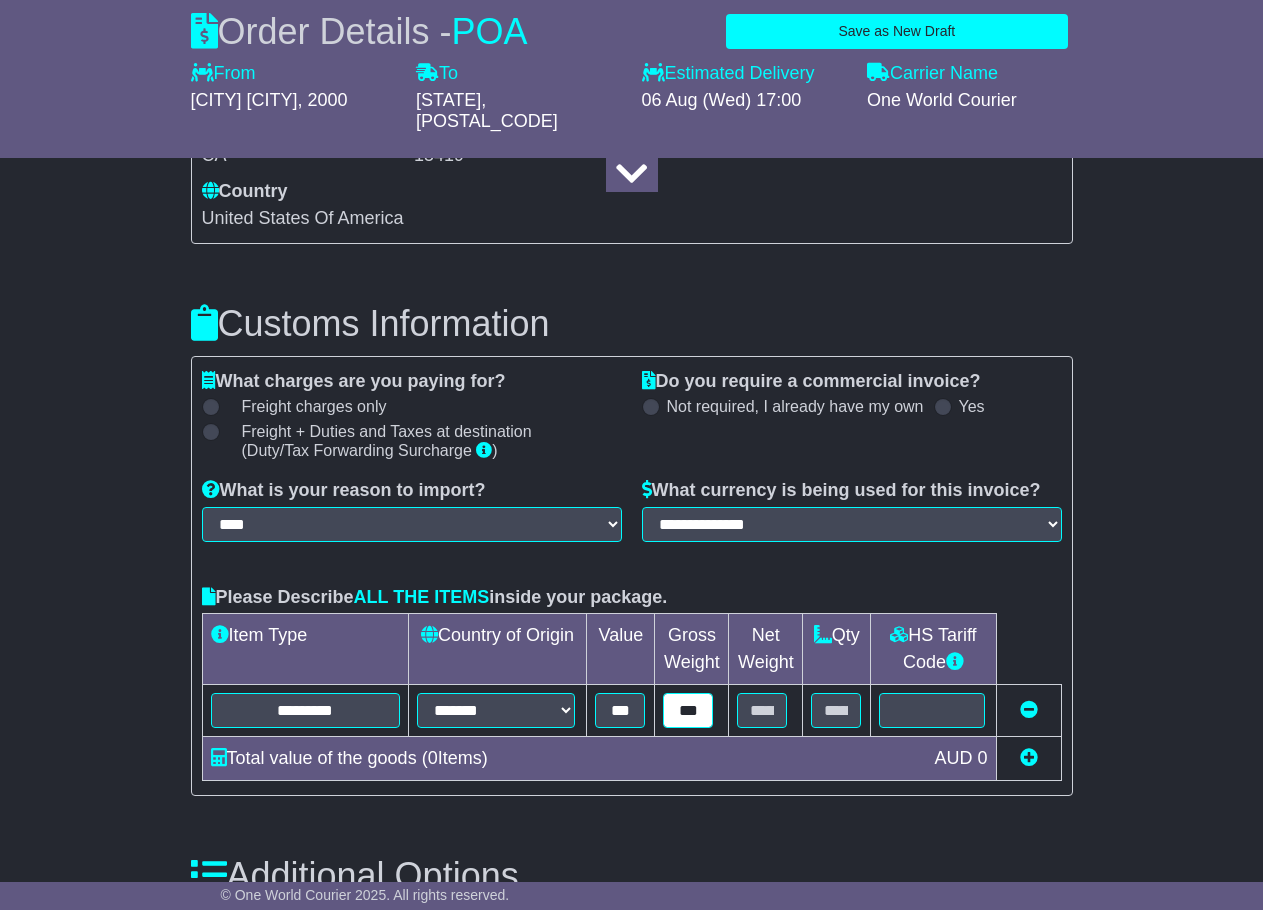type on "***" 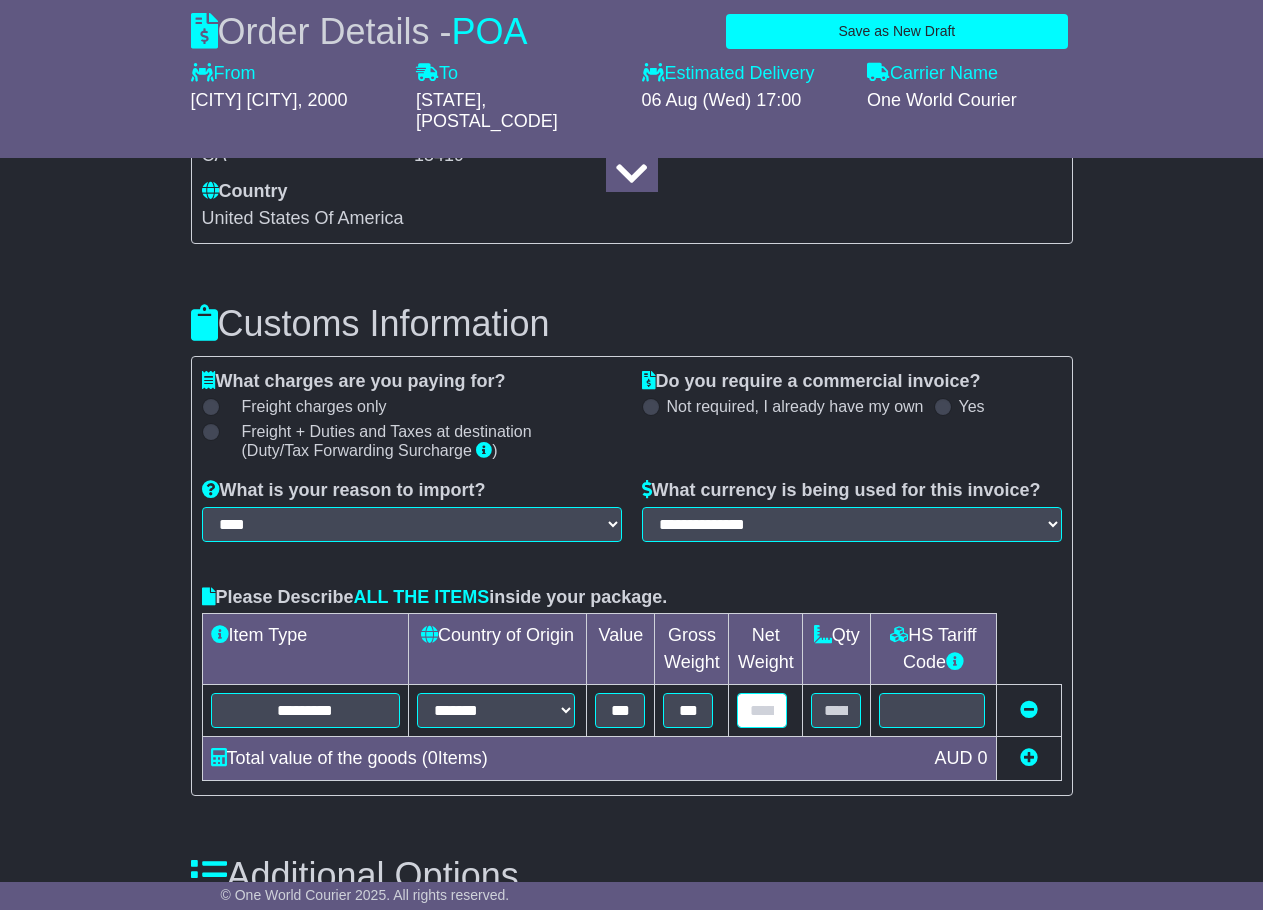 click at bounding box center (762, 710) 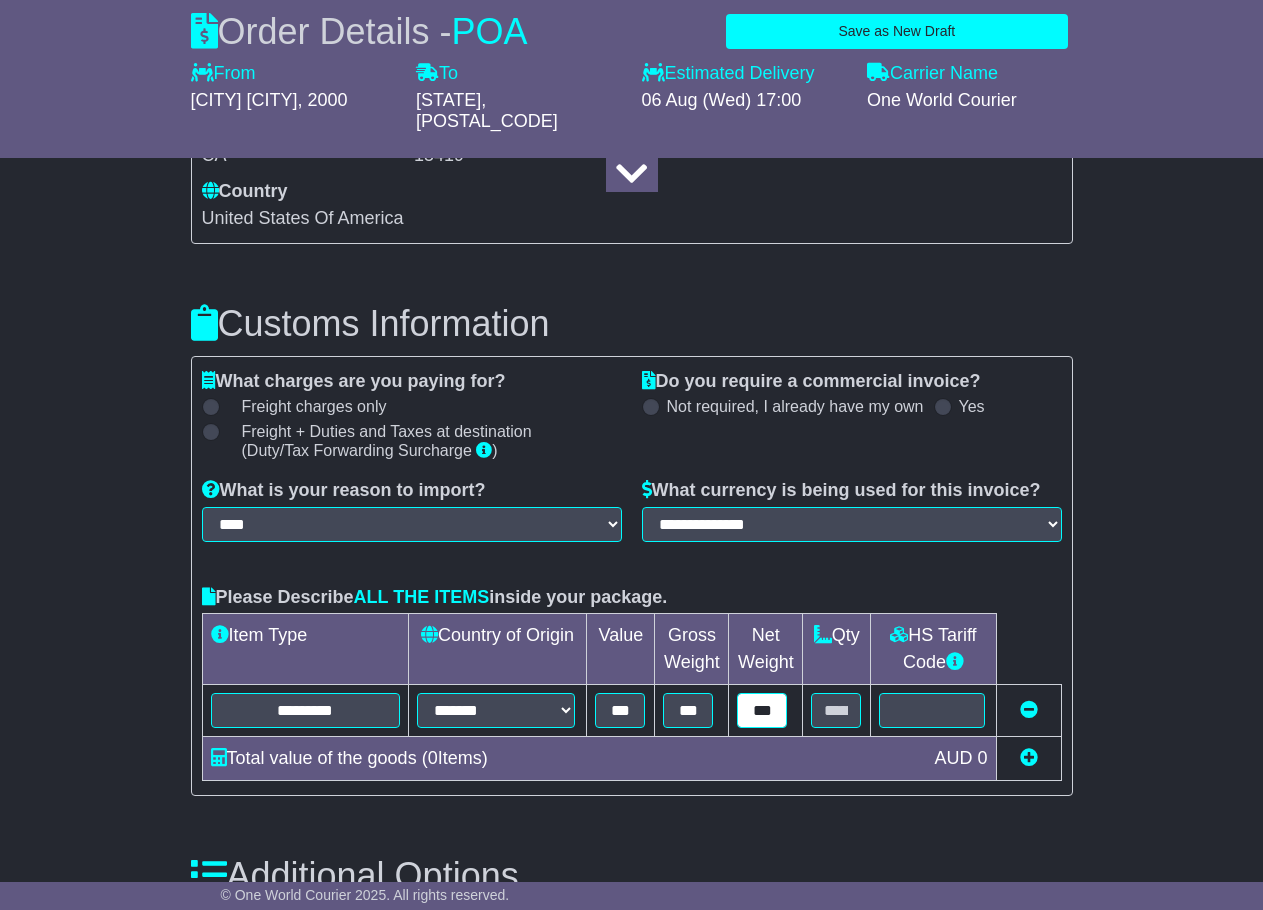 type on "***" 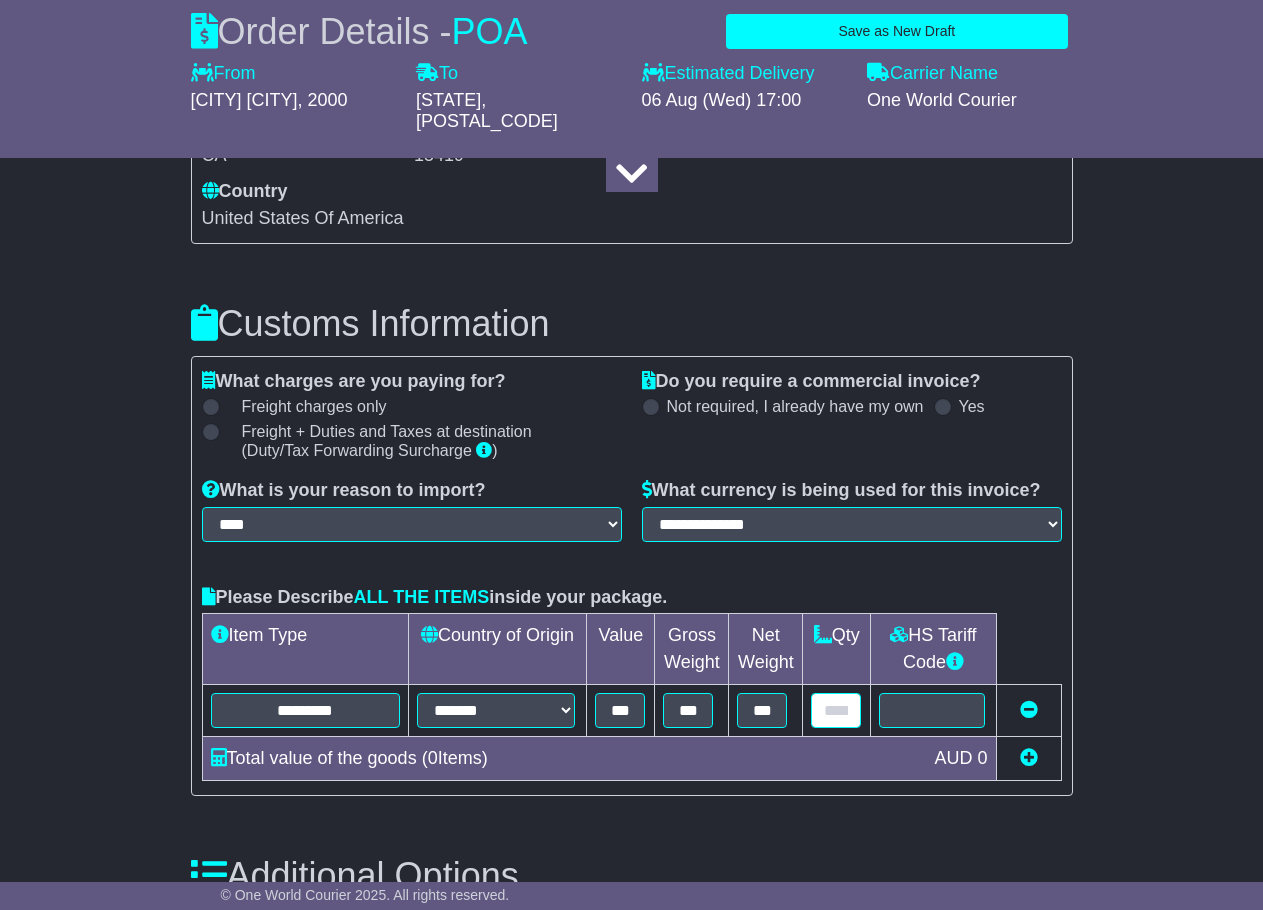 click at bounding box center [836, 710] 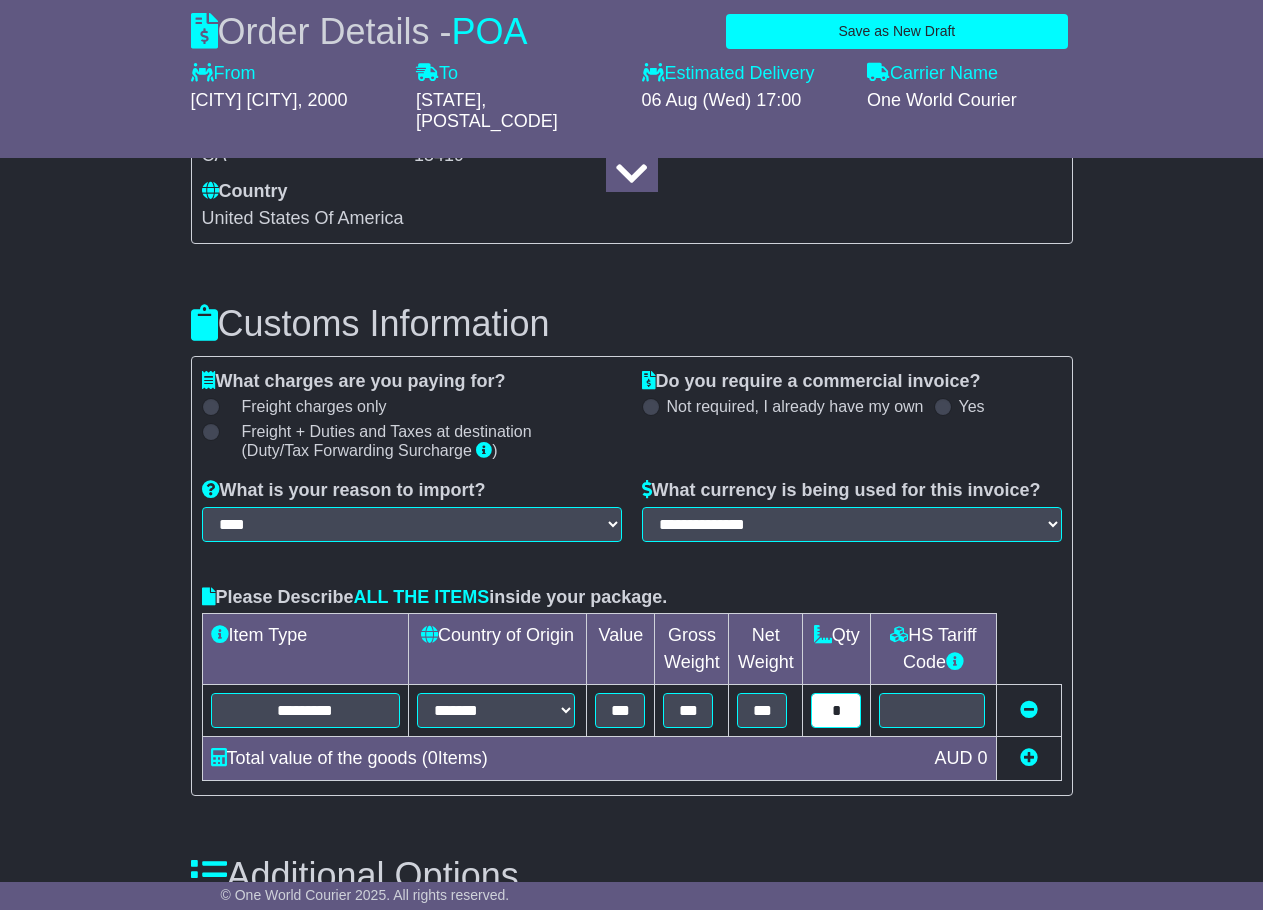 type on "*" 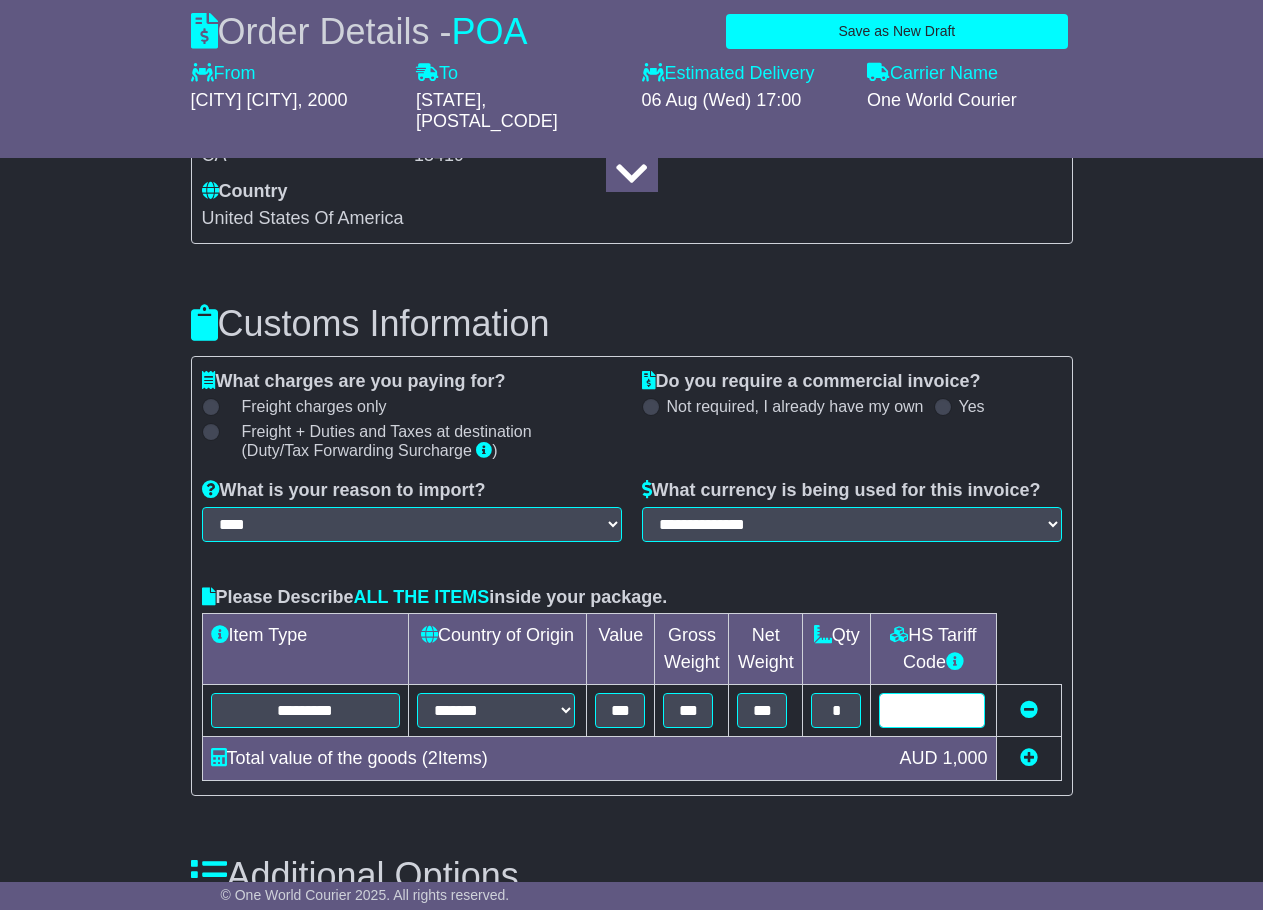 click at bounding box center [932, 710] 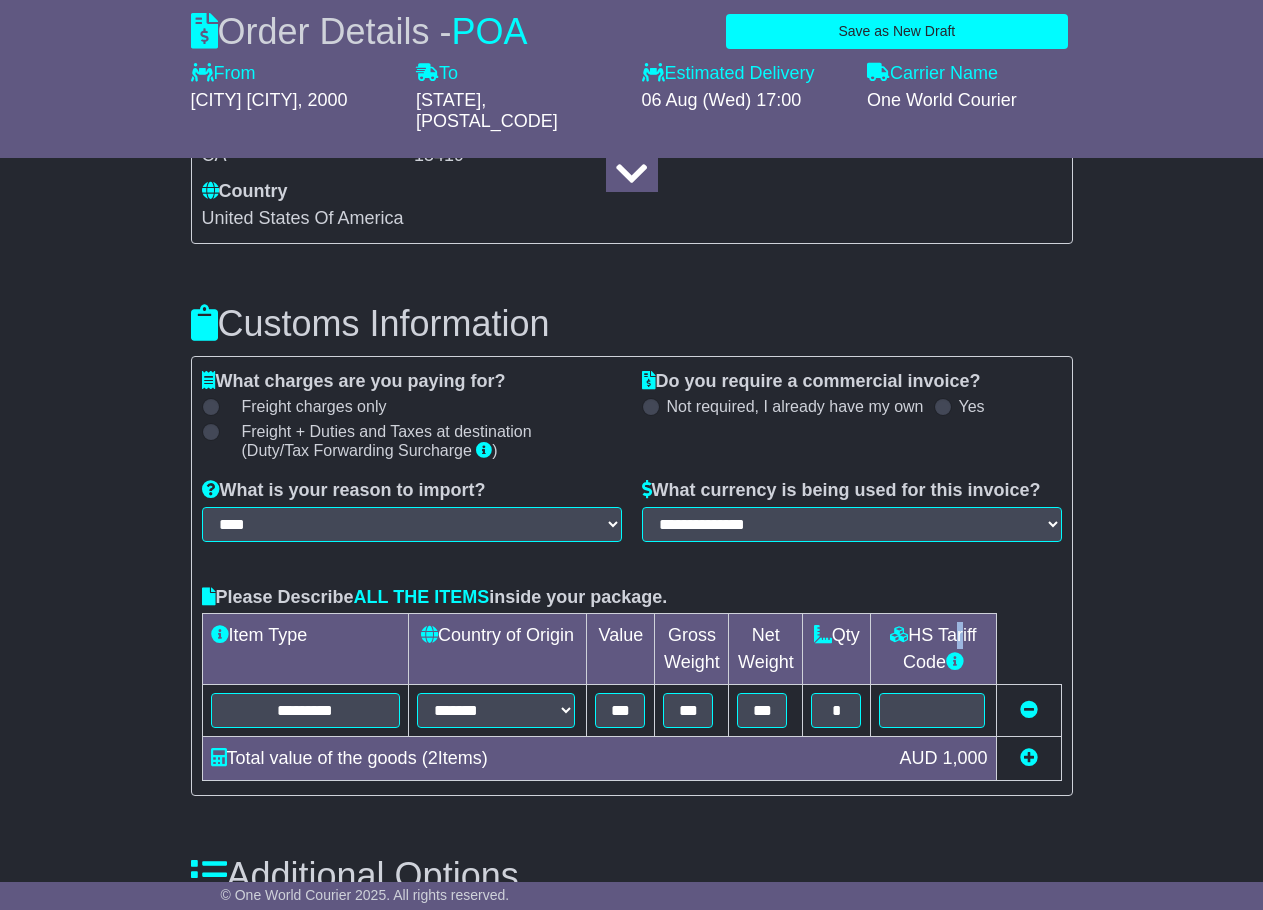 drag, startPoint x: 1004, startPoint y: 613, endPoint x: 1007, endPoint y: 624, distance: 11.401754 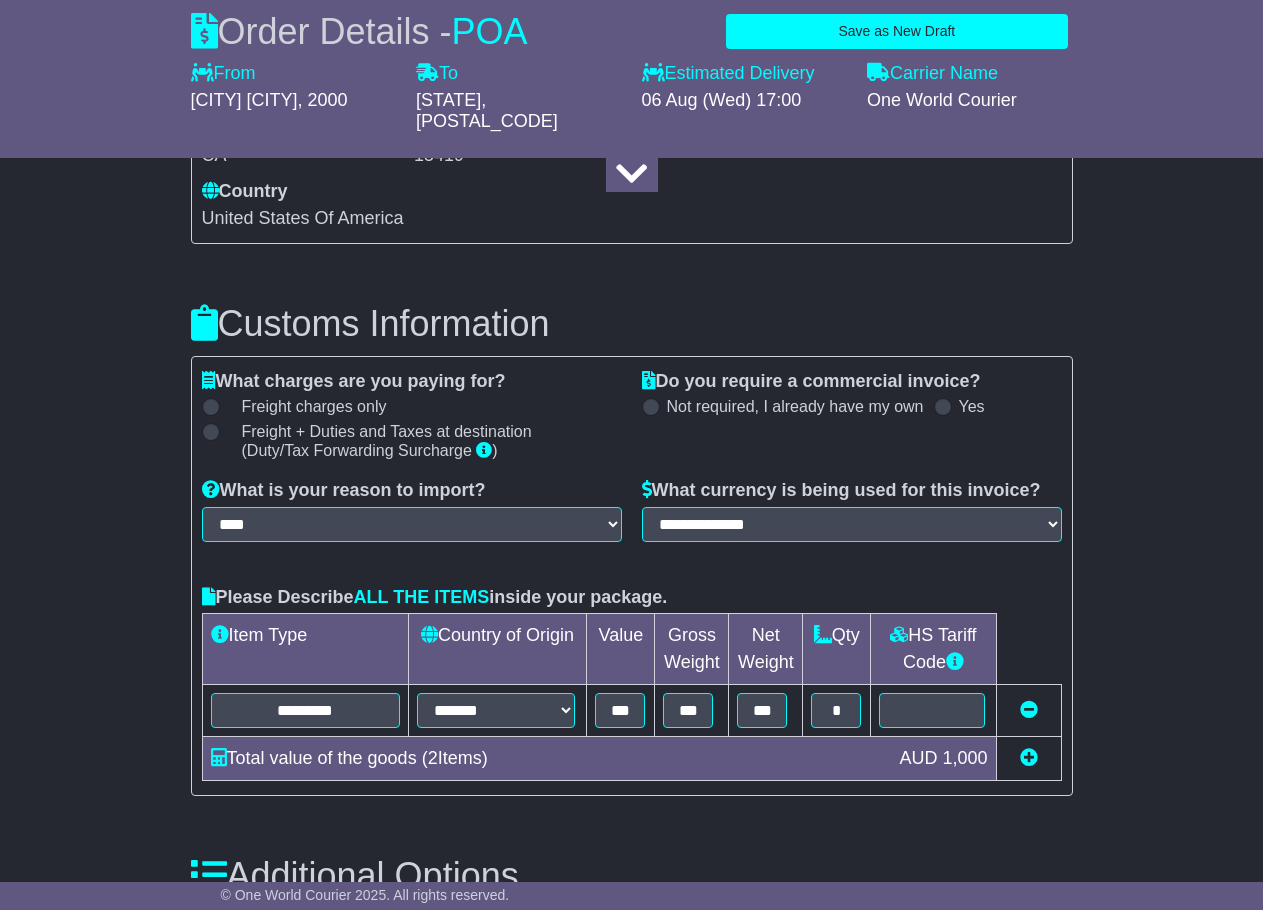 click on "HS Tariff Code" at bounding box center (933, 649) 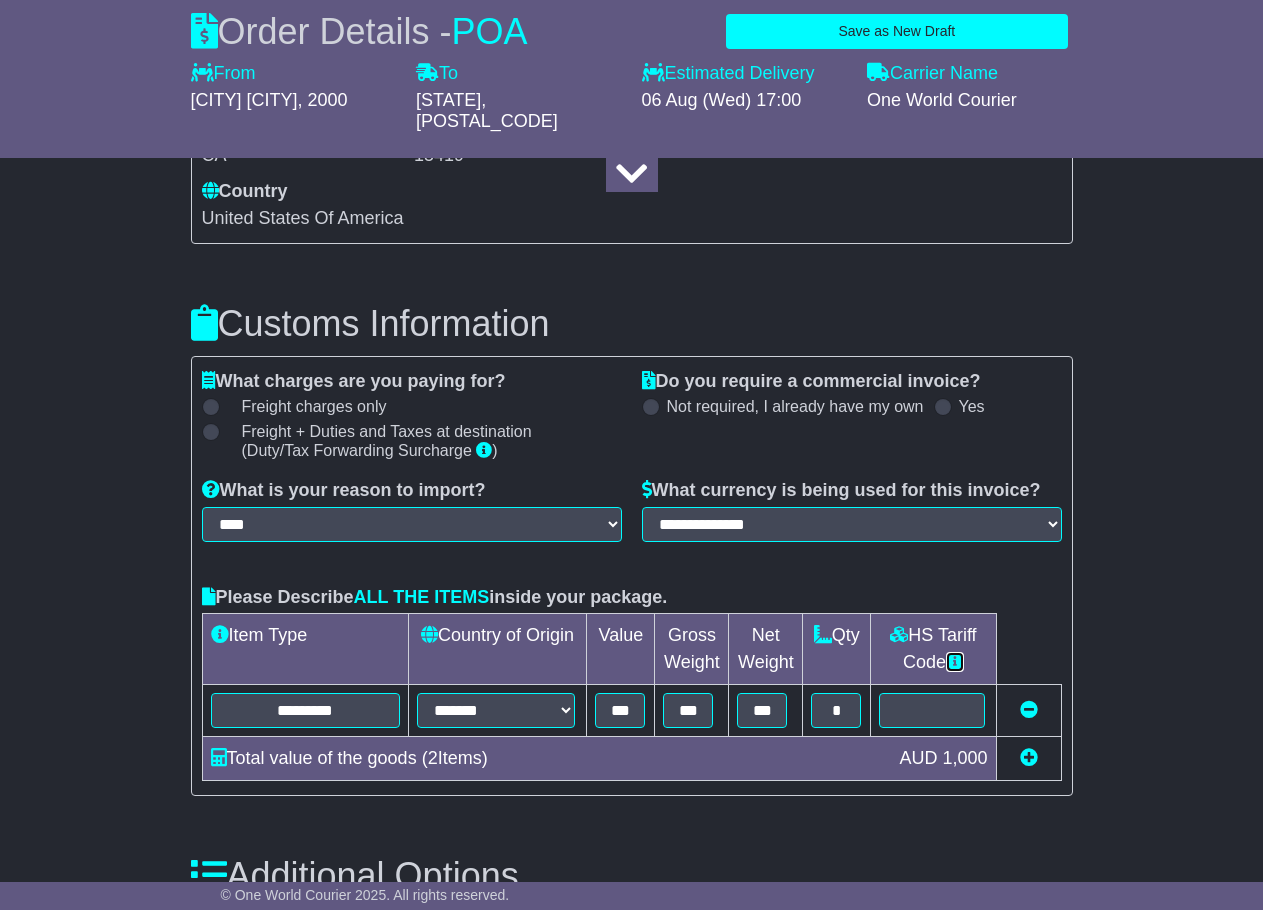 click at bounding box center [955, 661] 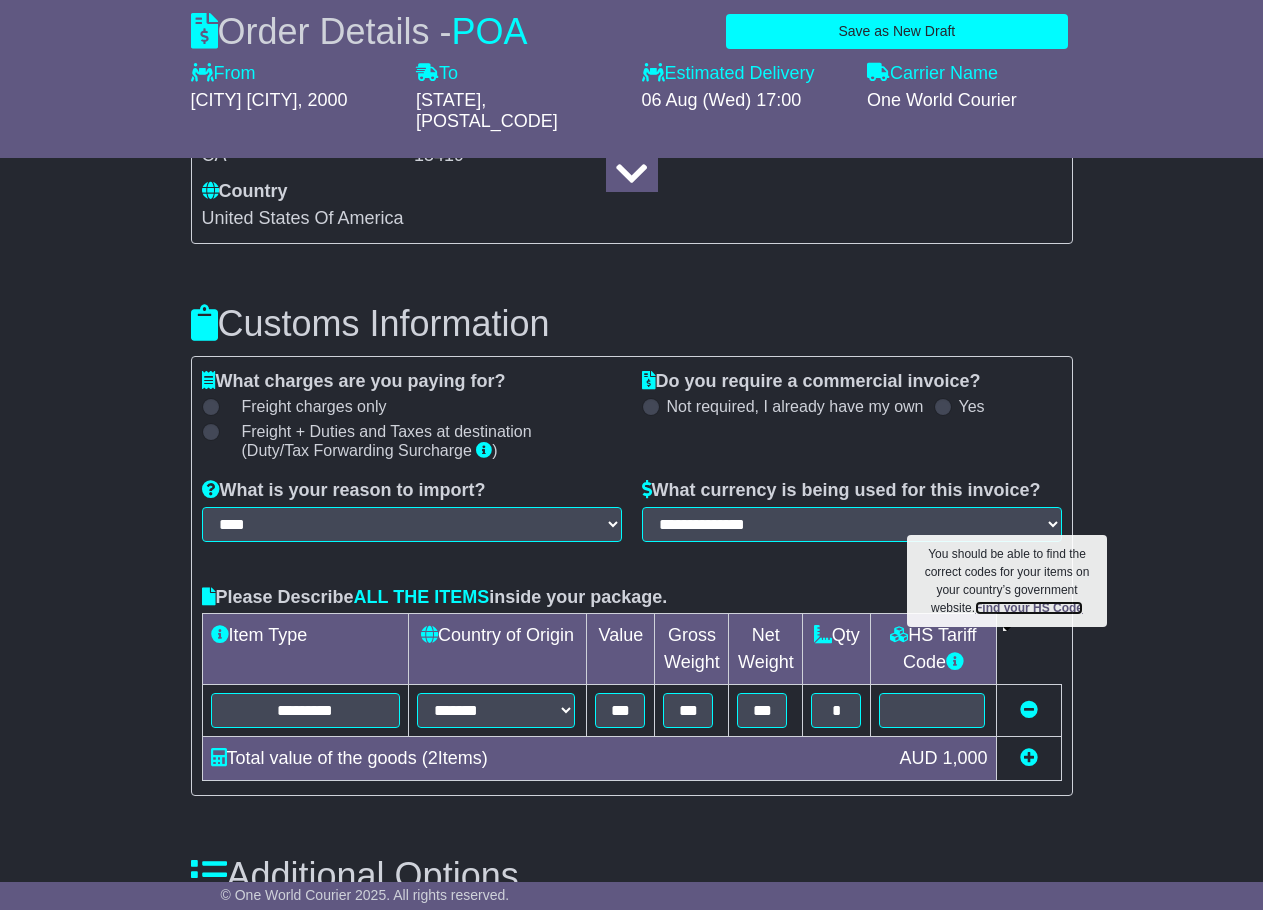 click on "Find your HS Code" at bounding box center (1029, 608) 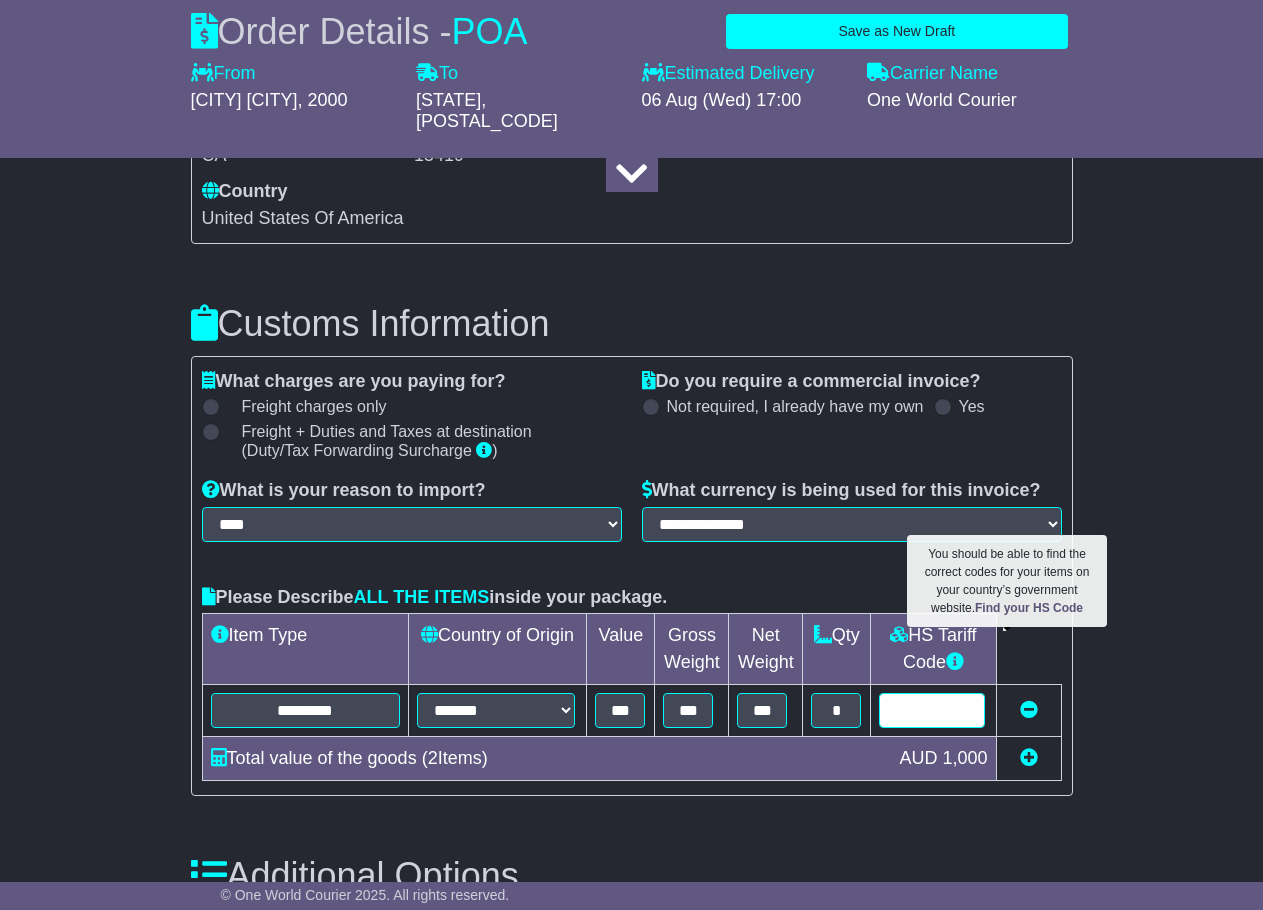 click at bounding box center [932, 710] 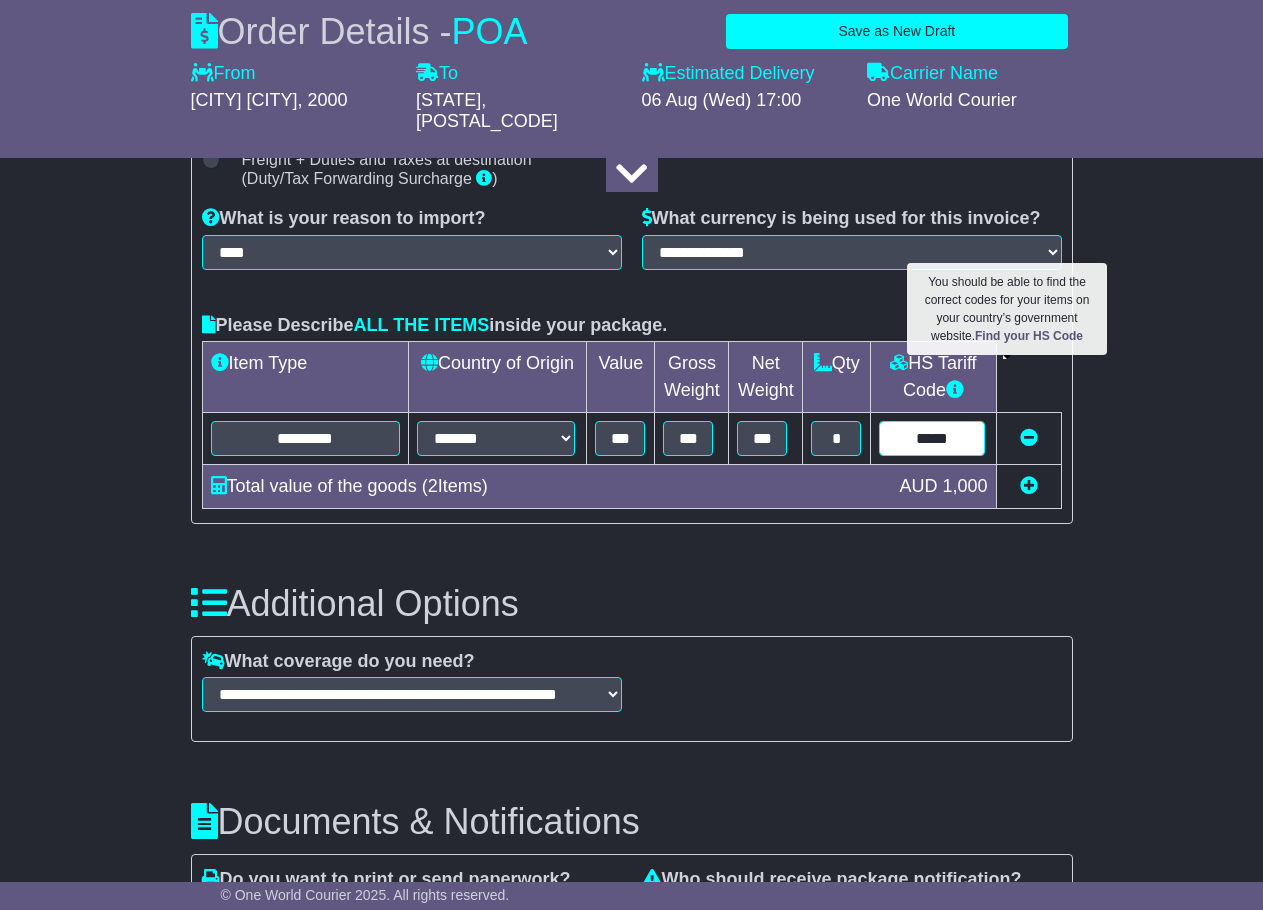 scroll, scrollTop: 2917, scrollLeft: 0, axis: vertical 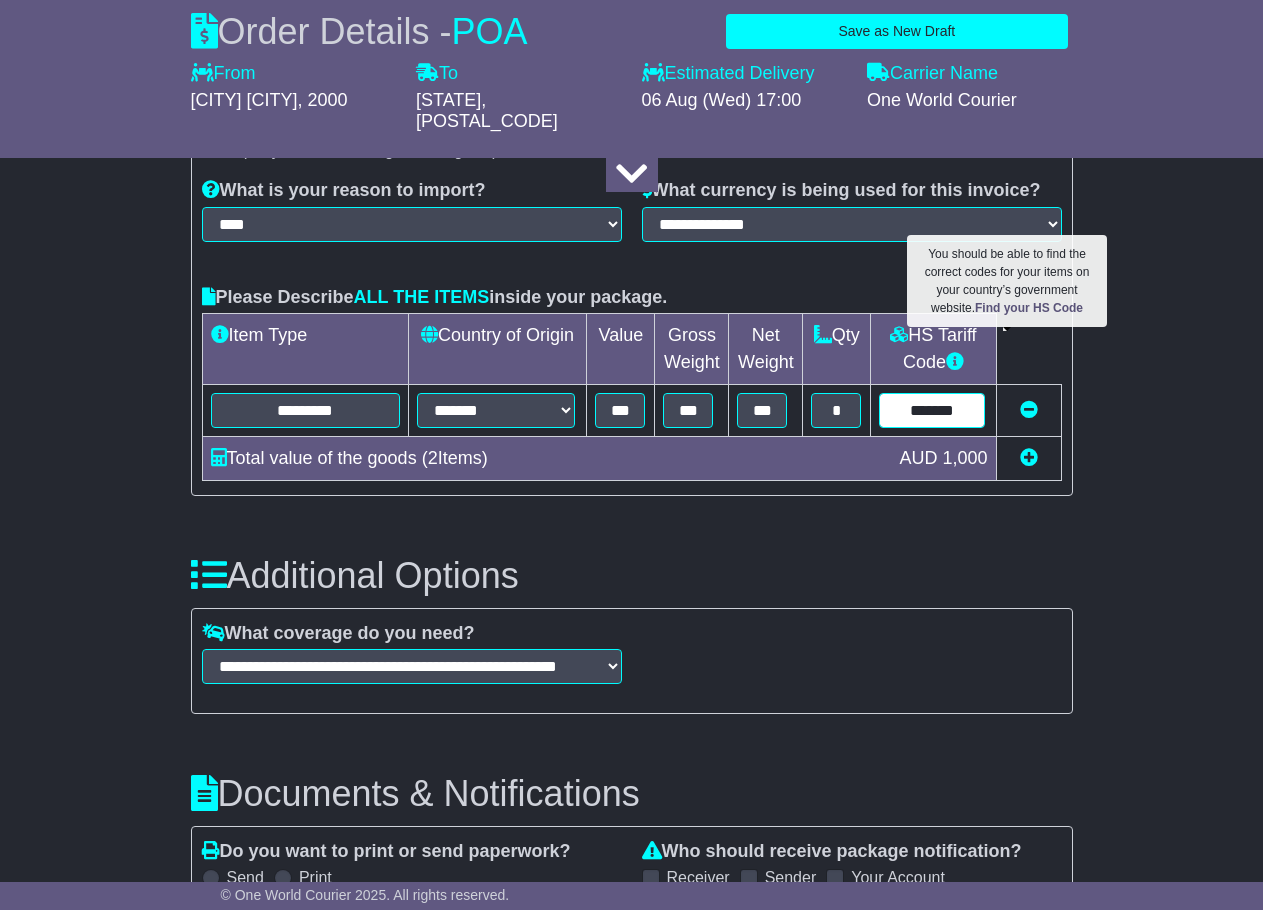 type on "*******" 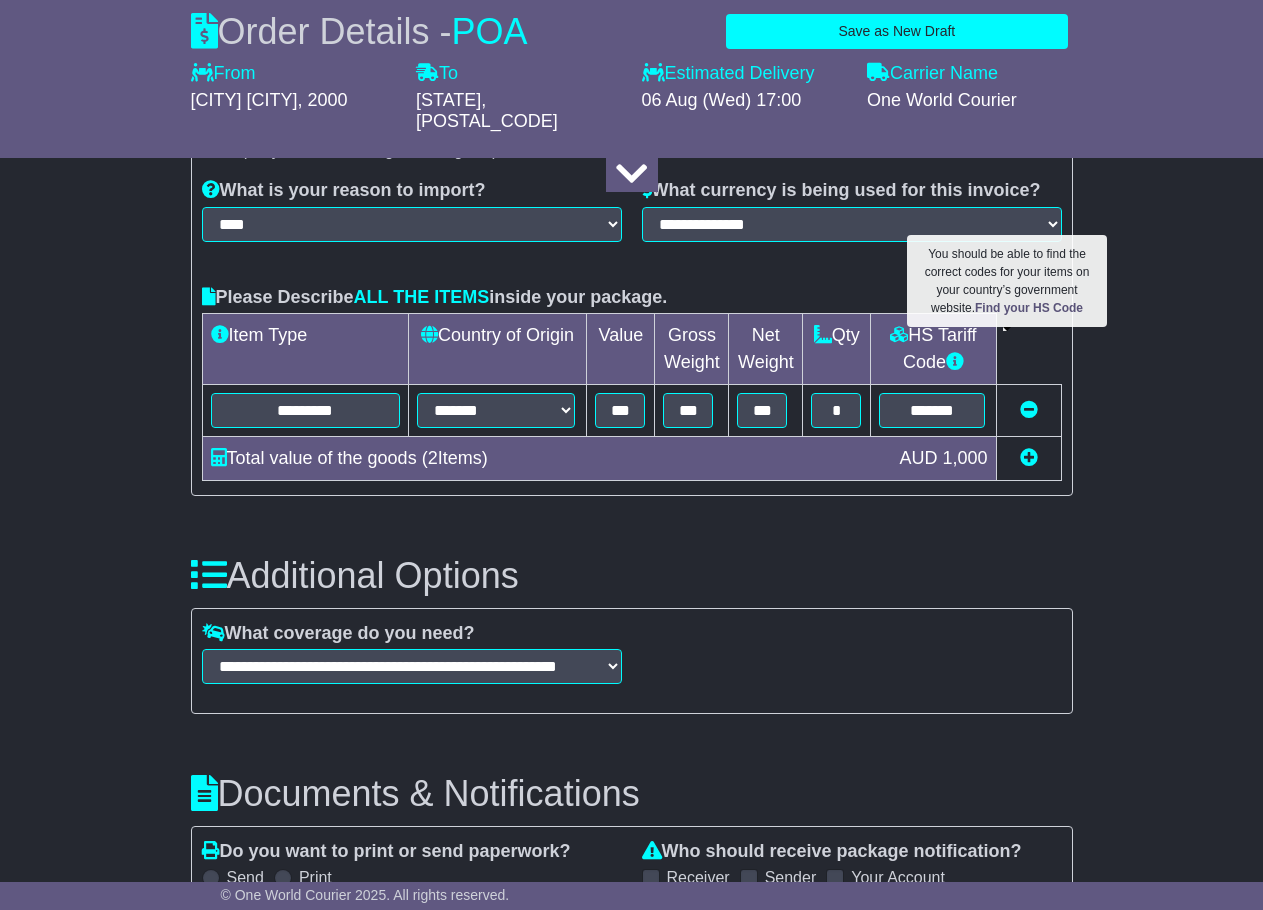 click on "About your package
What is your Package
Documents
Non-Documents
What are the Incoterms?
***
***
***
***
***
***
Description of Goods
*******
Attention: dangerous goods are not allowed by service.
Your Internal Reference (required)
*****
Any Dangerous Goods?
No  Other" at bounding box center [631, -623] 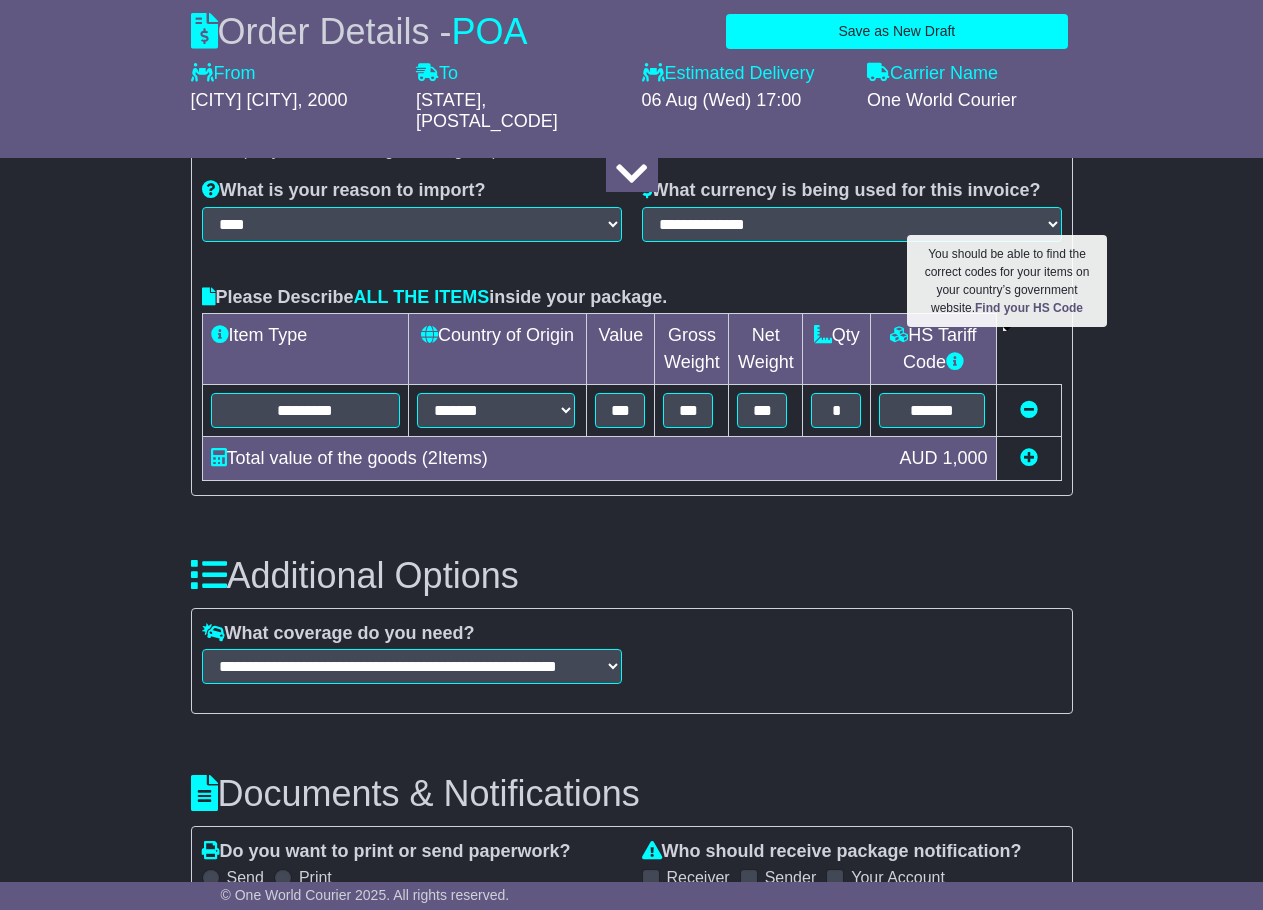 click on "About your package
What is your Package
Documents
Non-Documents
What are the Incoterms?
***
***
***
***
***
***
Description of Goods
*******
Attention: dangerous goods are not allowed by service.
Your Internal Reference (required)
*****
Any Dangerous Goods?
No  Other" at bounding box center [631, -623] 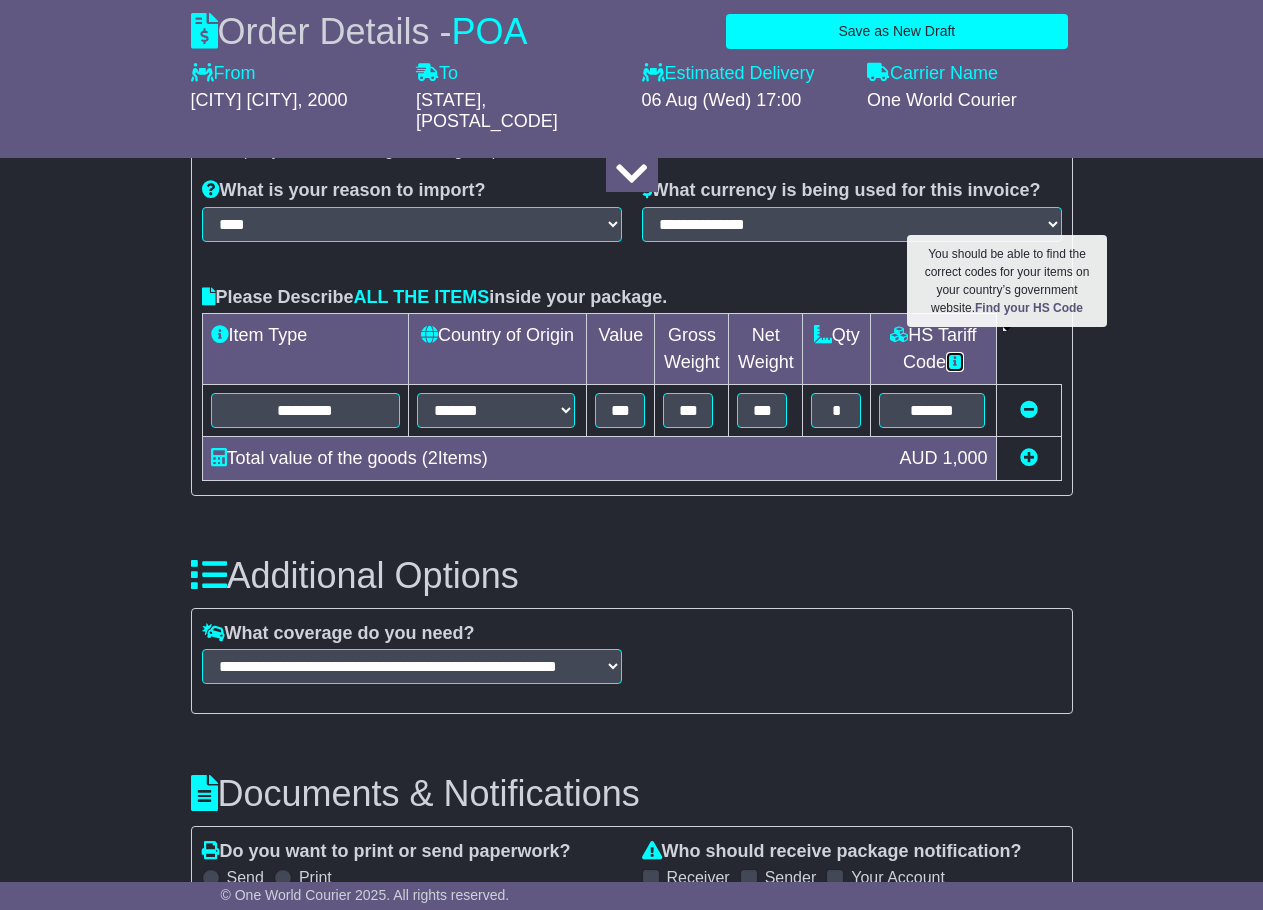 click at bounding box center [955, 361] 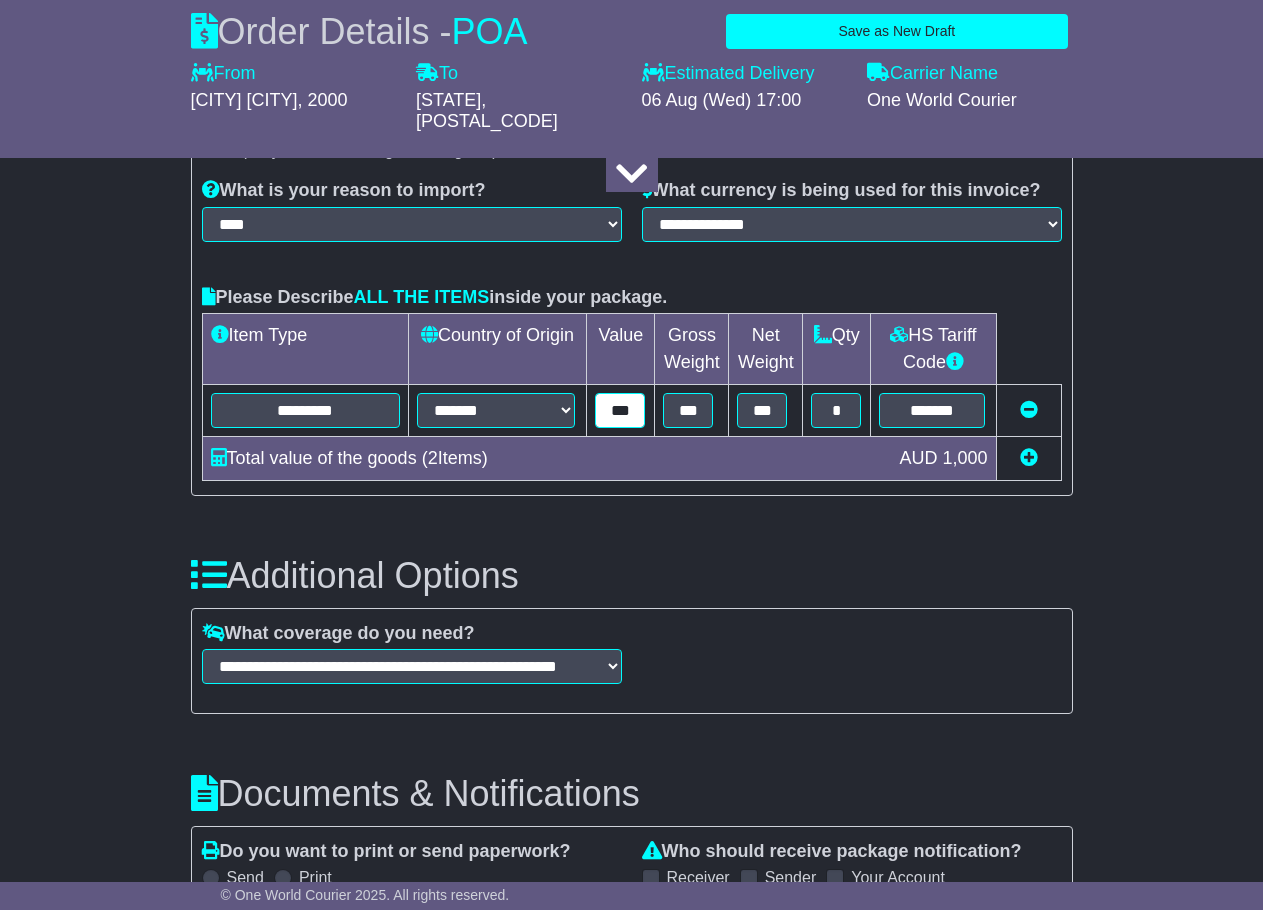 click on "***" at bounding box center (620, 410) 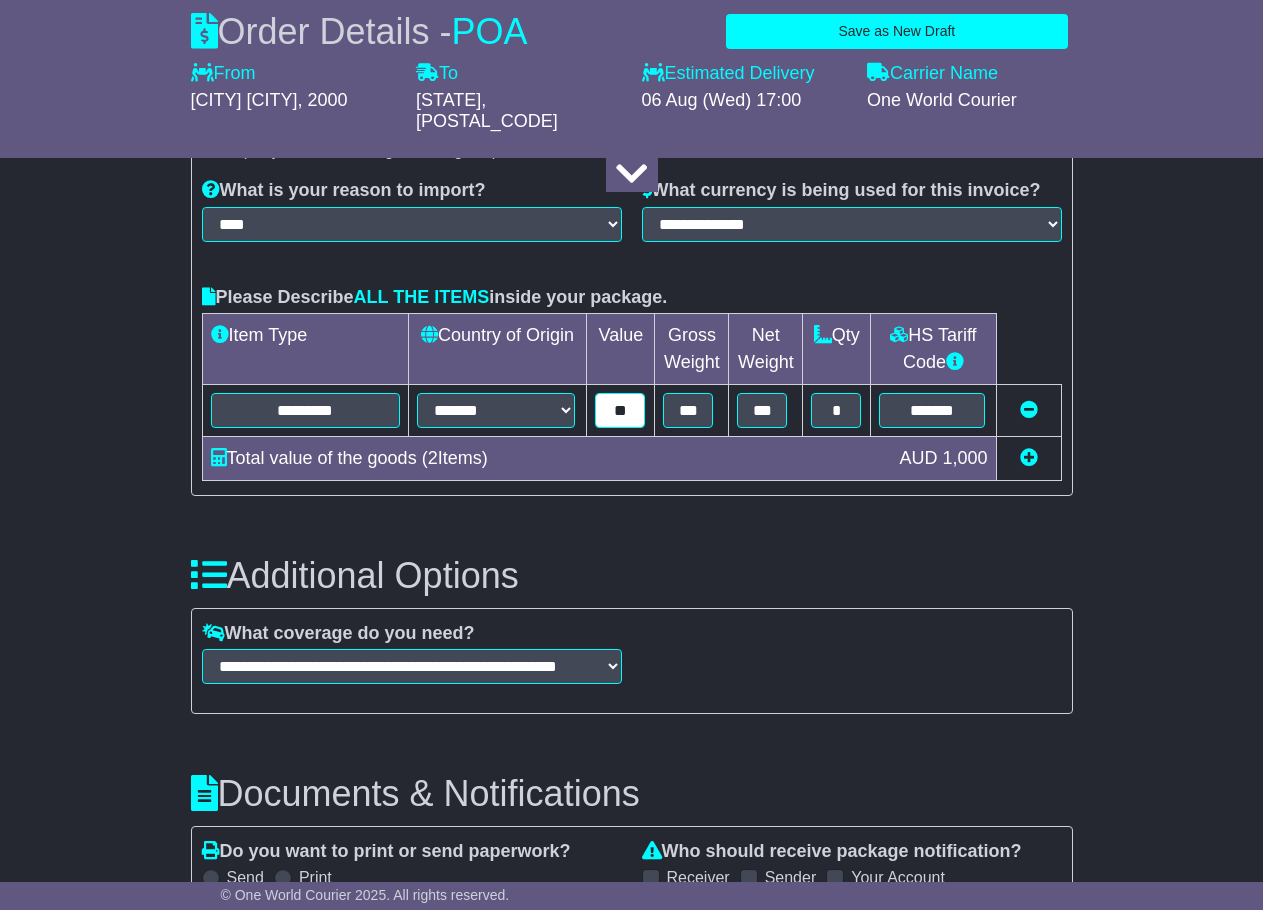 type on "***" 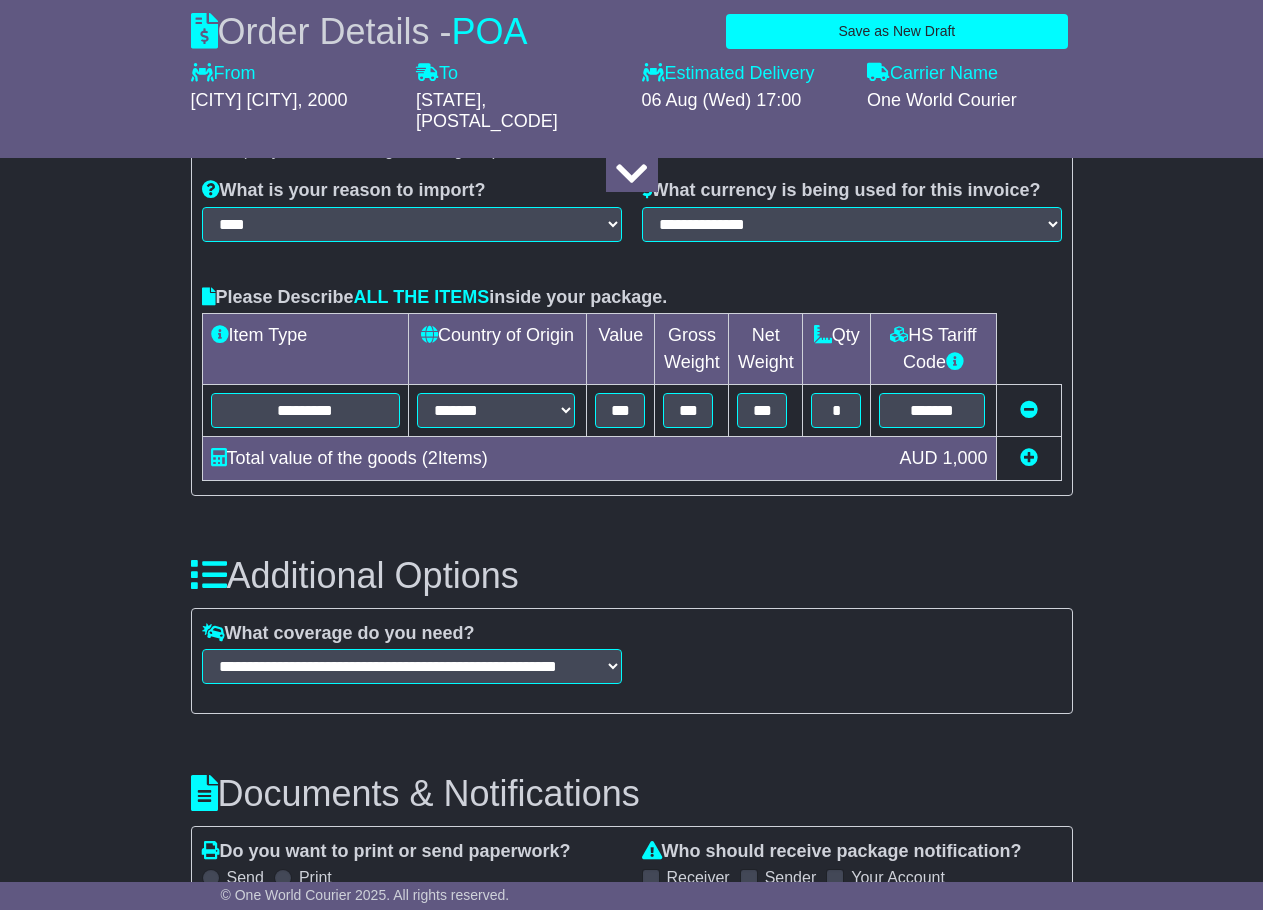 click on "**********" at bounding box center [632, 620] 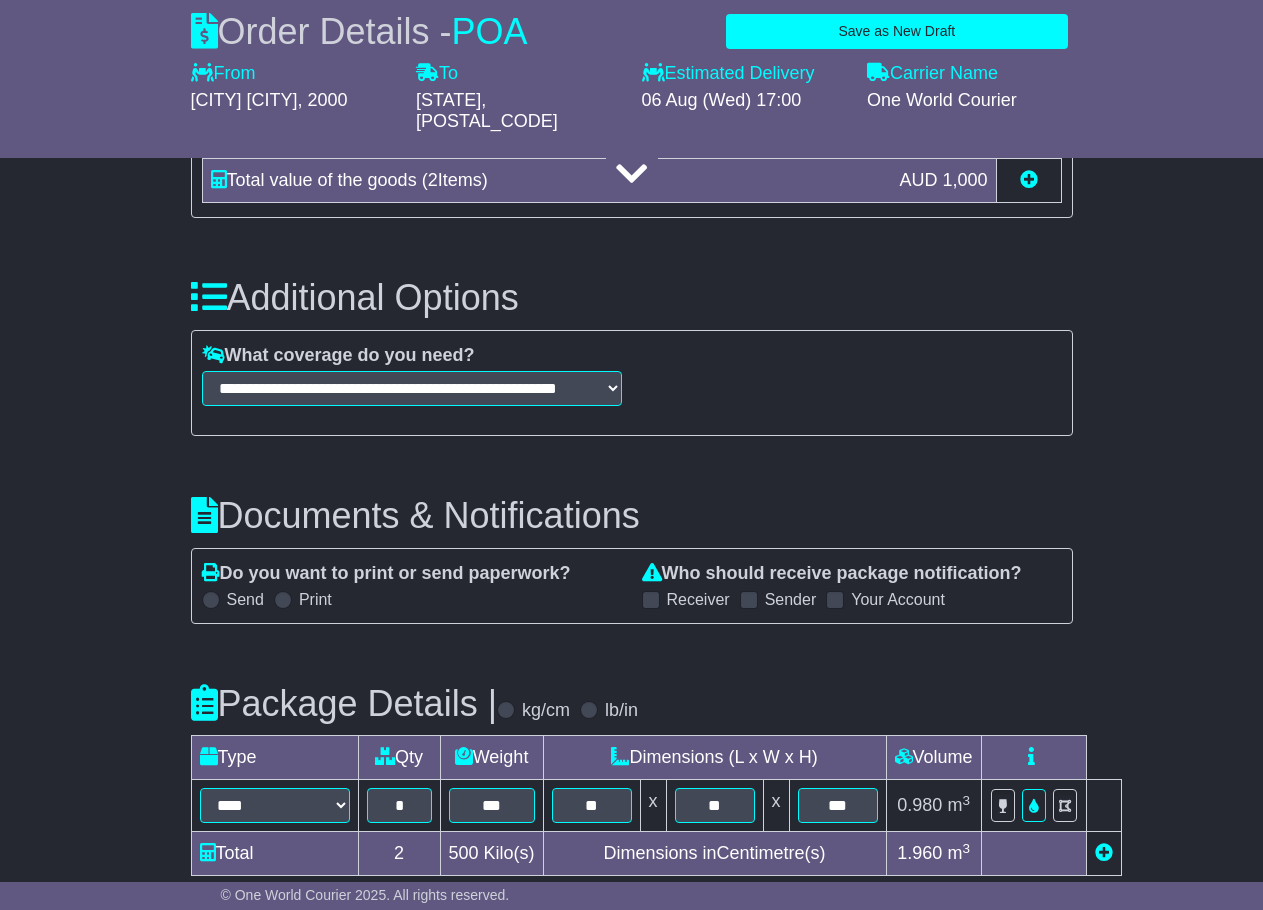 scroll, scrollTop: 3217, scrollLeft: 0, axis: vertical 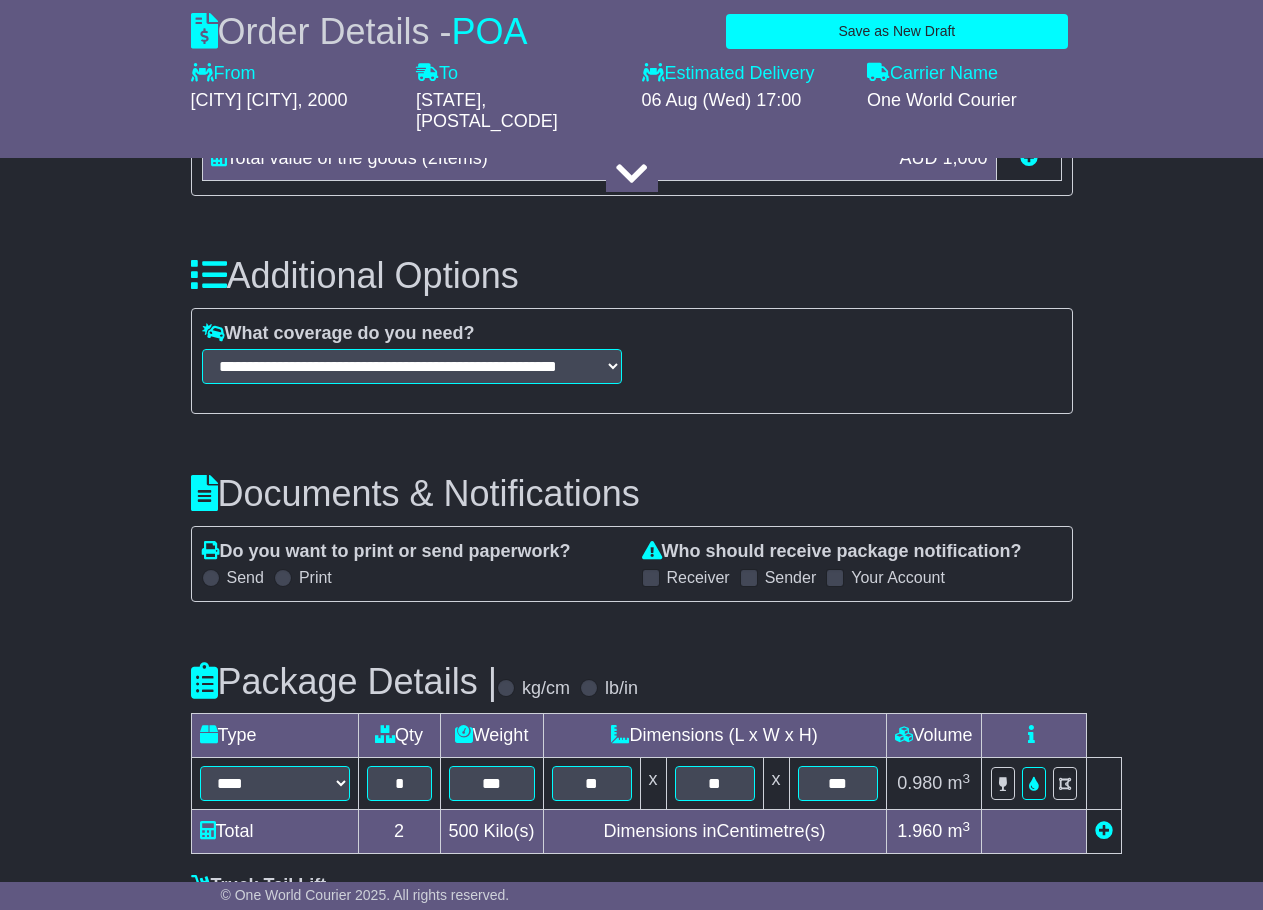 click at bounding box center [211, 578] 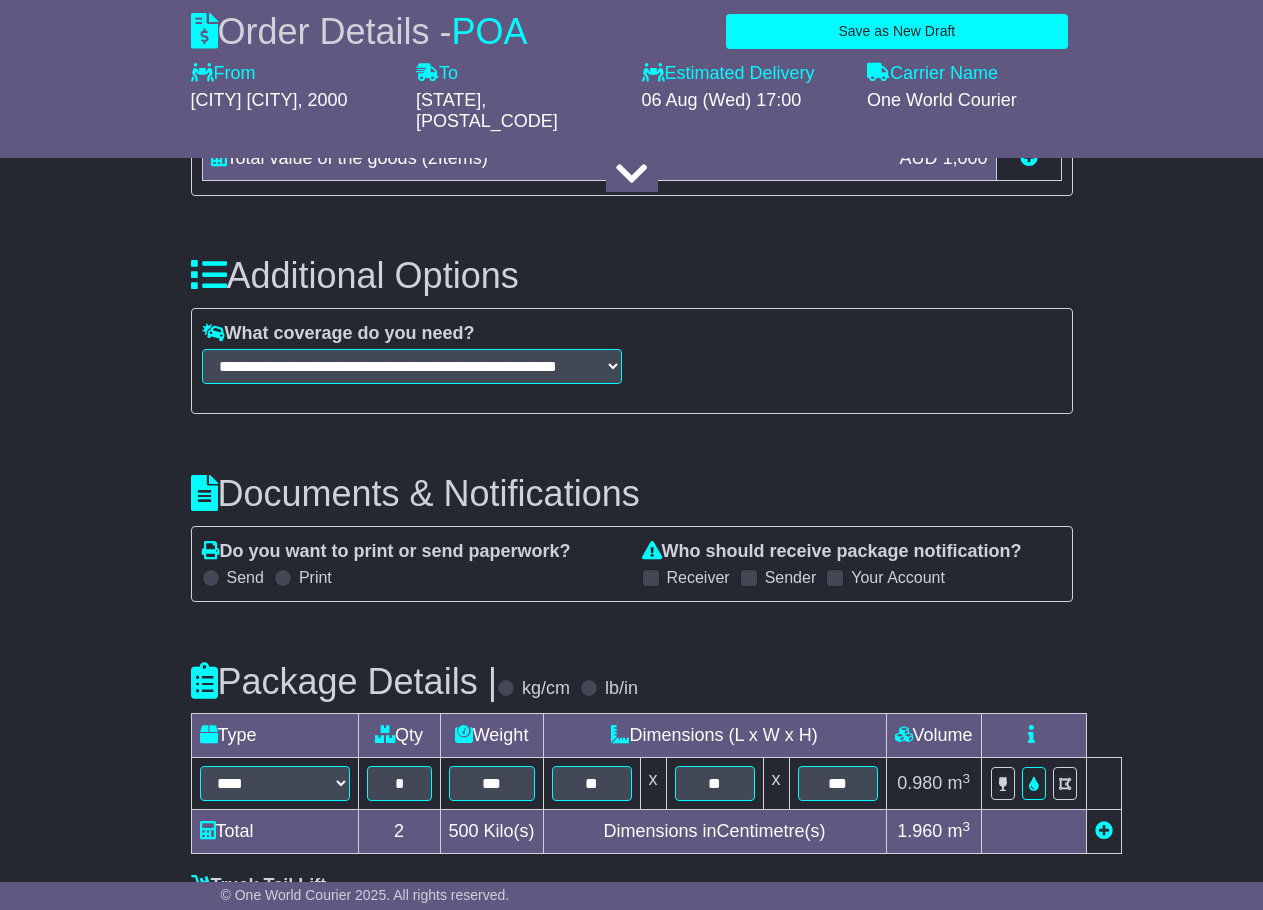 click on "Sender" at bounding box center (778, 577) 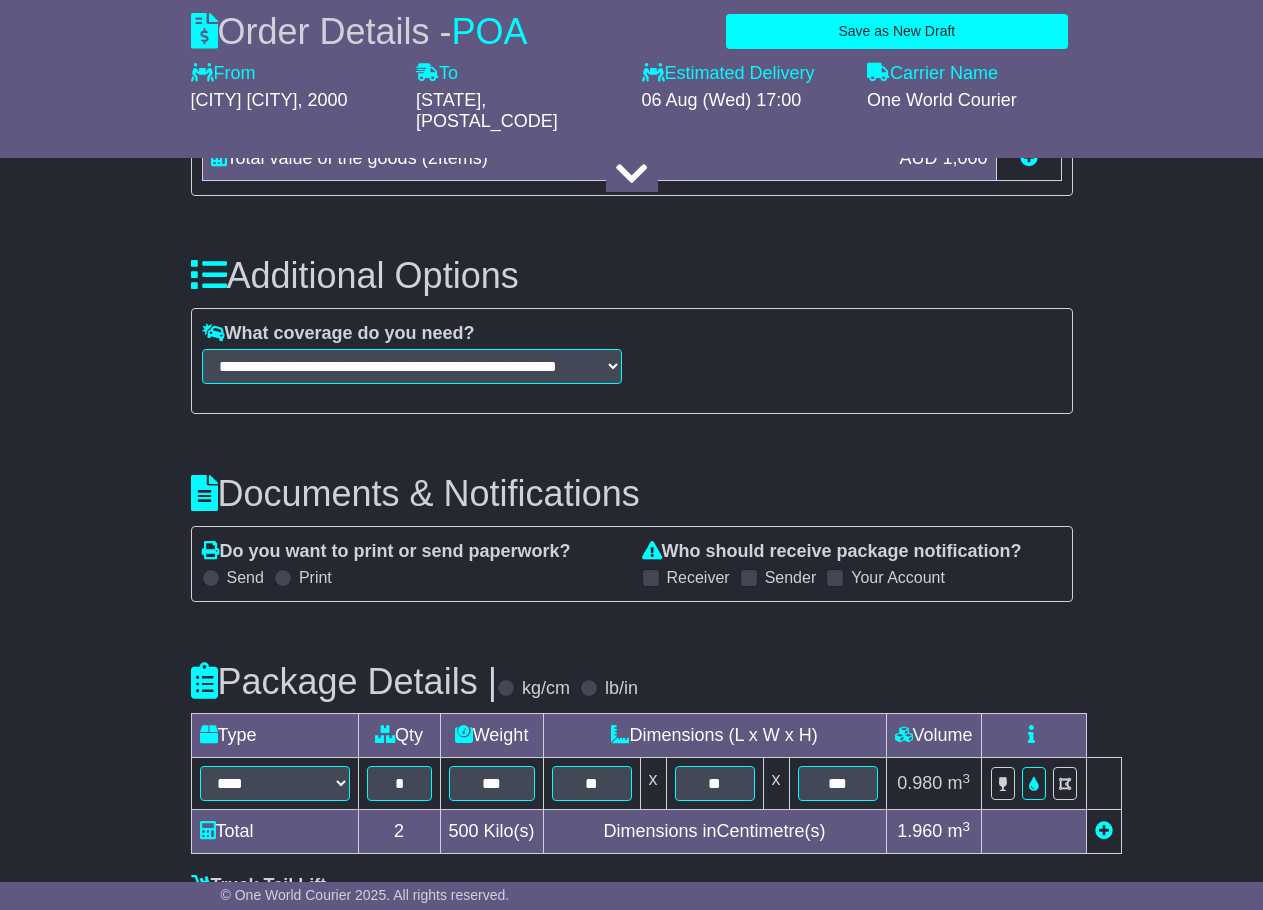 click at bounding box center [749, 578] 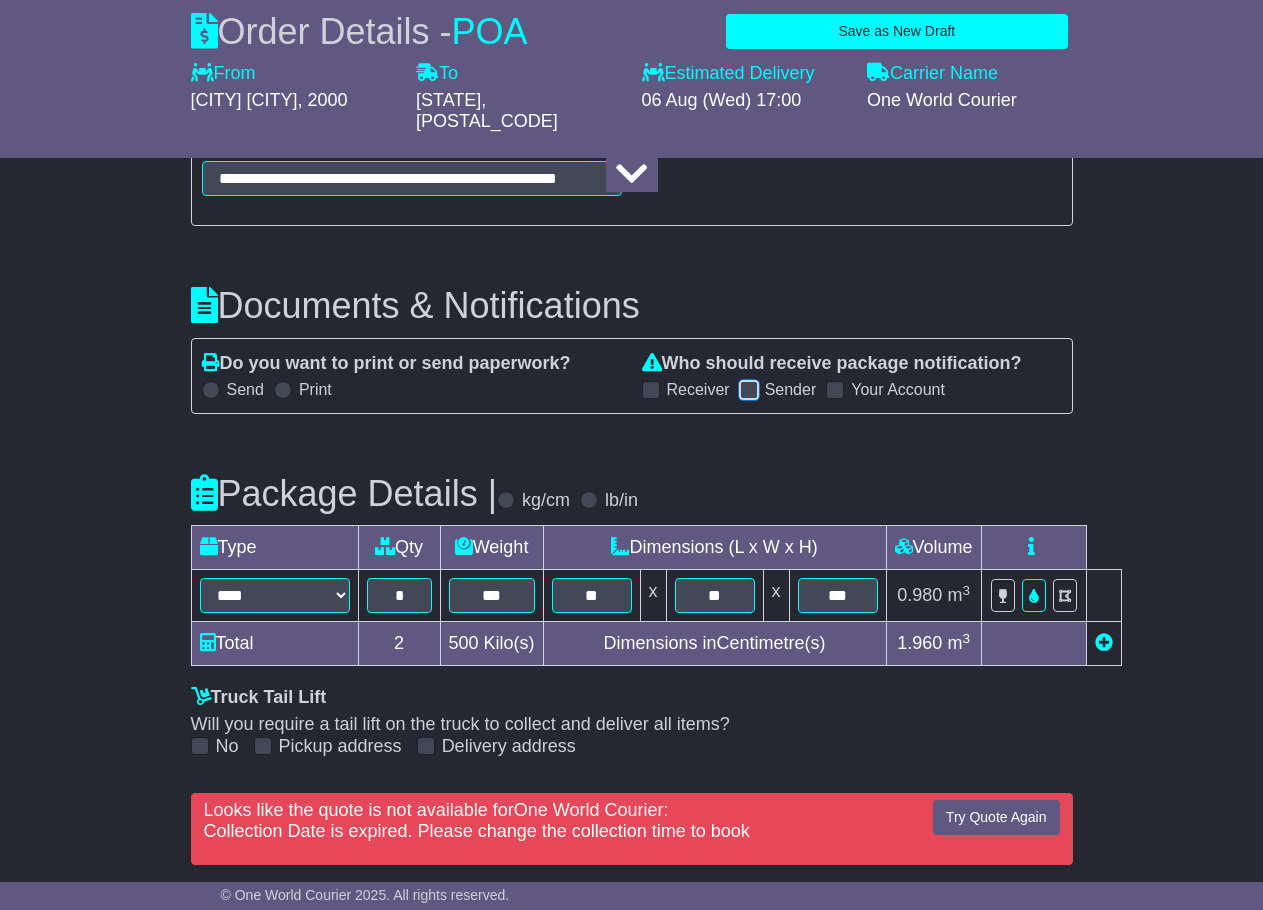 scroll, scrollTop: 3417, scrollLeft: 0, axis: vertical 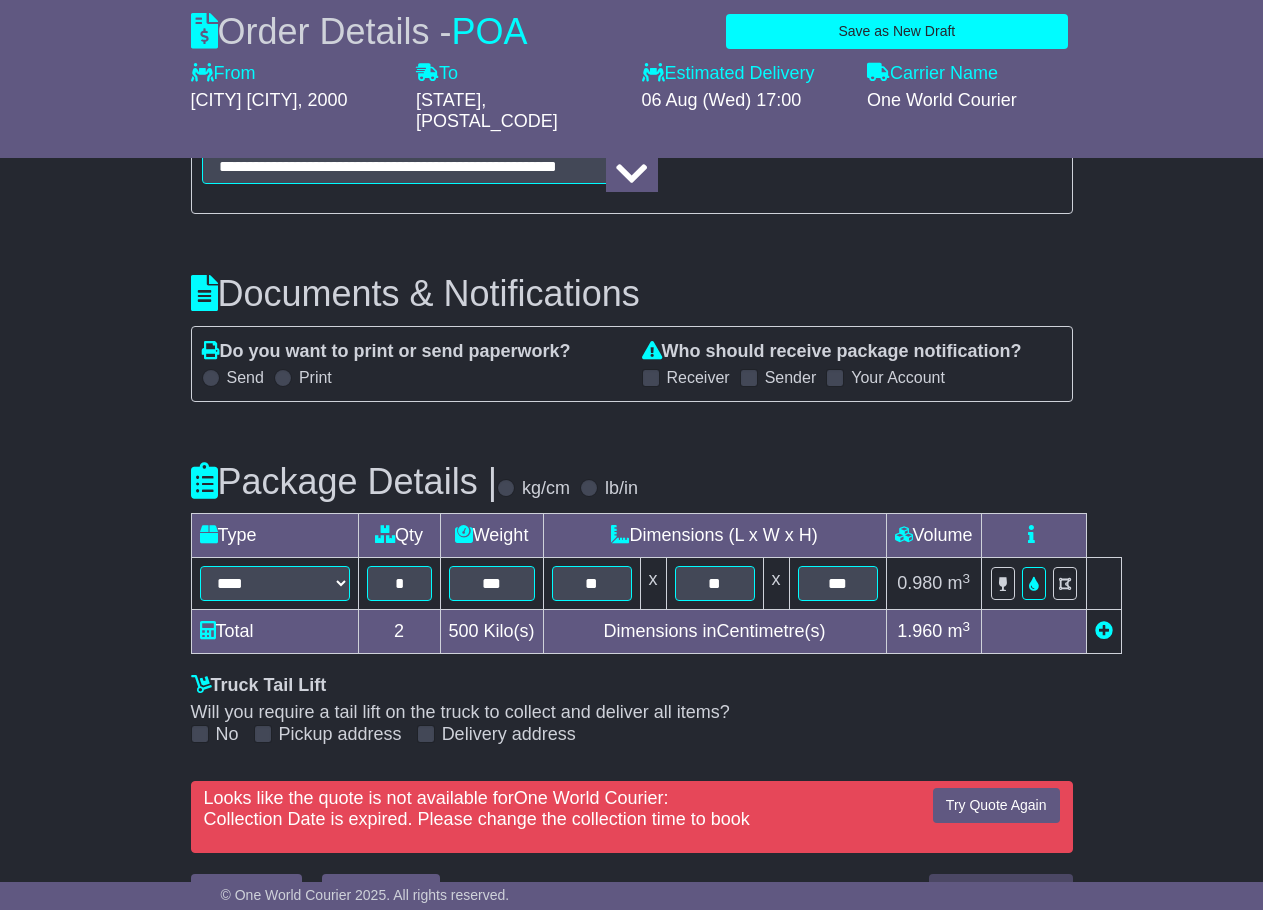 click on "Carrier Name" at bounding box center [932, 74] 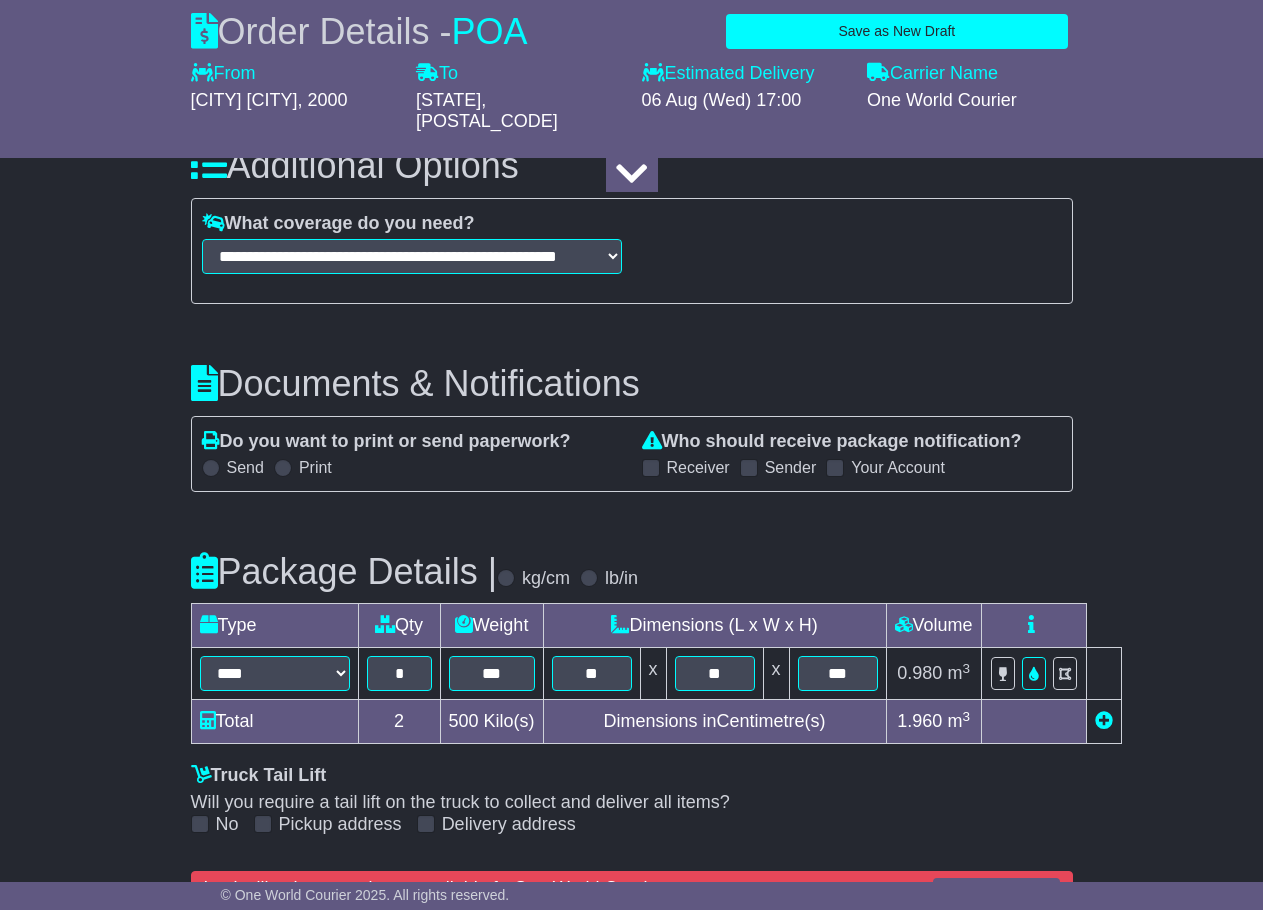 scroll, scrollTop: 3444, scrollLeft: 0, axis: vertical 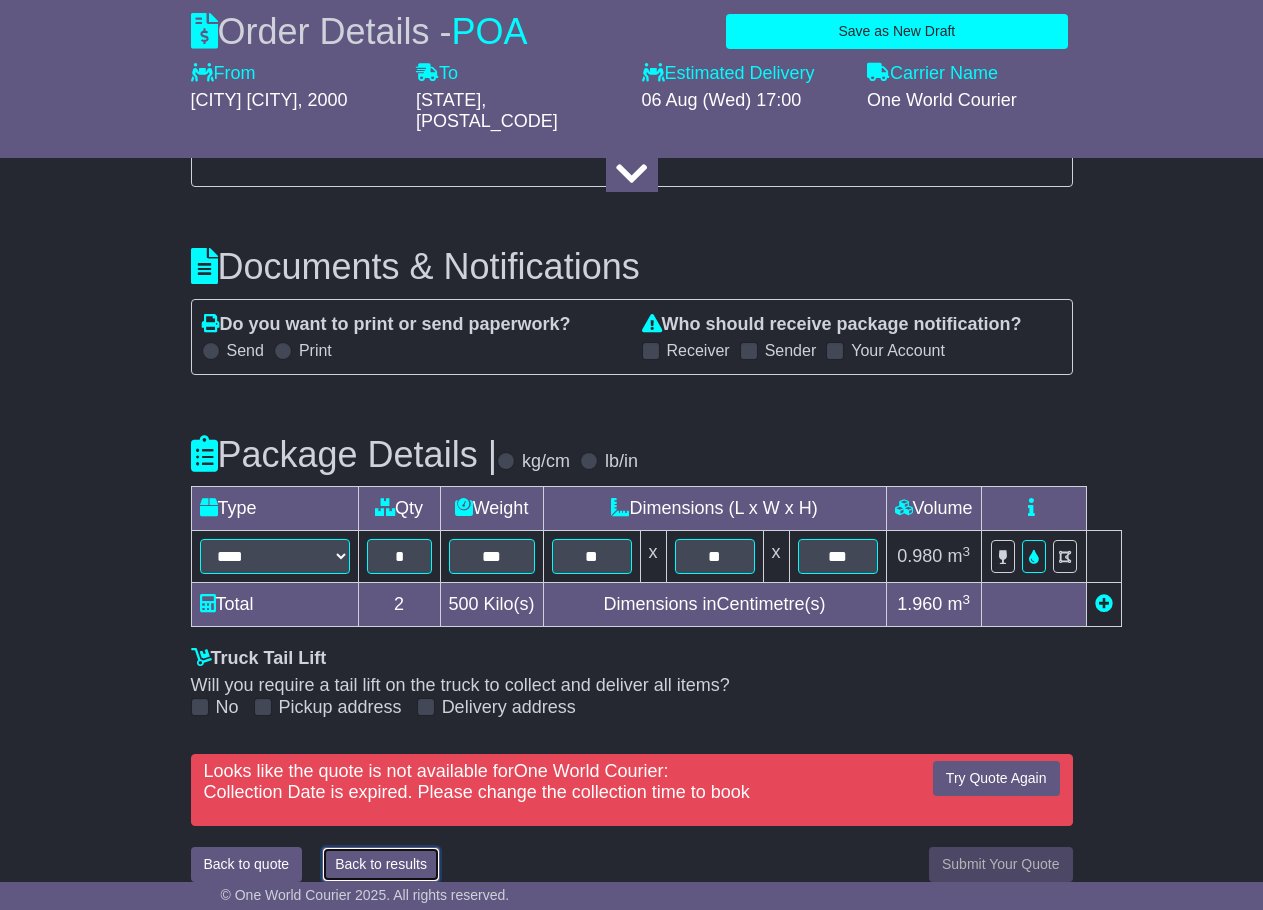 click on "Back to results" at bounding box center [381, 864] 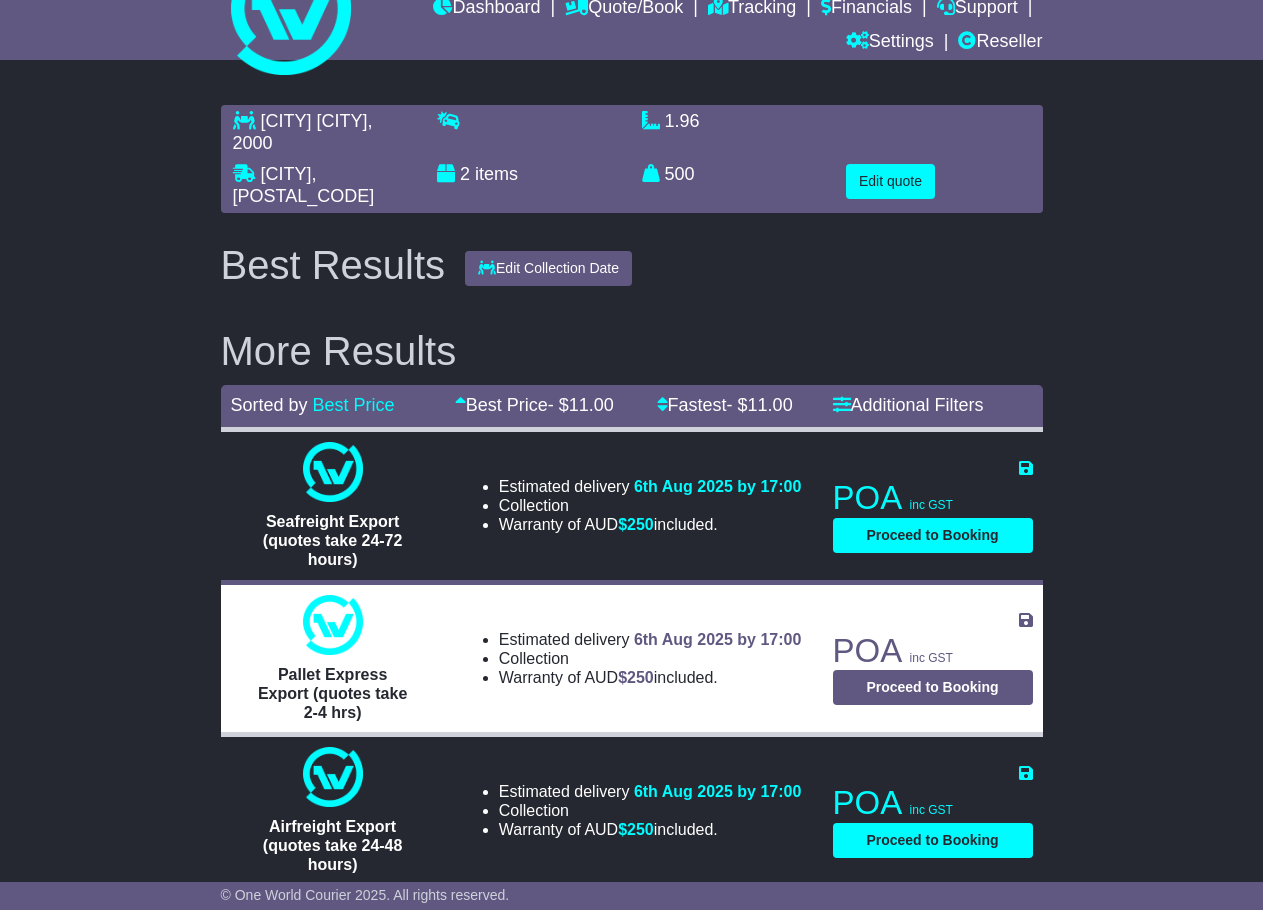 scroll, scrollTop: 0, scrollLeft: 0, axis: both 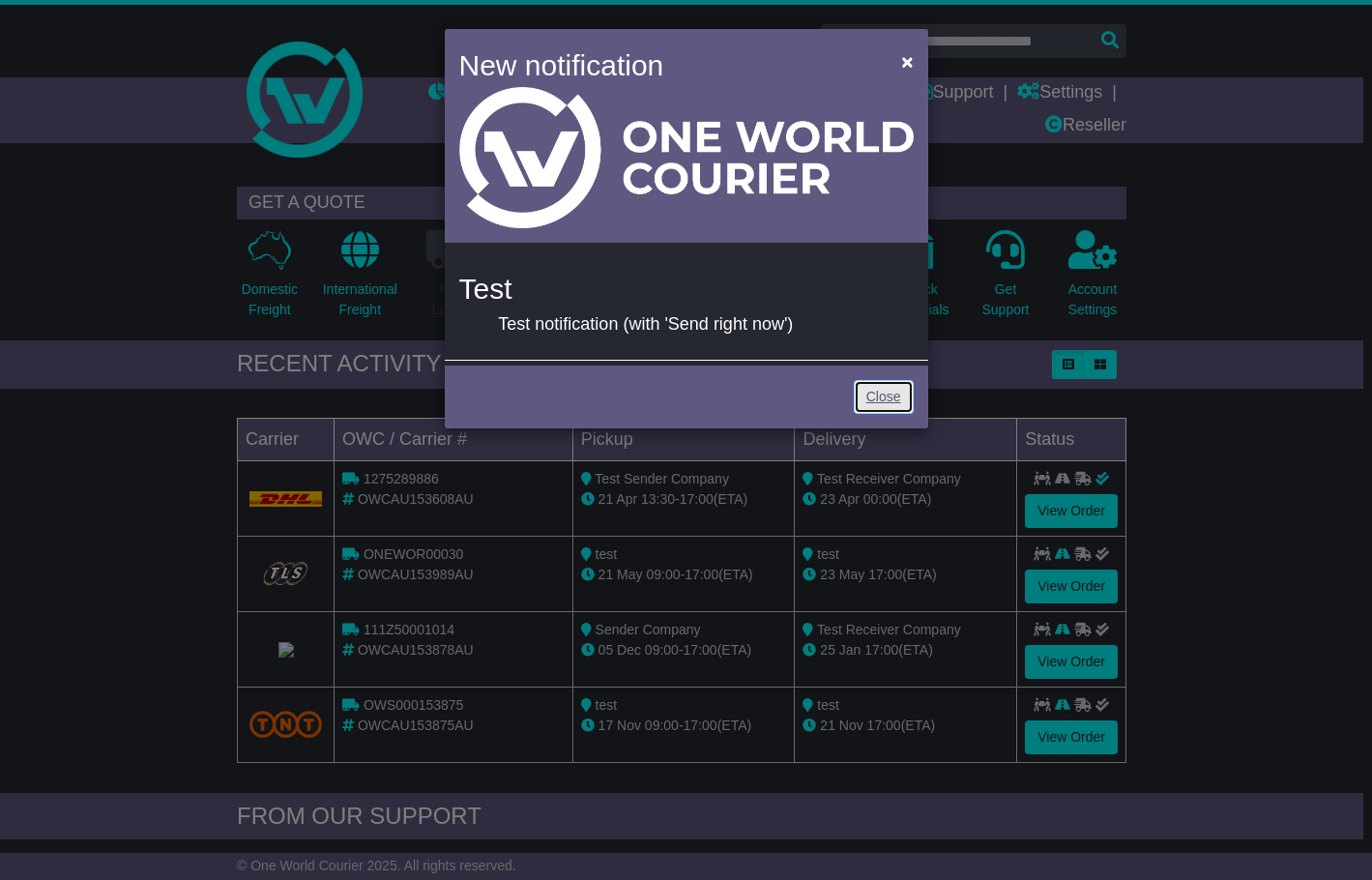 click on "Close" at bounding box center [884, 396] 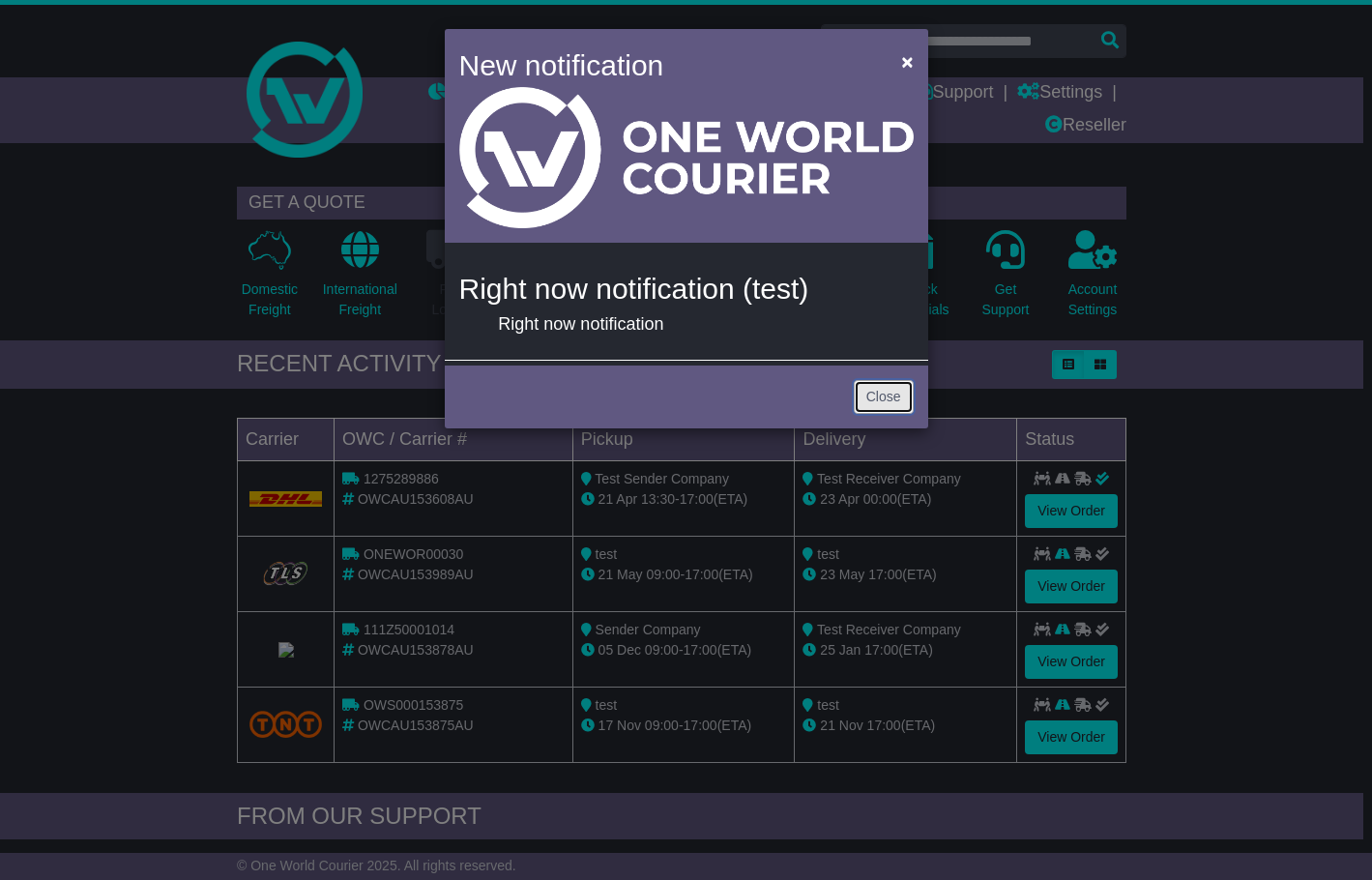 click on "Close" at bounding box center [884, 396] 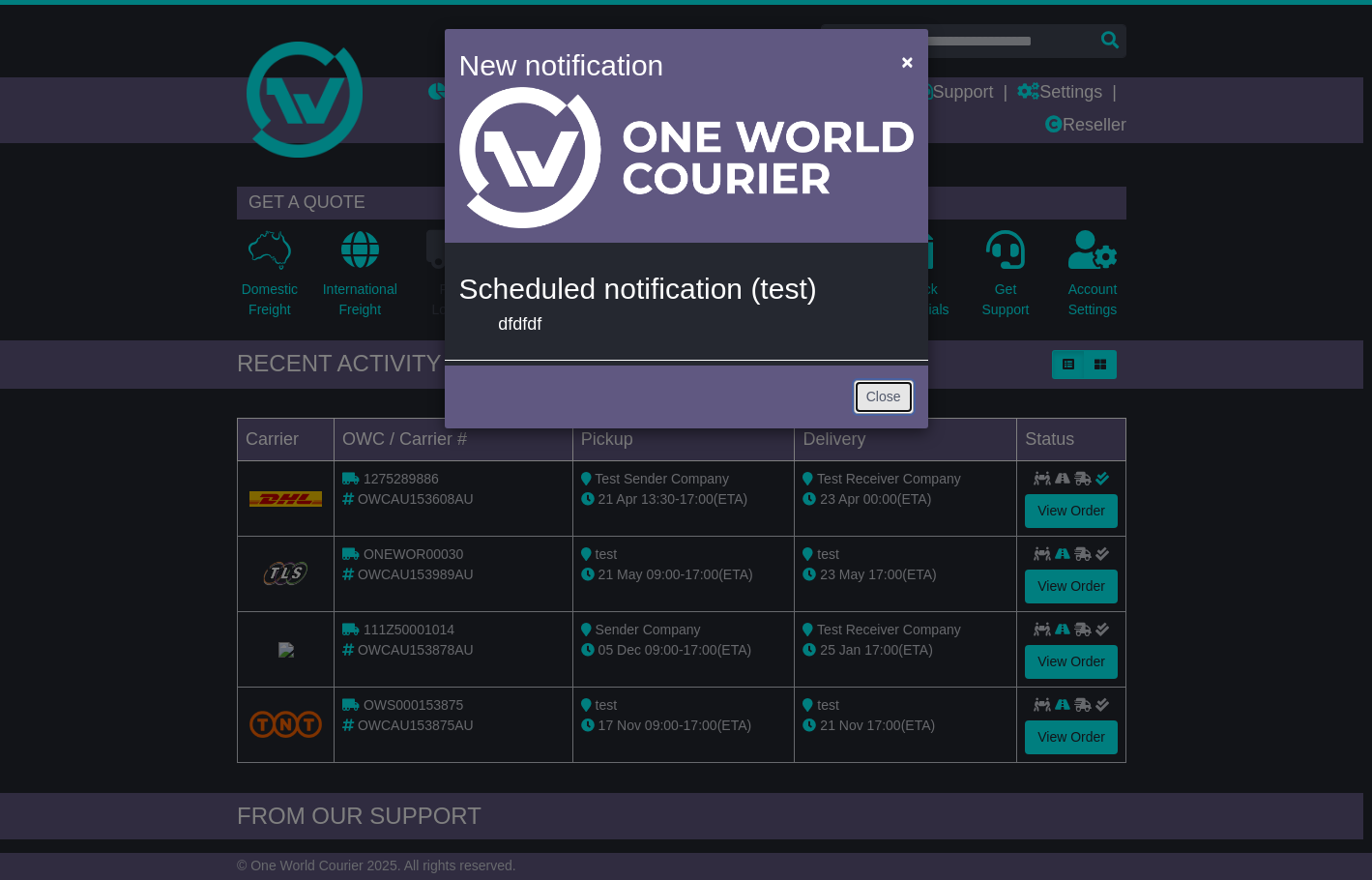 click on "Close" at bounding box center [884, 396] 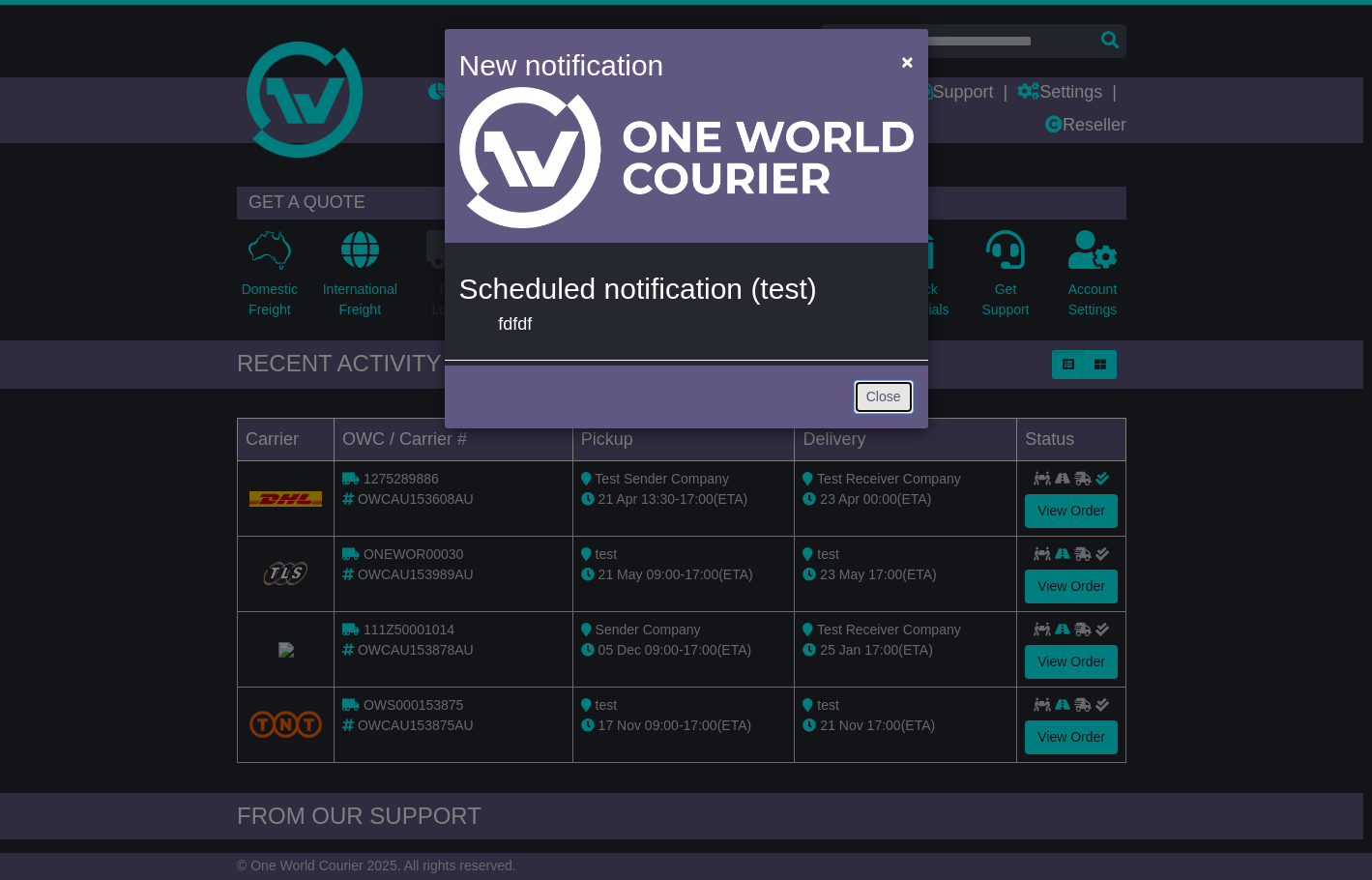 click on "Close" at bounding box center (884, 396) 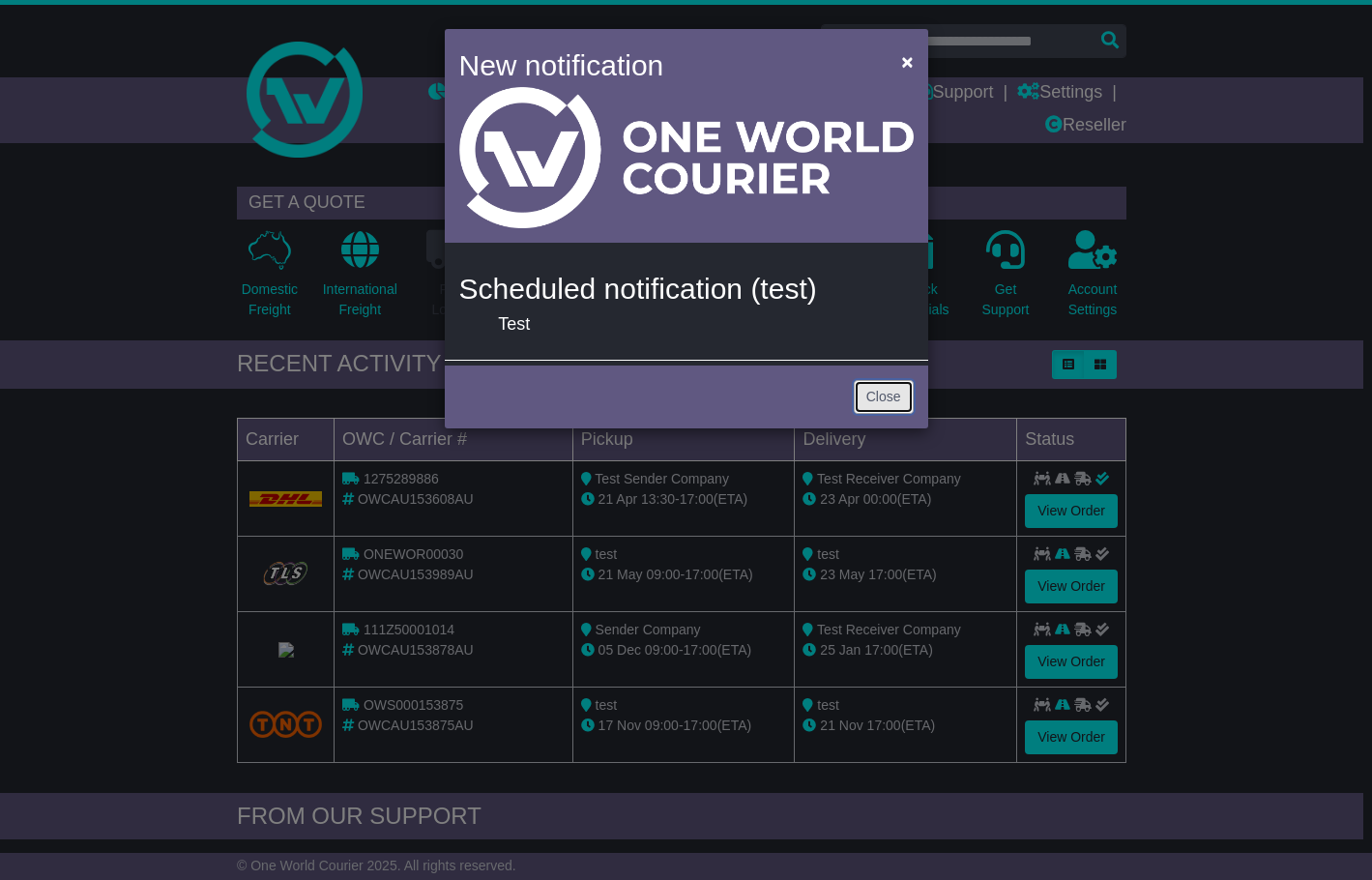 click on "Close" at bounding box center (884, 396) 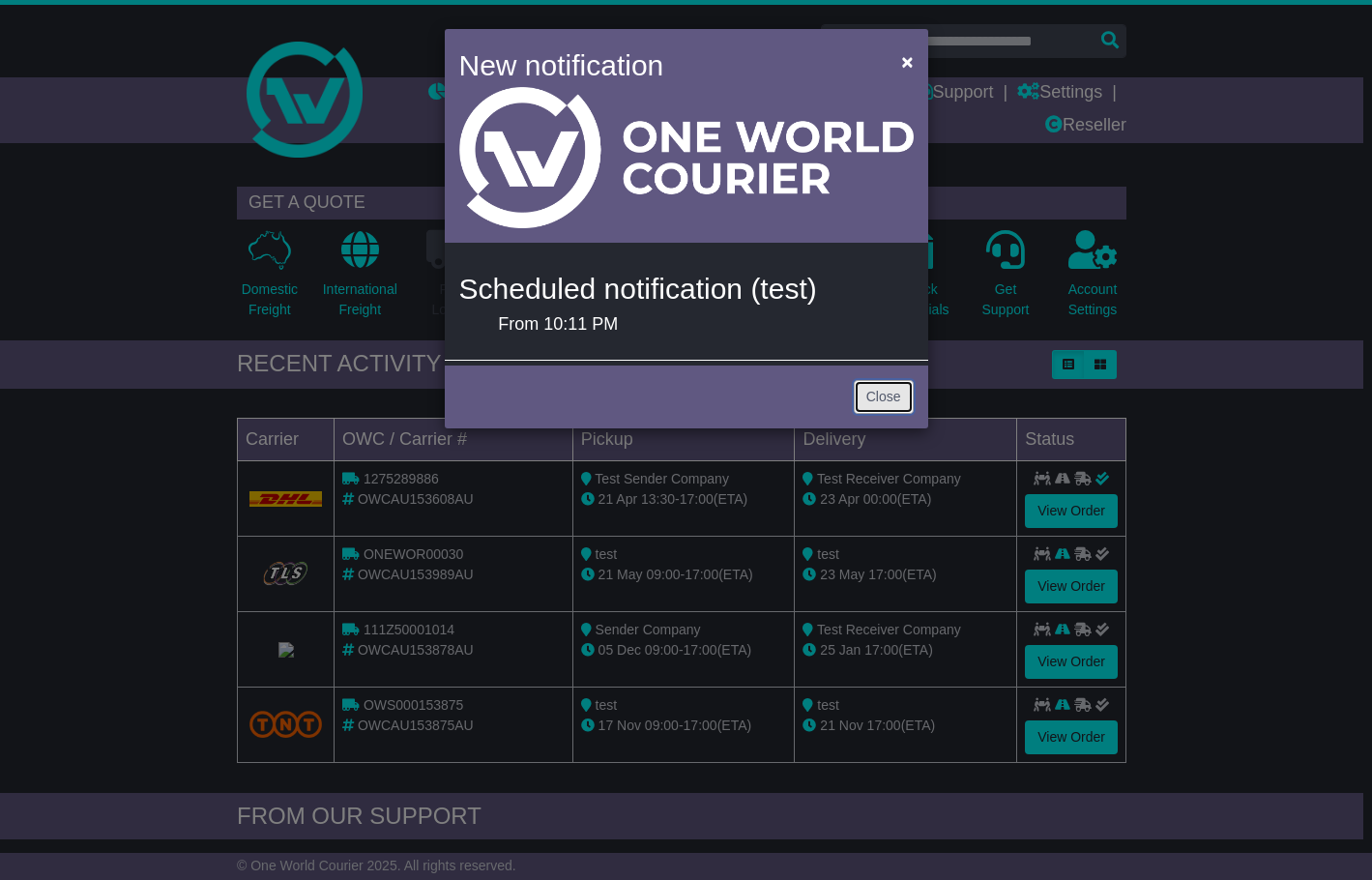 click on "Close" at bounding box center (884, 396) 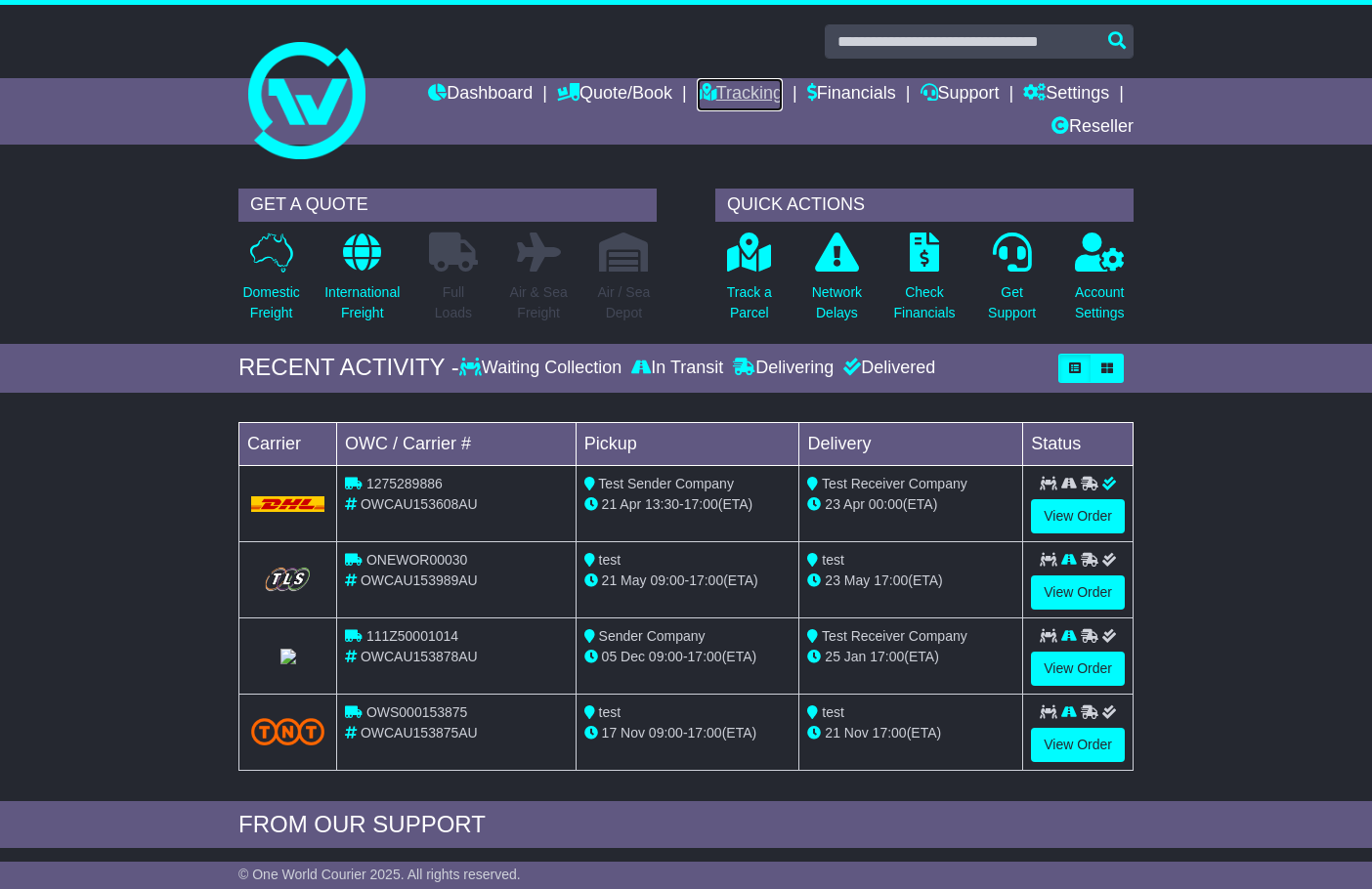 click on "Tracking" at bounding box center (740, 95) 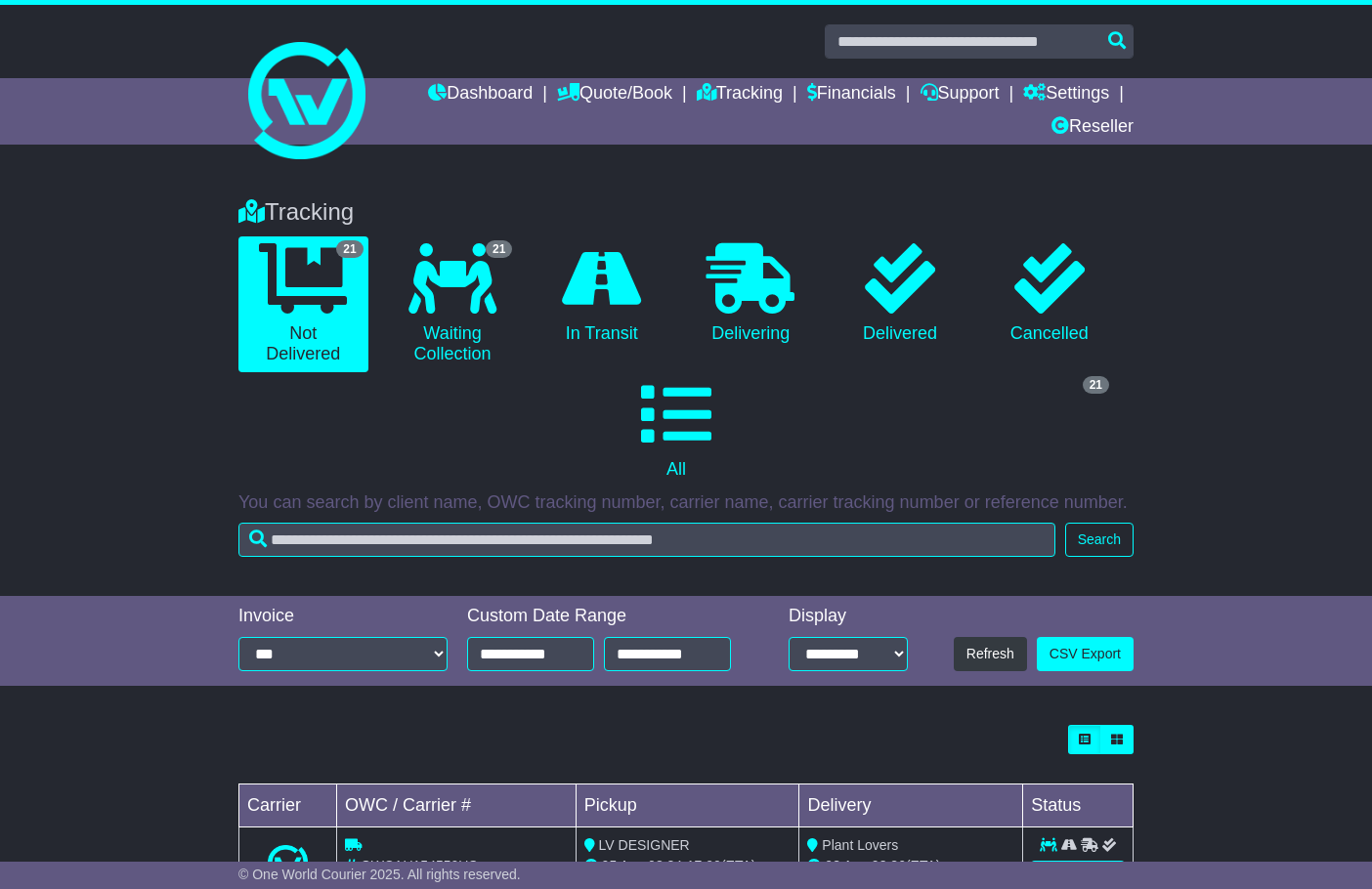 scroll, scrollTop: 0, scrollLeft: 0, axis: both 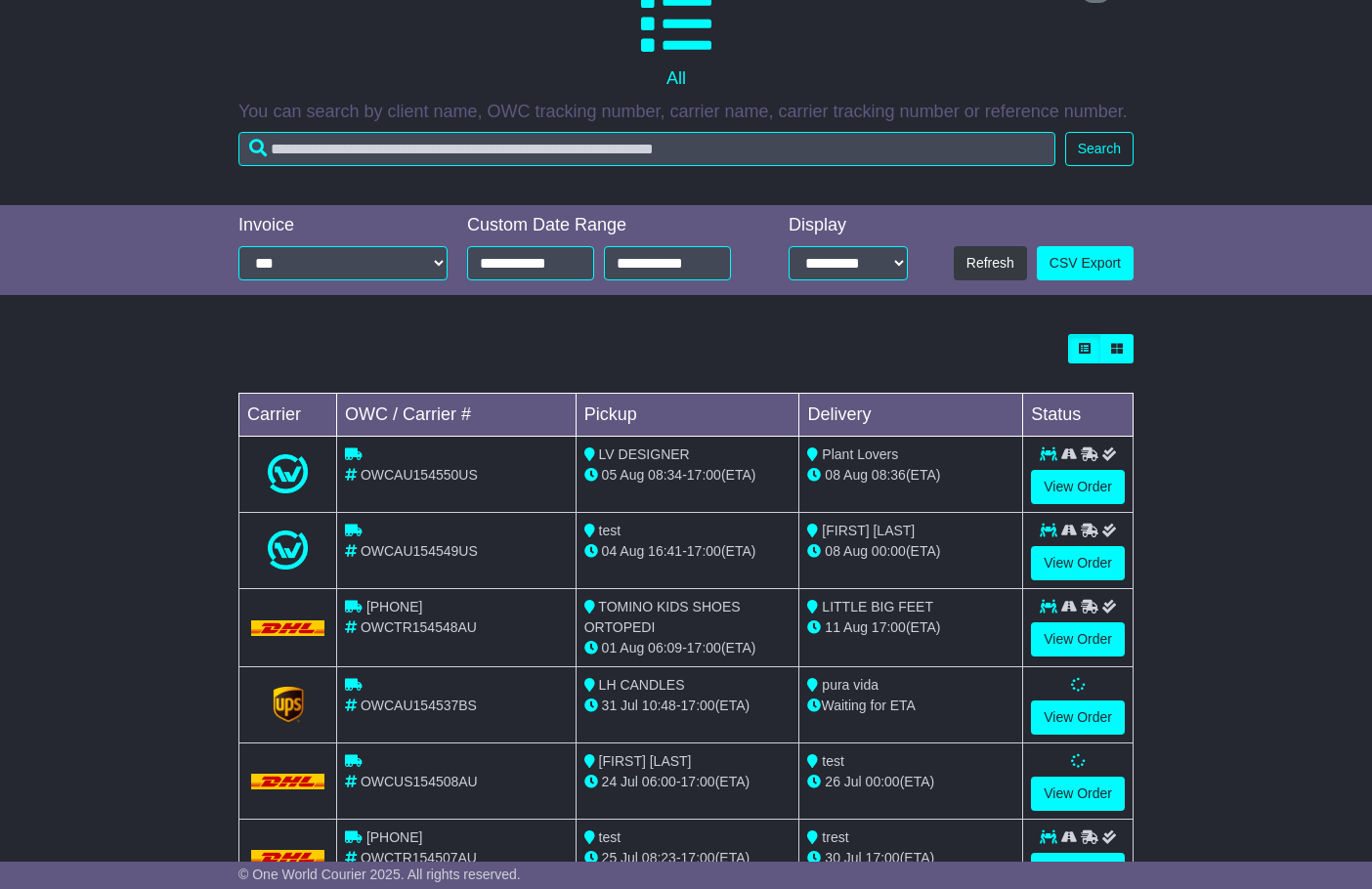 click on "OWCAU154550US" at bounding box center [419, 475] 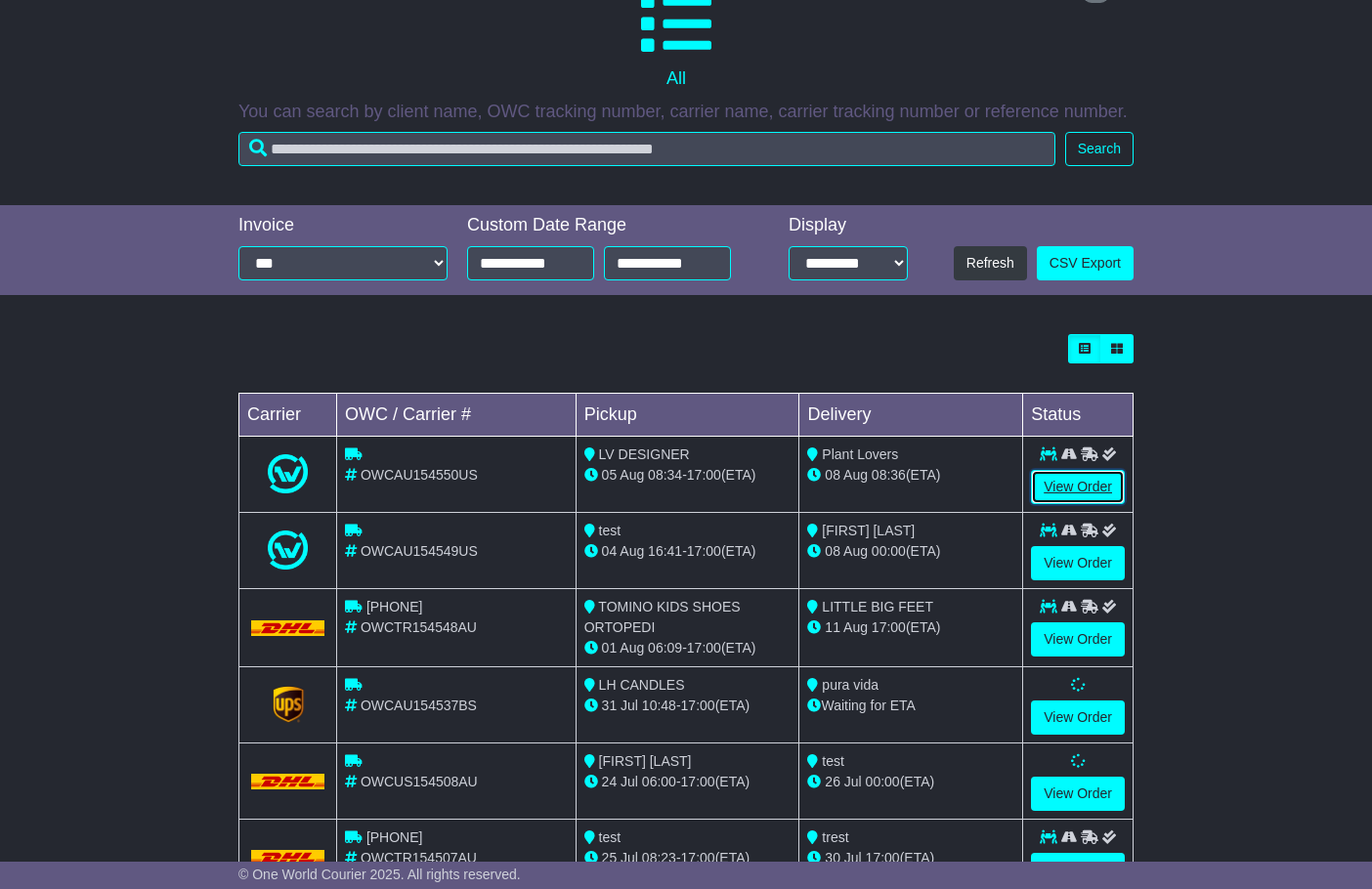 click on "View Order" at bounding box center [1078, 487] 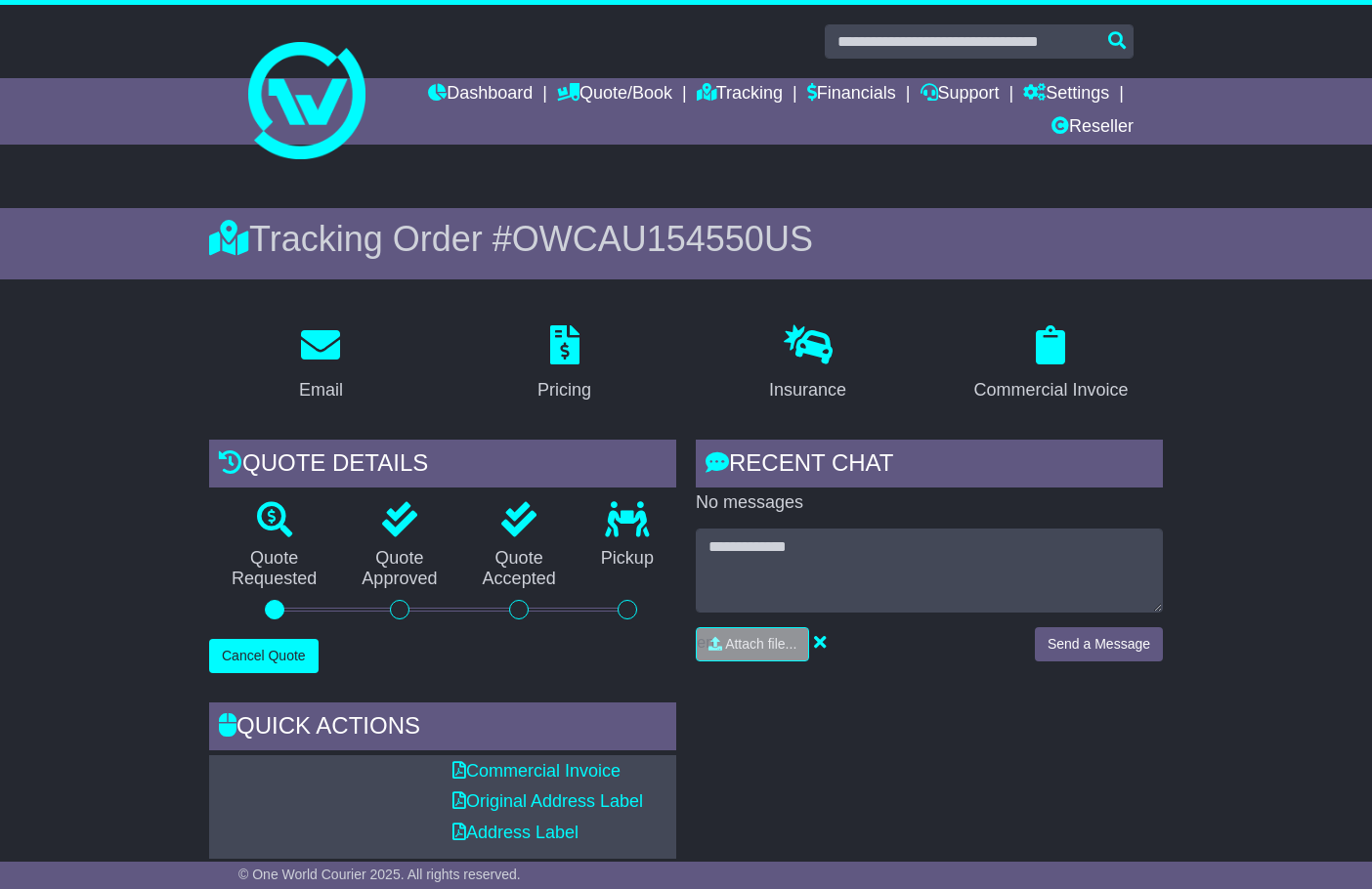 scroll, scrollTop: 0, scrollLeft: 0, axis: both 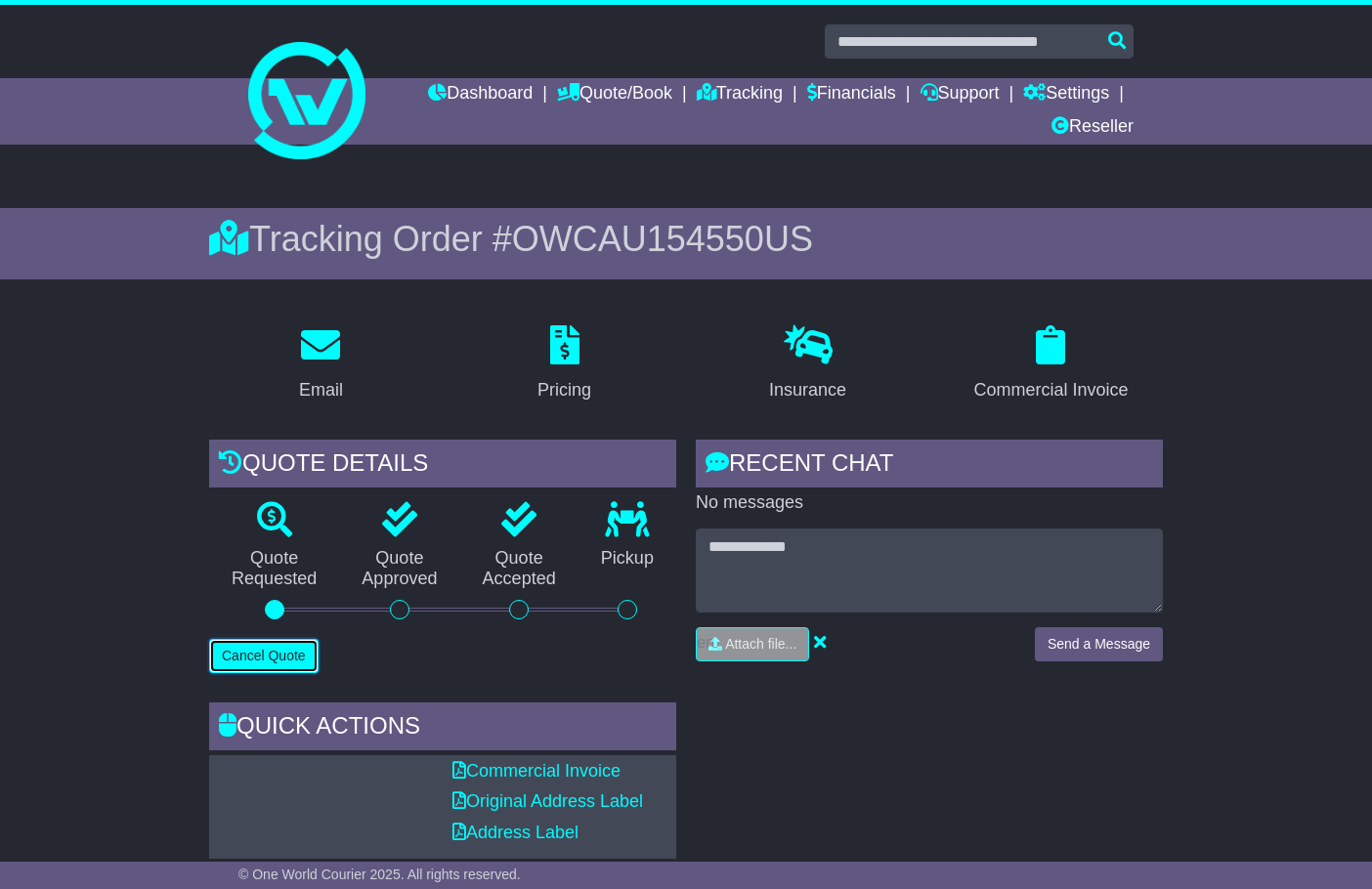click on "Cancel Quote" 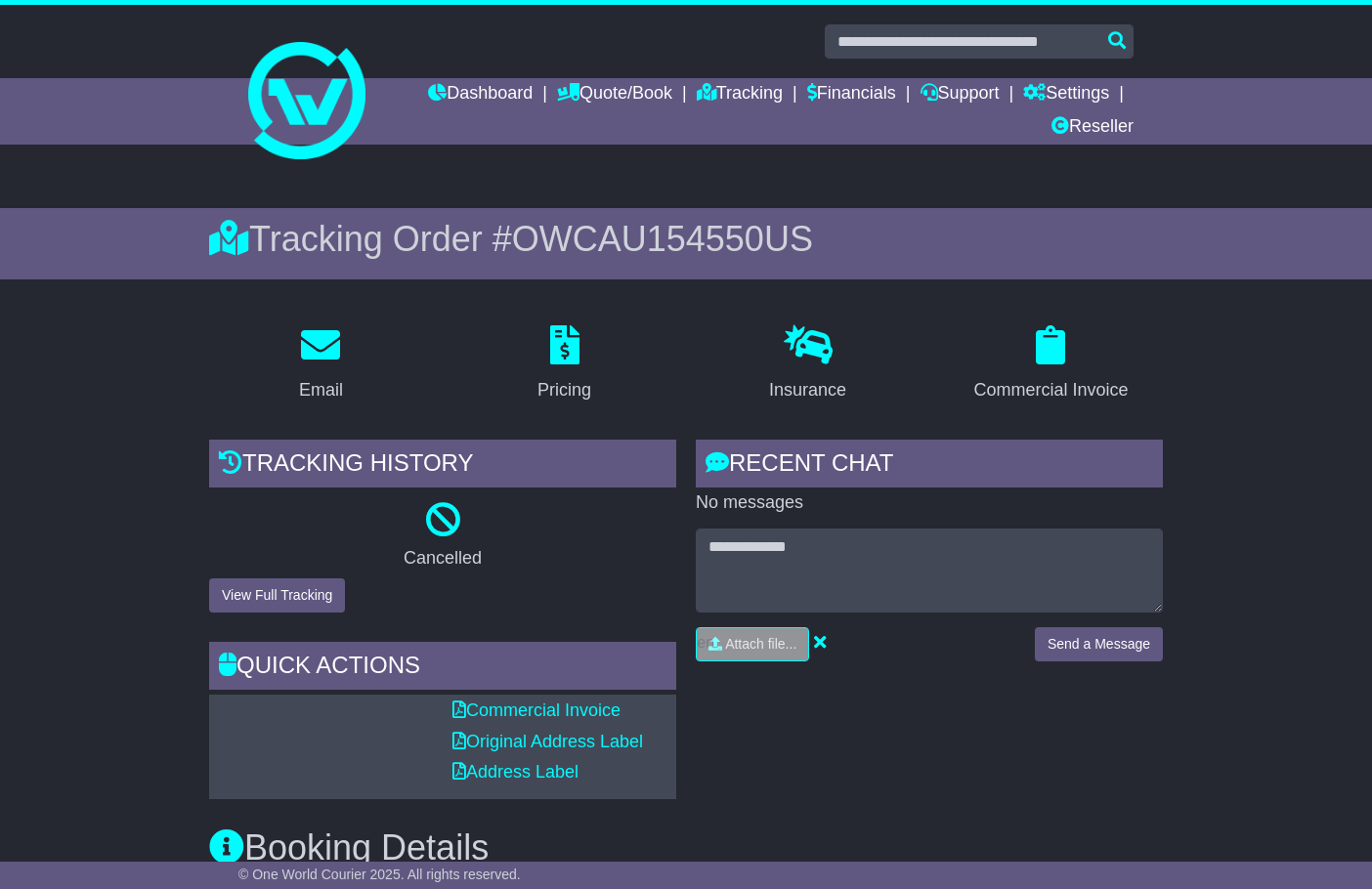 scroll, scrollTop: 0, scrollLeft: 0, axis: both 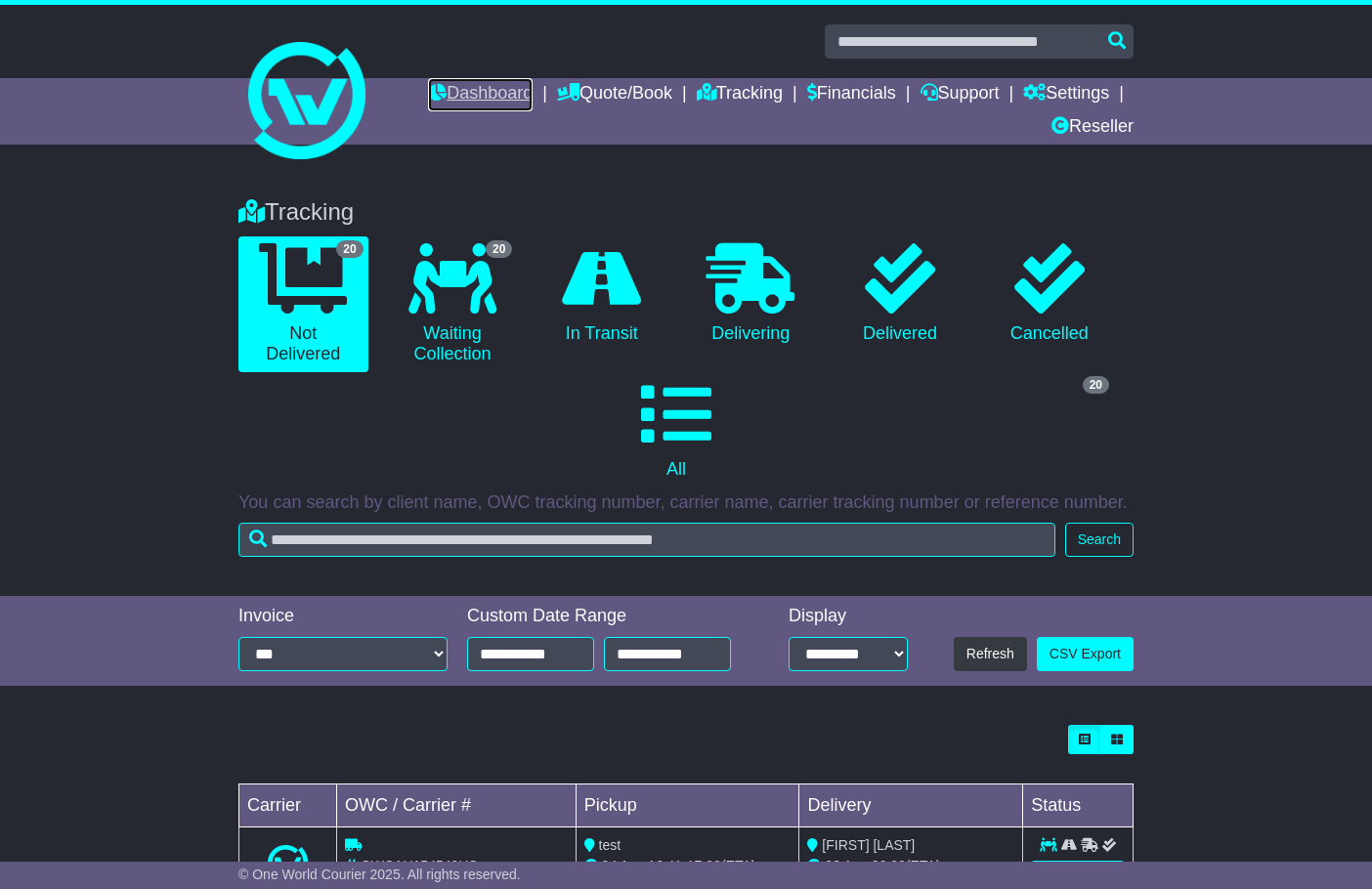 click on "Dashboard" at bounding box center [480, 95] 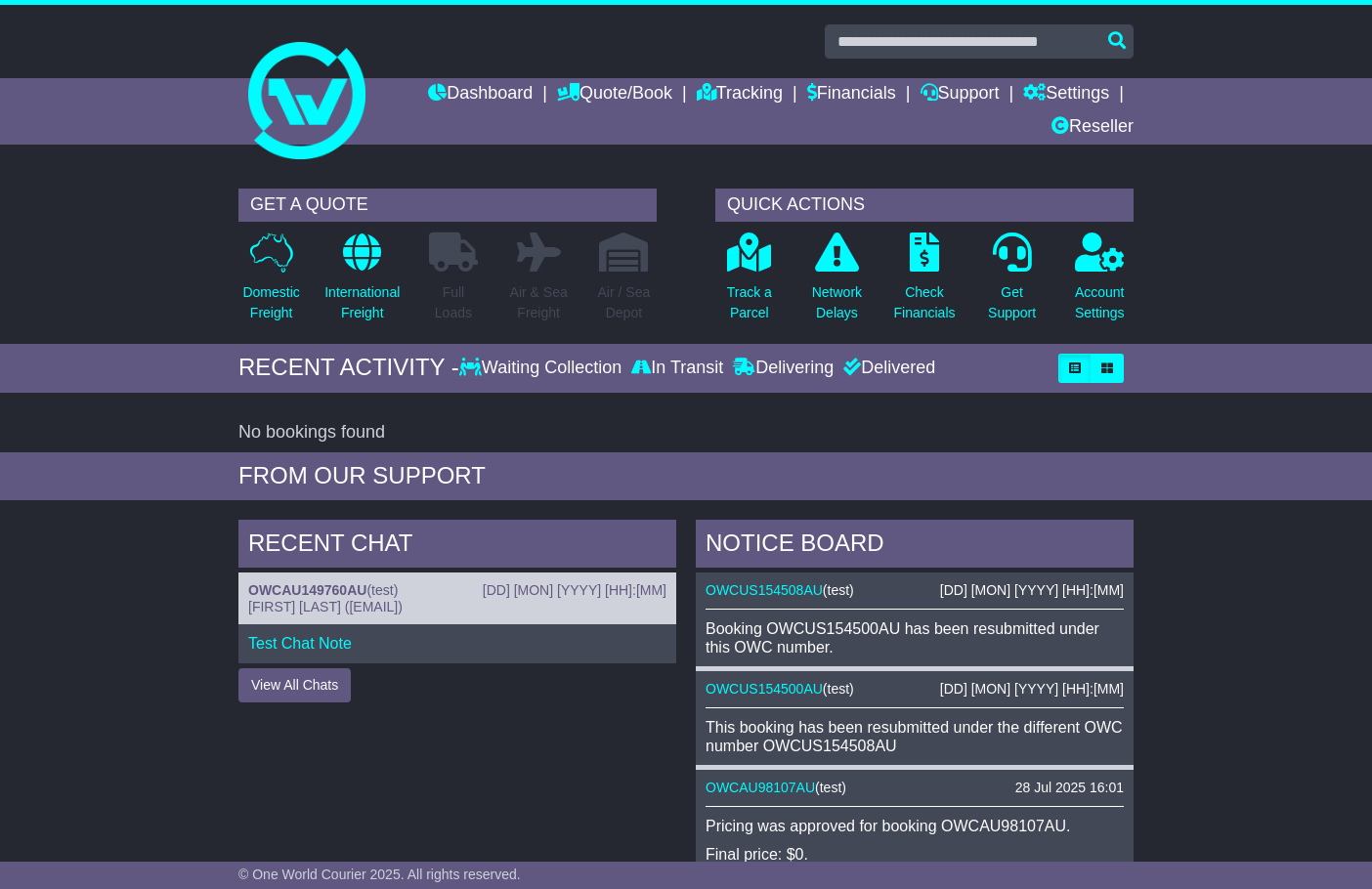 scroll, scrollTop: 0, scrollLeft: 0, axis: both 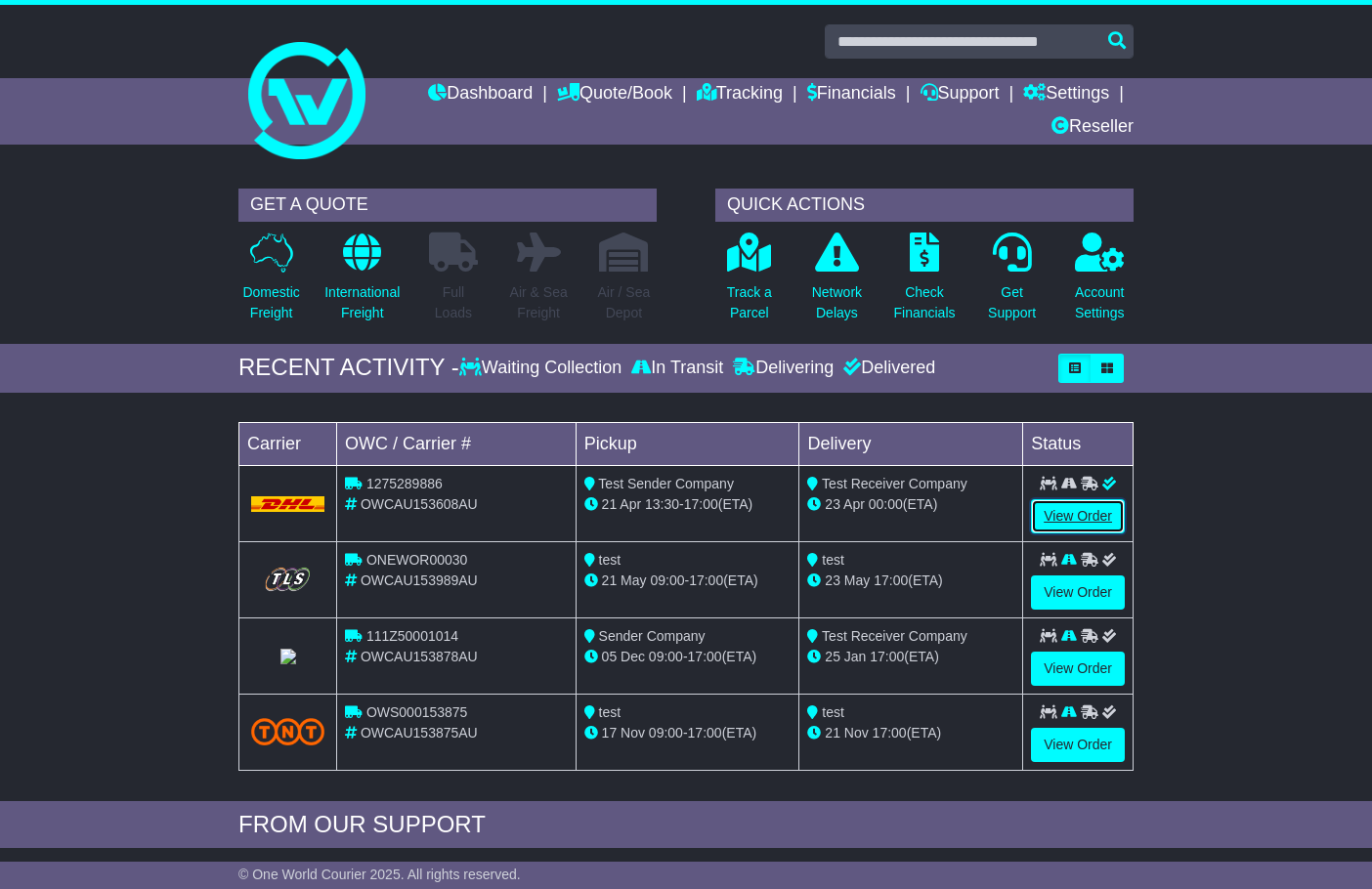 click on "View Order" at bounding box center [1078, 516] 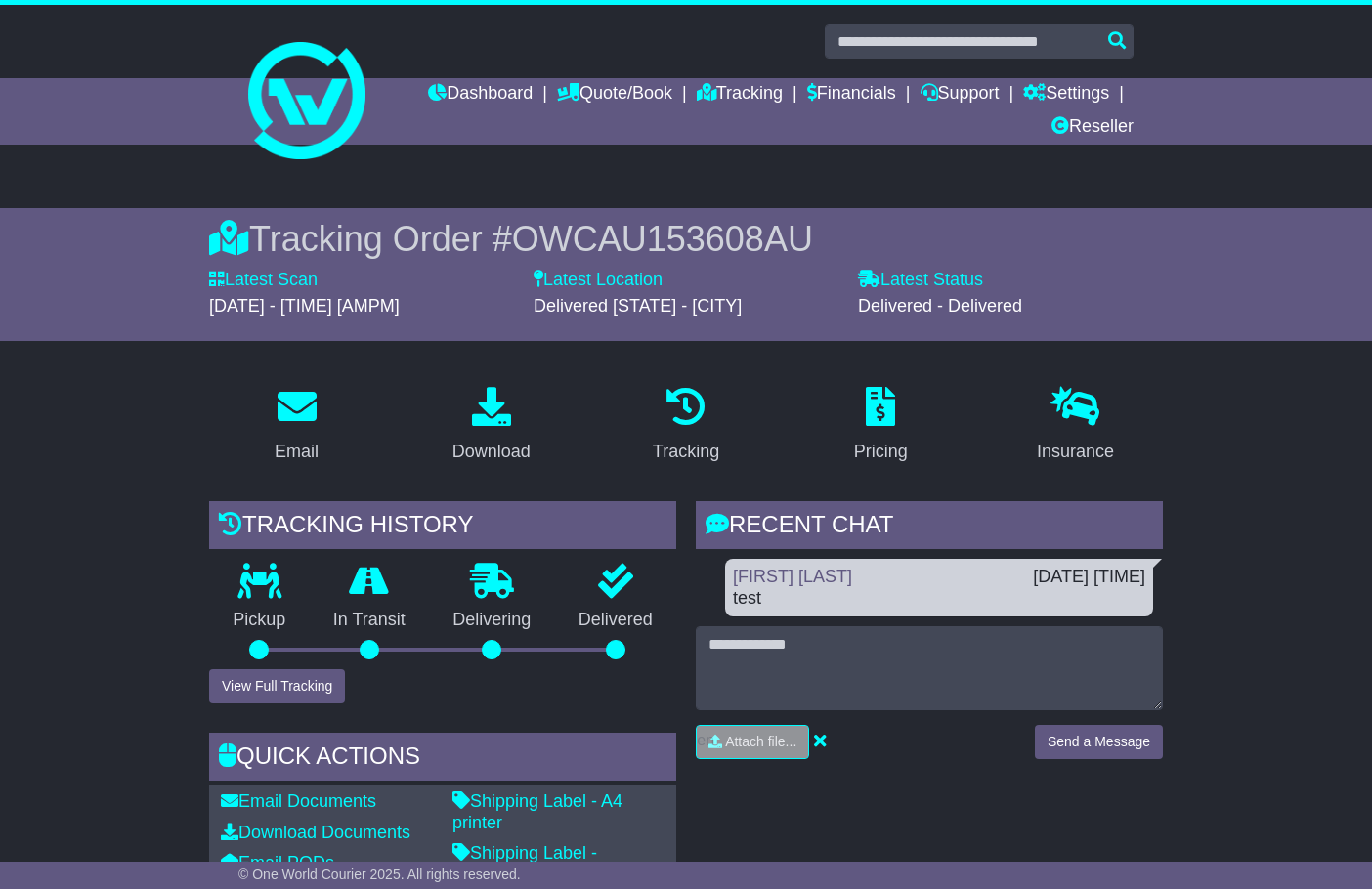 scroll, scrollTop: 0, scrollLeft: 0, axis: both 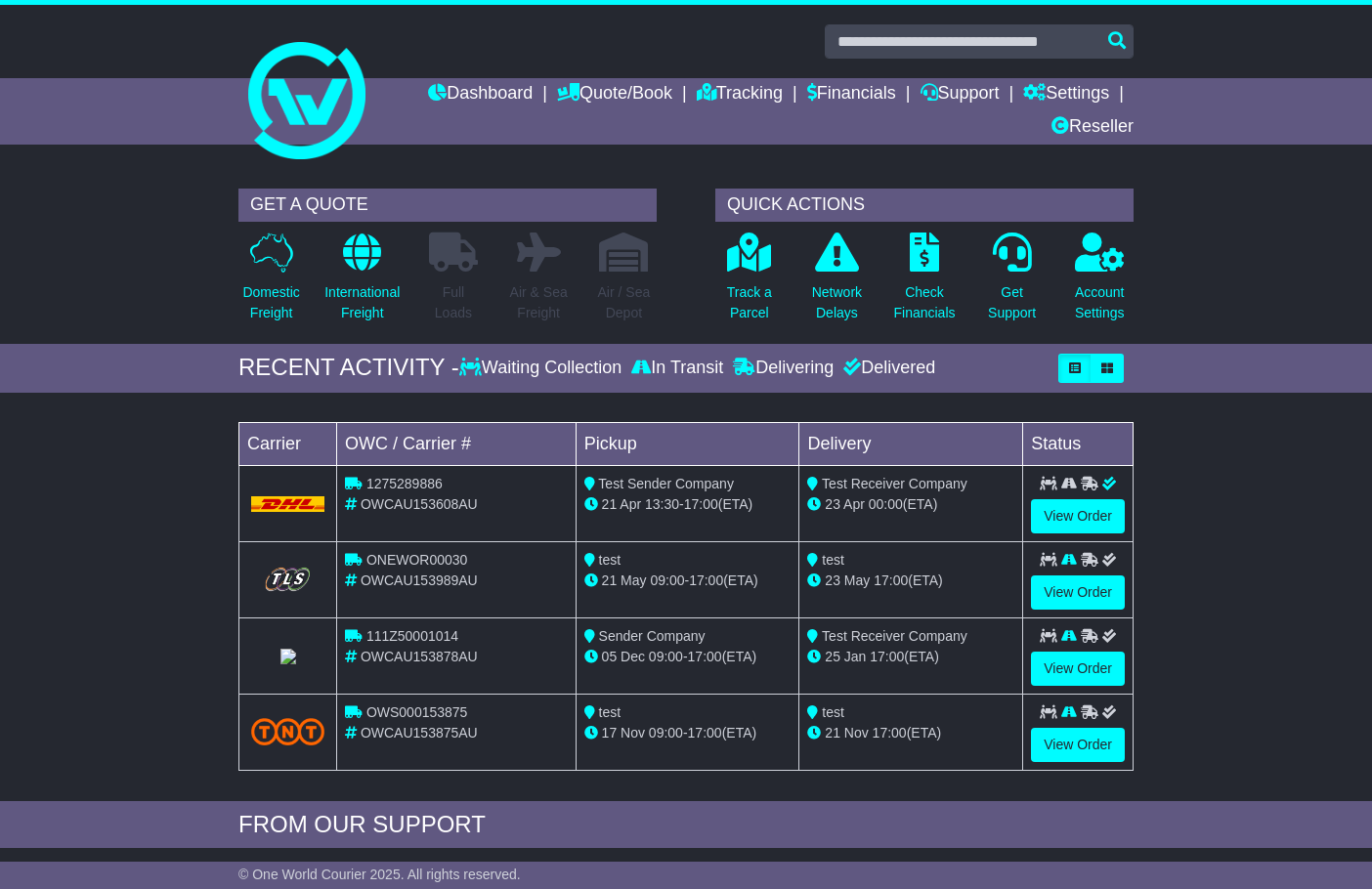 click on "OWCAU153608AU" at bounding box center (419, 504) 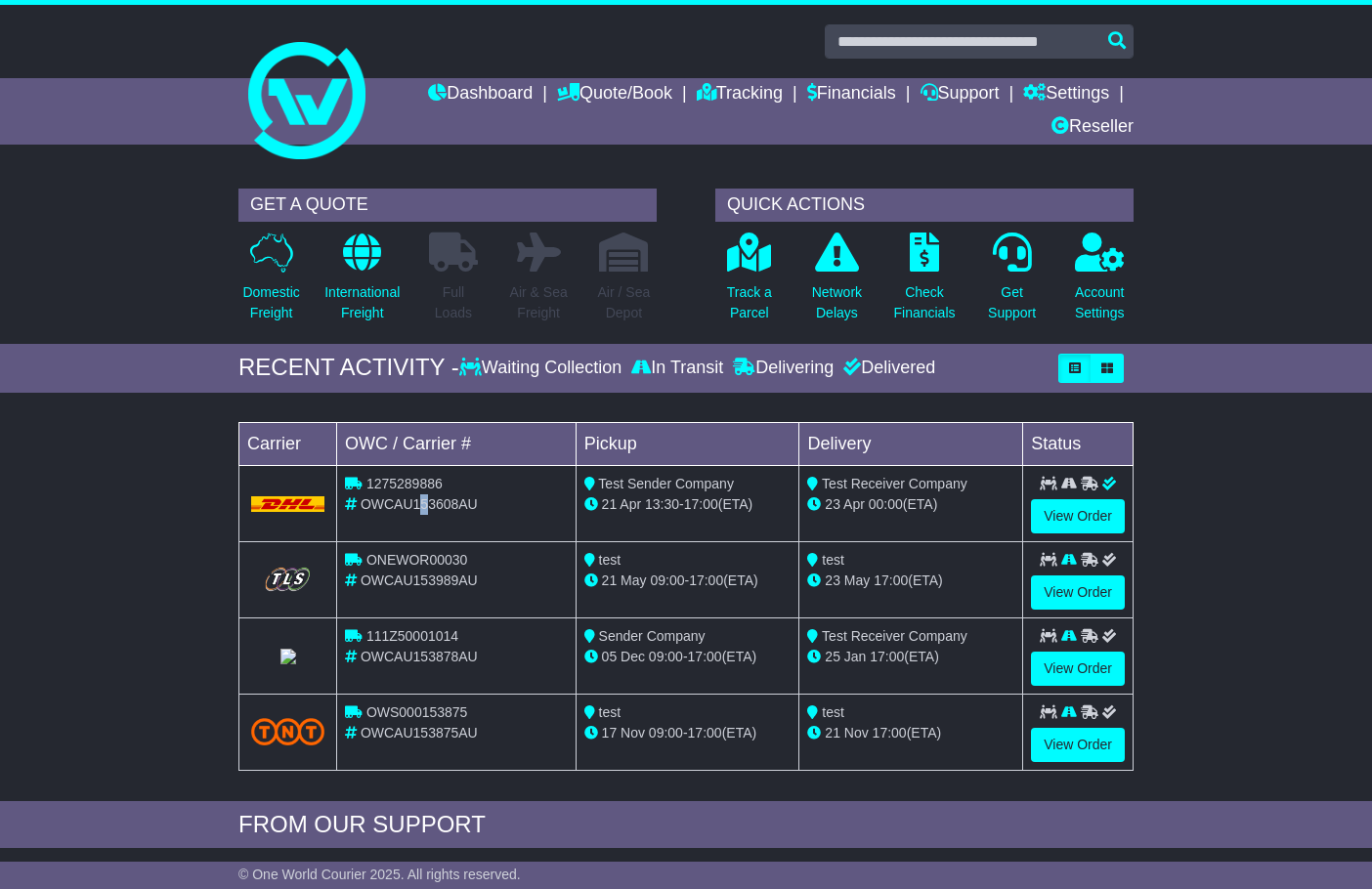 click on "OWCAU153608AU" at bounding box center (419, 504) 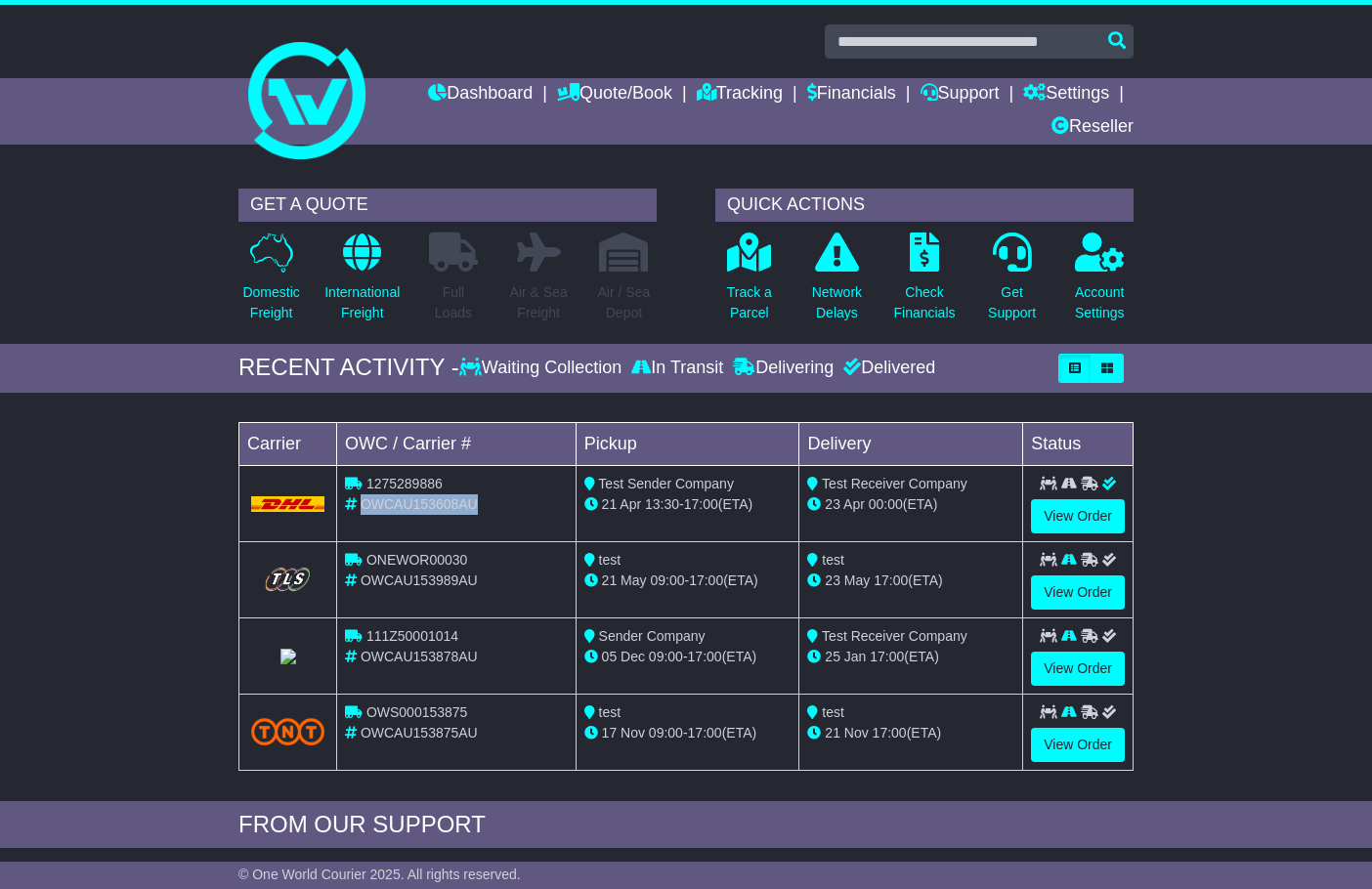 drag, startPoint x: 473, startPoint y: 504, endPoint x: 363, endPoint y: 511, distance: 110.222502 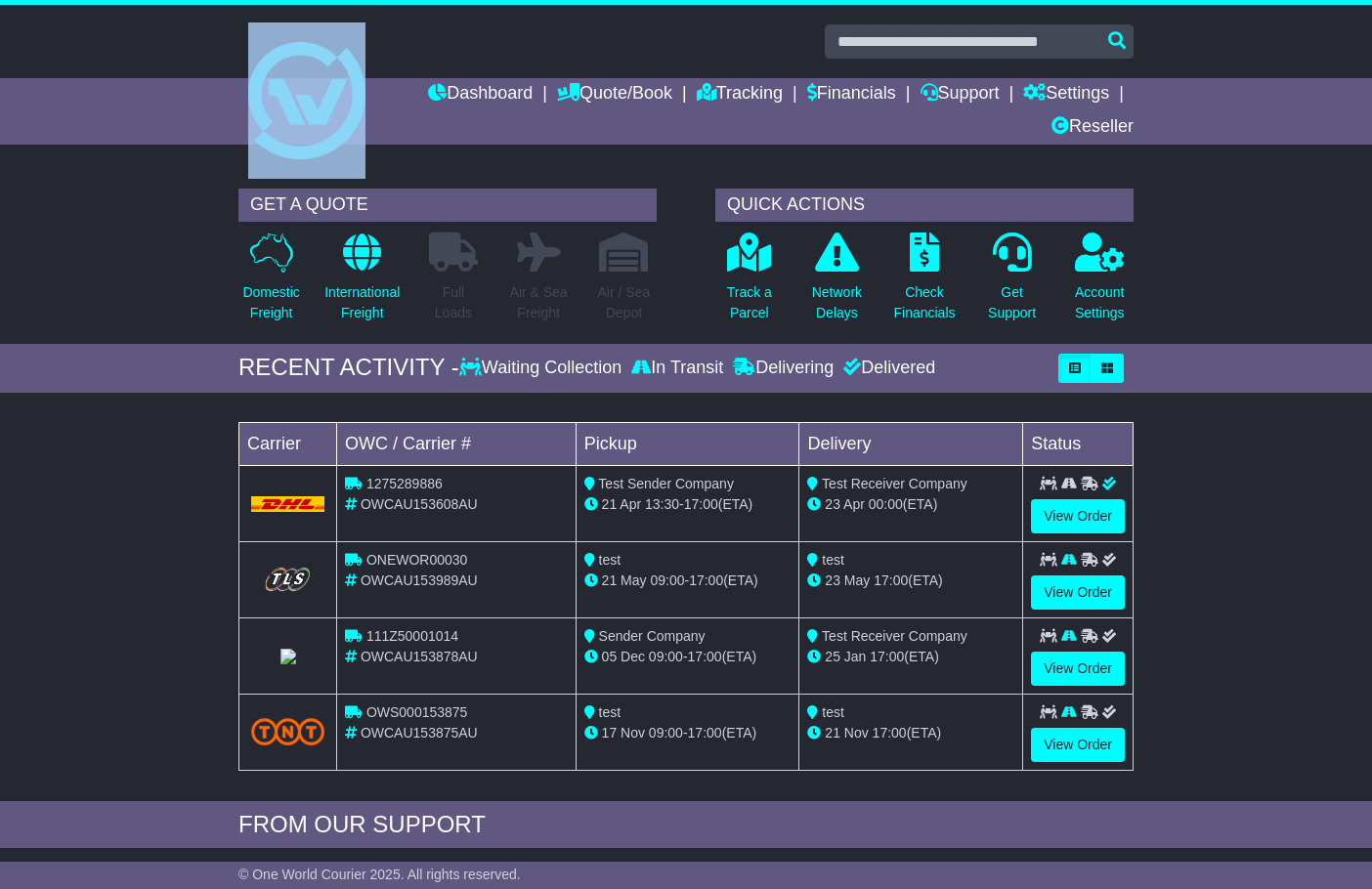 drag, startPoint x: 903, startPoint y: 21, endPoint x: 905, endPoint y: 34, distance: 13.152946 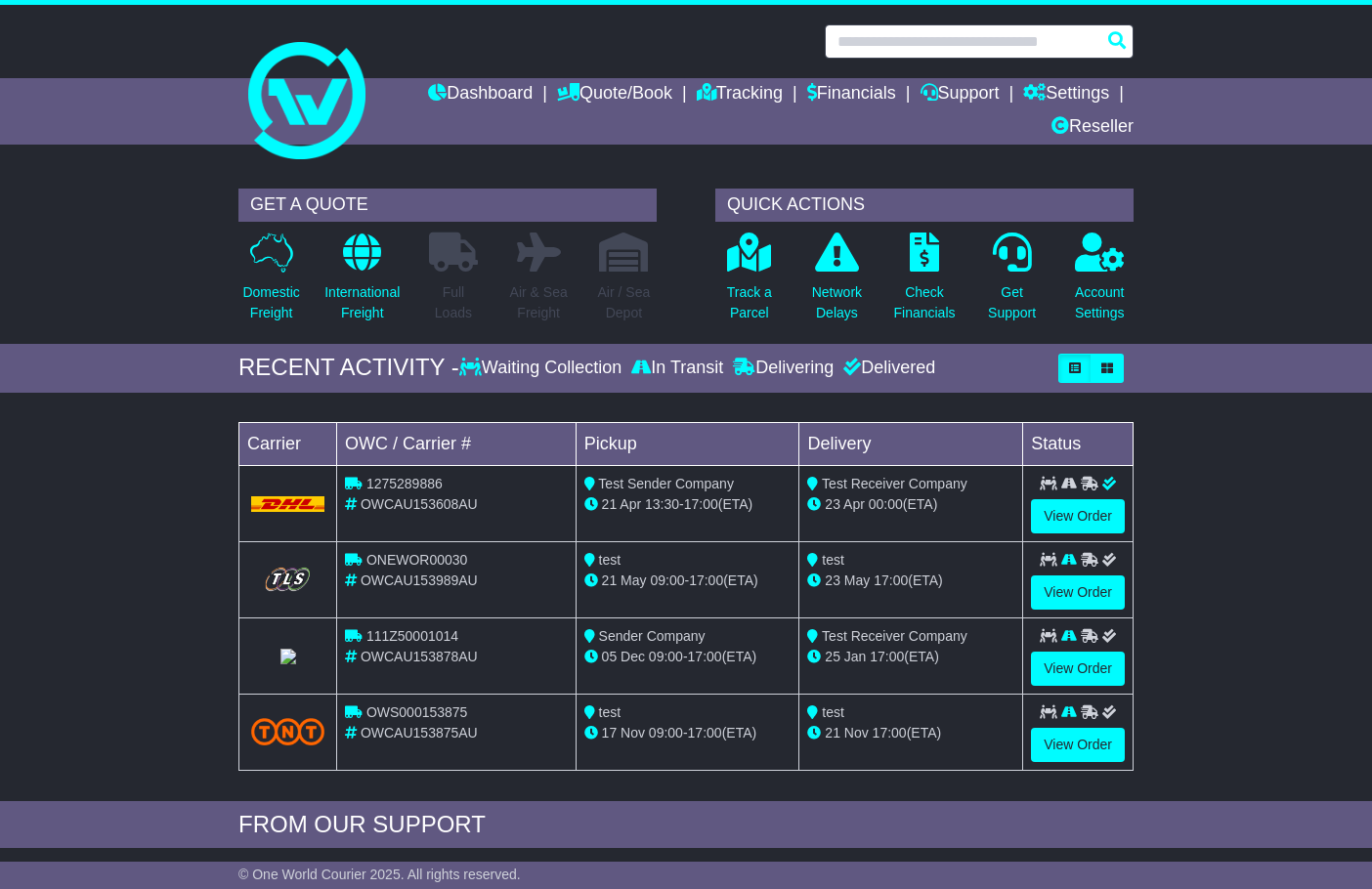 click at bounding box center (979, 41) 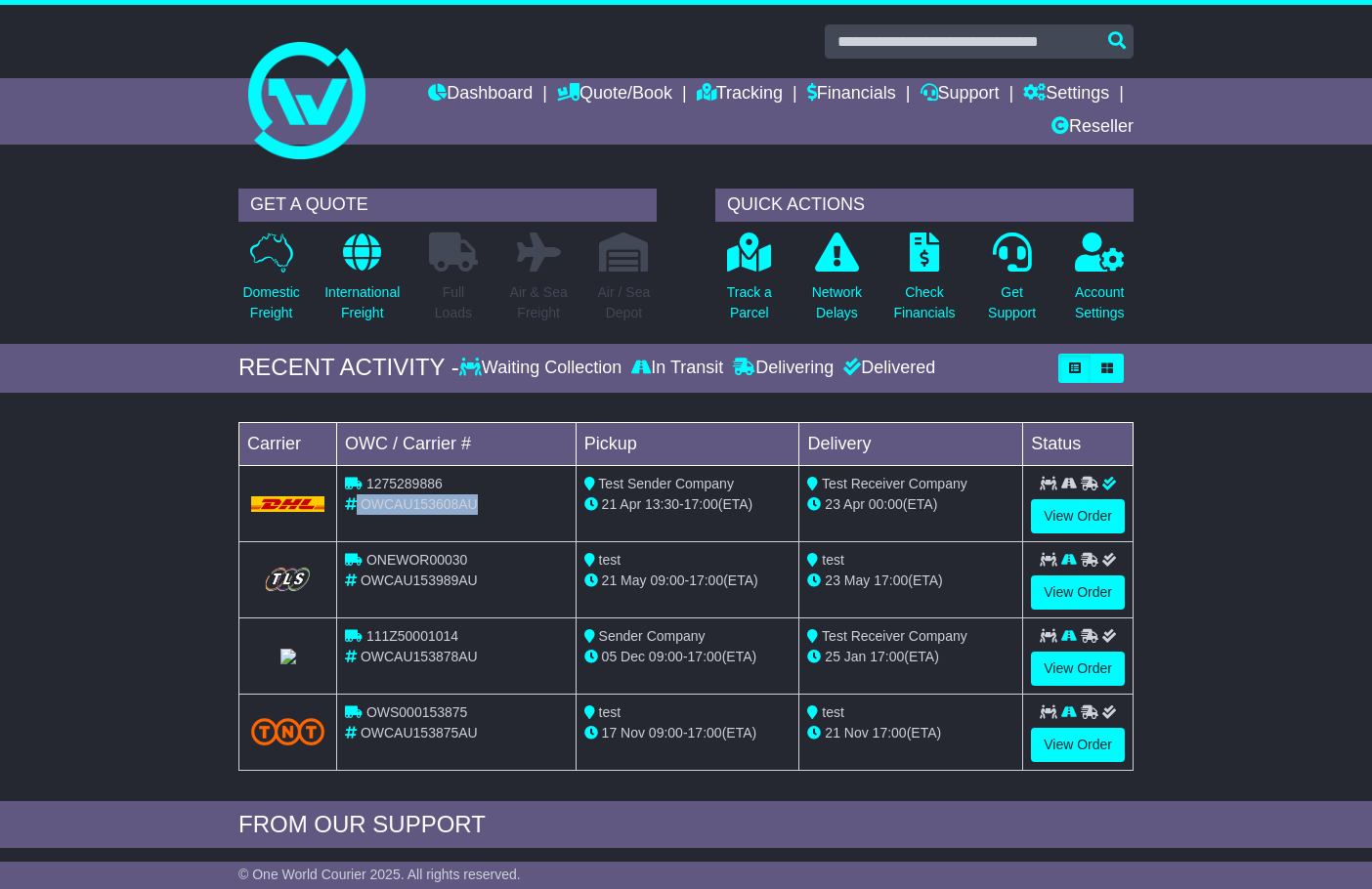 drag, startPoint x: 477, startPoint y: 503, endPoint x: 358, endPoint y: 499, distance: 119.06721 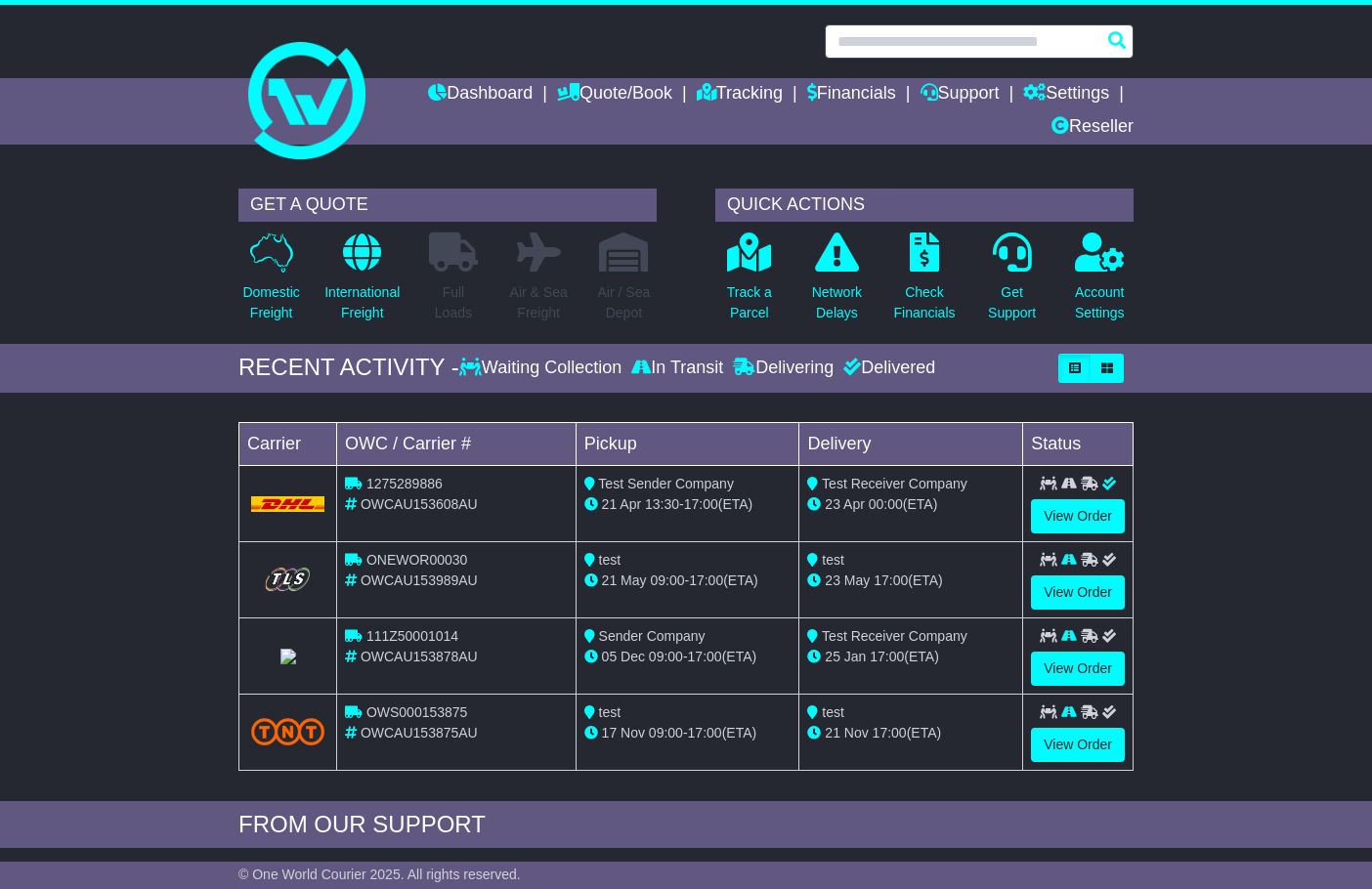 click at bounding box center [979, 41] 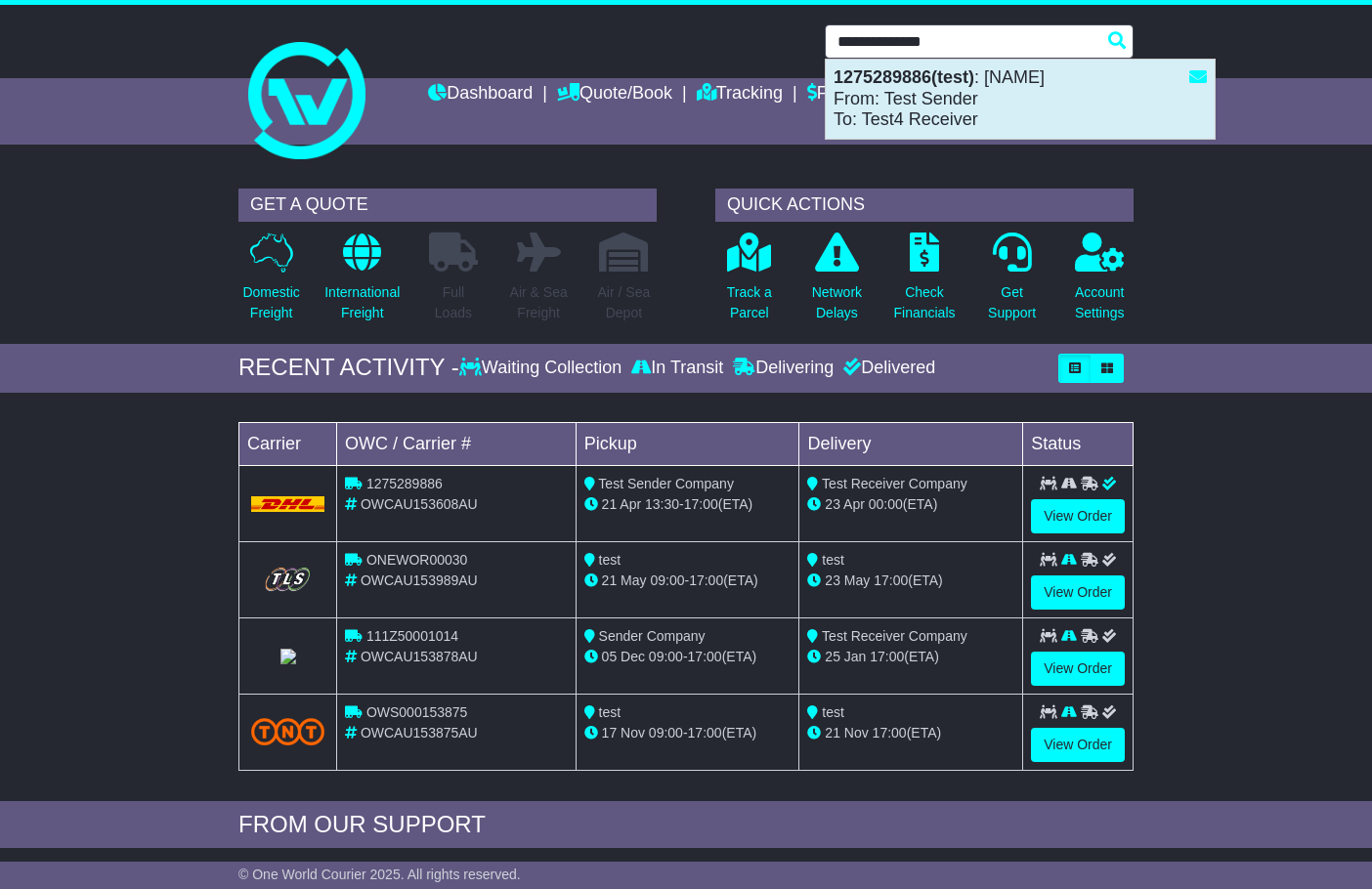 click on "1275289886(test) : CHARLES SAW SOLE TRADER From: Test Sender To: Test4 Receiver" at bounding box center [1020, 99] 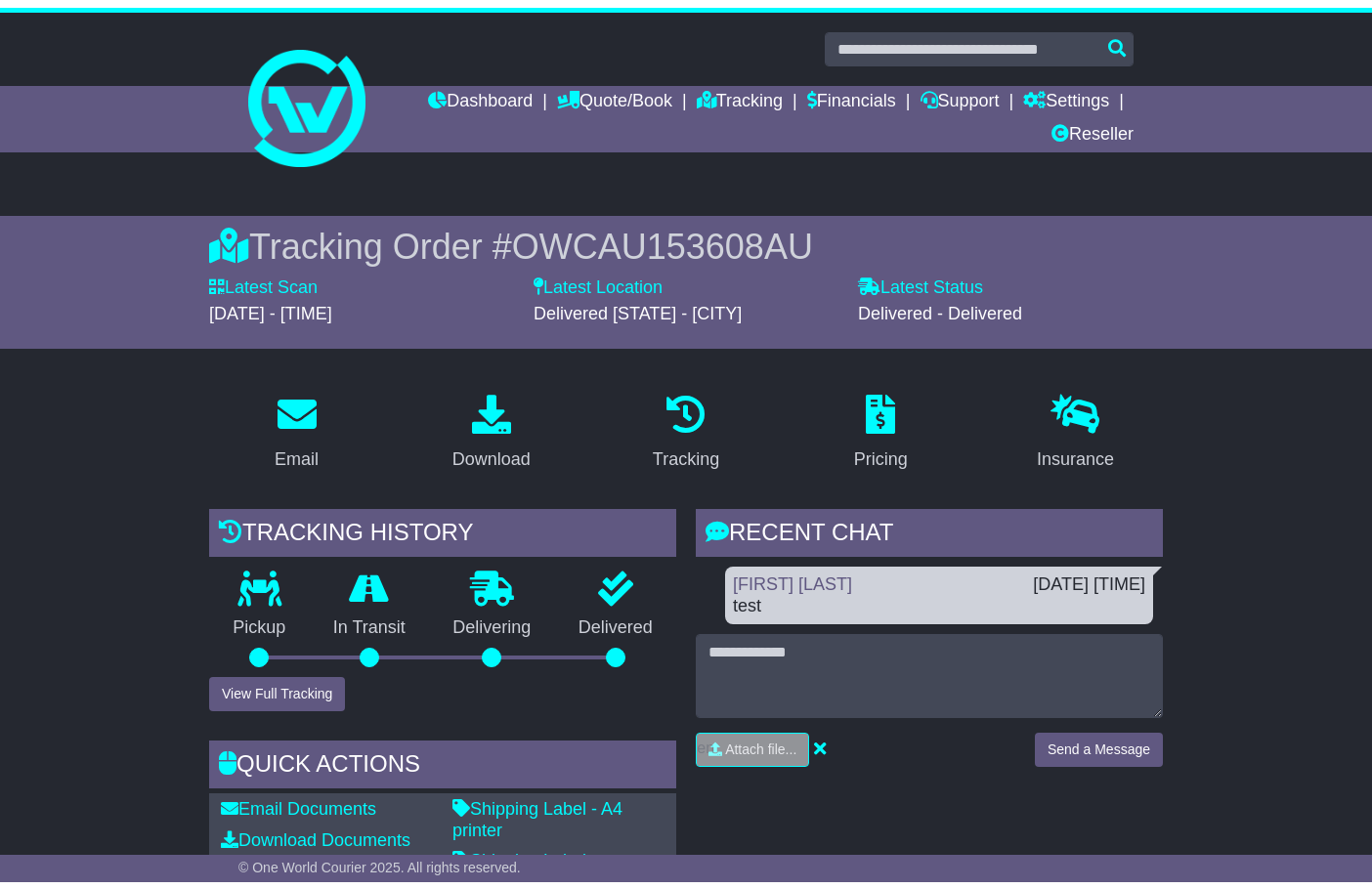 scroll, scrollTop: 0, scrollLeft: 0, axis: both 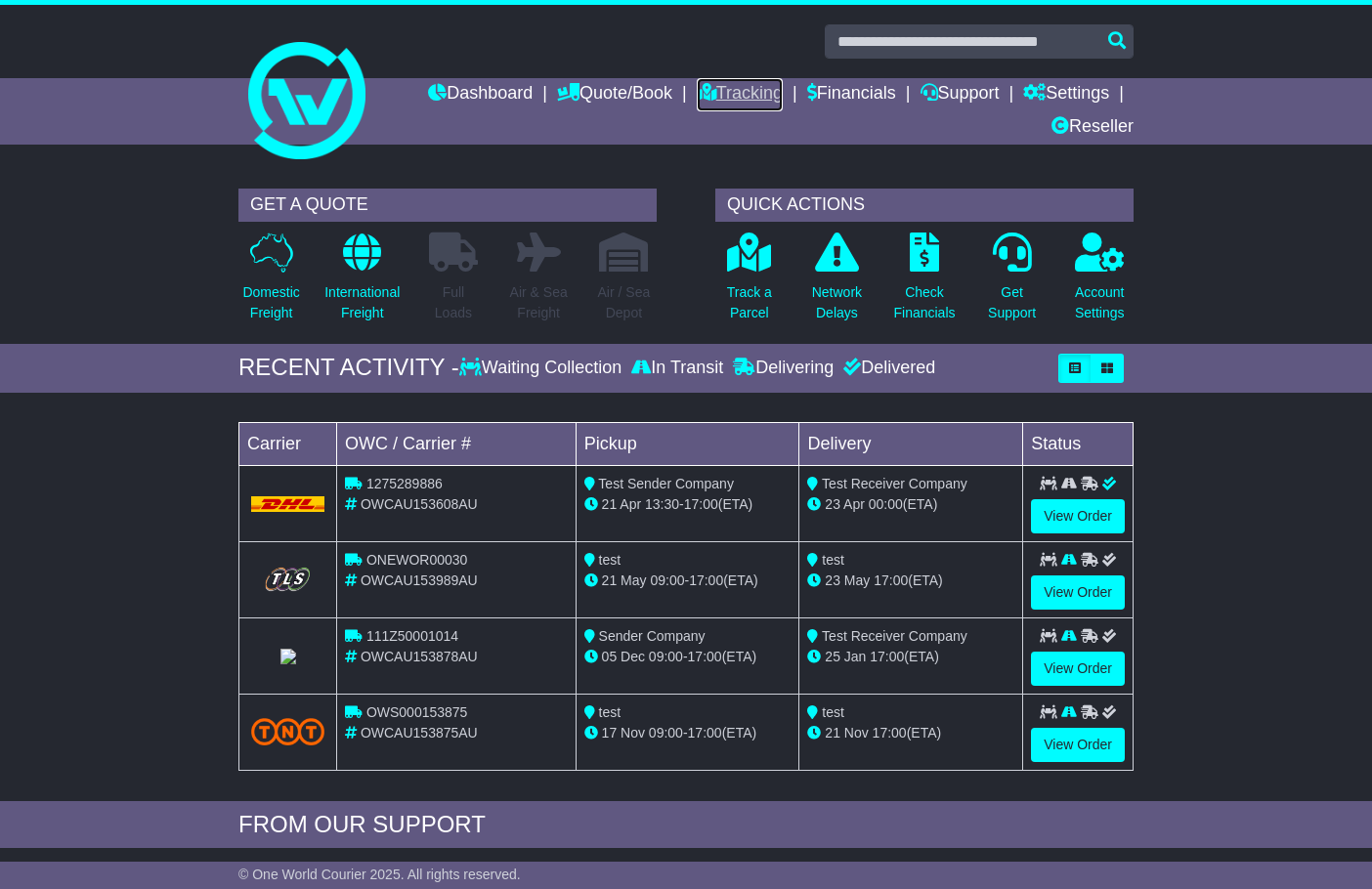 click on "Tracking" at bounding box center (740, 95) 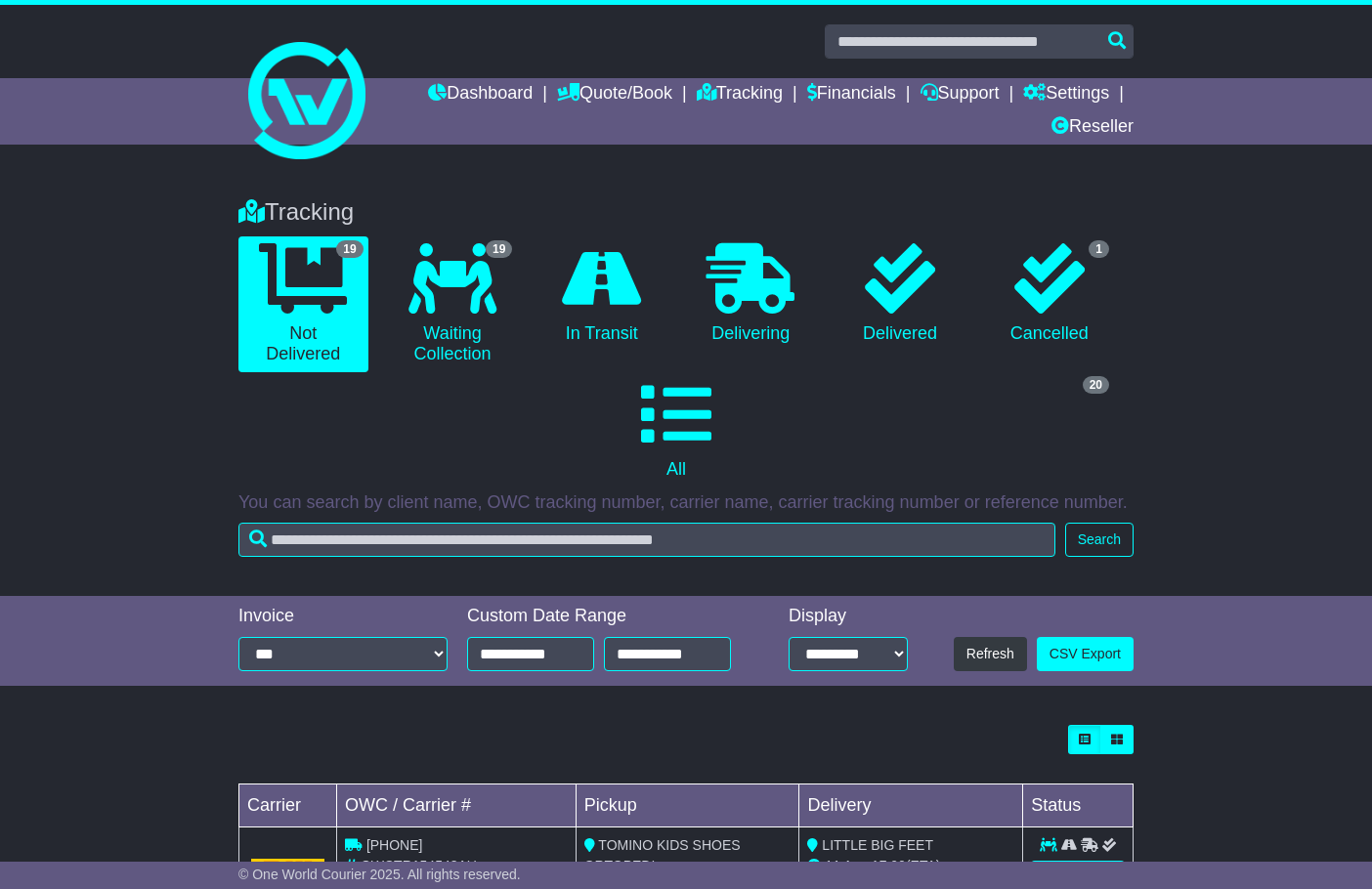 scroll, scrollTop: 0, scrollLeft: 0, axis: both 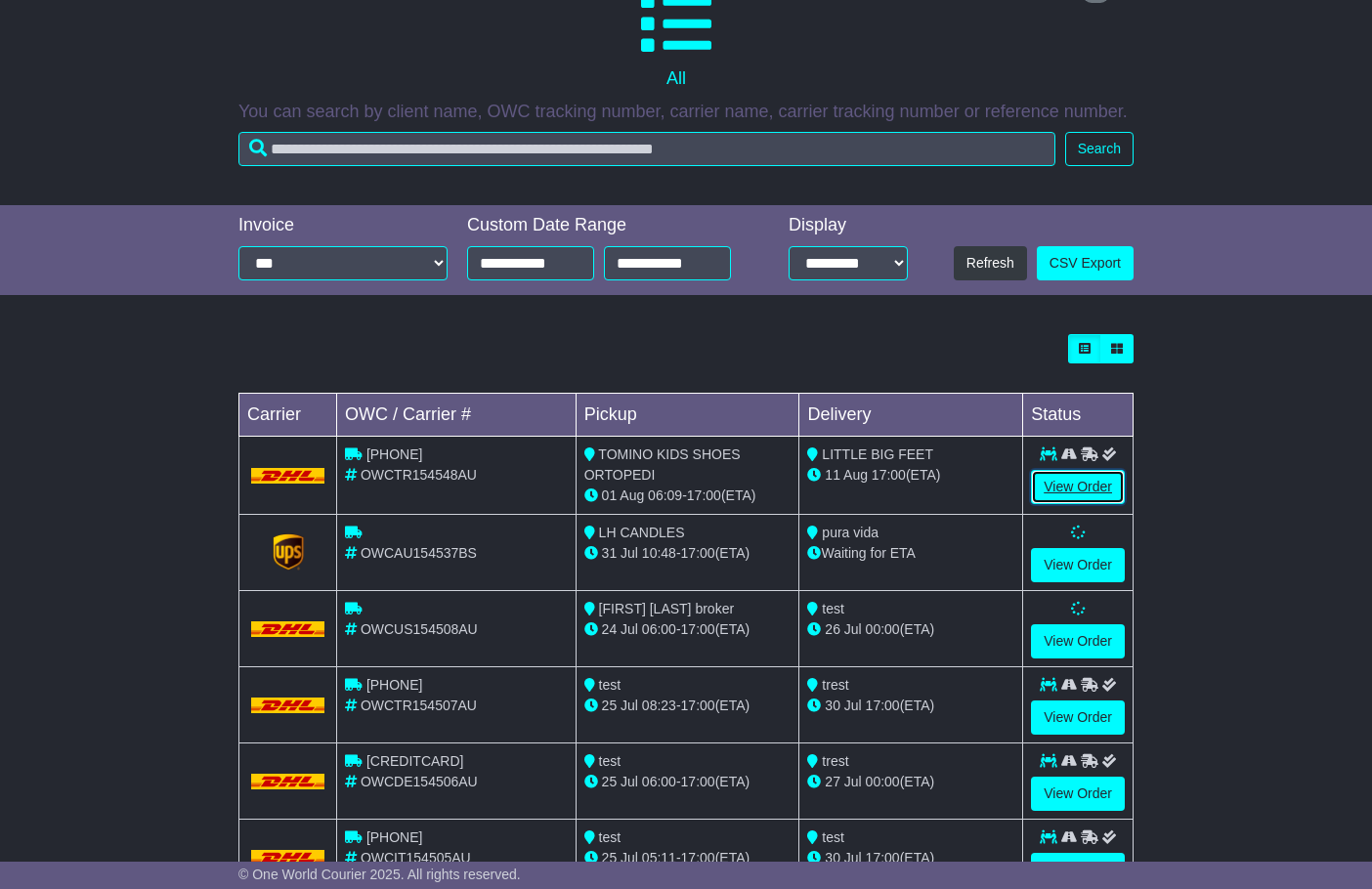click on "View Order" at bounding box center (1078, 487) 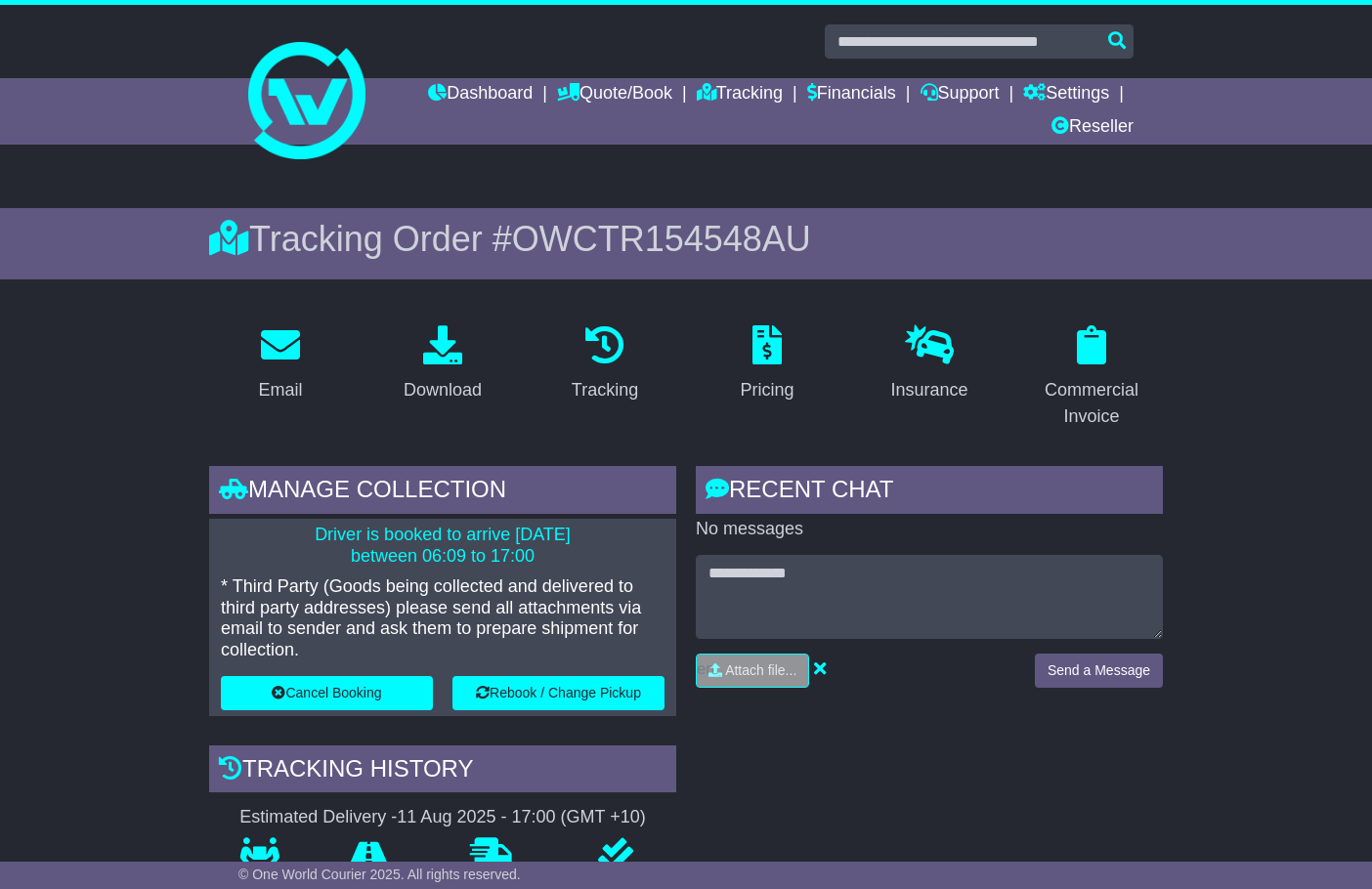 scroll, scrollTop: 0, scrollLeft: 0, axis: both 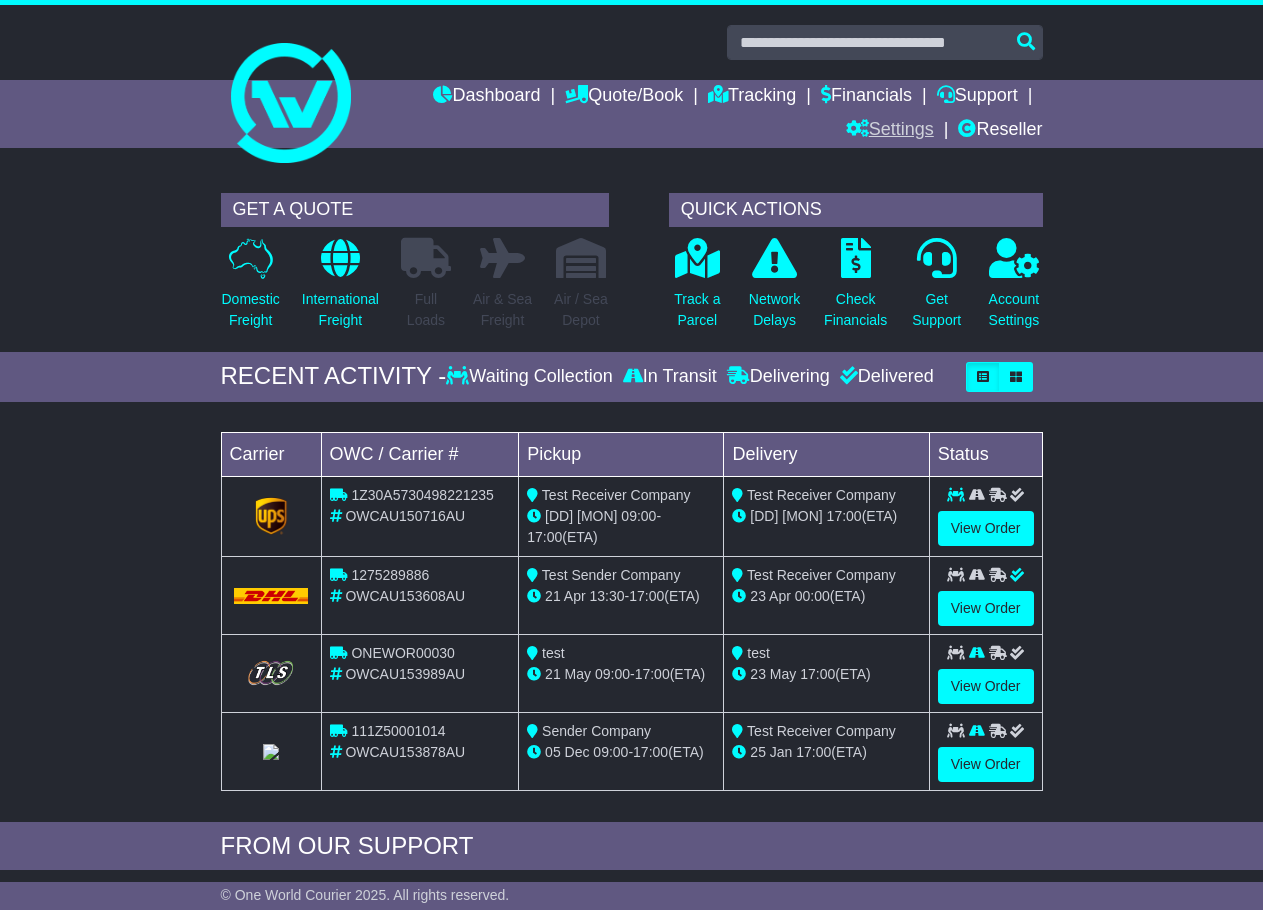 click on "Settings" at bounding box center (890, 131) 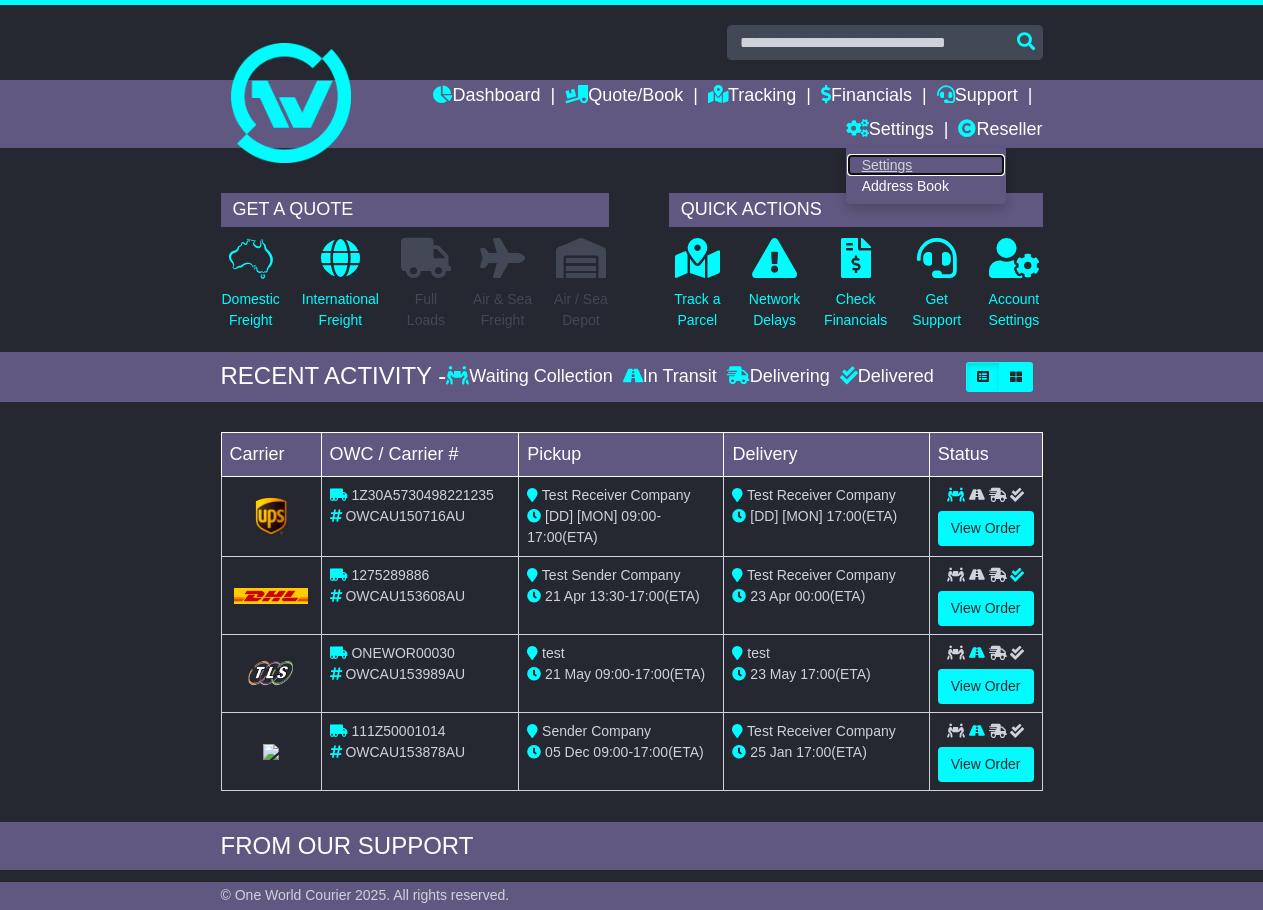click on "Settings" at bounding box center [926, 165] 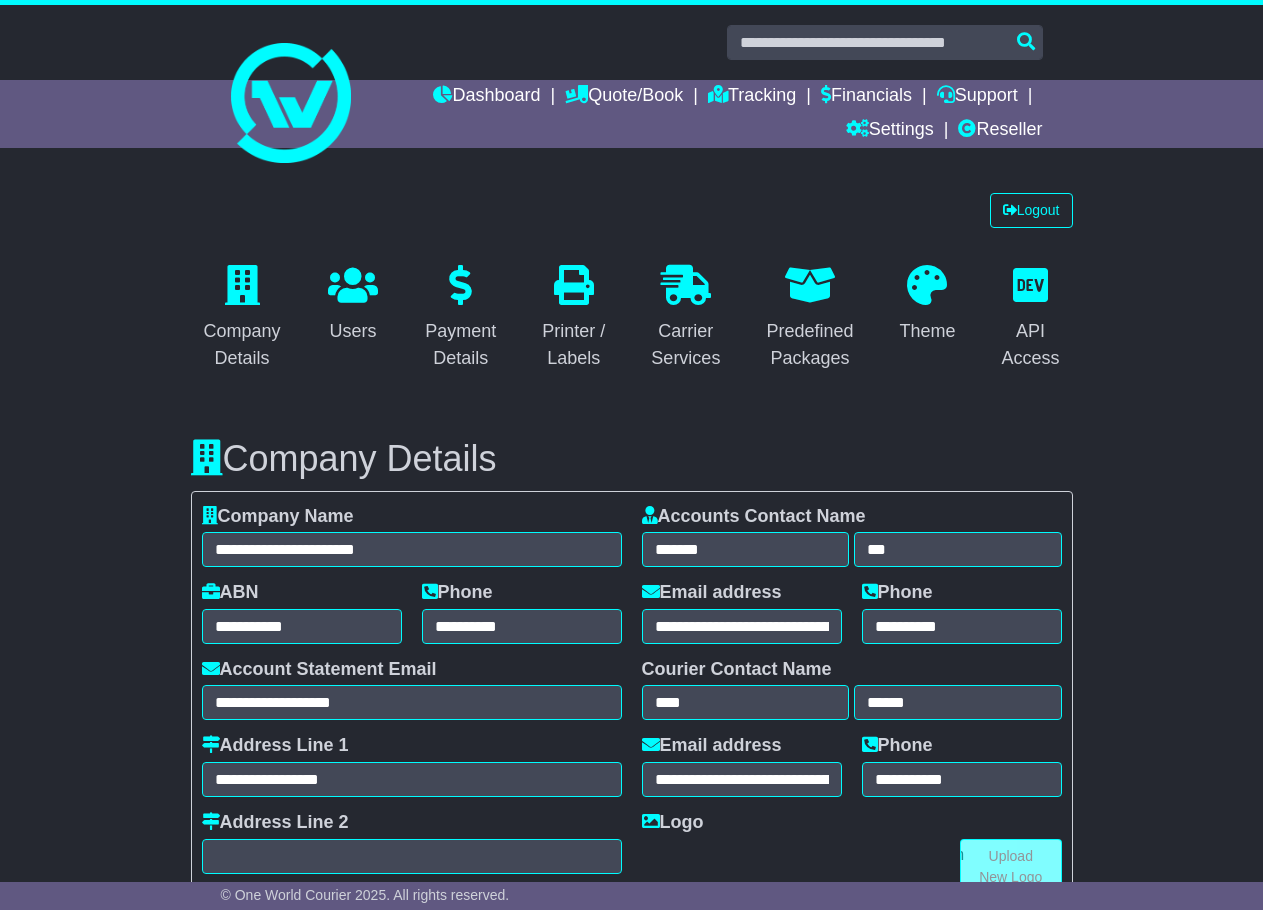 select on "**********" 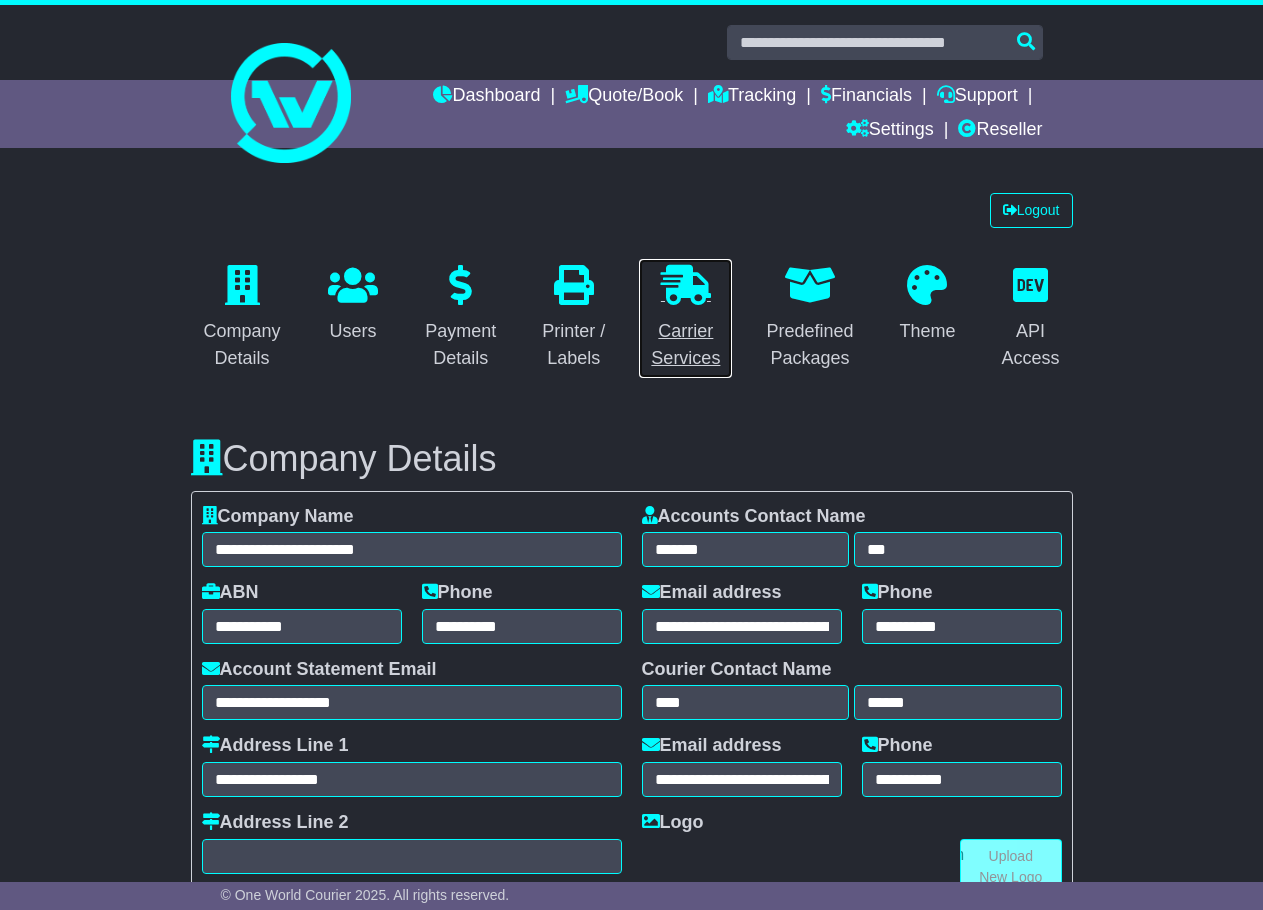 click at bounding box center (686, 285) 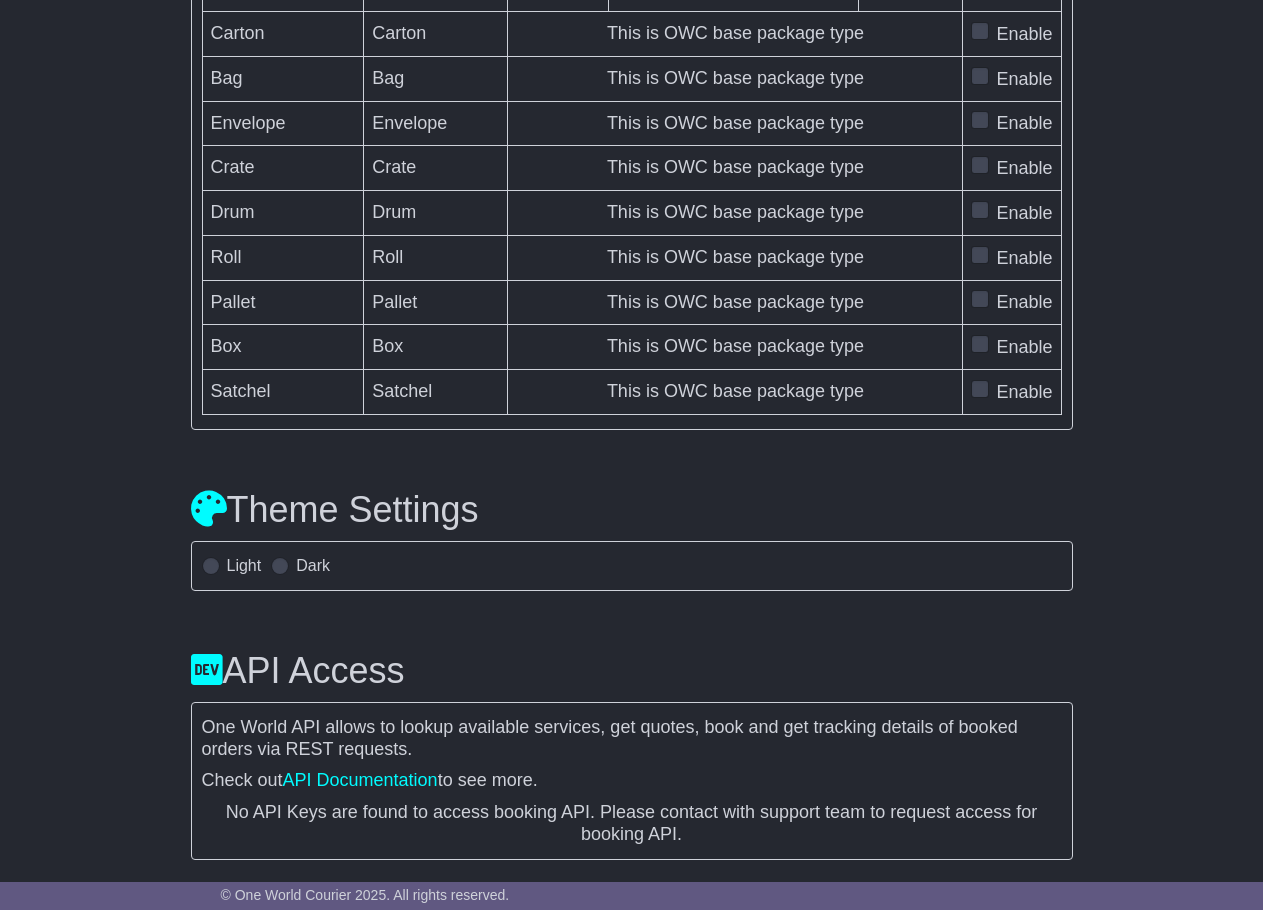 scroll, scrollTop: 11470, scrollLeft: 0, axis: vertical 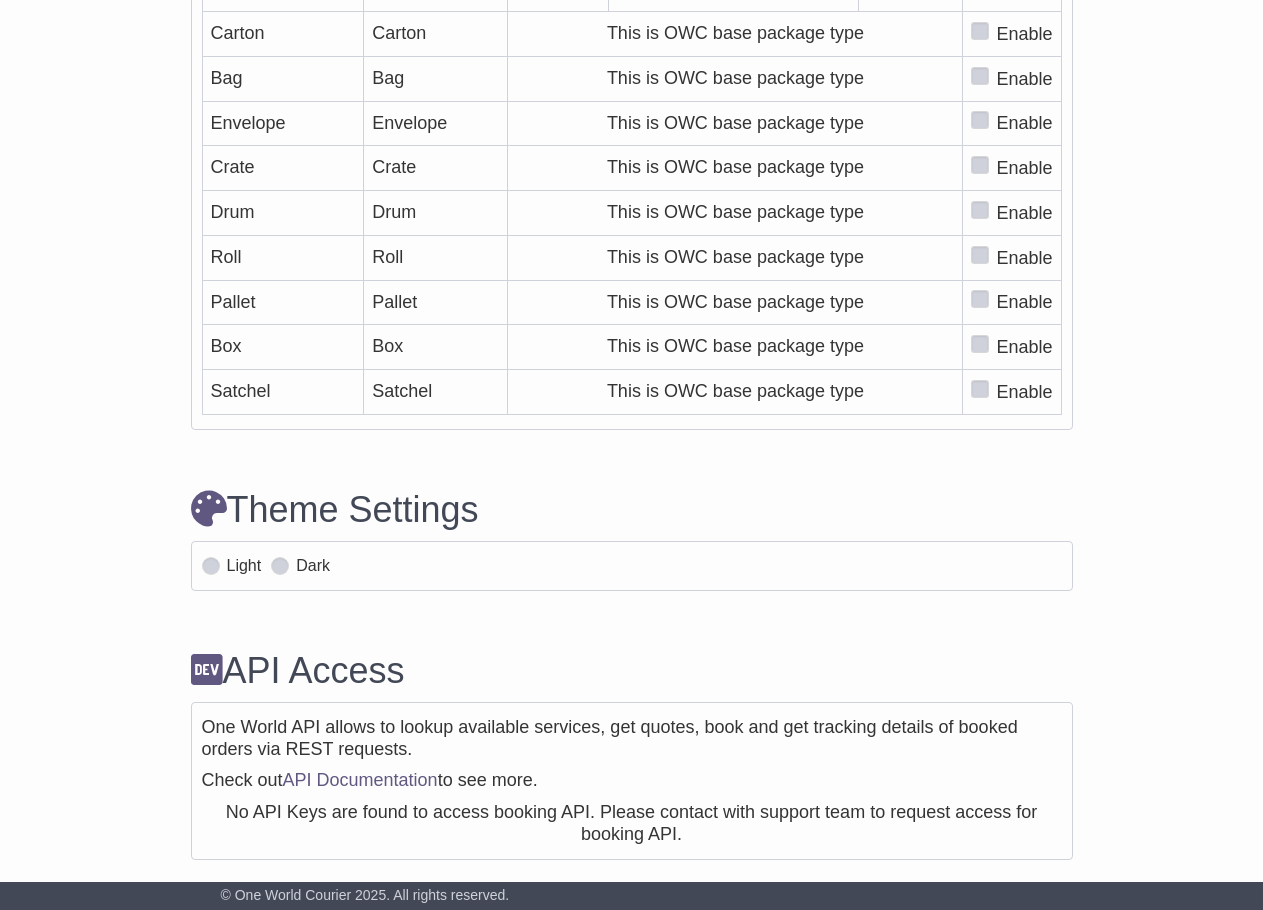 click at bounding box center (280, 566) 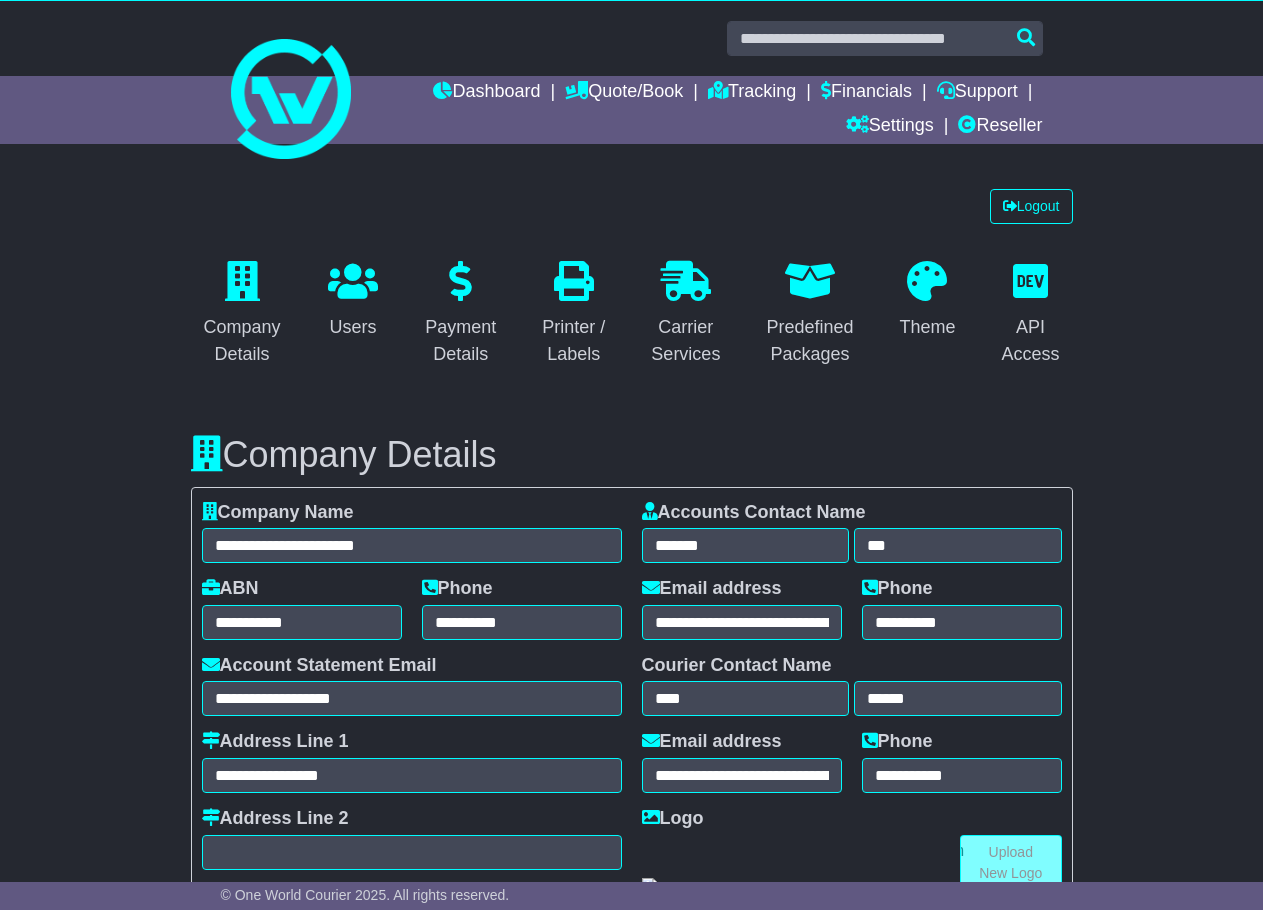 scroll, scrollTop: 0, scrollLeft: 0, axis: both 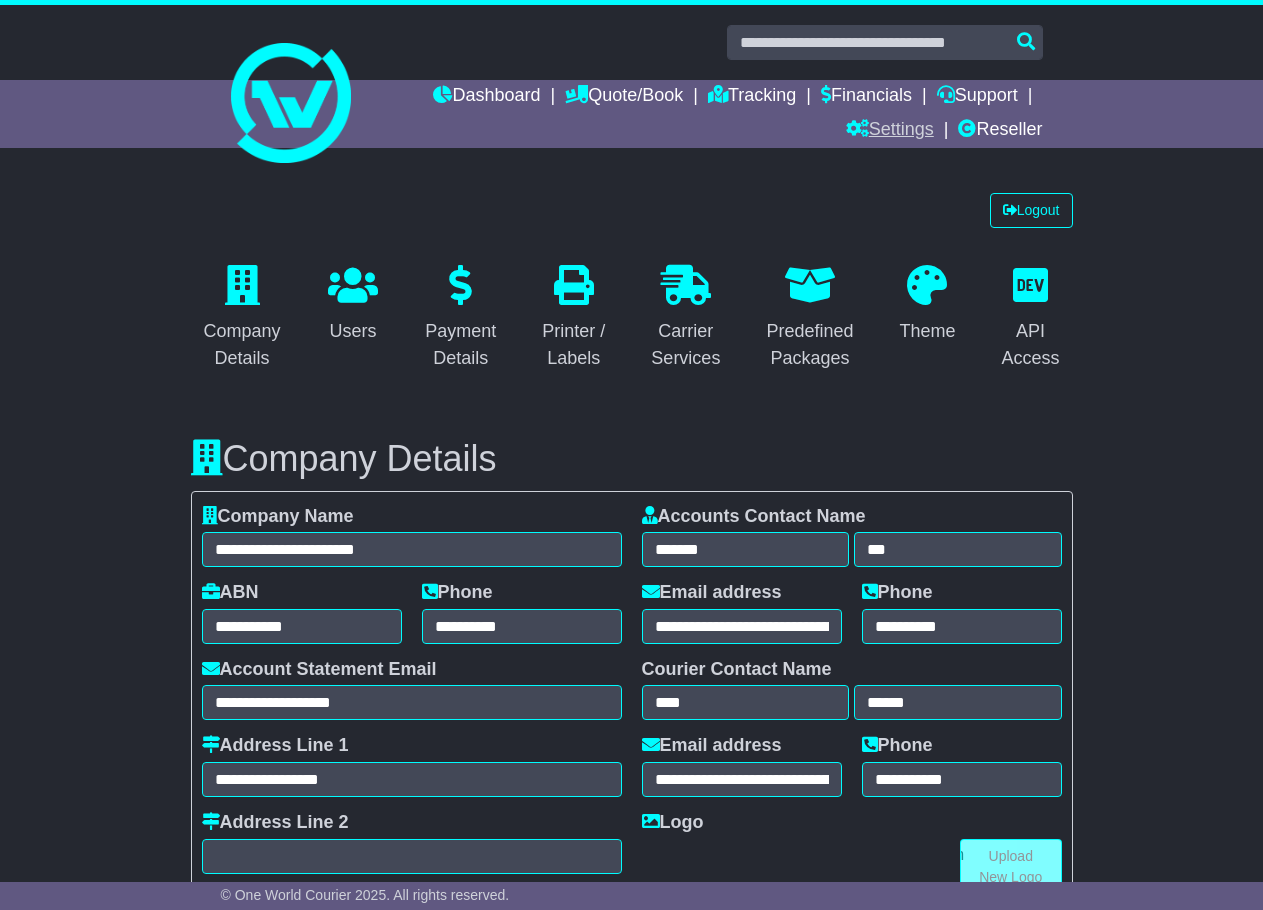click on "Settings" at bounding box center [890, 131] 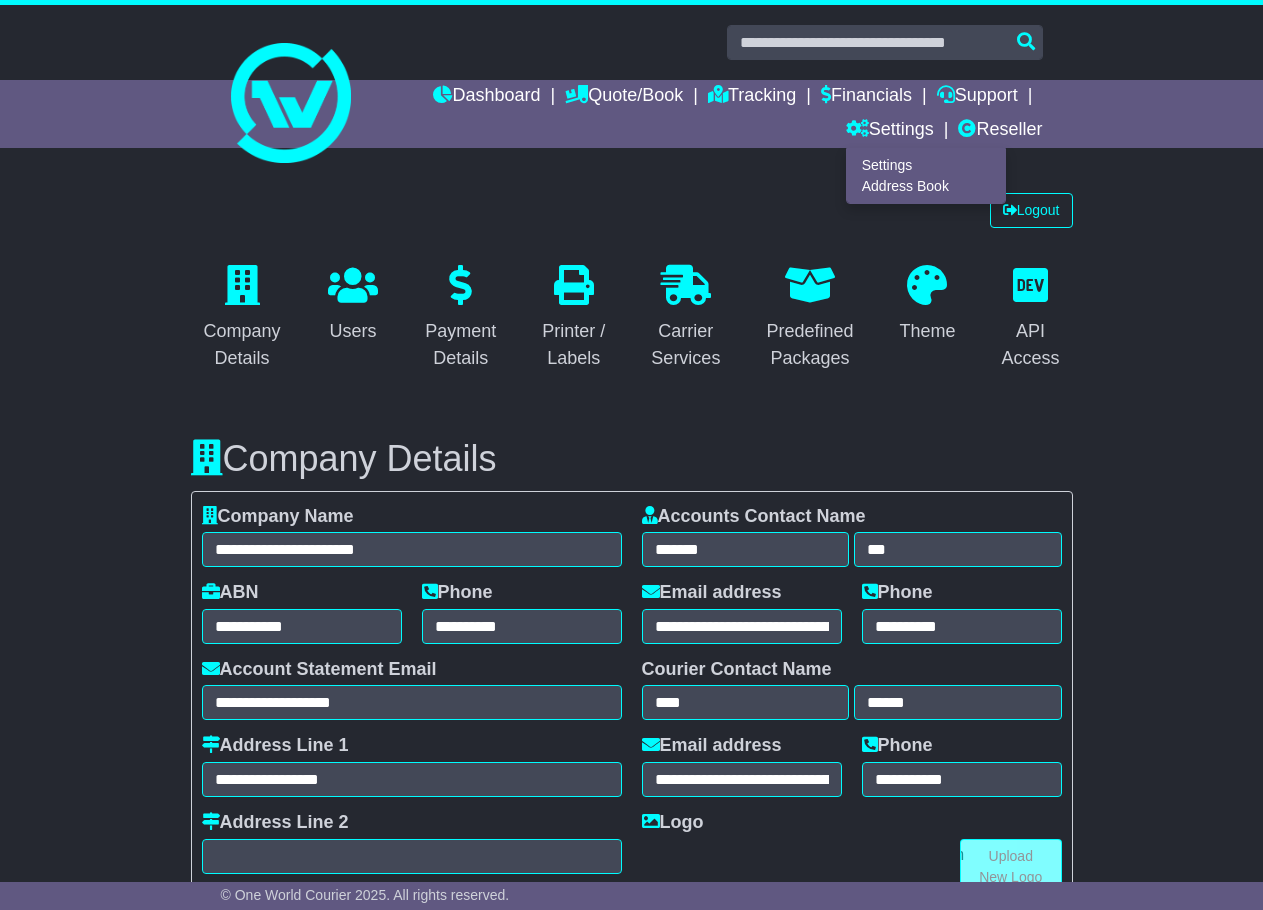 click on "**********" at bounding box center (632, 786) 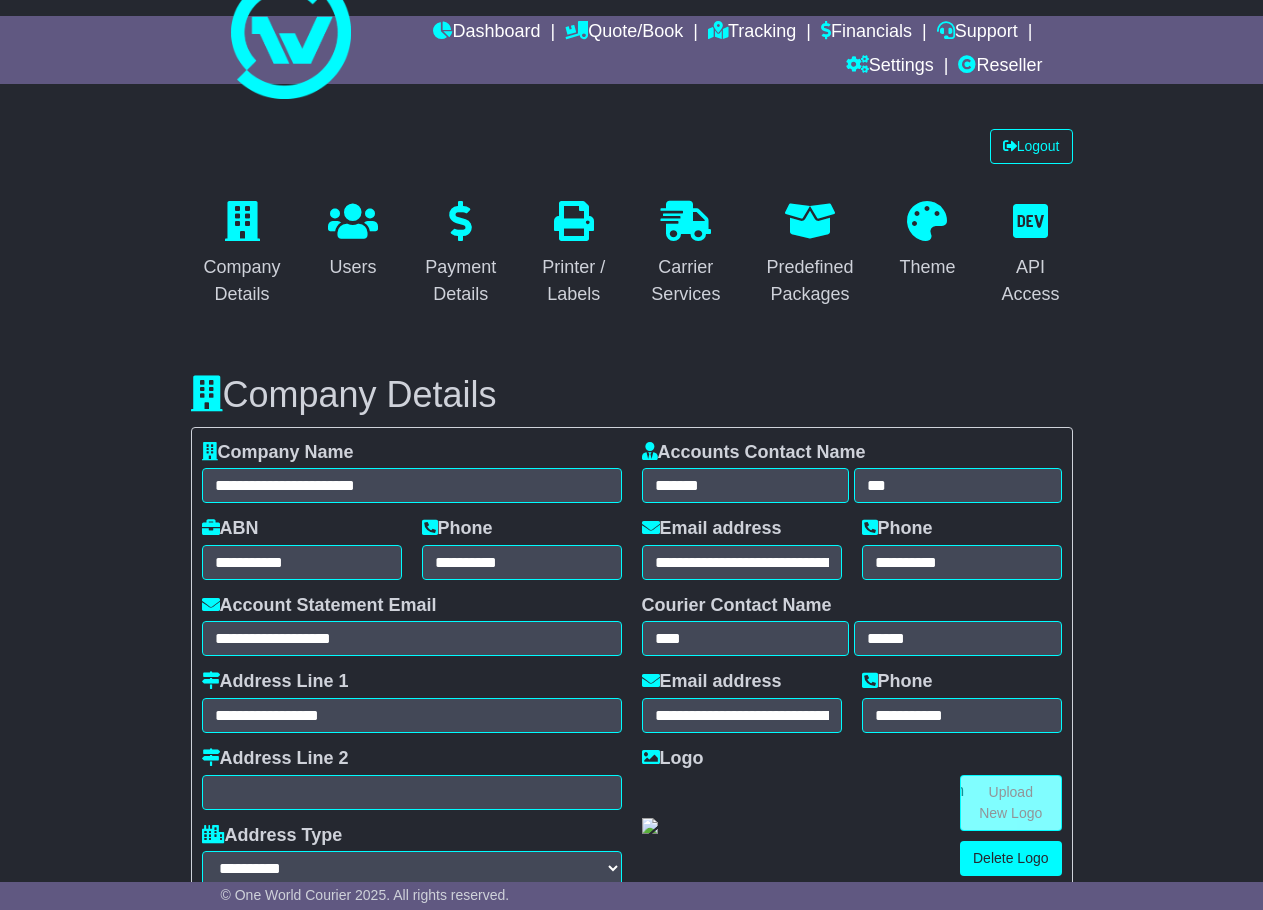 scroll, scrollTop: 0, scrollLeft: 0, axis: both 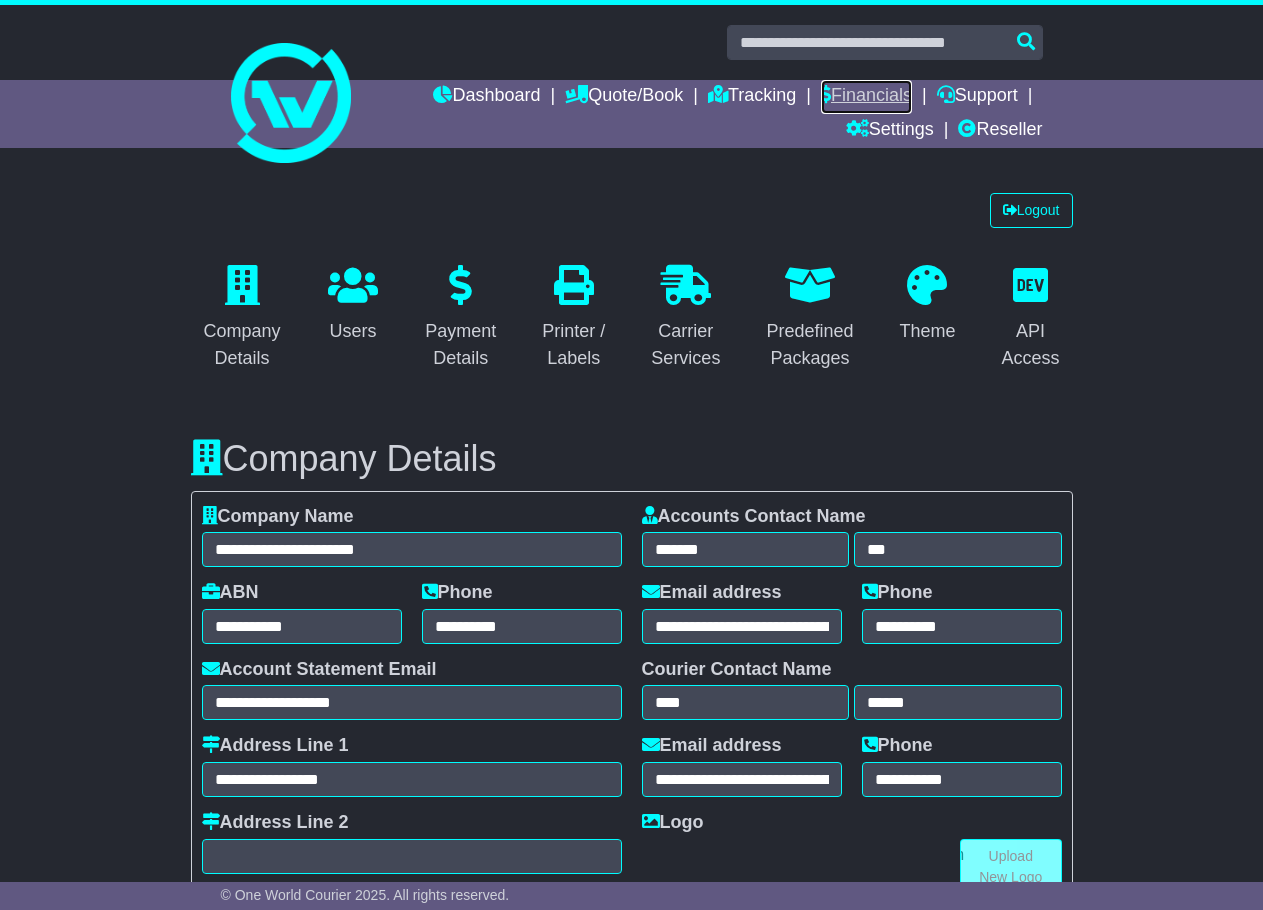 click on "Financials" at bounding box center [866, 97] 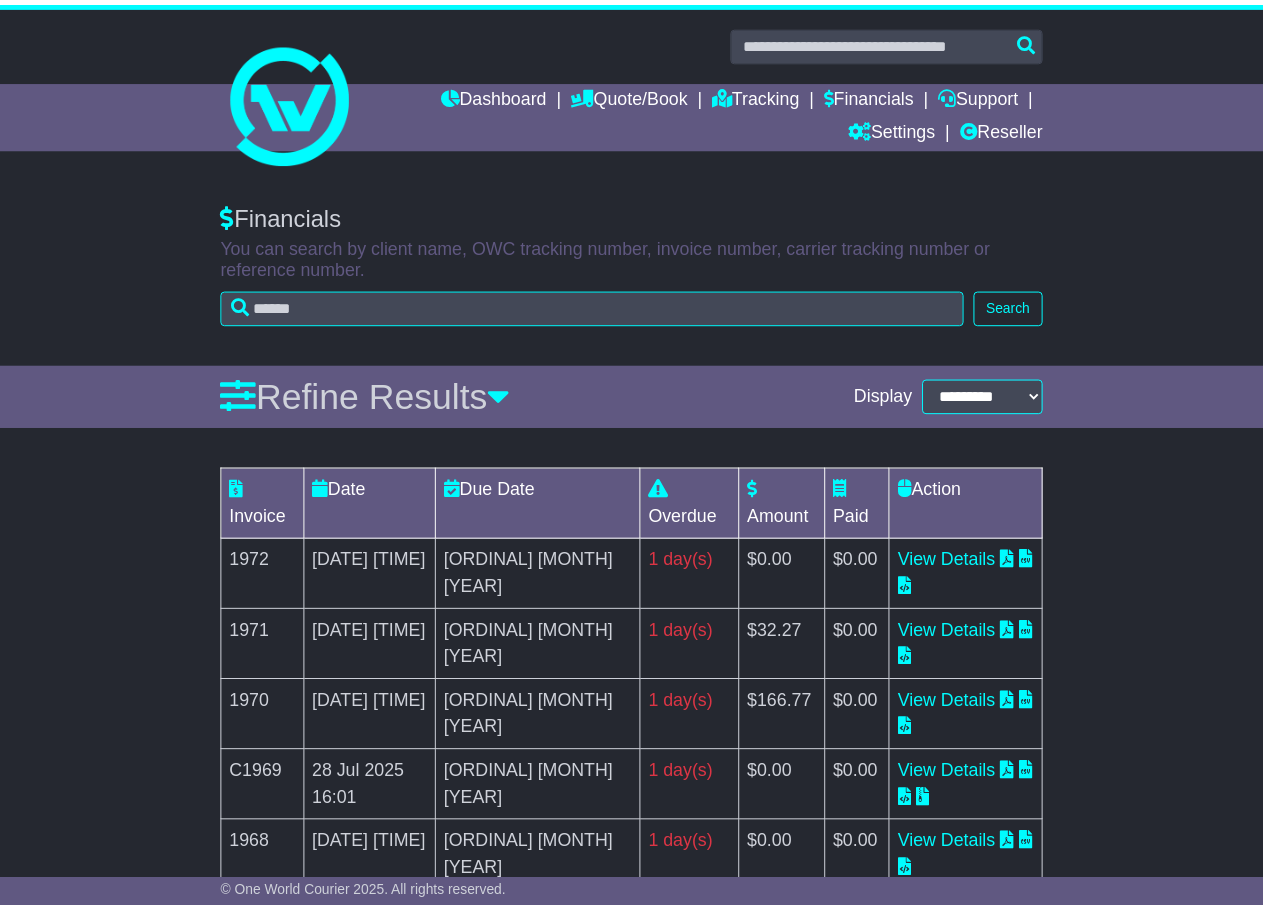 scroll, scrollTop: 0, scrollLeft: 0, axis: both 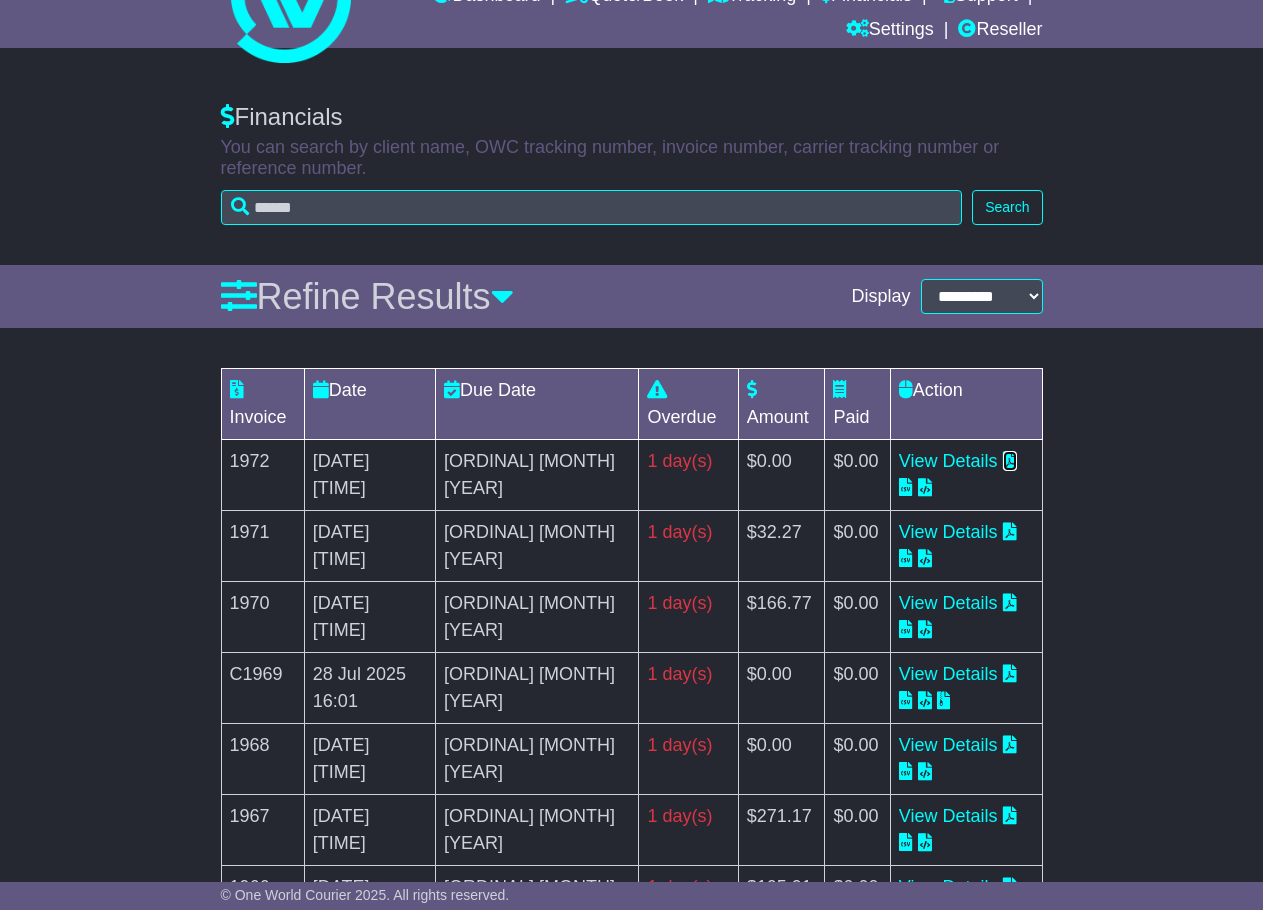 click at bounding box center [1010, 460] 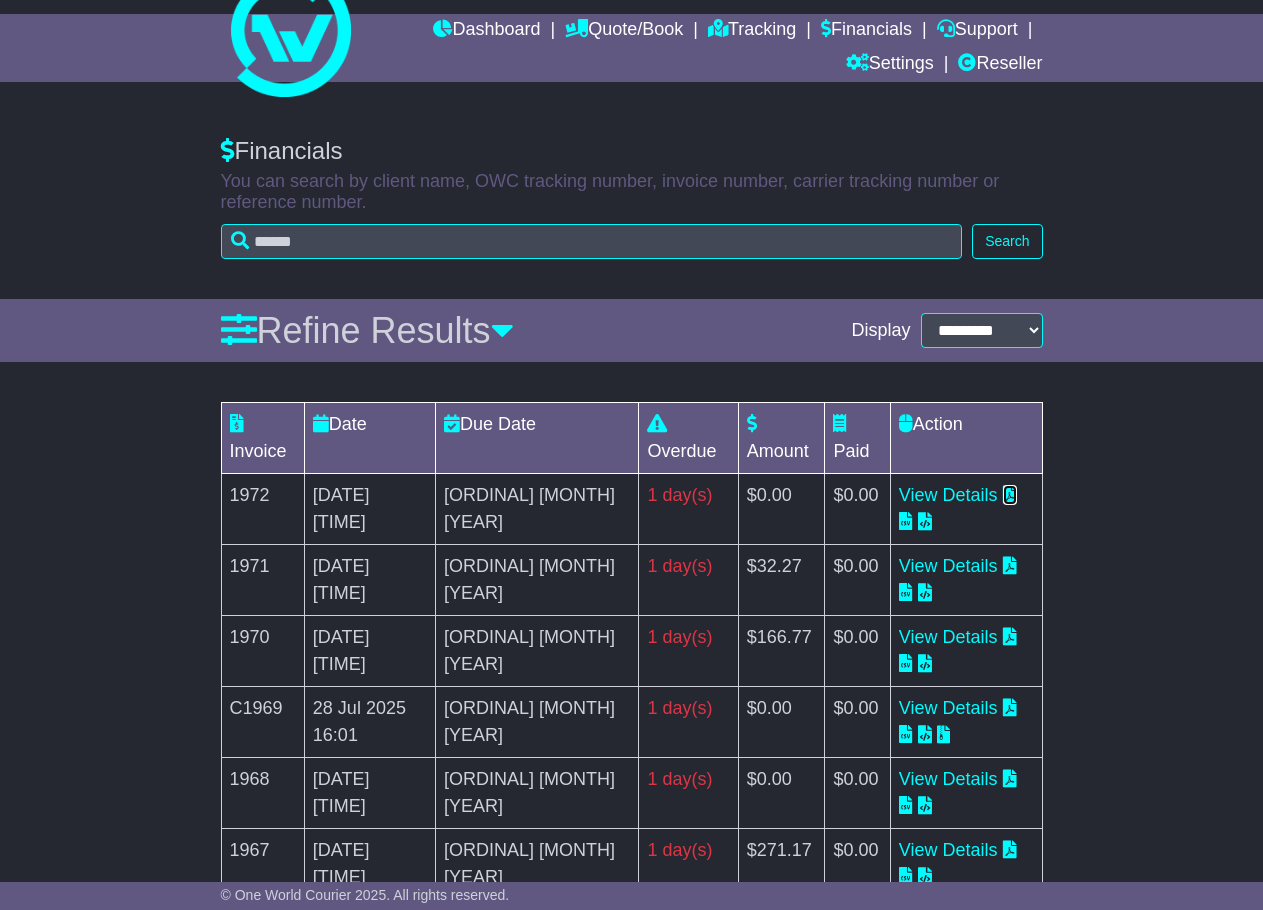 scroll, scrollTop: 0, scrollLeft: 0, axis: both 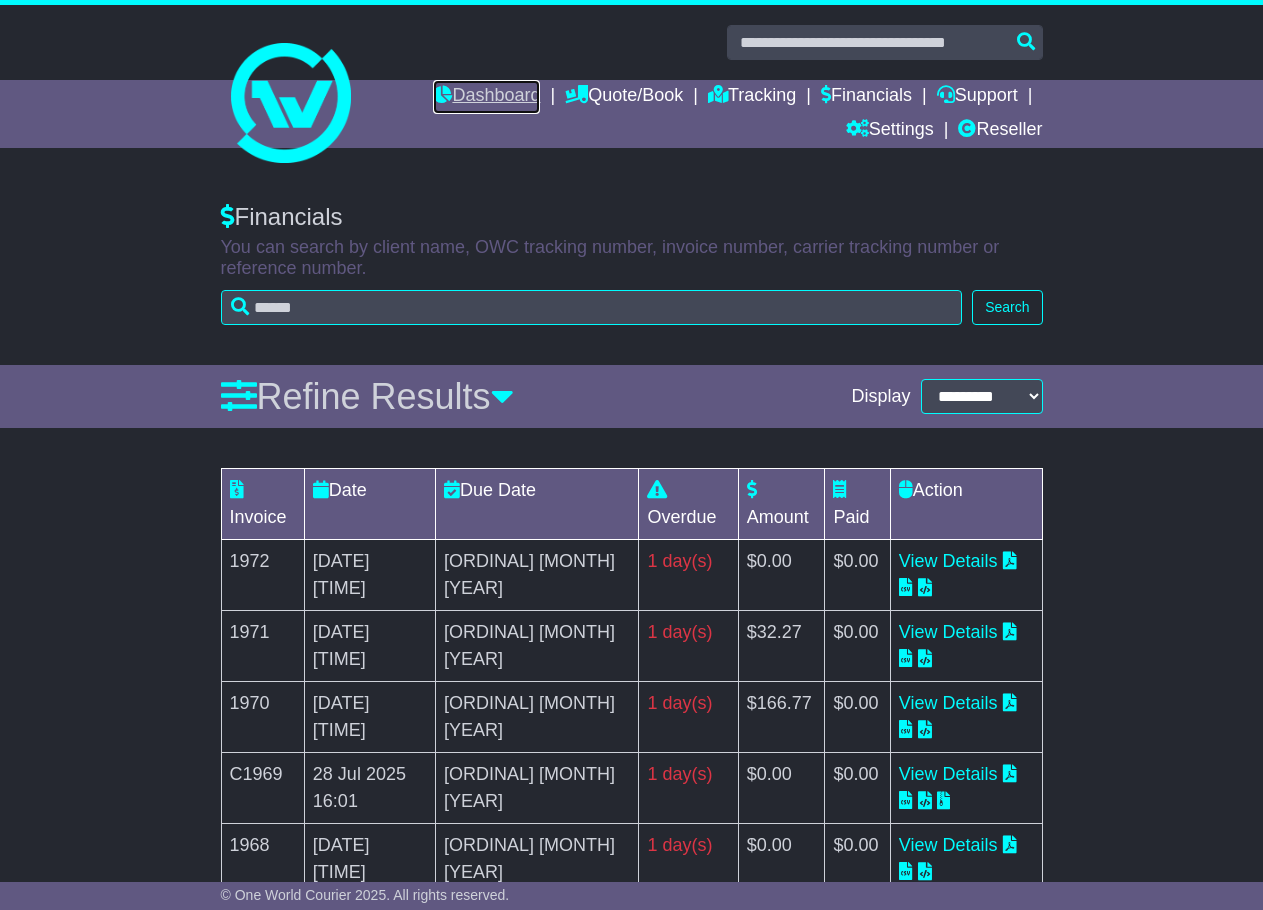 click on "Dashboard" at bounding box center [486, 97] 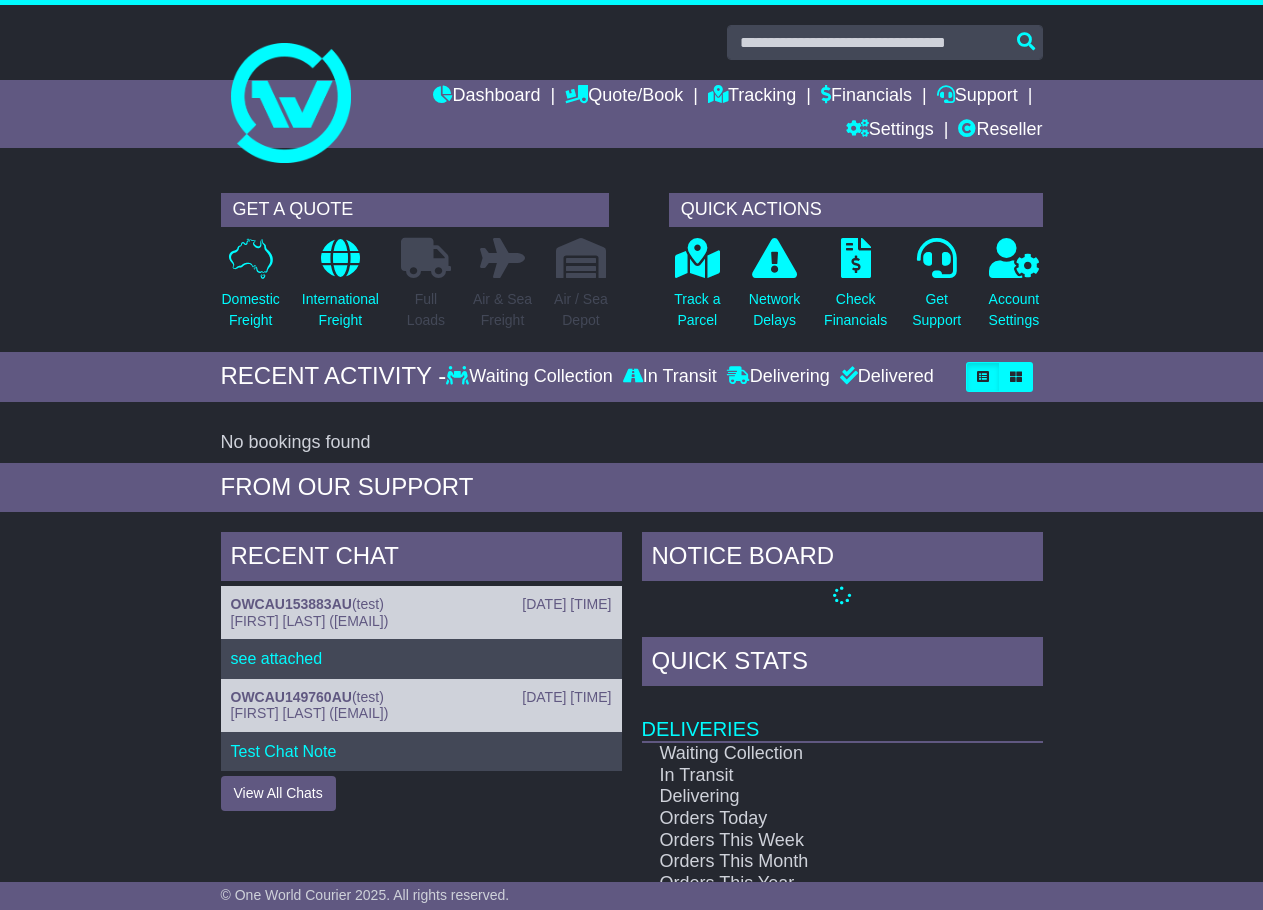 scroll, scrollTop: 0, scrollLeft: 0, axis: both 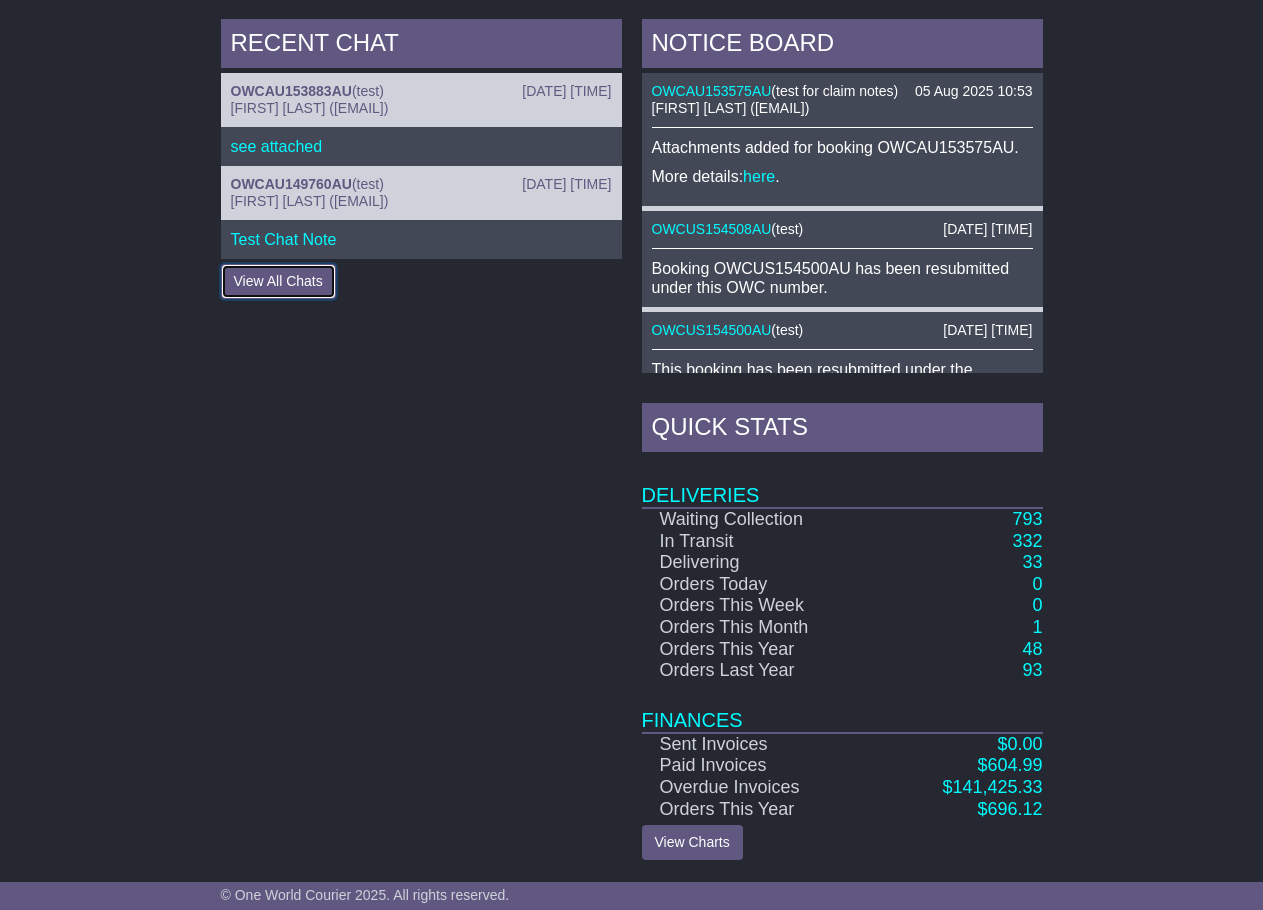 click on "View All Chats" at bounding box center [278, 281] 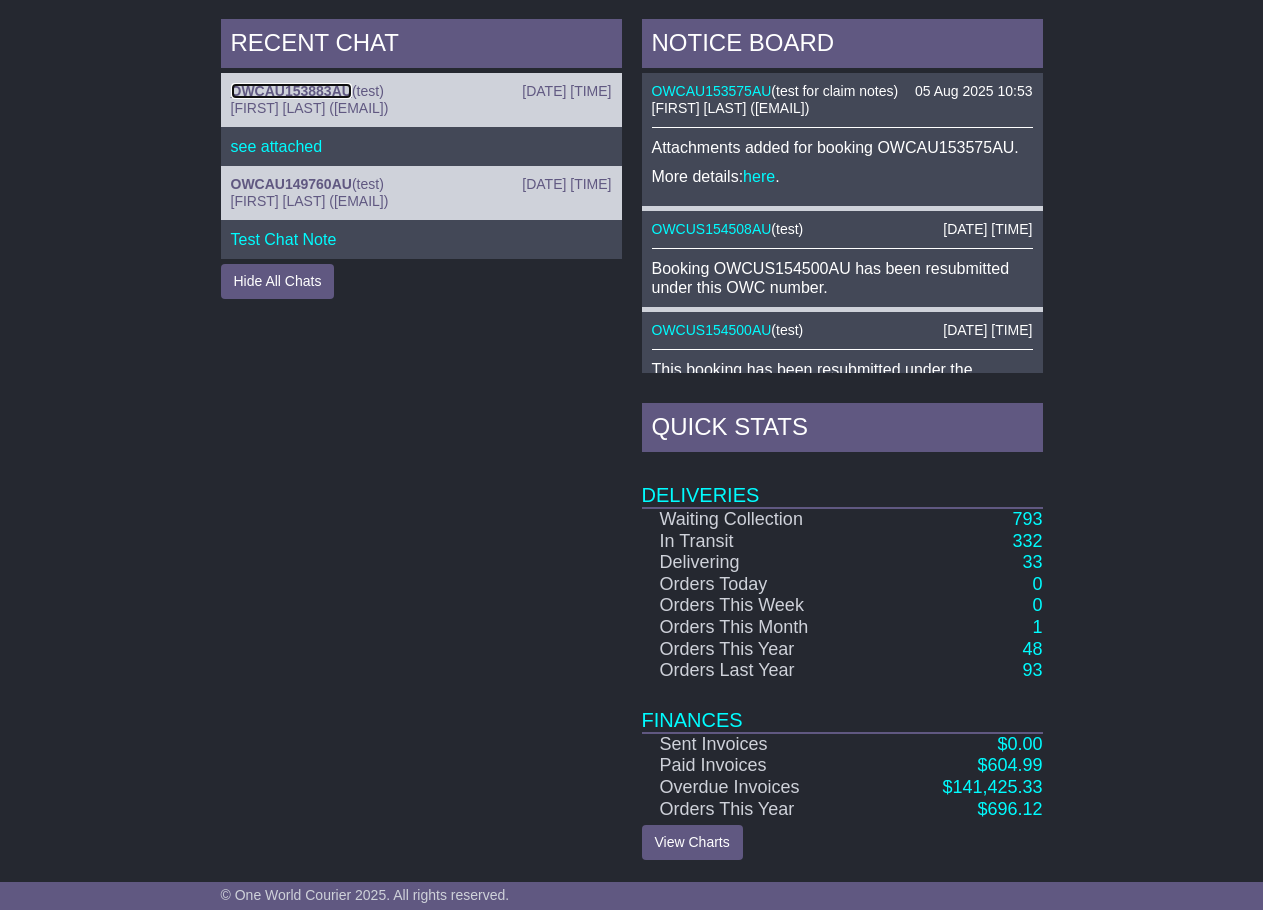 click on "OWCAU153883AU" at bounding box center [291, 91] 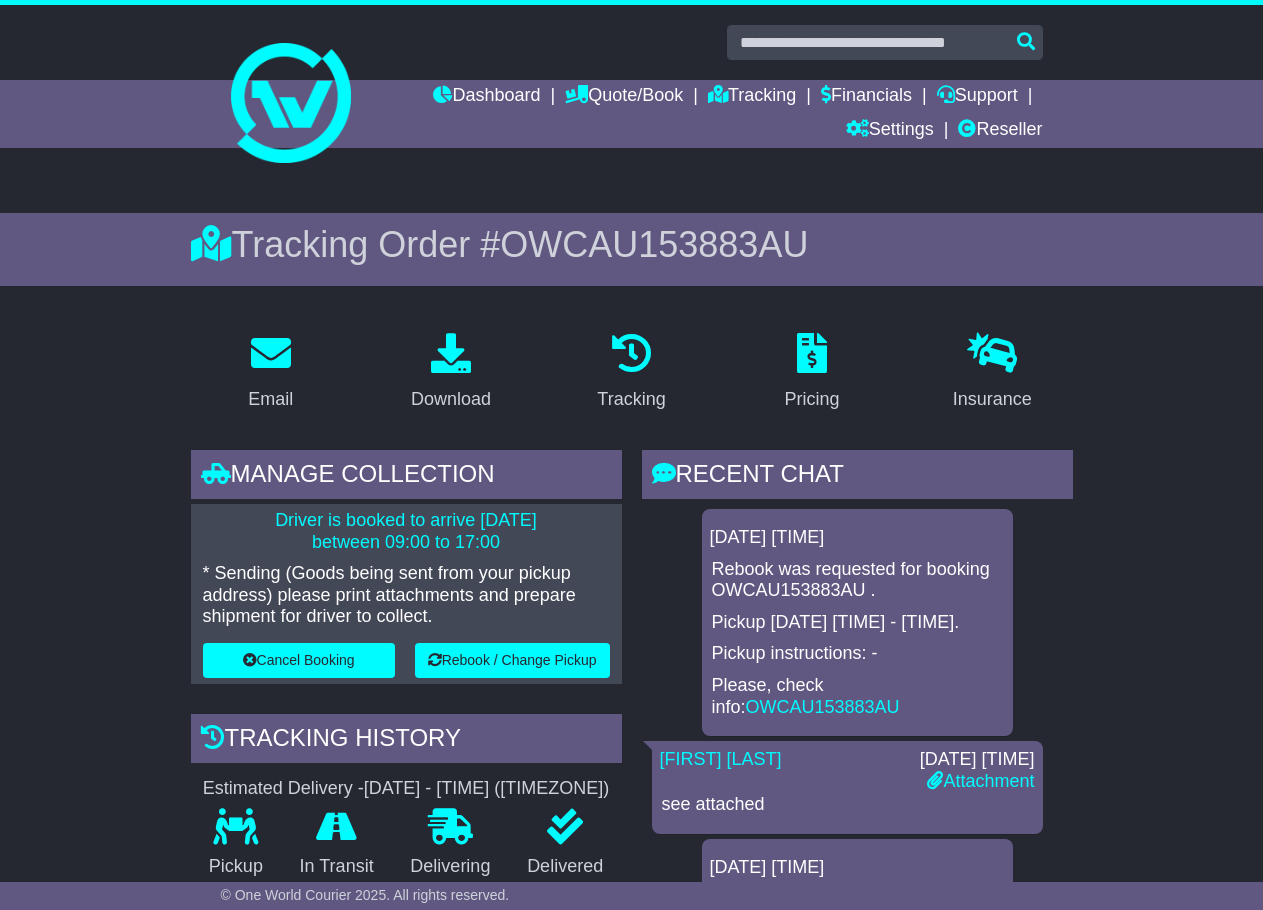 scroll, scrollTop: 0, scrollLeft: 0, axis: both 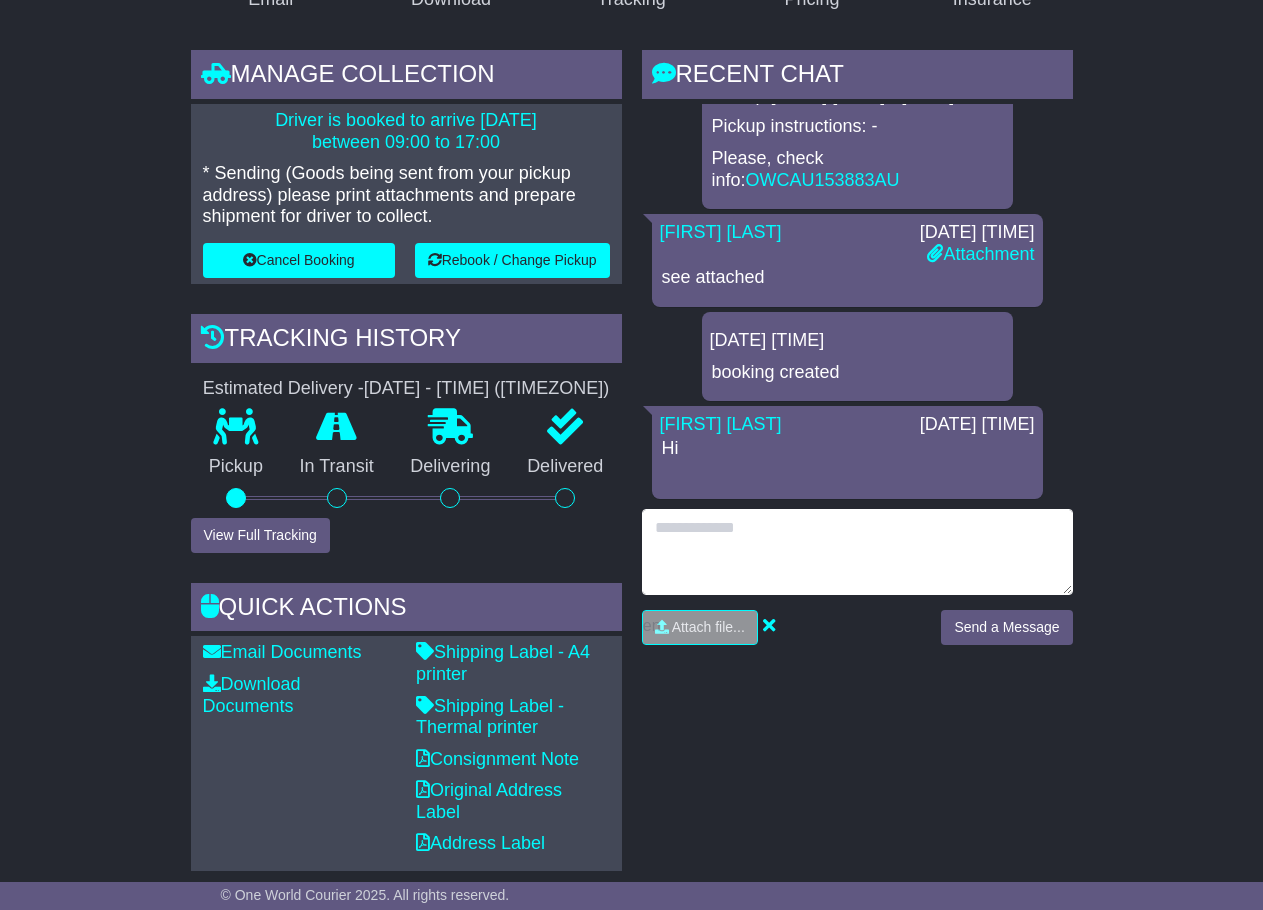 click at bounding box center (857, 552) 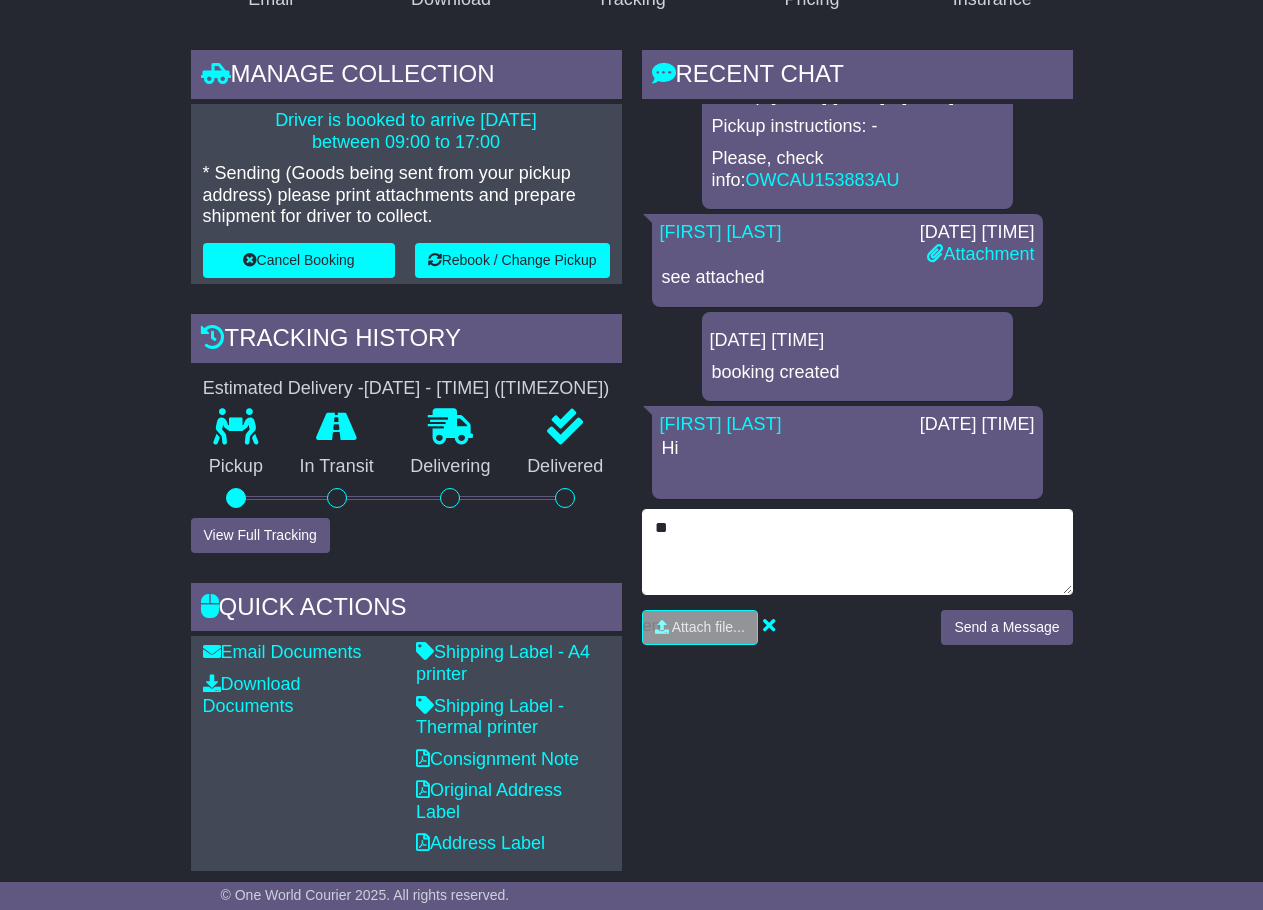 type on "**" 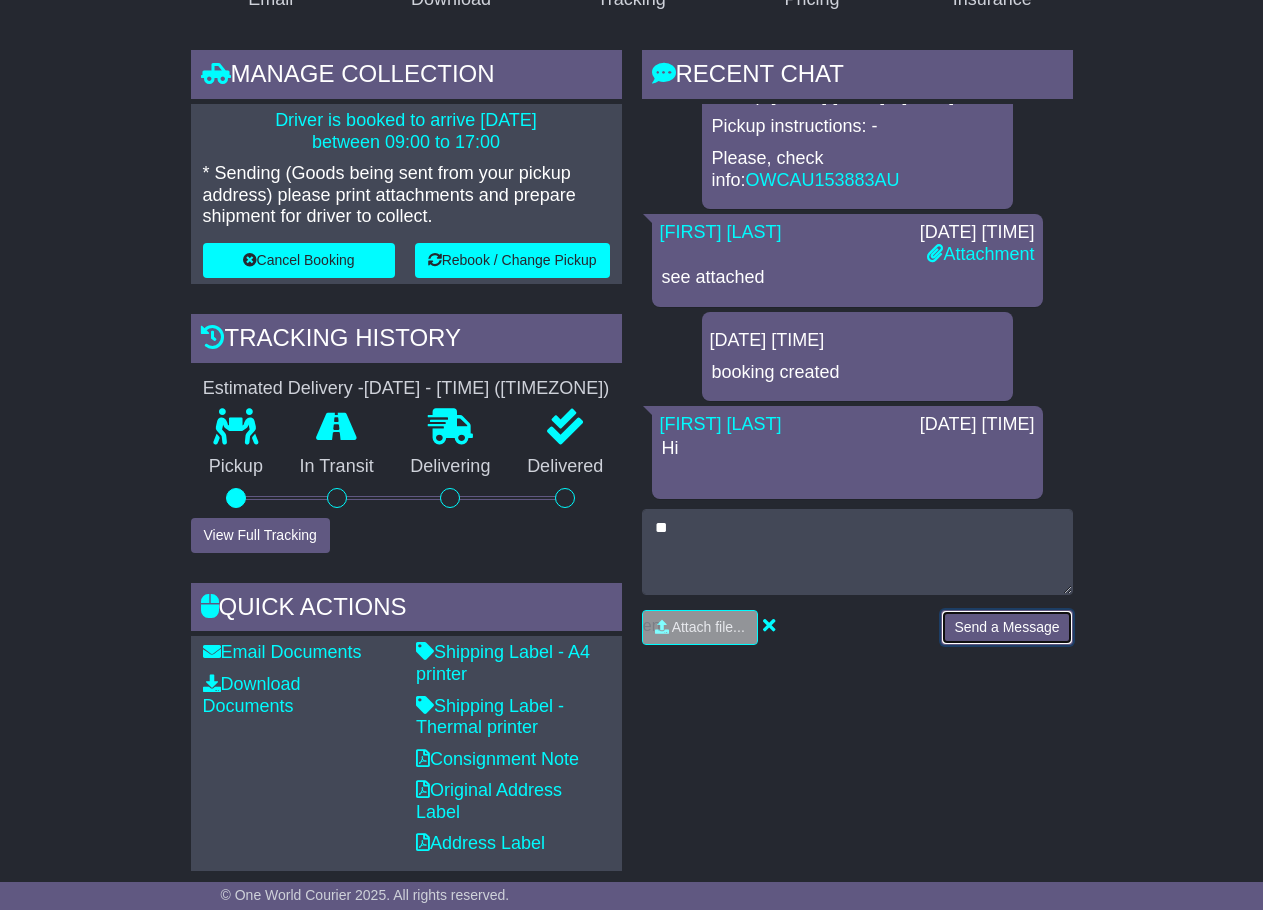 click on "Send a Message" at bounding box center [1006, 627] 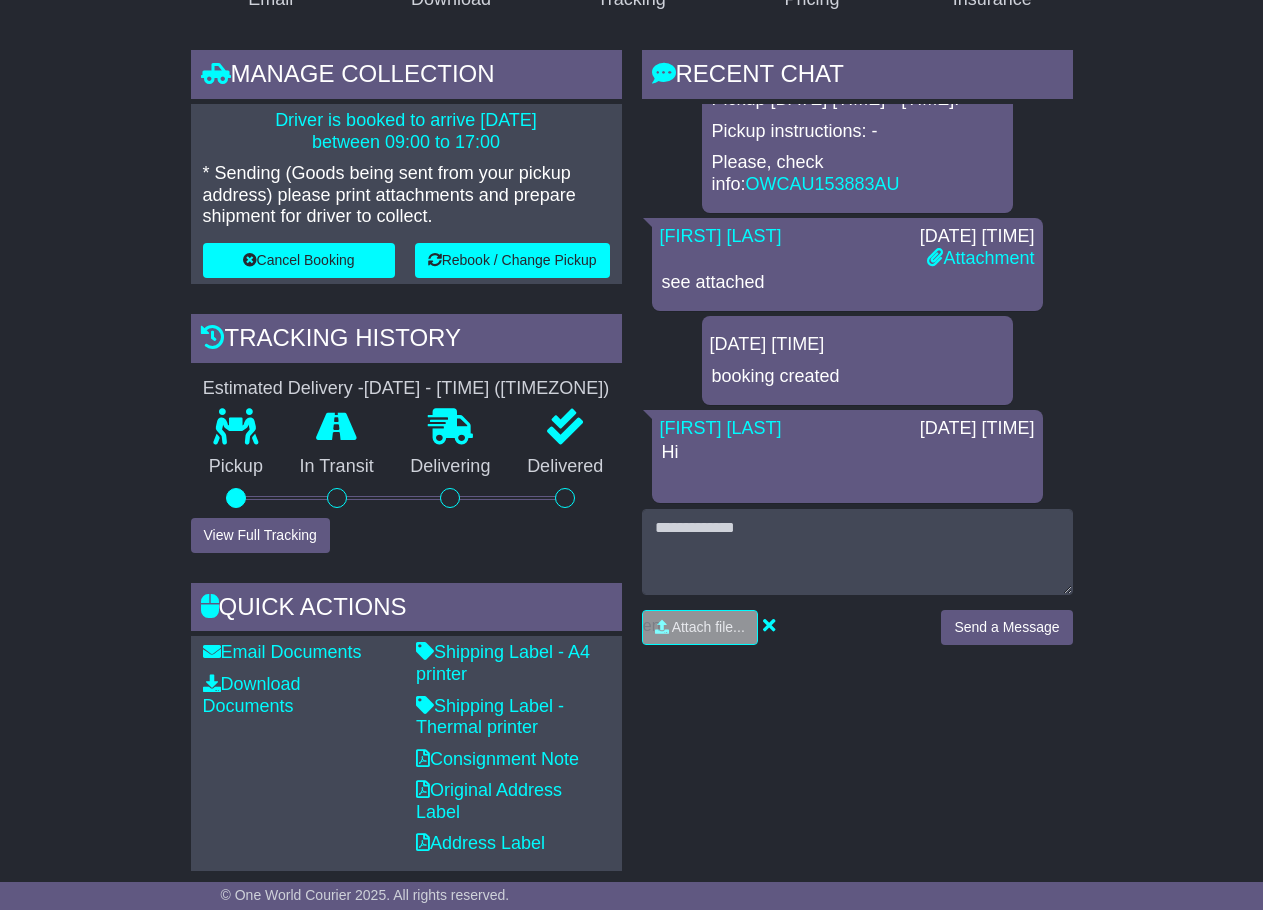 scroll, scrollTop: 191, scrollLeft: 0, axis: vertical 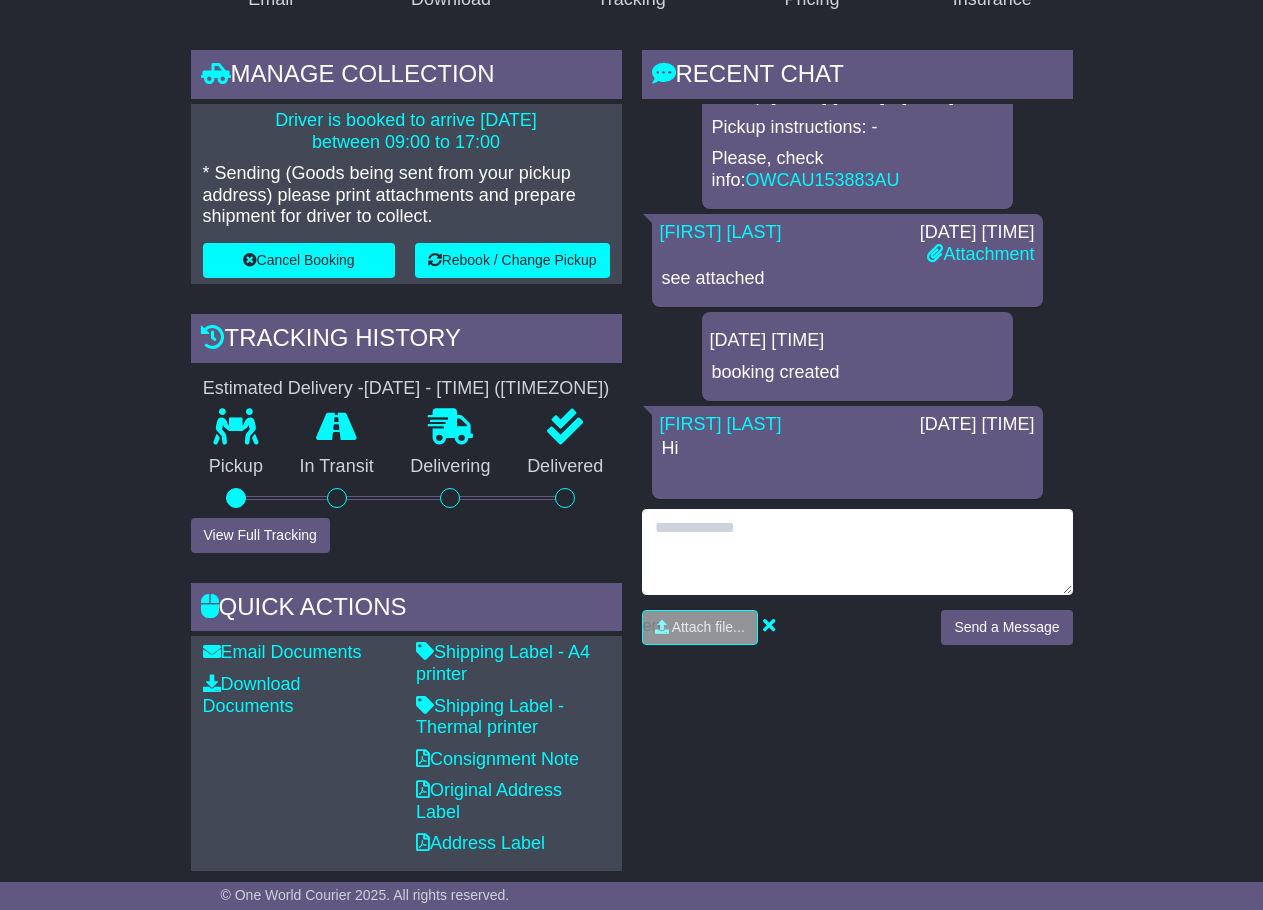 click at bounding box center (857, 552) 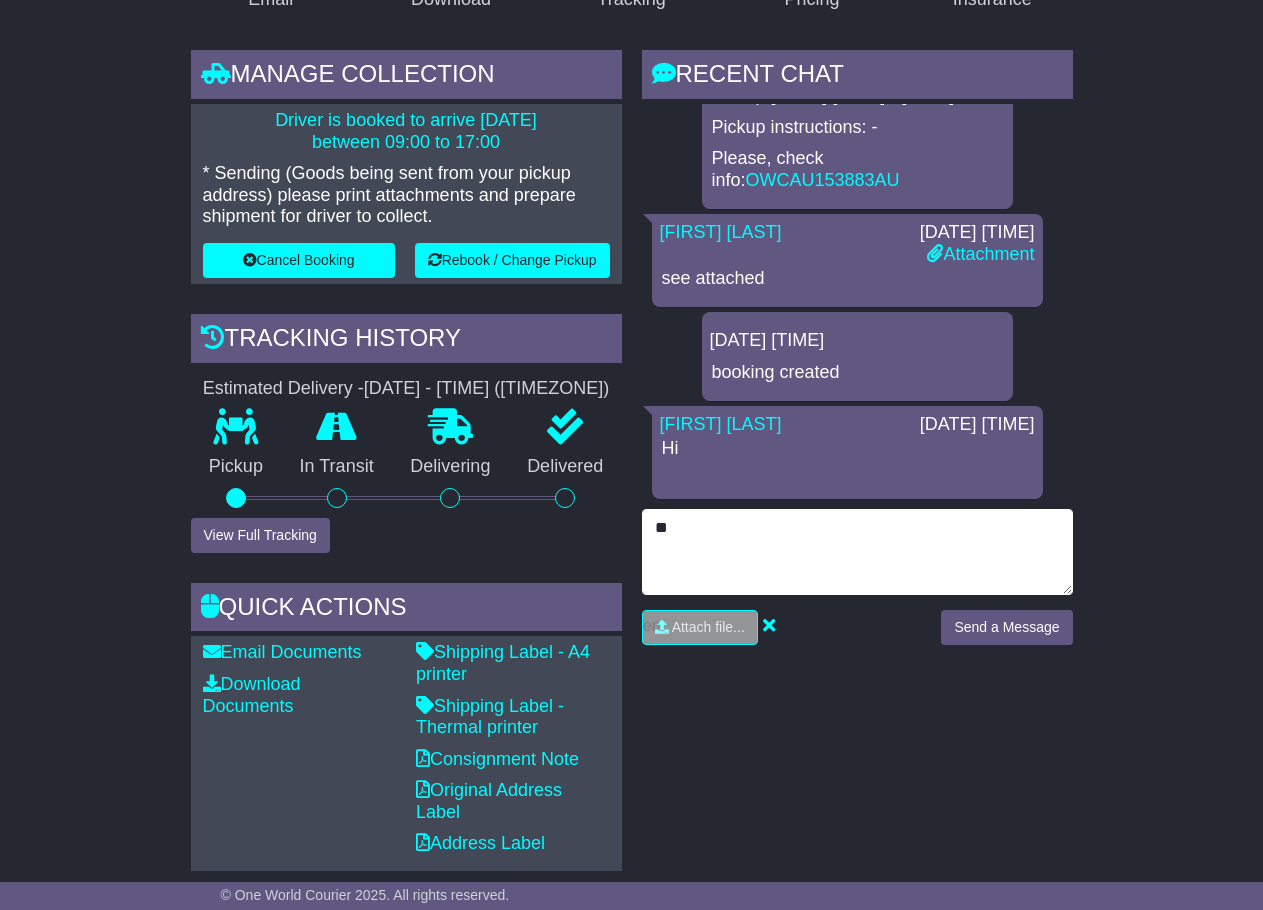 type on "**" 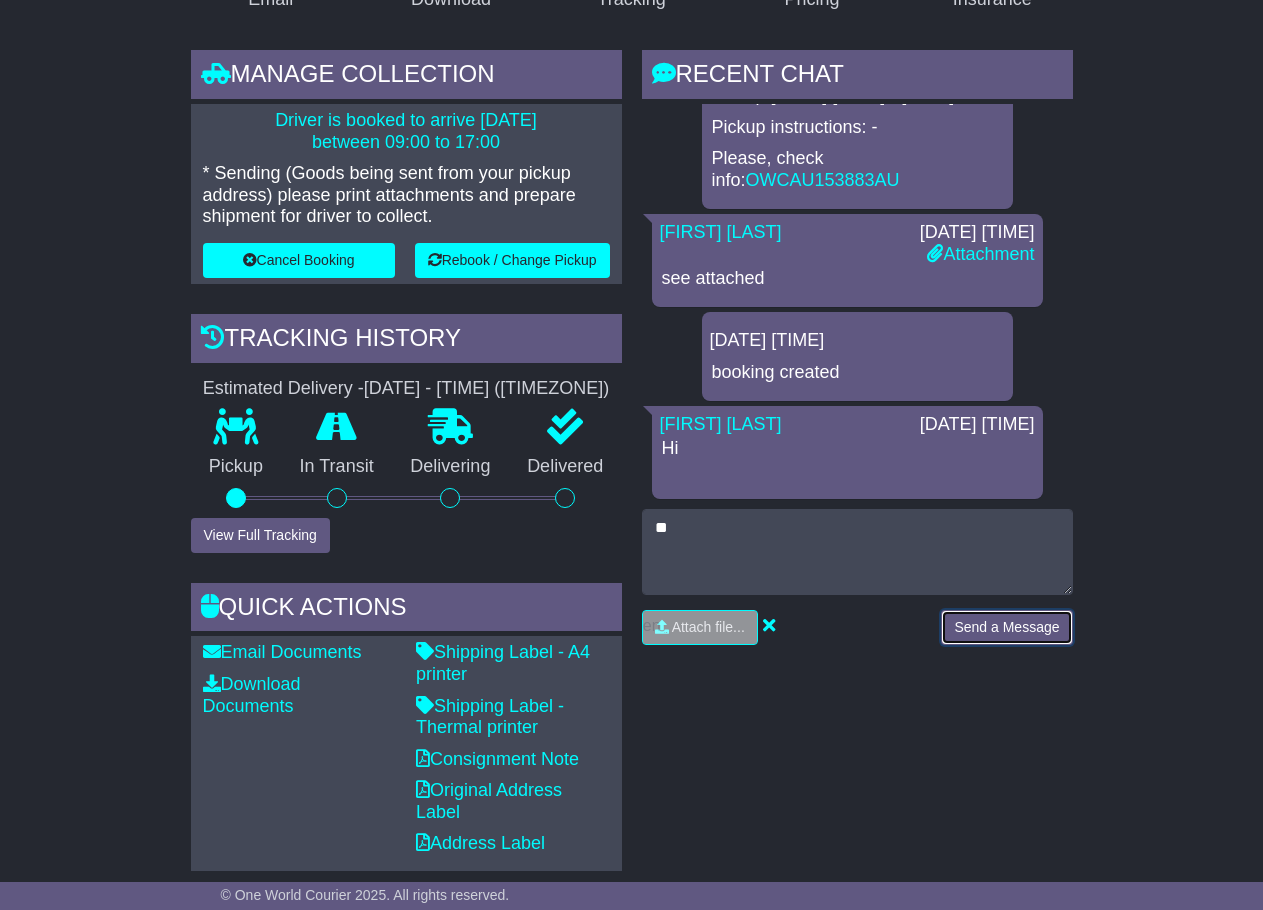 click on "Send a Message" at bounding box center [1006, 627] 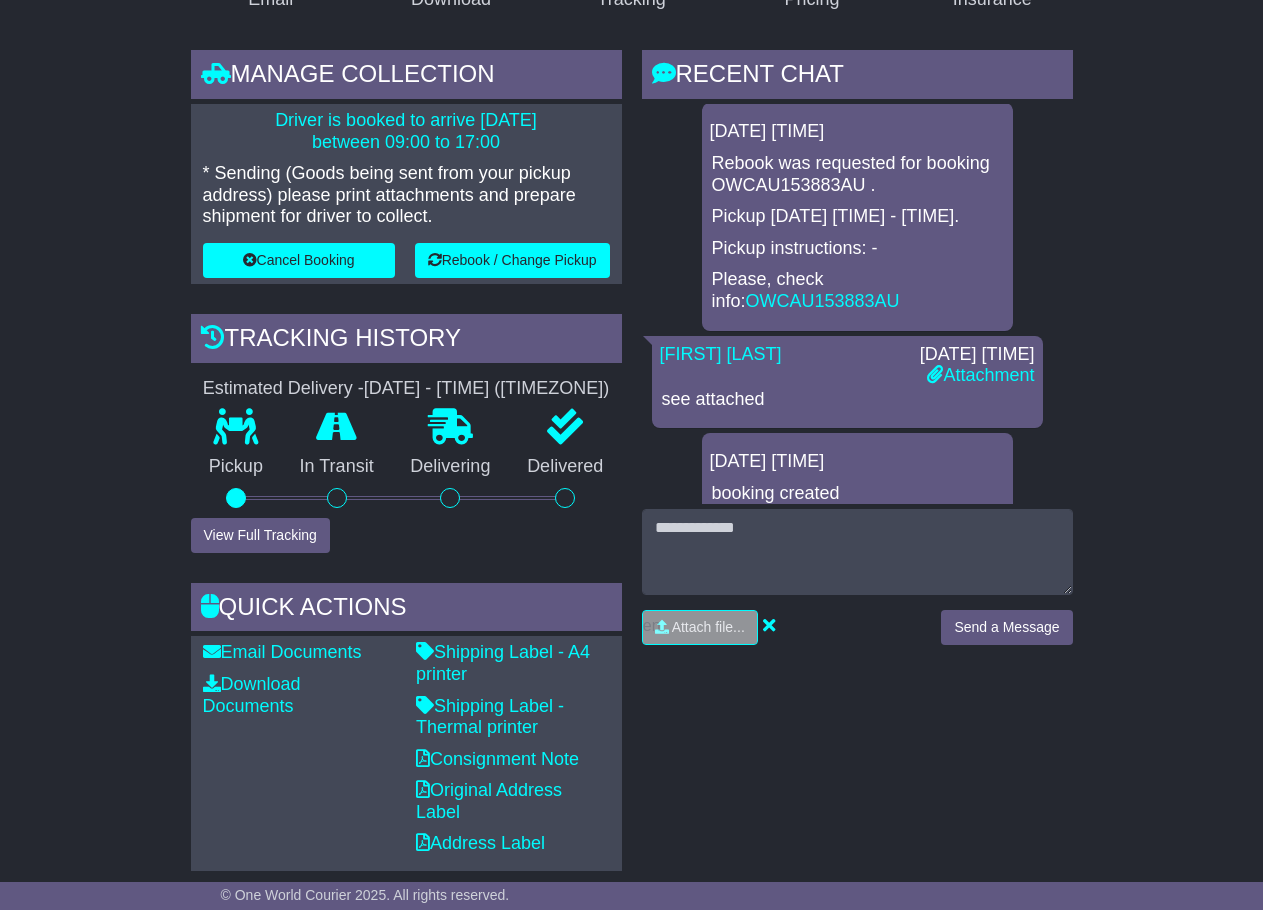 scroll, scrollTop: 0, scrollLeft: 0, axis: both 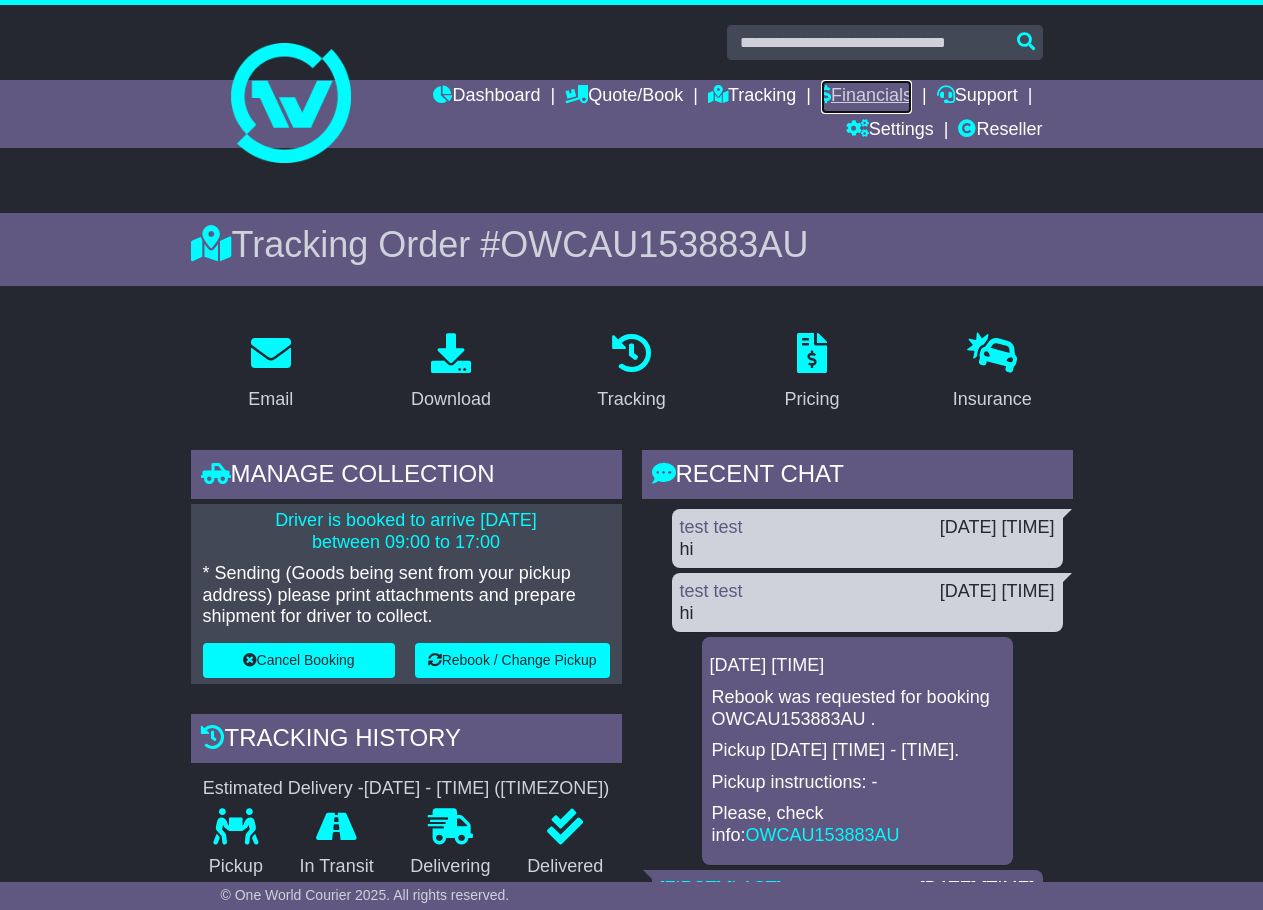 click on "Financials" at bounding box center (866, 97) 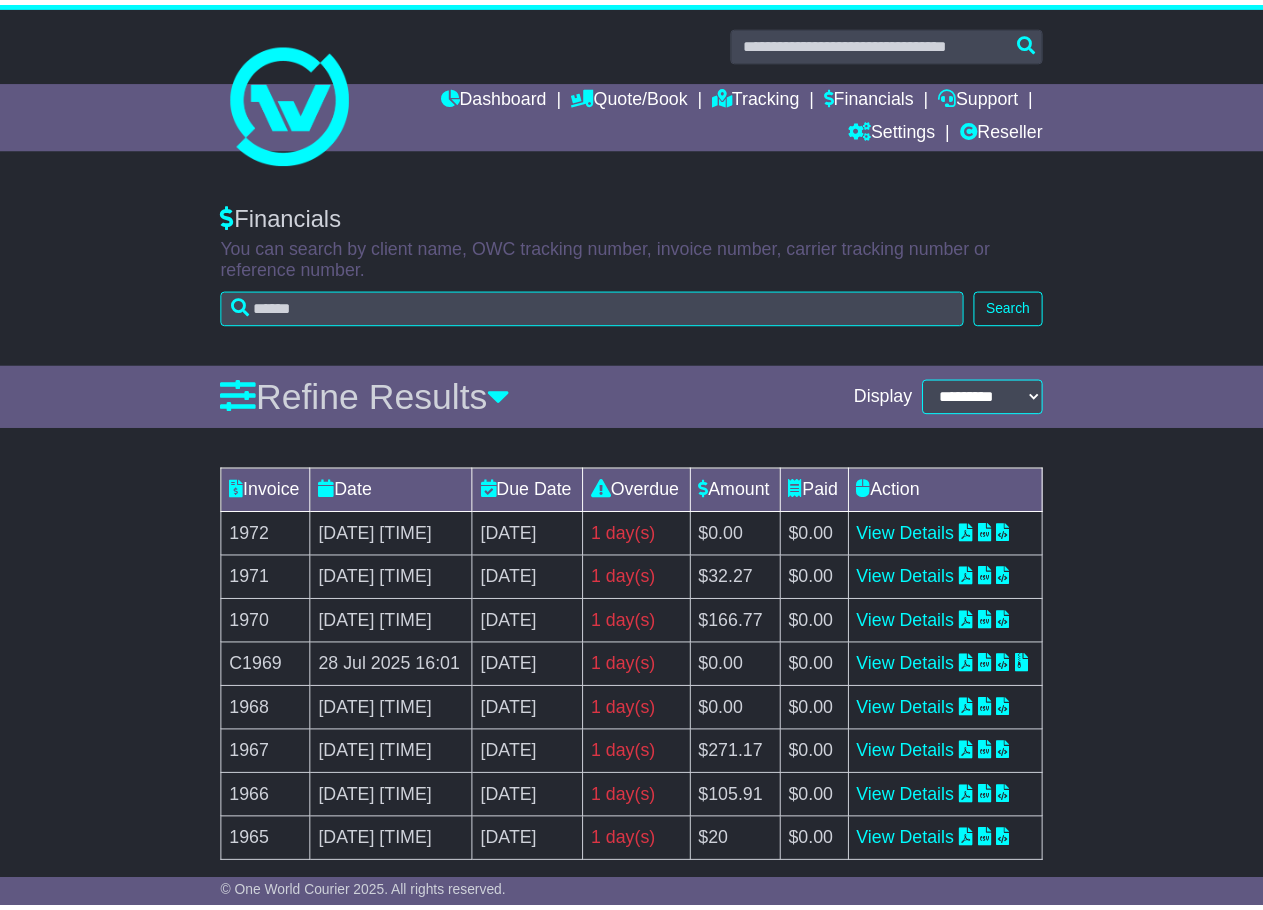 scroll, scrollTop: 0, scrollLeft: 0, axis: both 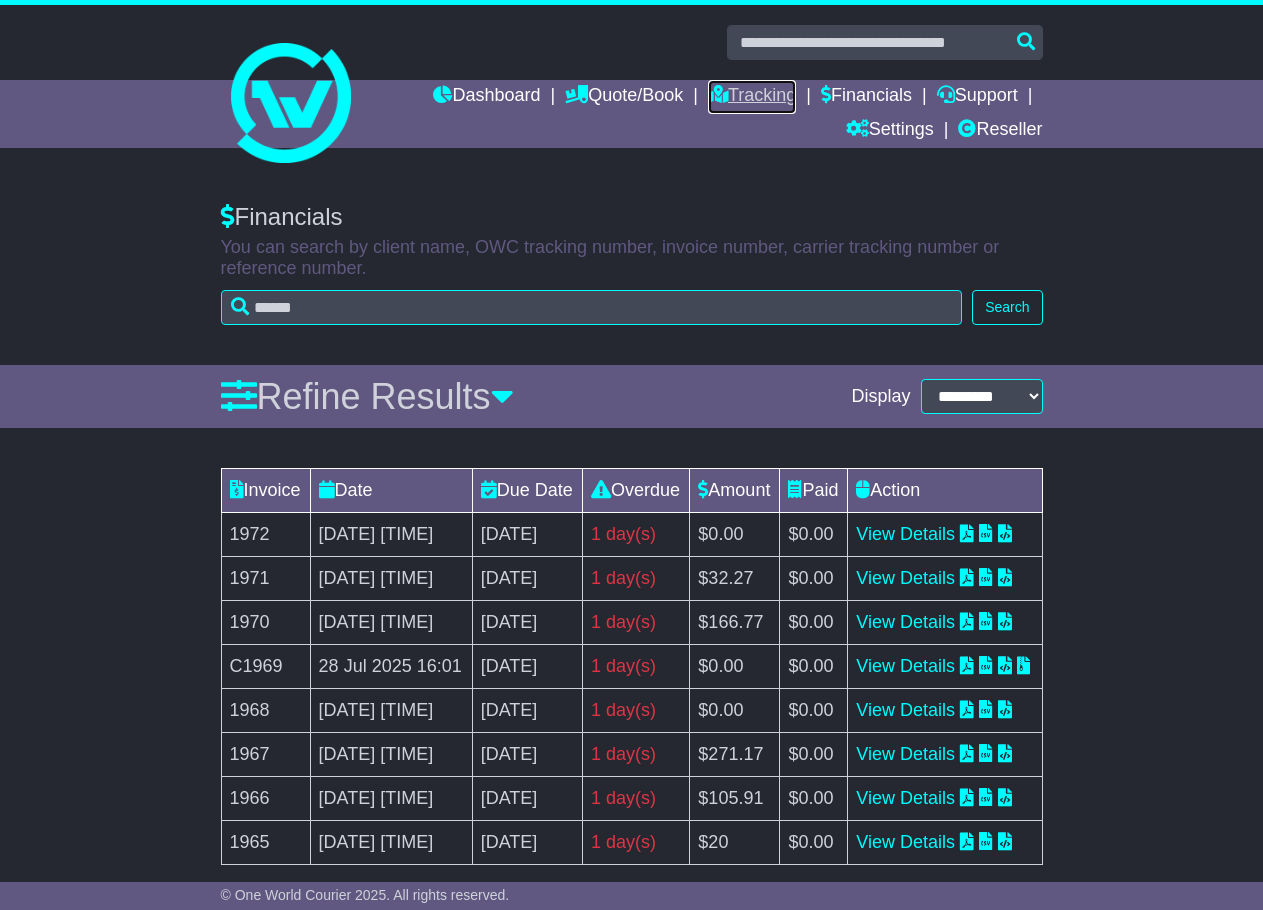 click on "Tracking" at bounding box center (752, 97) 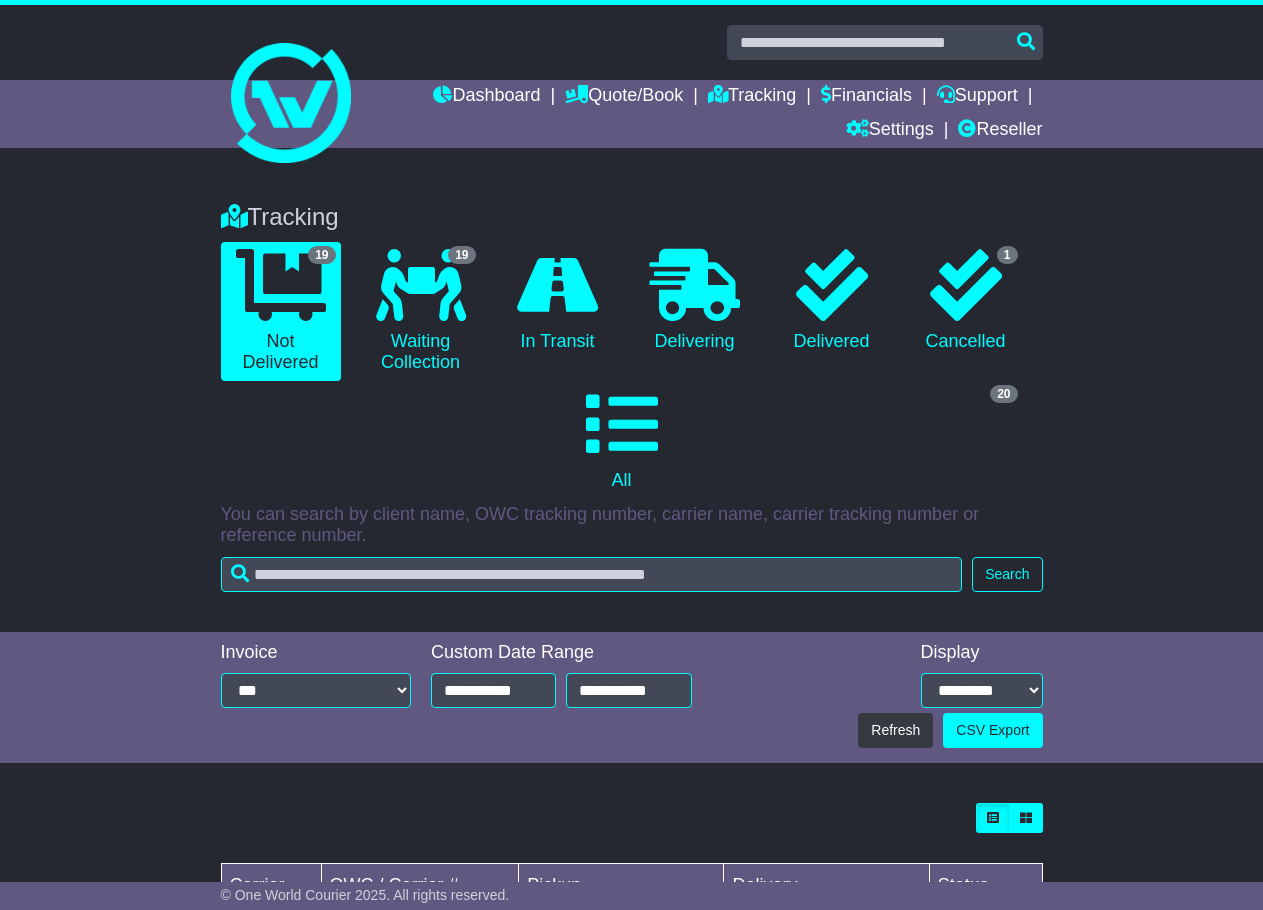 scroll, scrollTop: 0, scrollLeft: 0, axis: both 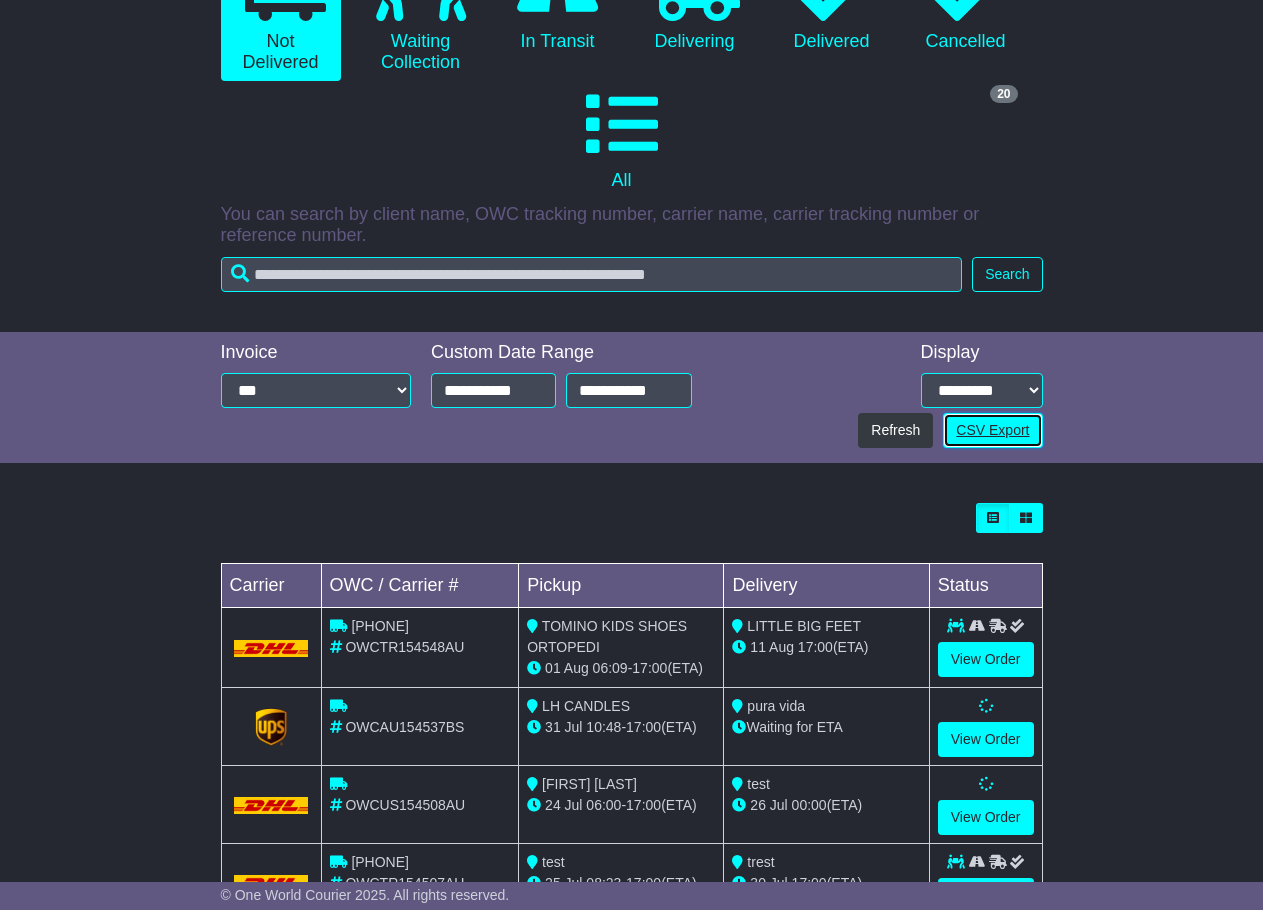 click on "CSV Export" at bounding box center (992, 430) 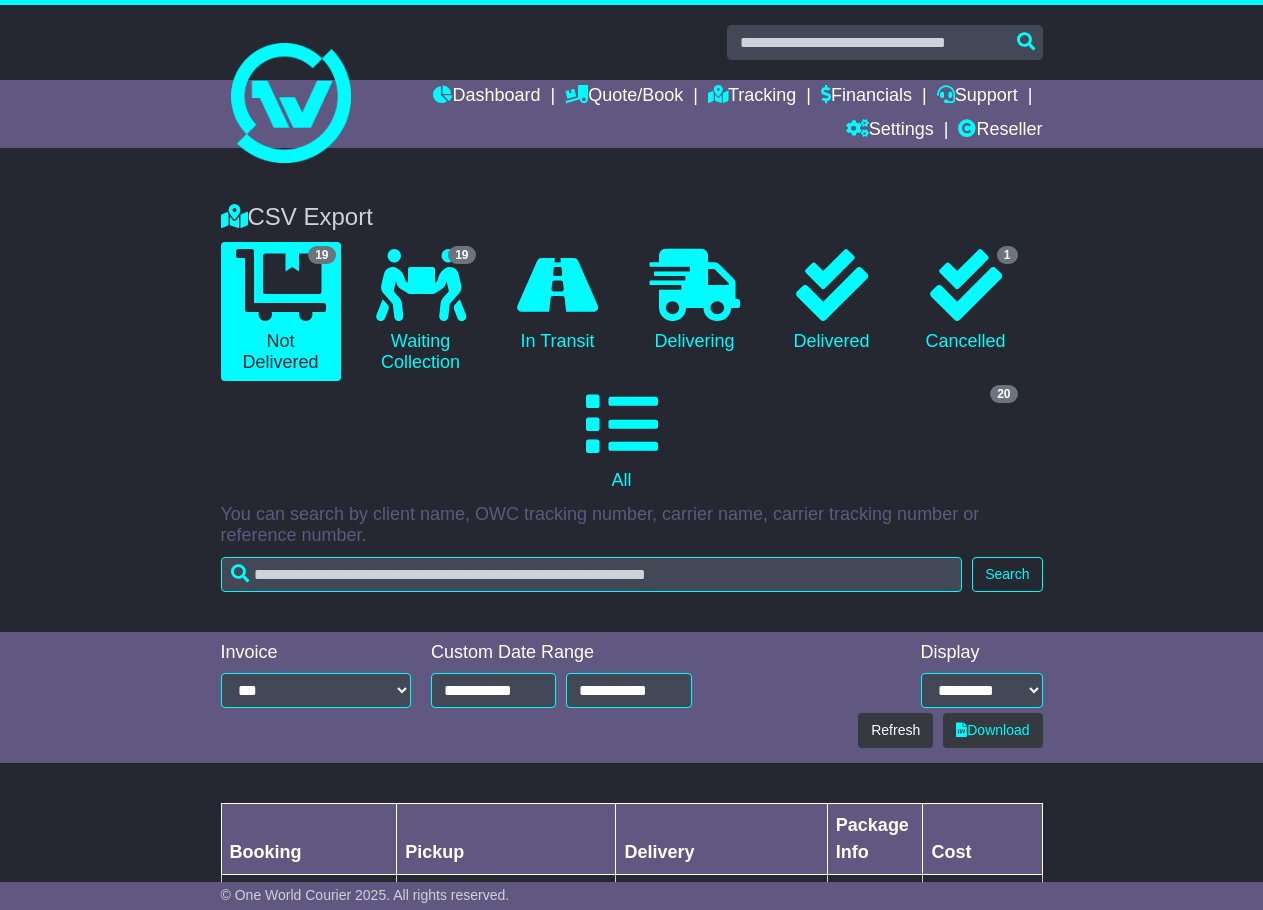 scroll, scrollTop: 0, scrollLeft: 0, axis: both 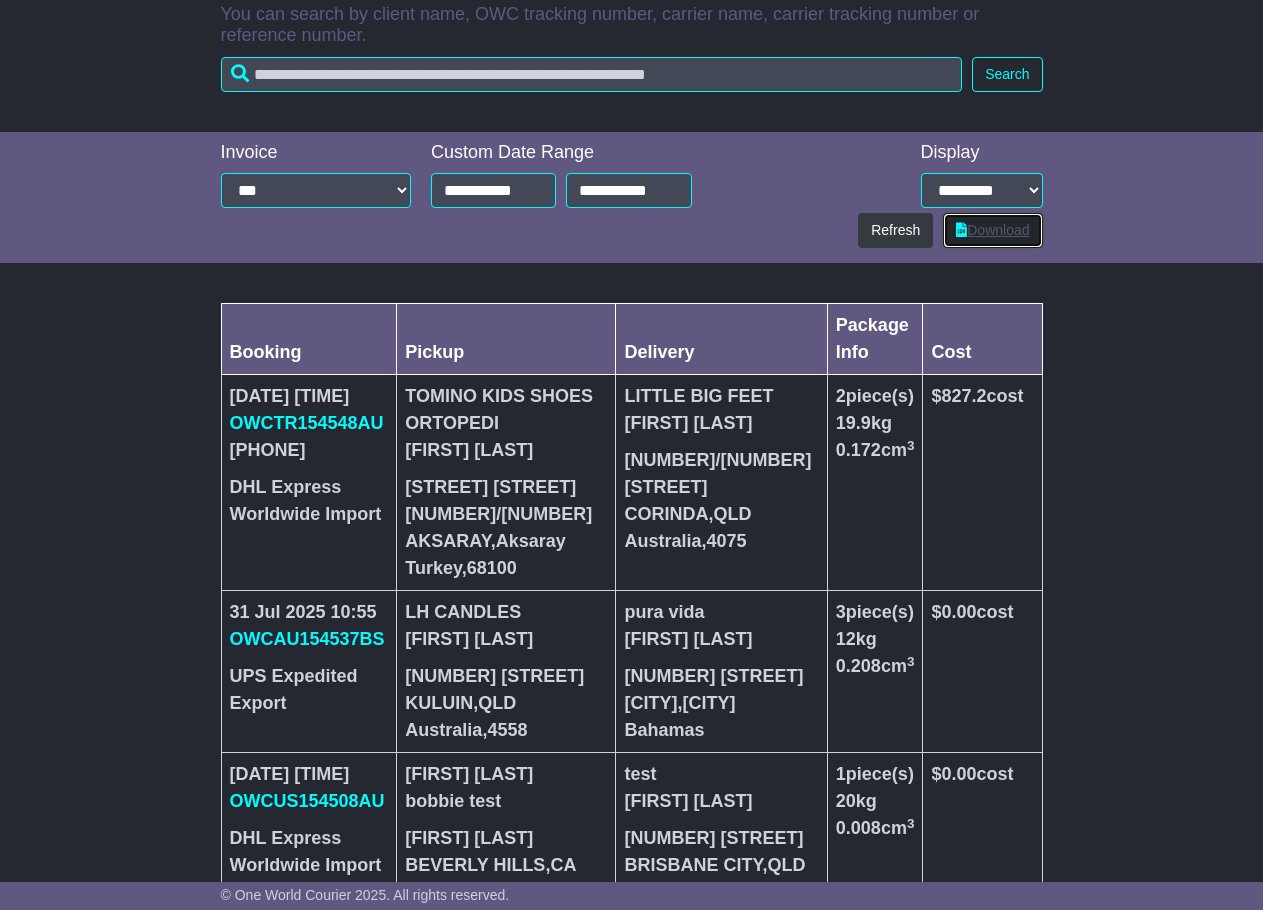 click on "Download" at bounding box center (992, 230) 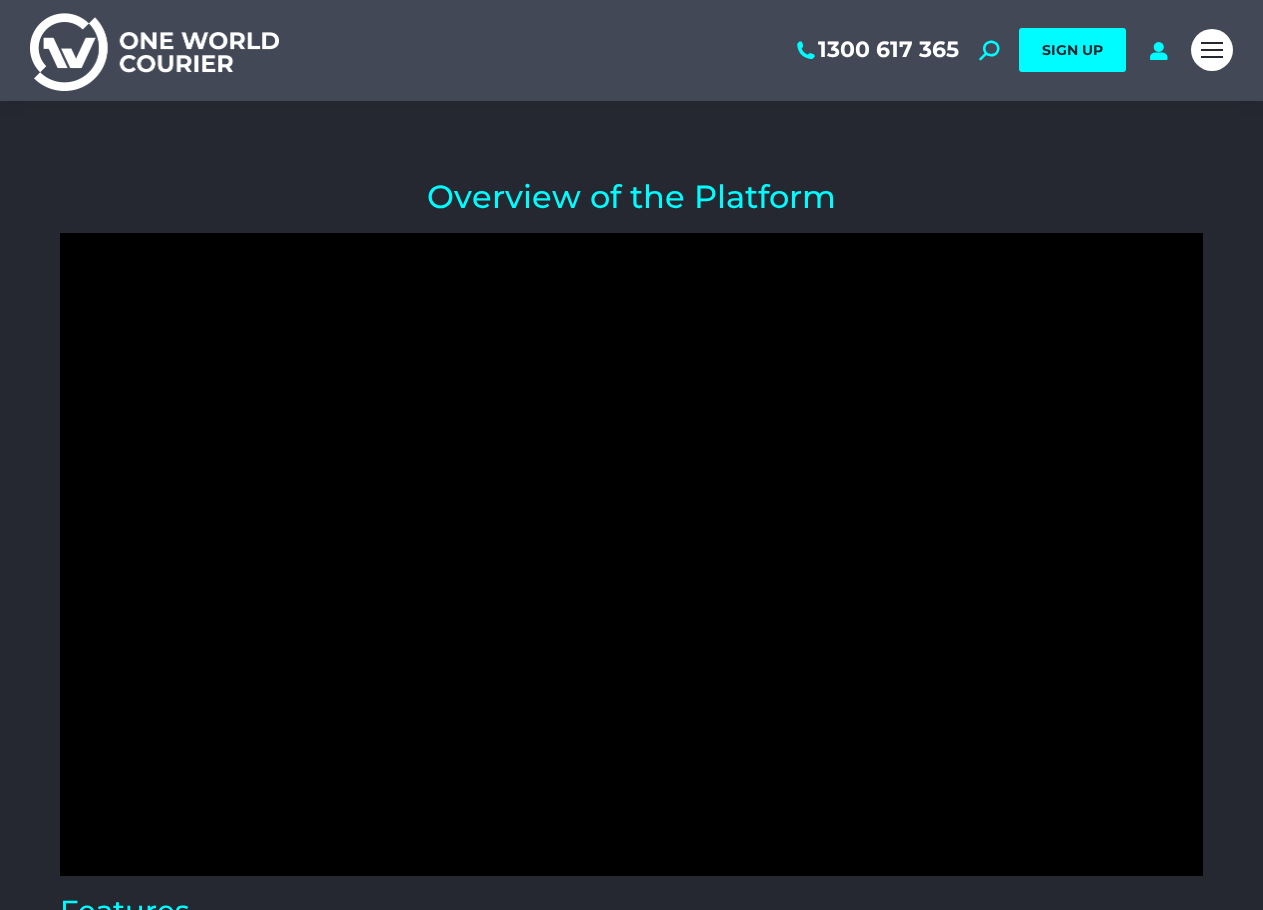 scroll, scrollTop: 0, scrollLeft: 0, axis: both 